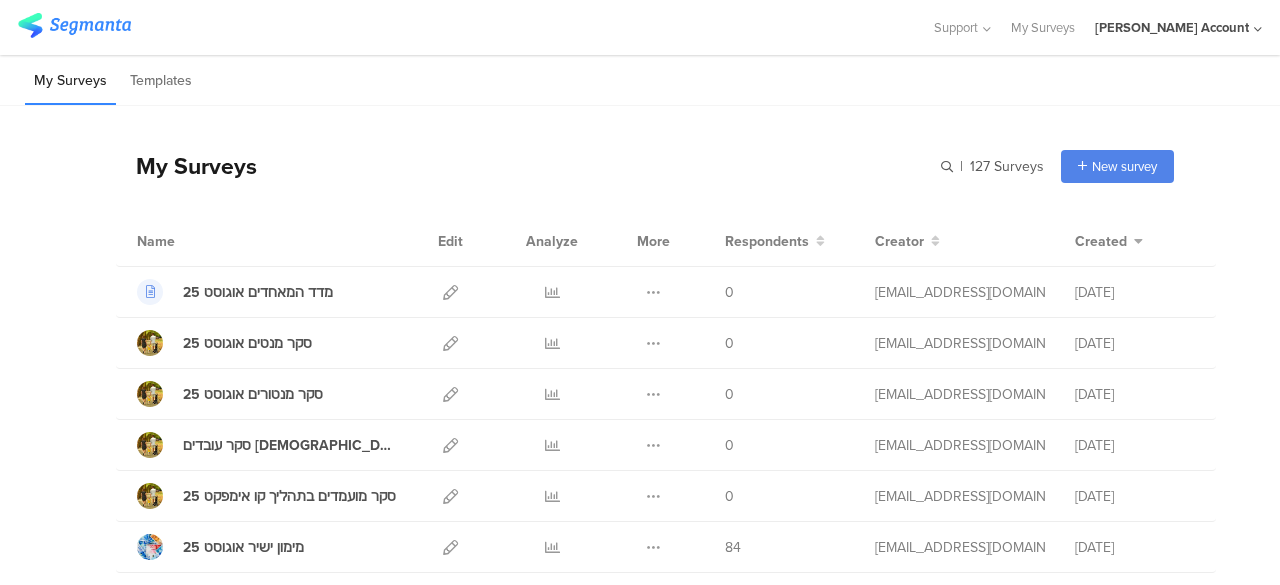 scroll, scrollTop: 0, scrollLeft: 0, axis: both 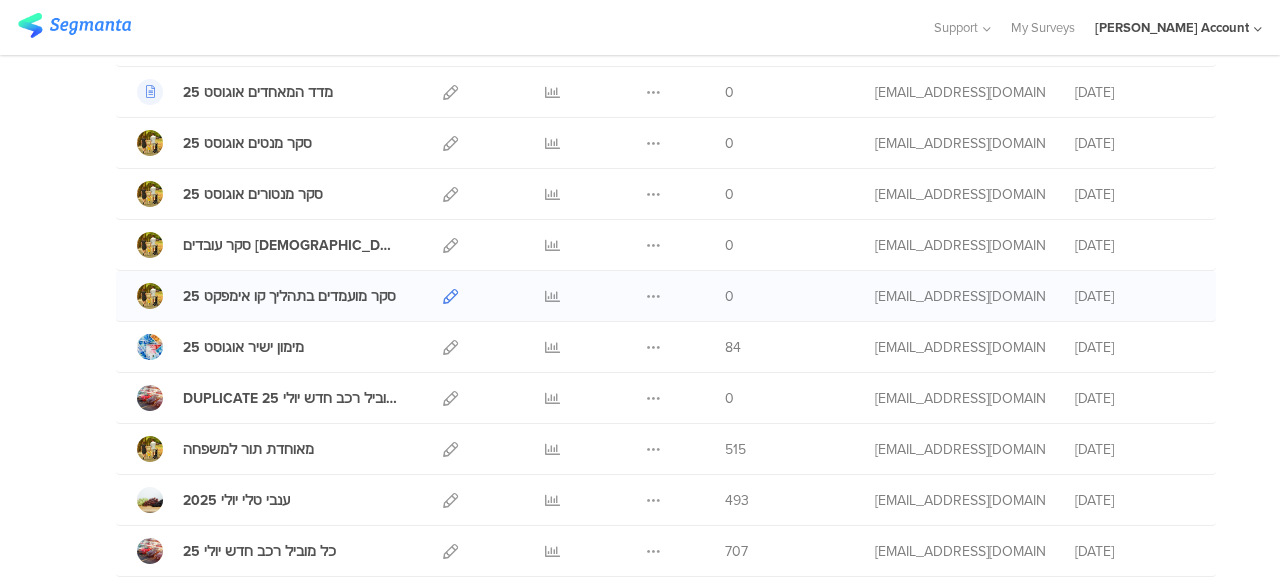 click at bounding box center [450, 296] 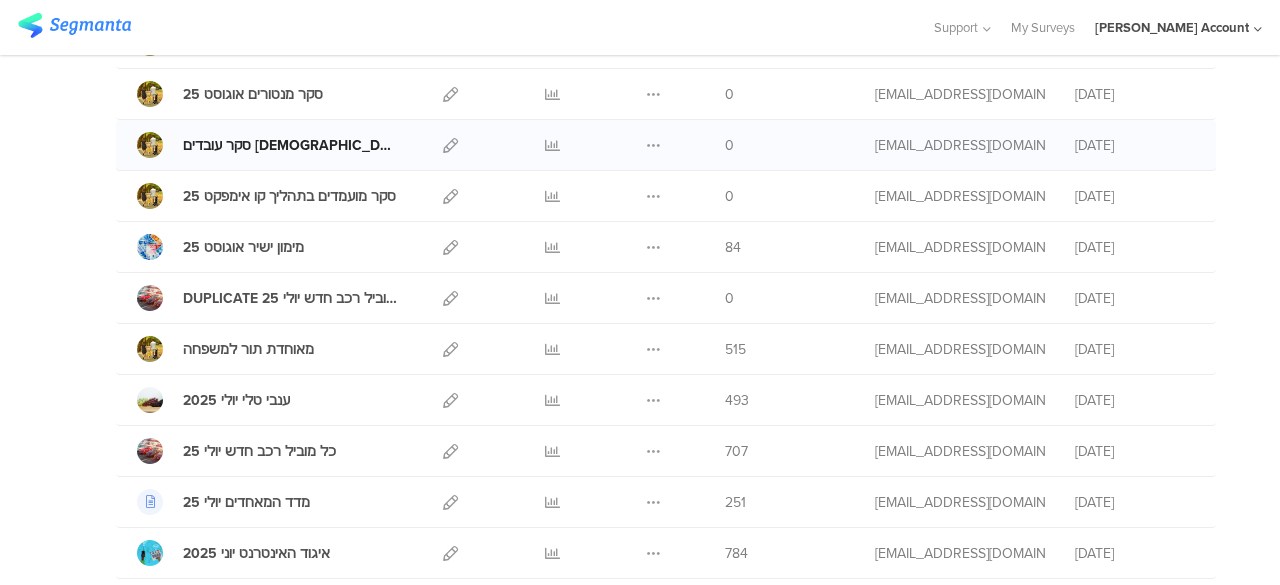 scroll, scrollTop: 200, scrollLeft: 0, axis: vertical 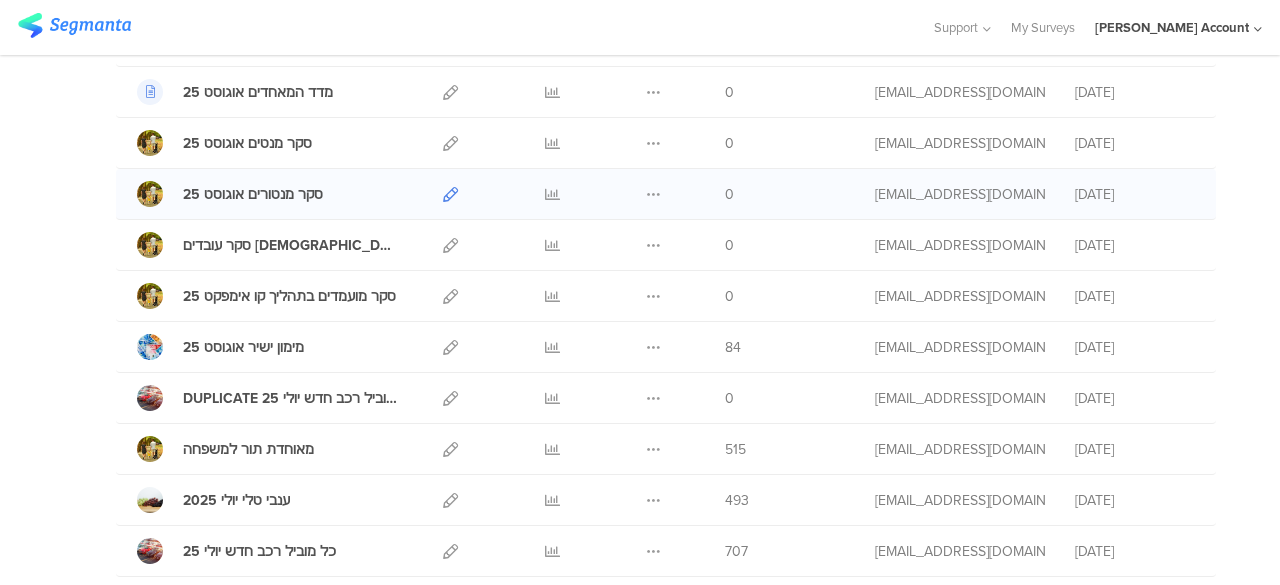 click at bounding box center (450, 194) 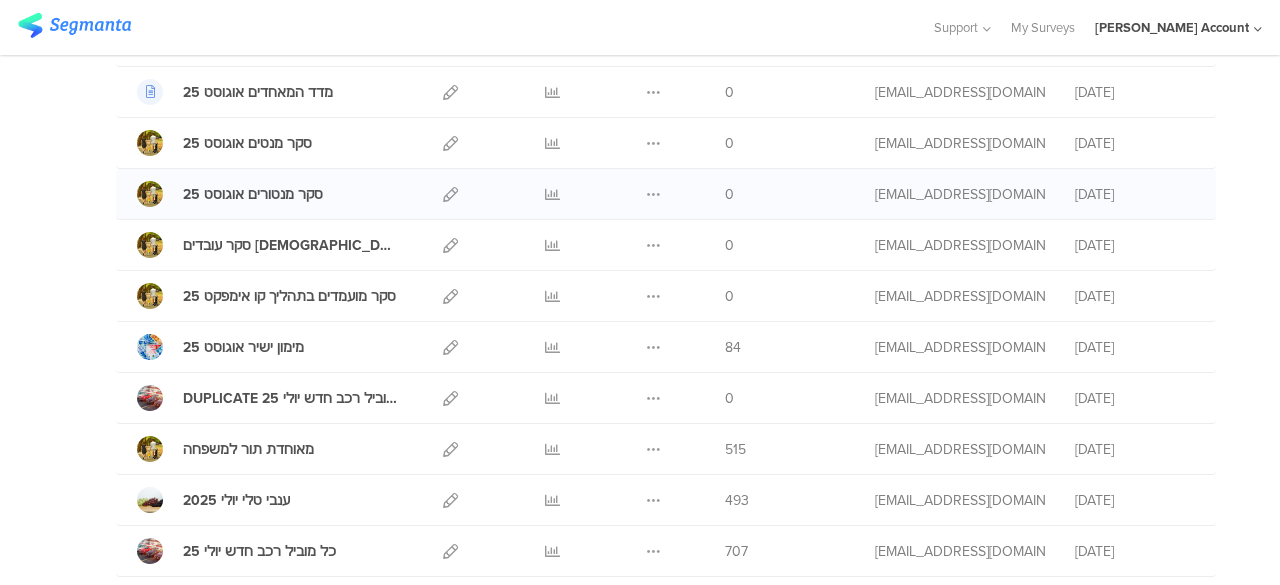 scroll, scrollTop: 100, scrollLeft: 0, axis: vertical 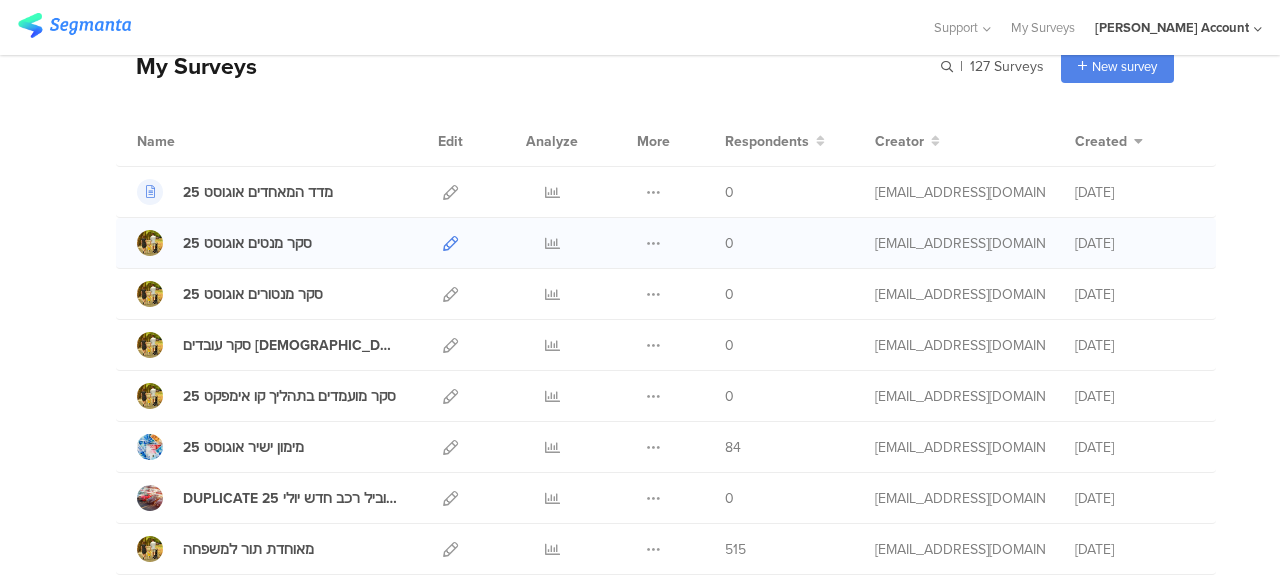 click at bounding box center [450, 243] 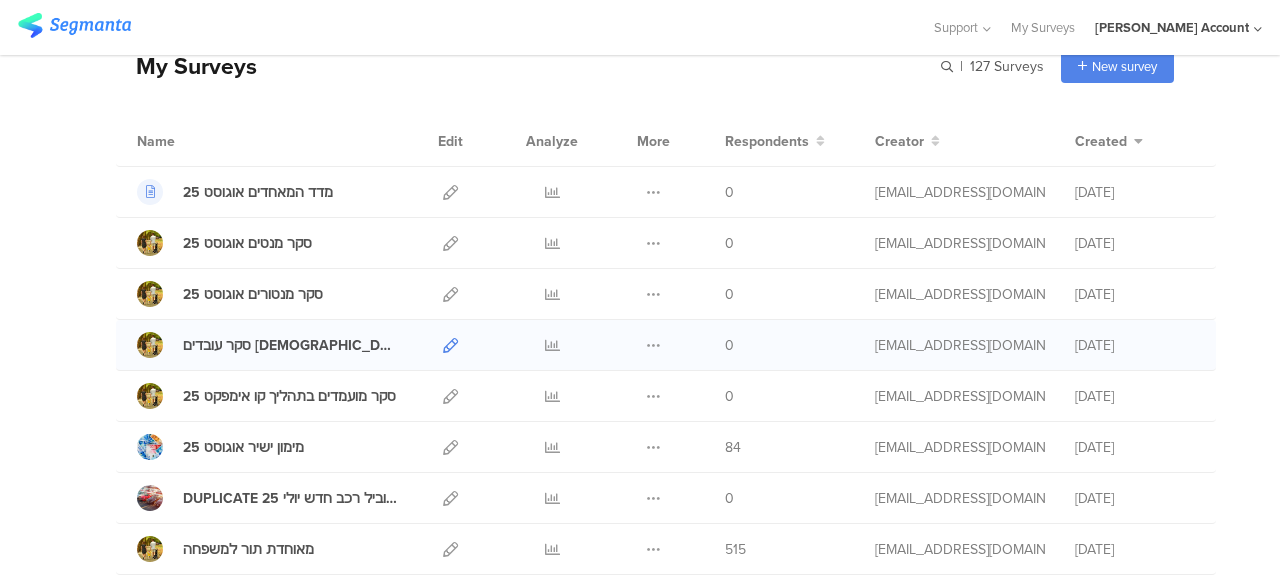 click at bounding box center [450, 345] 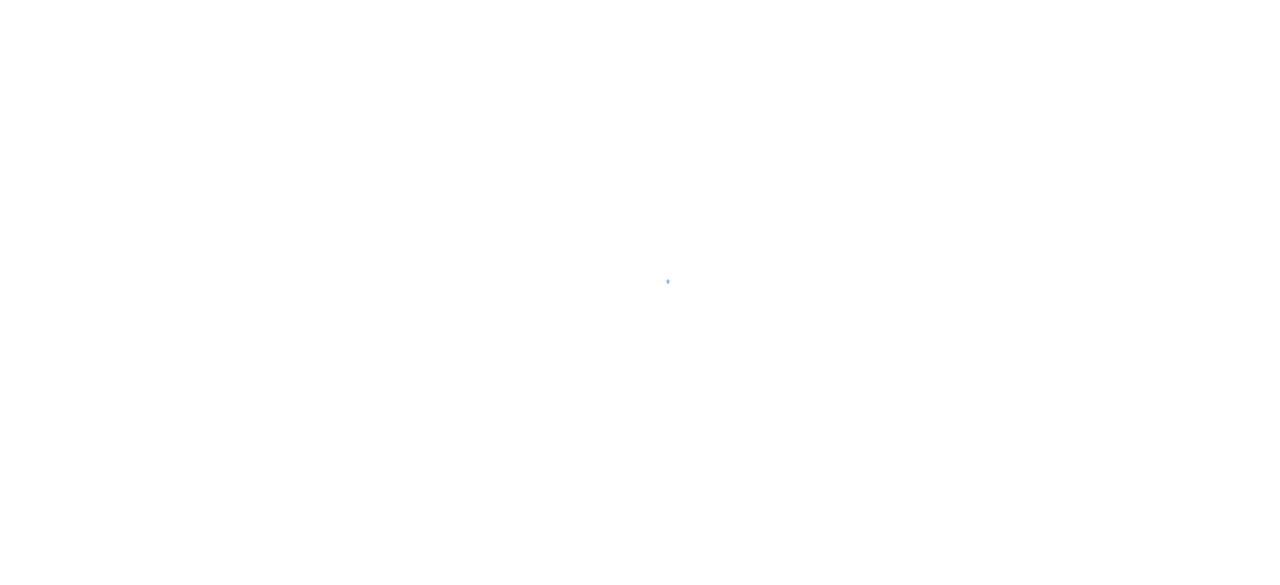 scroll, scrollTop: 0, scrollLeft: 0, axis: both 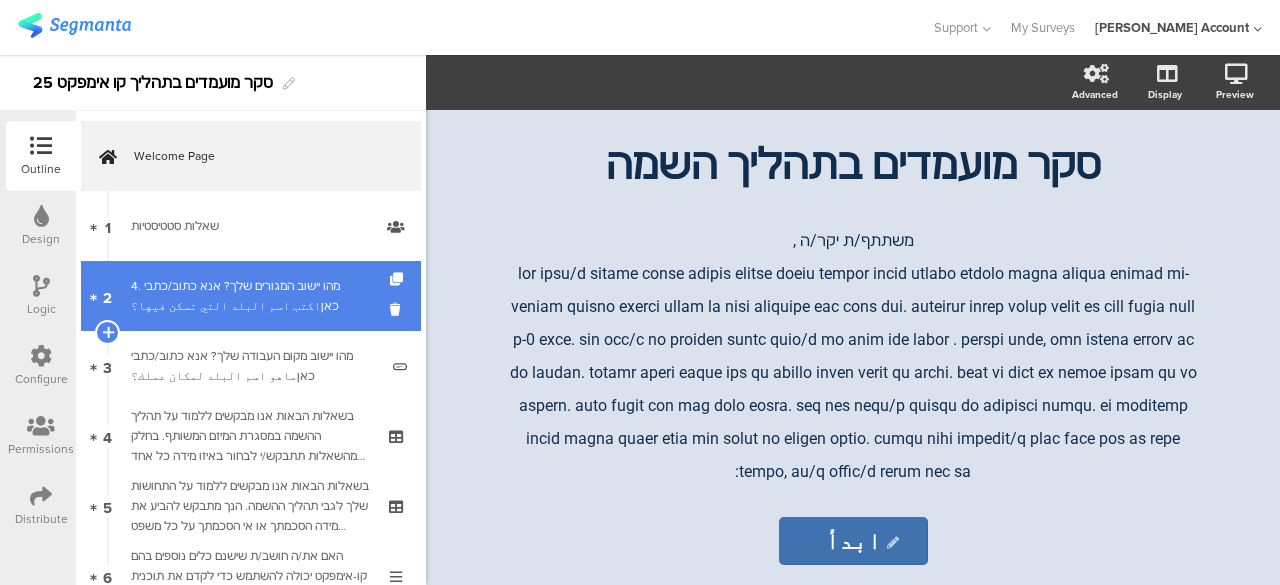 click on "4.	מהו יישוב המגורים שלך? אנא כתוב/כתבי כאןاكتب اسم البلد التي تسكن فيها؟" at bounding box center (254, 296) 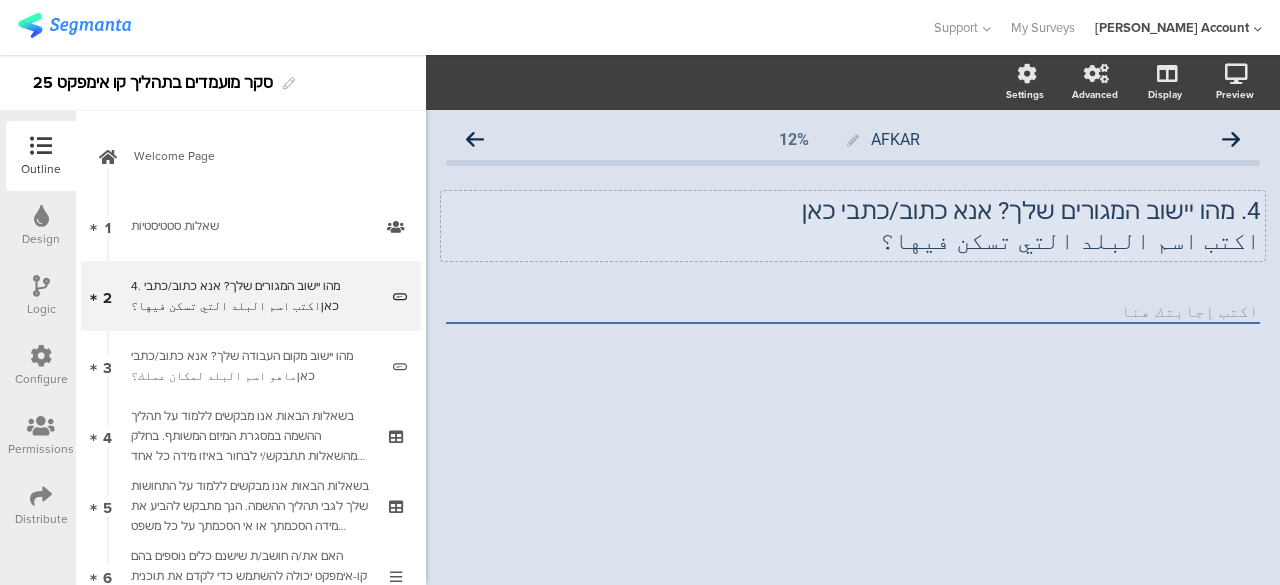 click on "4.	מהו יישוב המגורים שלך? אנא כתוב/כתבי כאן اكتب اسم البلد التي تسكن فيها؟
4.	מהו יישוב המגורים שלך? אנא כתוב/כתבי כאן اكتب اسم البلد التي تسكن فيها؟" 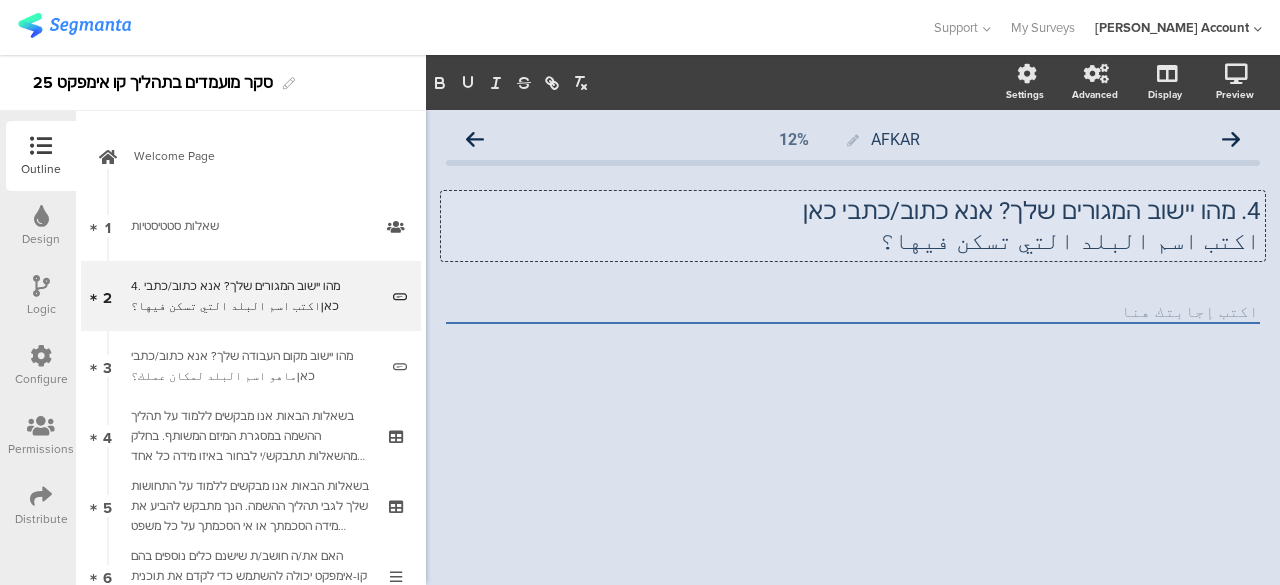click on "4.	מהו יישוב המגורים שלך? אנא כתוב/כתבי כאן" 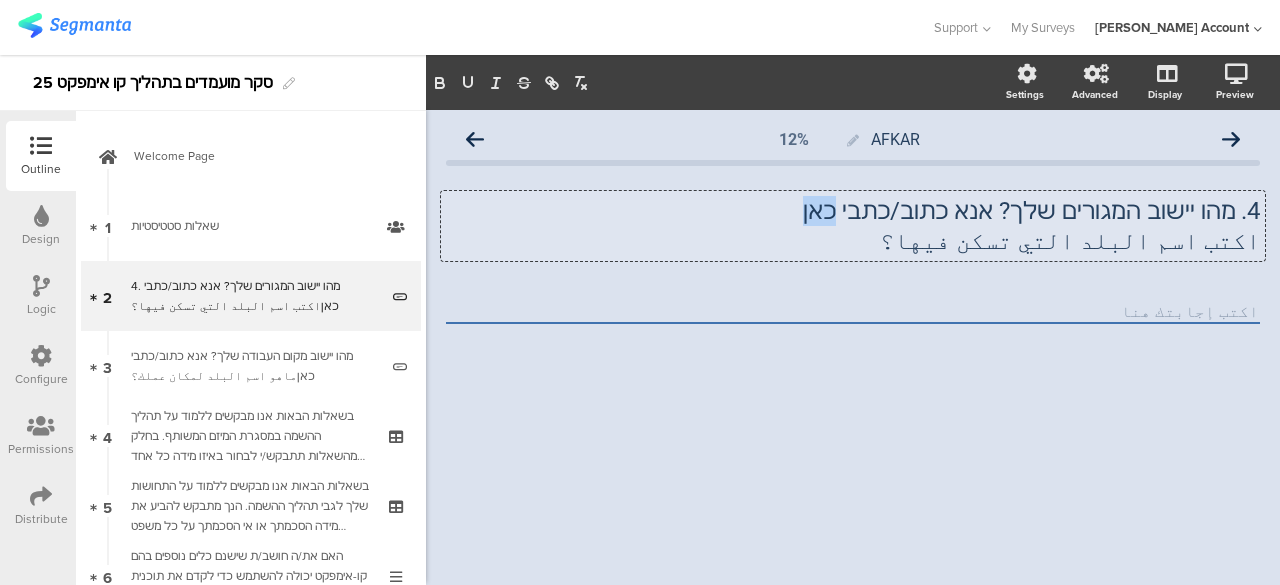 click on "4.	מהו יישוב המגורים שלך? אנא כתוב/כתבי כאן" 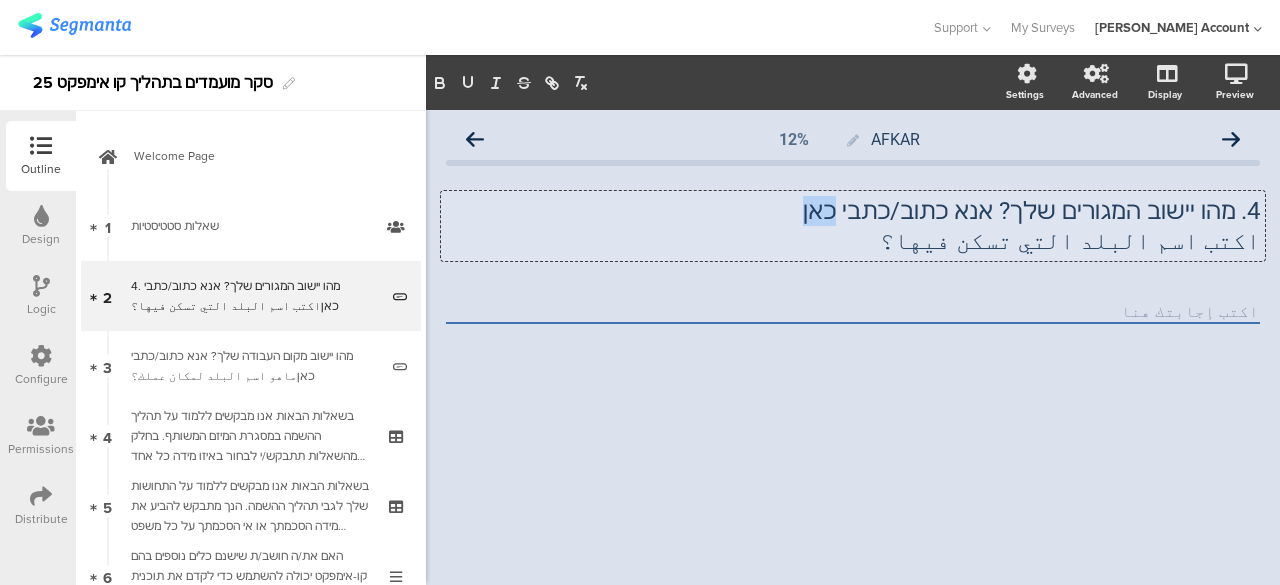 type 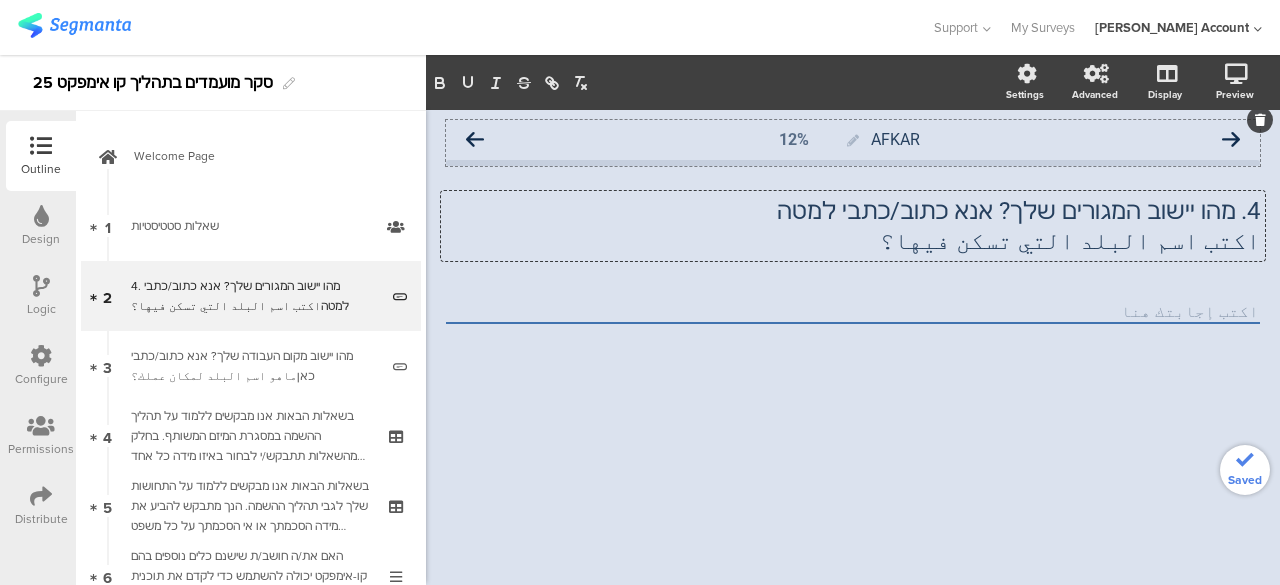 click 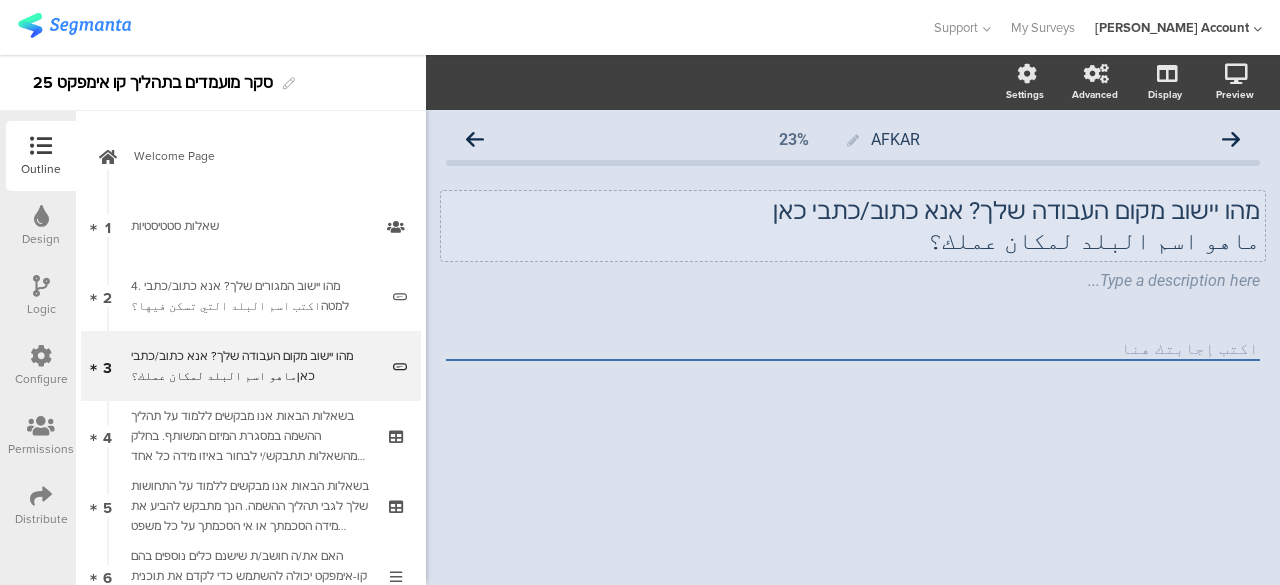 click on "מהו יישוב מקום העבודה שלך?  אנא כתוב/כתבי כאן ماهو اسم البلد لمكان عملك؟
מהו יישוב מקום העבודה שלך?  אנא כתוב/כתבי כאן ماهو اسم البلد لمكان عملك؟" 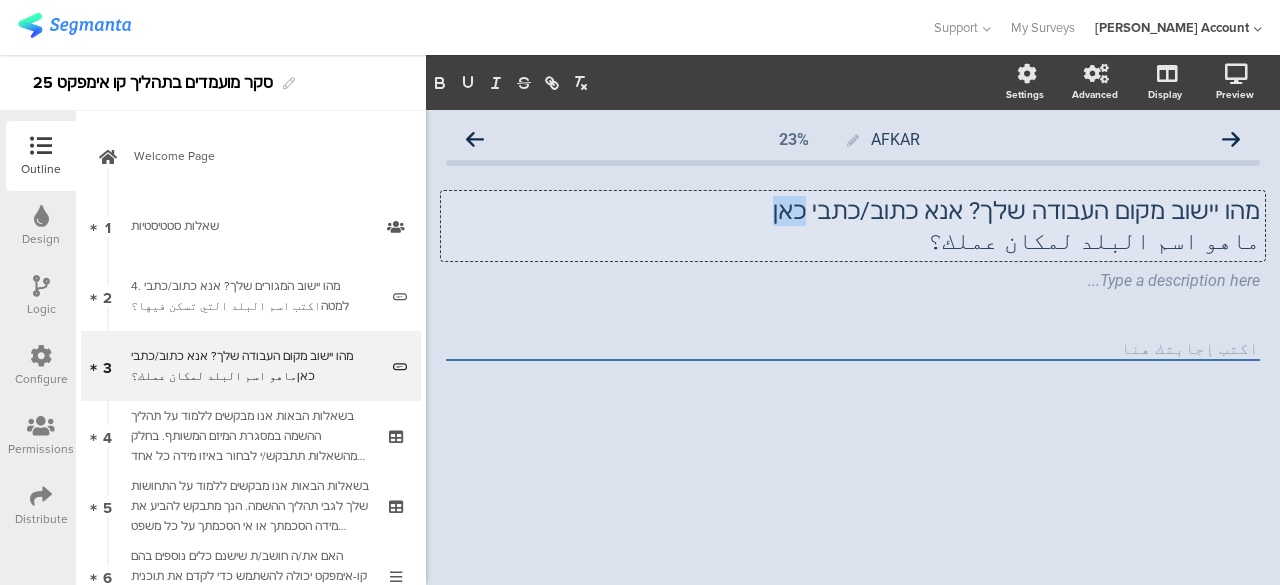 click on "מהו יישוב מקום העבודה שלך? אנא כתוב/כתבי כאן" 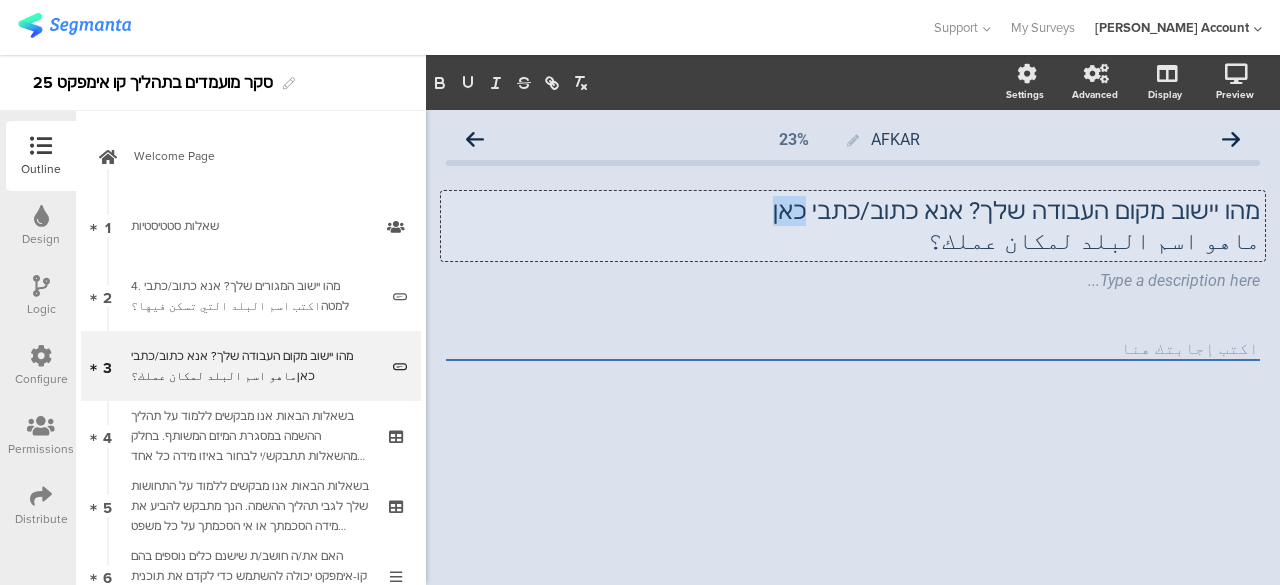 type 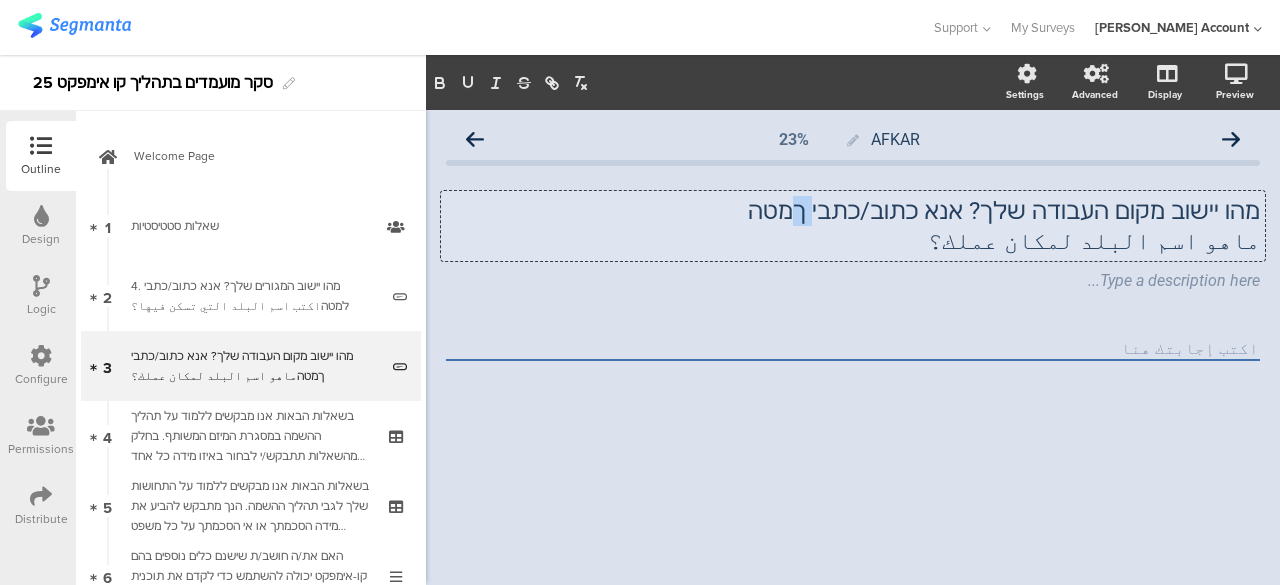 drag, startPoint x: 862, startPoint y: 225, endPoint x: 878, endPoint y: 221, distance: 16.492422 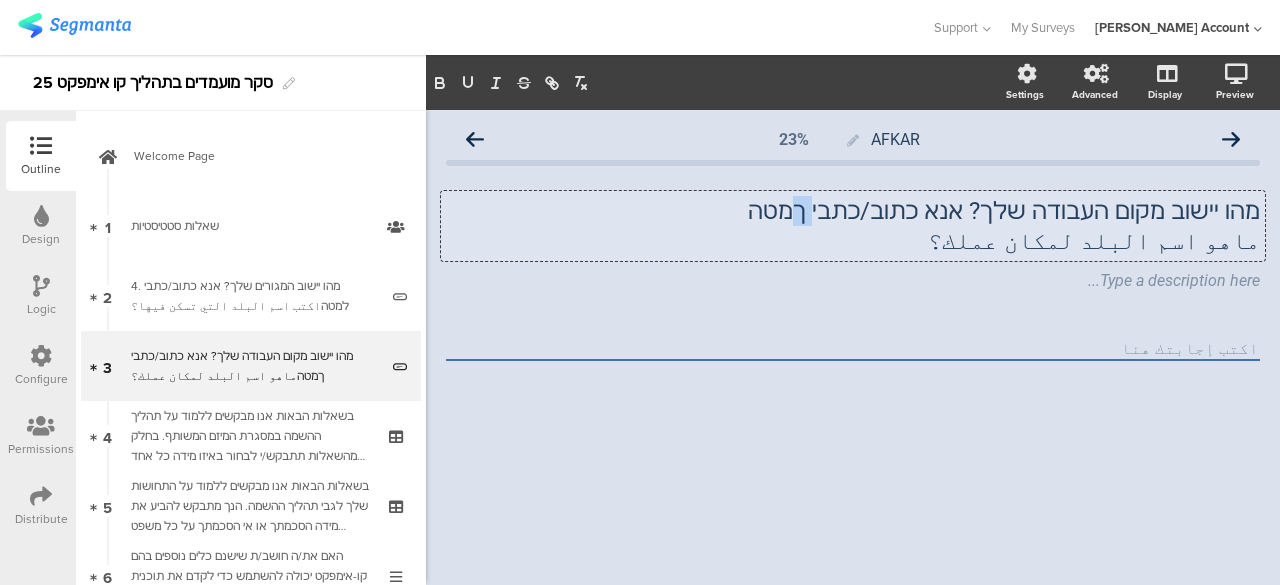 click on "מהו יישוב מקום העבודה שלך? אנא כתוב/כתבי ךמטה" 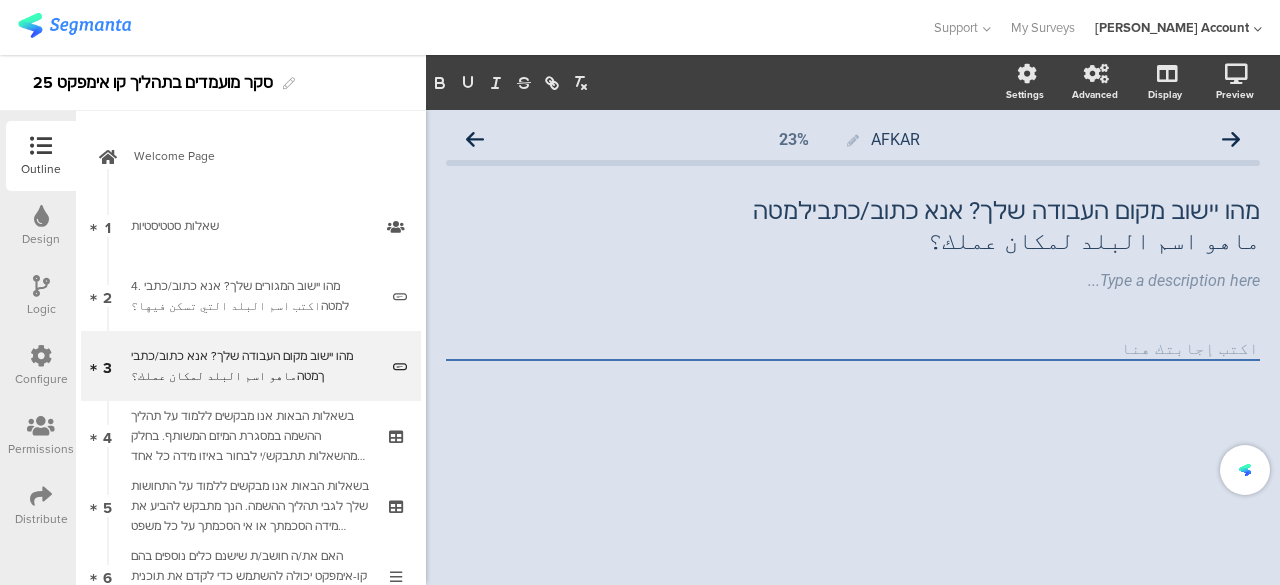 click 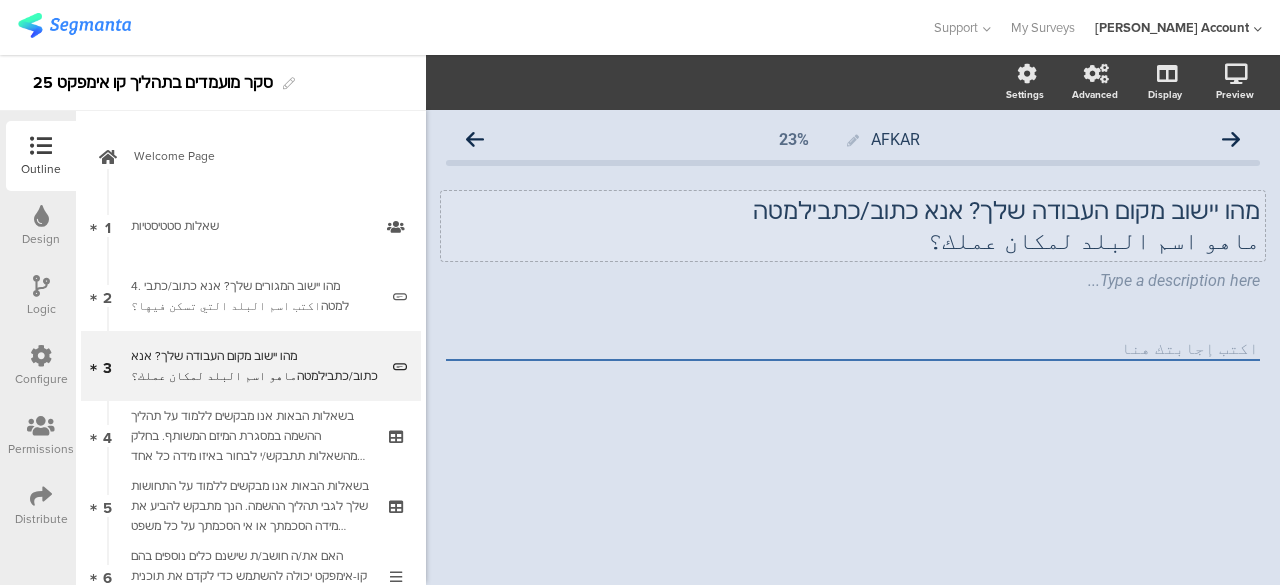 click on "מהו יישוב מקום העבודה שלך? אנא כתוב/כתבילמטה ماهو اسم البلد لمكان عملك؟
מהו יישוב מקום העבודה שלך? אנא כתוב/כתבילמטה ماهو اسم البلد لمكان عملك؟" 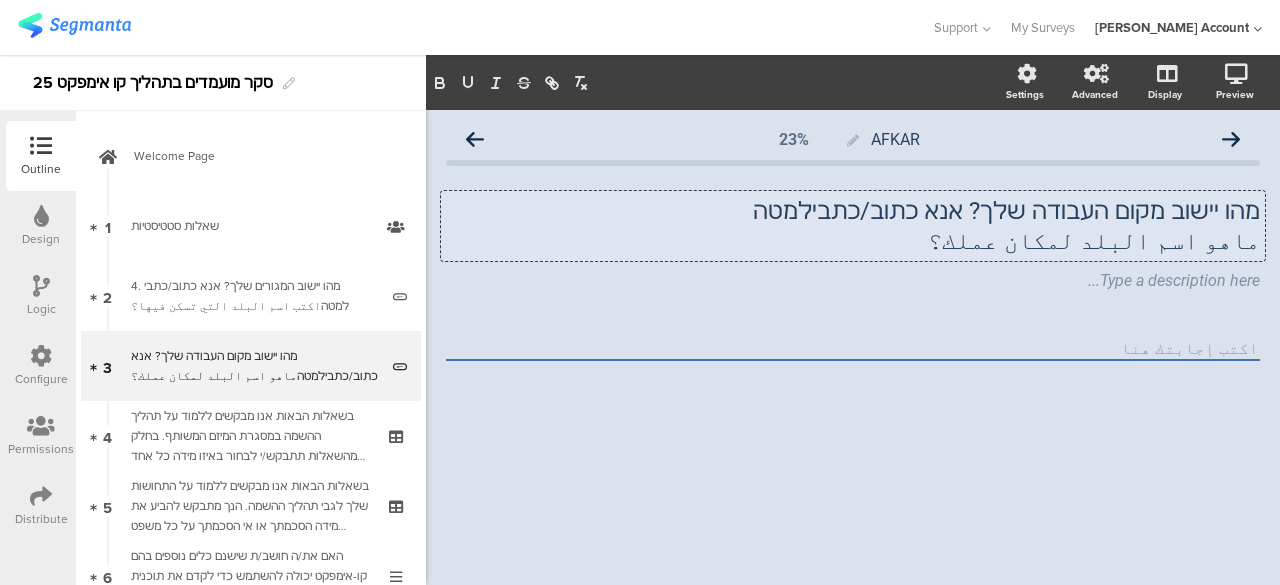click on "מהו יישוב מקום העבודה שלך? אנא כתוב/כתבילמטה" 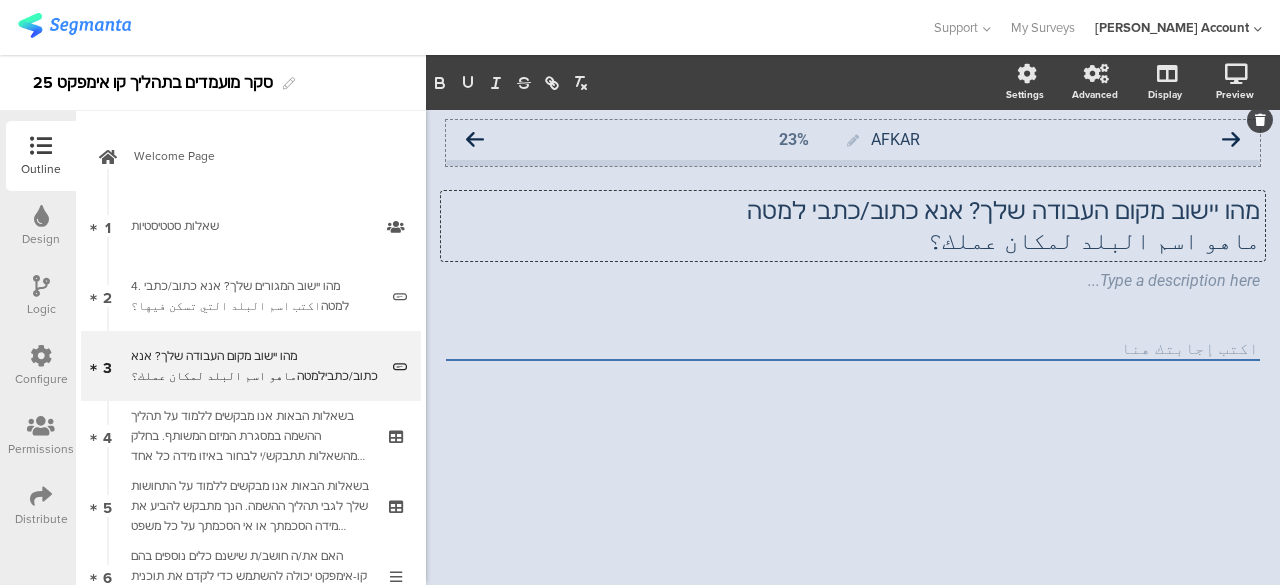 click on "AFKAR
23%" 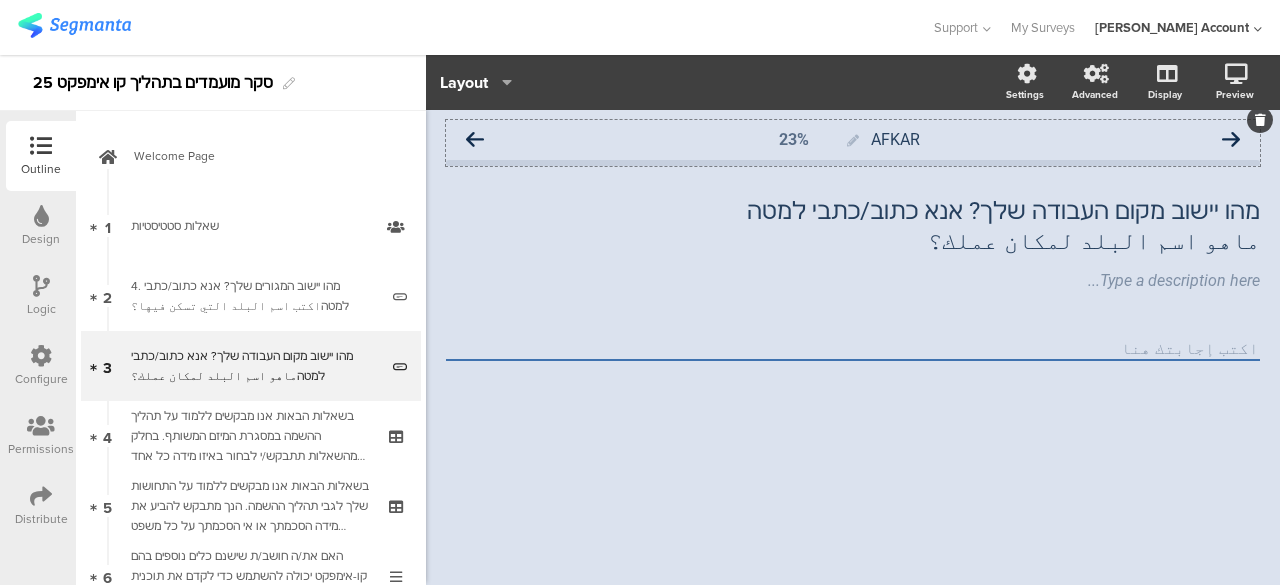 click 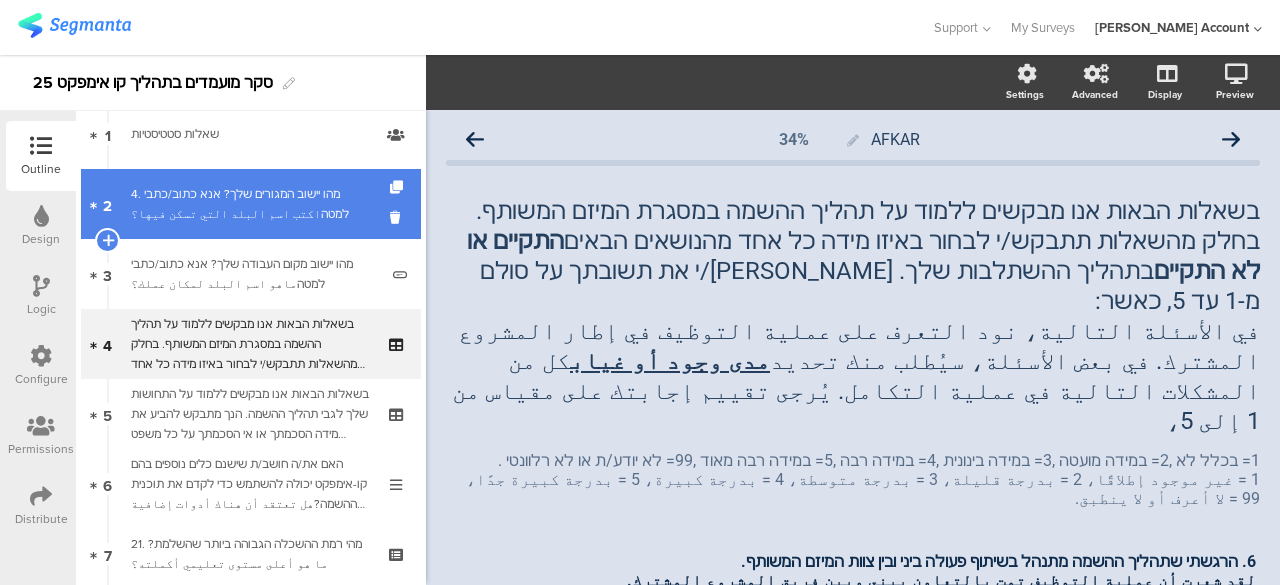 scroll, scrollTop: 200, scrollLeft: 0, axis: vertical 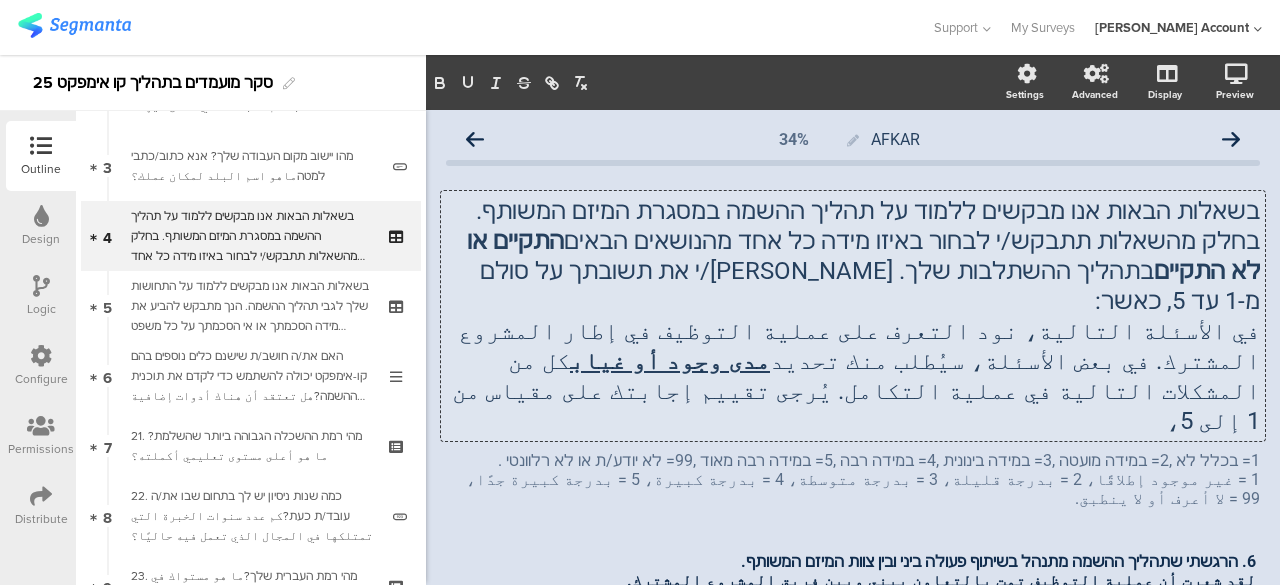 click on "בשאלות הבאות אנו מבקשים ללמוד על תהליך ההשמה במסגרת המיזם המשותף. בחלק מהשאלות תתבקש/י לבחור באיזו מידה כל אחד מהנושאים הבאים  התקיים או לא התקיים  בתהליך ההשתלבות שלך.  אנא דרג/י את תשובתך על סולם מ-1 עד 5, כאשר: في الأسئلة التالية، نود التعرف على عملية التوظيف في إطار المشروع المشترك. في بعض الأسئلة، سيُطلب منك تحديد  مدى وجود أو غياب  كل من المشكلات التالية في عملية التكامل. يُرجى تقييم إجابتك على مقياس من 1 إلى 5،
בשאלות הבאות אנו מבקשים ללמוד על תהליך ההשמה במסגרת המיזם המשותף. בחלק מהשאלות תתבקש/י לבחור באיזו מידה כל אחד מהנושאים הבאים  התקיים או לא התקיים" 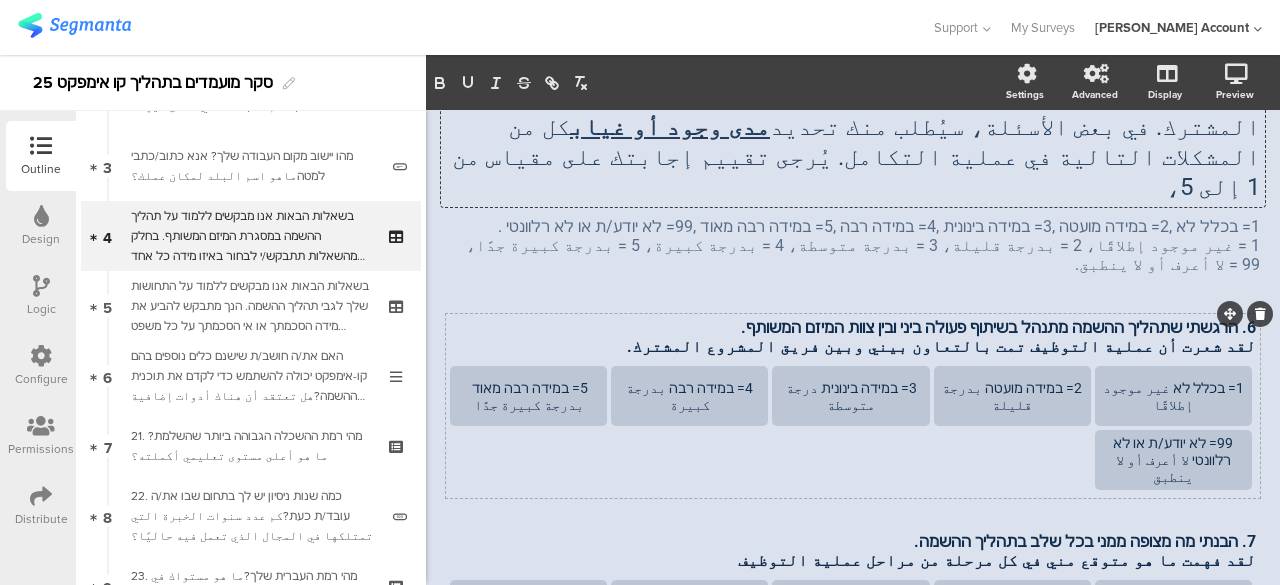scroll, scrollTop: 300, scrollLeft: 0, axis: vertical 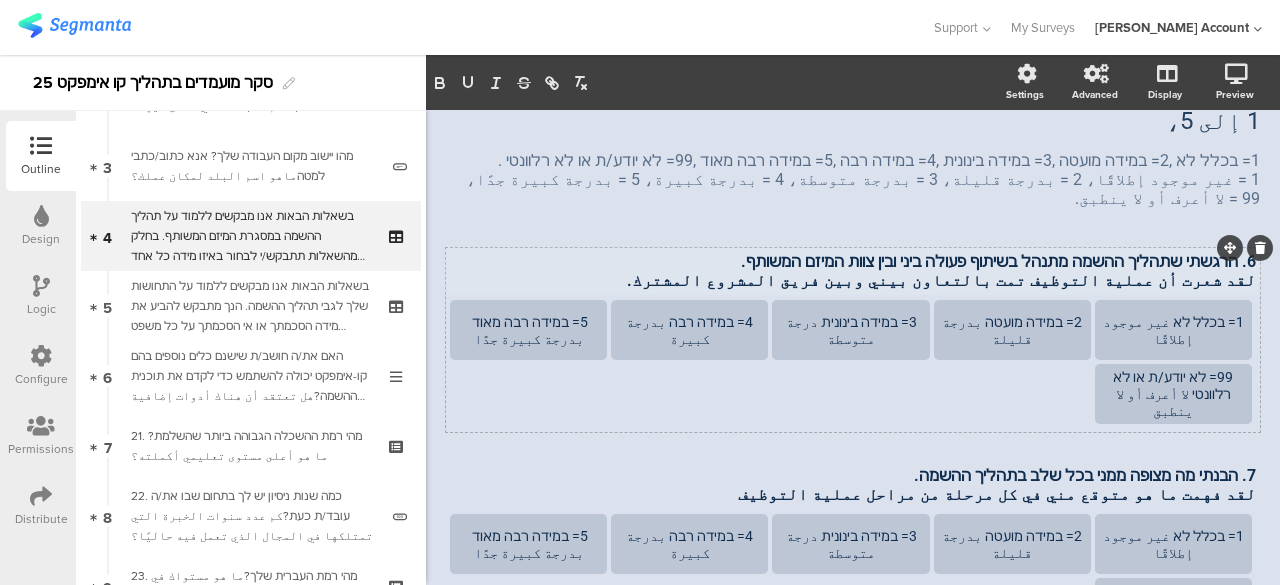 click on "6. הרגשתי שתהליך ההשמה מתנהל בשיתוף פעולה ביני ובין צוות המיזם המשותף. لقد شعرت أن عملية التوظيف تمت بالتعاون بيني وبين فريق المشروع المشترك.
6. הרגשתי שתהליך ההשמה מתנהל בשיתוף פעולה ביני ובין צוות המיזם המשותף. لقد شعرت أن عملية التوظيف تمت بالتعاون بيني وبين فريق المشروع المشترك.
6. הרגשתי שתהליך ההשמה מתנהל בשיתוף פעולה ביני ובין צוות המיזם המשותף. لقد شعرت أن عملية التوظيف تمت بالتعاون بيني وبين فريق المشروع المشترك." at bounding box center (853, 271) 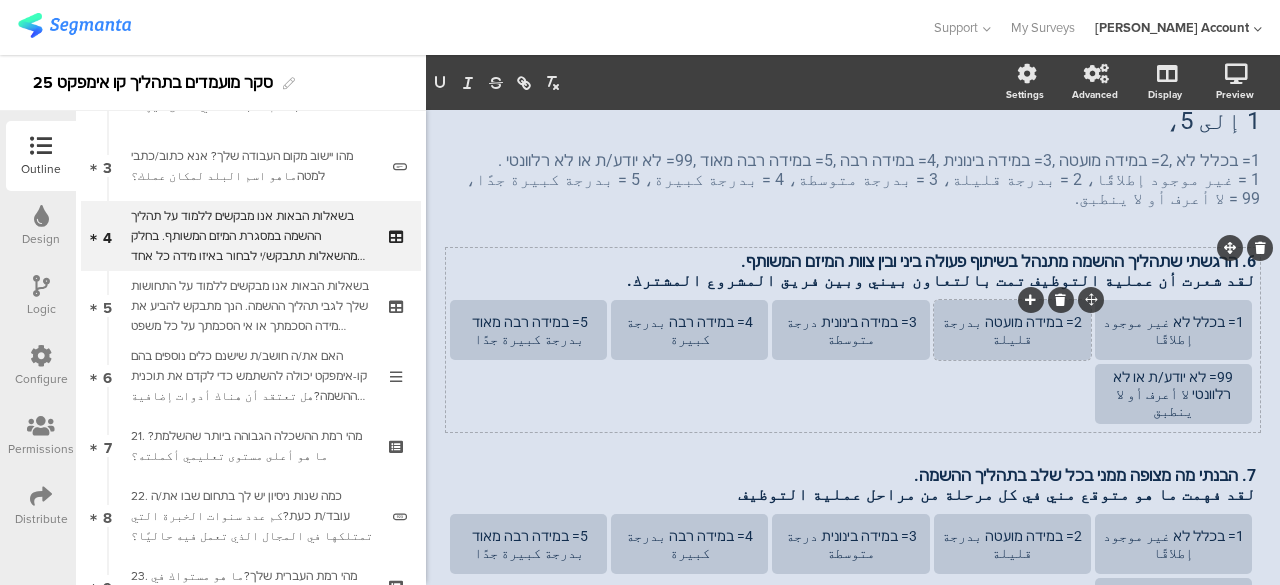 type 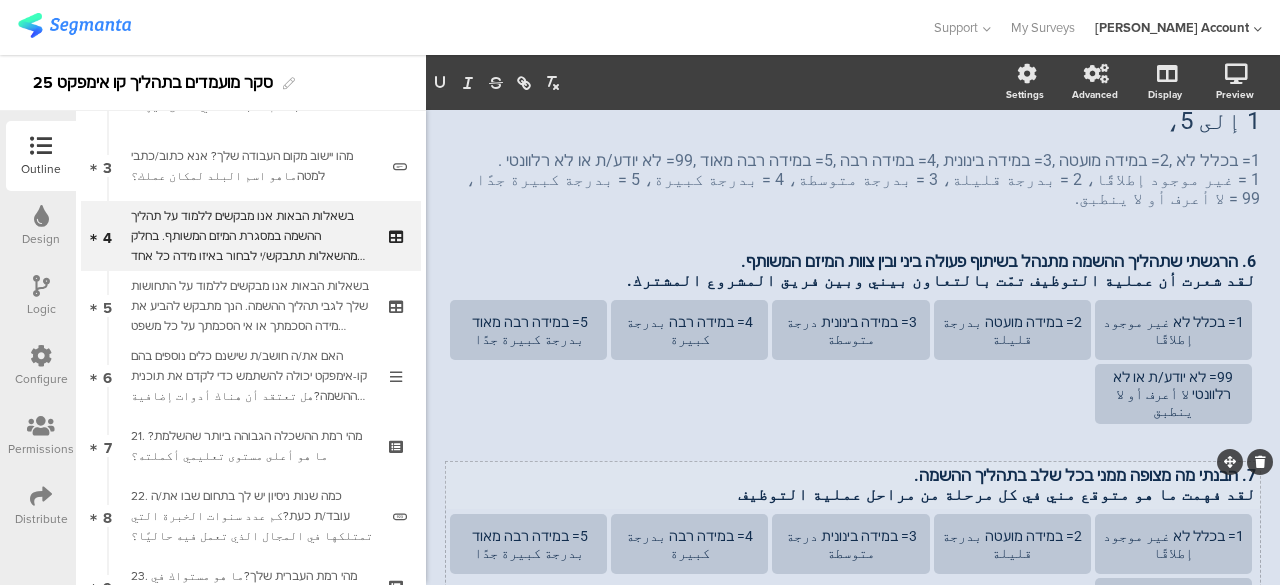 scroll, scrollTop: 400, scrollLeft: 0, axis: vertical 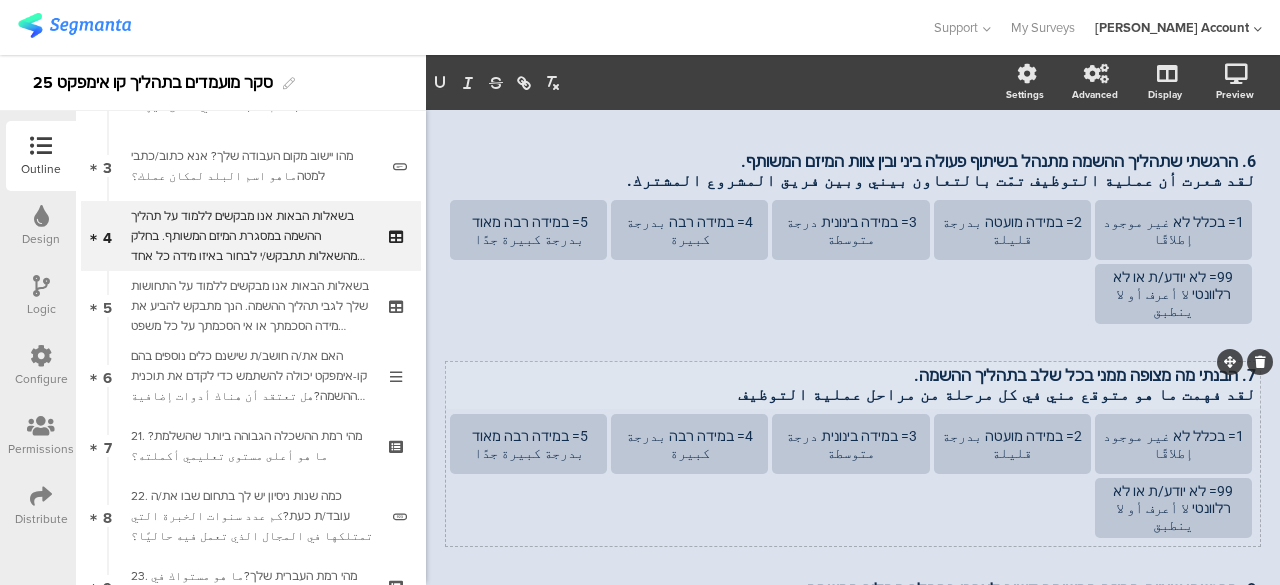 click on "7. הבנתי מה מצופה ממני בכל שלב בתהליך ההשמה.   لقد فهمت ما هو متوقع مني في كل مرحلة من مراحل عملية التوظيف
7. הבנתי מה מצופה ממני בכל שלב בתהליך ההשמה.   لقد فهمت ما هو متوقع مني في كل مرحلة من مراحل عملية التوظيف
7. הבנתי מה מצופה ממני בכל שלב בתהליך ההשמה.   لقد فهمت ما هو متوقع مني في كل مرحلة من مراحل عملية التوظيف" at bounding box center (853, 385) 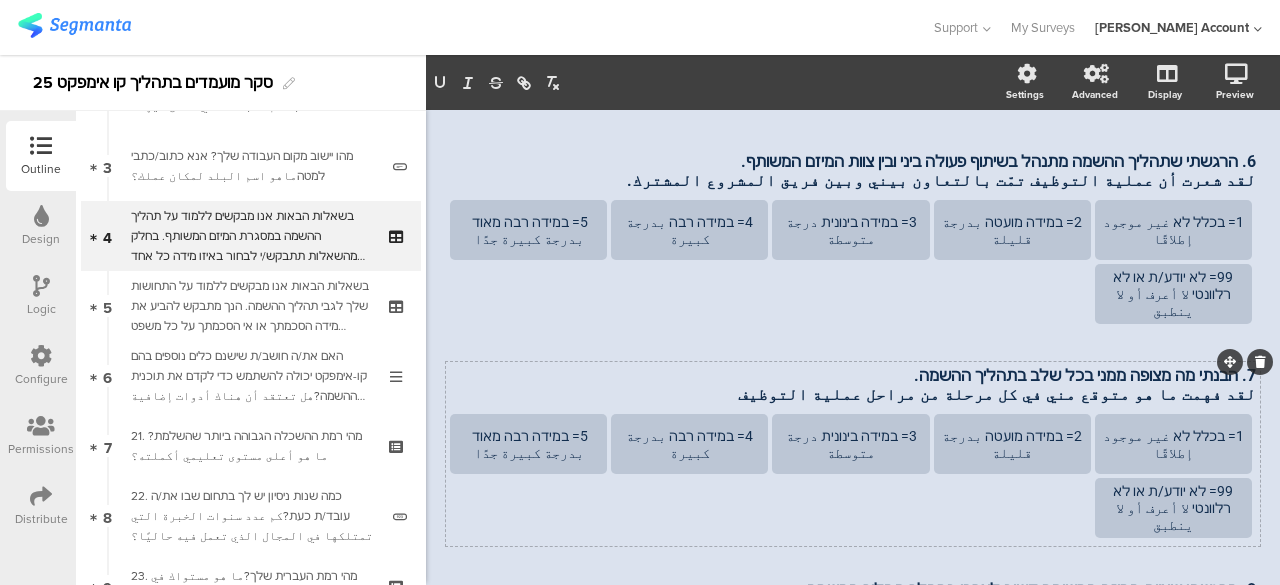 type 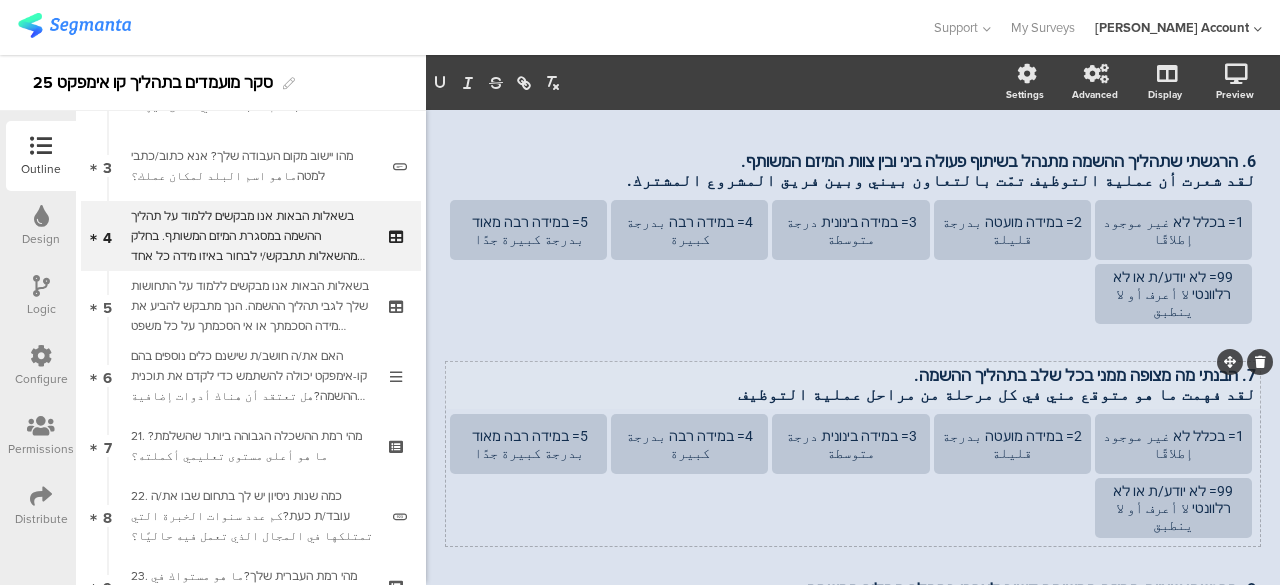 click on "لقد فهمت ما هو متوقع مني في كل مرحلة من مراحل عملية التوظيف" at bounding box center [853, 394] 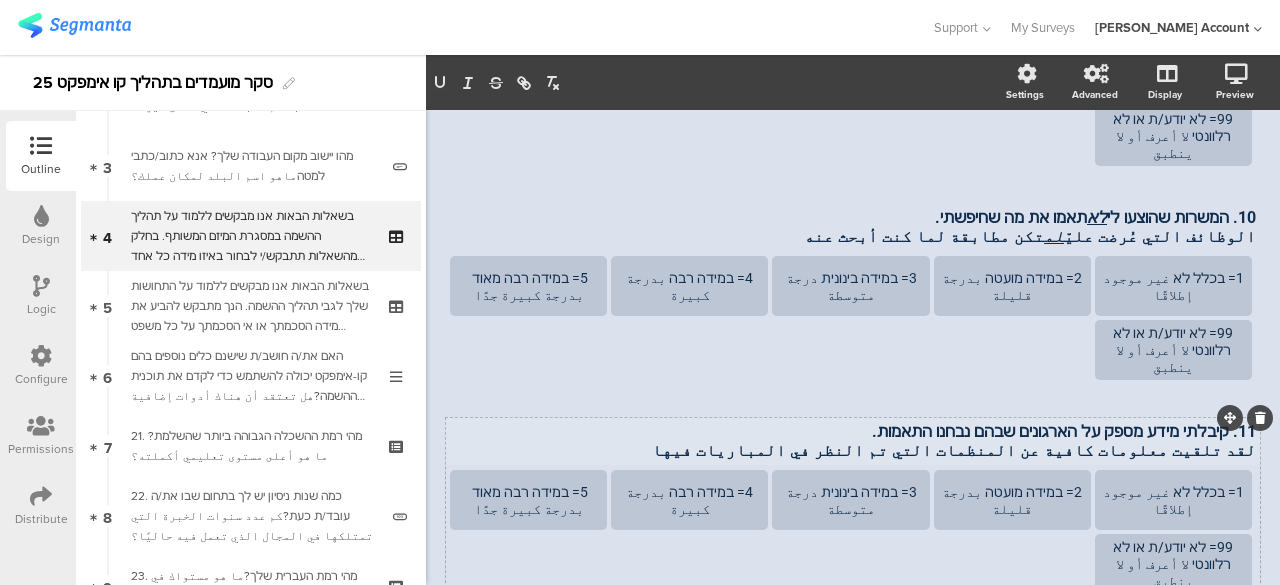 scroll, scrollTop: 1300, scrollLeft: 0, axis: vertical 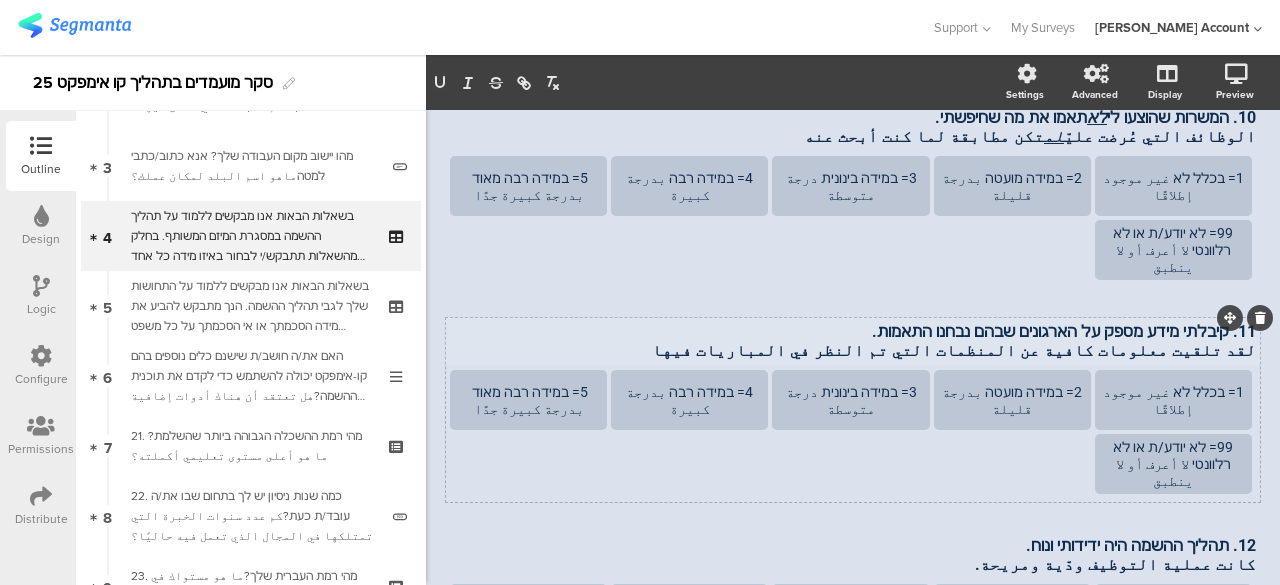 click on "11. קיבלתי מידע מספק על הארגונים שבהם נבחנו התאמות.  لقد تلقيت معلومات كافية عن المنظمات التي تم النظر في المباريات فيها
11. קיבלתי מידע מספק על הארגונים שבהם נבחנו התאמות.  لقد تلقيت معلومات كافية عن المنظمات التي تم النظر في المباريات فيها" at bounding box center (853, 341) 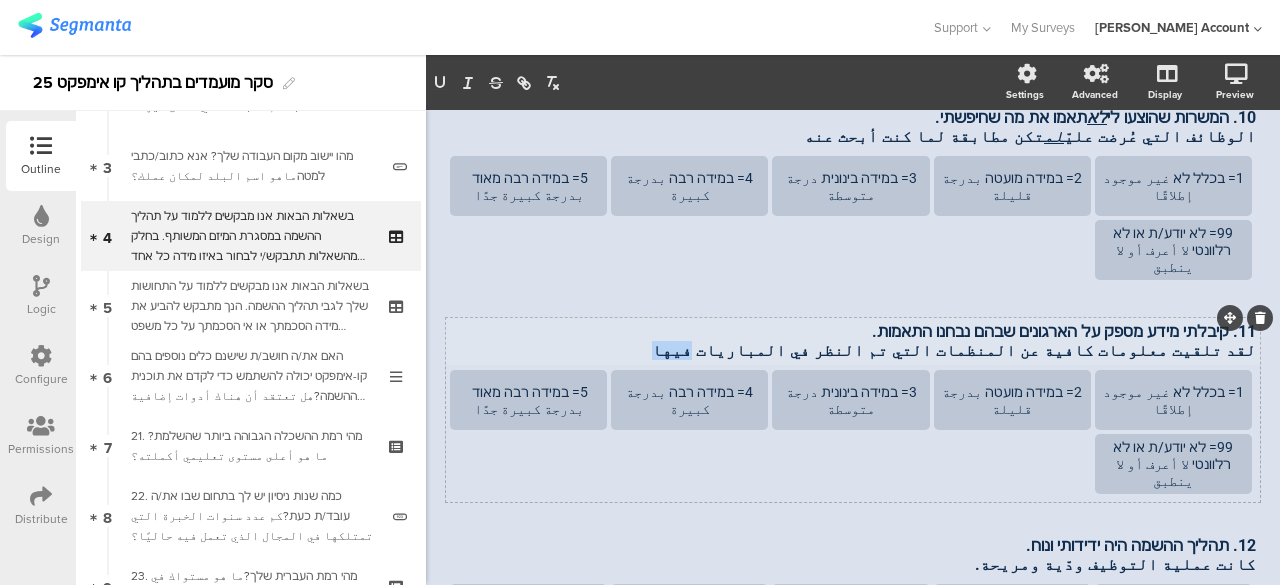 click on "لقد تلقيت معلومات كافية عن المنظمات التي تم النظر في المباريات فيها" at bounding box center [853, 350] 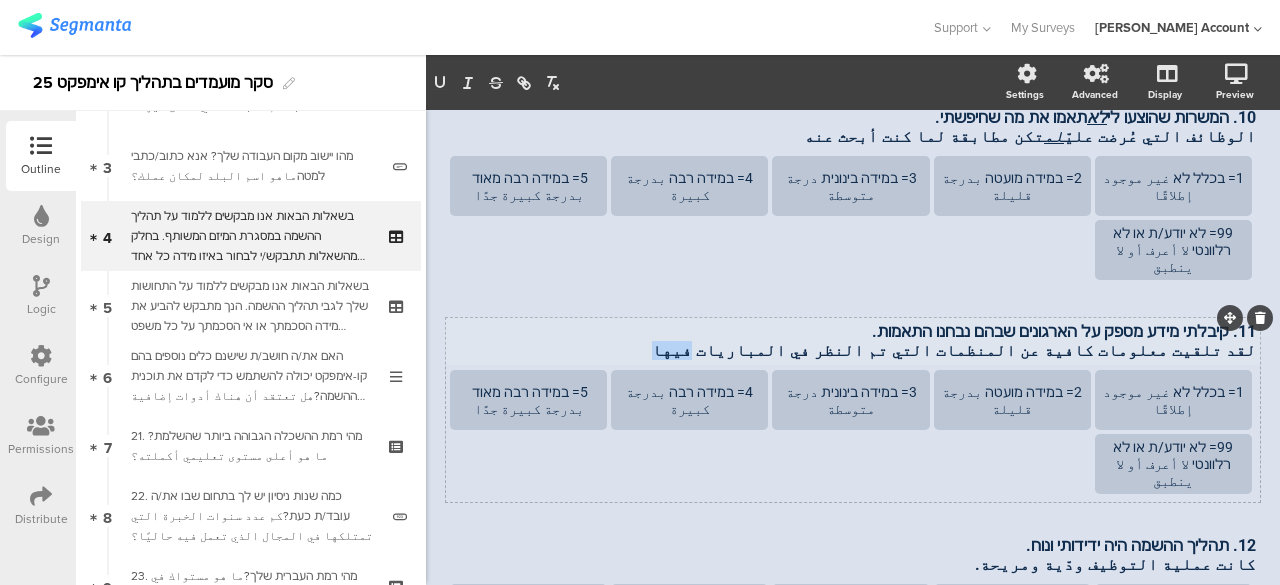 type 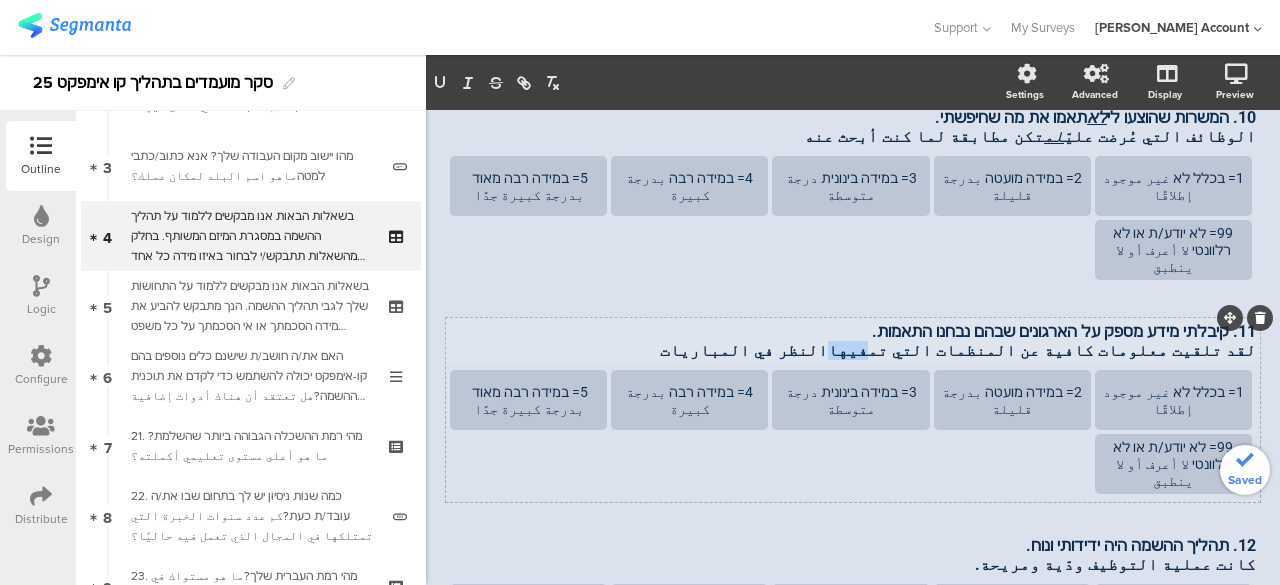 click on "لقد تلقيت معلومات كافية عن المنظمات التي تم  فيهاالنظر في المباريات" at bounding box center (853, 350) 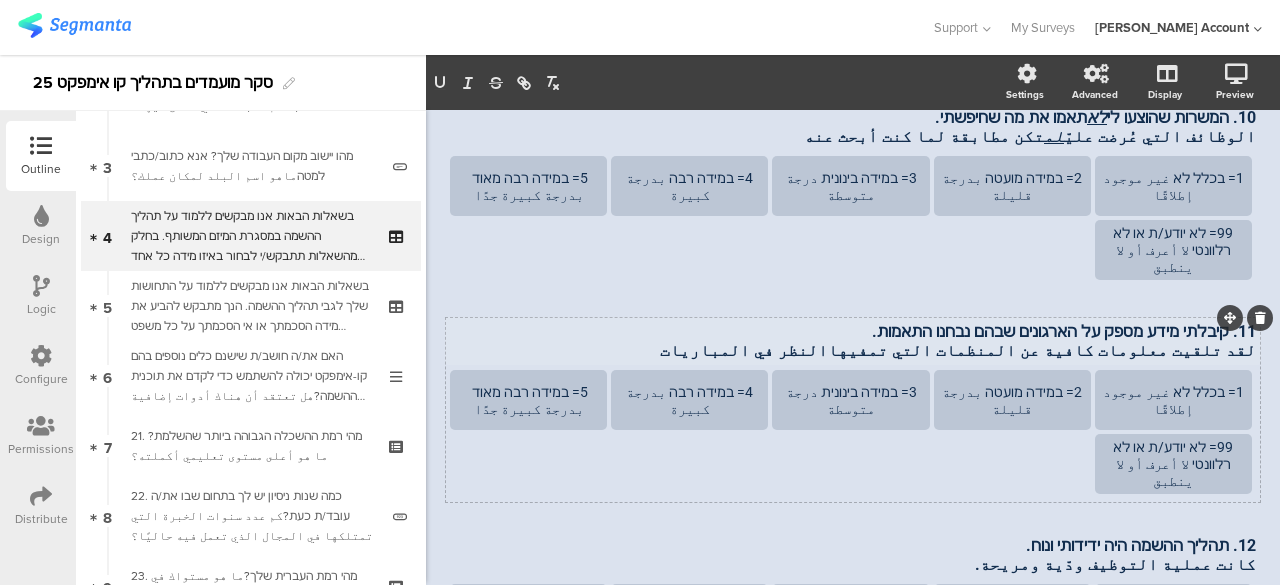 click on "لقد تلقيت معلومات كافية عن المنظمات التي تم  فيهاالنظر في المباريات" at bounding box center (853, 350) 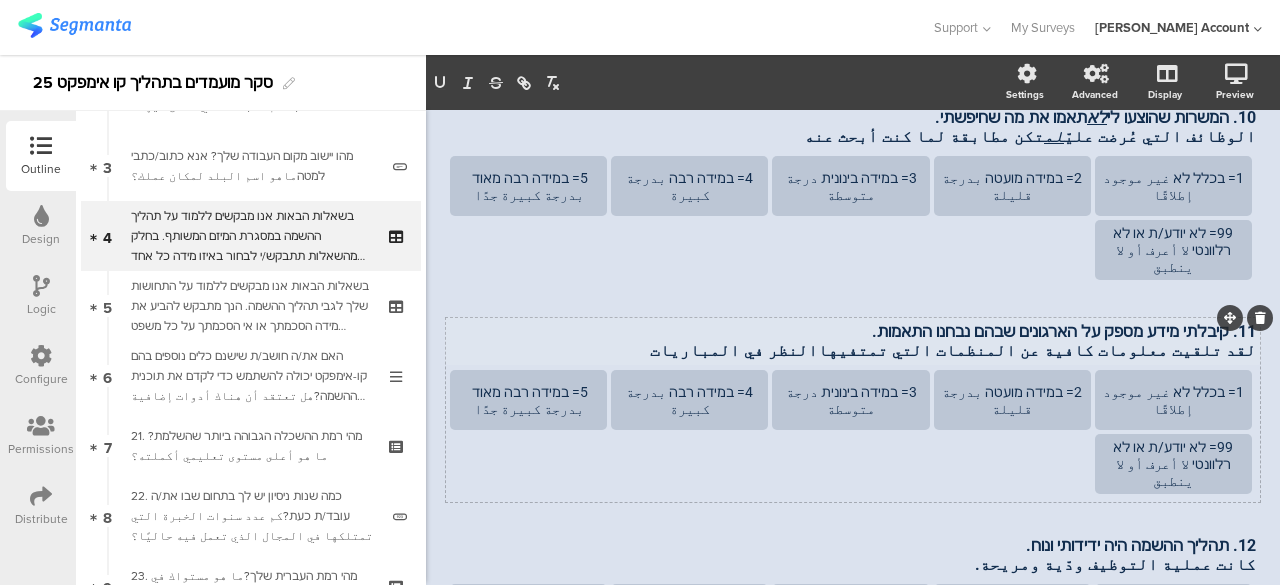 click on "فيهاالنظر في المباريات" at bounding box center (754, 350) 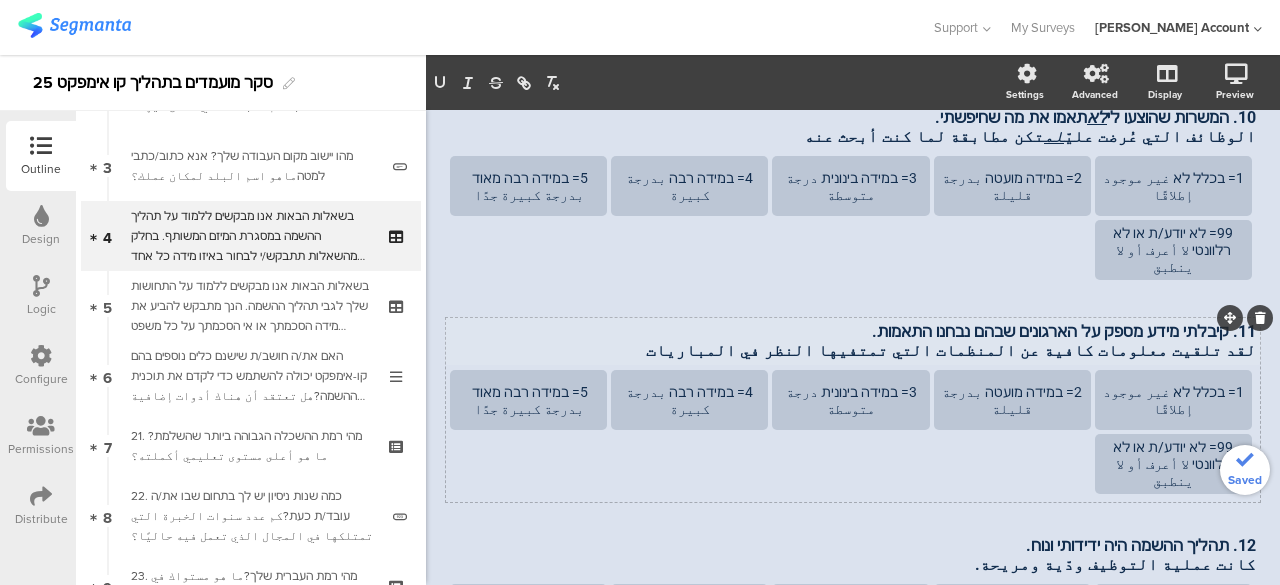 click on "فيها النظر في المباريات" at bounding box center [752, 350] 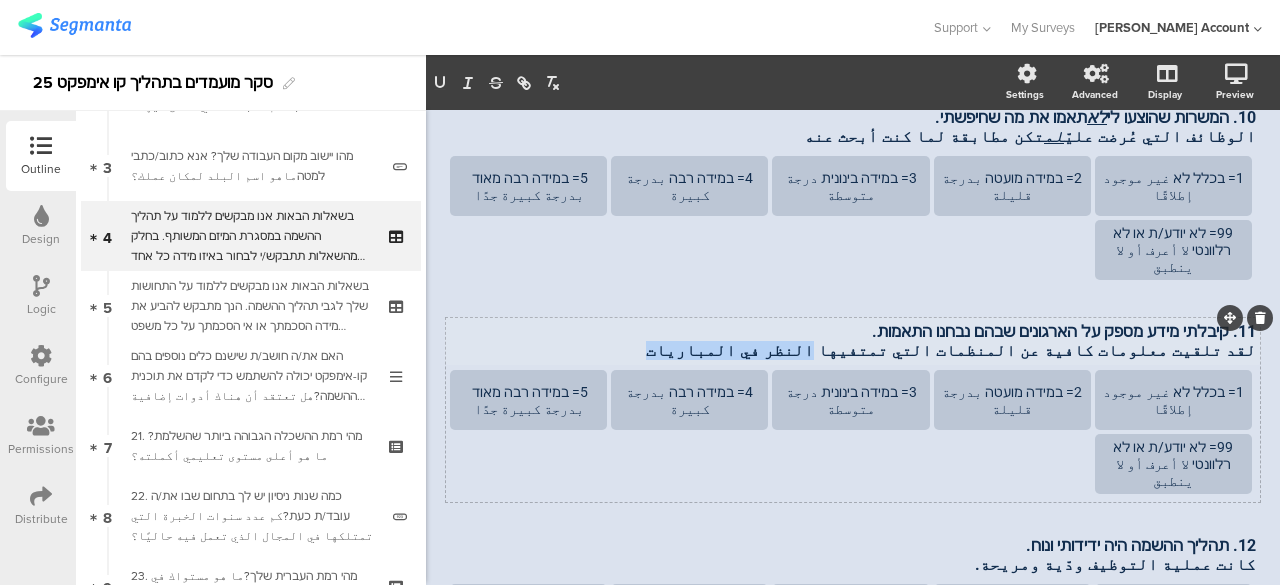 drag, startPoint x: 967, startPoint y: 275, endPoint x: 870, endPoint y: 276, distance: 97.00516 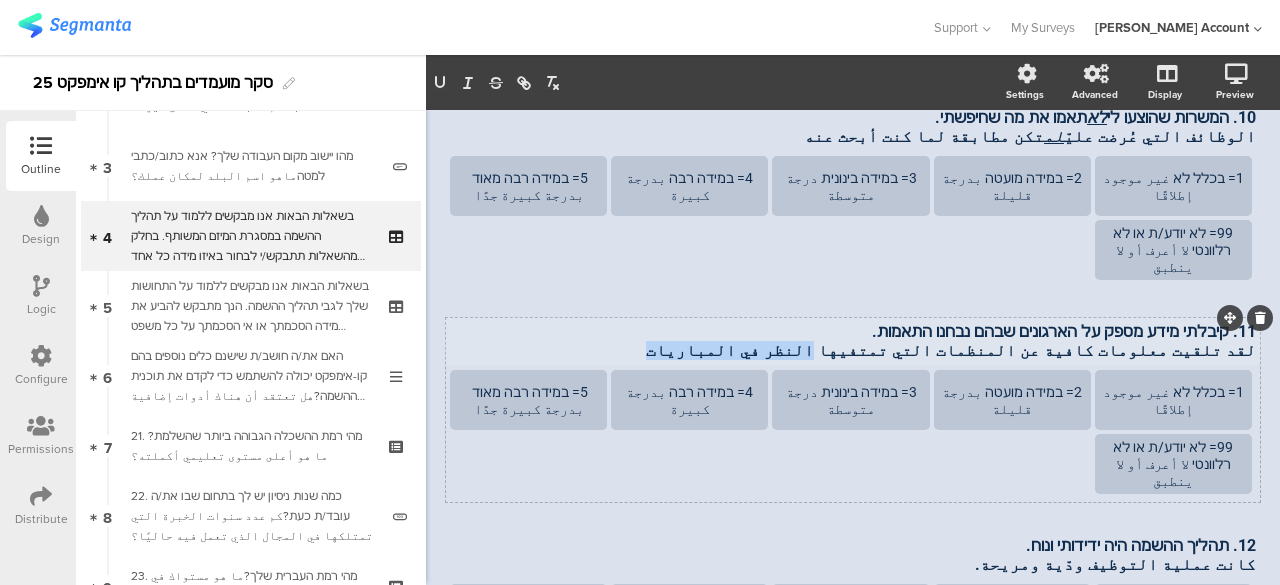 click on "فيها النظر في المباريات" at bounding box center (752, 350) 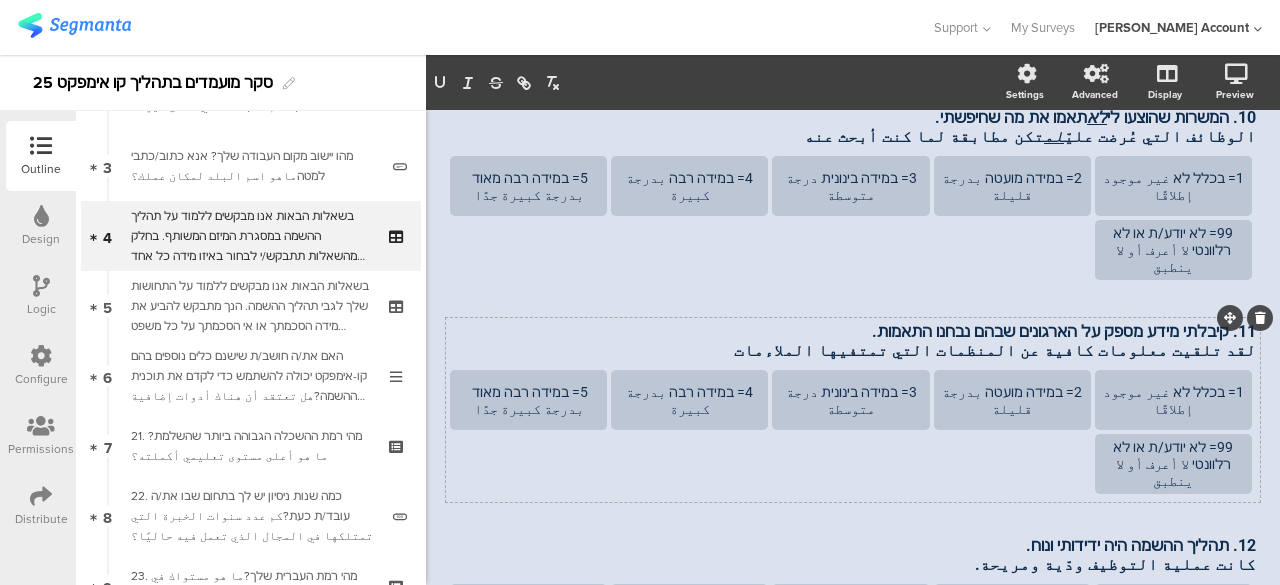 click on "1= בכלל לא غير موجود إطلاقًا
2= במידה מועטה بدرجة قليلة
3= במידה בינונית درجة متوسطة
4= במידה רבה بدرجة كبيرة
5= במידה רבה מאוד  بدرجة كبيرة جدًا
99= לא יודע/ת או לא רלוונטי لا أعرف أو لا ينطبق" 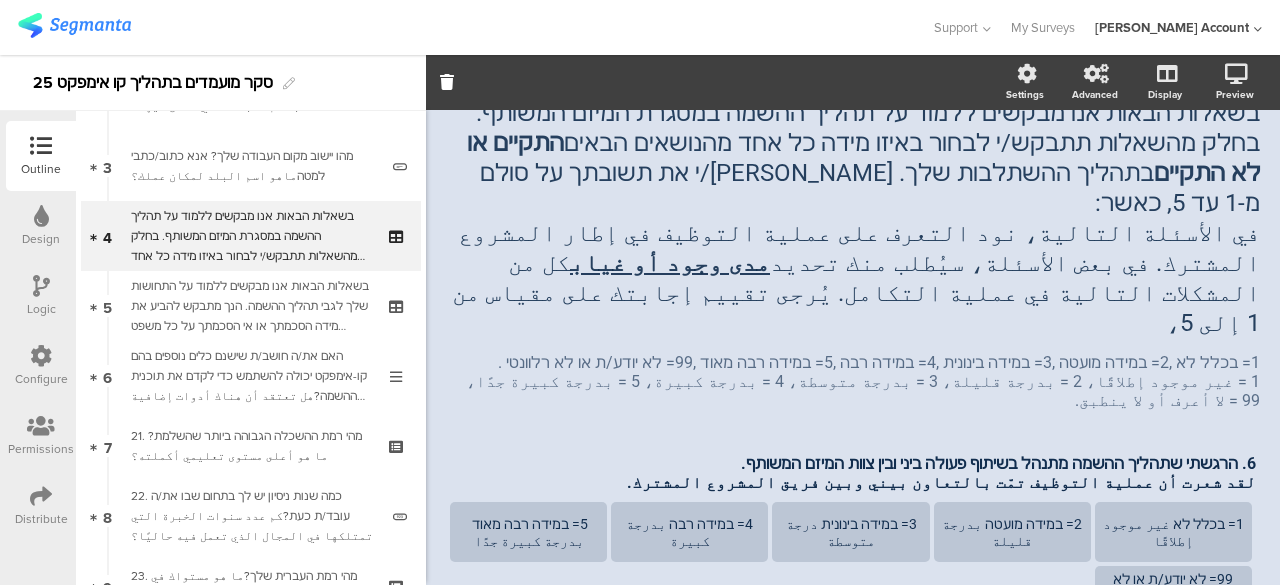 scroll, scrollTop: 0, scrollLeft: 0, axis: both 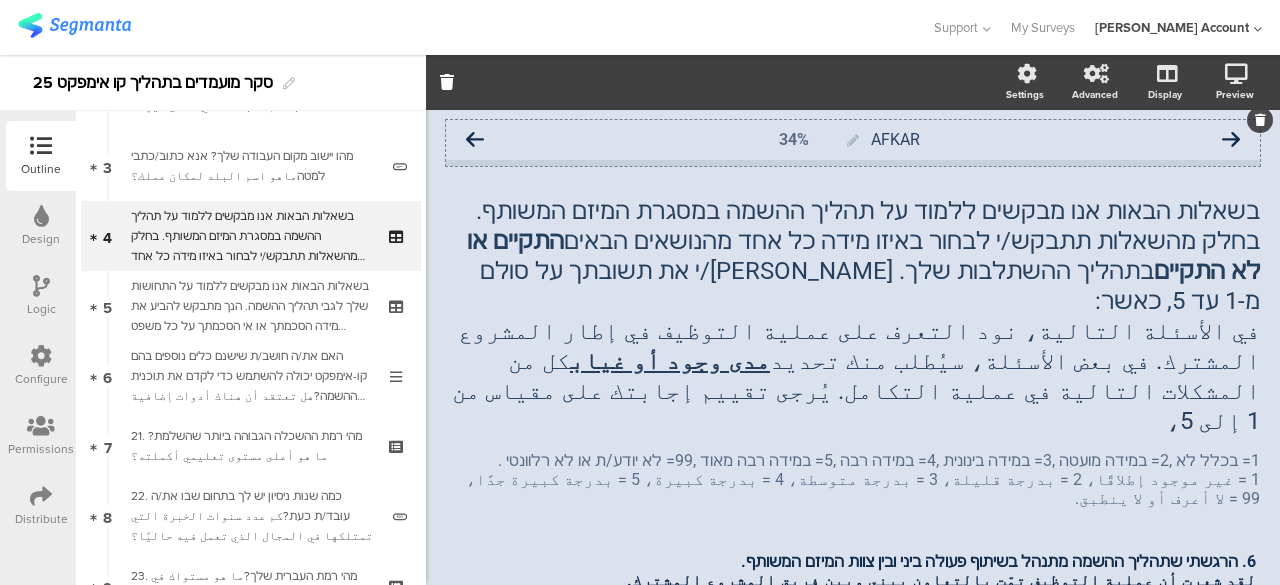 click 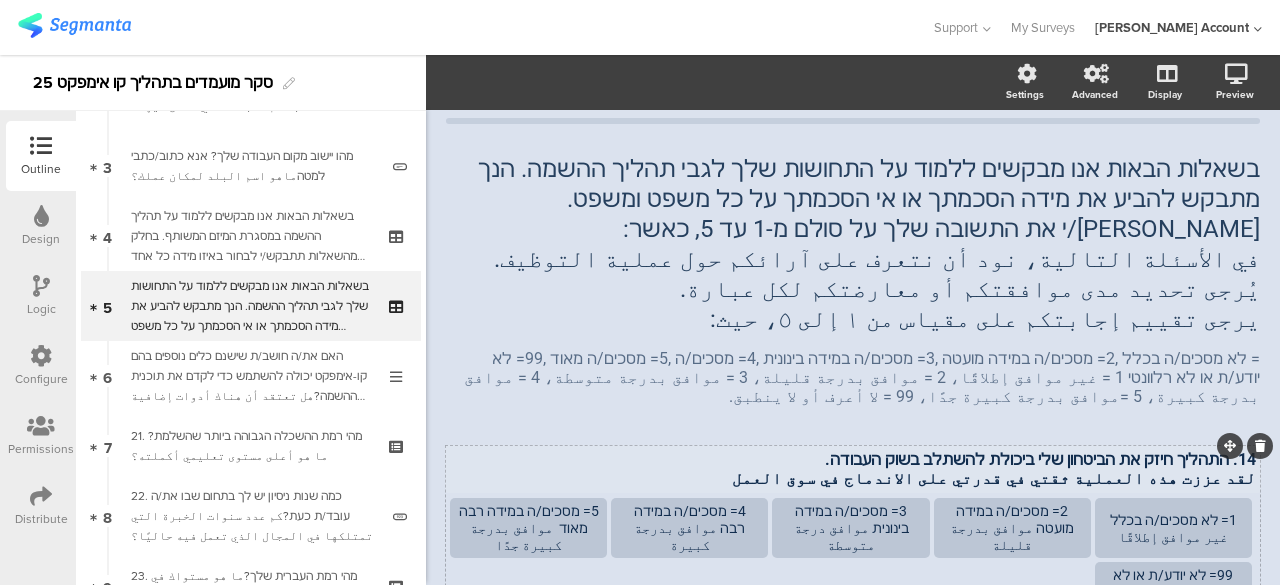 scroll, scrollTop: 0, scrollLeft: 0, axis: both 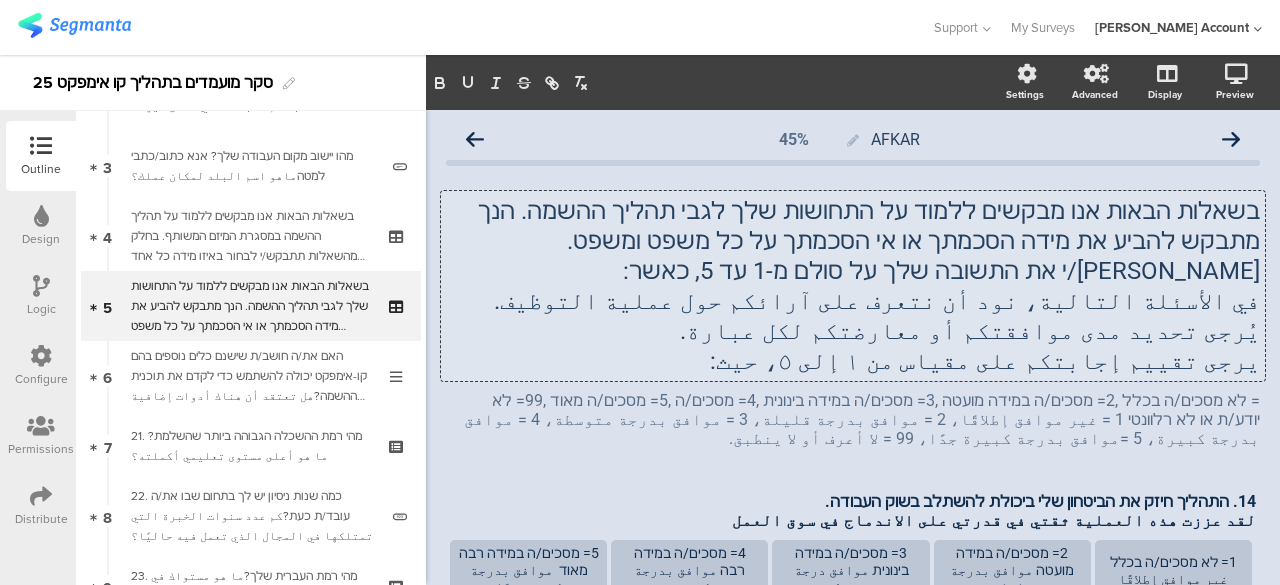 click on "בשאלות הבאות אנו מבקשים ללמוד על התחושות שלך לגבי תהליך ההשמה. הנך מתבקש להביע את מידה הסכמתך או אי הסכמתך על כל משפט ומשפט. אנא דרג/י את התשובה שלך על סולם מ-1 עד 5, כאשר: في الأسئلة التالية، نود أن نتعرف على آرائكم حول عملية التوظيف. يُرجى تحديد مدى موافقتكم أو معارضتكم لكل عبارة. يرجى تقييم إجابتكم على مقياس من ١ إلى ٥، حيث:
בשאלות הבאות אנו מבקשים ללמוד על התחושות שלך לגבי תהליך ההשמה. הנך מתבקש להביע את מידה הסכמתך או אי הסכמתך על כל משפט ומשפט. אנא דרג/י את התשובה שלך על סולם מ-1 עד 5, כאשר: يرجى تقييم إجابتكم على مقياس من ١ إلى ٥، حيث:" 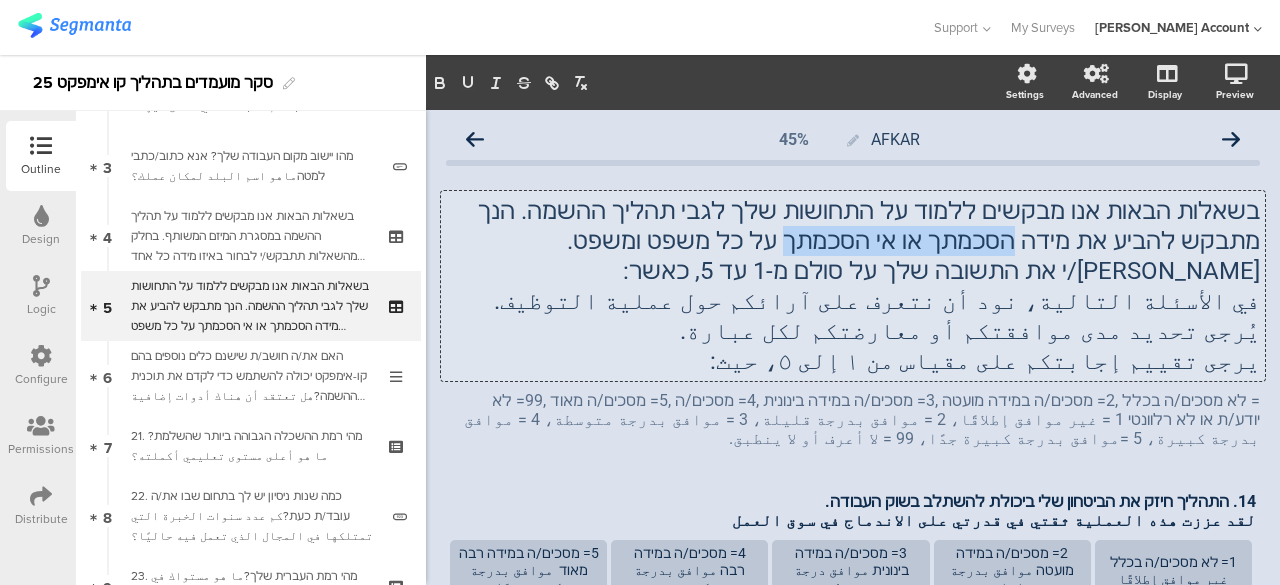 drag, startPoint x: 1197, startPoint y: 243, endPoint x: 1013, endPoint y: 252, distance: 184.21997 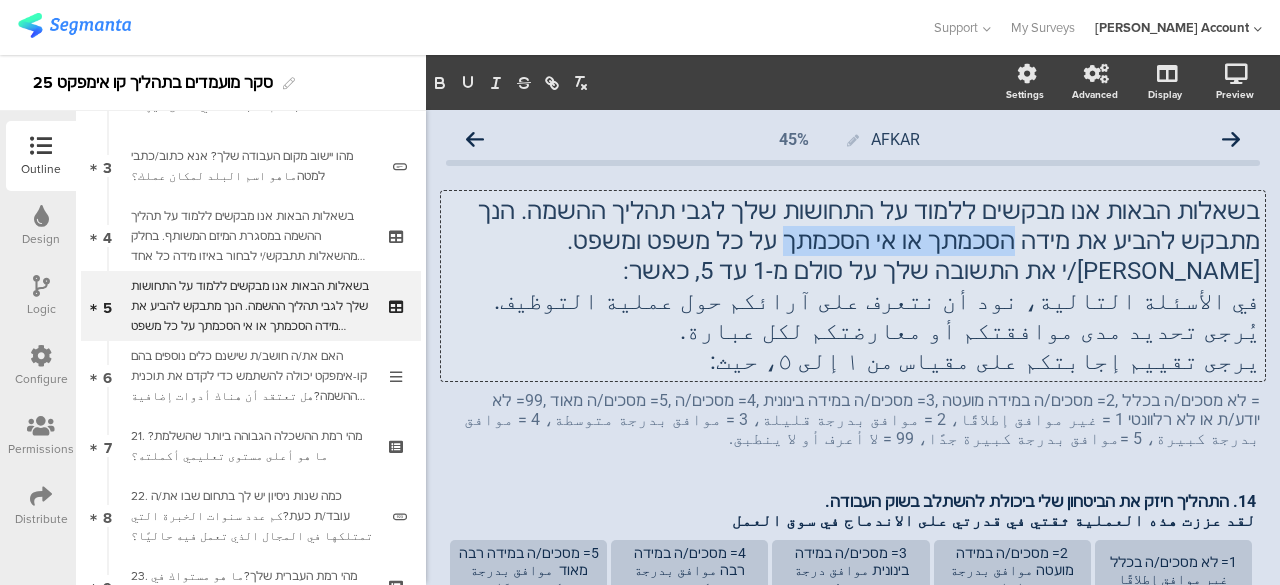 click on "בשאלות הבאות אנו מבקשים ללמוד על התחושות שלך לגבי תהליך ההשמה. הנך מתבקש להביע את מידה הסכמתך או אי הסכמתך על כל משפט ומשפט." 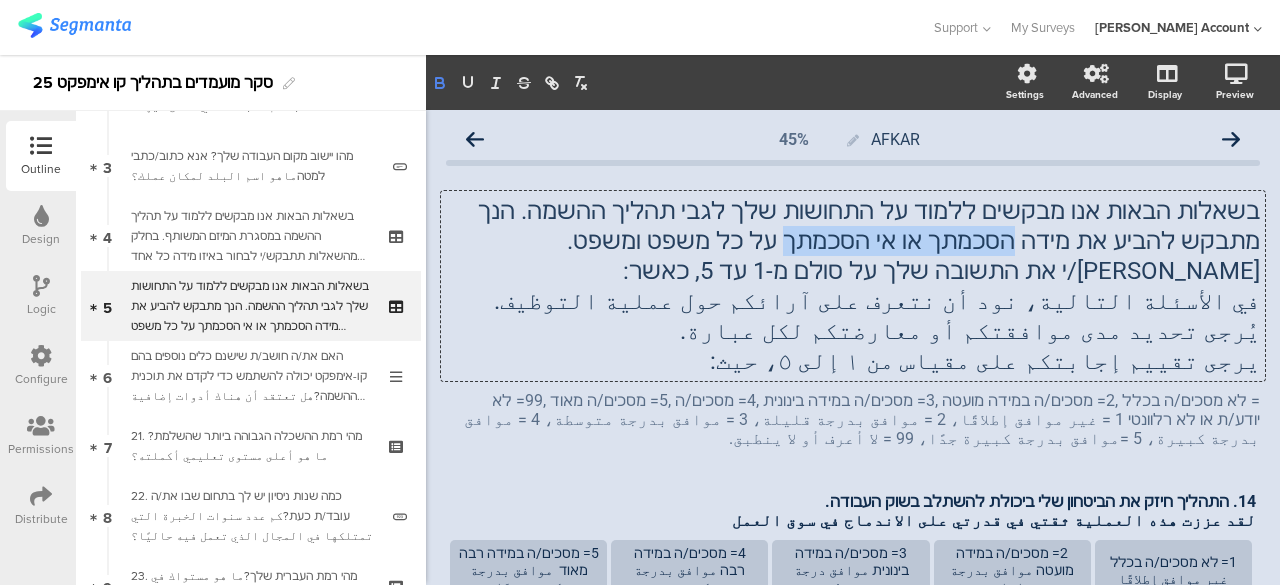 click 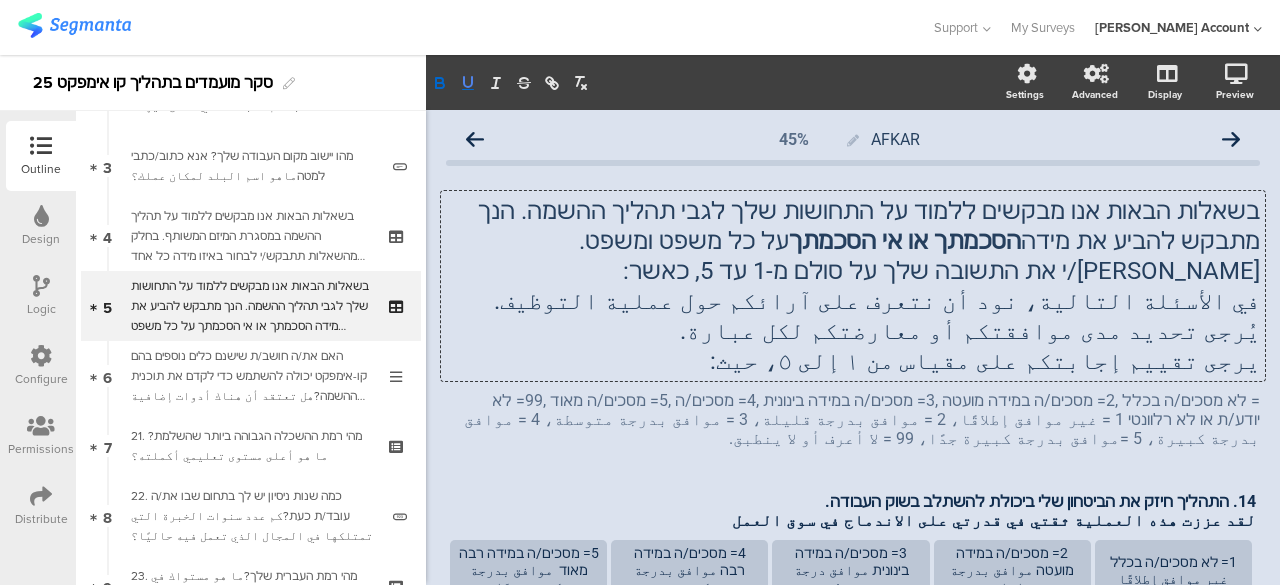 click 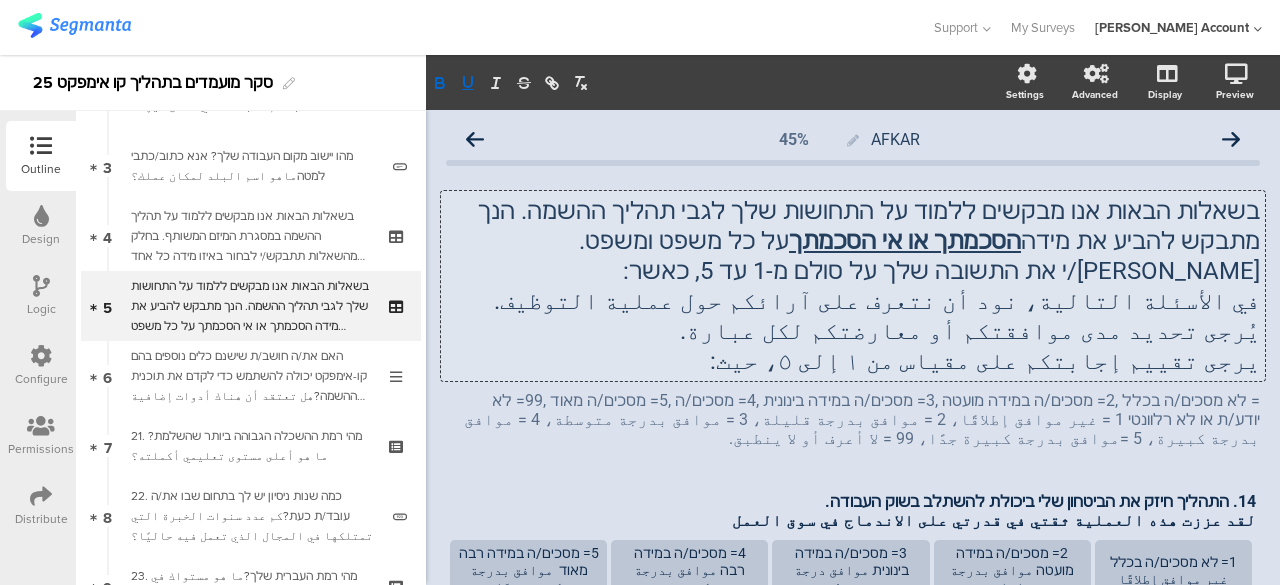 click on "في الأسئلة التالية، نود أن نتعرف على آرائكم حول عملية التوظيف. يُرجى تحديد مدى موافقتكم أو معارضتكم لكل عبارة." 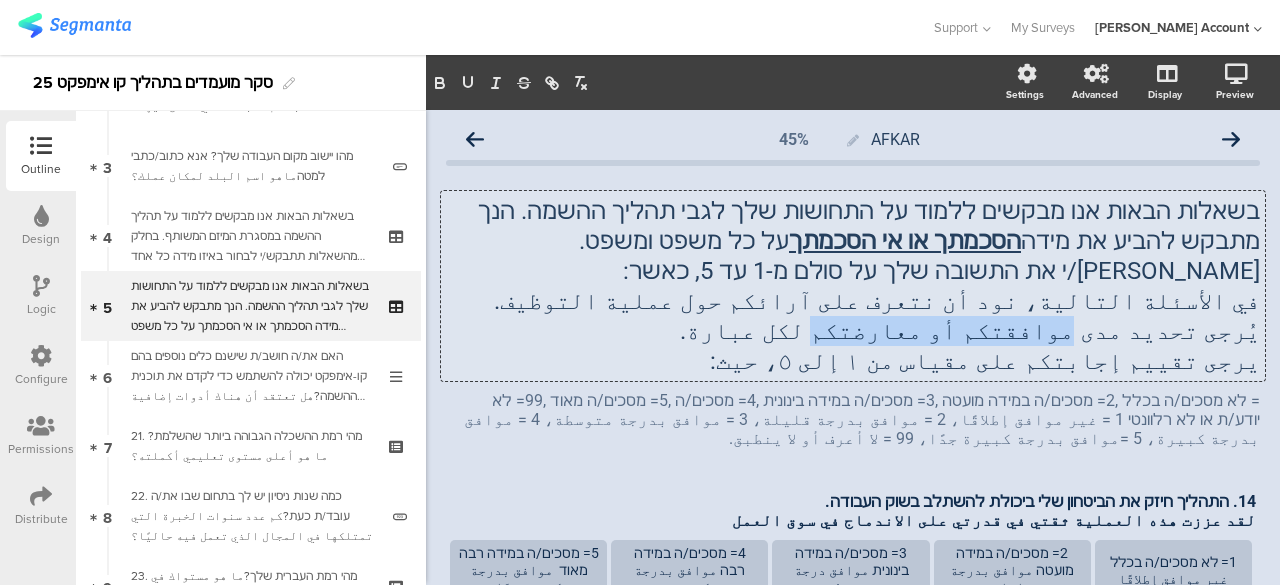 drag, startPoint x: 606, startPoint y: 302, endPoint x: 1162, endPoint y: 332, distance: 556.8088 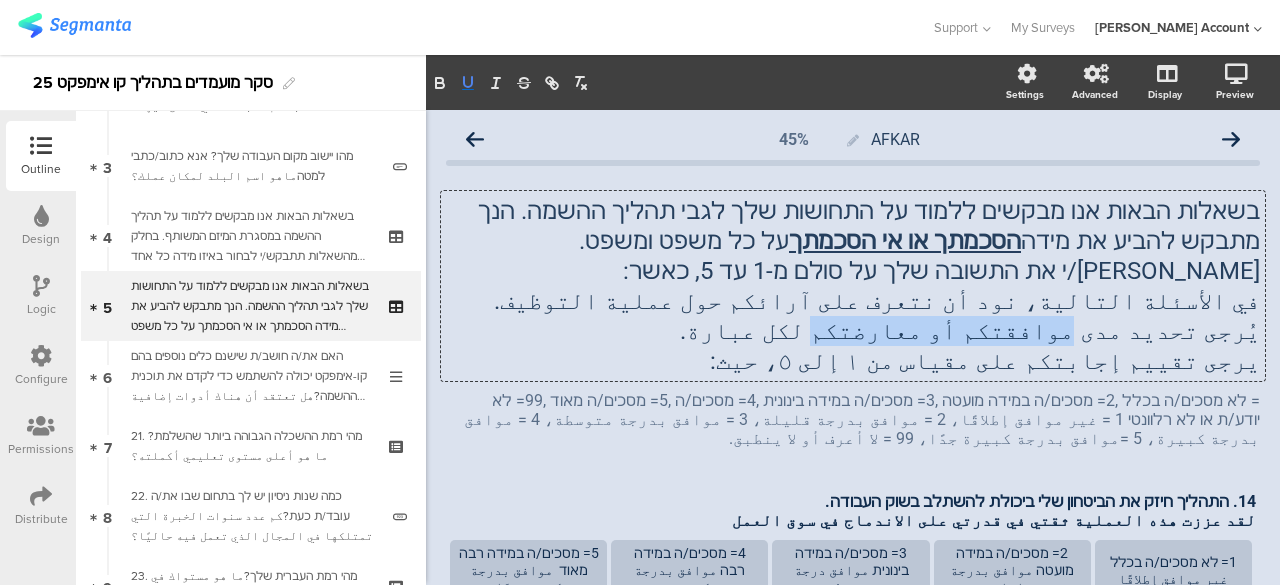 click 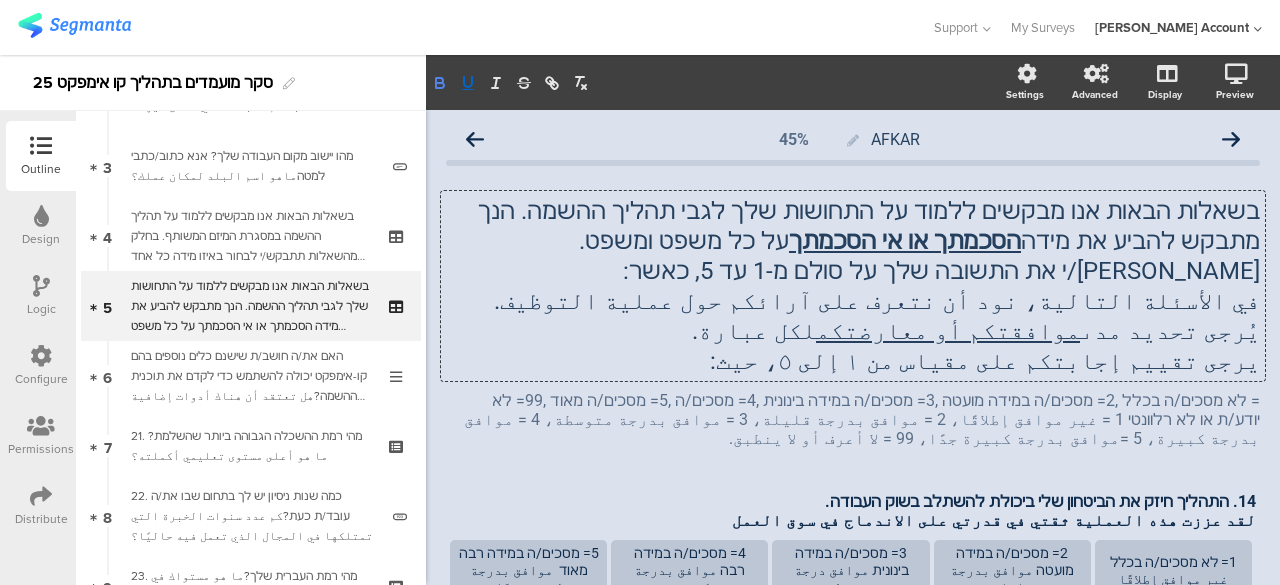 click 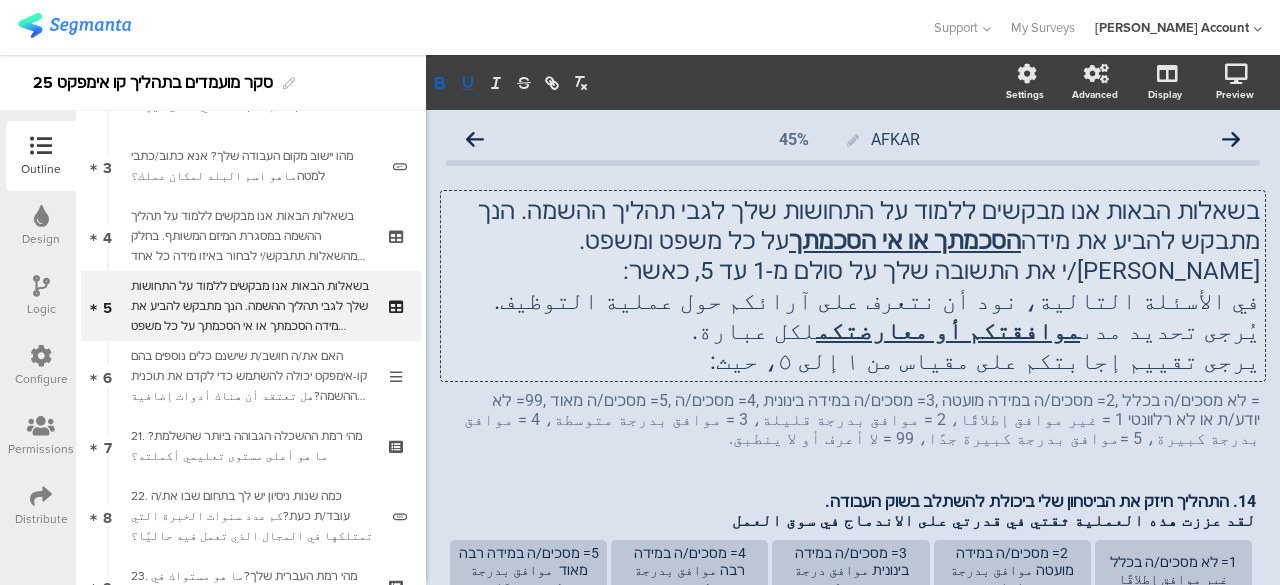 scroll, scrollTop: 100, scrollLeft: 0, axis: vertical 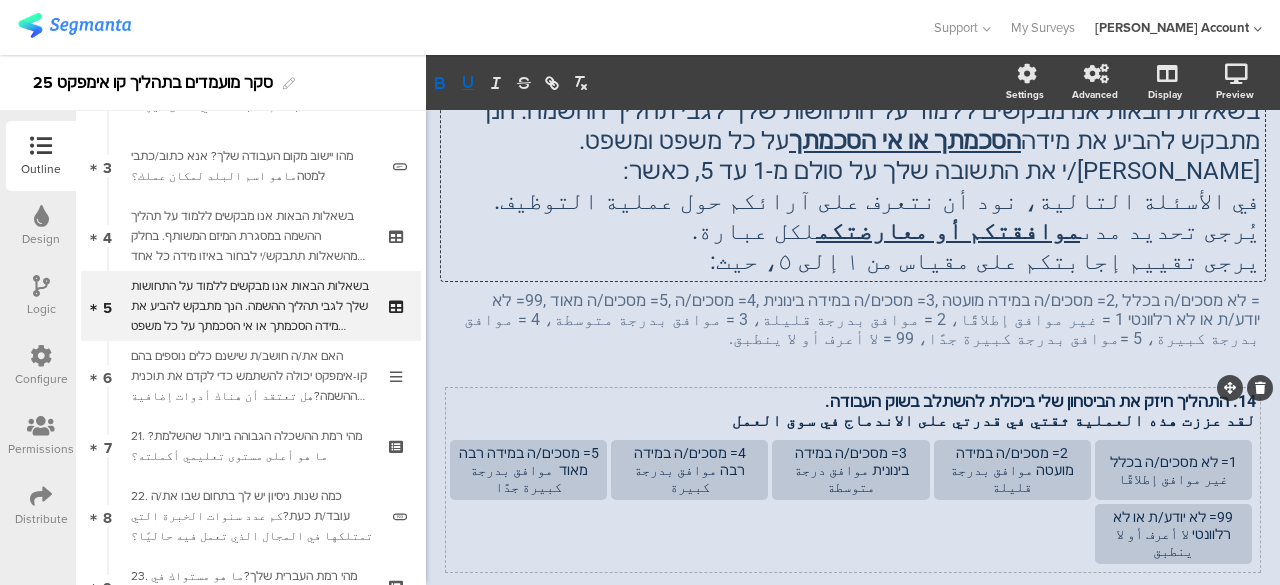 click on "14. התהליך חיזק את הביטחון שלי ביכולת להשתלב בשוק העבודה.  لقد عززت هذه العملية ثقتي في قدرتي على الاندماج في سوق العمل
14. התהליך חיזק את הביטחון שלי ביכולת להשתלב בשוק העבודה.  لقد عززت هذه العملية ثقتي في قدرتي على الاندماج في سوق العمل
1= לא מסכים/ה בכלל غير موافق إطلاقًا
2= מסכים/ה במידה מועטה موافق بدرجة قليلة
3= מסכים/ה במידה בינונית موافق درجة متوسطة" at bounding box center [853, 480] 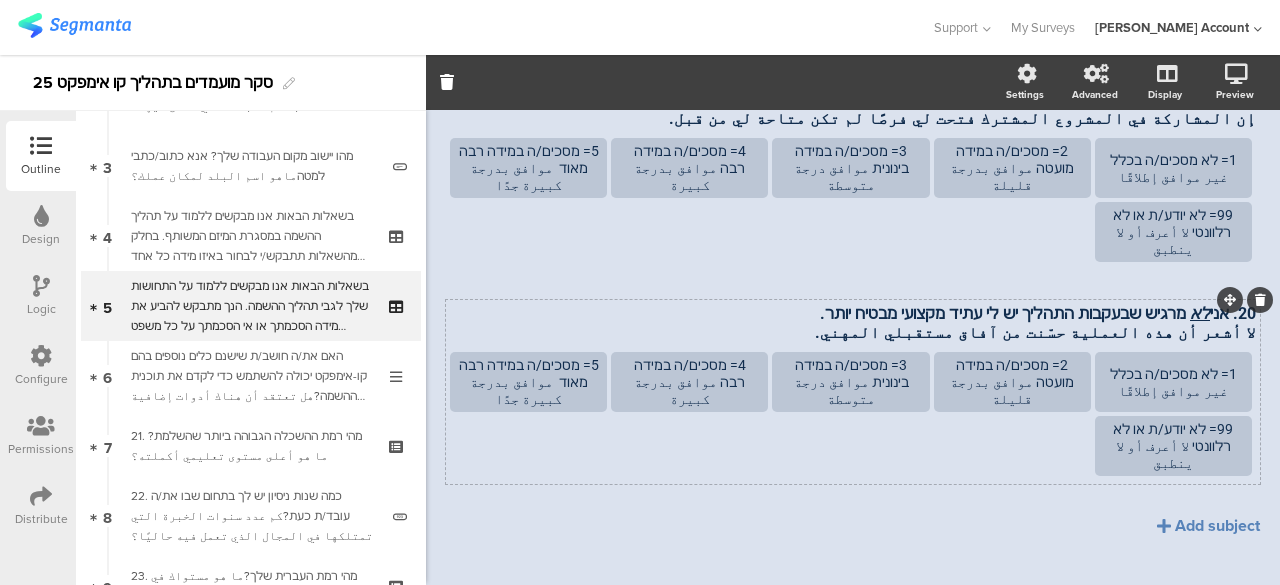 scroll, scrollTop: 1500, scrollLeft: 0, axis: vertical 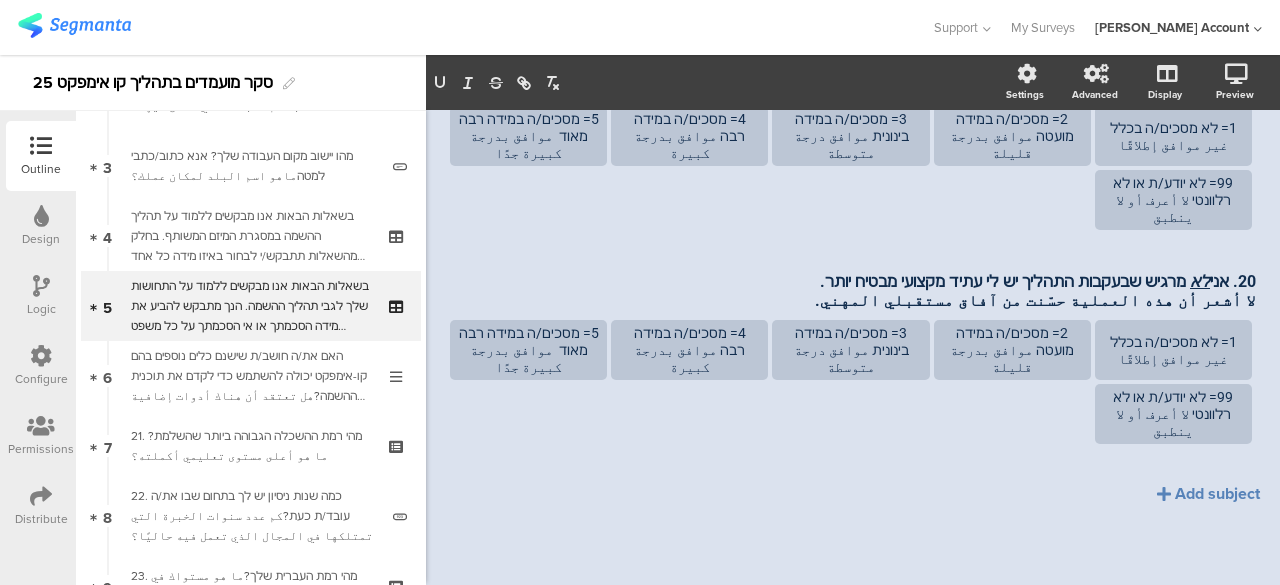 drag, startPoint x: 1230, startPoint y: 310, endPoint x: 1246, endPoint y: 310, distance: 16 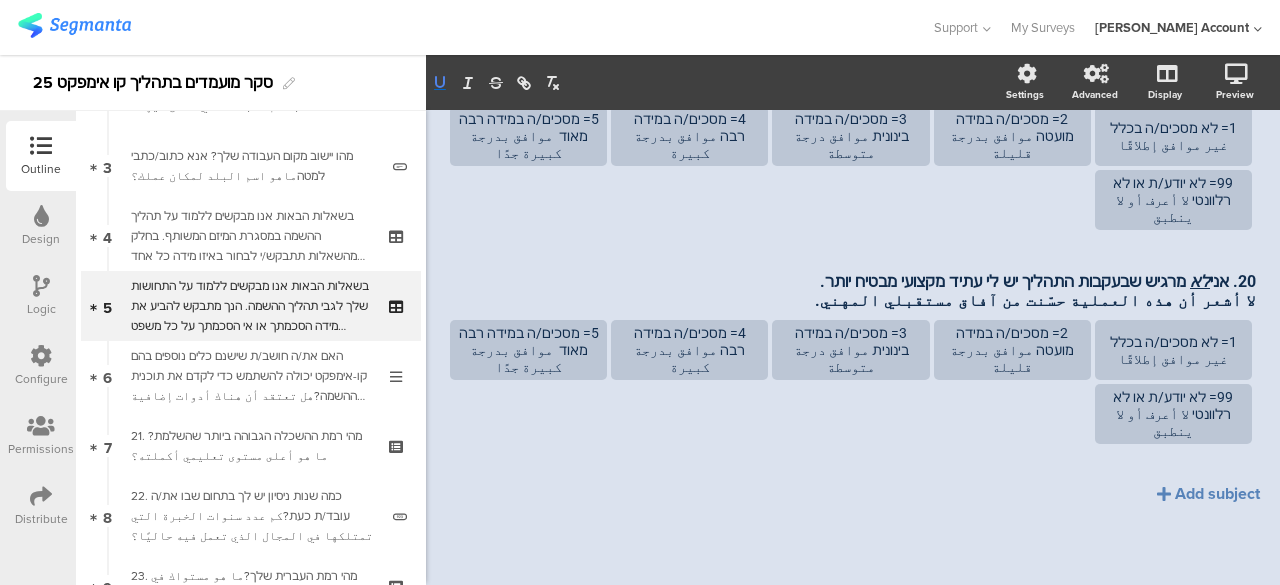 click 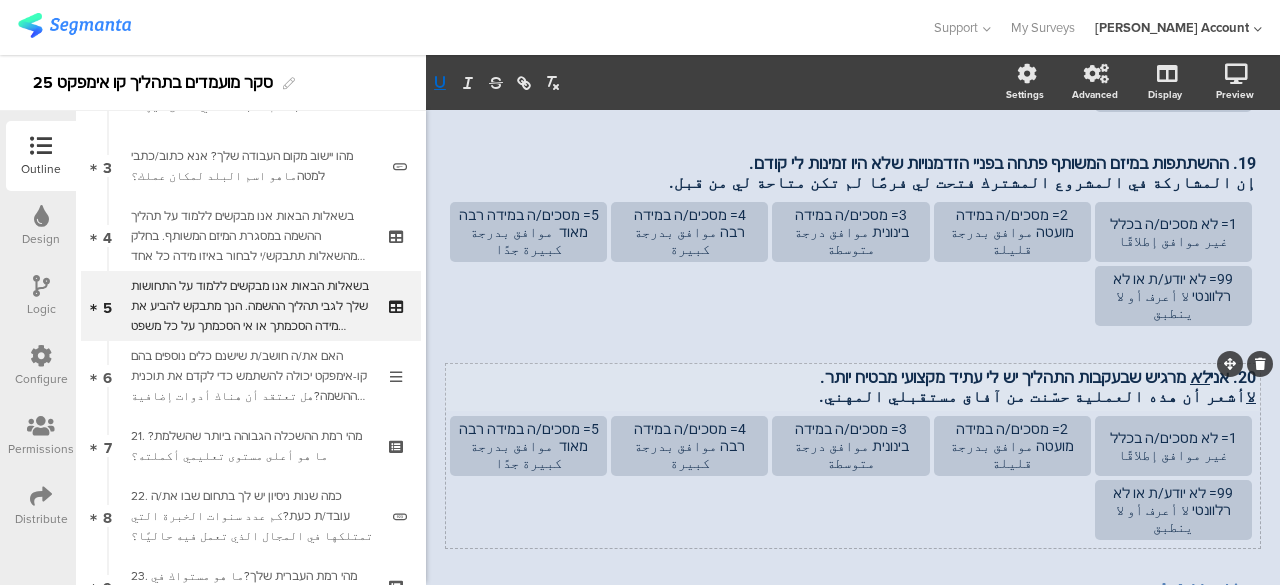 scroll, scrollTop: 1509, scrollLeft: 0, axis: vertical 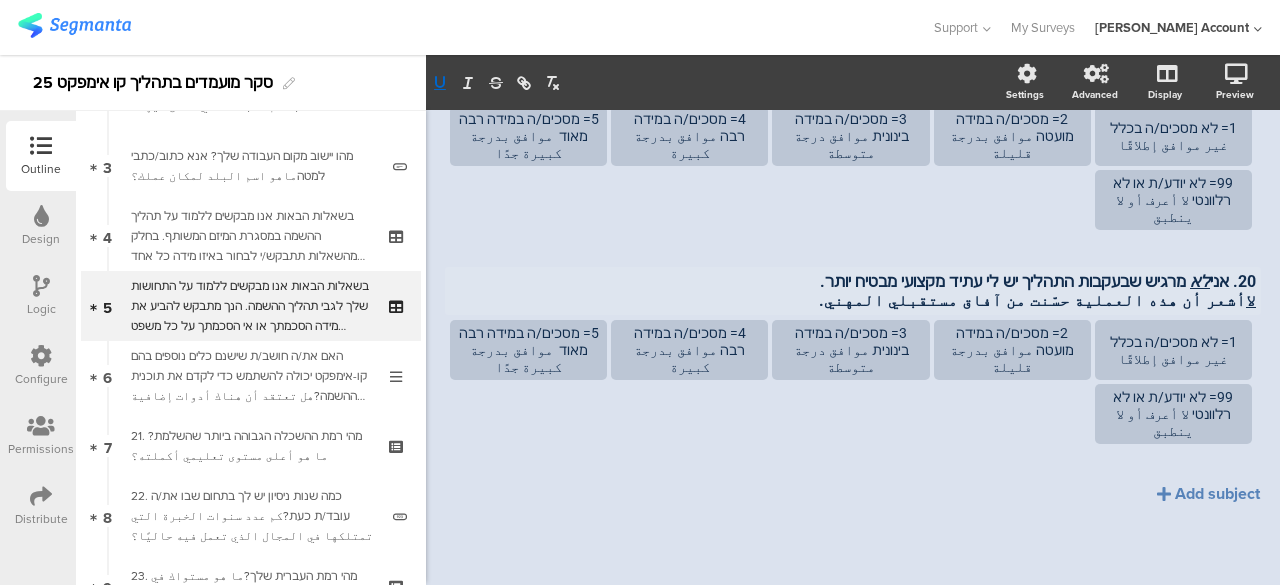 click on "14. התהליך חיזק את הביטחון שלי ביכולת להשתלב בשוק העבודה.  لقد عززت هذه العملية ثقتي في قدرتي على الاندماج في سوق العمل
14. התהליך חיזק את הביטחון שלי ביכולת להשתלב בשוק העבודה.  لقد عززت هذه العملية ثقتي في قدرتي على الاندماج في سوق العمل
1= לא מסכים/ה בכלל غير موافق إطلاقًا
2= מסכים/ה במידה מועטה موافق بدرجة قليلة
3= מסכים/ה במידה בינונית موافق درجة متوسطة" 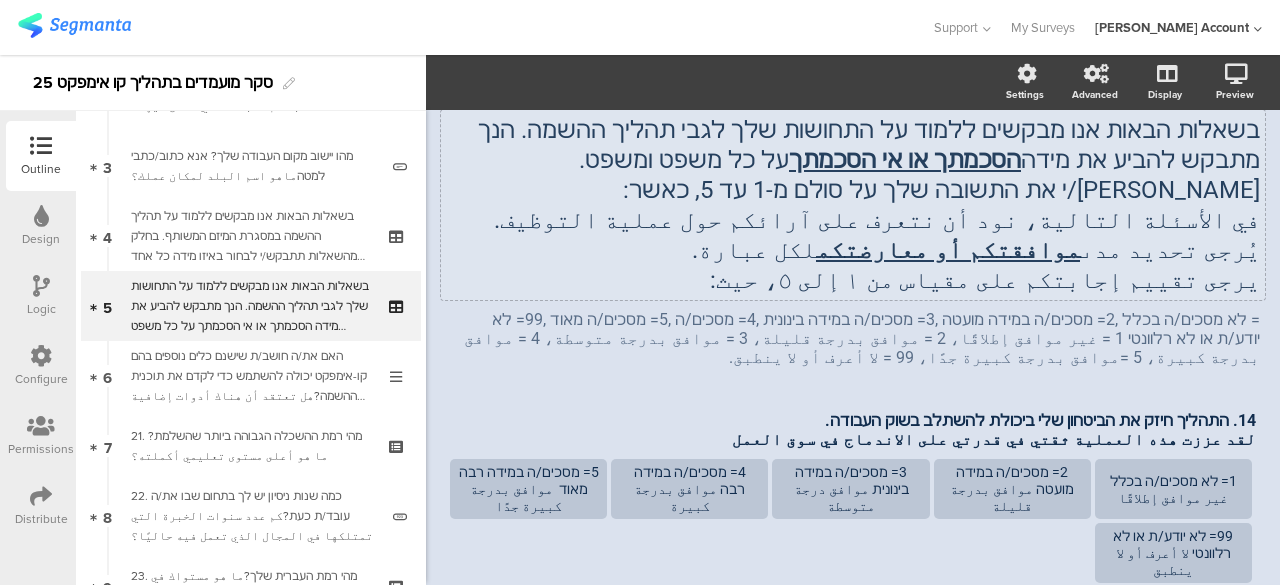 scroll, scrollTop: 0, scrollLeft: 0, axis: both 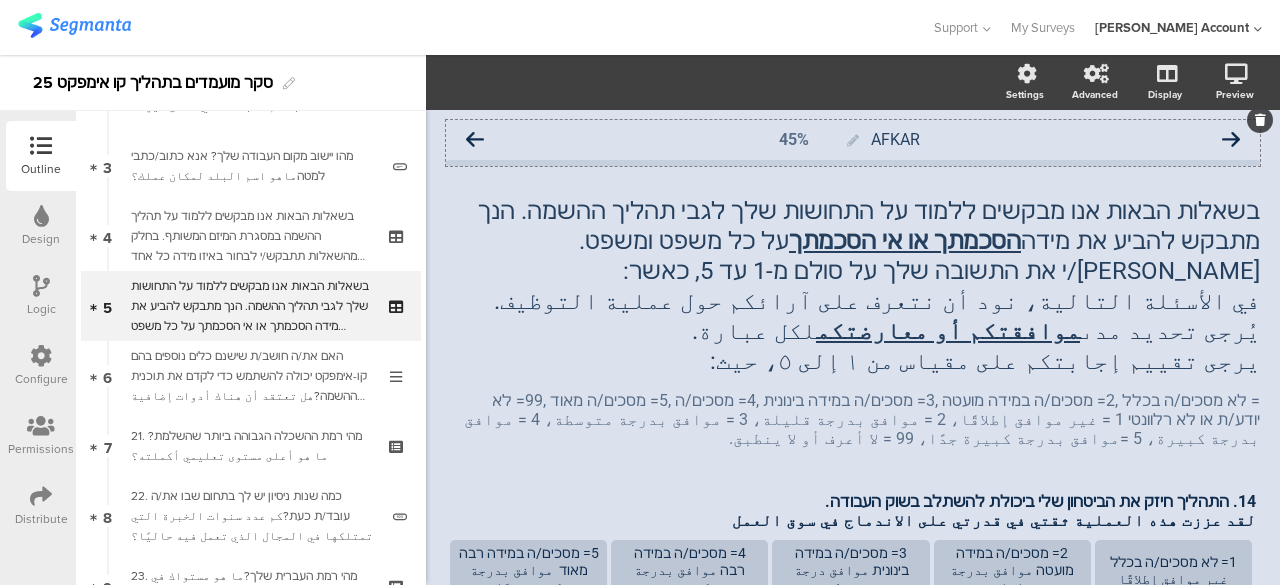 click 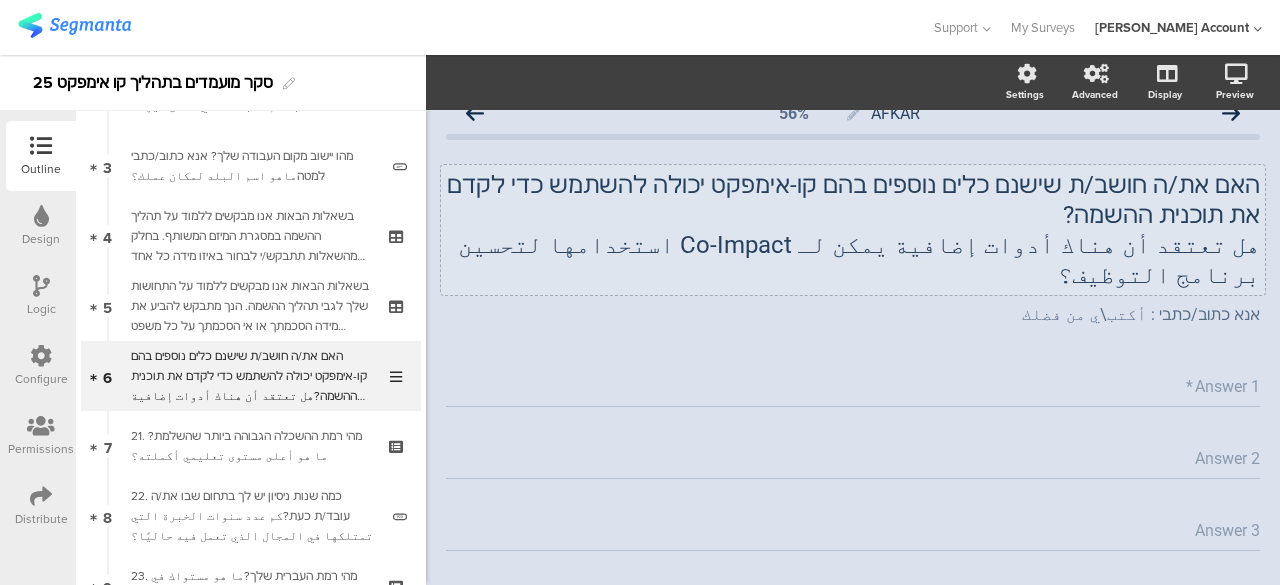 scroll, scrollTop: 0, scrollLeft: 0, axis: both 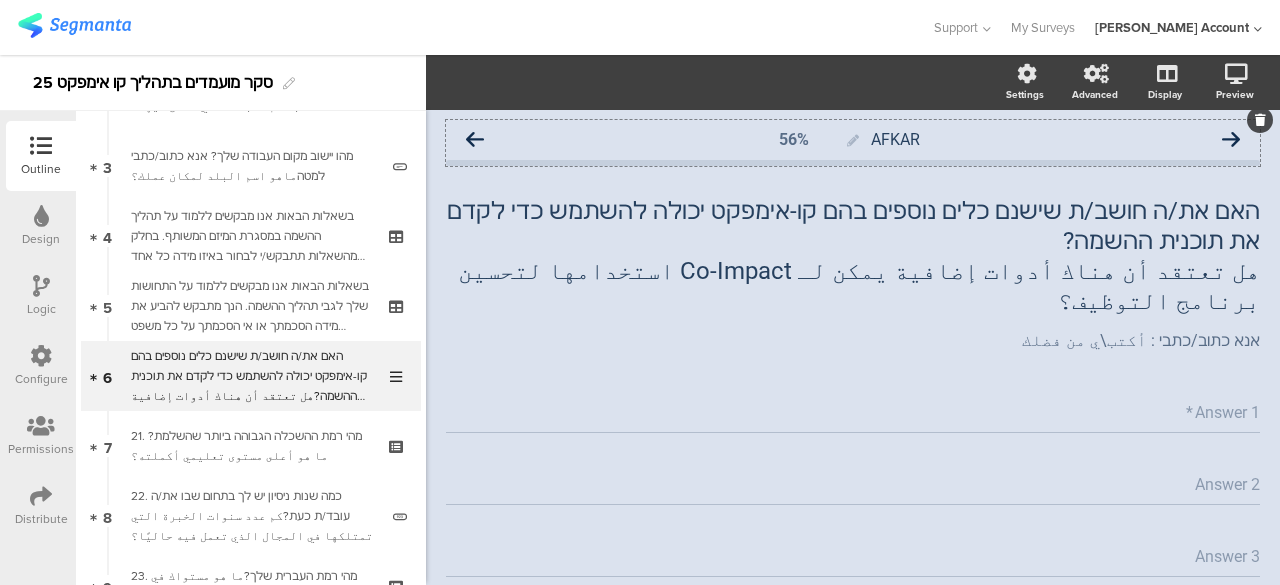 click 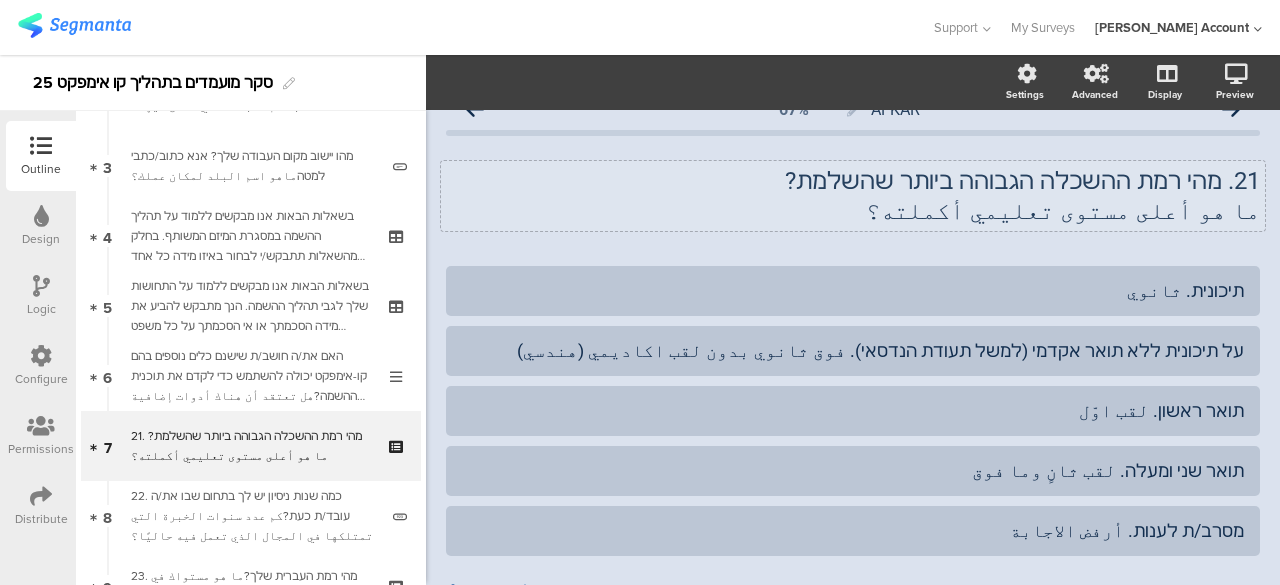 scroll, scrollTop: 0, scrollLeft: 0, axis: both 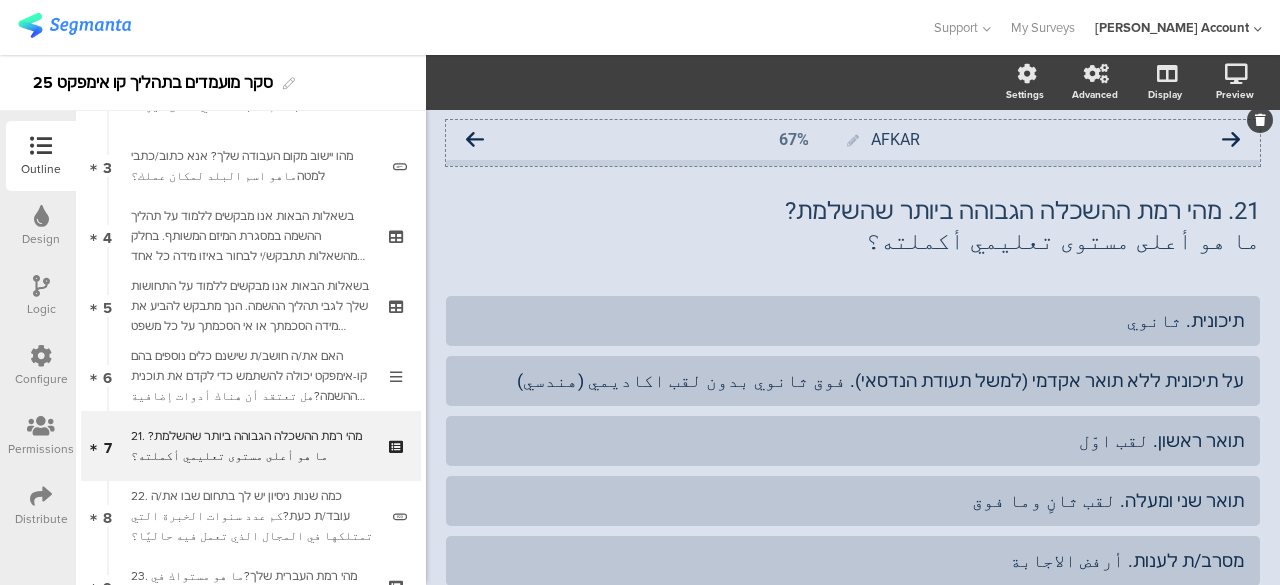 click 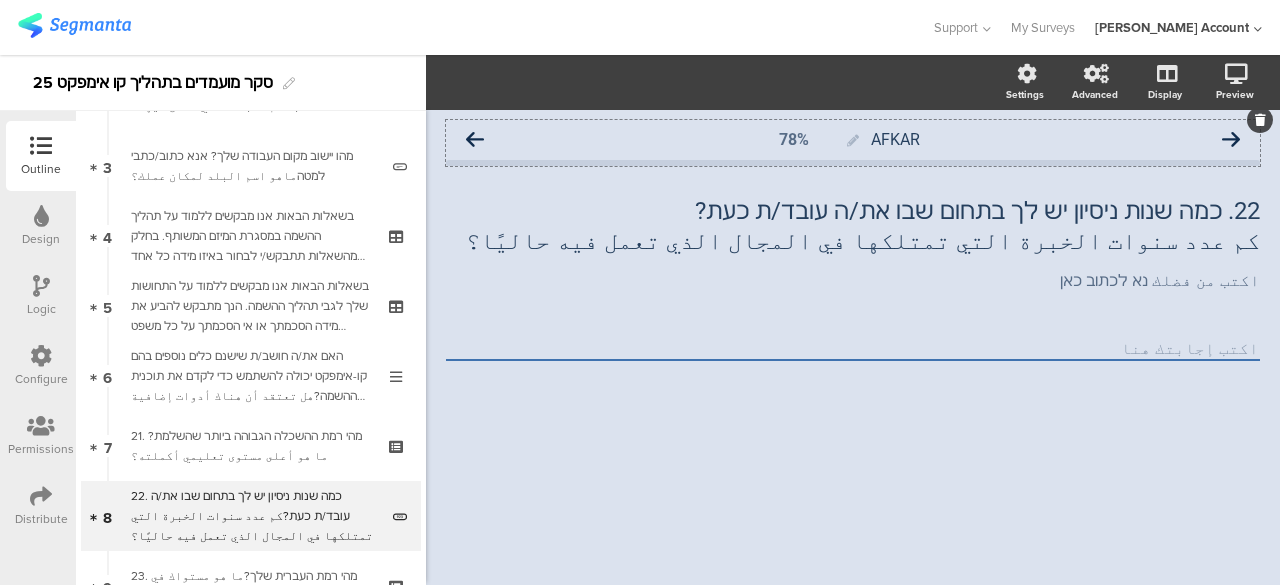 click 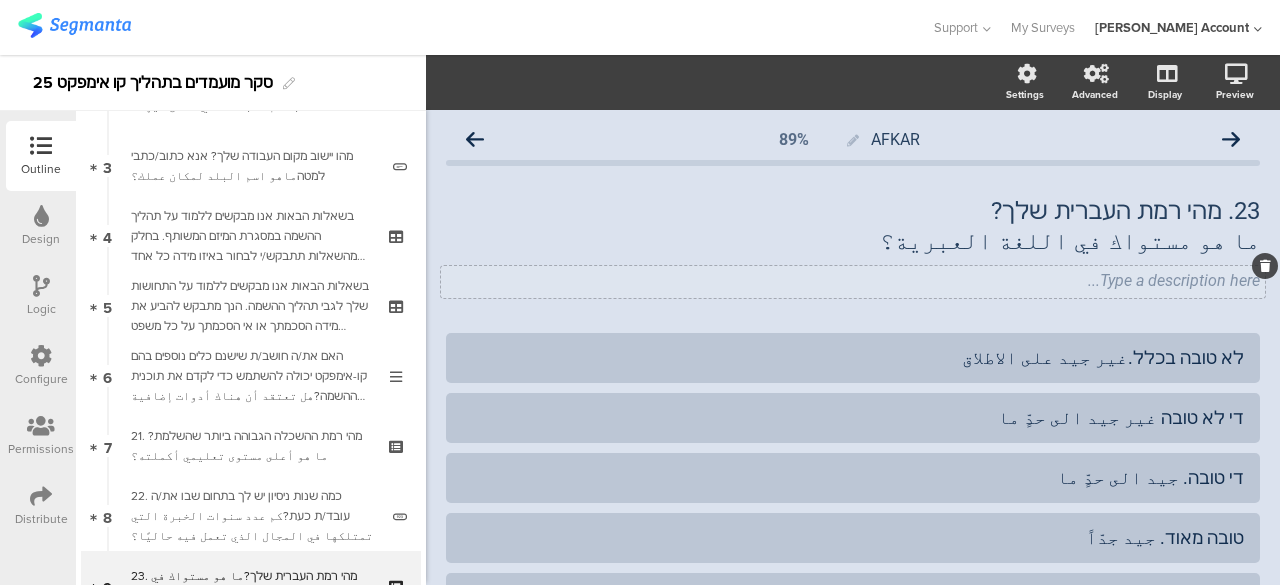 click 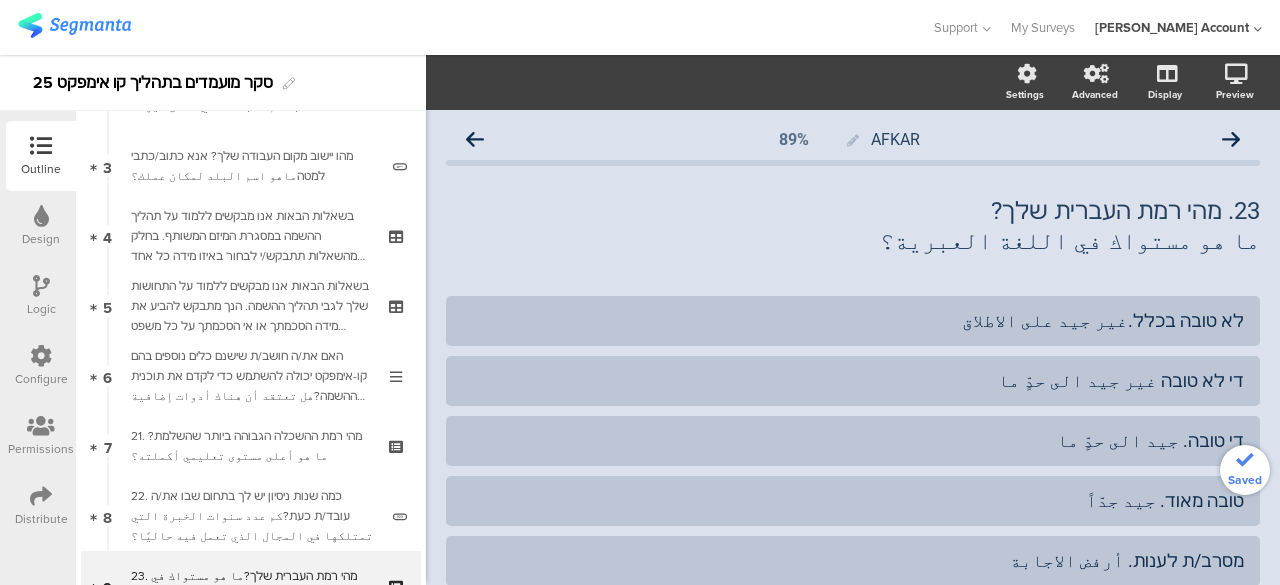 click on "23.	מהי רמת העברית שלך? ما هو مستواك في اللغة العبرية؟
23.	מהי רמת העברית שלך? ما هو مستواك في اللغة العبرية؟" 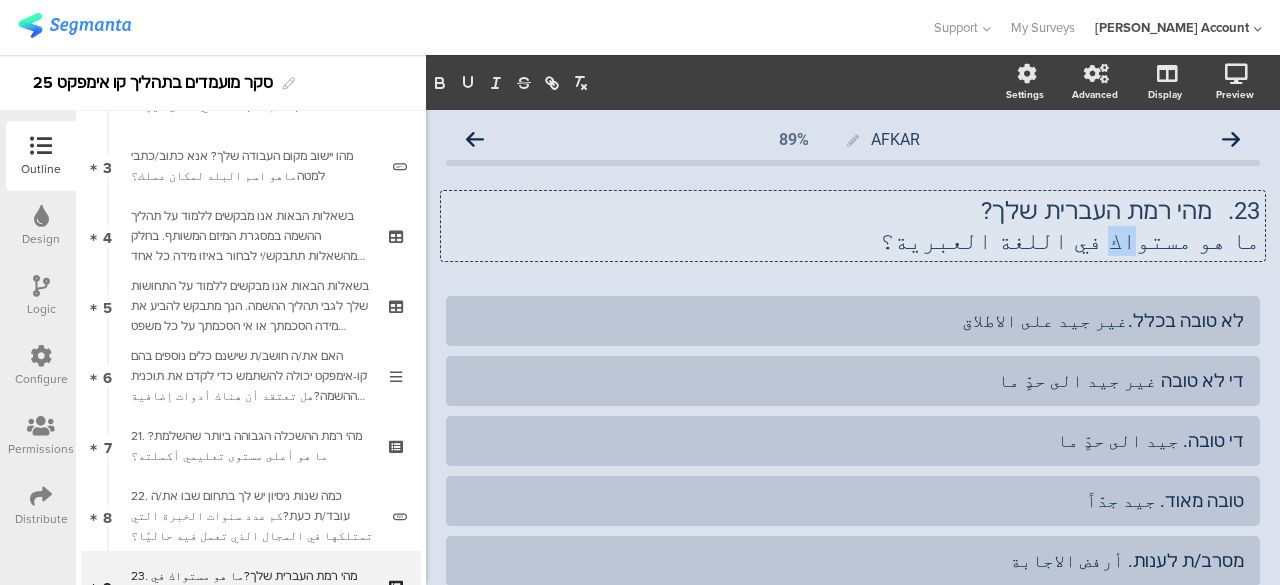 drag, startPoint x: 1156, startPoint y: 236, endPoint x: 1138, endPoint y: 244, distance: 19.697716 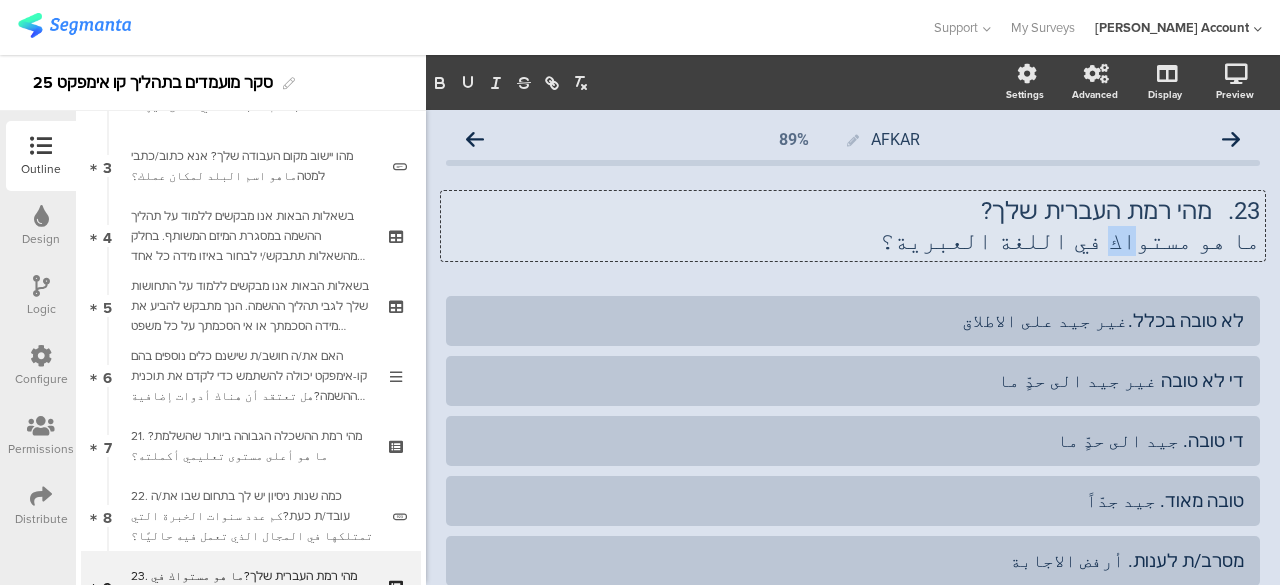 click on "23.	מהי רמת העברית שלך? ما هو مستواك في اللغة العبرية؟
23.	מהי רמת העברית שלך? ما هو مستواك في اللغة العبرية؟
23.	מהי רמת העברית שלך? ما هو مستواك في اللغة العبرية؟" 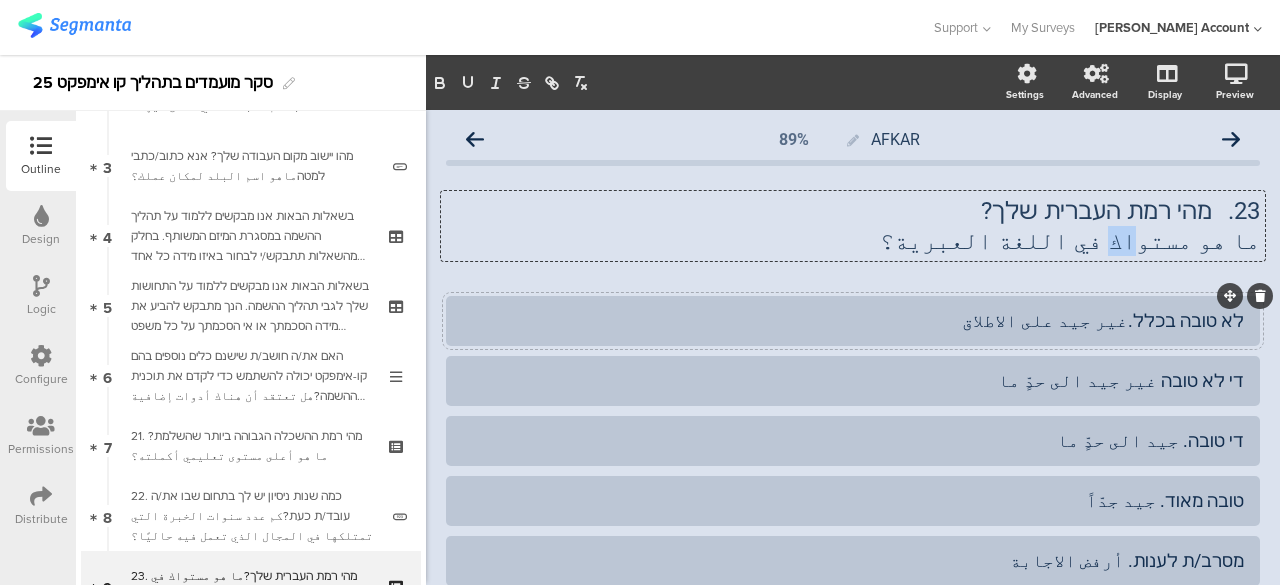 type 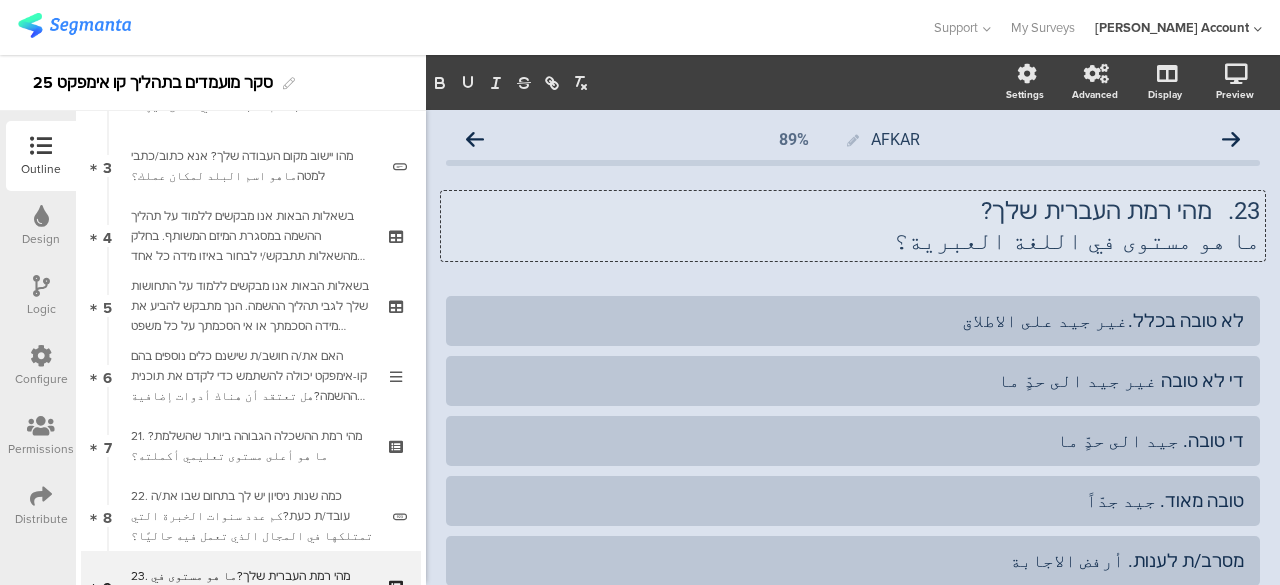 click on "ما هو مستوى في اللغة العبرية؟" 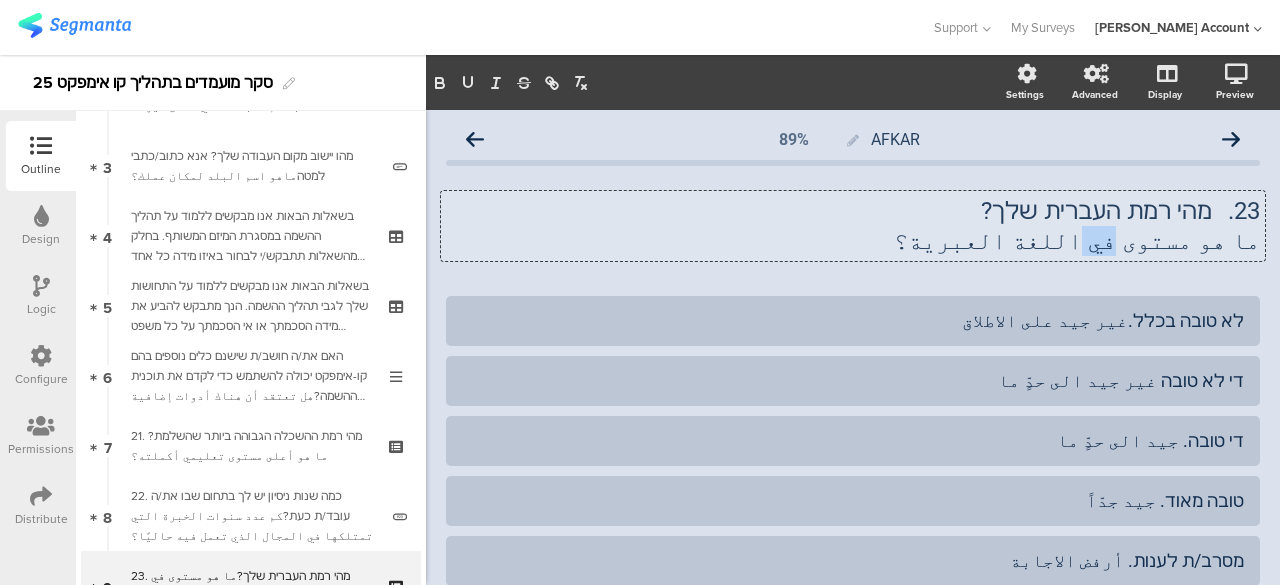 click on "ما هو مستوى في اللغة العبرية؟" 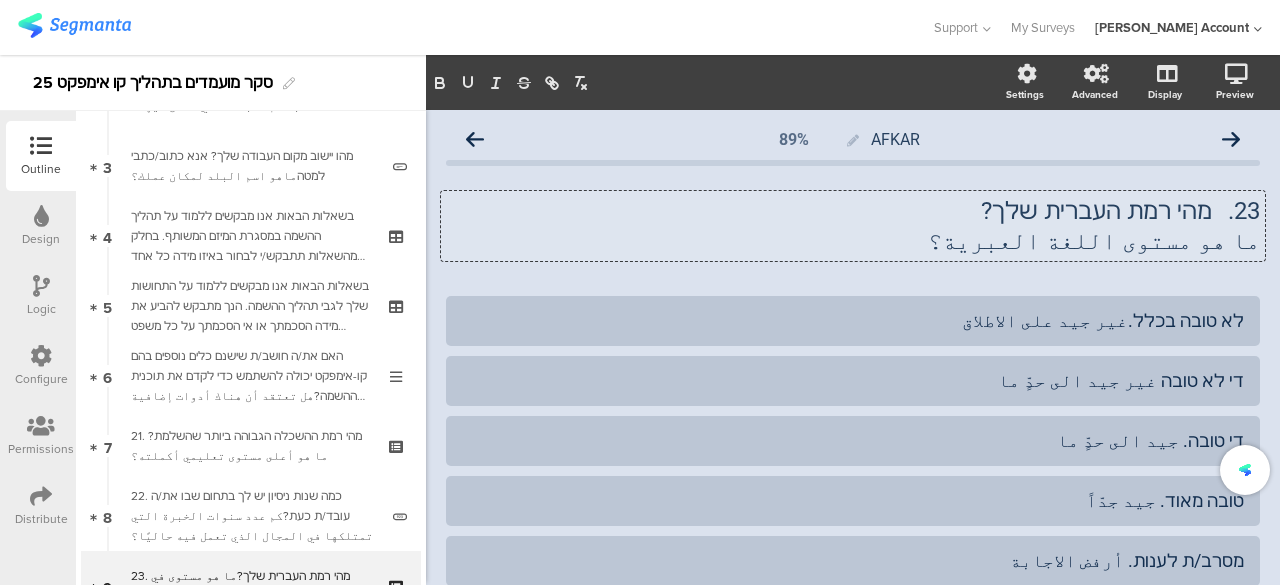click on "ما هو مستوى اللغة العبرية؟" 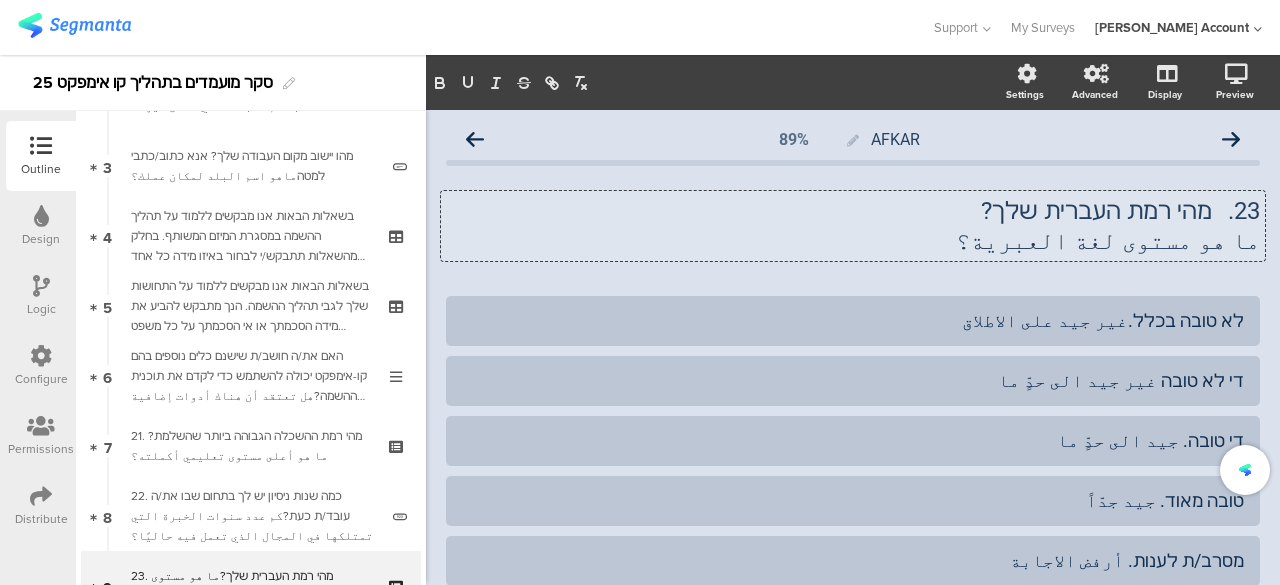 click on "ما هو مستوى لغة العبرية؟" 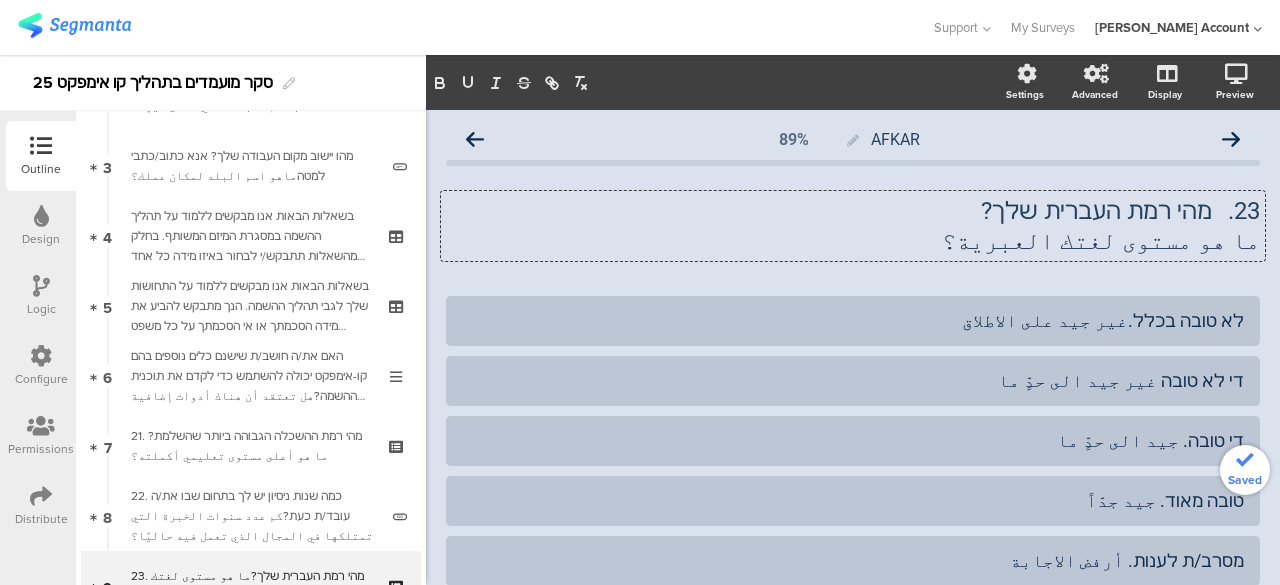 click on "23.	מהי רמת העברית שלך? ما هو مستوى لغتك العبرية؟
23.	מהי רמת העברית שלך? ما هو مستوى لغتك العبرية؟
23.	מהי רמת העברית שלך? ما هو مستوى لغتك العبرية؟" 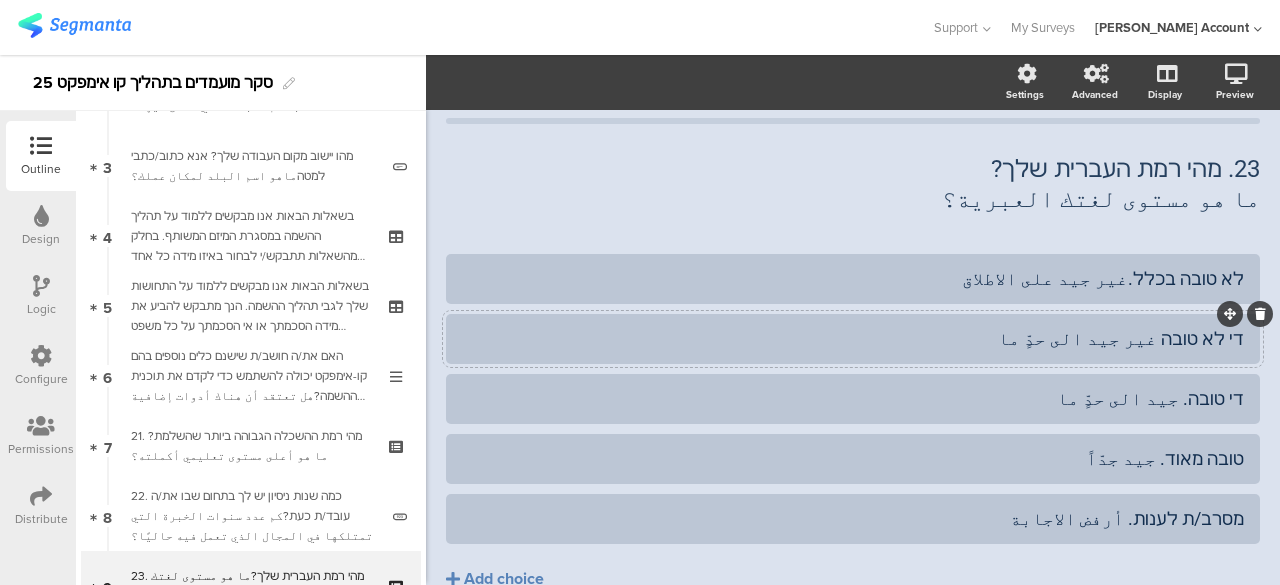 scroll, scrollTop: 0, scrollLeft: 0, axis: both 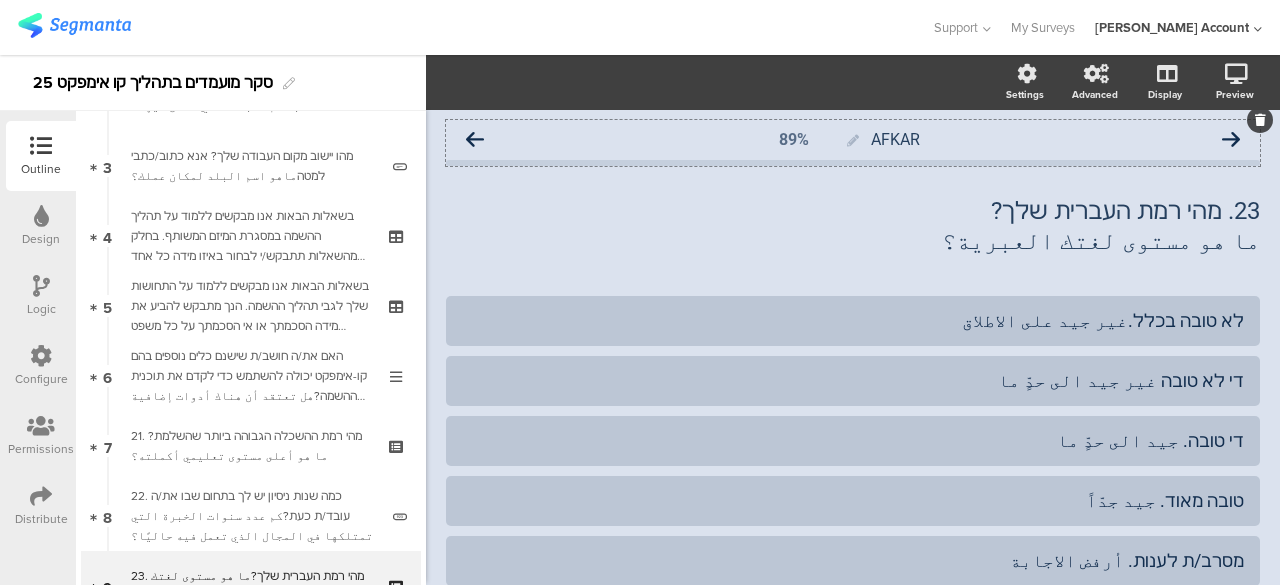 click 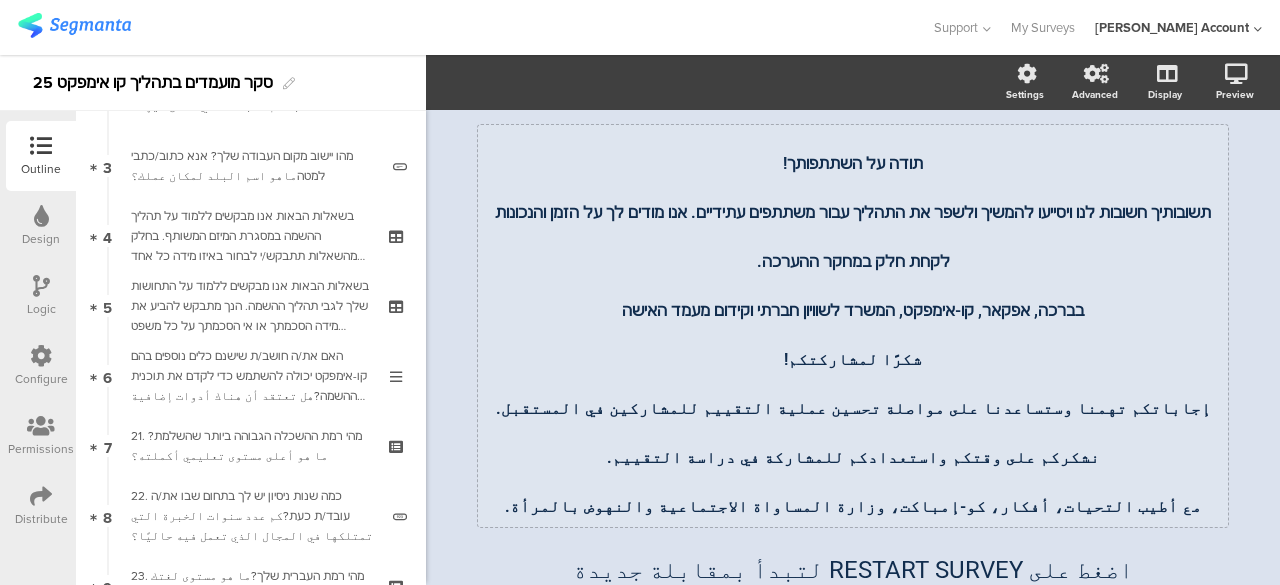scroll, scrollTop: 0, scrollLeft: 0, axis: both 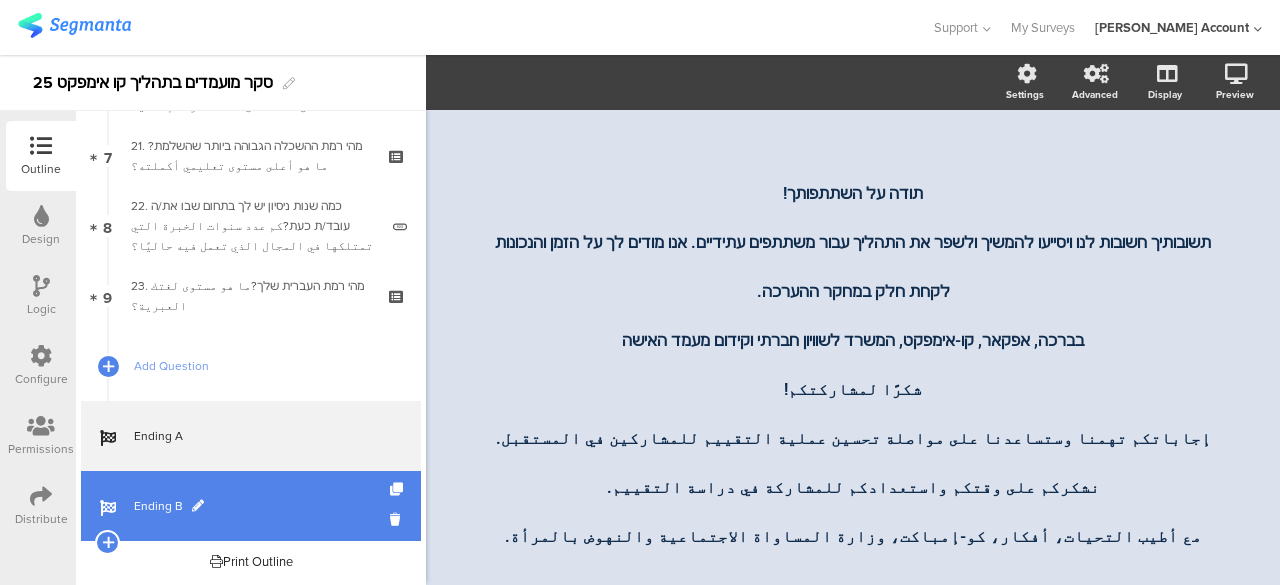 click on "Ending B" at bounding box center [262, 506] 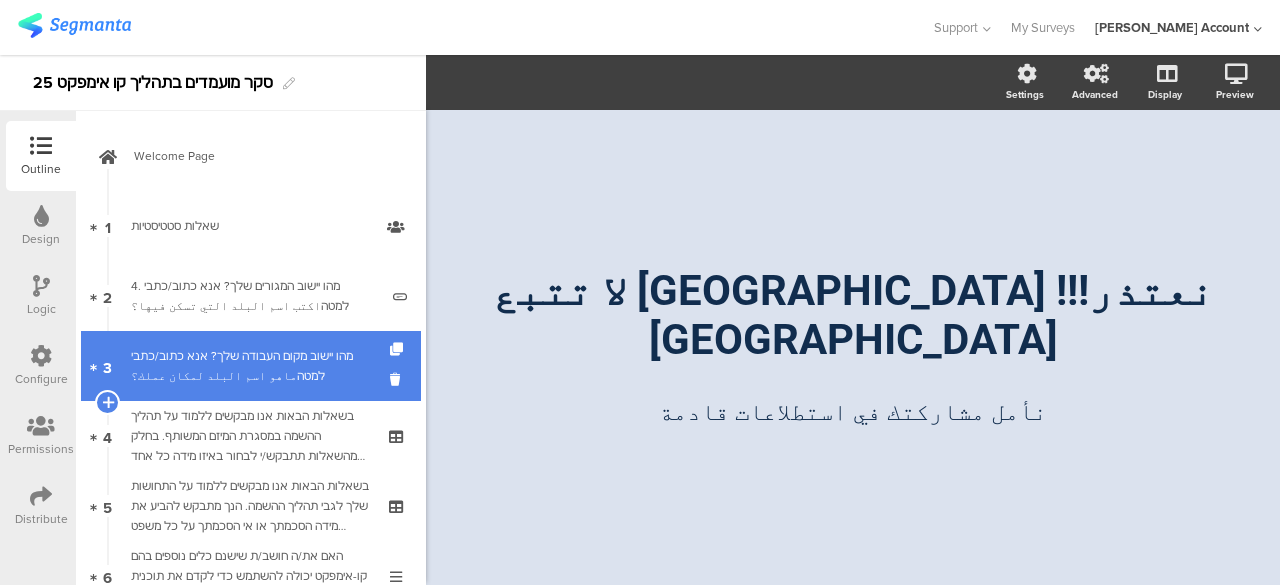 scroll, scrollTop: 490, scrollLeft: 0, axis: vertical 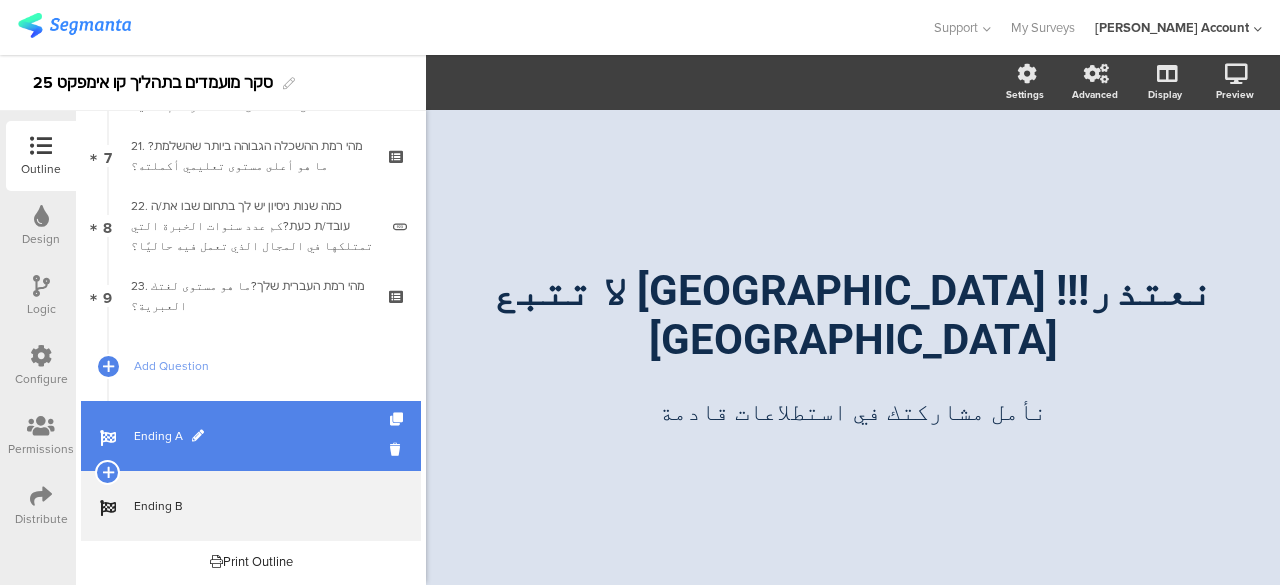 click on "Ending A" at bounding box center (251, 436) 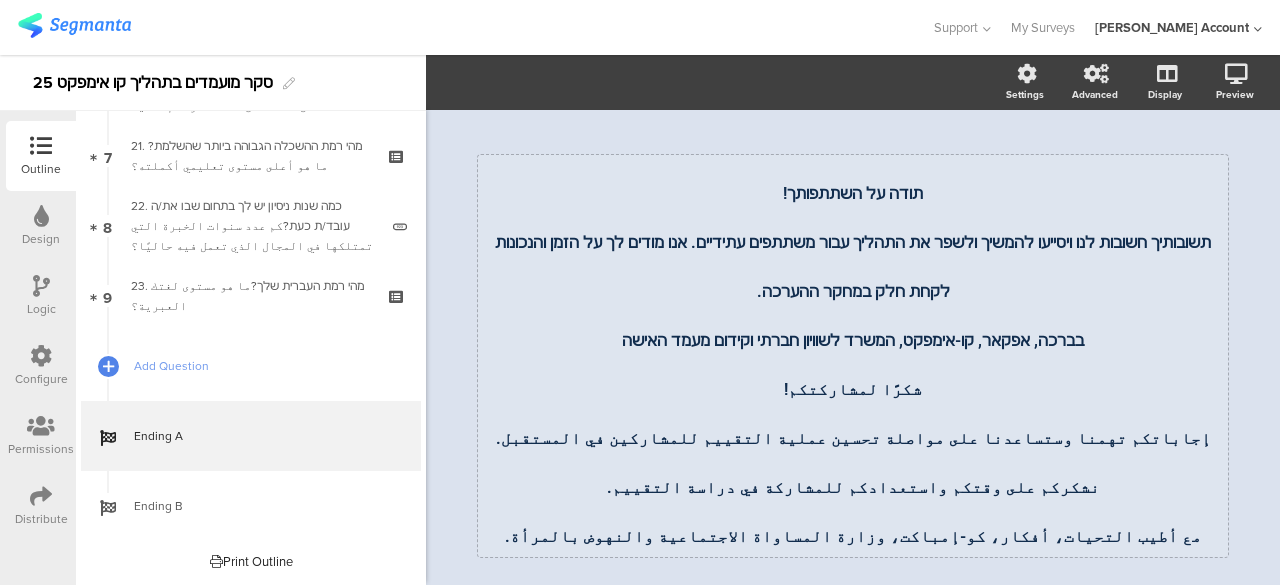 scroll, scrollTop: 96, scrollLeft: 0, axis: vertical 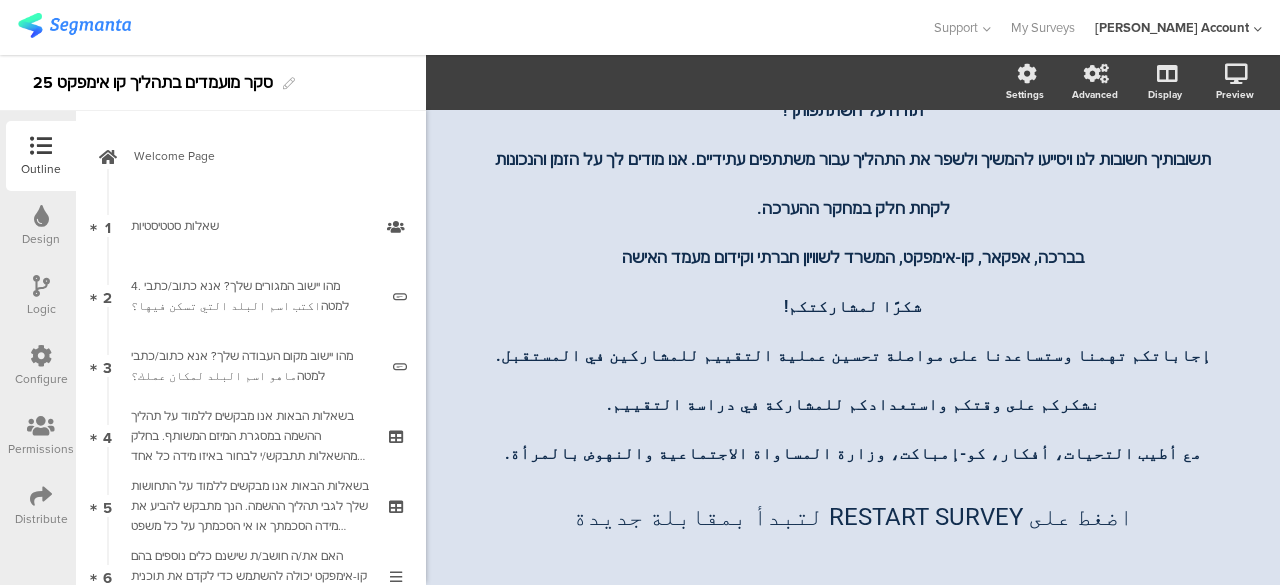 click at bounding box center (41, 286) 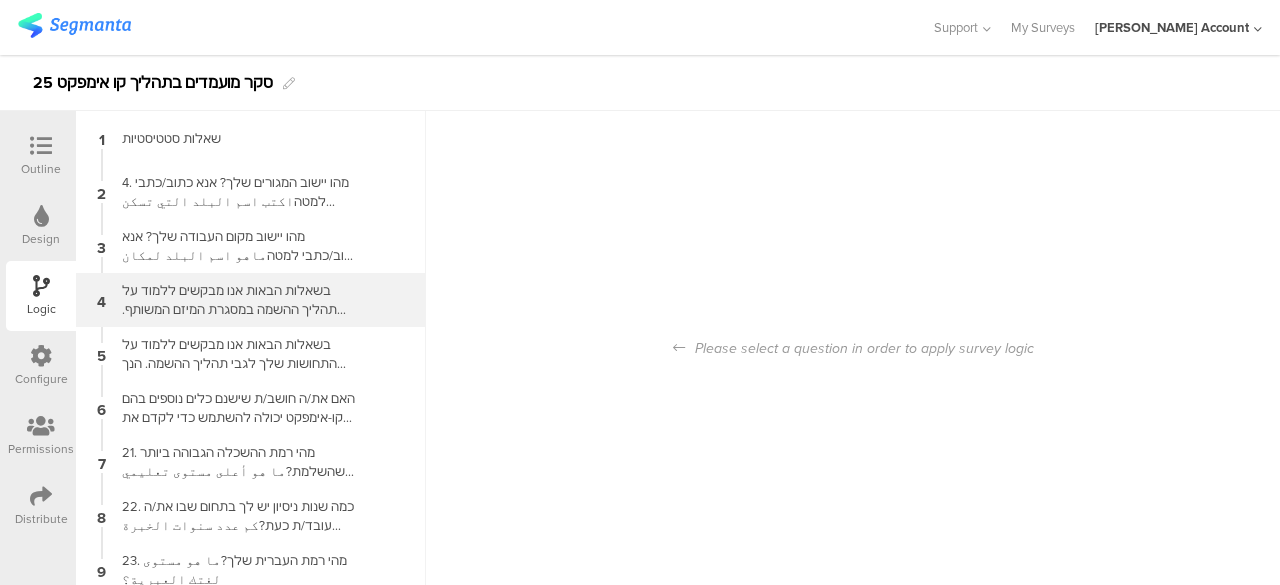 scroll, scrollTop: 0, scrollLeft: 0, axis: both 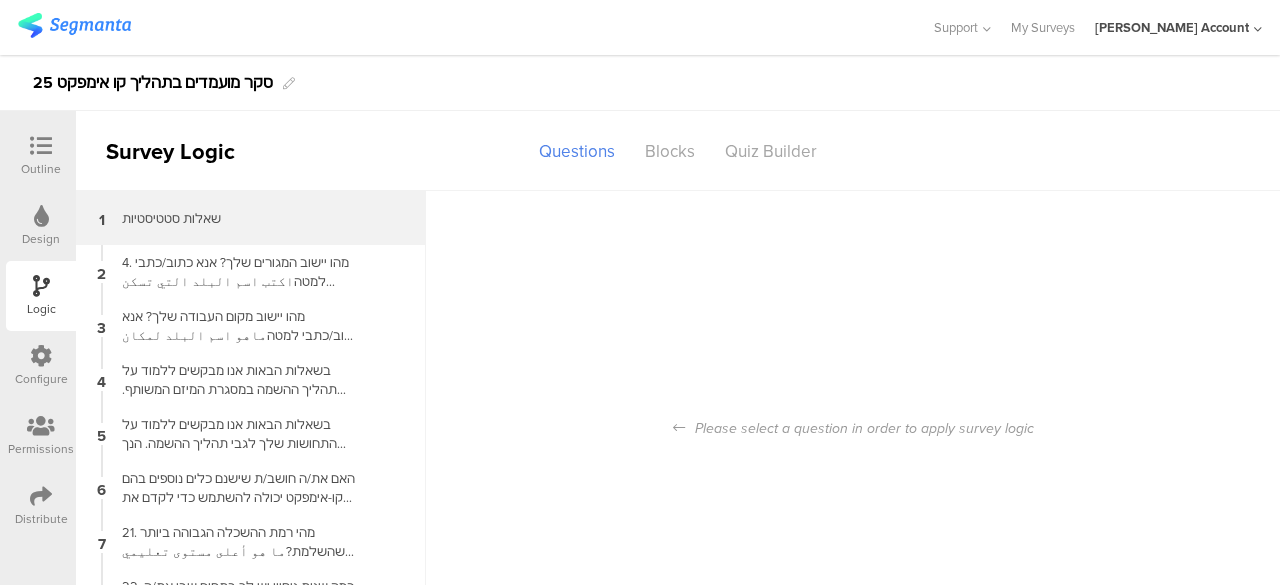 click on "שאלות סטטיסטיות" at bounding box center [235, 218] 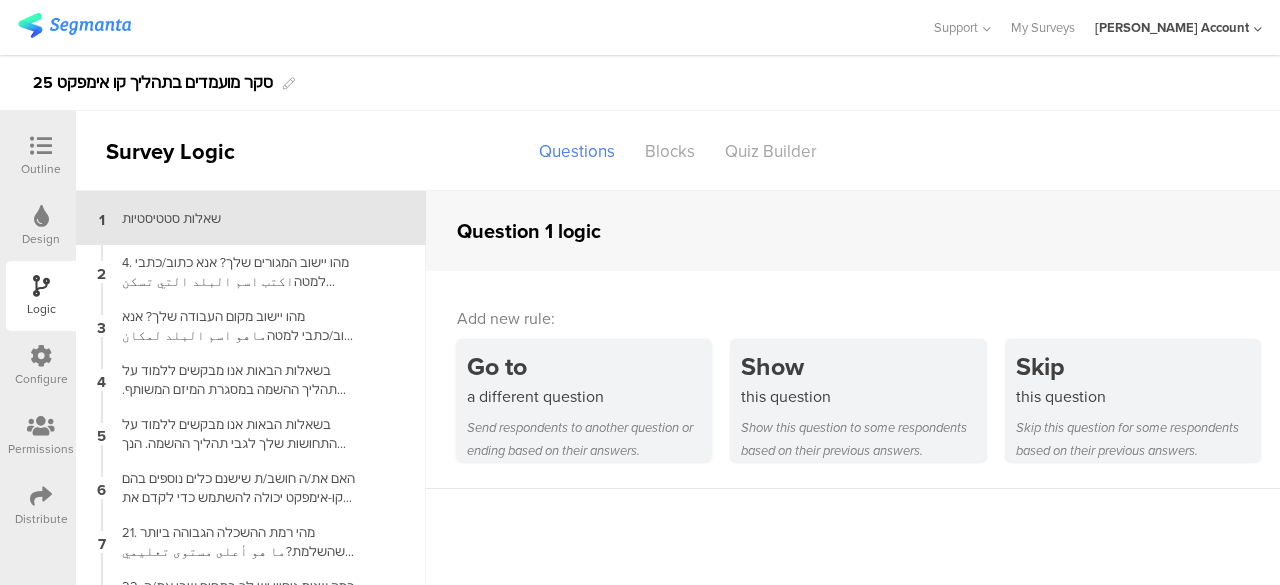 scroll, scrollTop: 0, scrollLeft: 0, axis: both 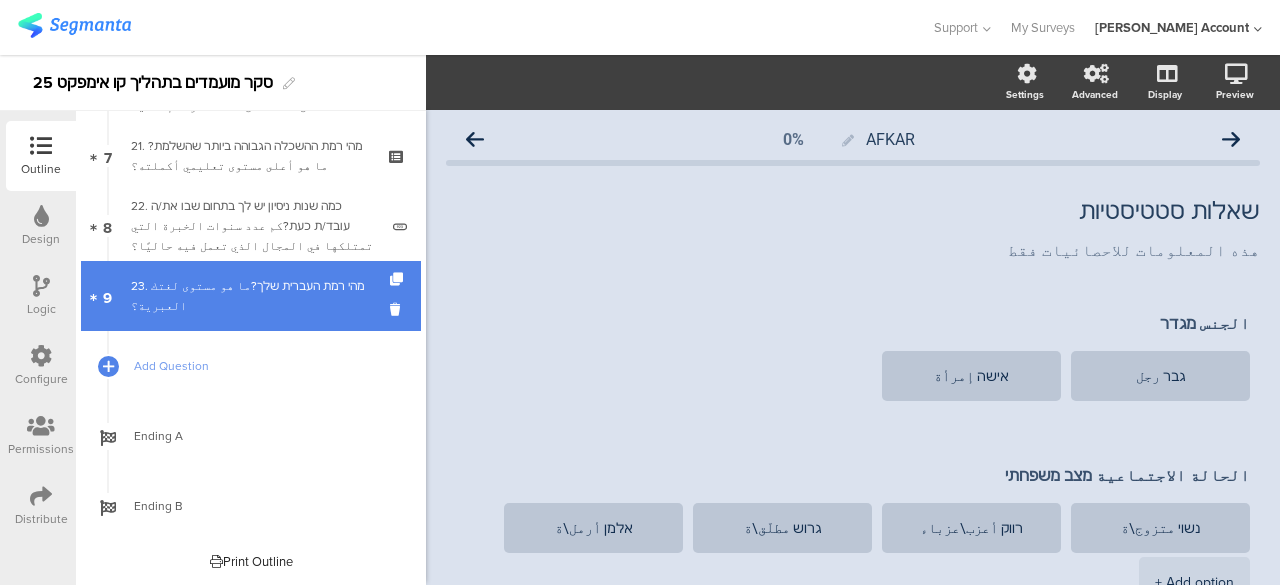 click on "23.	מהי רמת העברית שלך?ما هو مستوى لغتك العبرية؟" at bounding box center (250, 296) 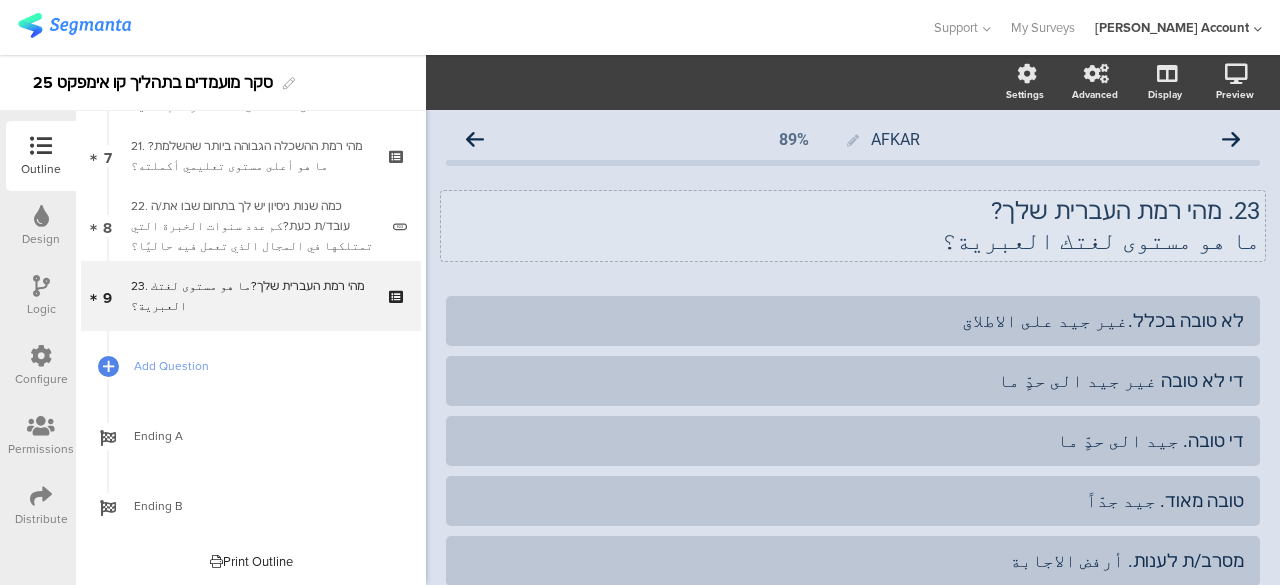 click on "23.	מהי רמת העברית שלך? ما هو مستوى لغتك العبرية؟
23.	מהי רמת העברית שלך? ما هو مستوى لغتك العبرية؟" 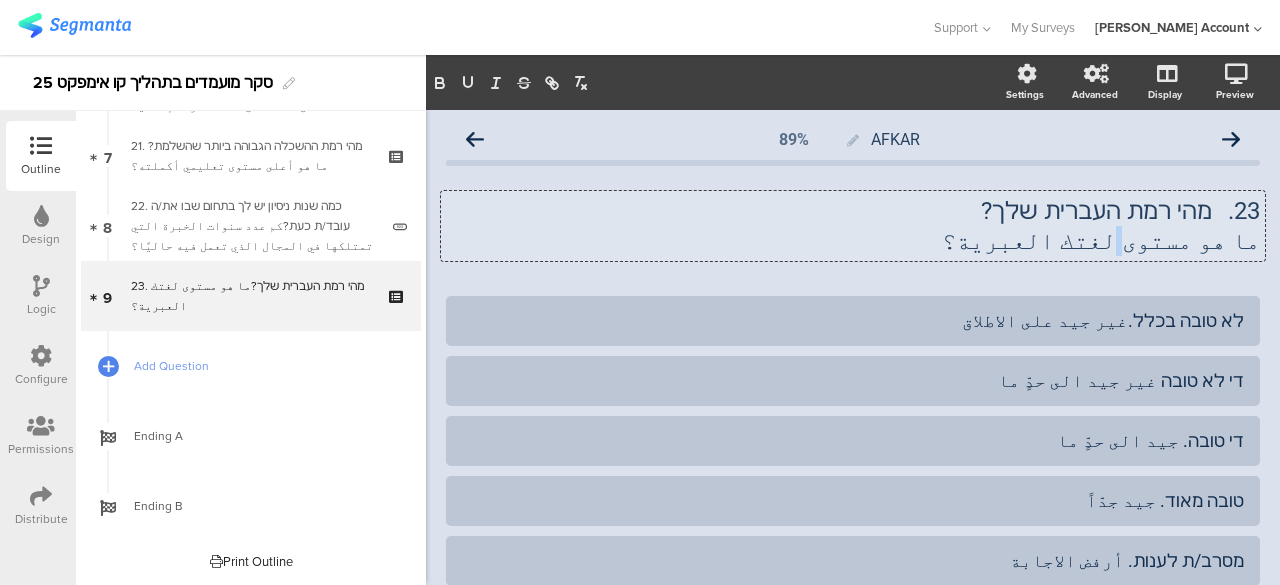 click on "ما هو مستوى لغتك العبرية؟" 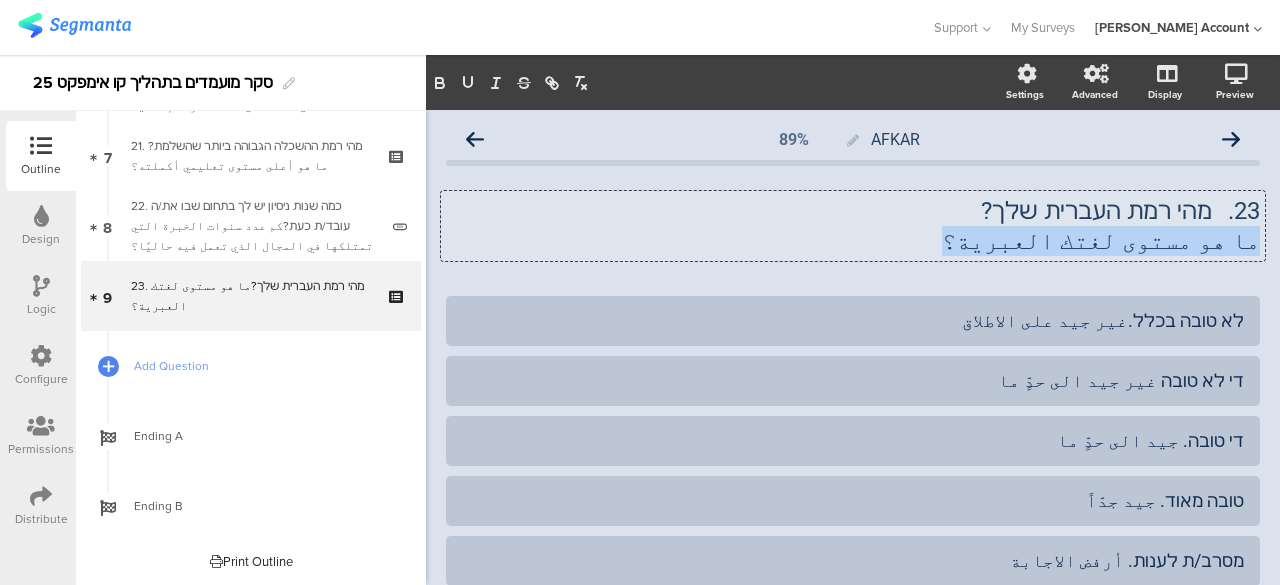 click on "ما هو مستوى لغتك العبرية؟" 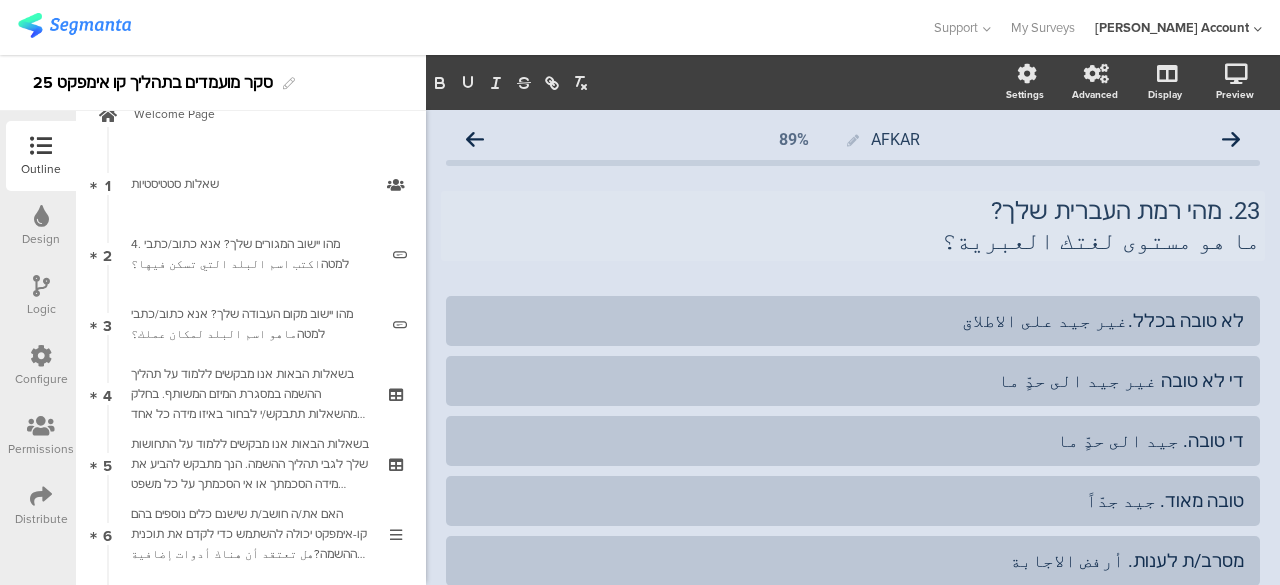 scroll, scrollTop: 0, scrollLeft: 0, axis: both 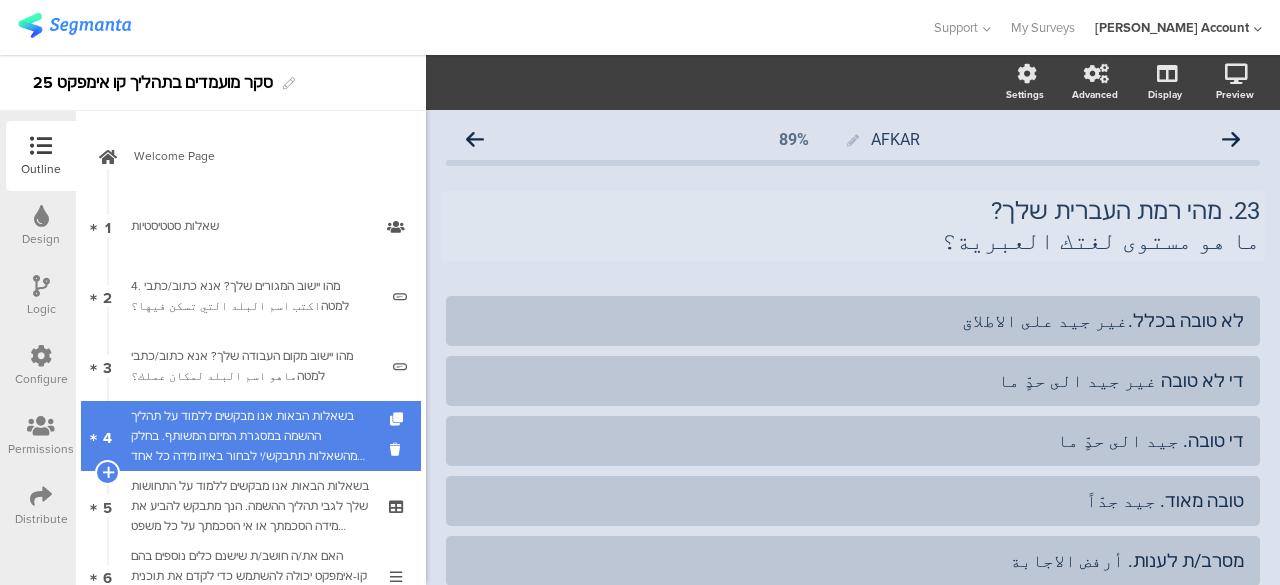 click on "בשאלות הבאות אנו מבקשים ללמוד על תהליך ההשמה במסגרת המיזם המשותף. בחלק מהשאלות תתבקש/י לבחור באיזו מידה כל אחד מהנושאים הבאים התקיים או לא התקיים בתהליך ההשתלבות שלך.  [PERSON_NAME]/י את תשובתך על סולם מ-1 עד 5, כאשר:في [DEMOGRAPHIC_DATA]، نود التعرف على عملية التوظيف في إطار المشروع المشترك. في بعض الأسئلة، سيُطلب منك تحديد مدى وجود أو غياب كل من المشكلات التالية في عملية التكامل. يُرجى تقييم إجابتك على مقياس من 1 إلى 5،" at bounding box center (250, 436) 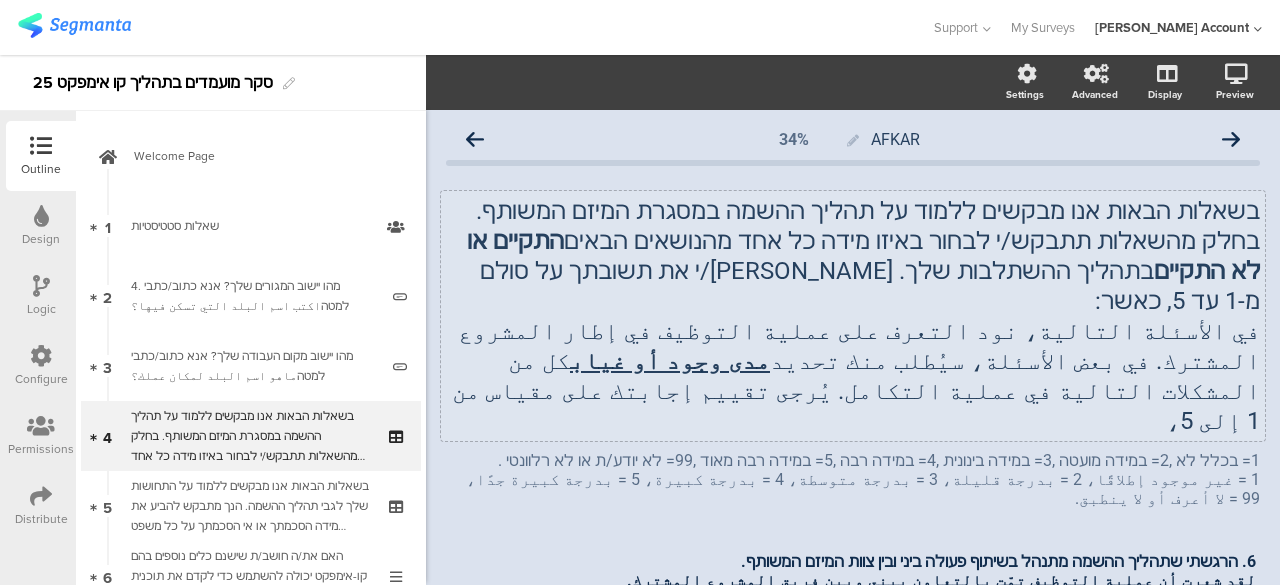 click on "בשאלות הבאות אנו מבקשים ללמוד על תהליך ההשמה במסגרת המיזם המשותף. בחלק מהשאלות תתבקש/י לבחור באיזו מידה כל אחד מהנושאים הבאים  התקיים או לא התקיים  בתהליך ההשתלבות שלך.  [PERSON_NAME]/י את תשובתך על סולם מ-1 עד 5, כאשר: في [DEMOGRAPHIC_DATA]، نود التعرف على عملية التوظيف في إطار المشروع المشترك. في بعض الأسئلة، سيُطلب منك تحديد  مدى وجود أو غياب  كل من المشكلات التالية في عملية التكامل. يُرجى تقييم إجابتك على مقياس من 1 إلى 5،
בשאלות הבאות אנו מבקשים ללמוד על תהליך ההשמה במסגרת המיזם המשותף. בחלק מהשאלות תתבקש/י לבחור באיזו מידה כל אחד מהנושאים הבאים  התקיים או לא התקיים" 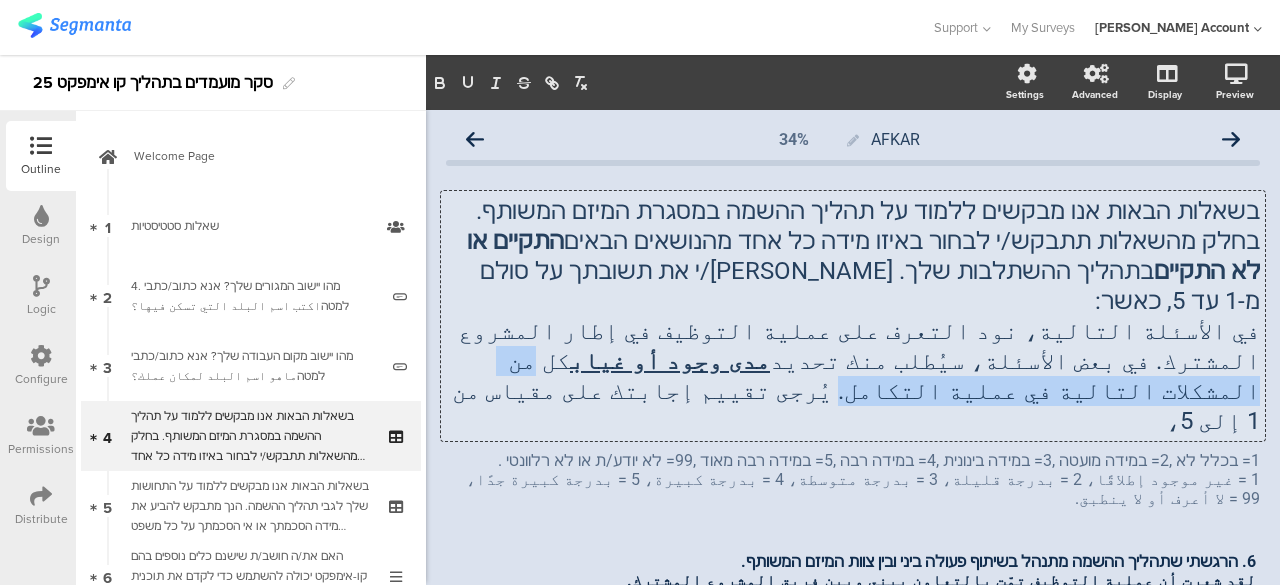 drag, startPoint x: 982, startPoint y: 335, endPoint x: 700, endPoint y: 332, distance: 282.01596 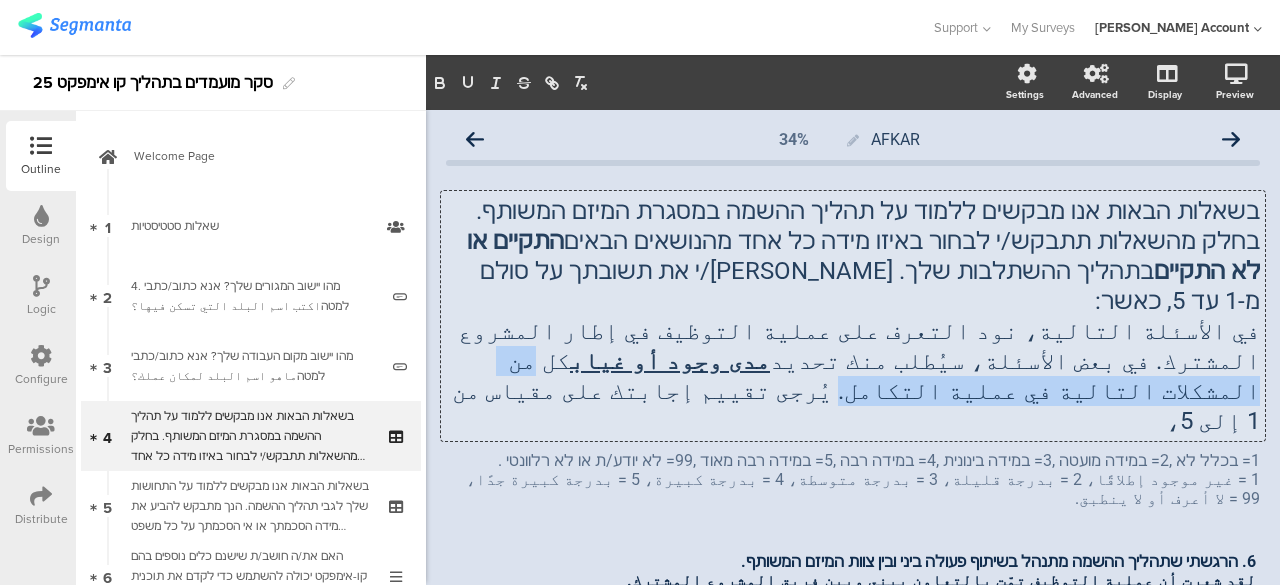 click on "في الأسئلة التالية، نود التعرف على عملية التوظيف في إطار المشروع المشترك. في بعض الأسئلة، سيُطلب منك تحديد  مدى وجود أو غياب  كل من المشكلات التالية في عملية التكامل. يُرجى تقييم إجابتك على مقياس من 1 إلى 5،" 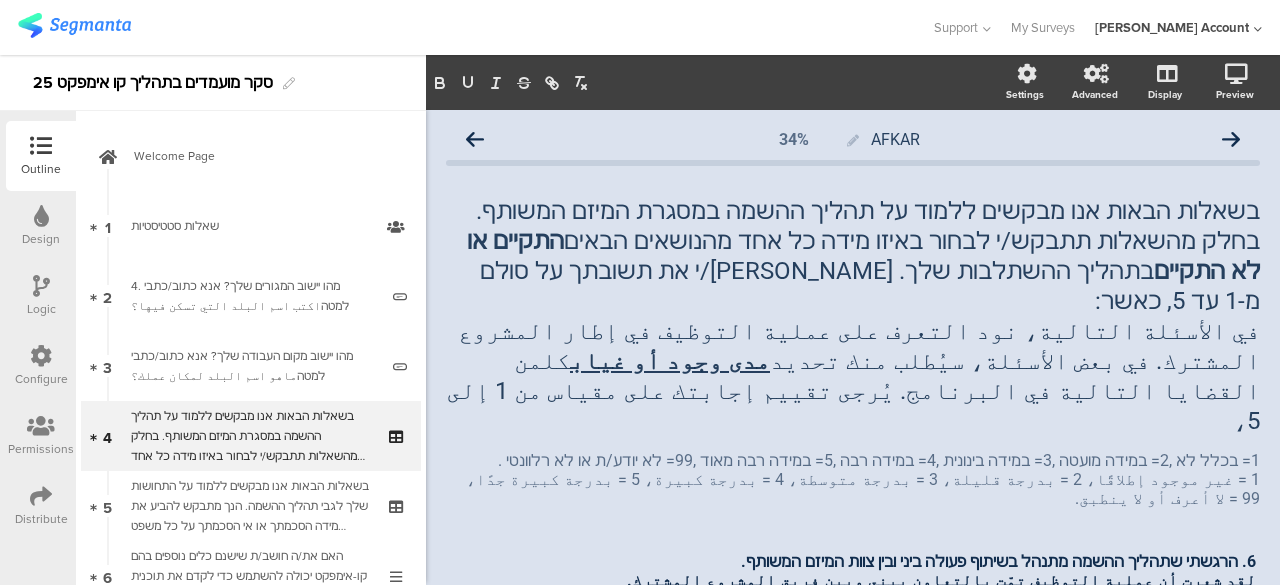 click at bounding box center [465, 27] 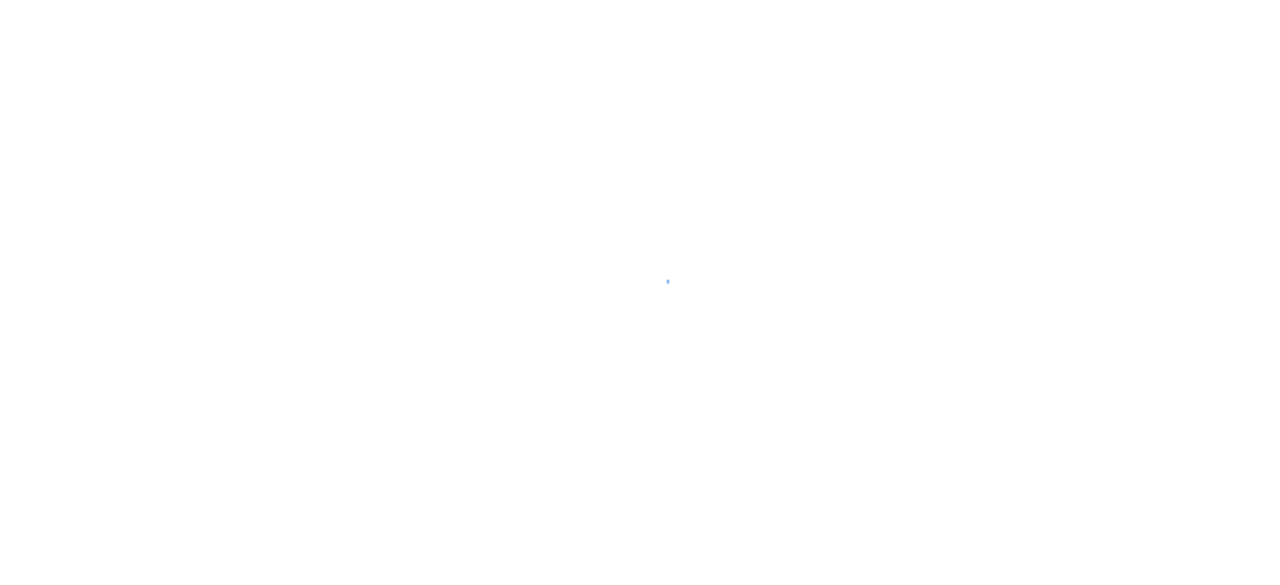scroll, scrollTop: 0, scrollLeft: 0, axis: both 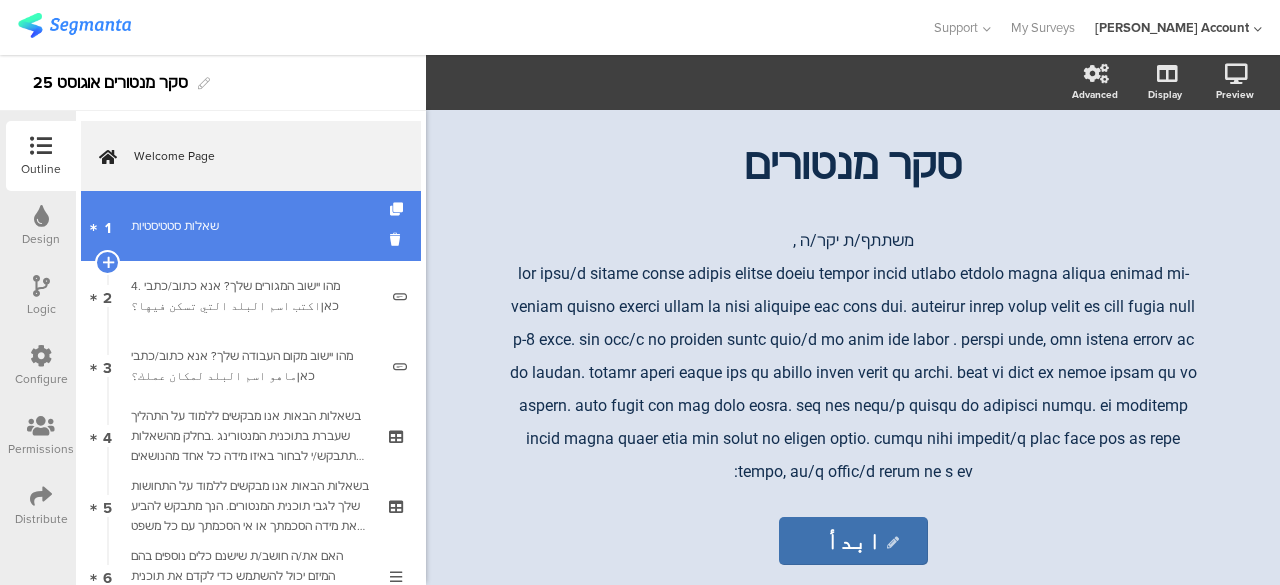 click on "1
שאלות סטטיסטיות" at bounding box center [251, 226] 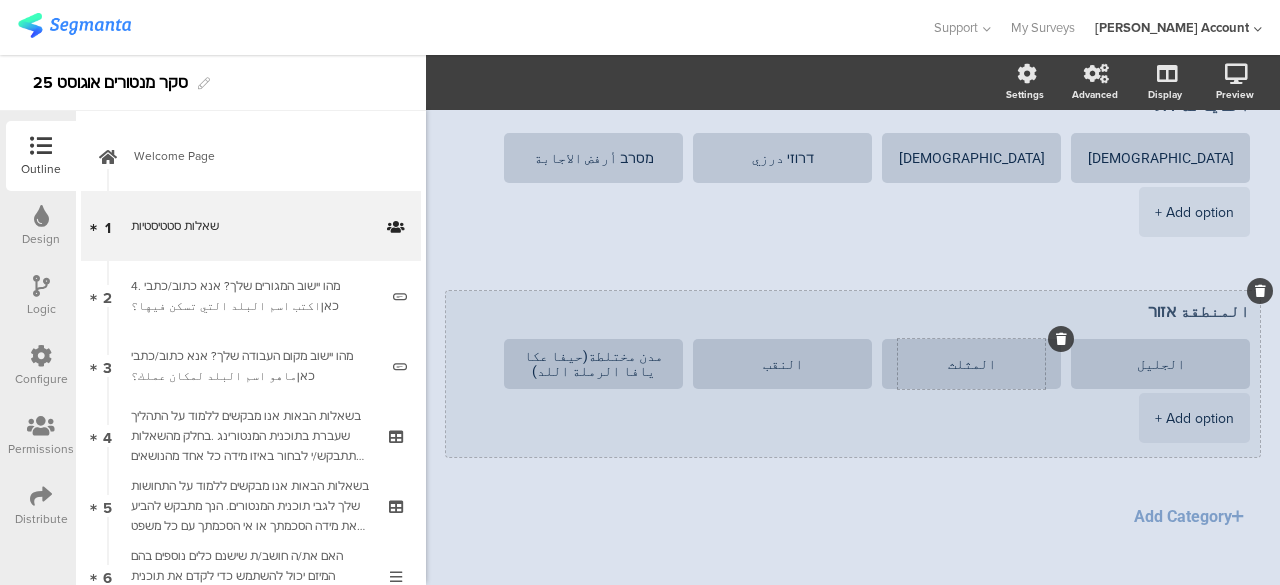 scroll, scrollTop: 812, scrollLeft: 0, axis: vertical 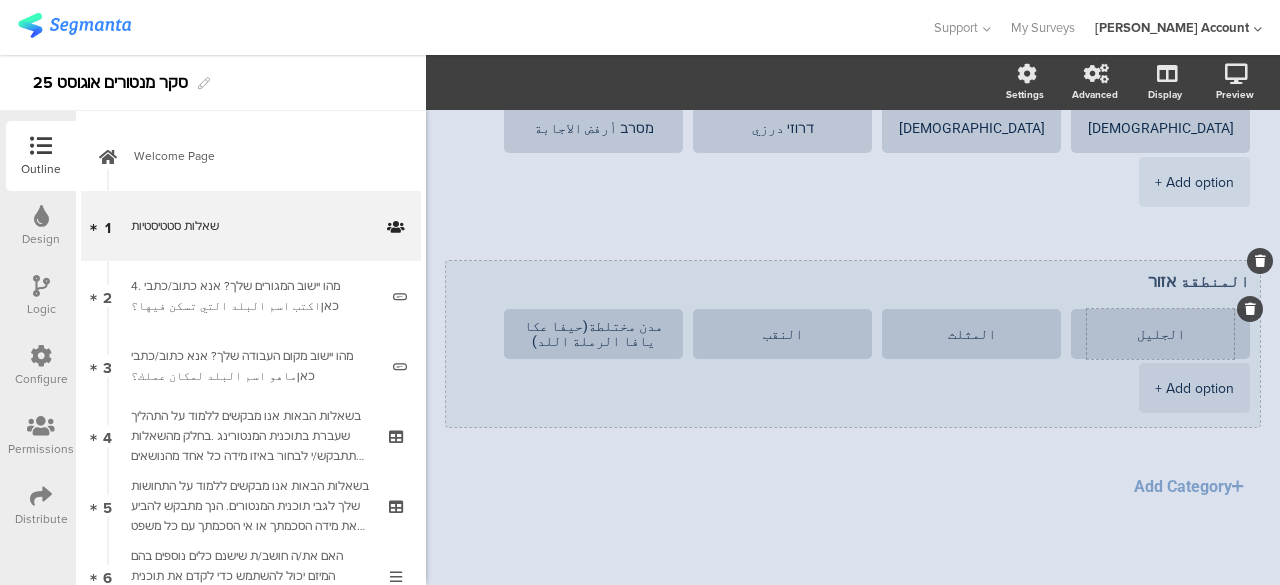 click on "الجليل" at bounding box center [1160, 334] 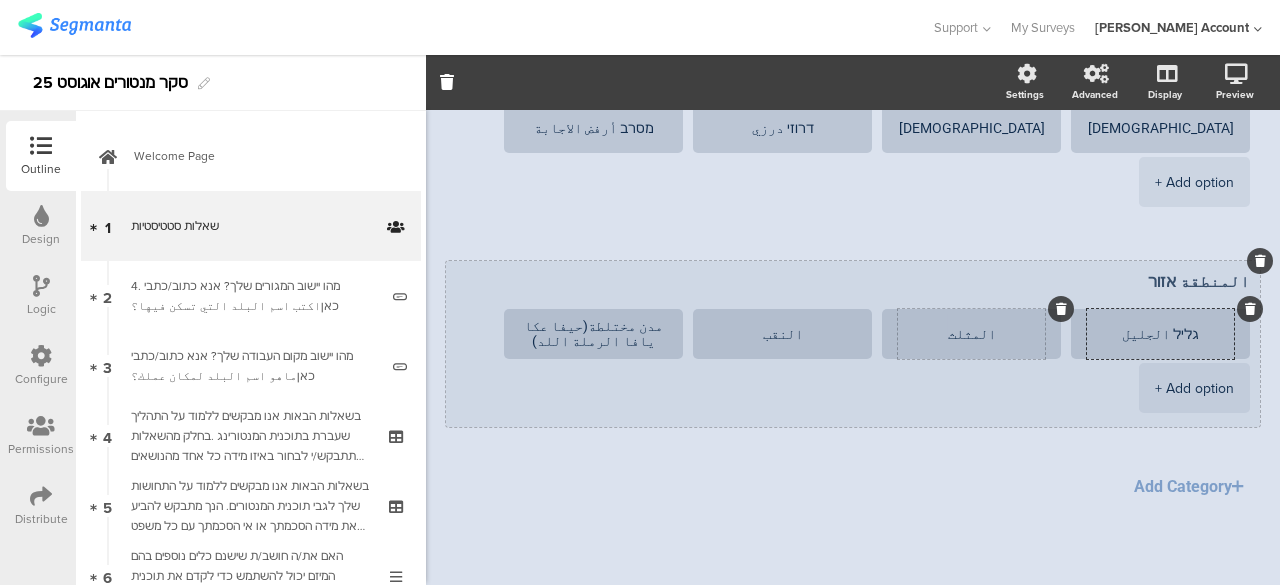 type on "גליל الجليل" 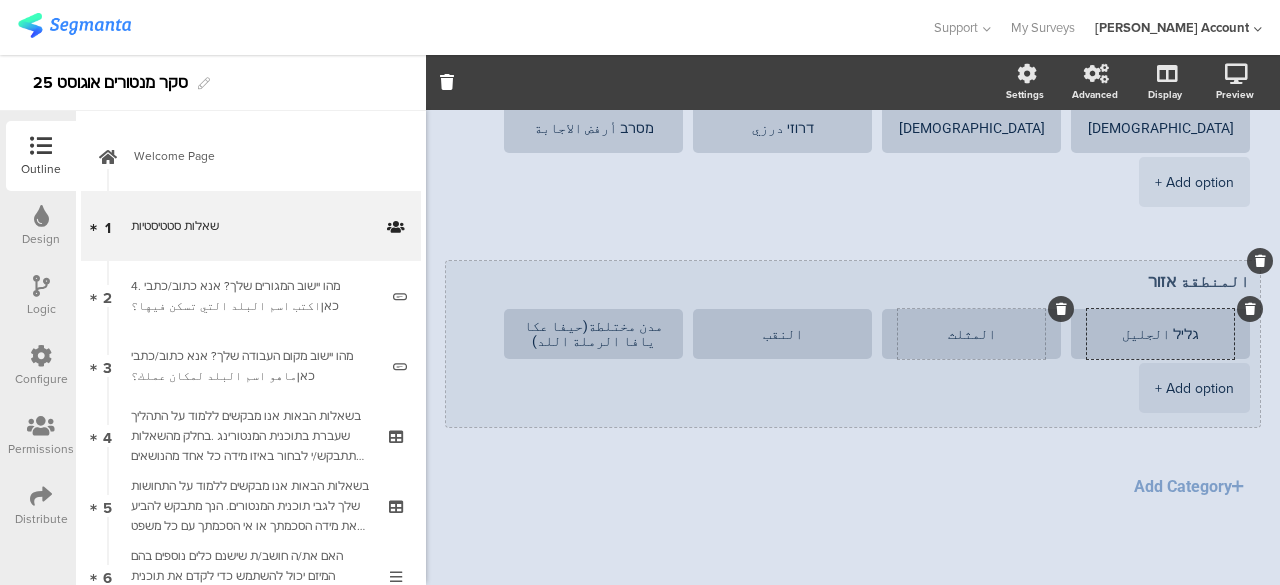 click on "المثلث" at bounding box center [971, 334] 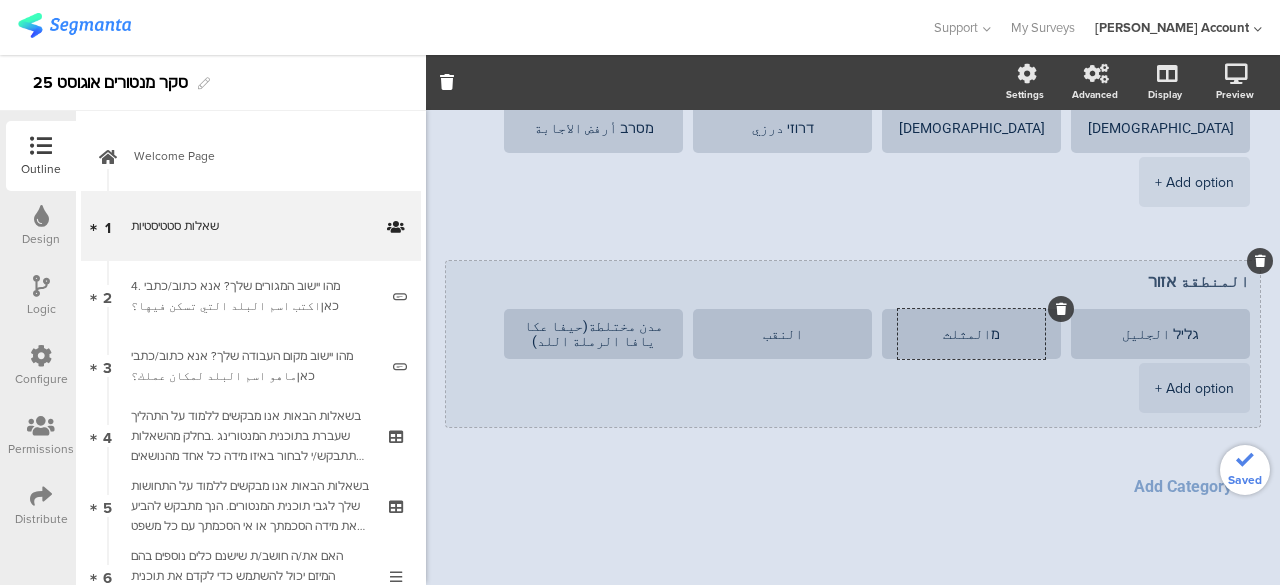 type on "المثلث" 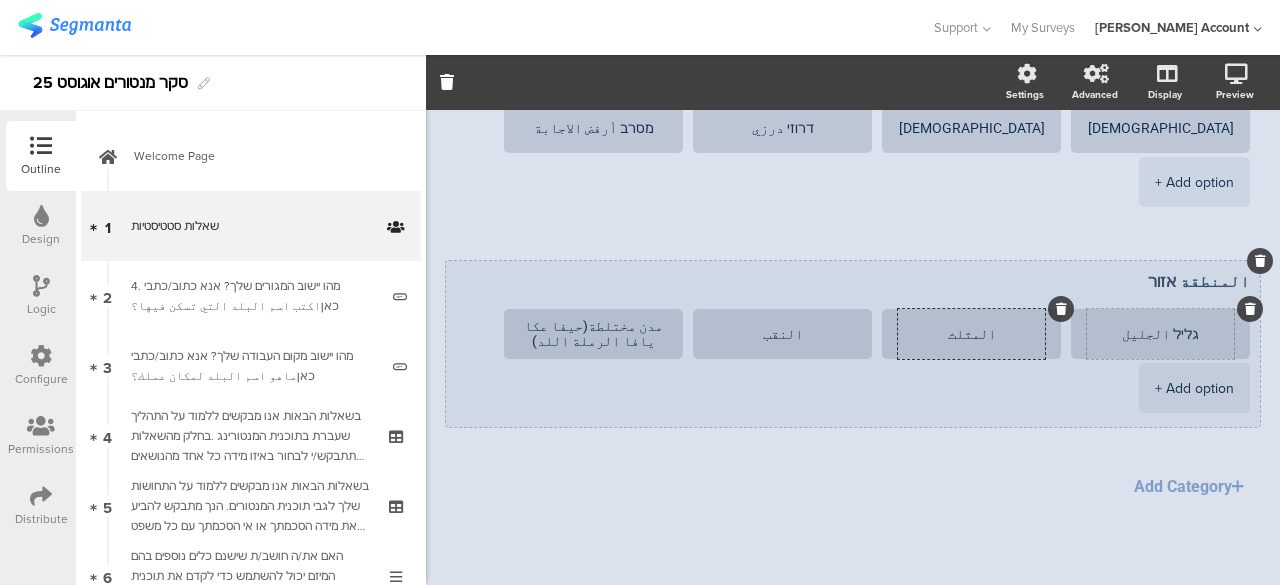 click on "גליל الجليل" at bounding box center (1160, 334) 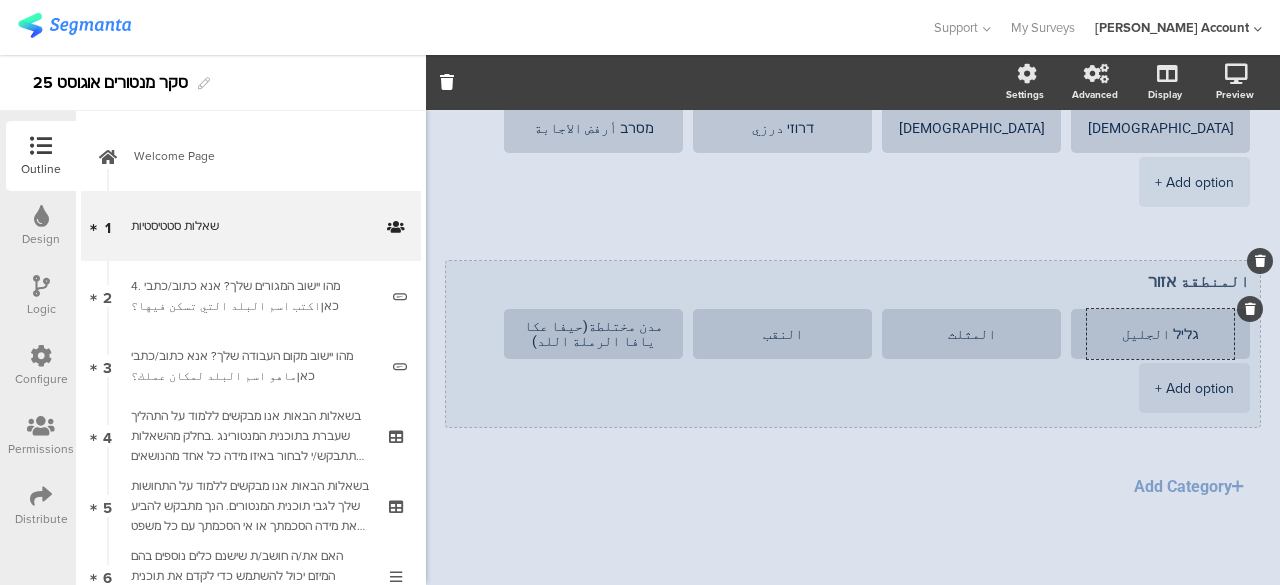 click on "גליל الجليل" at bounding box center [1160, 334] 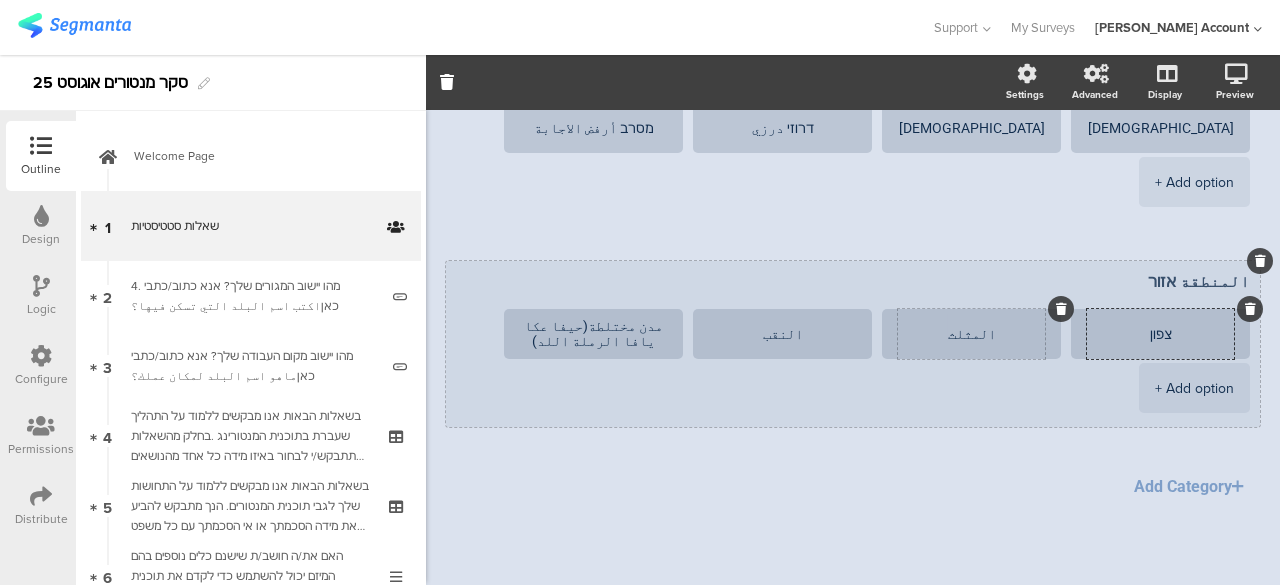 type on "צפון" 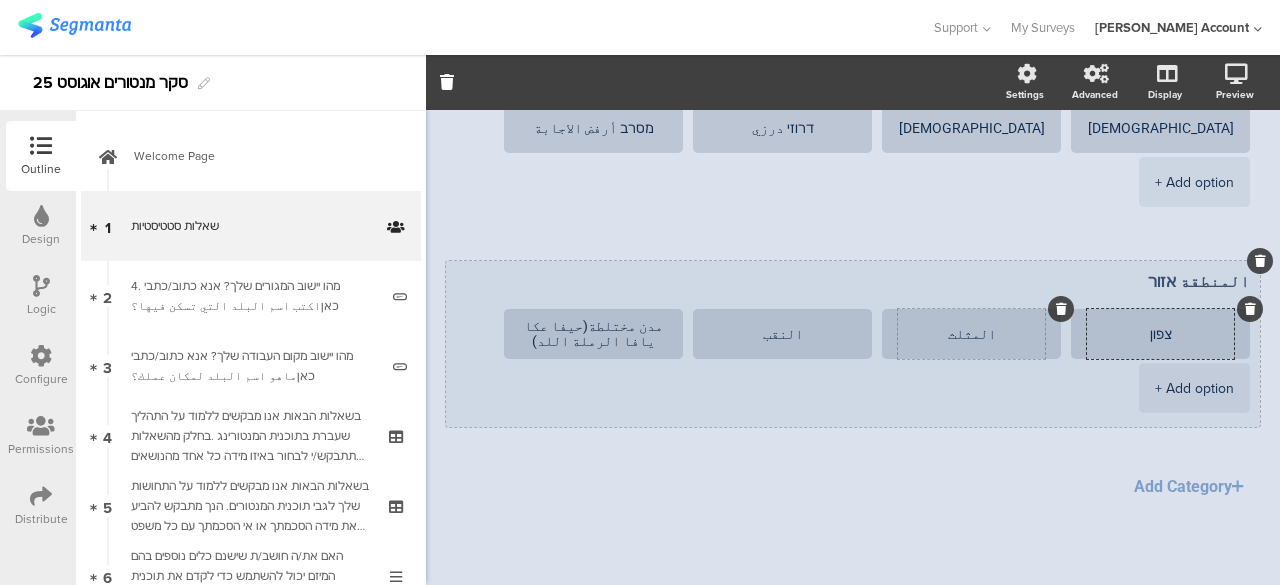 click on "المثلث" at bounding box center [971, 334] 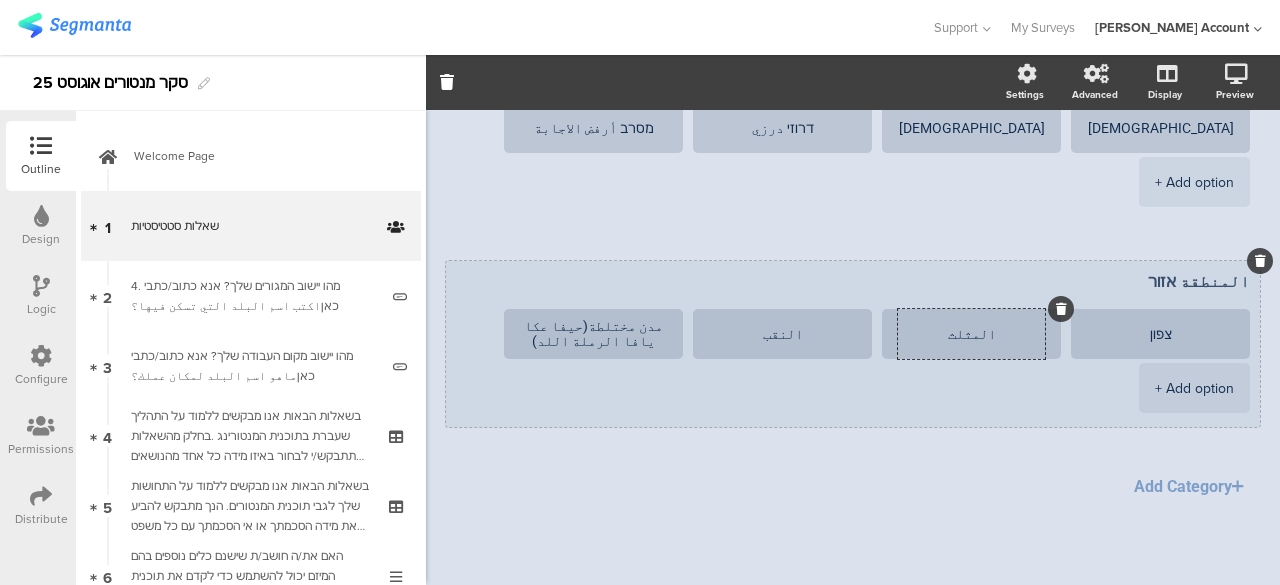 click on "المثلث" at bounding box center (971, 334) 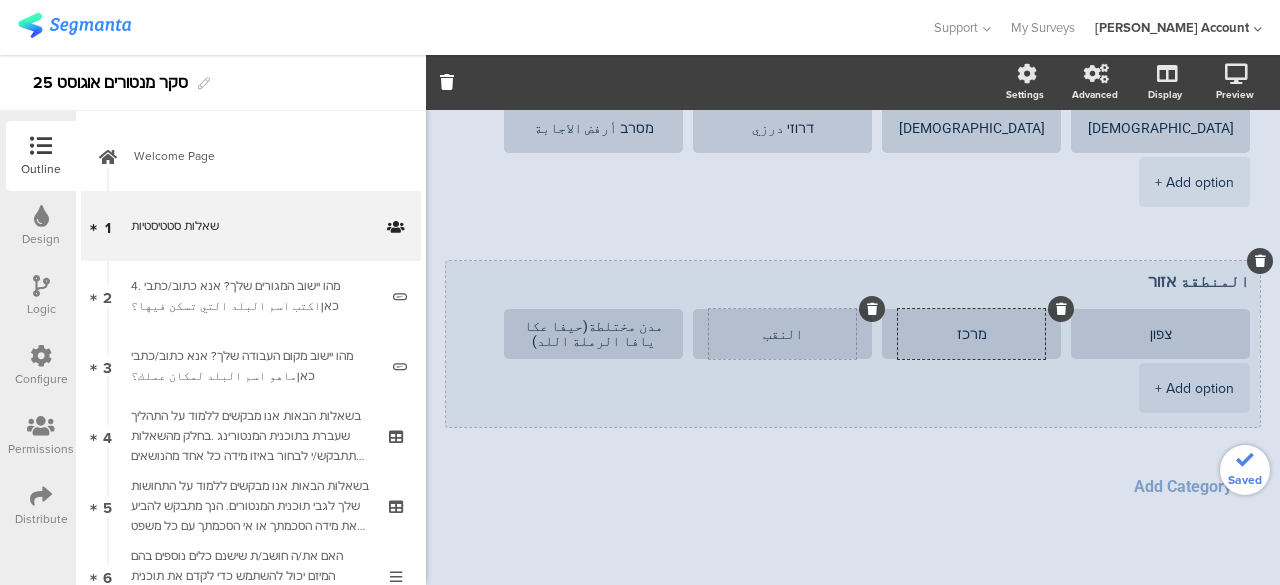 type on "מרכז" 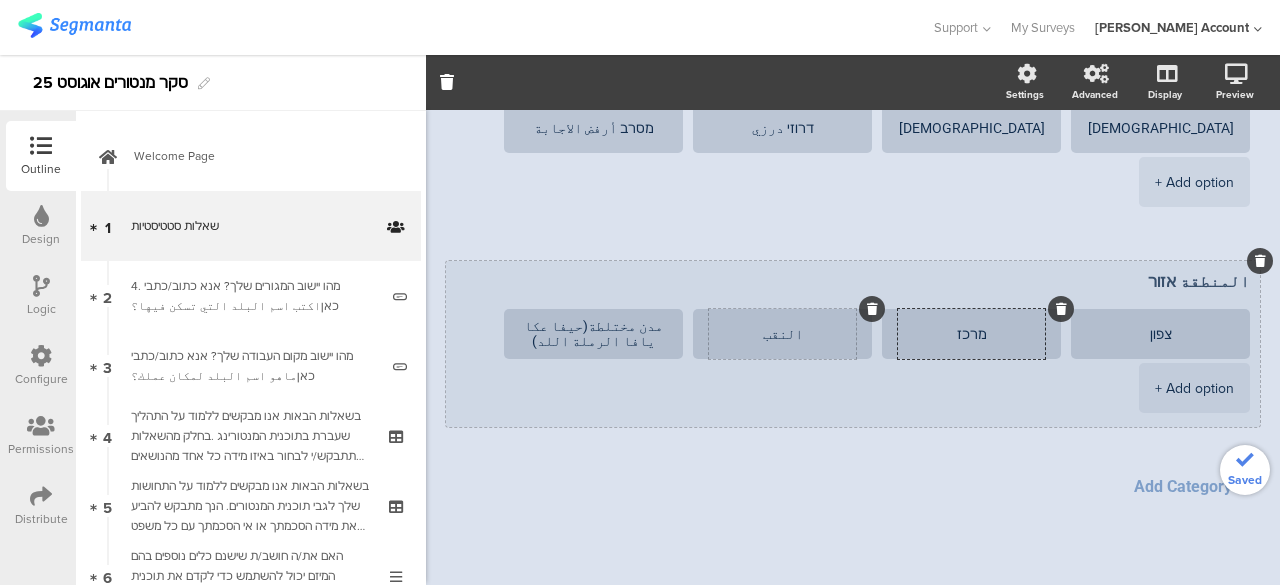 click on "النقب" at bounding box center (782, 334) 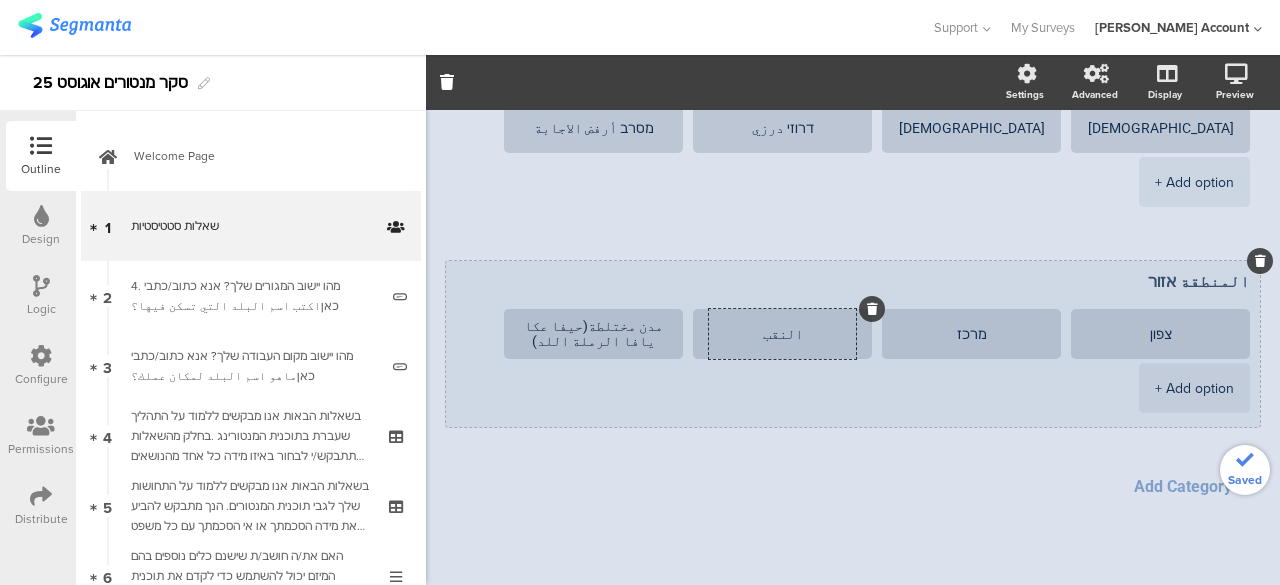 click on "النقب" at bounding box center (782, 334) 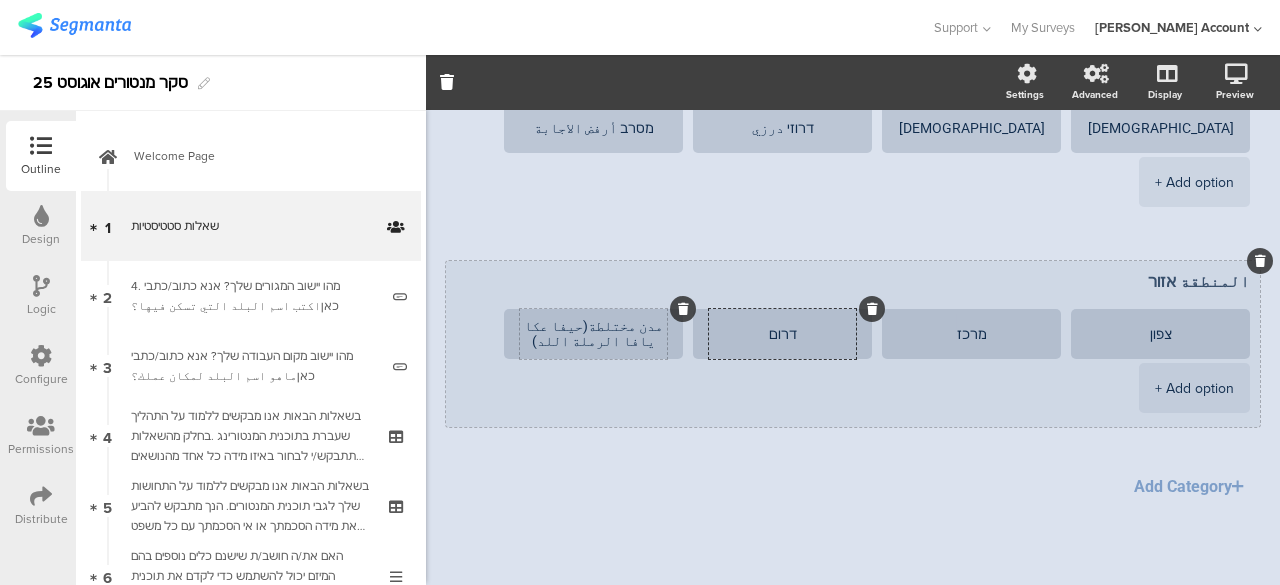 type on "דרום" 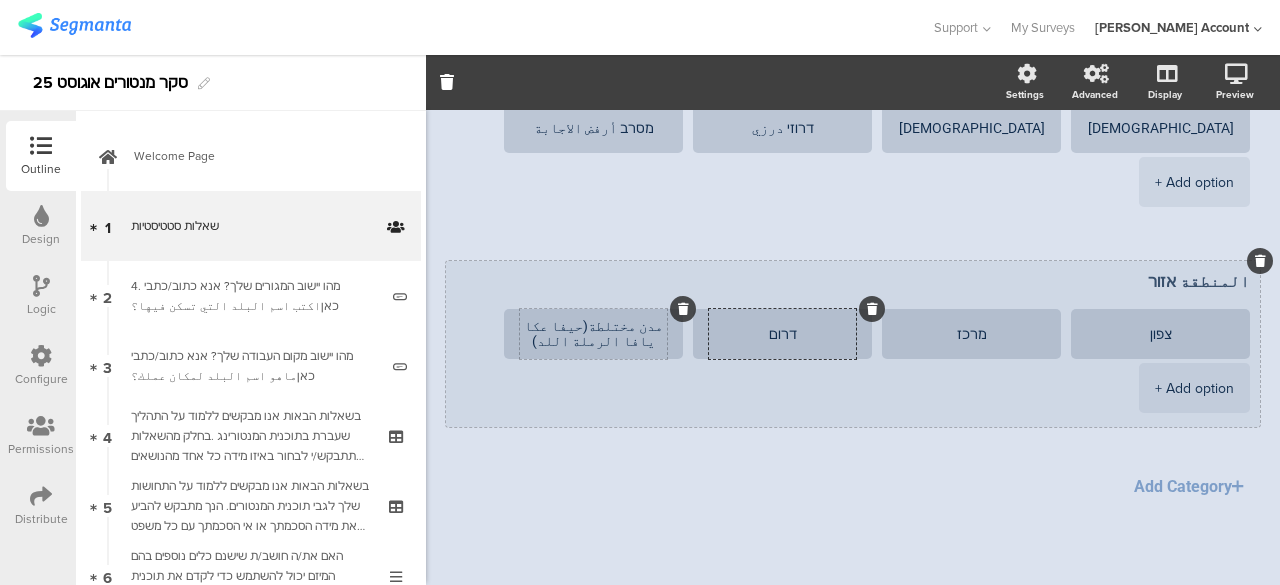 drag, startPoint x: 663, startPoint y: 326, endPoint x: 536, endPoint y: 342, distance: 128.0039 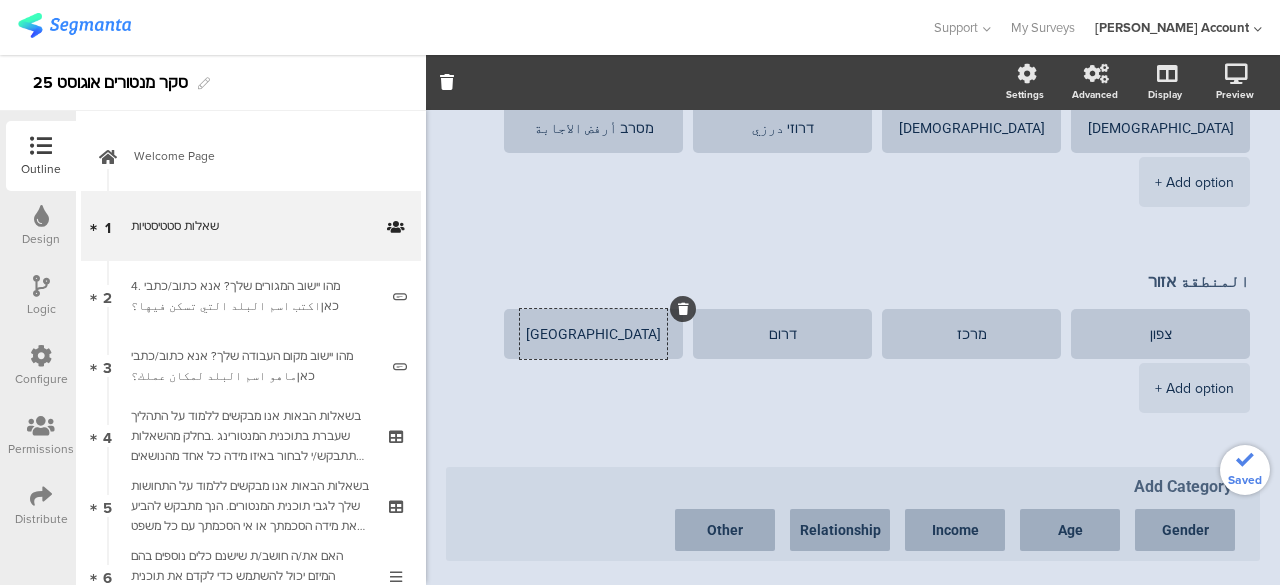 type on "ירושלים" 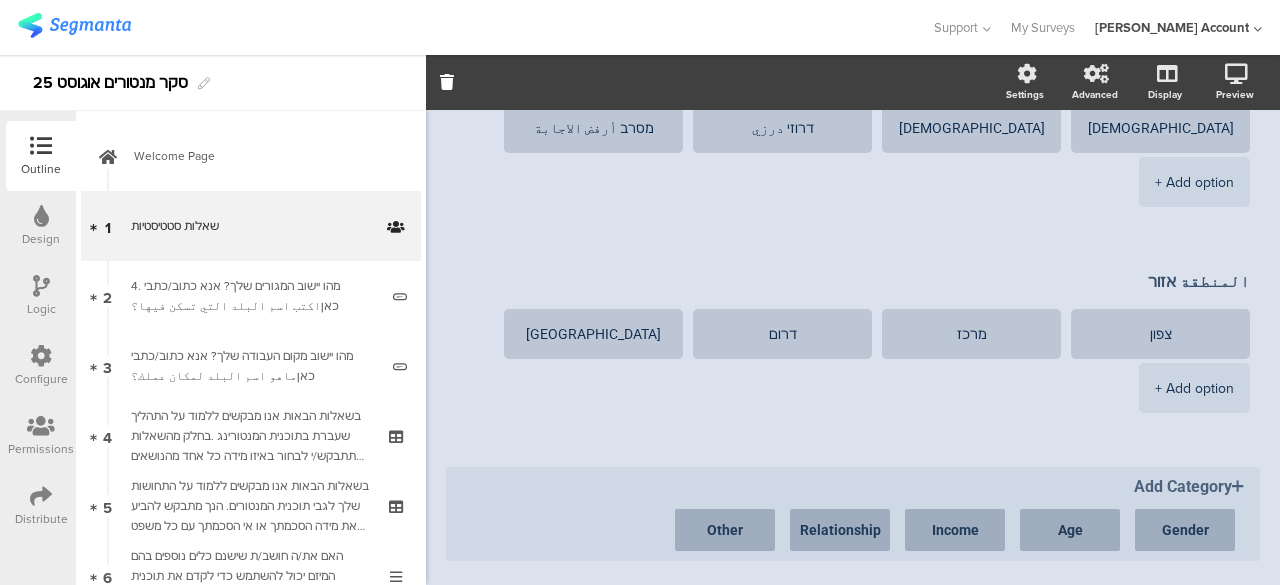 click on "Add Category" 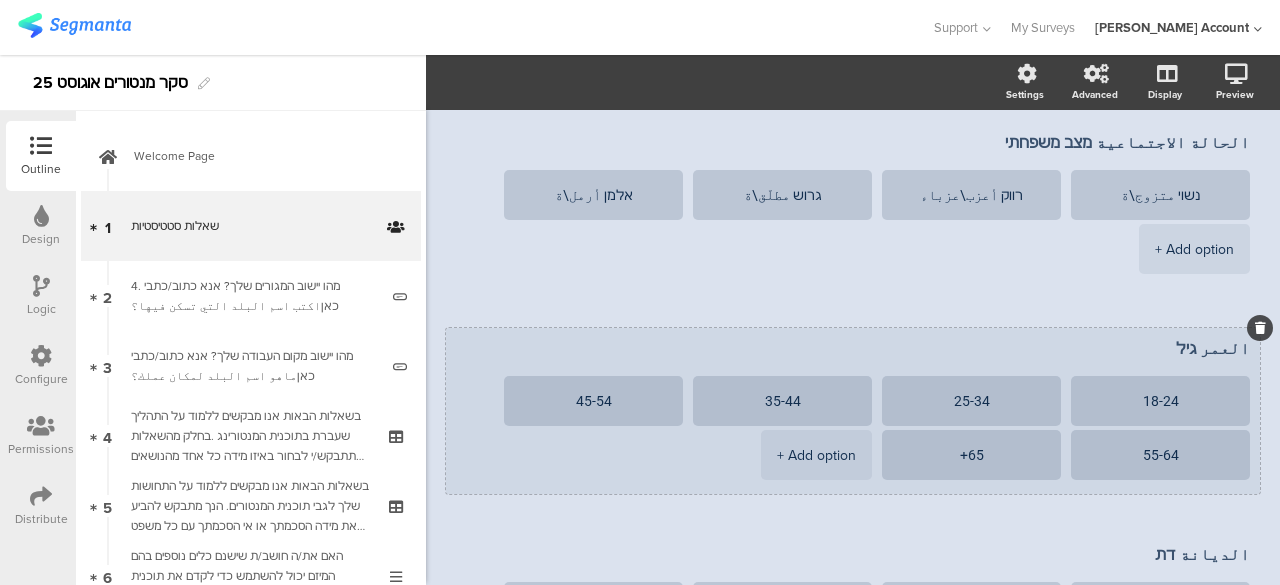 scroll, scrollTop: 312, scrollLeft: 0, axis: vertical 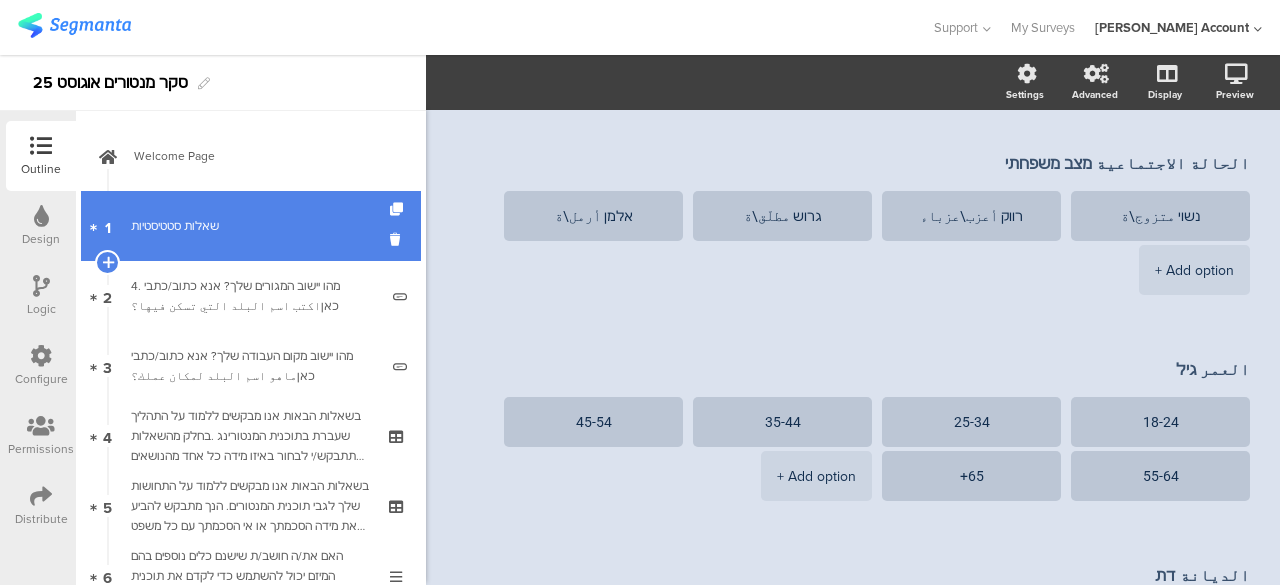 click on "1
שאלות סטטיסטיות" at bounding box center [251, 226] 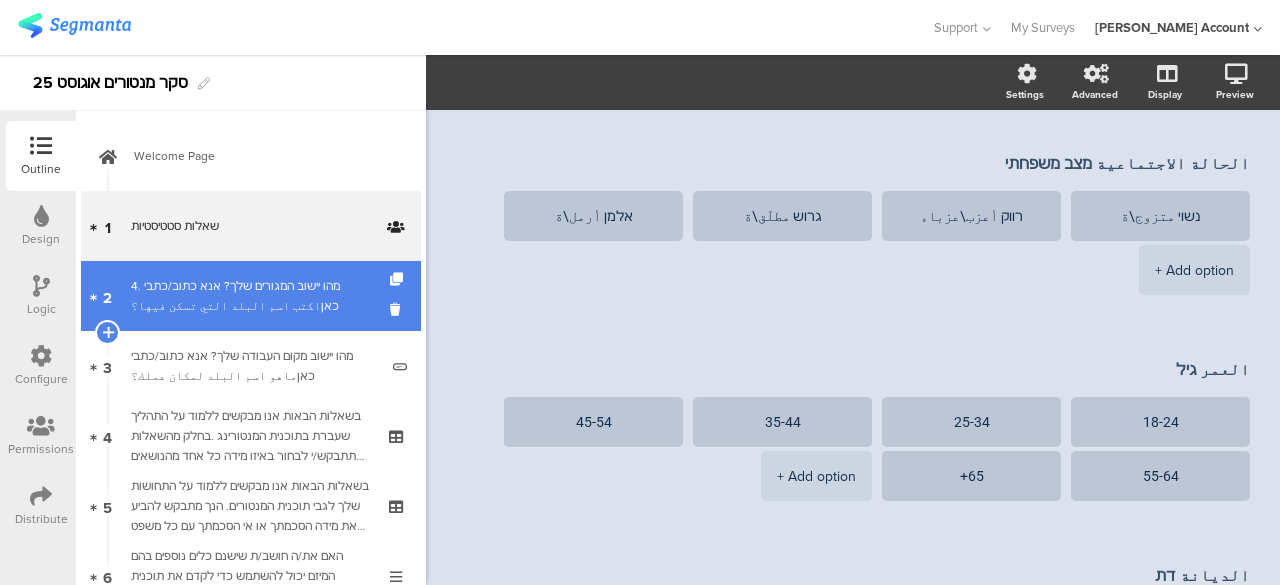 click on "4.	מהו יישוב המגורים שלך? אנא כתוב/כתבי כאןاكتب اسم البلد التي تسكن فيها؟" at bounding box center [254, 296] 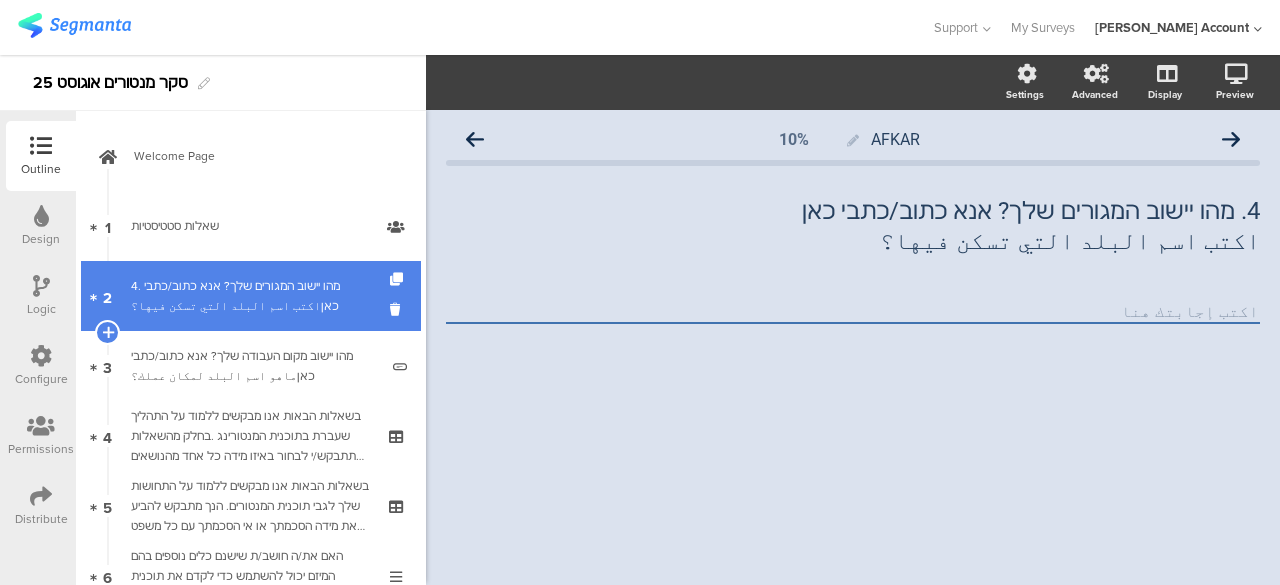 scroll, scrollTop: 0, scrollLeft: 0, axis: both 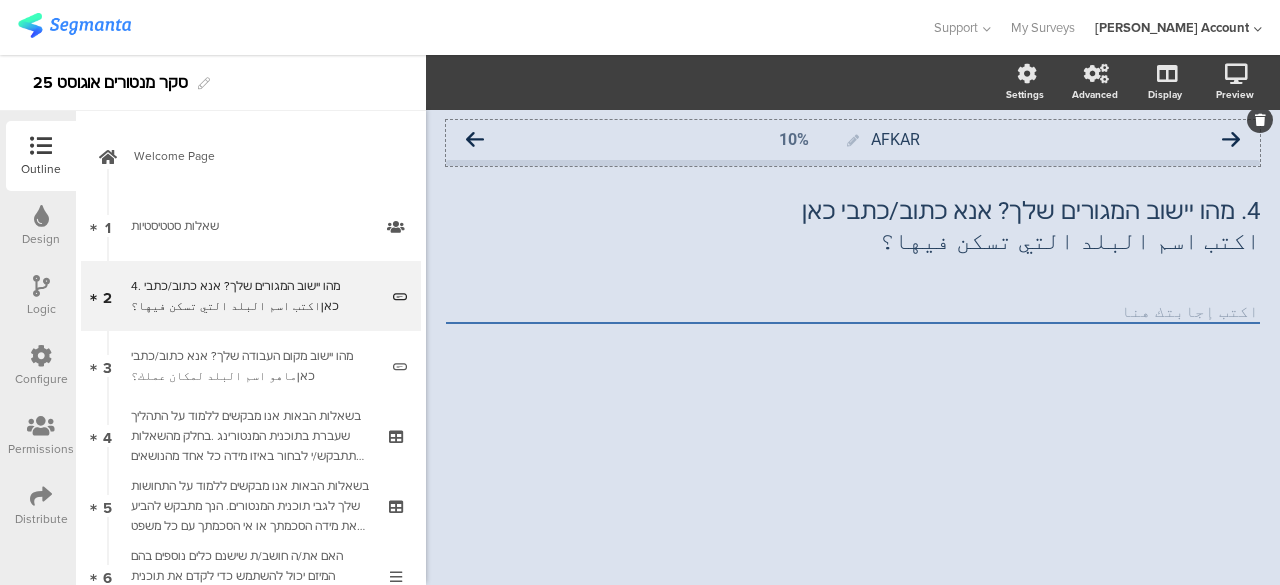 click 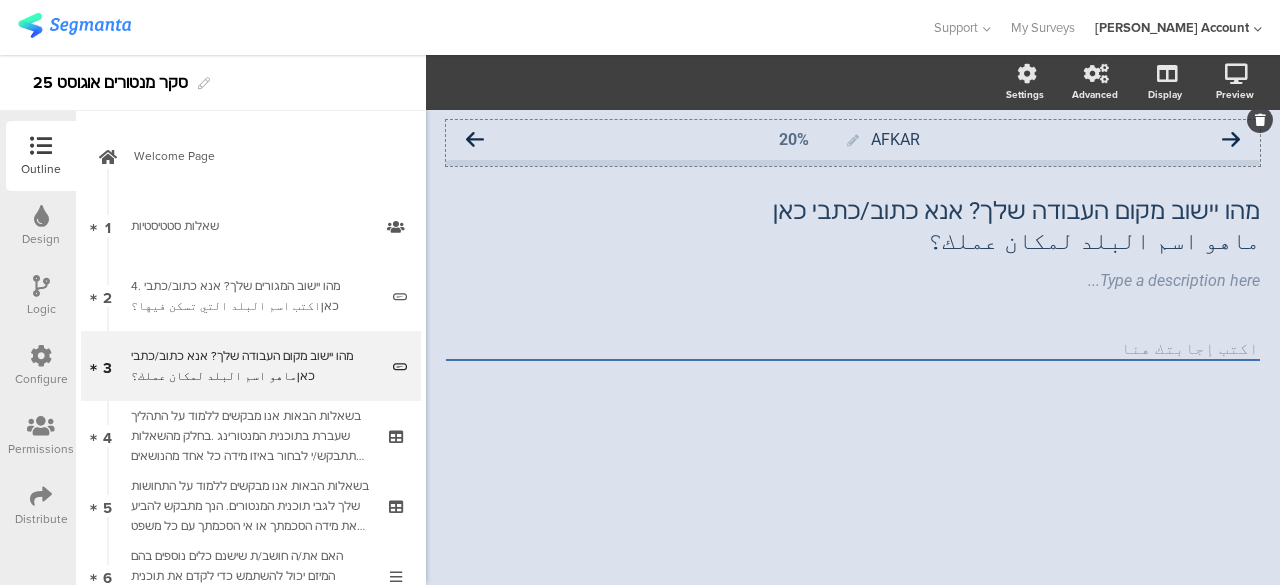 click 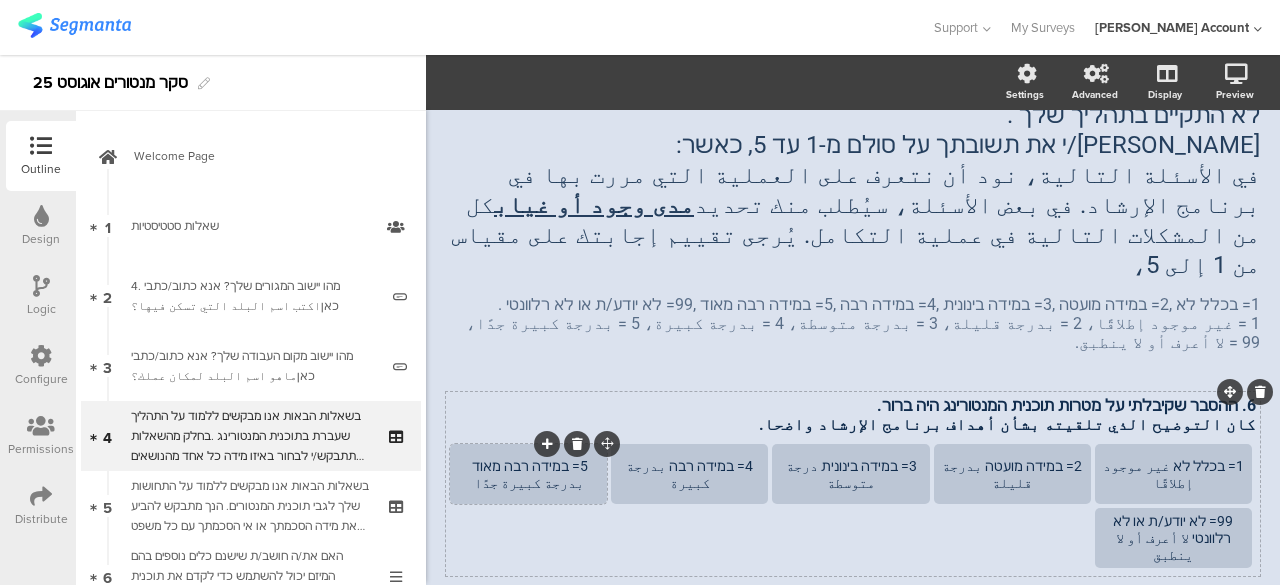 scroll, scrollTop: 200, scrollLeft: 0, axis: vertical 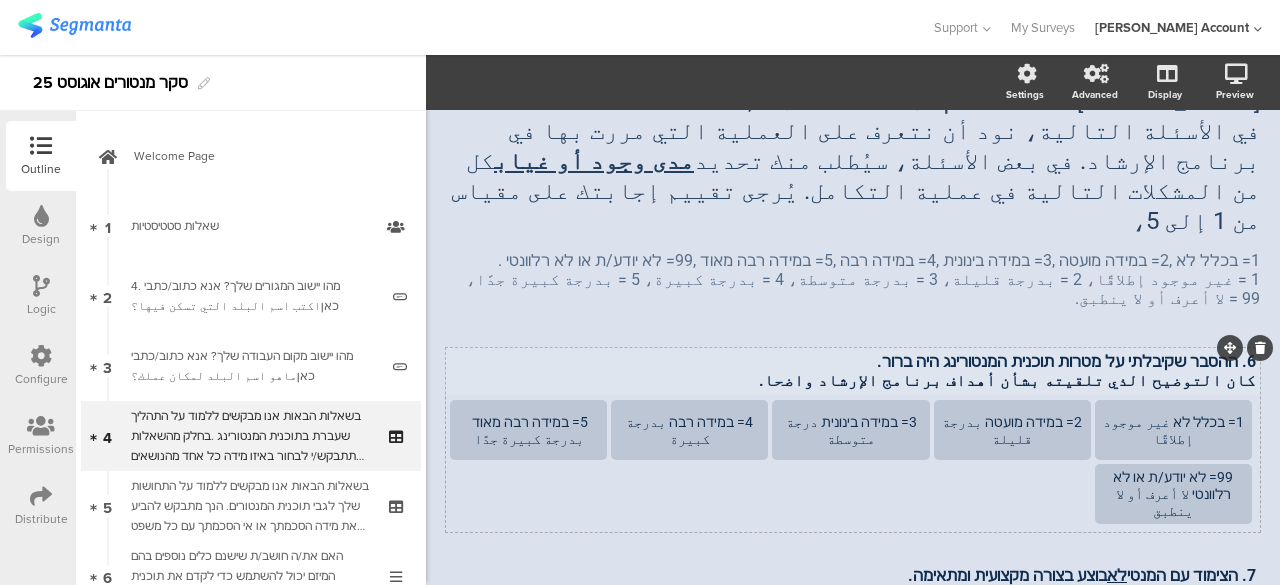 click on "كان التوضيح الذي تلقيته بشأن أهداف برنامج الإرشاد واضحا." at bounding box center (853, 380) 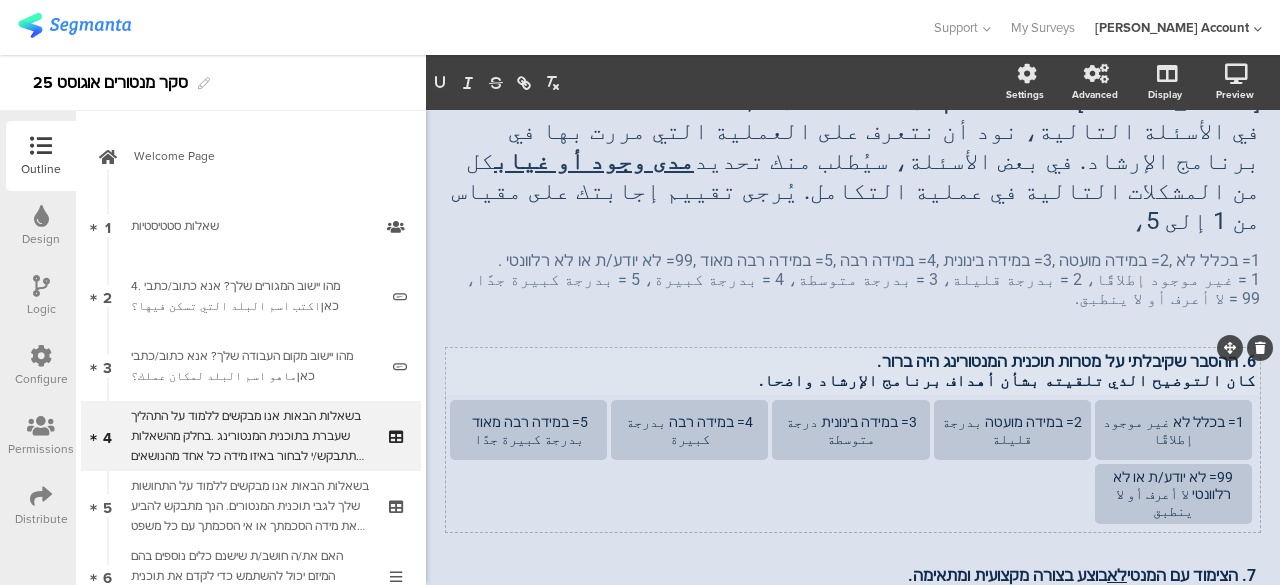 scroll, scrollTop: 161, scrollLeft: 0, axis: vertical 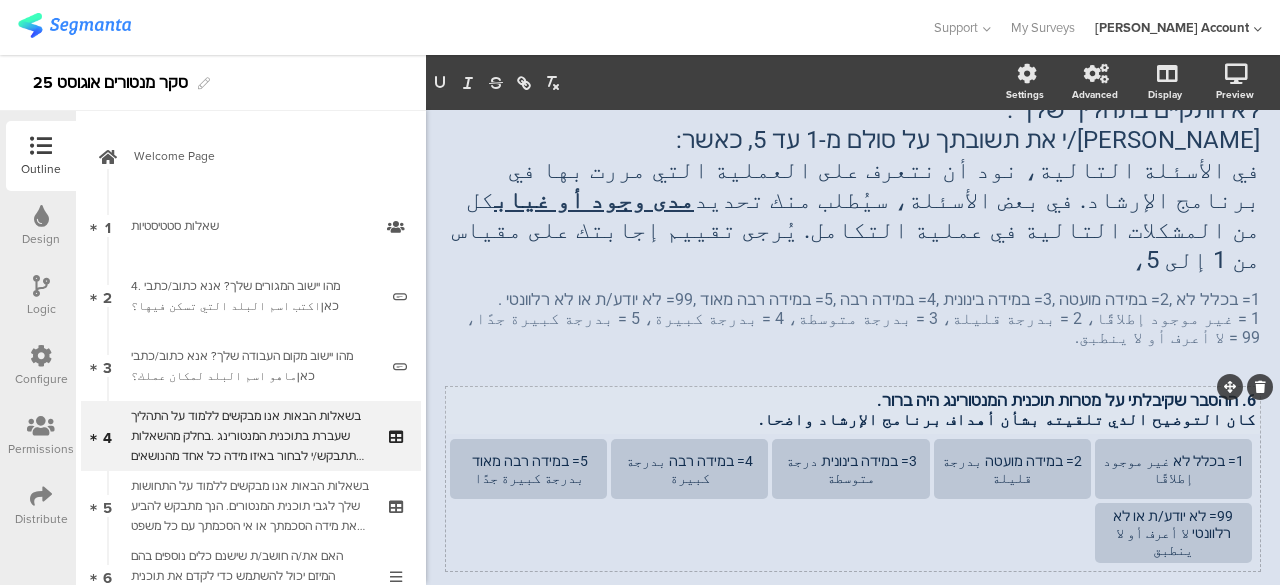 click 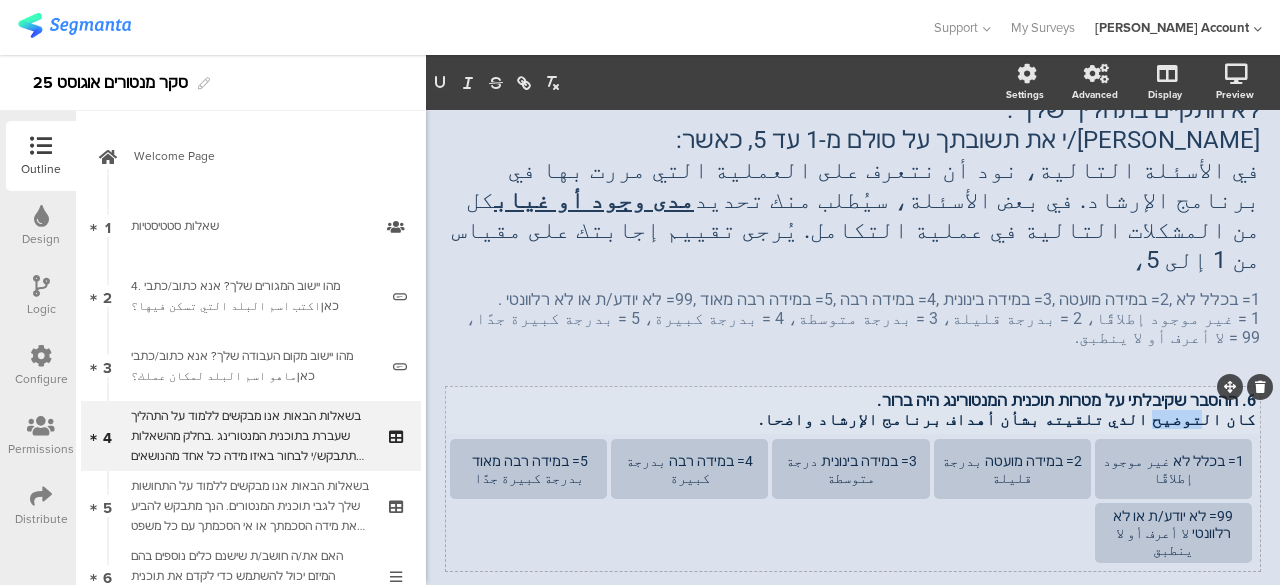 drag, startPoint x: 1176, startPoint y: 377, endPoint x: 1212, endPoint y: 382, distance: 36.345562 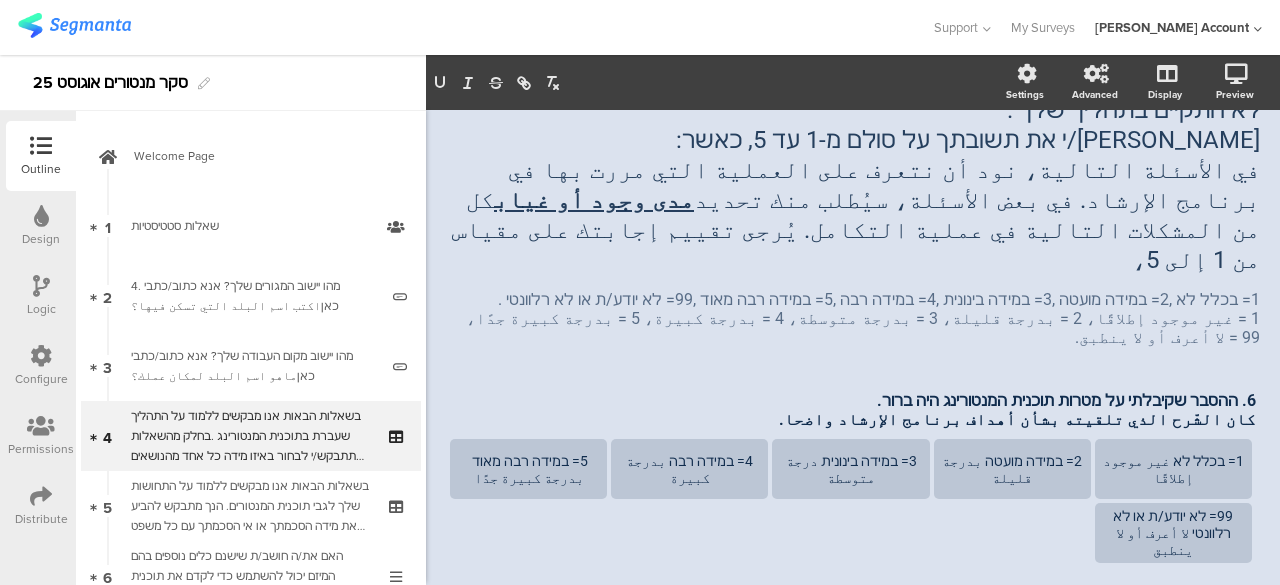 click on "6. ההסבר שקיבלתי על מטרות תוכנית המנטורינג היה ברור. كان الشّرح الذي تلقيته بشأن أهداف برنامج الإرشاد واضحا.
6. ההסבר שקיבלתי על מטרות תוכנית המנטורינג היה ברור. كان الشّرح الذي تلقيته بشأن أهداف برنامج الإرشاد واضحا.
6. ההסבר שקיבלתי על מטרות תוכנית המנטורינג היה ברור. كان الشّرح الذي تلقيته بشأن أهداف برنامج الإرشاد واضحا.
1= בכלל לא غير موجود إطلاقًا
2= במידה מועטה بدرجة قليلة
3= במידה בינונית درجة متوسطة" 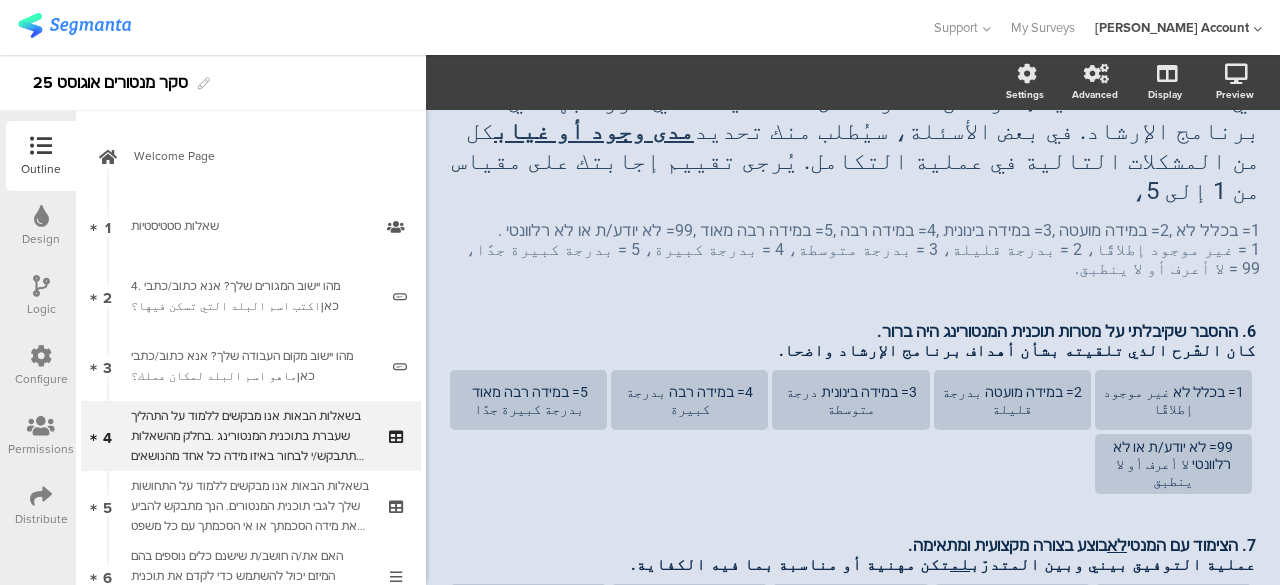 scroll, scrollTop: 261, scrollLeft: 0, axis: vertical 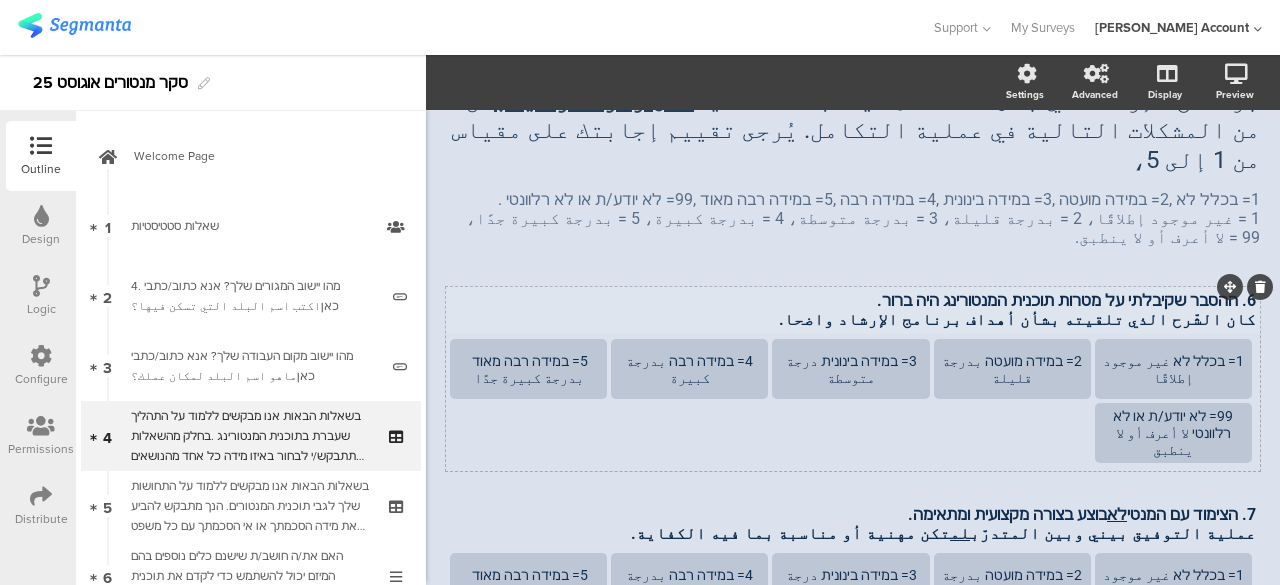 click on "AFKAR
30%
בשאלות הבאות אנו מבקשים ללמוד על התהליך שעברת בתוכנית המנטורינג . בחלק מהשאלות תתבקש/י לבחור באיזו מידה כל אחד מהנושאים הבאים התקיים או לא התקיים בתהליך שלך . אנא דרג/י את תשובתך על סולם מ-1 עד 5, כאשר: في الأسئلة التالية، نود أن نتعرف على العملية التي مررت بها في برنامج الإرشاد. في بعض الأسئلة، سيُطلب منك تحديد" 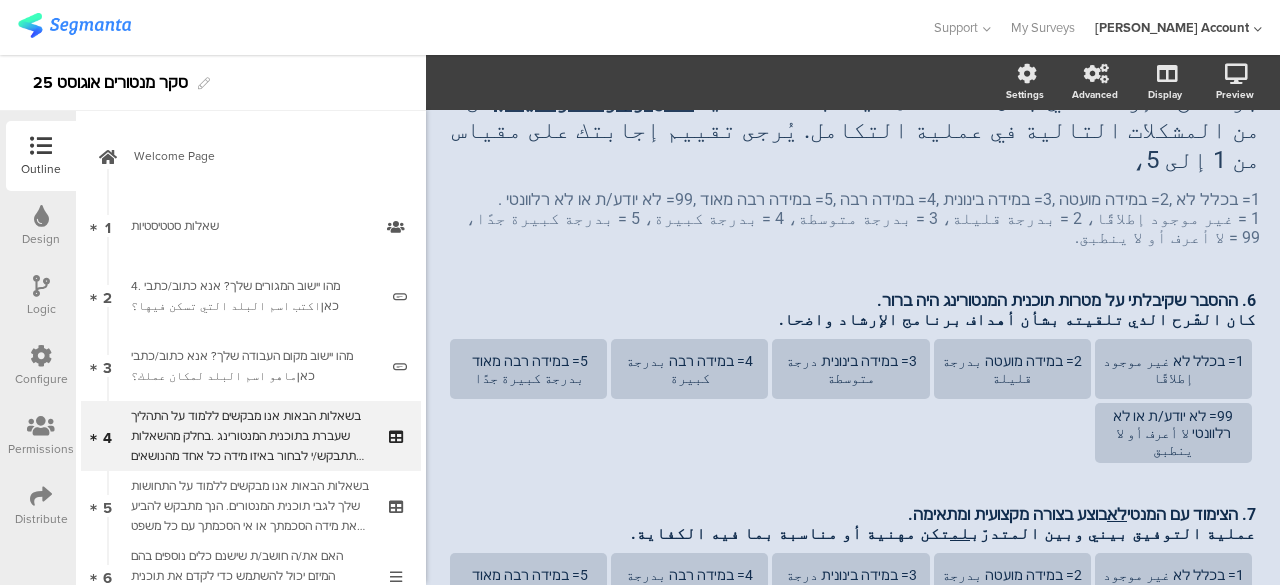 scroll, scrollTop: 222, scrollLeft: 0, axis: vertical 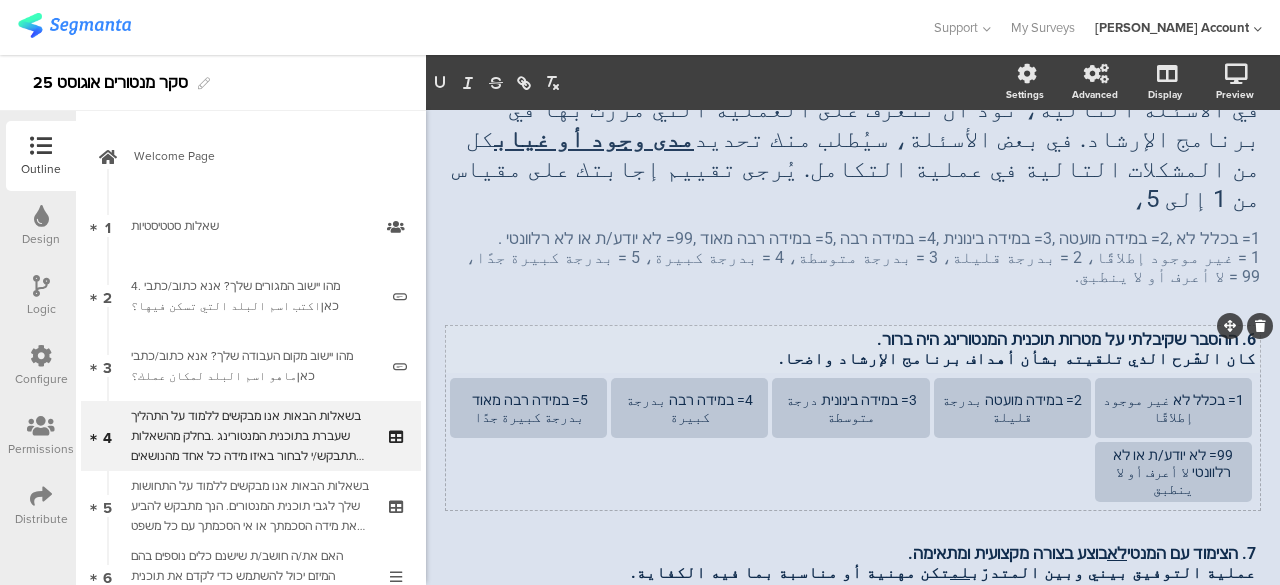 type 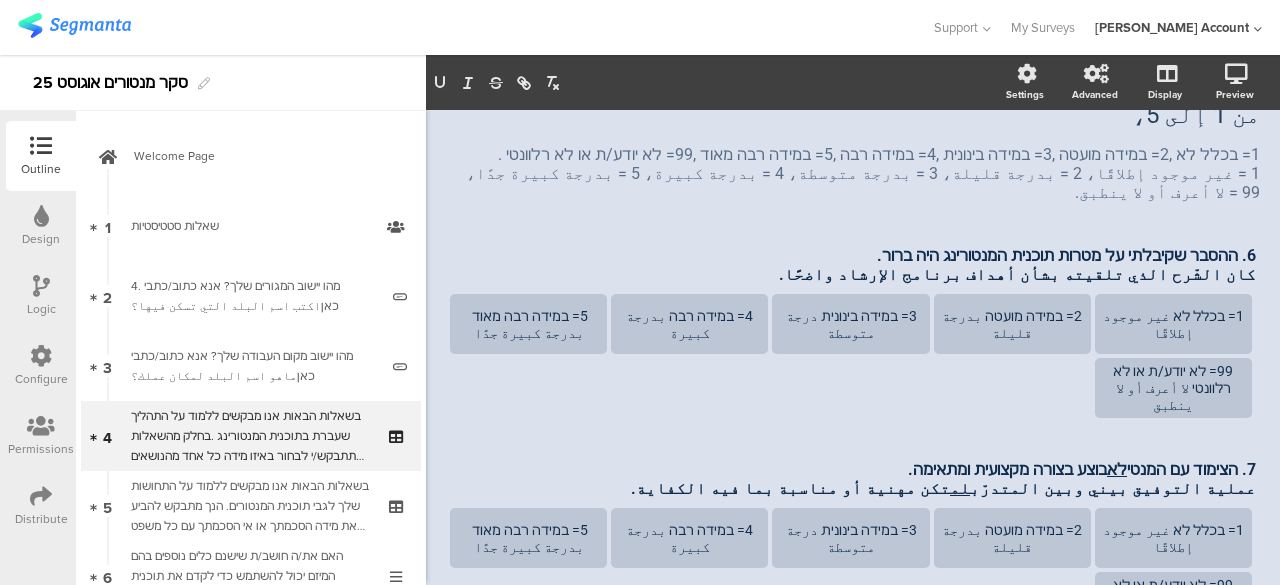 scroll, scrollTop: 422, scrollLeft: 0, axis: vertical 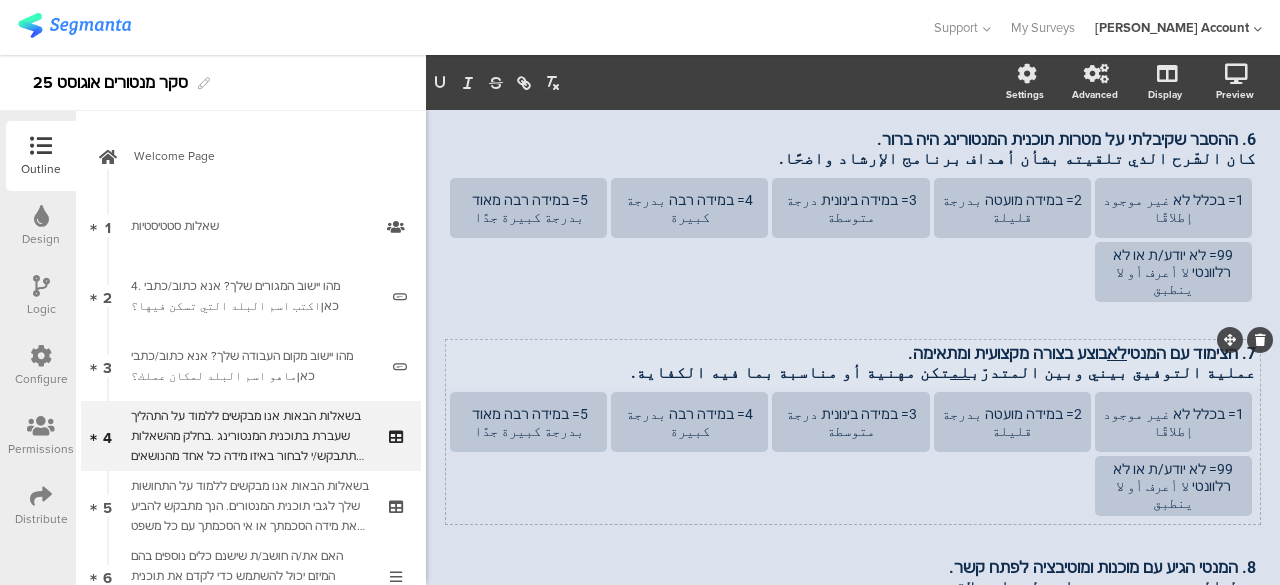 click on "7. הצימוד עם המנטי  לא  בוצע בצורה מקצועית ומתאימה. عملية التوفيق بيني وبين المتدرّب  لم  تكن مهنية أو مناسبة بما فيه الكفاية.
7. הצימוד עם המנטי  לא  בוצע בצורה מקצועית ומתאימה. عملية التوفيق بيني وبين المتدرّب  لم  تكن مهنية أو مناسبة بما فيه الكفاية." at bounding box center (853, 363) 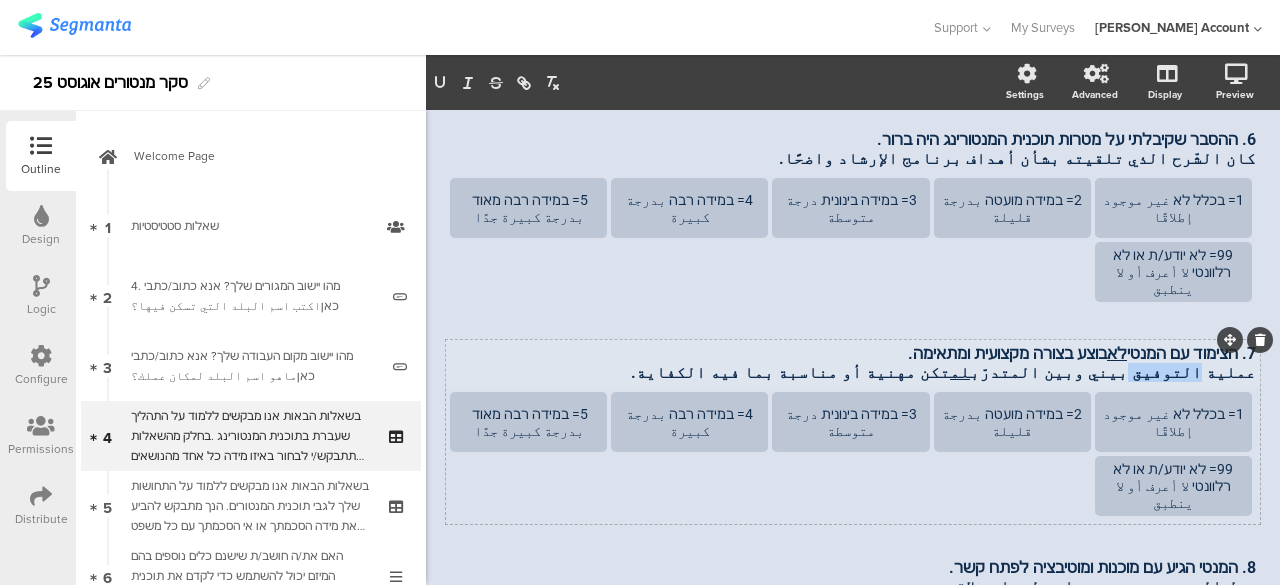 click on "عملية التوفيق بيني وبين المتدرّب  لم  تكن مهنية أو مناسبة بما فيه الكفاية." at bounding box center (853, 372) 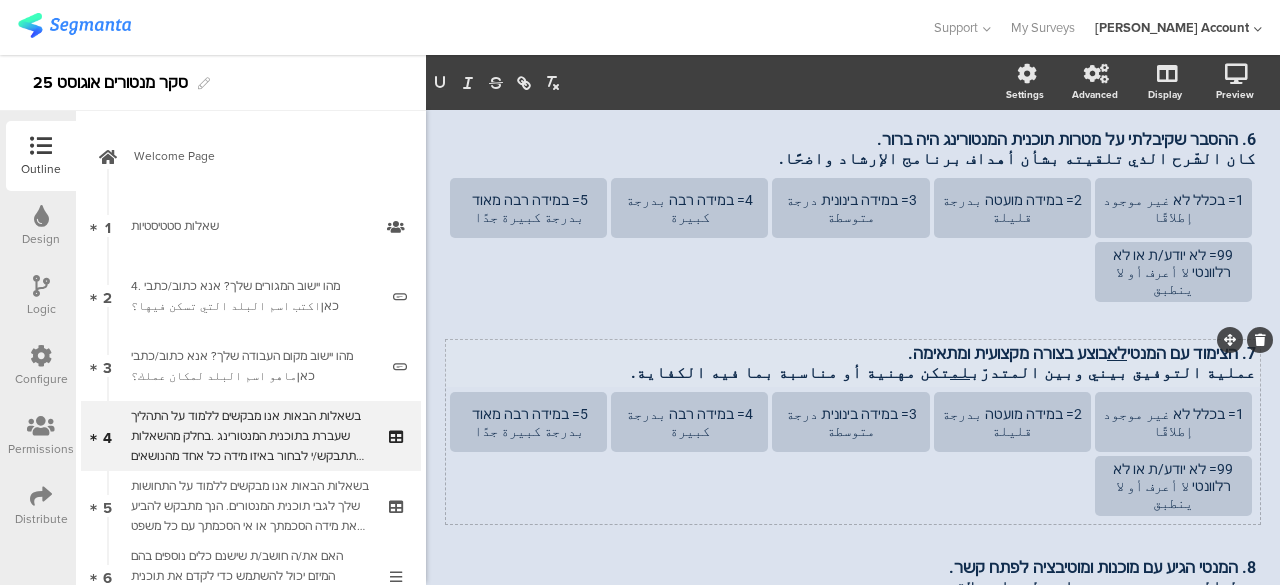 click on "عملية التوفيق بيني وبين المتدرّب  لم  تكن مهنية أو مناسبة بما فيه الكفاية." at bounding box center [853, 372] 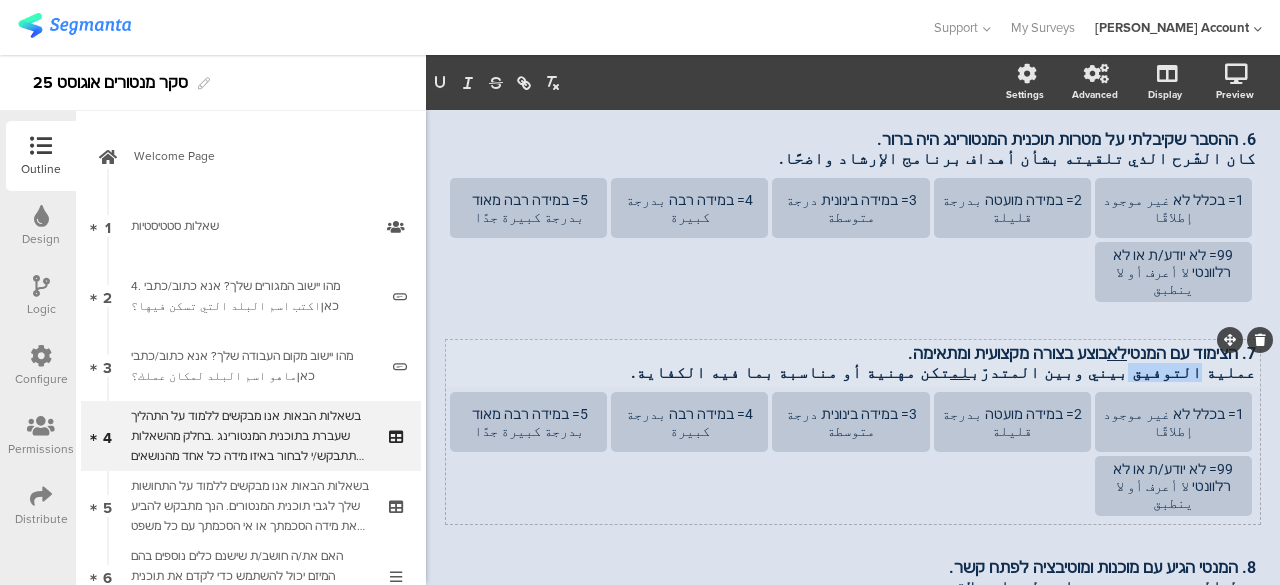 click on "عملية التوفيق بيني وبين المتدرّب  لم  تكن مهنية أو مناسبة بما فيه الكفاية." at bounding box center (853, 372) 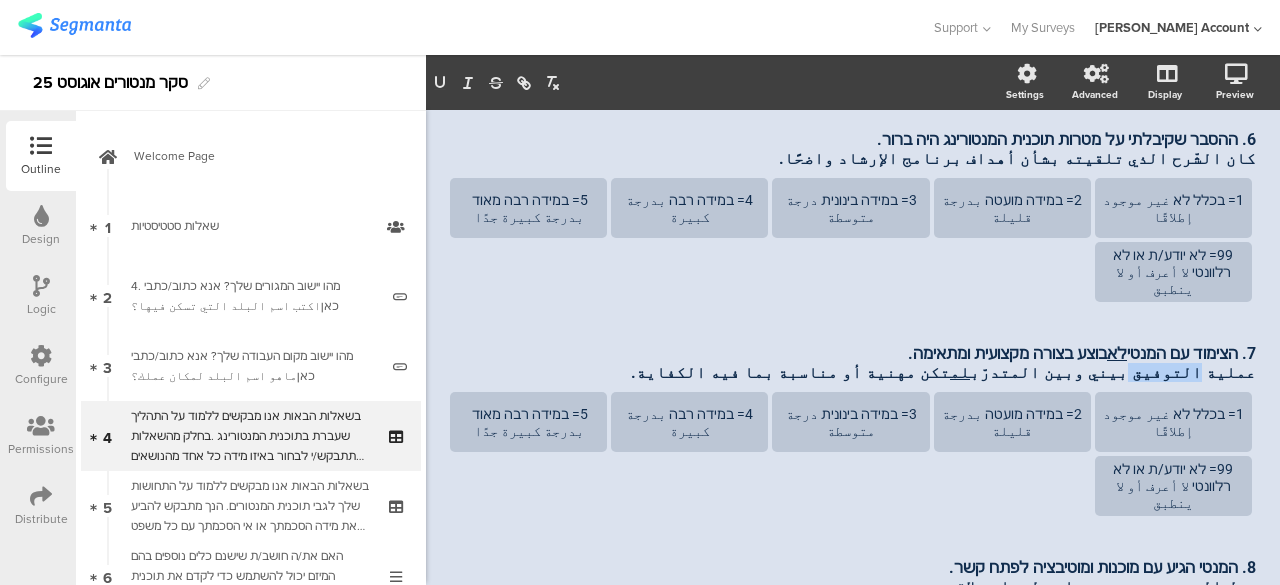 type 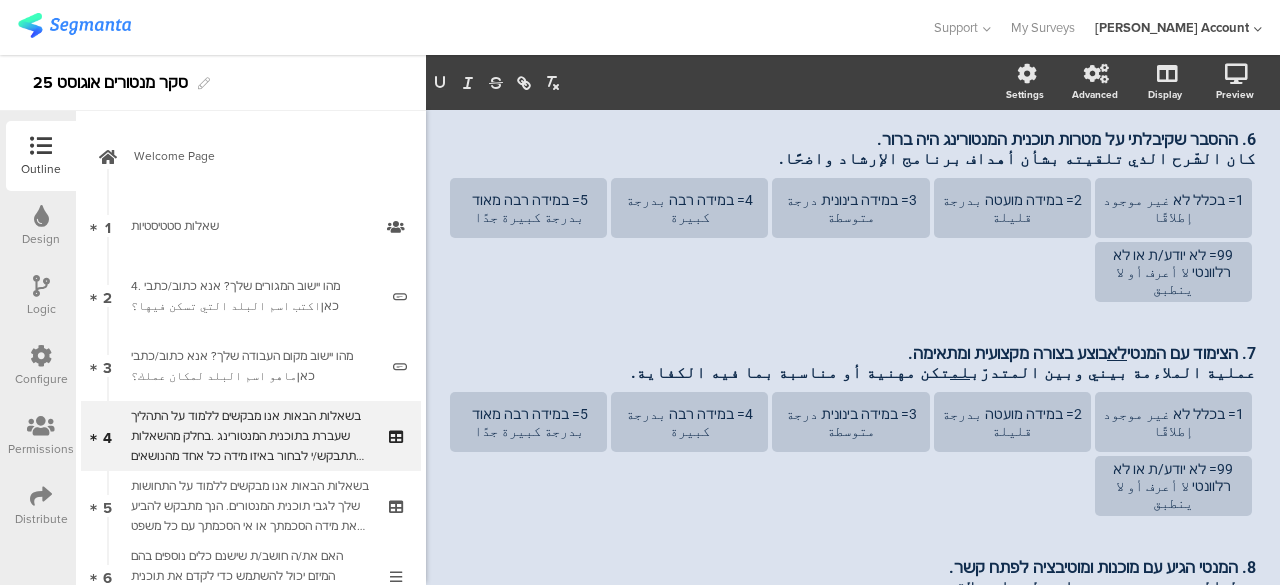 click on "6. ההסבר שקיבלתי על מטרות תוכנית המנטורינג היה ברור. كان الشّرح الذي تلقيته بشأن أهداف برنامج الإرشاد واضحًا.
6. ההסבר שקיבלתי על מטרות תוכנית המנטורינג היה ברור. كان الشّرح الذي تلقيته بشأن أهداف برنامج الإرشاد واضحًا.
1= בכלל לא غير موجود إطلاقًا
2= במידה מועטה بدرجة قليلة
3= במידה בינונית درجة متوسطة
4= במידה רבה بدرجة كبيرة" 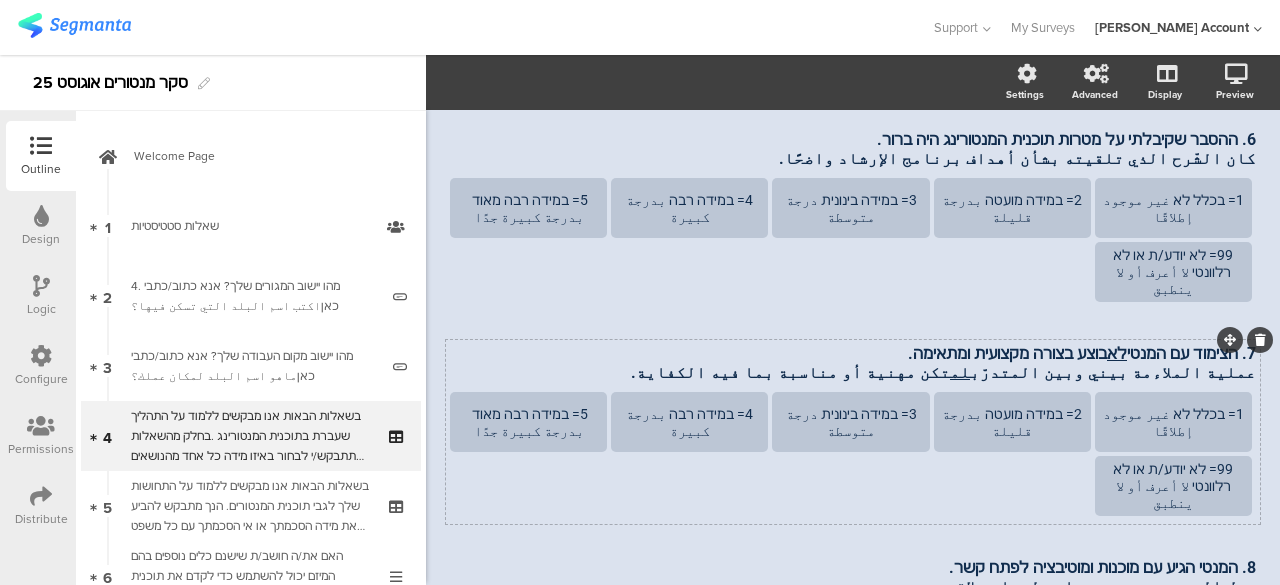 scroll, scrollTop: 522, scrollLeft: 0, axis: vertical 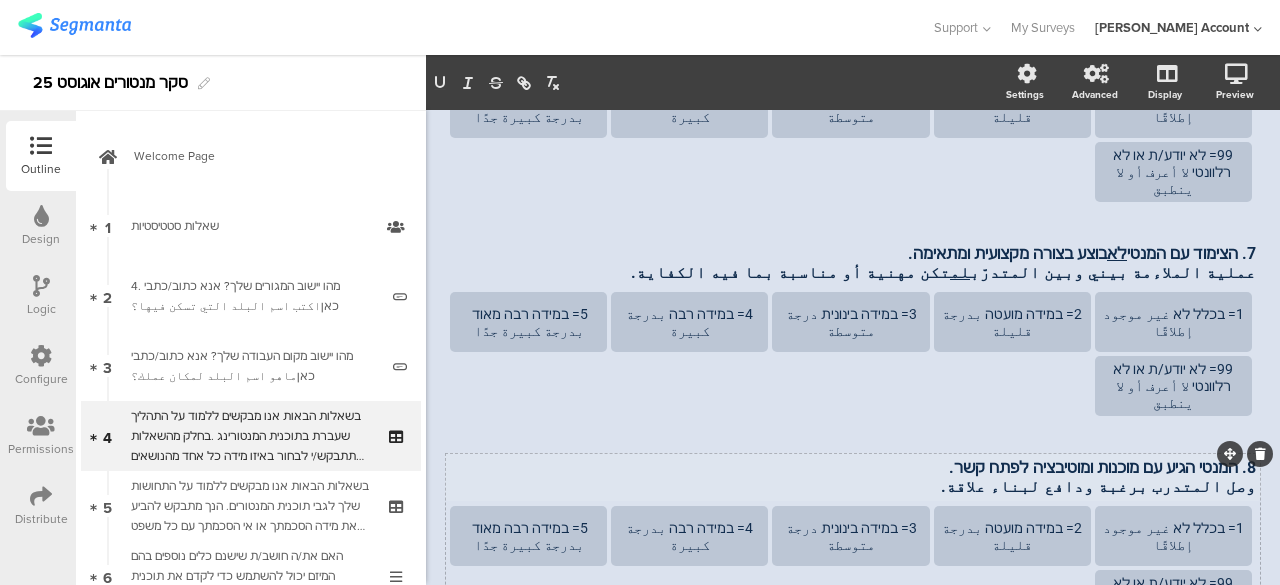 click on "6. ההסבר שקיבלתי על מטרות תוכנית המנטורינג היה ברור. كان الشّرح الذي تلقيته بشأن أهداف برنامج الإرشاد واضحًا.
6. ההסבר שקיבלתי על מטרות תוכנית המנטורינג היה ברור. كان الشّرح الذي تلقيته بشأن أهداف برنامج الإرشاد واضحًا.
1= בכלל לא غير موجود إطلاقًا
2= במידה מועטה بدرجة قليلة
3= במידה בינונית درجة متوسطة
4= במידה רבה بدرجة كبيرة" 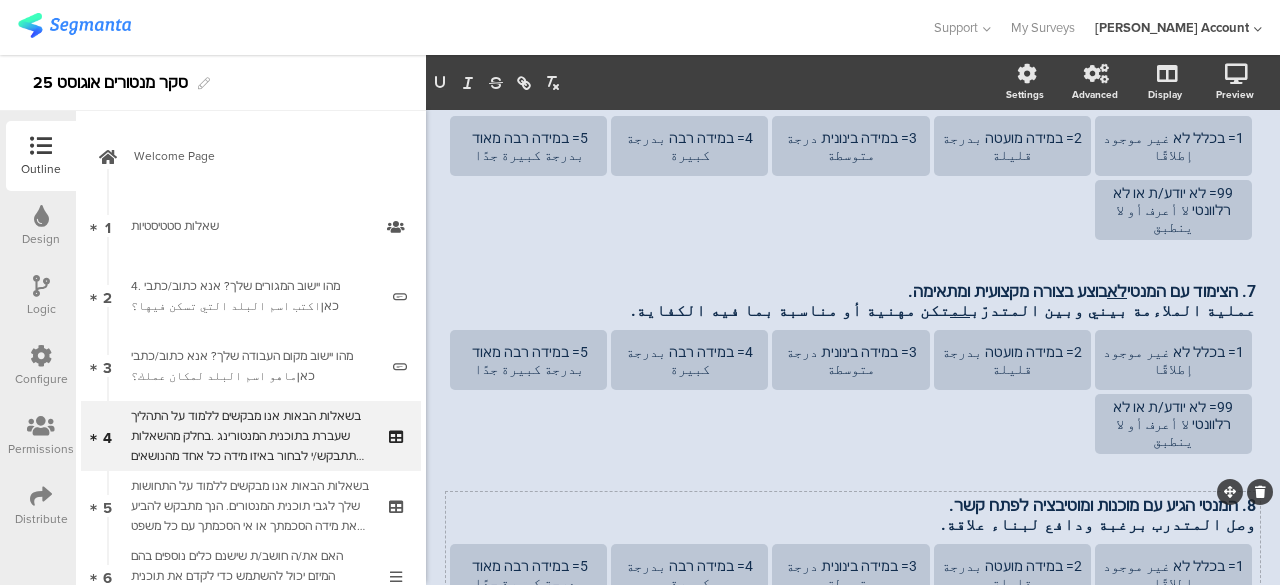 type 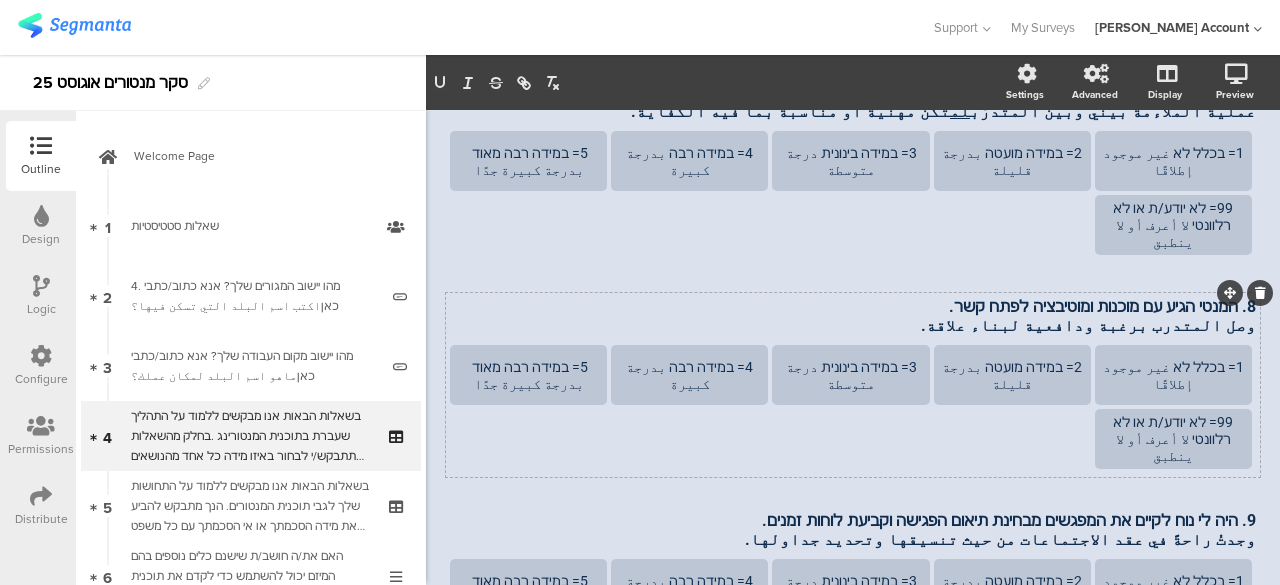 scroll, scrollTop: 688, scrollLeft: 0, axis: vertical 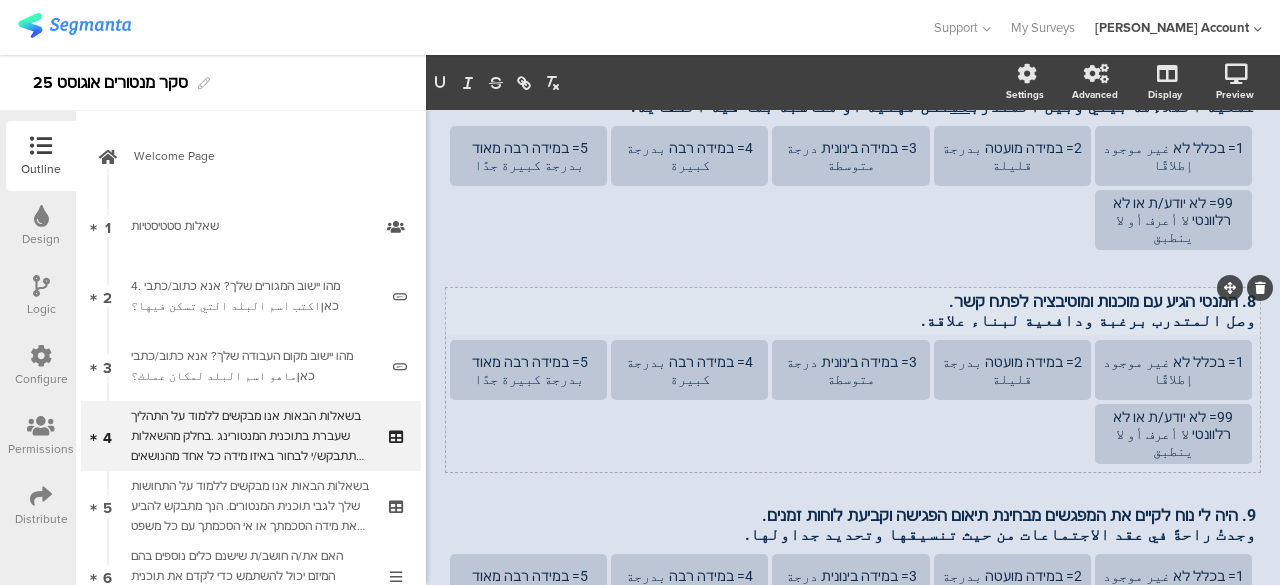 click on "وصل المتدرب برغبة ودافعية لبناء علاقة." at bounding box center (853, 320) 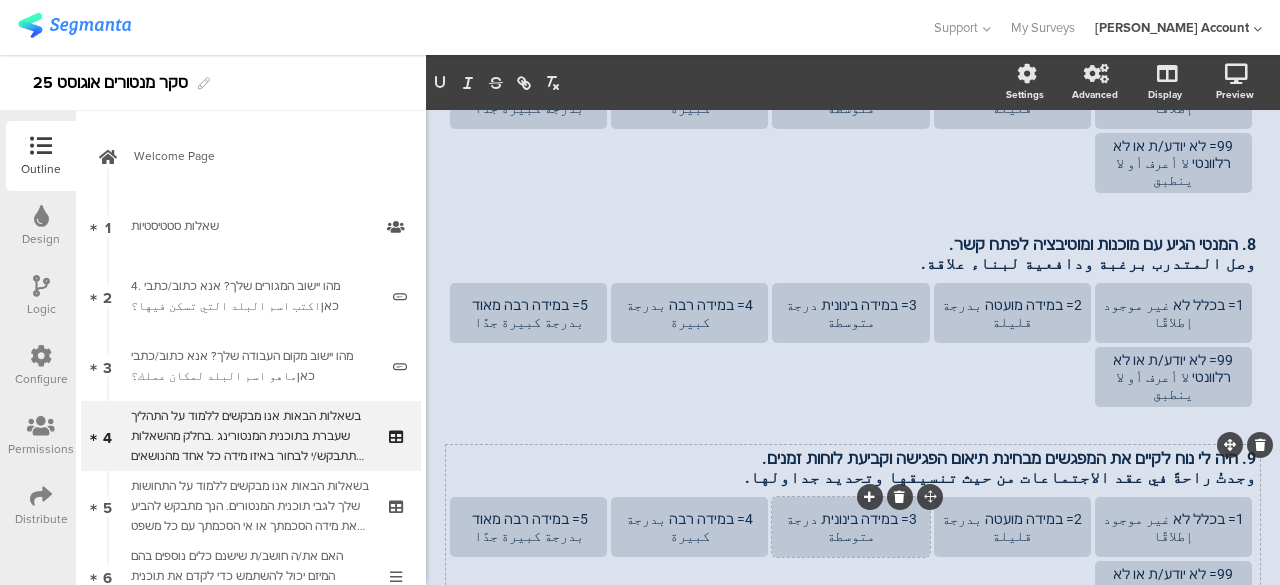scroll, scrollTop: 788, scrollLeft: 0, axis: vertical 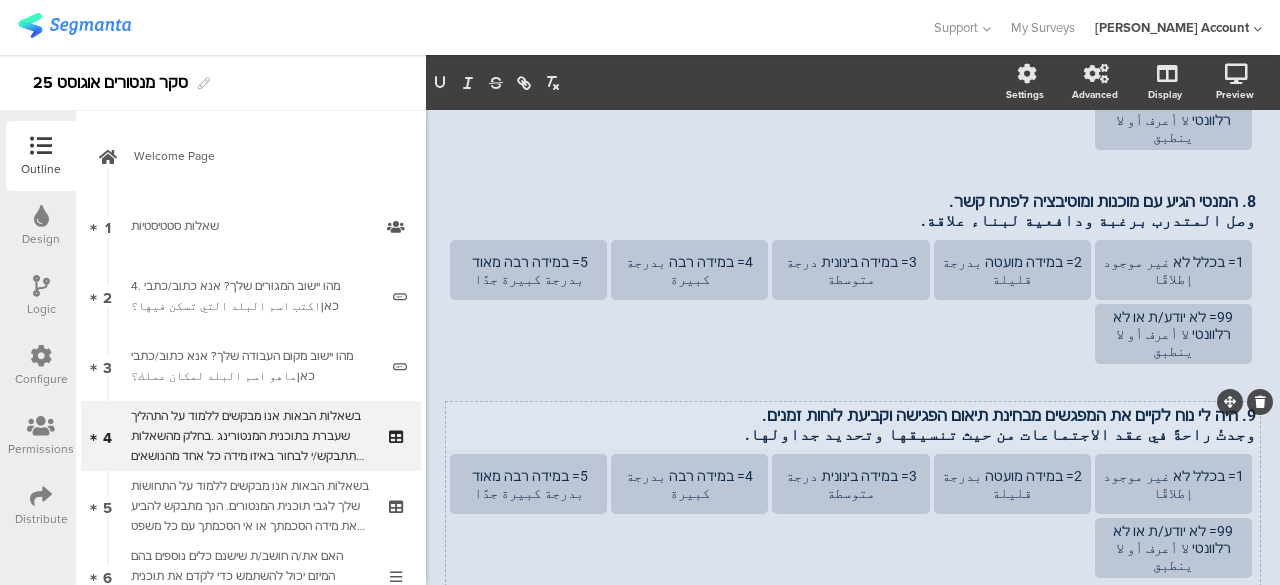 click on "9. היה לי נוח לקיים את המפגשים מבחינת תיאום הפגישה וקביעת לוחות זמנים. وجدتُ راحةً في عقد الاجتماعات من حيث تنسيقها وتحديد جداولها.
9. היה לי נוח לקיים את המפגשים מבחינת תיאום הפגישה וקביעת לוחות זמנים. وجدتُ راحةً في عقد الاجتماعات من حيث تنسيقها وتحديد جداولها." at bounding box center [853, 425] 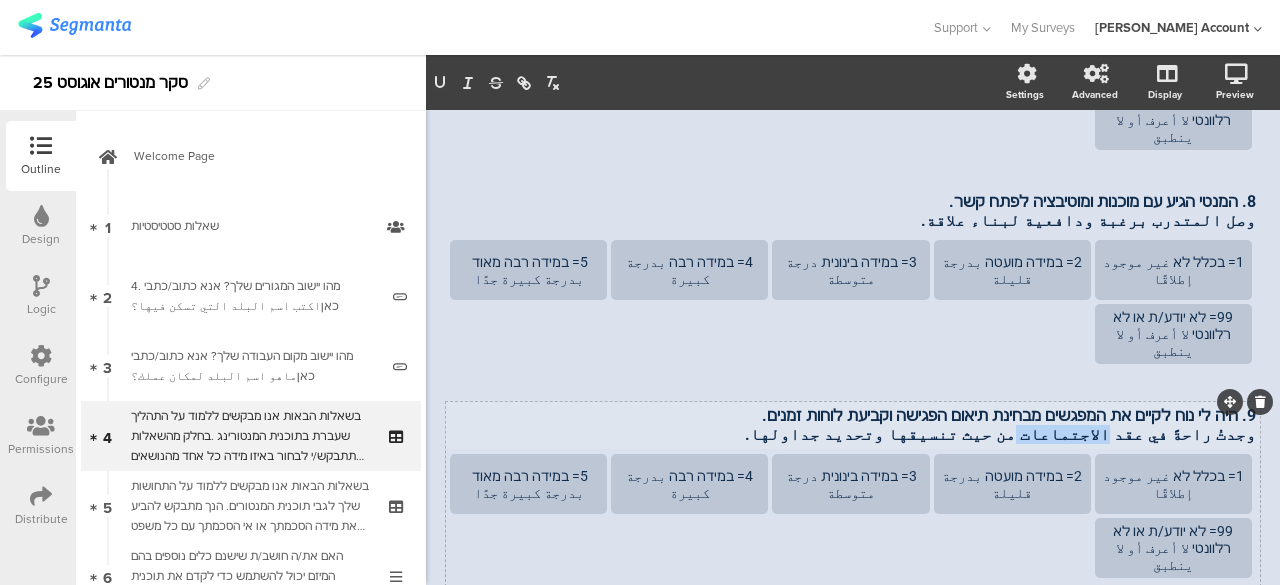 click on "وجدتُ راحةً في عقد الاجتماعات من حيث تنسيقها وتحديد جداولها." at bounding box center [853, 434] 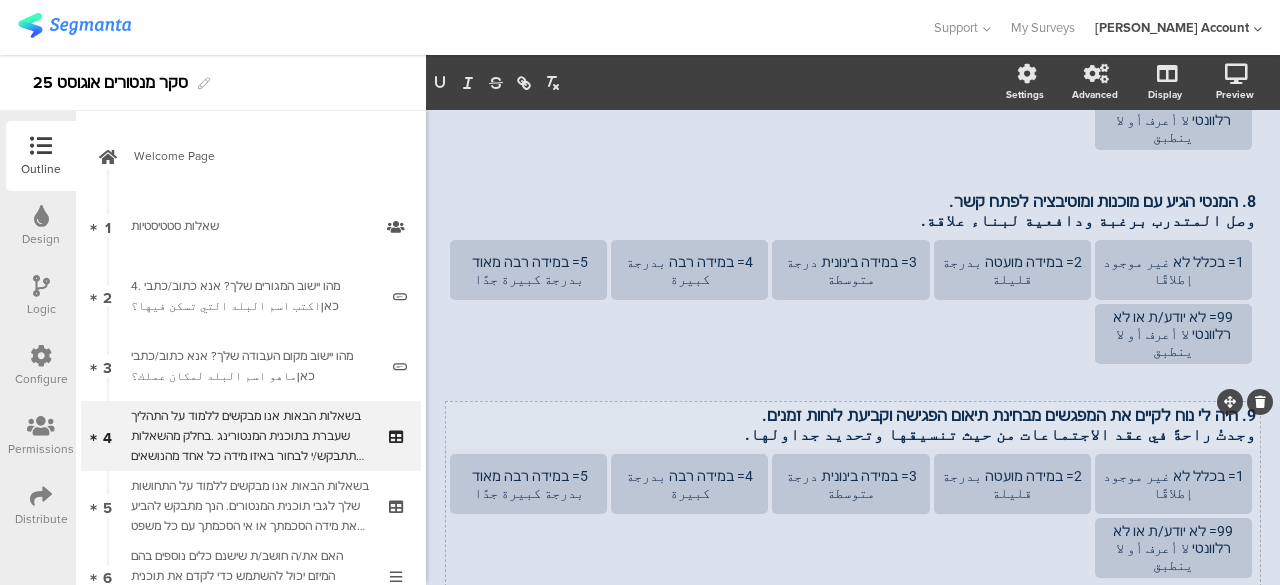 click on "وجدتُ راحةً في عقد الاجتماعات من حيث تنسيقها وتحديد جداولها." at bounding box center (853, 434) 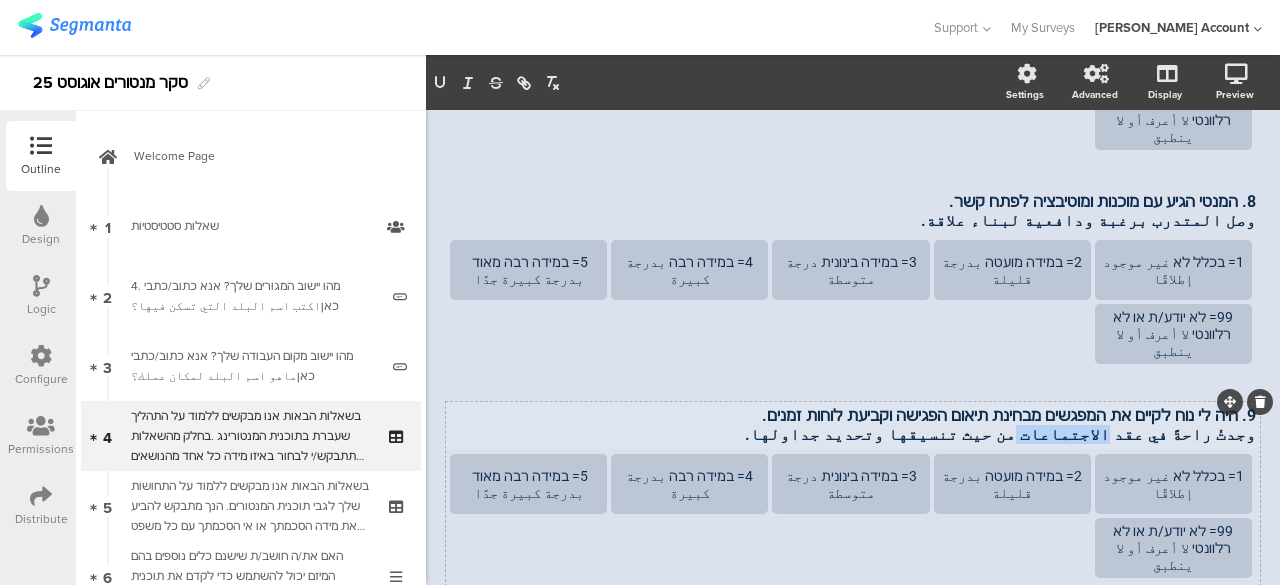 click on "وجدتُ راحةً في عقد الاجتماعات من حيث تنسيقها وتحديد جداولها." at bounding box center [853, 434] 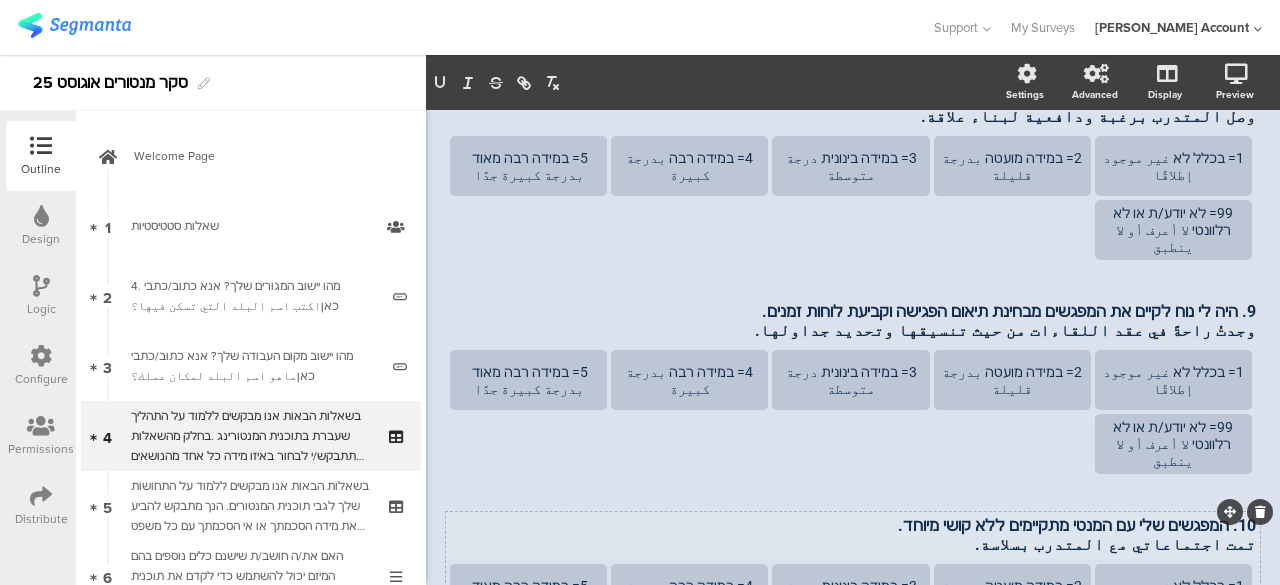scroll, scrollTop: 992, scrollLeft: 0, axis: vertical 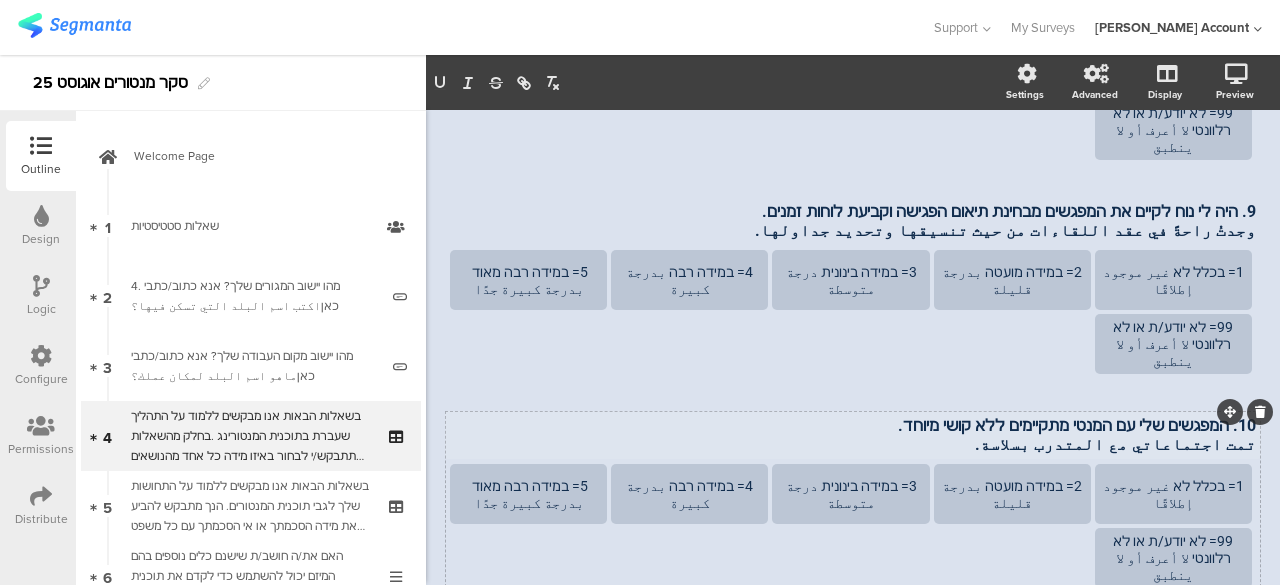 click on "10. המפגשים שלי עם המנטי מתקיימים ללא קושי מיוחד. تمت اجتماعاتي مع المتدرب بسلاسة.
10. המפגשים שלי עם המנטי מתקיימים ללא קושי מיוחד. تمت اجتماعاتي مع المتدرب بسلاسة.
10. המפגשים שלי עם המנטי מתקיימים ללא קושי מיוחד. تمت اجتماعاتي مع المتدرب بسلاسة." at bounding box center [853, 435] 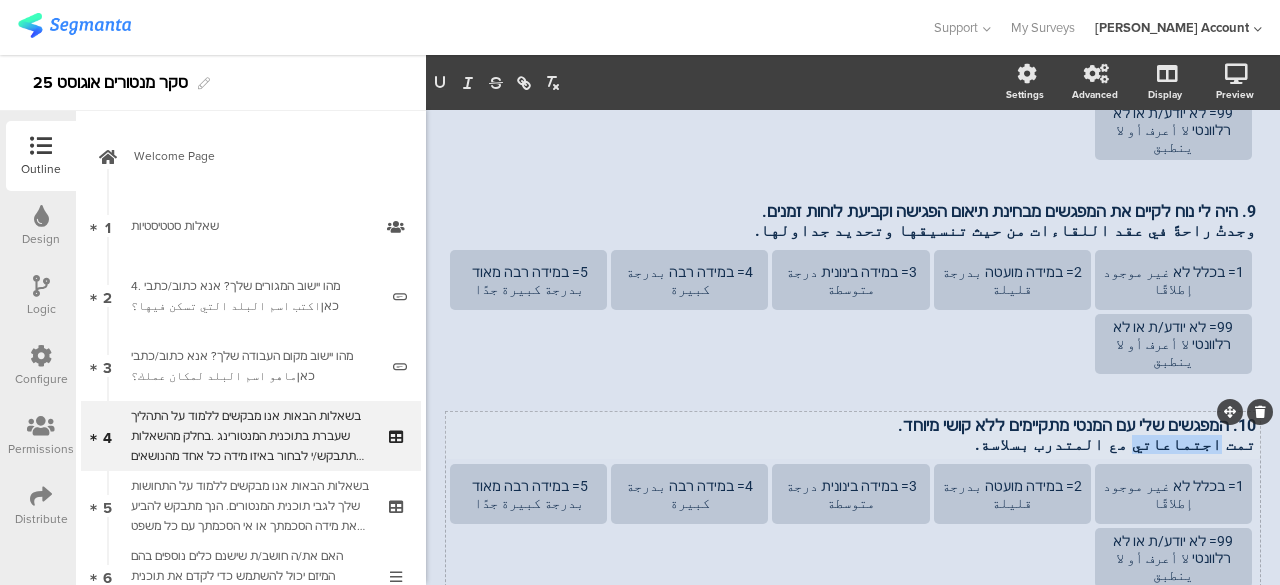 click on "تمت اجتماعاتي مع المتدرب بسلاسة." at bounding box center (853, 444) 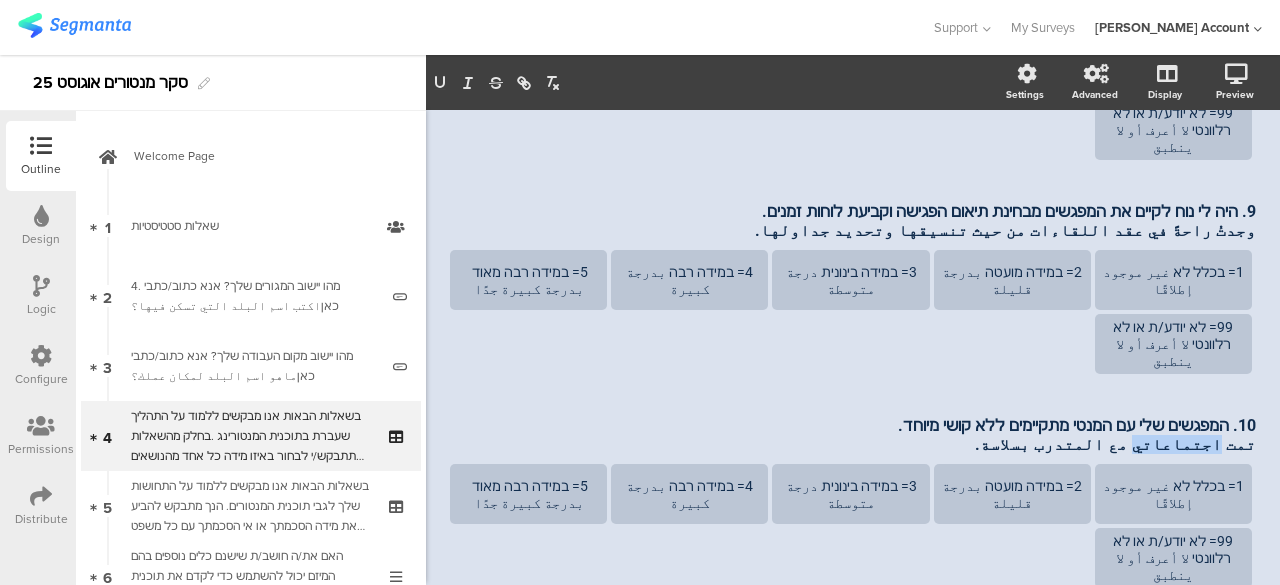 type 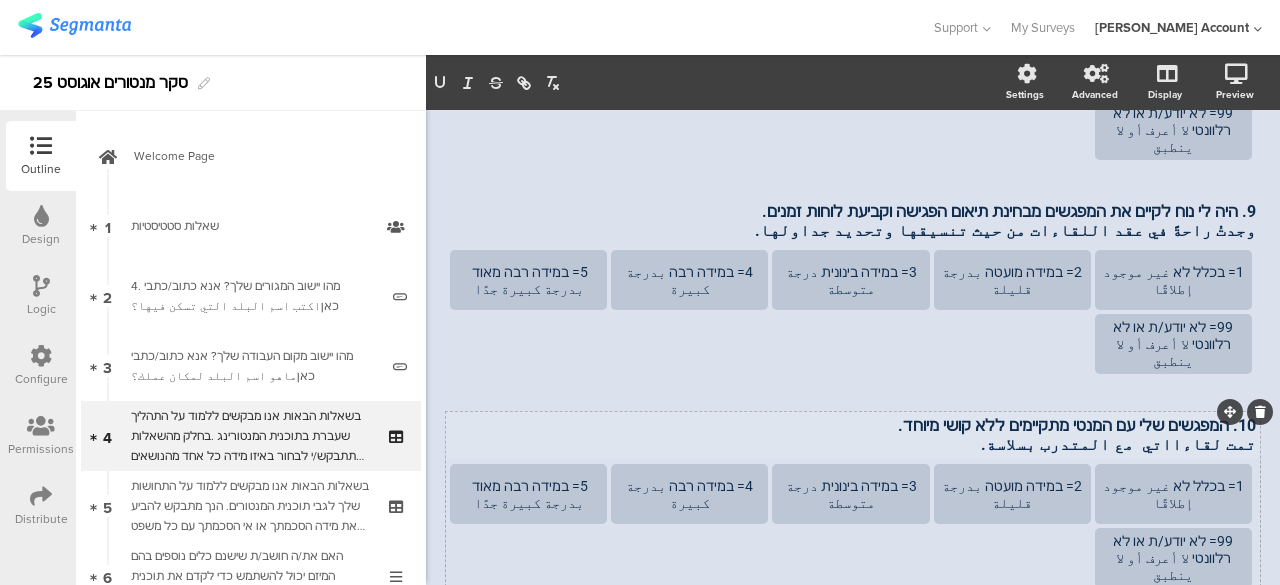 click on "تمت لقاءااتي  مع المتدرب بسلاسة." at bounding box center [853, 444] 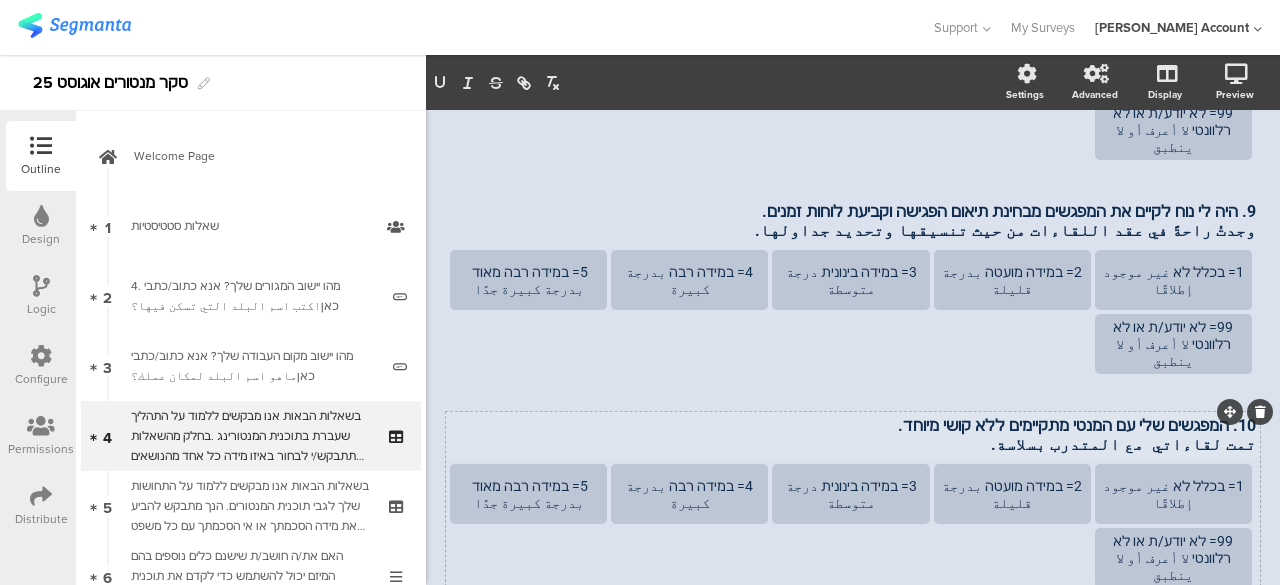 click on "تمت لقاءاتي  مع المتدرب بسلاسة." at bounding box center [853, 444] 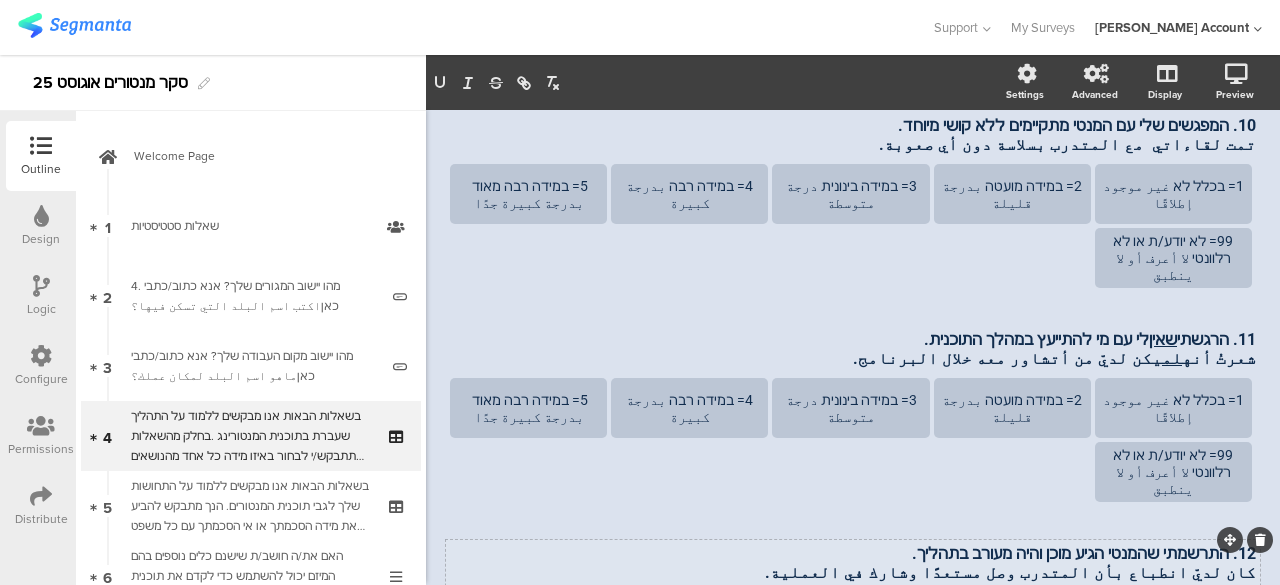 scroll, scrollTop: 1296, scrollLeft: 0, axis: vertical 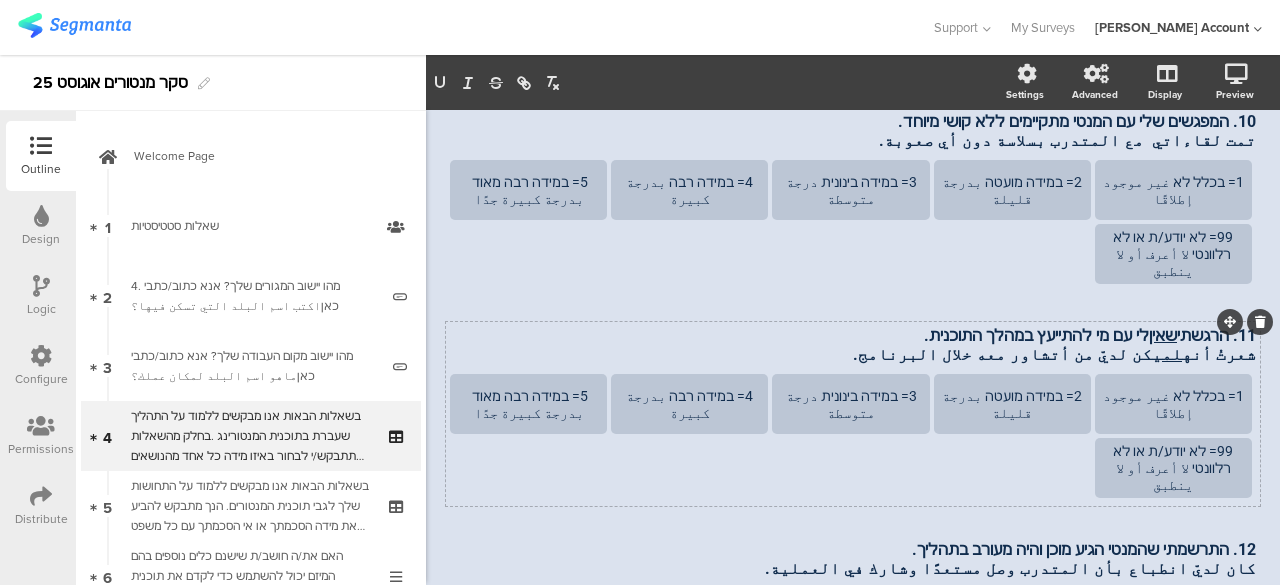click on "1= בכלל לא غير موجود إطلاقًا
2= במידה מועטה بدرجة قليلة
3= במידה בינונית درجة متوسطة
4= במידה רבה بدرجة كبيرة
5= במידה רבה מאוד  بدرجة كبيرة جدًا
99= לא יודע/ת או לא רלוונטי لا أعرف أو لا ينطبق" 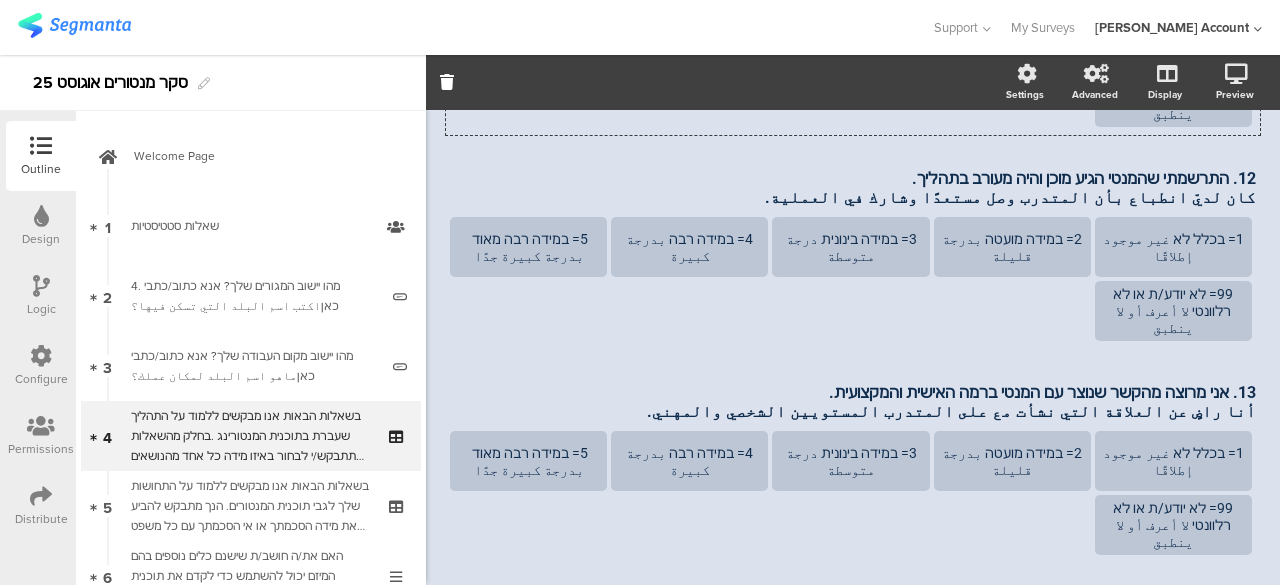 scroll, scrollTop: 1696, scrollLeft: 0, axis: vertical 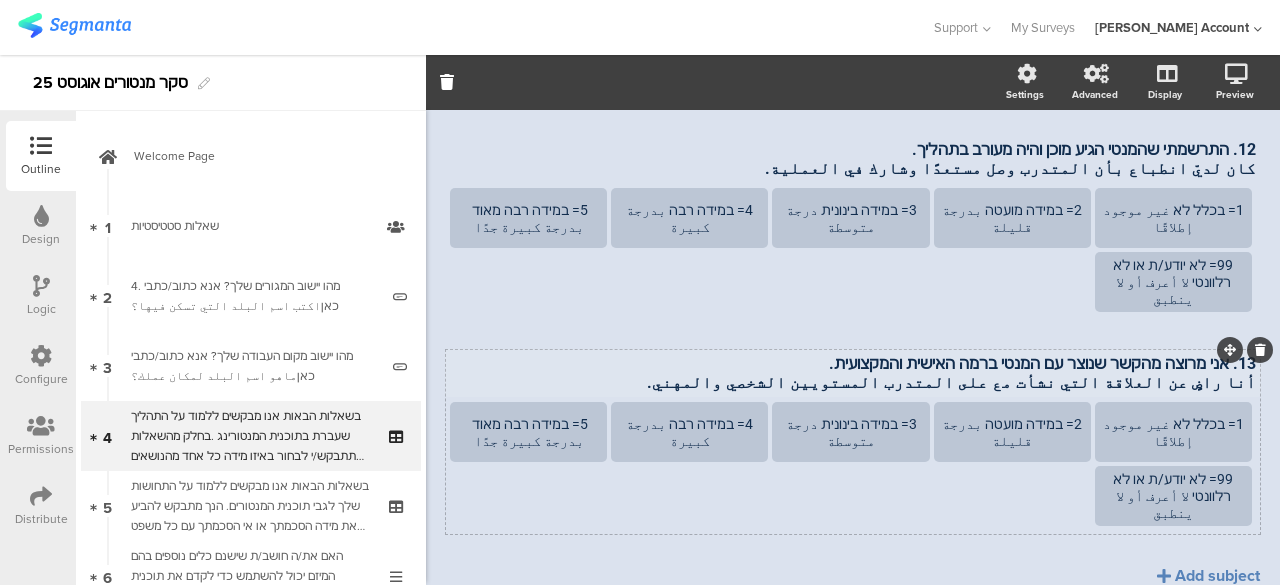 click on "13. אני מרוצה מהקשר שנוצר עם המנטי ברמה האישית והמקצועית. أنا راضٍ عن العلاقة التي نشأت مع على المتدرب المستويين الشخصي والمهني.
13. אני מרוצה מהקשר שנוצר עם המנטי ברמה האישית והמקצועית. أنا راضٍ عن العلاقة التي نشأت مع على المتدرب المستويين الشخصي والمهني." at bounding box center (853, 373) 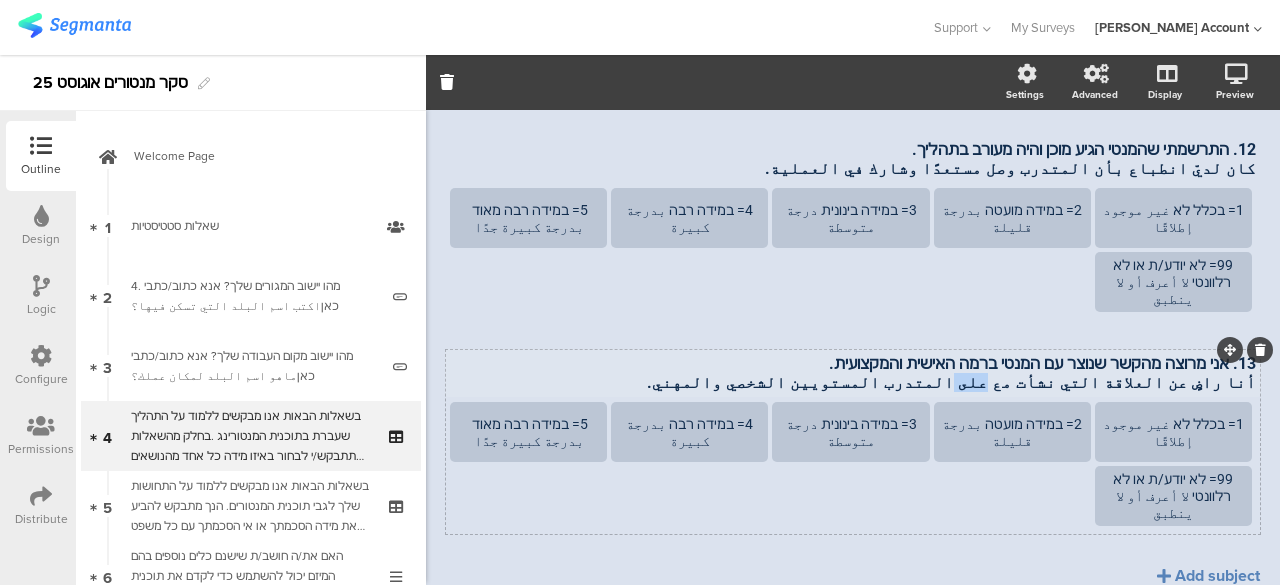 click on "أنا راضٍ عن العلاقة التي نشأت مع على المتدرب المستويين الشخصي والمهني." at bounding box center (853, 382) 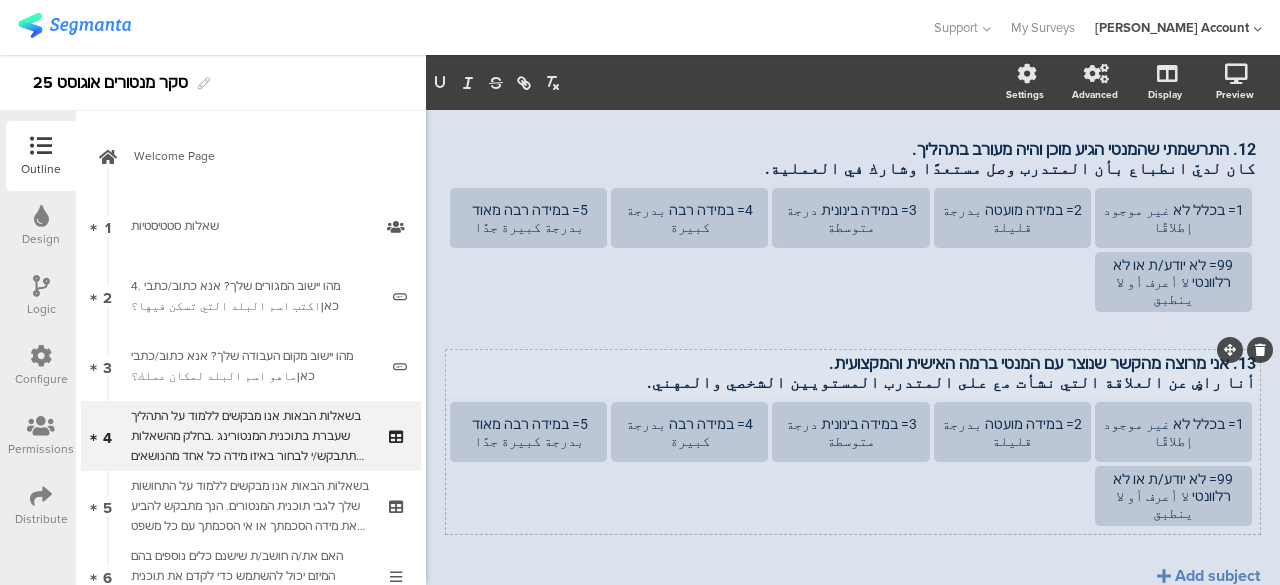 click on "أنا راضٍ عن العلاقة التي نشأت مع على المتدرب المستويين الشخصي والمهني." at bounding box center (853, 382) 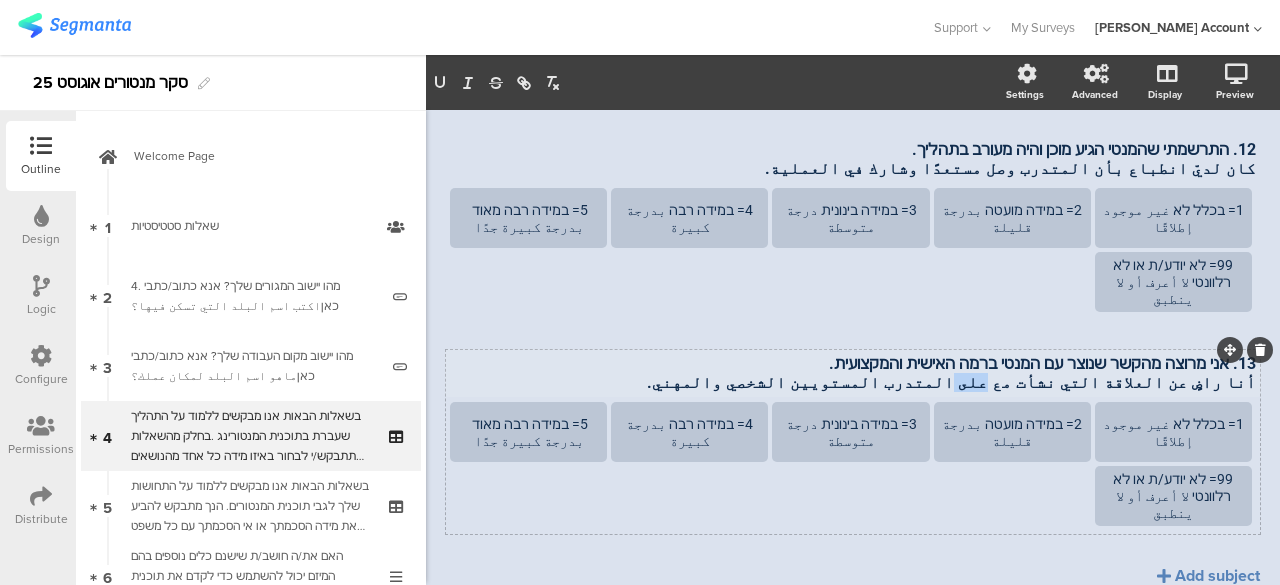 click on "أنا راضٍ عن العلاقة التي نشأت مع على المتدرب المستويين الشخصي والمهني." at bounding box center (853, 382) 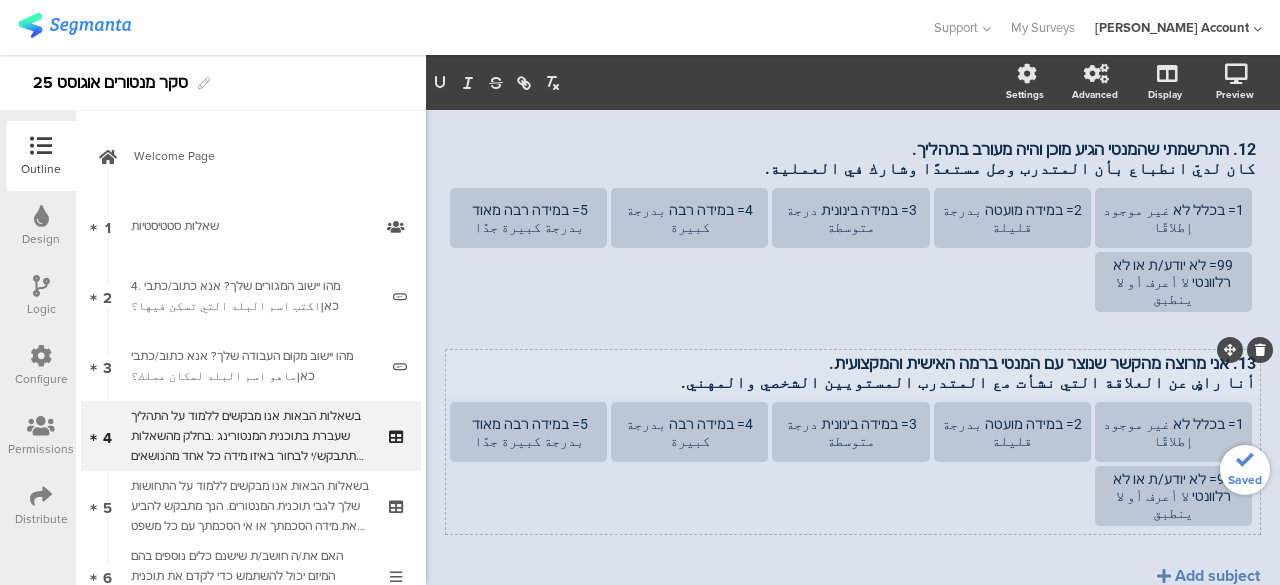 click on "أنا راضٍ عن العلاقة التي نشأت مع المتدرب المستويين الشخصي والمهني." at bounding box center (853, 382) 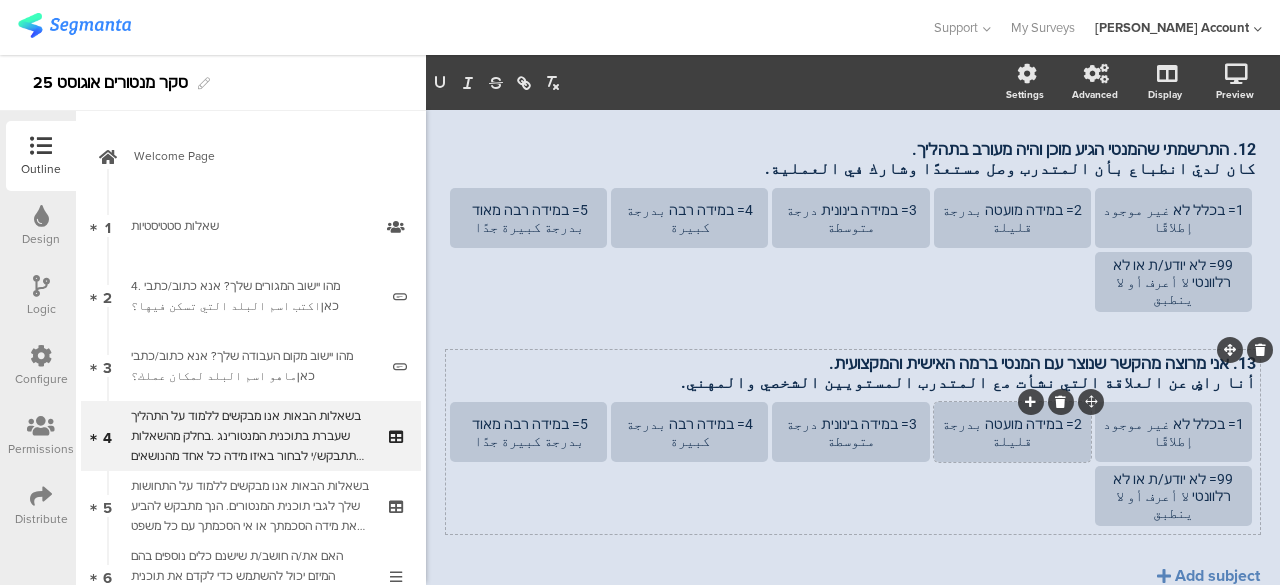 type 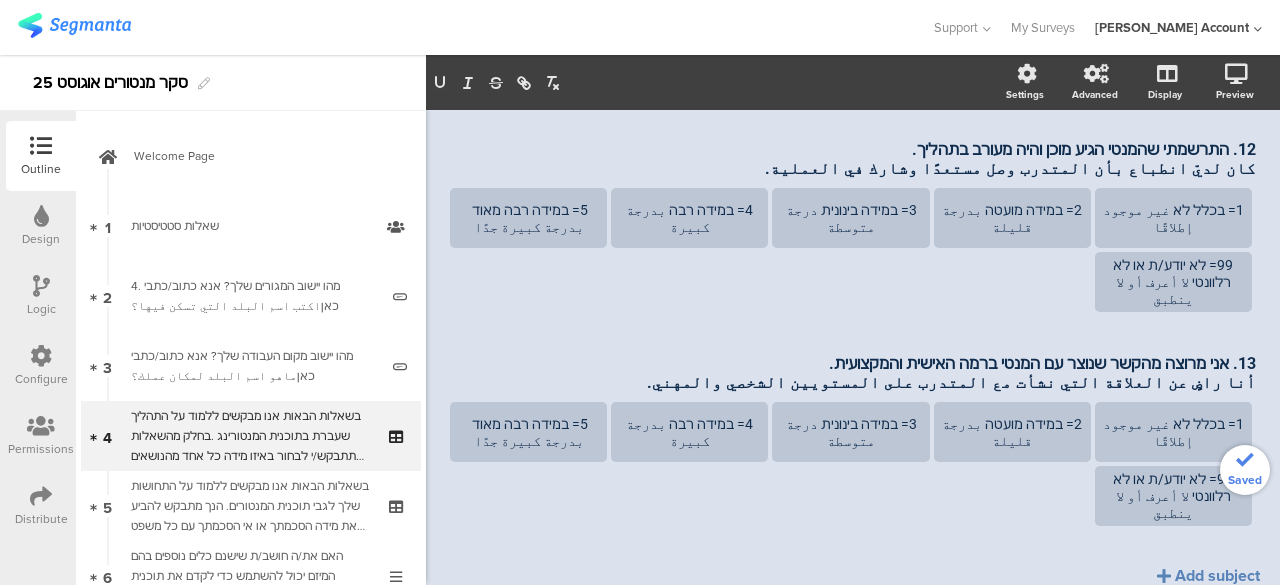 click on "6. ההסבר שקיבלתי על מטרות תוכנית המנטורינג היה ברור. كان الشّرح الذي تلقيته بشأن أهداف برنامج الإرشاد واضحًا.
6. ההסבר שקיבלתי על מטרות תוכנית המנטורינג היה ברור. كان الشّرح الذي تلقيته بشأن أهداف برنامج الإرشاد واضحًا.
1= בכלל לא غير موجود إطلاقًا
2= במידה מועטה بدرجة قليلة
3= במידה בינונית درجة متوسطة
4= במידה רבה بدرجة كبيرة" 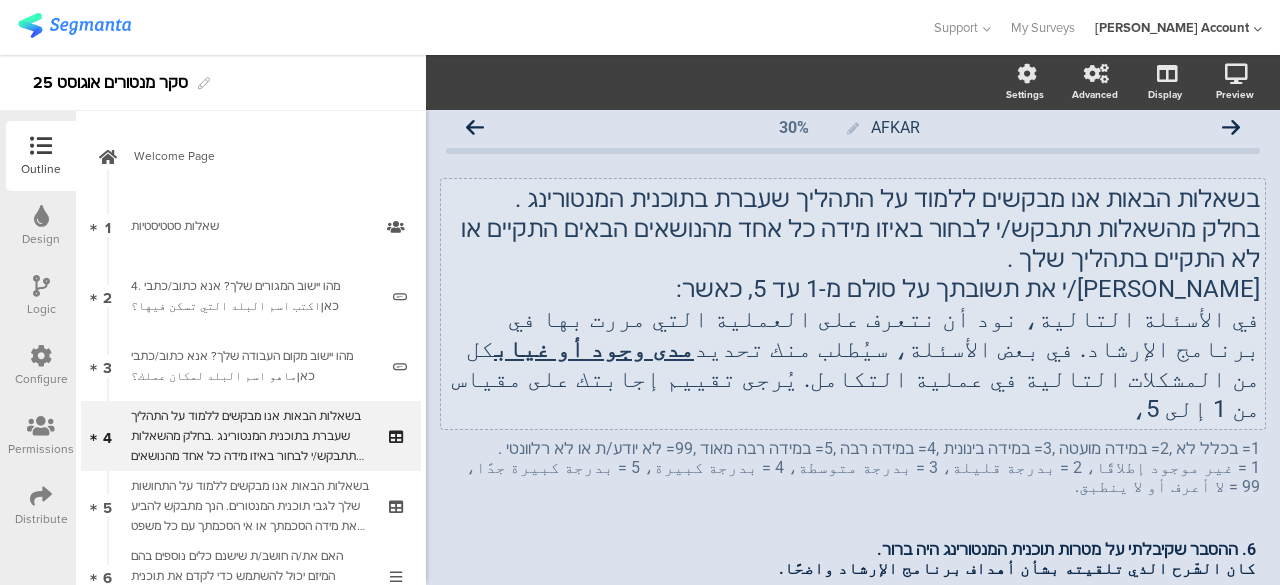 scroll, scrollTop: 0, scrollLeft: 0, axis: both 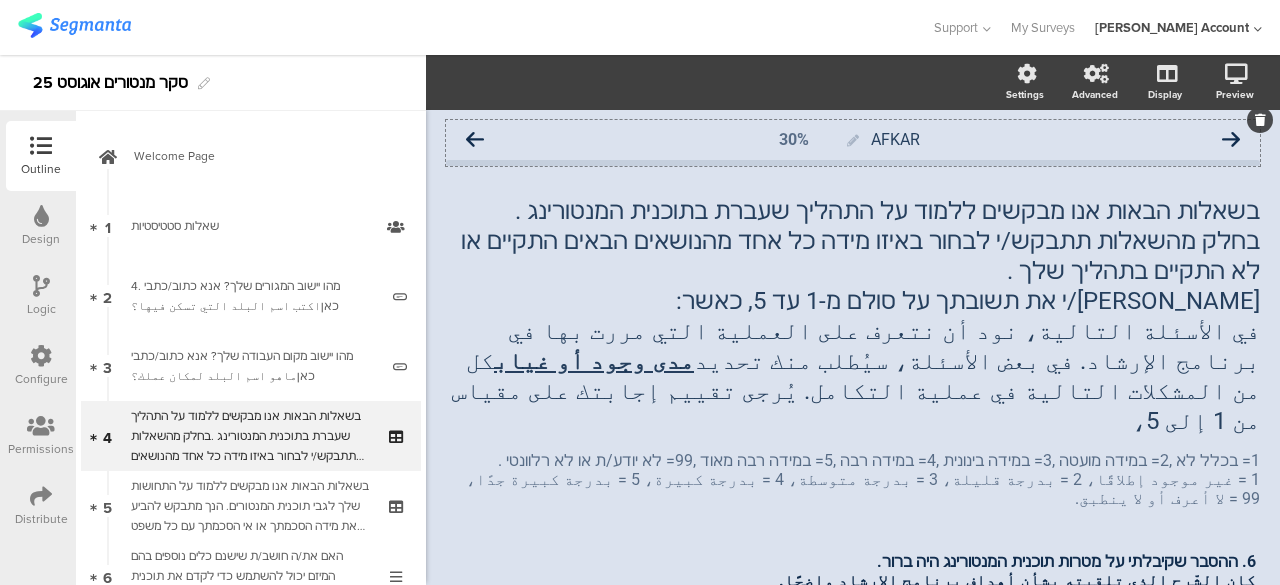 click 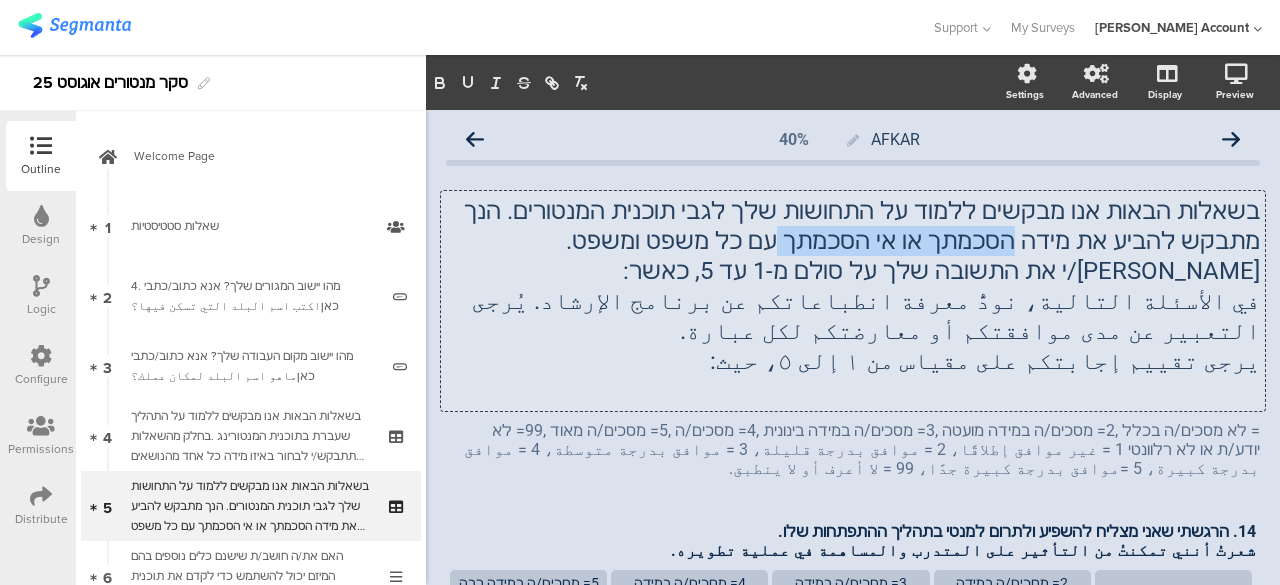drag, startPoint x: 1167, startPoint y: 245, endPoint x: 972, endPoint y: 255, distance: 195.25624 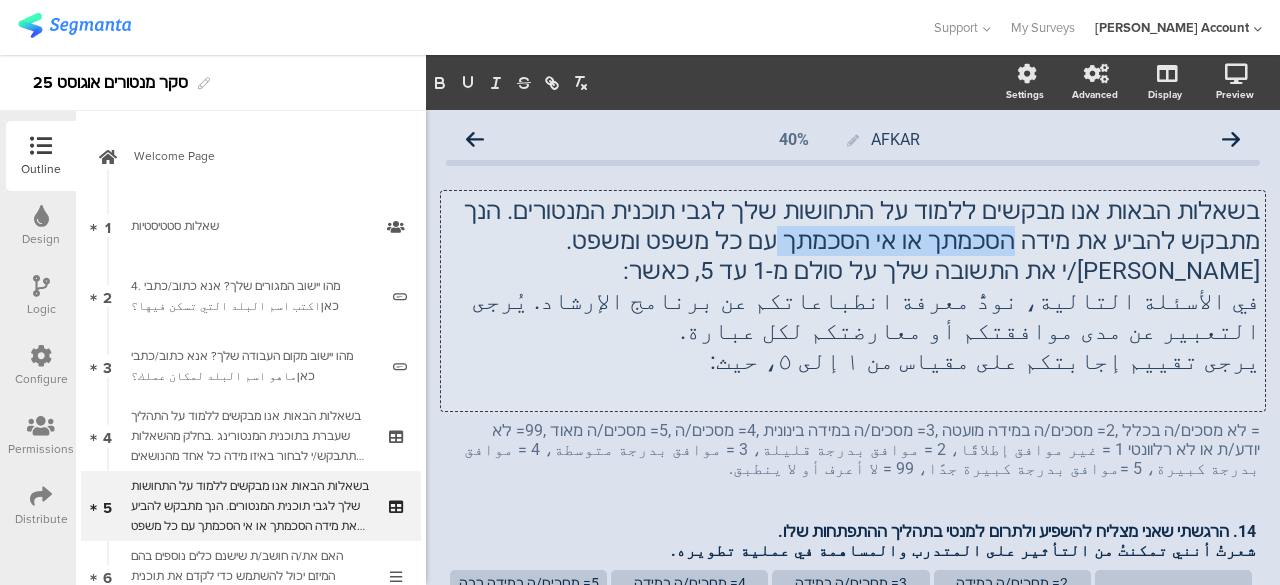 click on "בשאלות הבאות אנו מבקשים ללמוד על התחושות שלך לגבי תוכנית המנטורים. הנך מתבקש להביע את מידה הסכמתך או אי הסכמתך עם כל משפט ומשפט. אנא דרג/י את התשובה שלך על סולם מ-1 עד 5, כאשר: في الأسئلة التالية، نودُّ معرفة انطباعاتكم عن برنامج الإرشاد. يُرجى التعبير عن مدى موافقتكم أو معارضتكم لكل عبارة. يرجى تقييم إجابتكم على مقياس من ١ إلى ٥، حيث:
בשאלות הבאות אנו מבקשים ללמוד על התחושות שלך לגבי תוכנית המנטורים. הנך מתבקש להביע את מידה הסכמתך או אי הסכמתך עם כל משפט ומשפט. אנא דרג/י את התשובה שלך על סולם מ-1 עד 5, כאשר: يرجى تقييم إجابتكم على مقياس من ١ إلى ٥، حيث:" 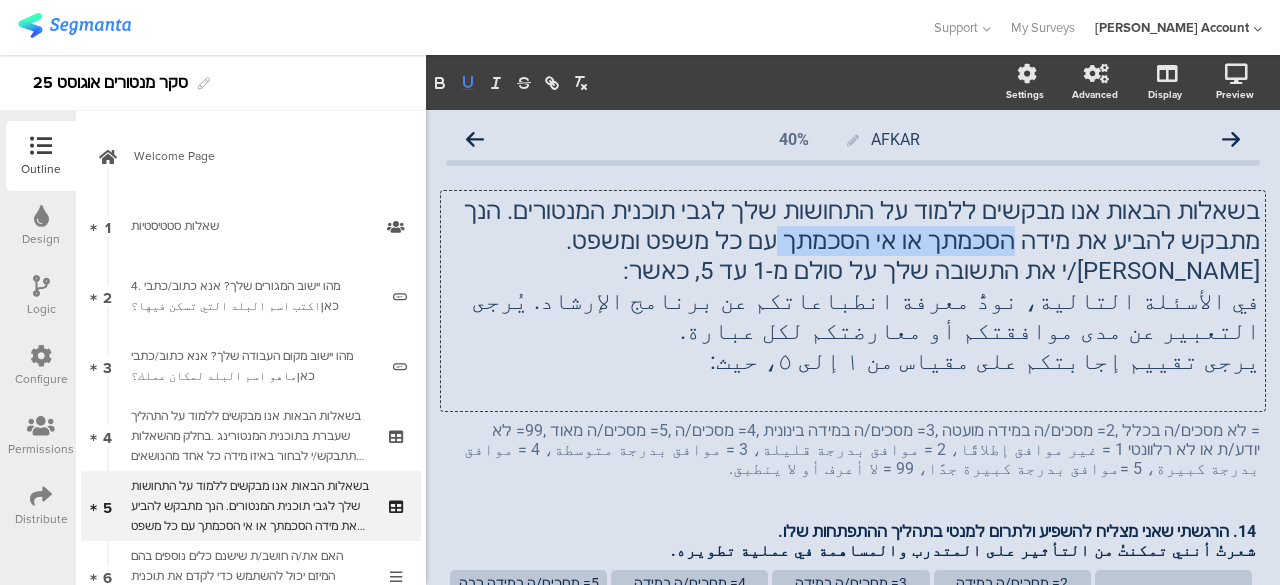 click 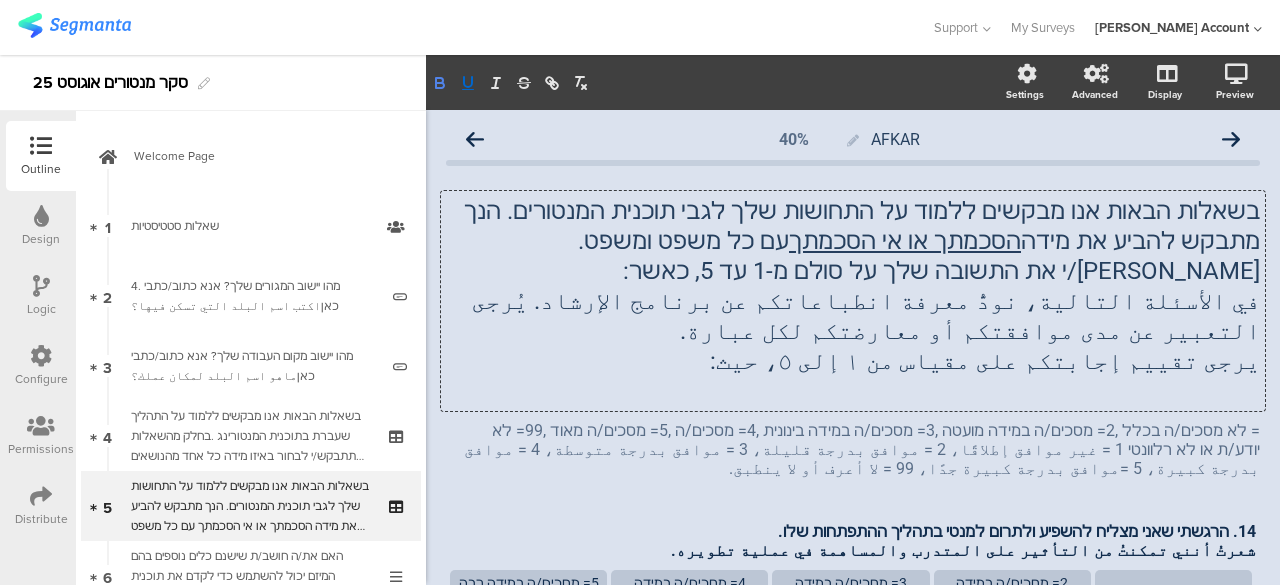 click 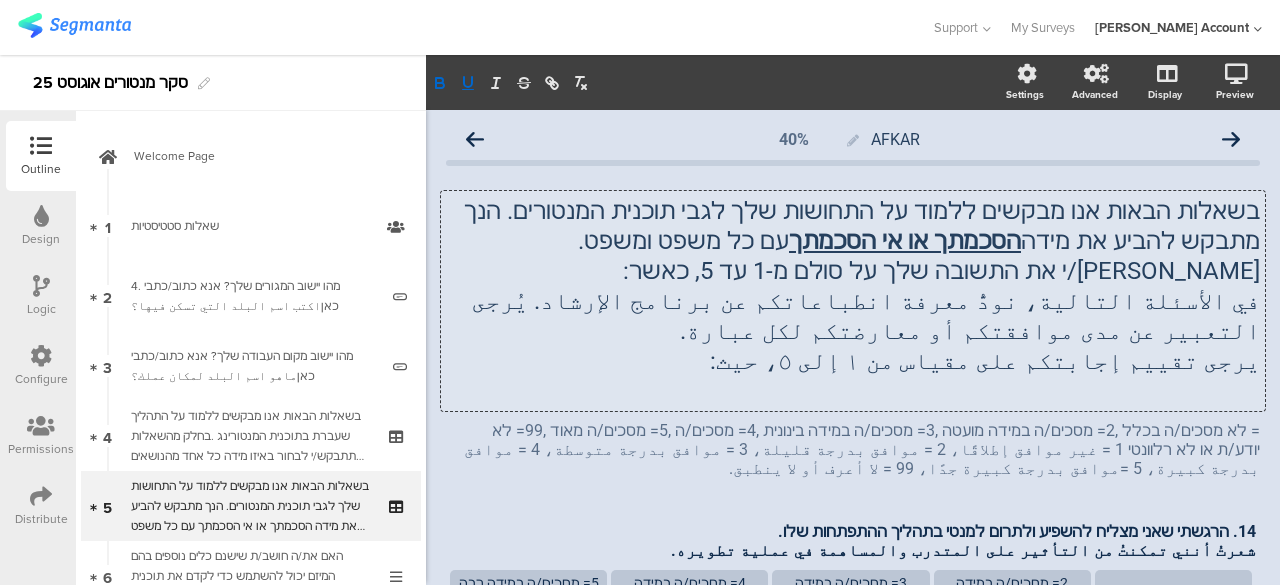 click on "يرجى تقييم إجابتكم على مقياس من ١ إلى ٥، حيث:" 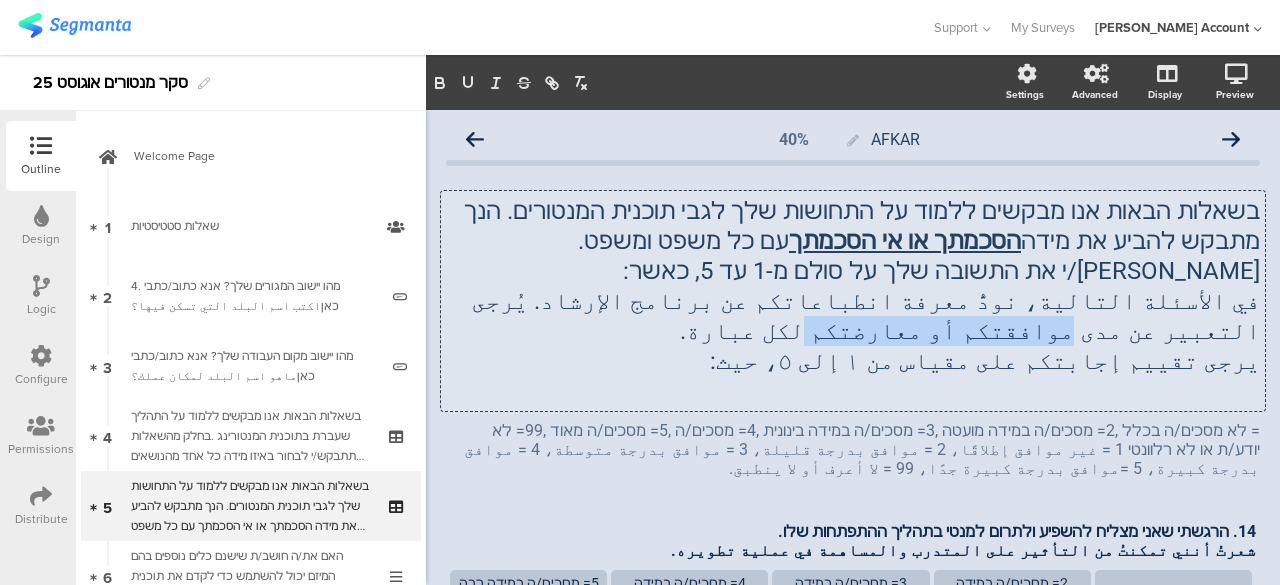 drag, startPoint x: 610, startPoint y: 301, endPoint x: 1161, endPoint y: 342, distance: 552.5233 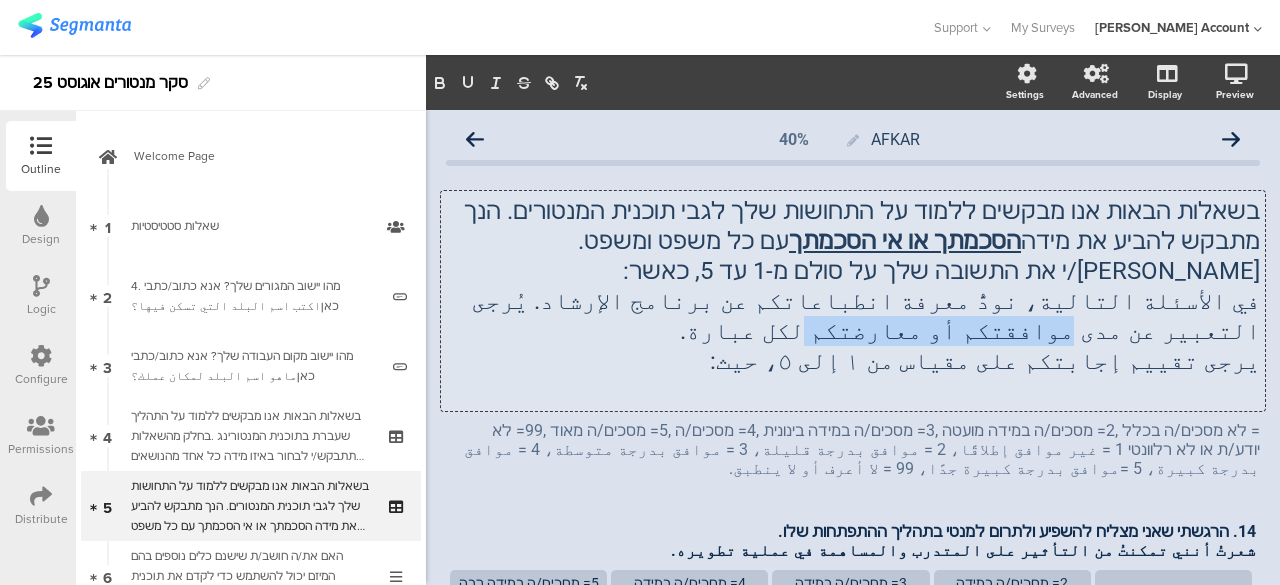 click on "في الأسئلة التالية، نودُّ معرفة انطباعاتكم عن برنامج الإرشاد. يُرجى التعبير عن مدى موافقتكم أو معارضتكم لكل عبارة." 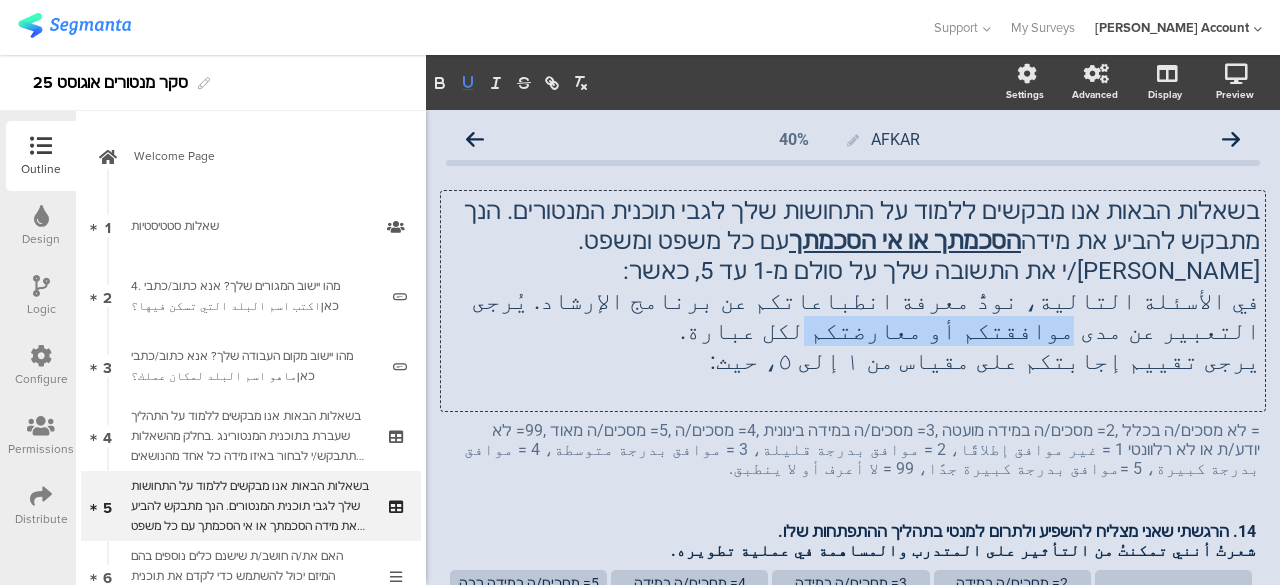 click 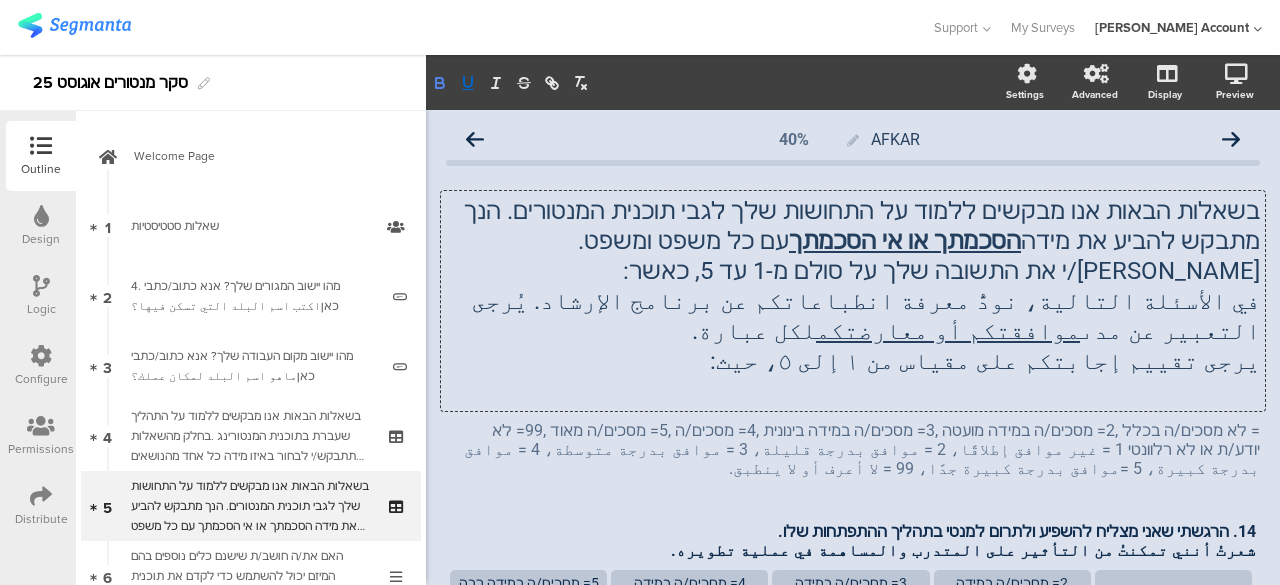 click 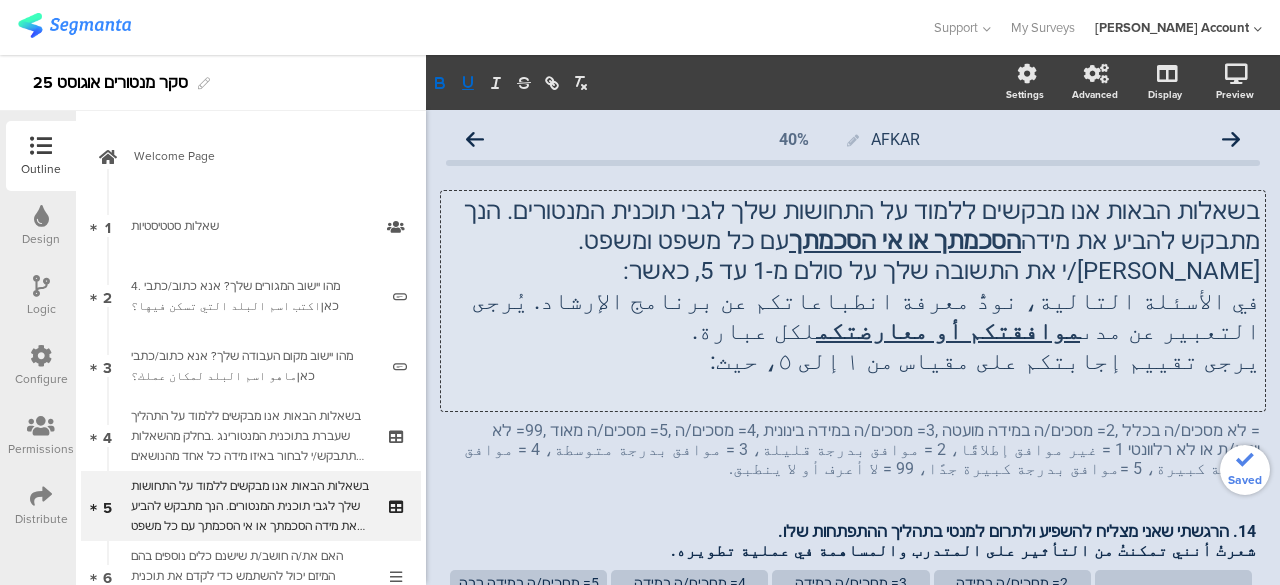 click on "موافقتكم أو معارضتكم" 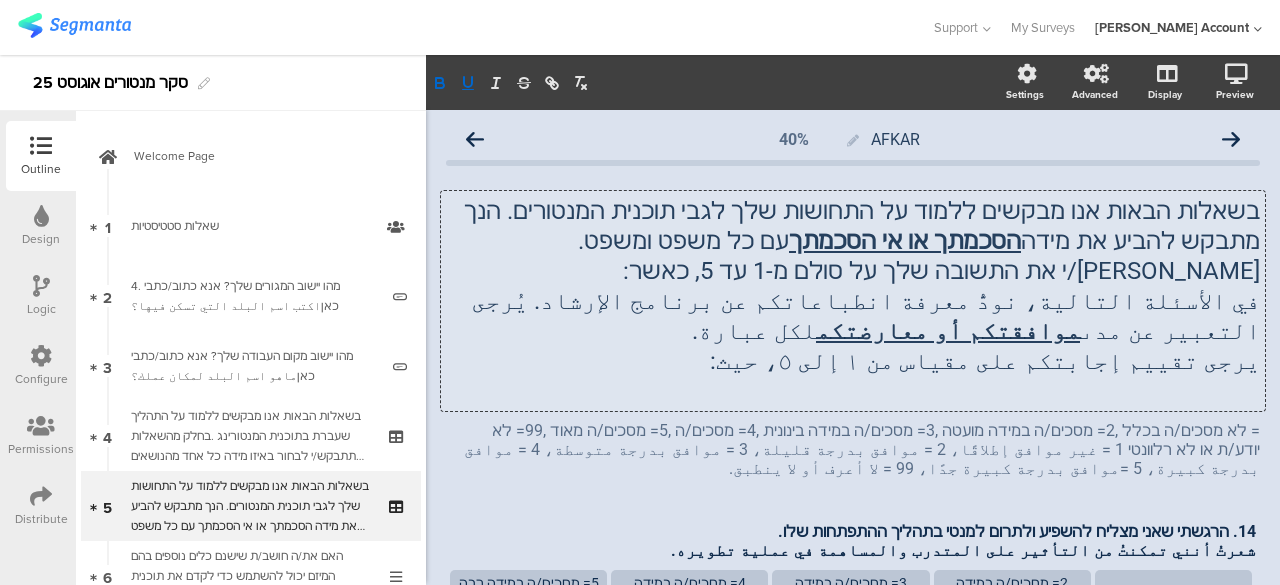 type 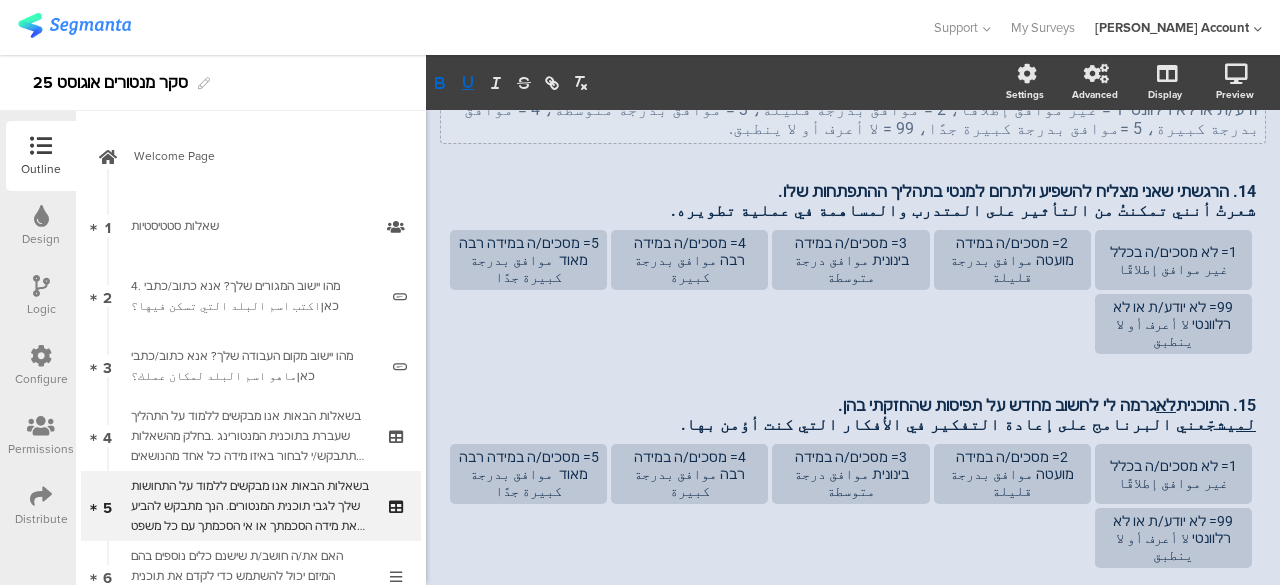 scroll, scrollTop: 300, scrollLeft: 0, axis: vertical 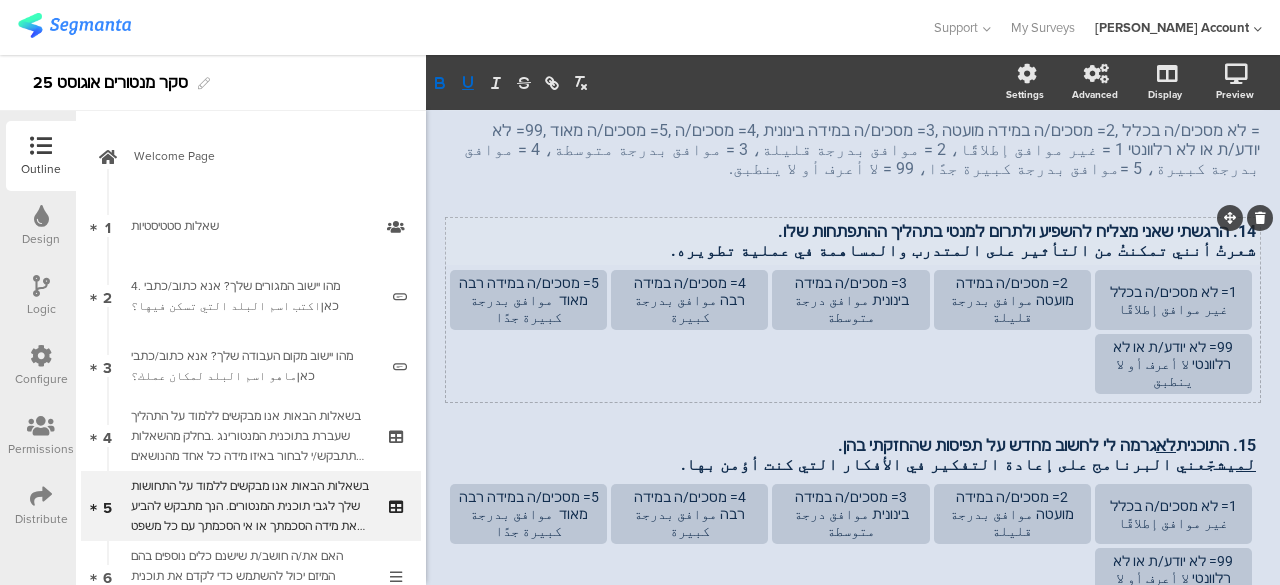 click on "14. הרגשתי שאני מצליח להשפיע ולתרום למנטי בתהליך ההתפתחות שלו. شعرتُ أنني تمكنتُ من التأثير على المتدرب والمساهمة في عملية تطويره.
14. הרגשתי שאני מצליח להשפיע ולתרום למנטי בתהליך ההתפתחות שלו. شعرتُ أنني تمكنتُ من التأثير على المتدرب والمساهمة في عملية تطويره.
14. הרגשתי שאני מצליח להשפיע ולתרום למנטי בתהליך ההתפתחות שלו. شعرتُ أنني تمكنتُ من التأثير على المتدرب والمساهمة في عملية تطويره." at bounding box center (853, 241) 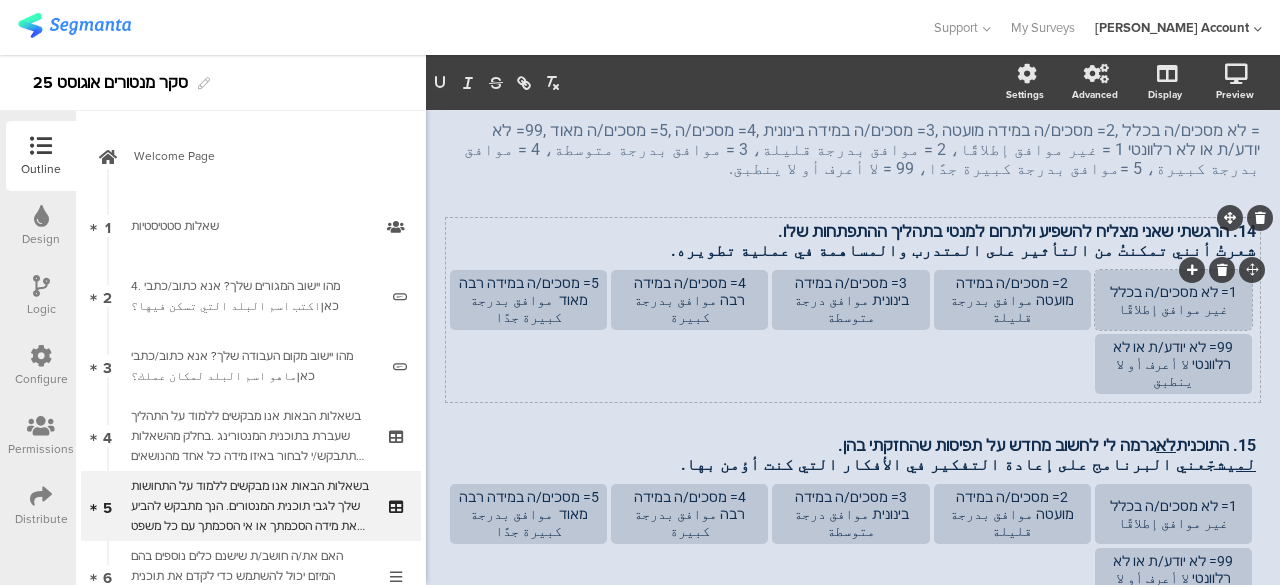 type 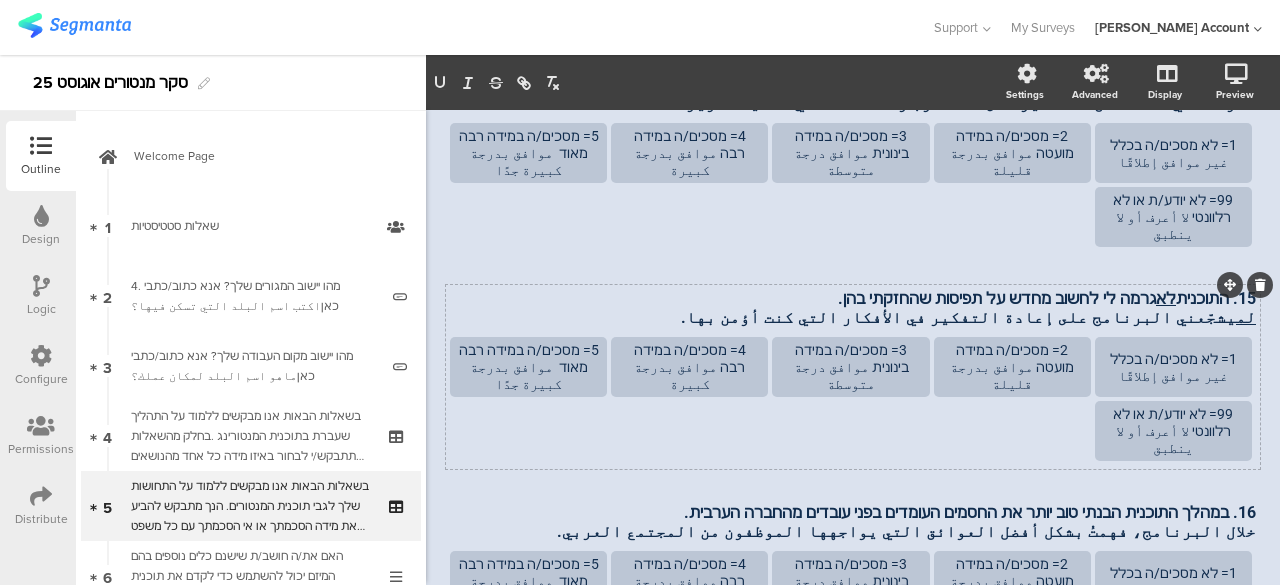 scroll, scrollTop: 504, scrollLeft: 0, axis: vertical 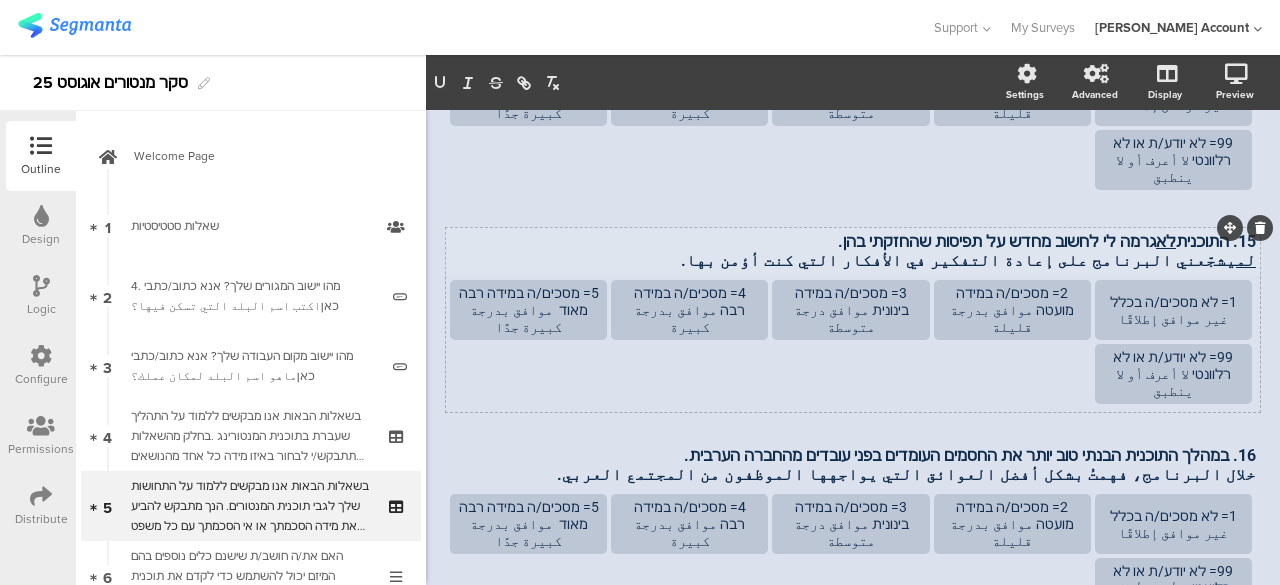 click on "15. התוכנית  לא  גרמה לי לחשוב מחדש על תפיסות שהחזקתי בהן. لم  يشجّعني البرنامج على إعادة التفكير في الأفكار التي كنت أؤمن بها.
15. התוכנית  לא  גרמה לי לחשוב מחדש על תפיסות שהחזקתי בהן. لم  يشجّعني البرنامج على إعادة التفكير في الأفكار التي كنت أؤمن بها." at bounding box center [853, 251] 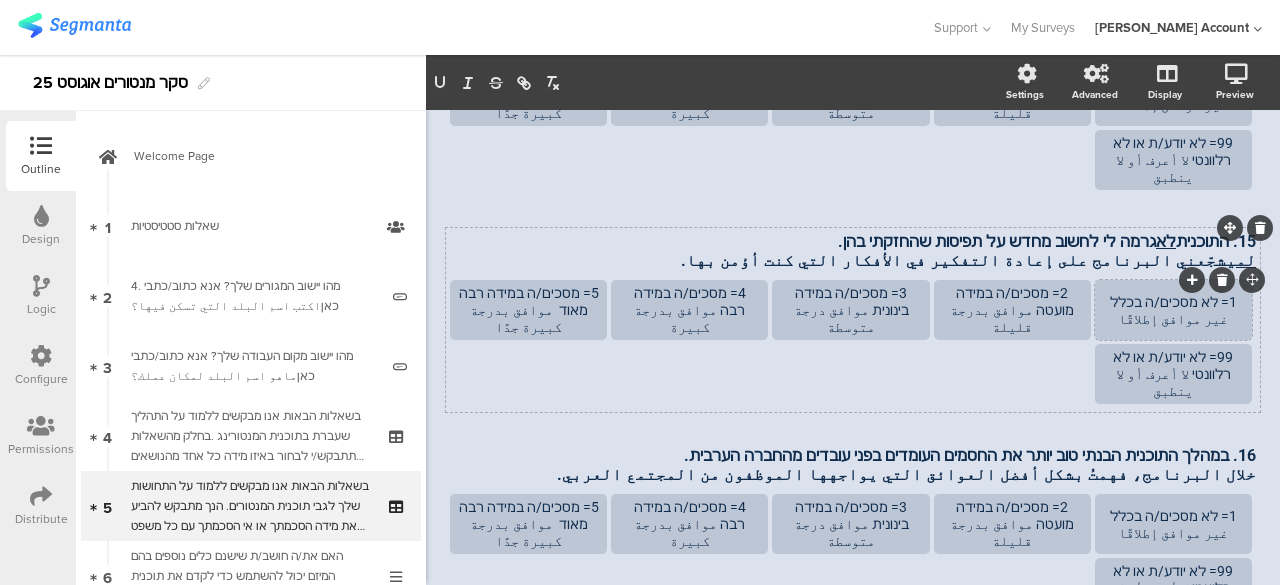 type 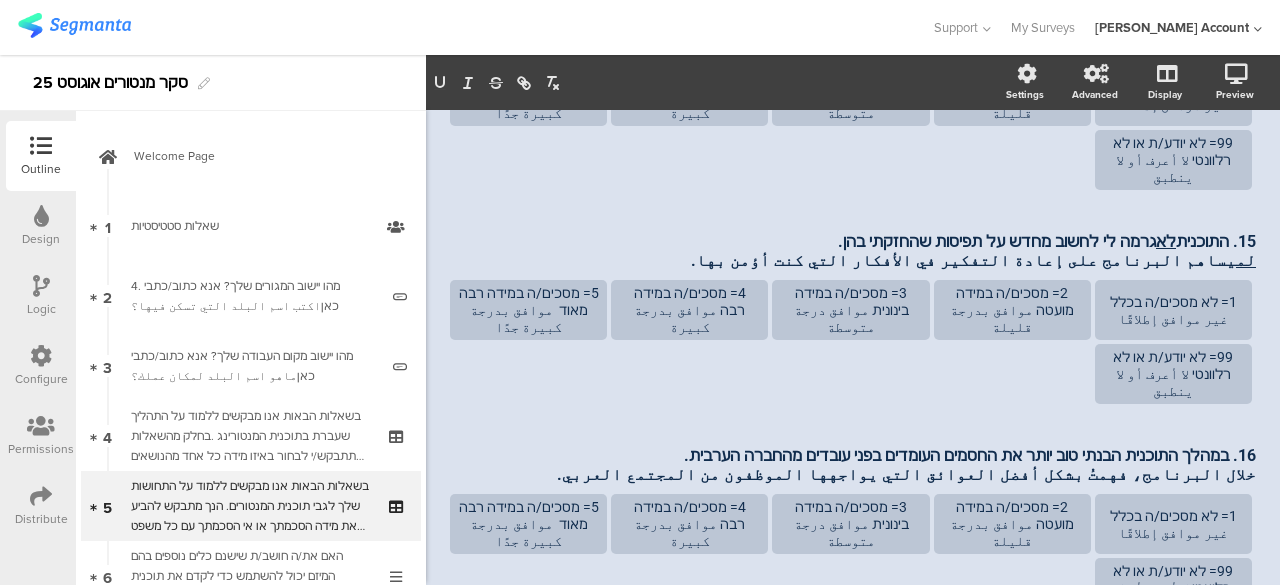 click on "14. הרגשתי שאני מצליח להשפיע ולתרום למנטי בתהליך ההתפתחות שלו. شعرتُ أنني تمكّنتُ من التأثير على المتدرب والمساهمة في عملية تطويره.
14. הרגשתי שאני מצליח להשפיע ולתרום למנטי בתהליך ההתפתחות שלו. شعرتُ أنني تمكّنتُ من التأثير على المتدرب والمساهمة في عملية تطويره.
1= לא מסכים/ה בכלל غير موافق إطلاقًا
2= מסכים/ה במידה מועטה موافق بدرجة قليلة
3= מסכים/ה במידה בינונית موافق درجة متوسطة" 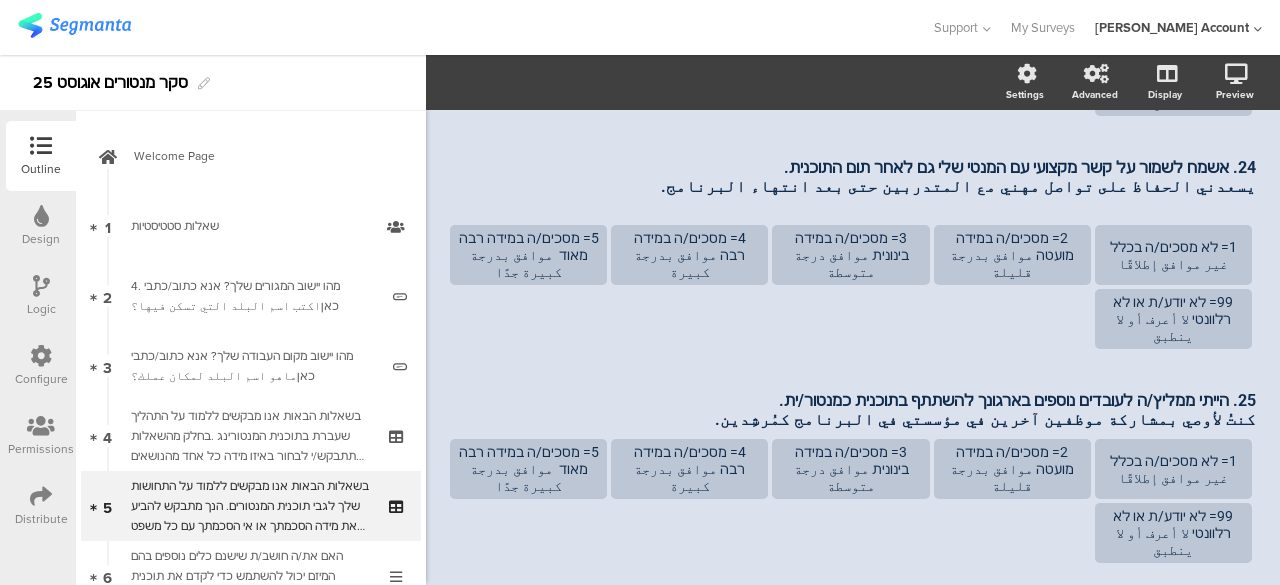 scroll, scrollTop: 2604, scrollLeft: 0, axis: vertical 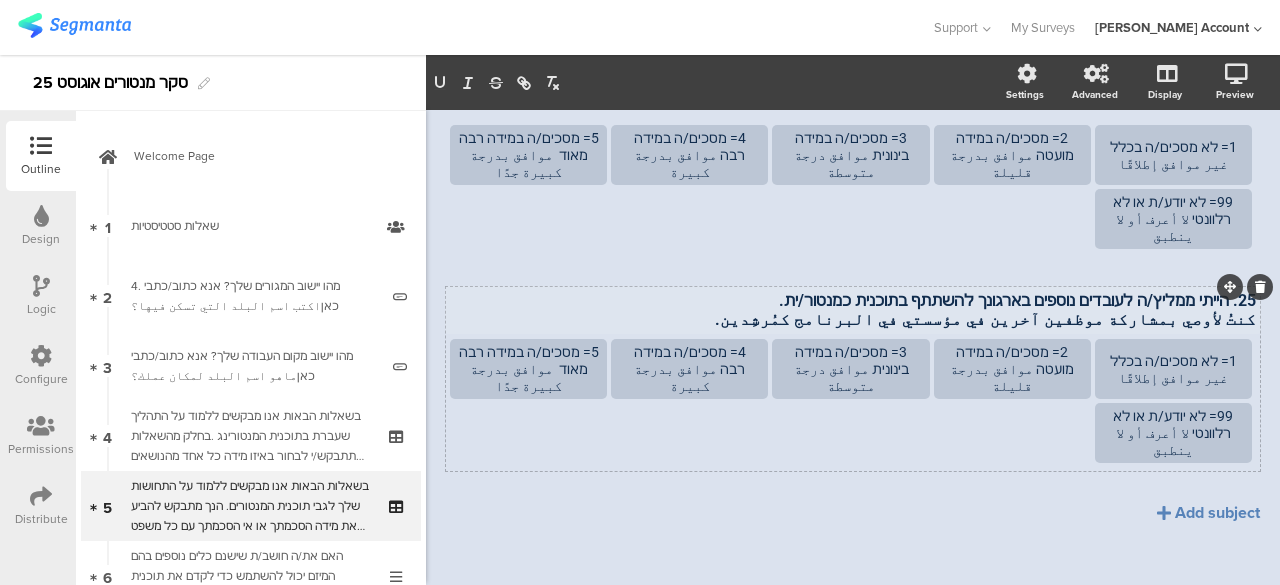 click on "25. הייתי ממליץ/ה לעובדים נוספים בארגונך להשתתף בתוכנית כמנטור/ית. كنتُ لأوصي بمشاركة موظفين آخرين في مؤسستي في البرنامج كمُرشِدين.
25. הייתי ממליץ/ה לעובדים נוספים בארגונך להשתתף בתוכנית כמנטור/ית. كنتُ لأوصي بمشاركة موظفين آخرين في مؤسستي في البرنامج كمُرشِدين.
25. הייתי ממליץ/ה לעובדים נוספים בארגונך להשתתף בתוכנית כמנטור/ית. كنتُ لأوصي بمشاركة موظفين آخرين في مؤسستي في البرنامج كمُرشِدين.
1= לא מסכים/ה בכלל غير موافق إطلاقًا
2= מסכים/ה במידה מועטה موافق بدرجة قليلة" at bounding box center (853, 379) 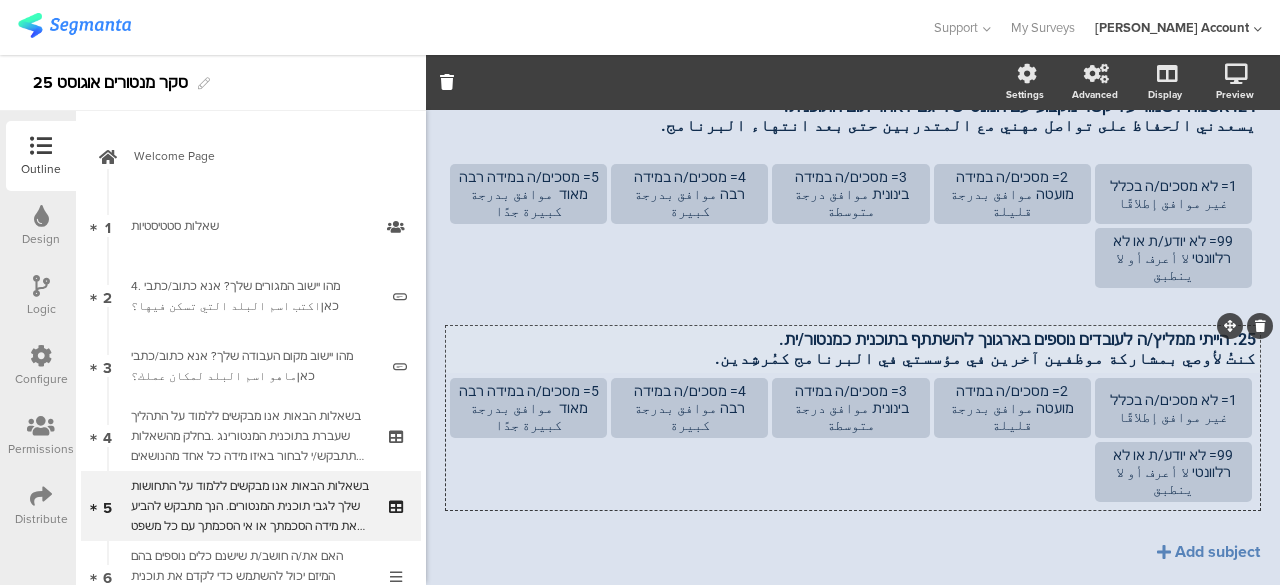 click on "25. הייתי ממליץ/ה לעובדים נוספים בארגונך להשתתף בתוכנית כמנטור/ית. كنتُ لأوصي بمشاركة موظفين آخرين في مؤسستي في البرنامج كمُرشِدين.
25. הייתי ממליץ/ה לעובדים נוספים בארגונך להשתתף בתוכנית כמנטור/ית. كنتُ لأوصي بمشاركة موظفين آخرين في مؤسستي في البرنامج كمُرشِدين." at bounding box center (853, 349) 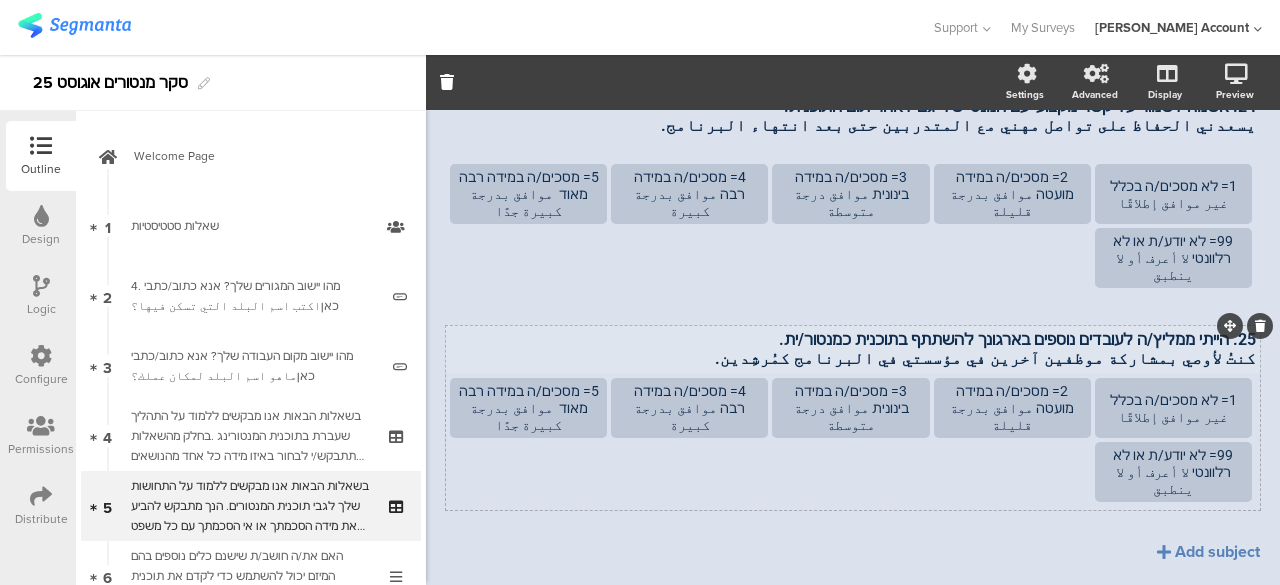 click on "كنتُ لأوصي بمشاركة موظفين آخرين في مؤسستي في البرنامج كمُرشِدين." at bounding box center (853, 358) 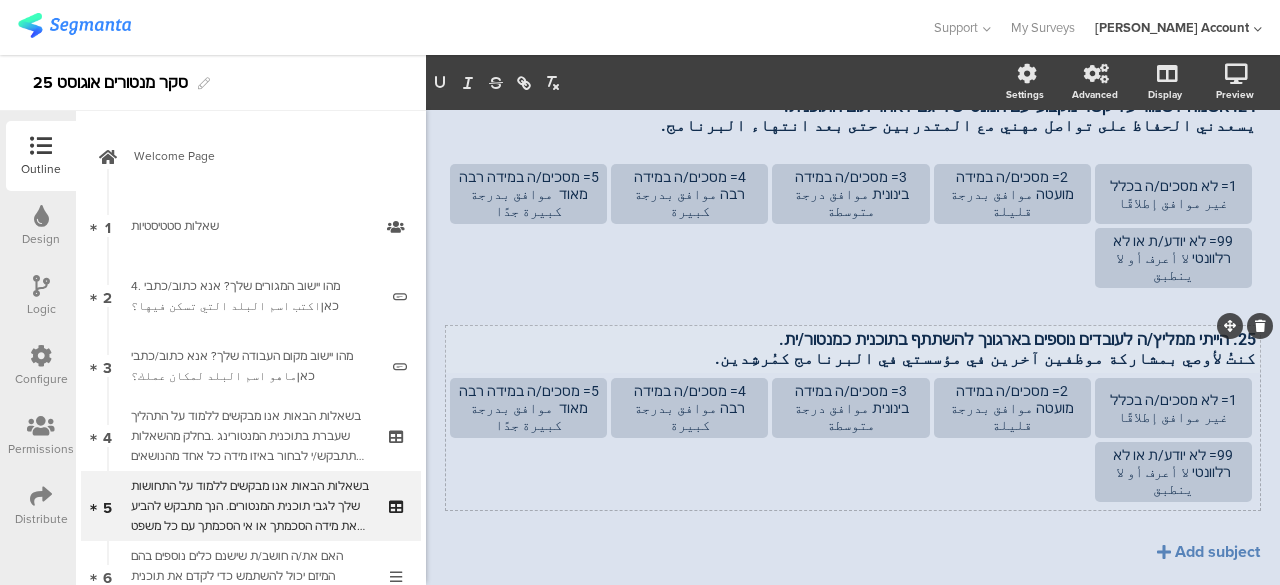 click on "كنتُ لأوصي بمشاركة موظفين آخرين في مؤسستي في البرنامج كمُرشِدين." at bounding box center [853, 358] 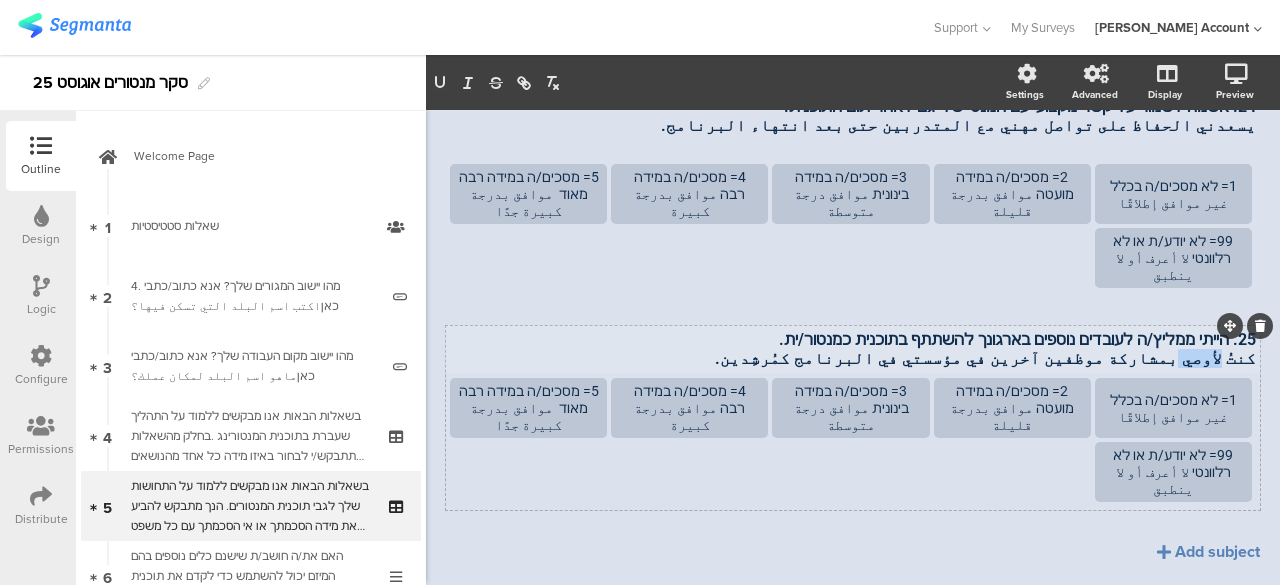 click on "كنتُ لأوصي بمشاركة موظفين آخرين في مؤسستي في البرنامج كمُرشِدين." at bounding box center (853, 358) 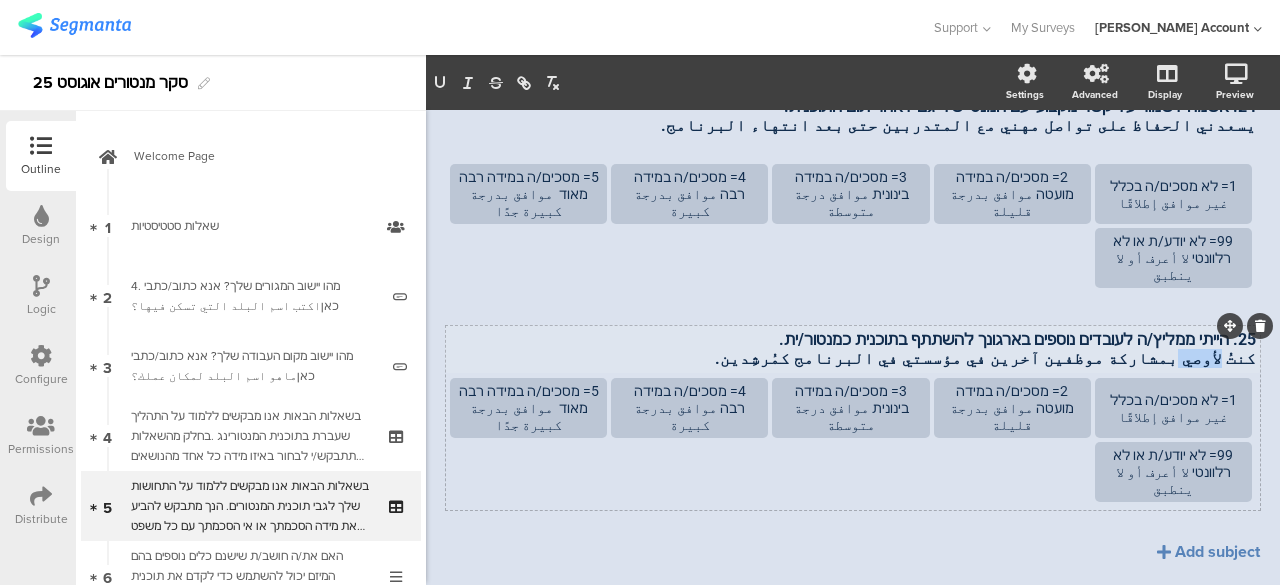 type 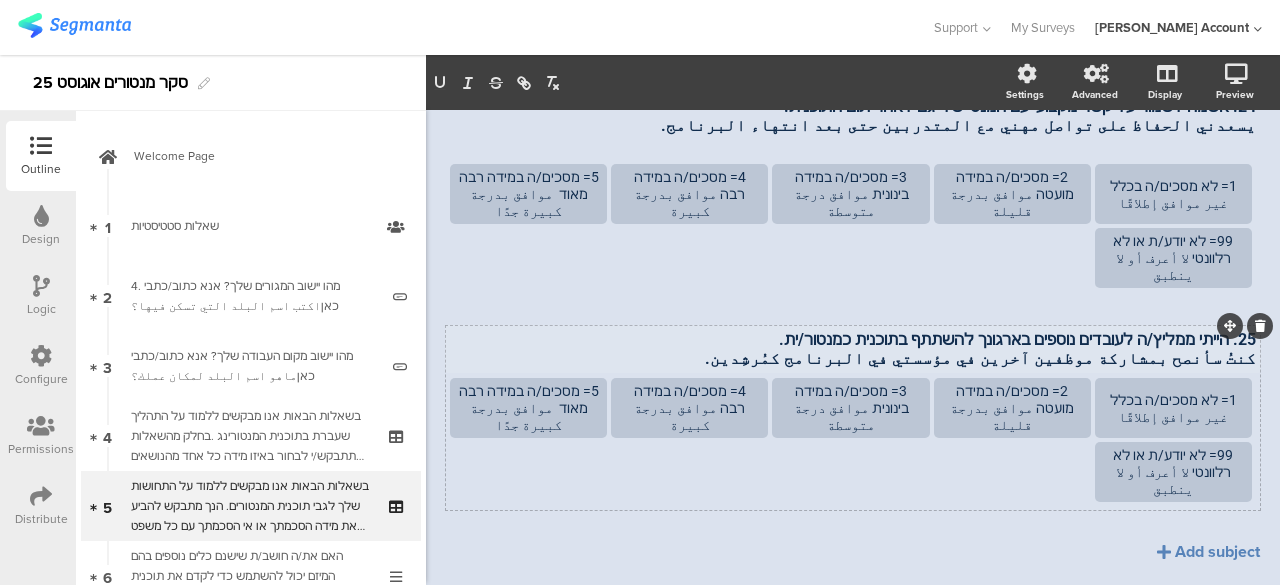 click on "كنتُ سأنصح بمشاركة موظفين آخرين في مؤسستي في البرنامج كمُرشِدين." at bounding box center (853, 358) 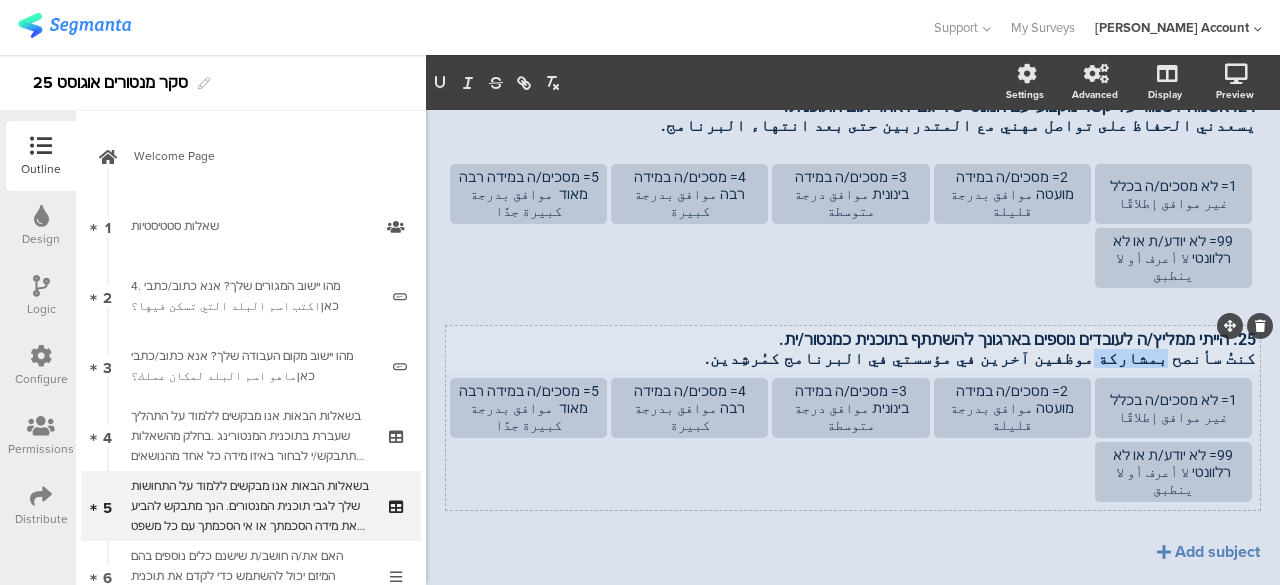 drag, startPoint x: 1174, startPoint y: 369, endPoint x: 1123, endPoint y: 371, distance: 51.0392 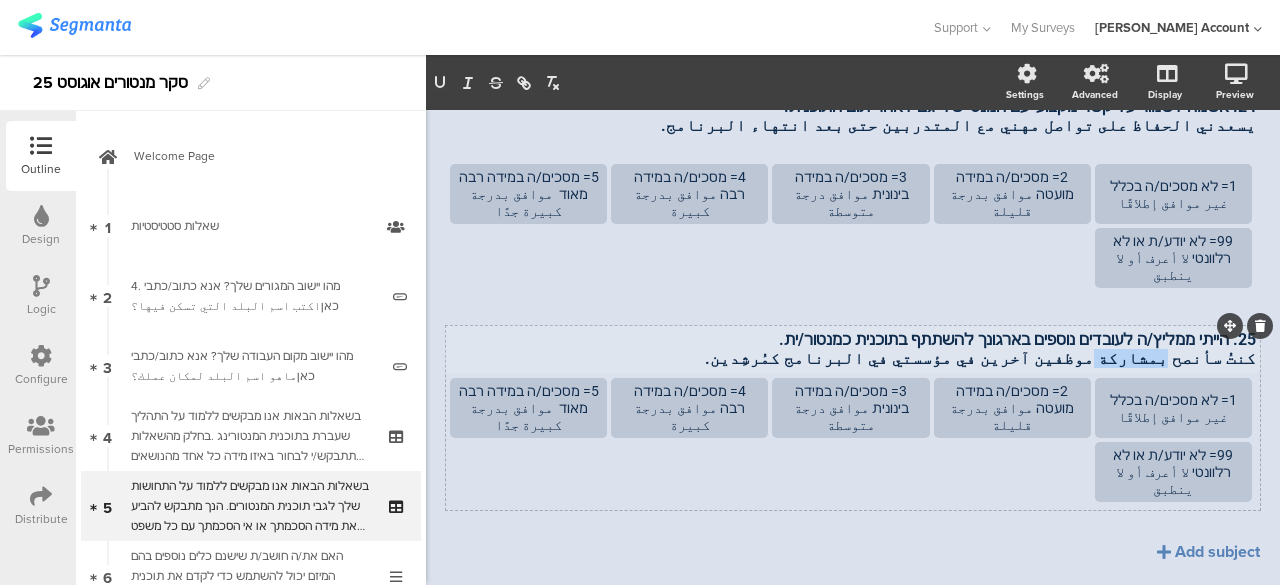 click on "كنتُ سأنصح بمشاركة موظفين آخرين في مؤسستي في البرنامج كمُرشِدين." at bounding box center [853, 358] 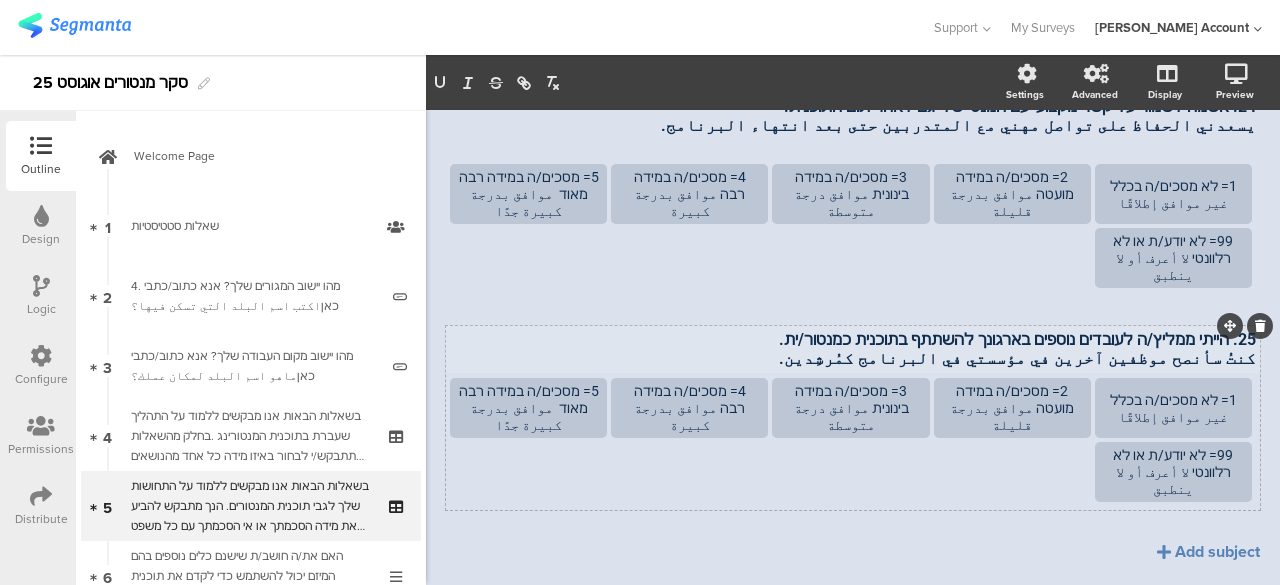 click on "كنتُ سأنصح موظفين آخرين في مؤسستي في البرنامج كمُرشِدين." at bounding box center [853, 358] 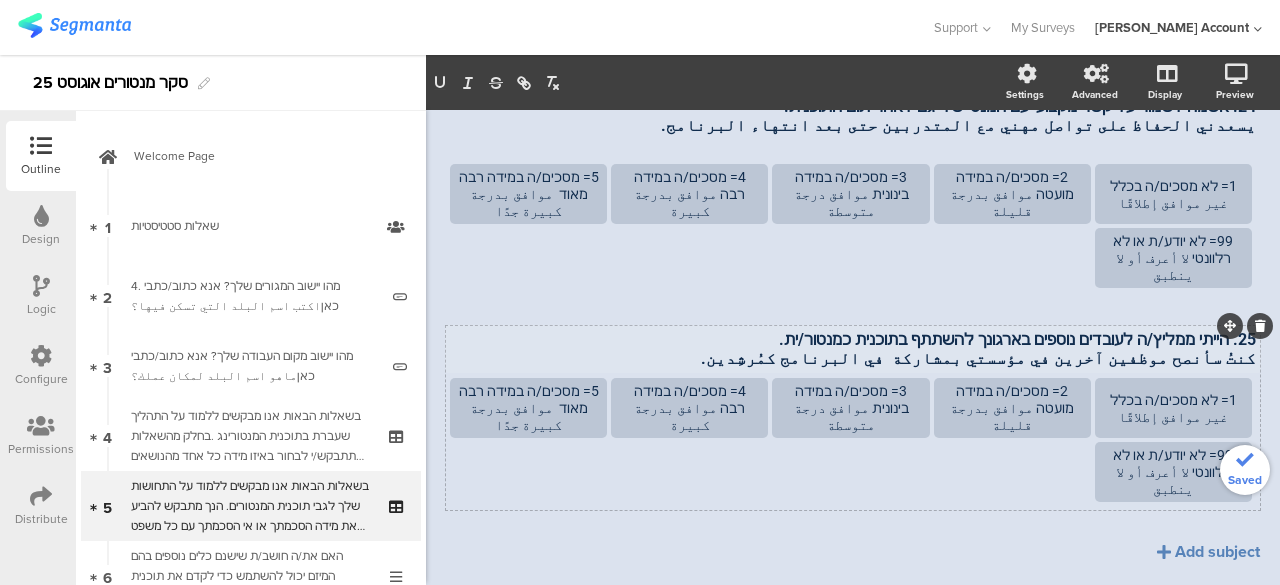click on "كنتُ سأنصح موظفين آخرين في مؤسستي بمشاركة  في البرنامج كمُرشِدين." at bounding box center (853, 358) 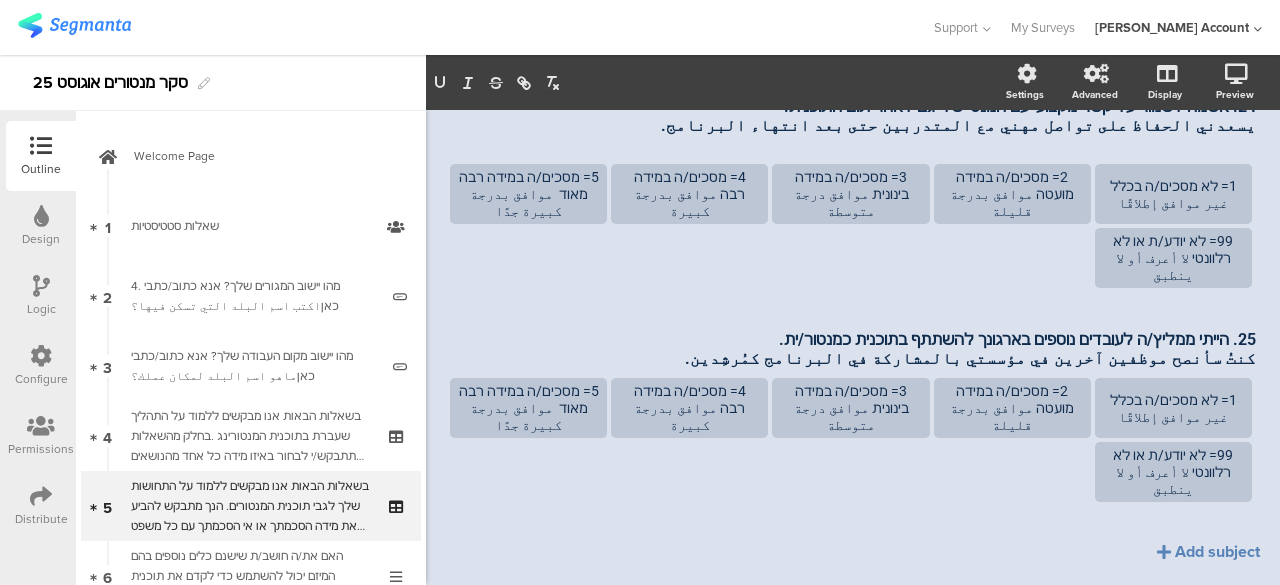 click on "14. הרגשתי שאני מצליח להשפיע ולתרום למנטי בתהליך ההתפתחות שלו. شعرتُ أنني تمكّنتُ من التأثير على المتدرب والمساهمة في عملية تطويره.
14. הרגשתי שאני מצליח להשפיע ולתרום למנטי בתהליך ההתפתחות שלו. شعرتُ أنني تمكّنتُ من التأثير على المتدرب والمساهمة في عملية تطويره.
1= לא מסכים/ה בכלל غير موافق إطلاقًا
2= מסכים/ה במידה מועטה موافق بدرجة قليلة
3= מסכים/ה במידה בינונית موافق درجة متوسطة" 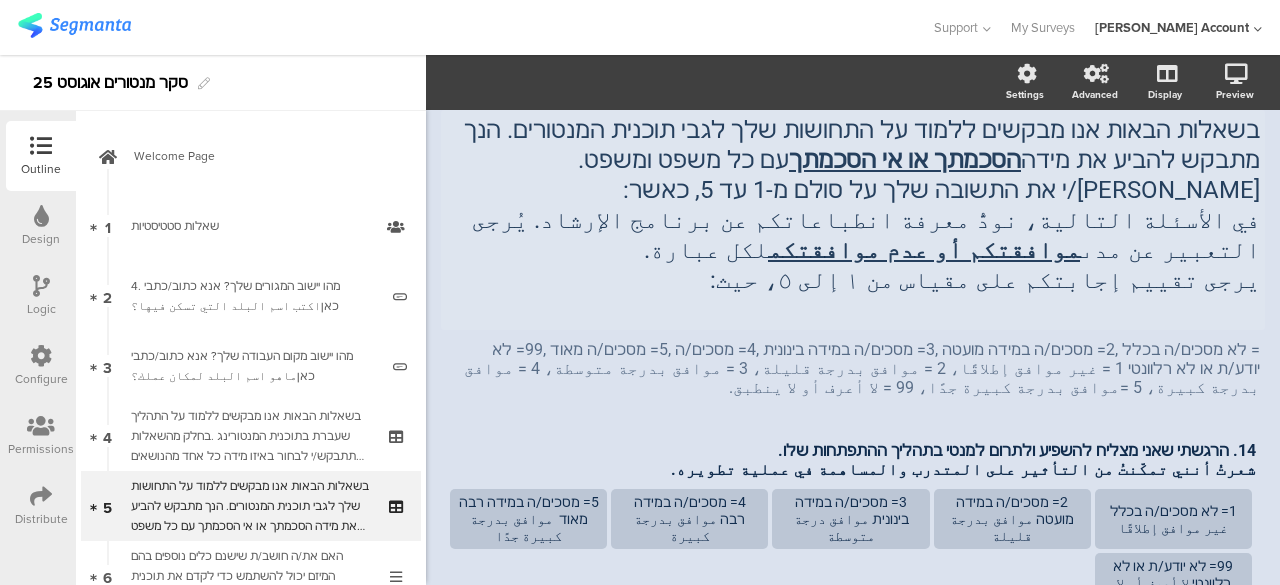 scroll, scrollTop: 0, scrollLeft: 0, axis: both 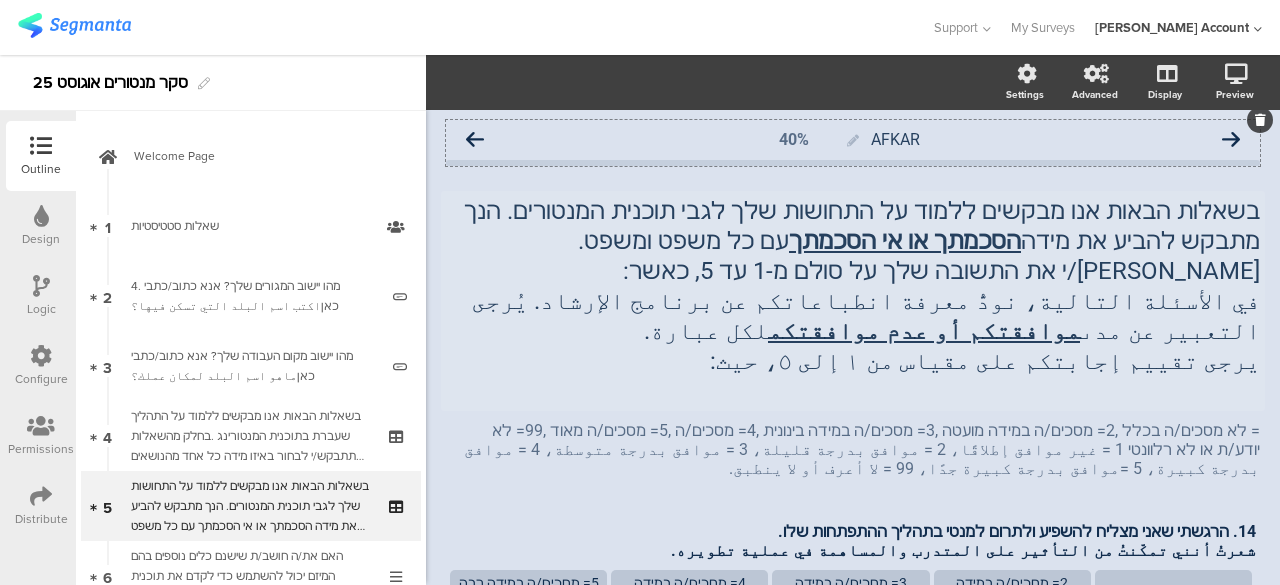 click 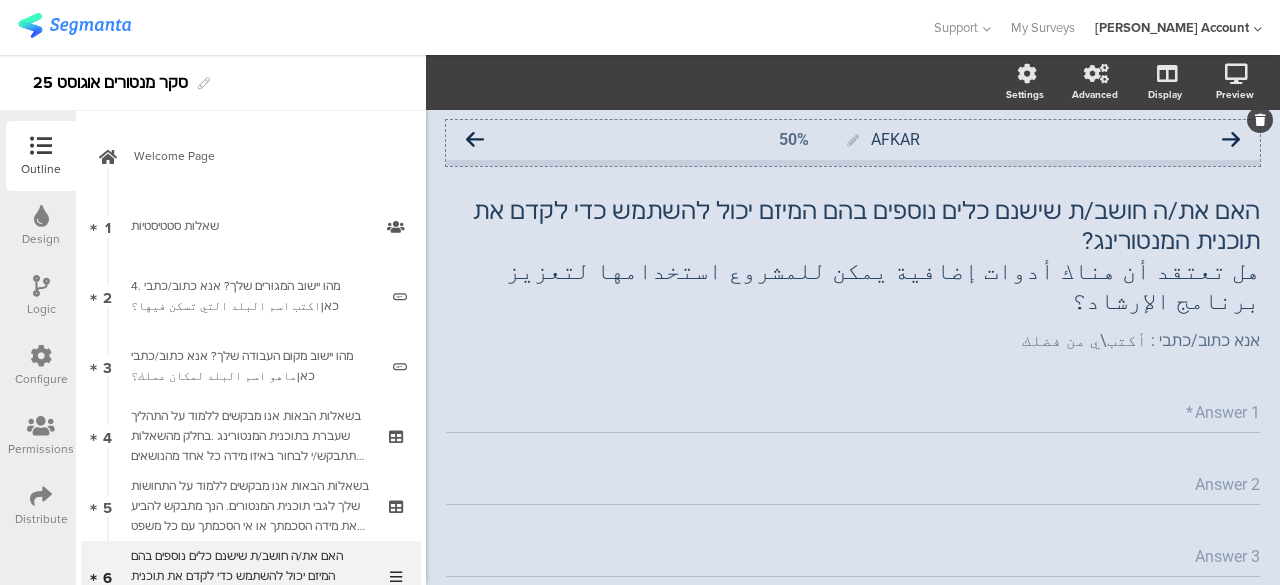 click 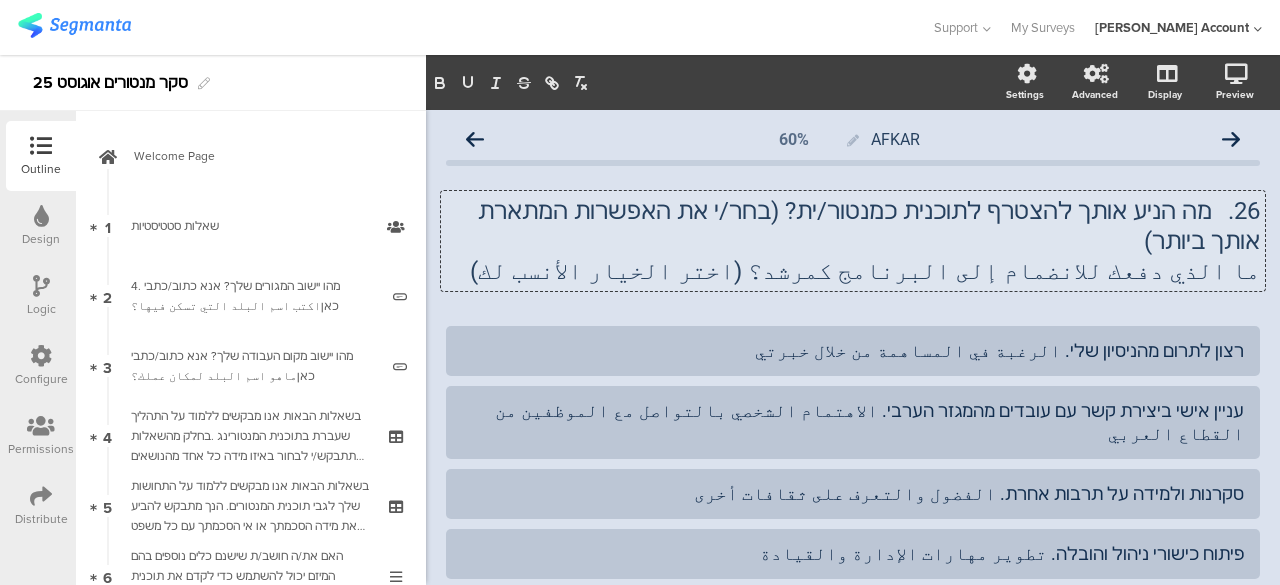 click on "26.	מה הניע אותך להצטרף לתוכנית כמנטור/ית? (בחר/י את האפשרות המתארת אותך ביותר) ما الذي دفعك للانضمام إلى البرنامج كمرشد؟ (اختر الخيار الأنسب لك)
26.	מה הניע אותך להצטרף לתוכנית כמנטור/ית? (בחר/י את האפשרות המתארת אותך ביותר) ما الذي دفعك للانضمام إلى البرنامج كمرشد؟ (اختر الخيار الأنسب لك)
26.	מה הניע אותך להצטרף לתוכנית כמנטור/ית? (בחר/י את האפשרות המתארת אותך ביותר) ما الذي دفعك للانضمام إلى البرنامج كمرشد؟ (اختر الخيار الأنسب لك)" 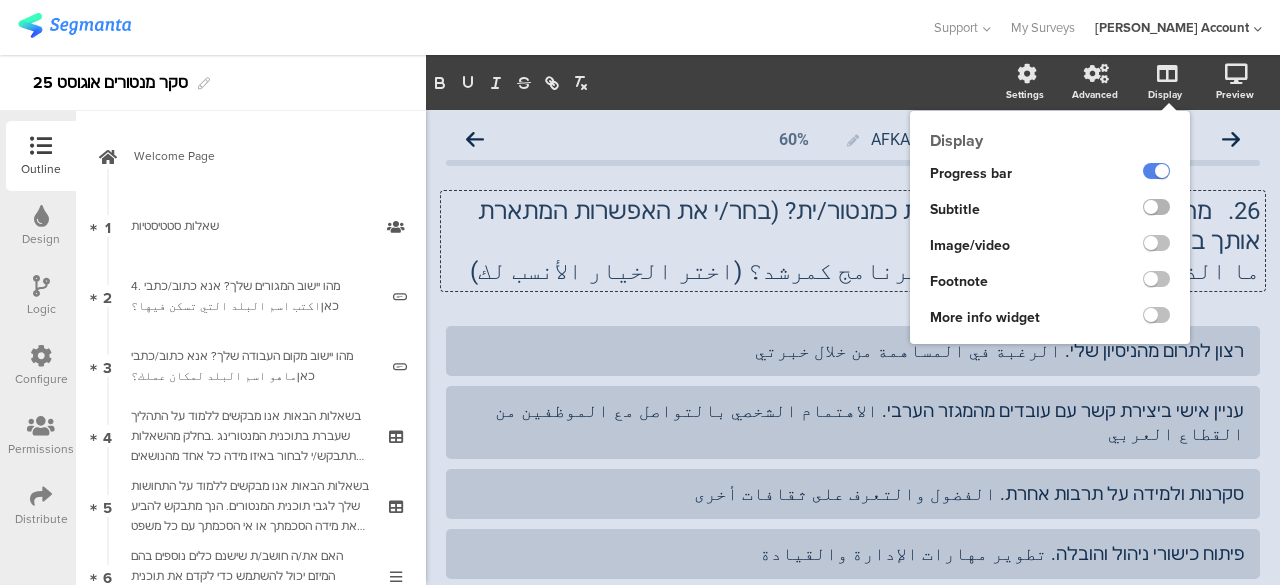 click 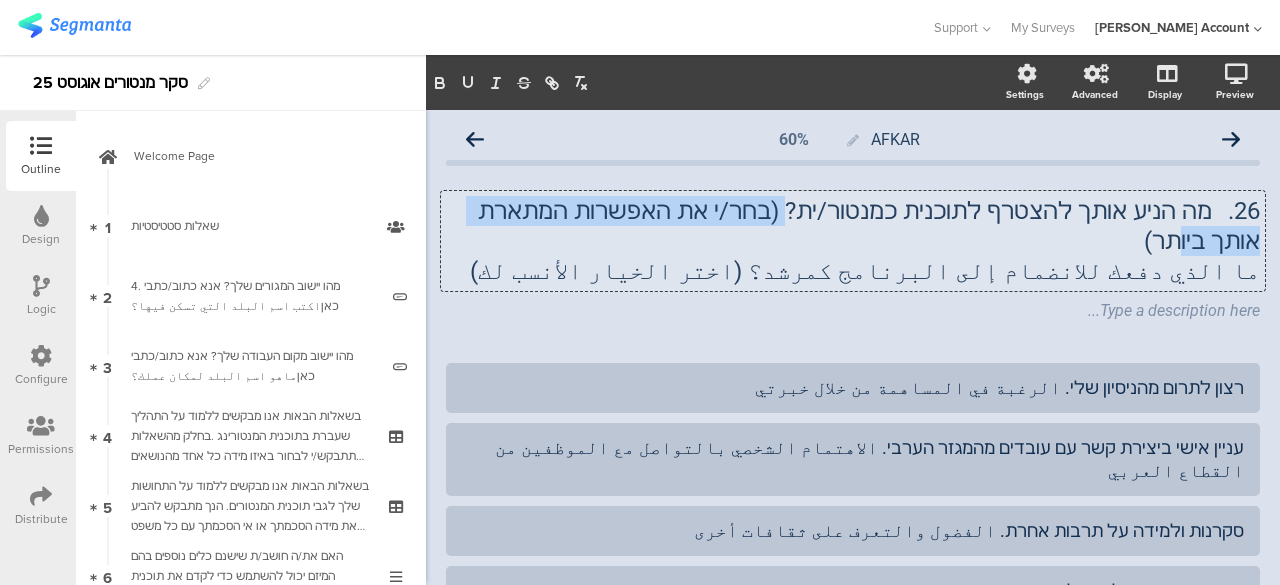 drag, startPoint x: 838, startPoint y: 208, endPoint x: 506, endPoint y: 216, distance: 332.09637 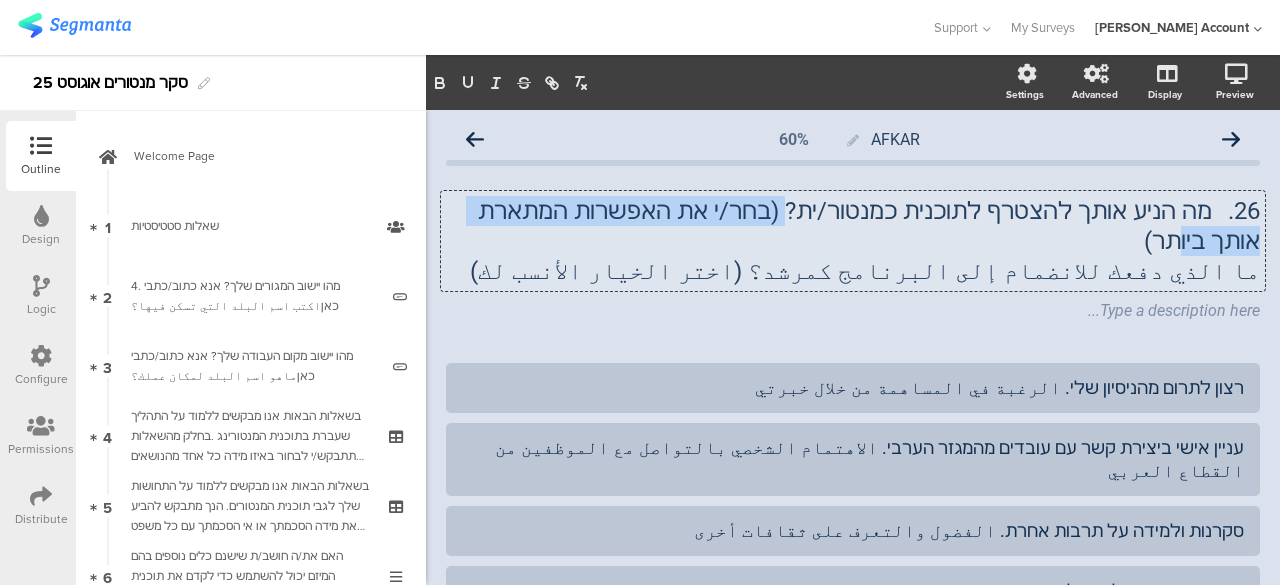 click on "26.	מה הניע אותך להצטרף לתוכנית כמנטור/ית? (בחר/י את האפשרות המתארת אותך ביותר) ما الذي دفعك للانضمام إلى البرنامج كمرشد؟ (اختر الخيار الأنسب لك)
26.	מה הניע אותך להצטרף לתוכנית כמנטור/ית? (בחר/י את האפשרות המתארת אותך ביותר) ما الذي دفعك للانضمام إلى البرنامج كمرشد؟ (اختر الخيار الأنسب لك)
26.	מה הניע אותך להצטרף לתוכנית כמנטור/ית? (בחר/י את האפשרות המתארת אותך ביותר) ما الذي دفعك للانضمام إلى البرنامج كمرشد؟ (اختر الخيار الأنسب لك)" 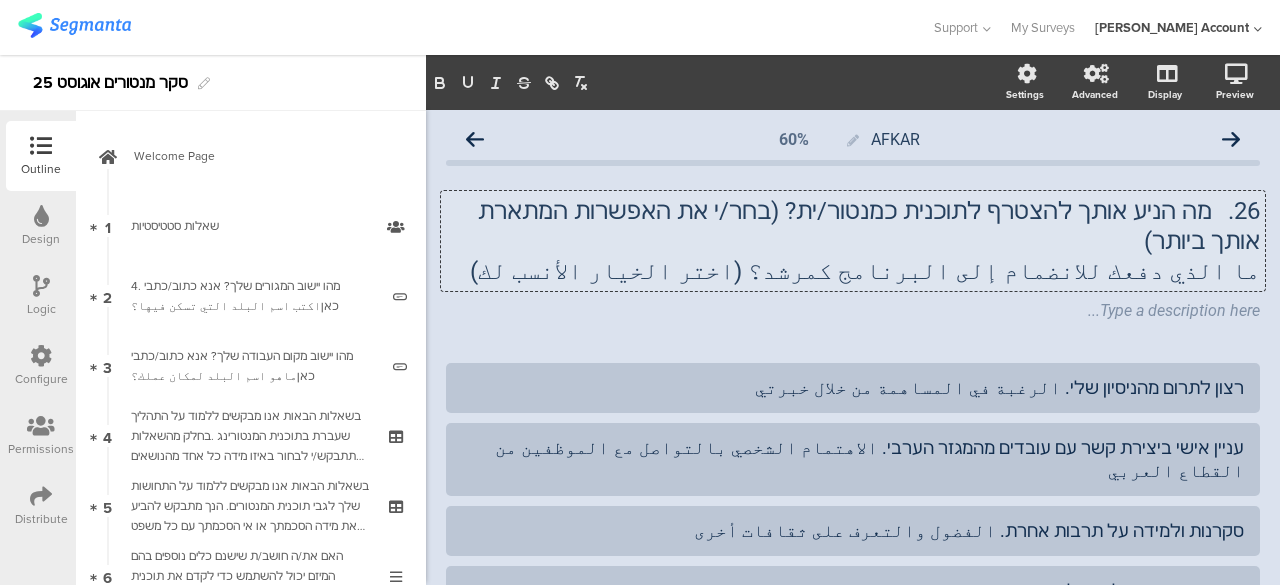 click on "ما الذي دفعك للانضمام إلى البرنامج كمرشد؟ (اختر الخيار الأنسب لك)" 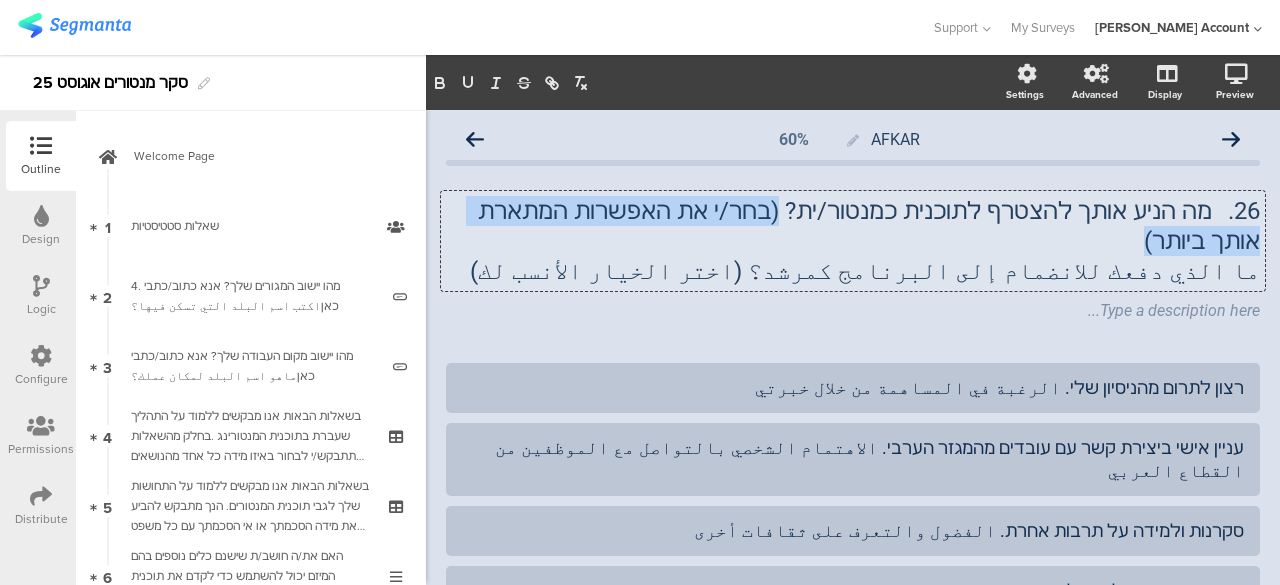 drag, startPoint x: 832, startPoint y: 211, endPoint x: 451, endPoint y: 208, distance: 381.0118 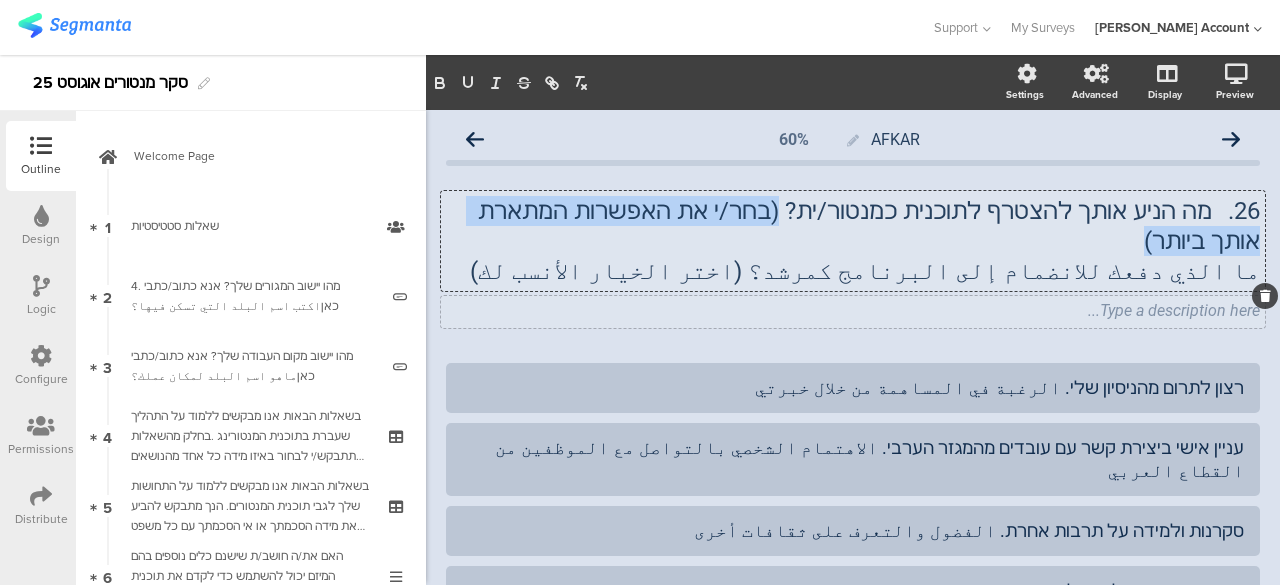 type 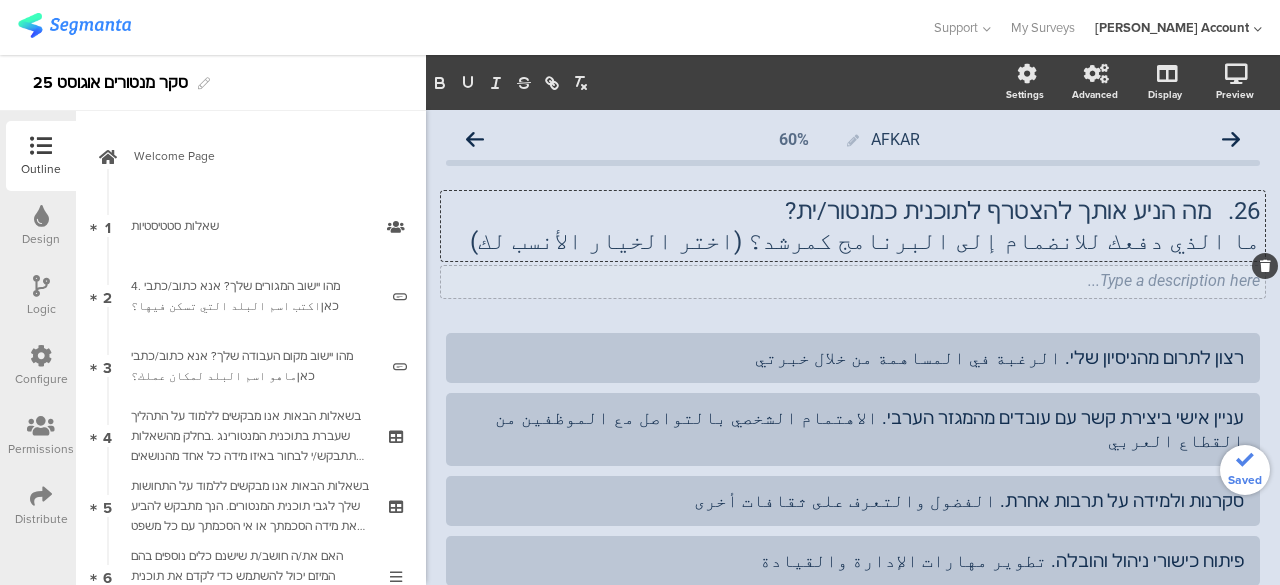 click on "Type a description here..." 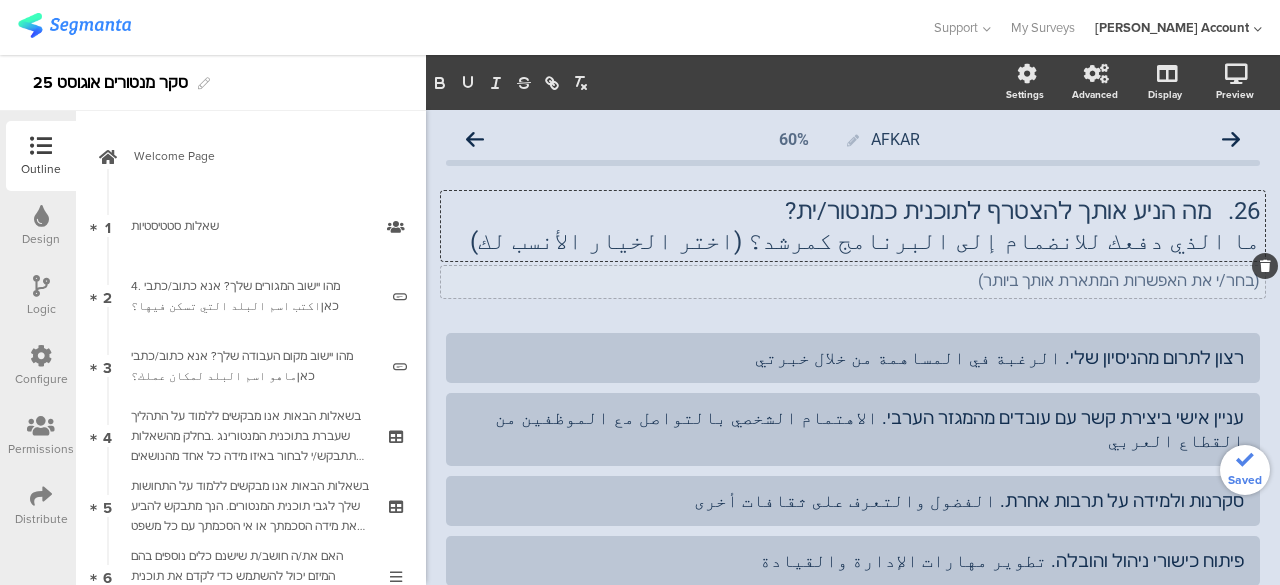 drag, startPoint x: 903, startPoint y: 241, endPoint x: 490, endPoint y: 239, distance: 413.00485 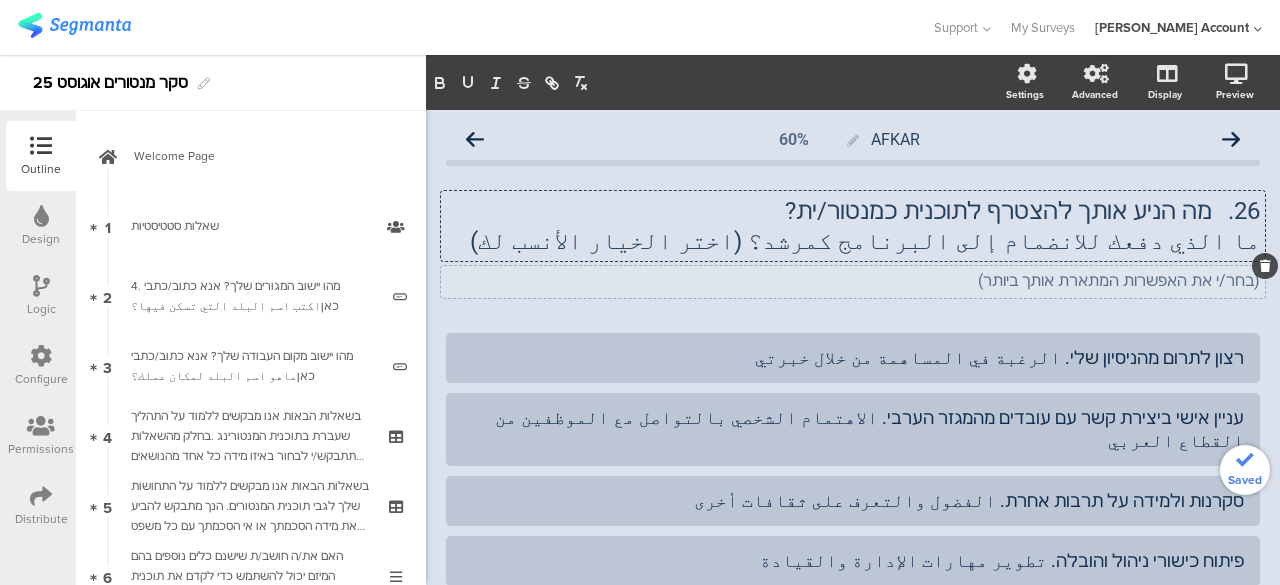 click on "26.	מה הניע אותך להצטרף לתוכנית כמנטור/ית?  ما الذي دفعك للانضمام إلى البرنامج كمرشد؟ (اختر الخيار الأنسب لك)
26.	מה הניע אותך להצטרף לתוכנית כמנטור/ית?  ما الذي دفعك للانضمام إلى البرنامج كمرشد؟ (اختر الخيار الأنسب لك)
26.	מה הניע אותך להצטרף לתוכנית כמנטור/ית? ما الذي دفعك للانضمام إلى البرنامج كمرشد؟ (اختر الخيار الأنسب لك)" 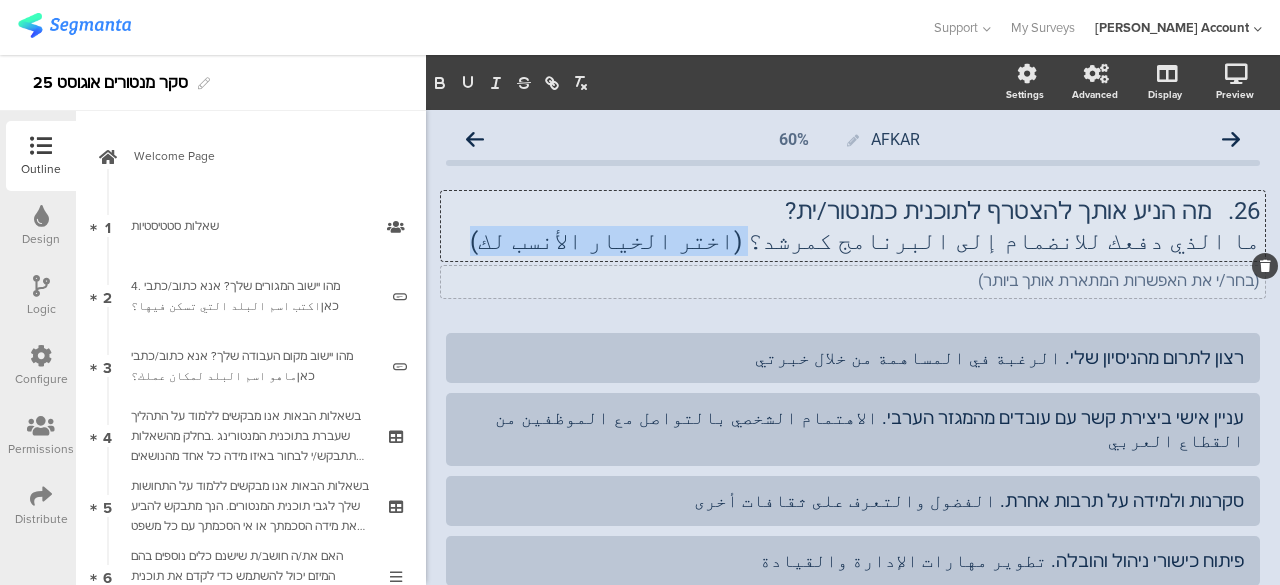 drag, startPoint x: 707, startPoint y: 251, endPoint x: 908, endPoint y: 246, distance: 201.06218 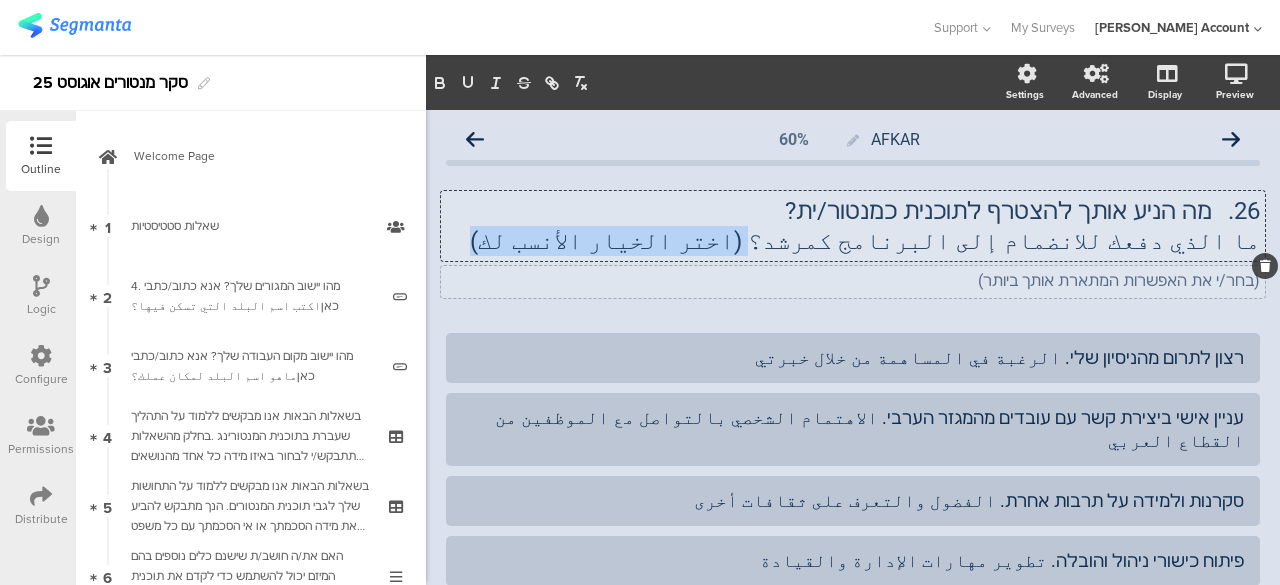 click on "ما الذي دفعك للانضمام إلى البرنامج كمرشد؟ (اختر الخيار الأنسب لك)" 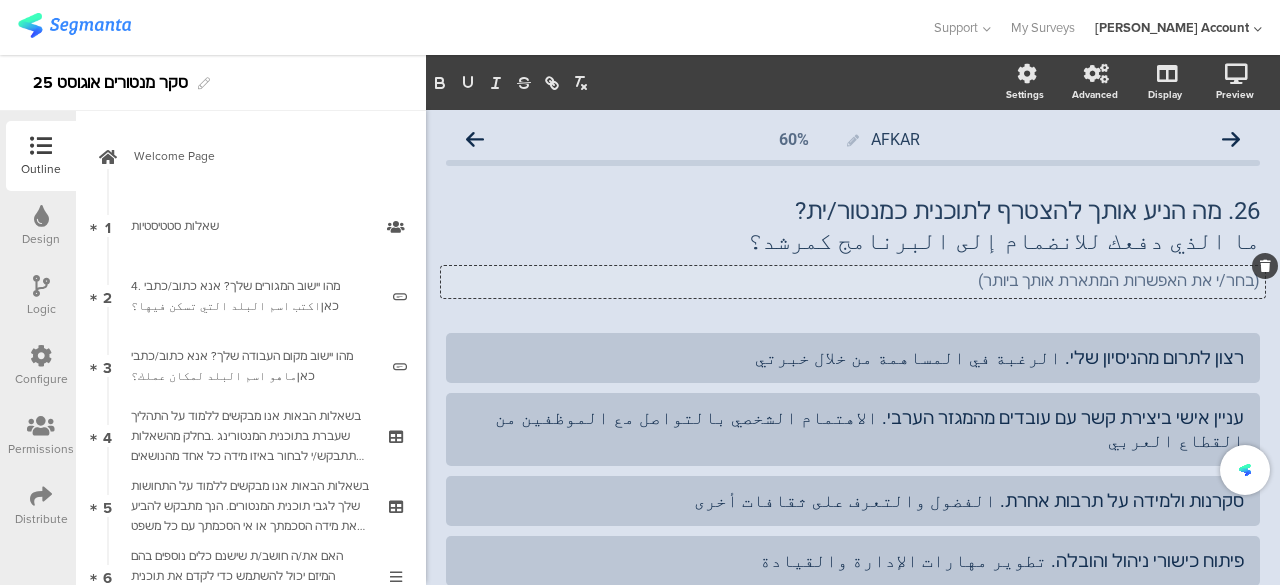 click on "(בחר/י את האפשרות המתארת אותך ביותר)
(בחר/י את האפשרות המתארת אותך ביותר)
(בחר/י את האפשרות המתארת אותך ביותר)" 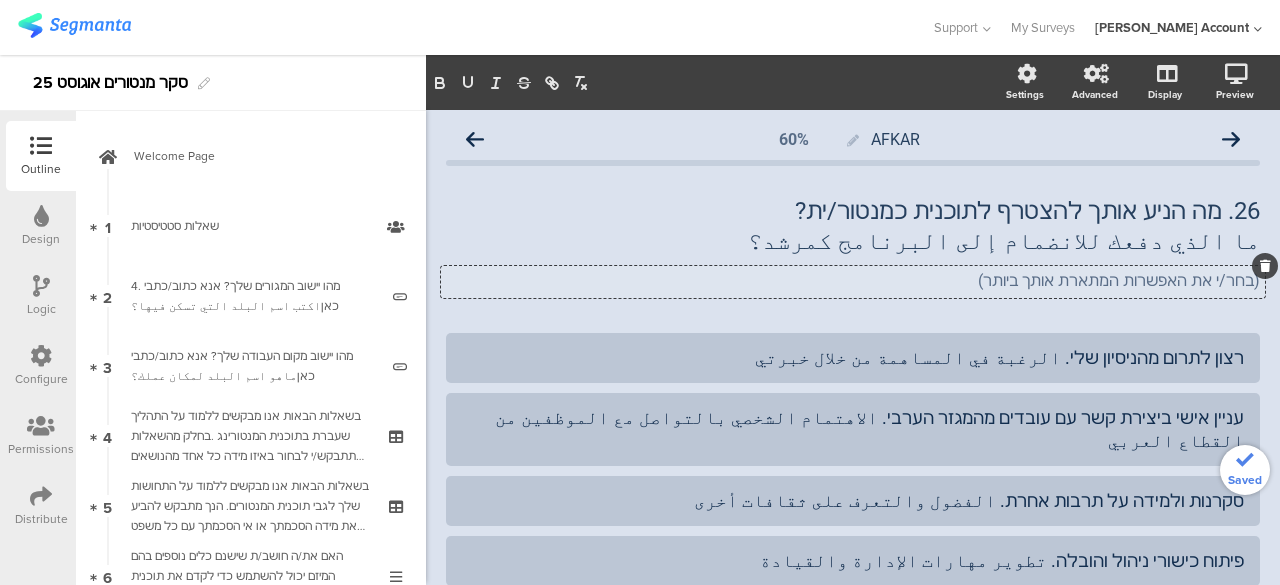 type 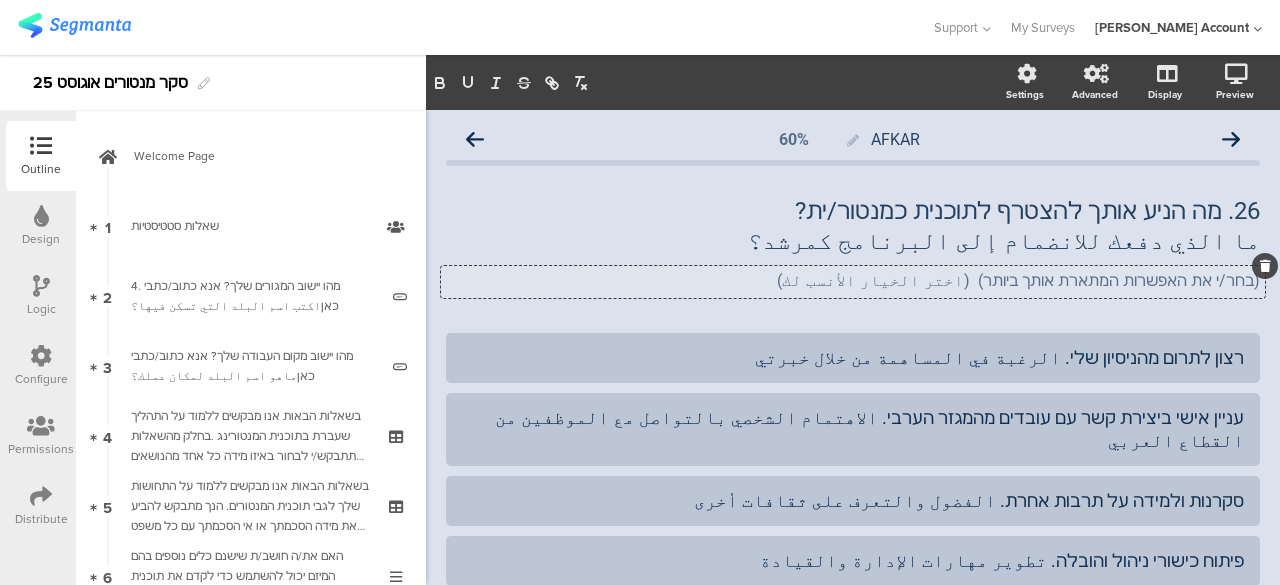 click on "(בחר/י את האפשרות המתארת אותך ביותר)  (اختر الخيار الأنسب لك)" 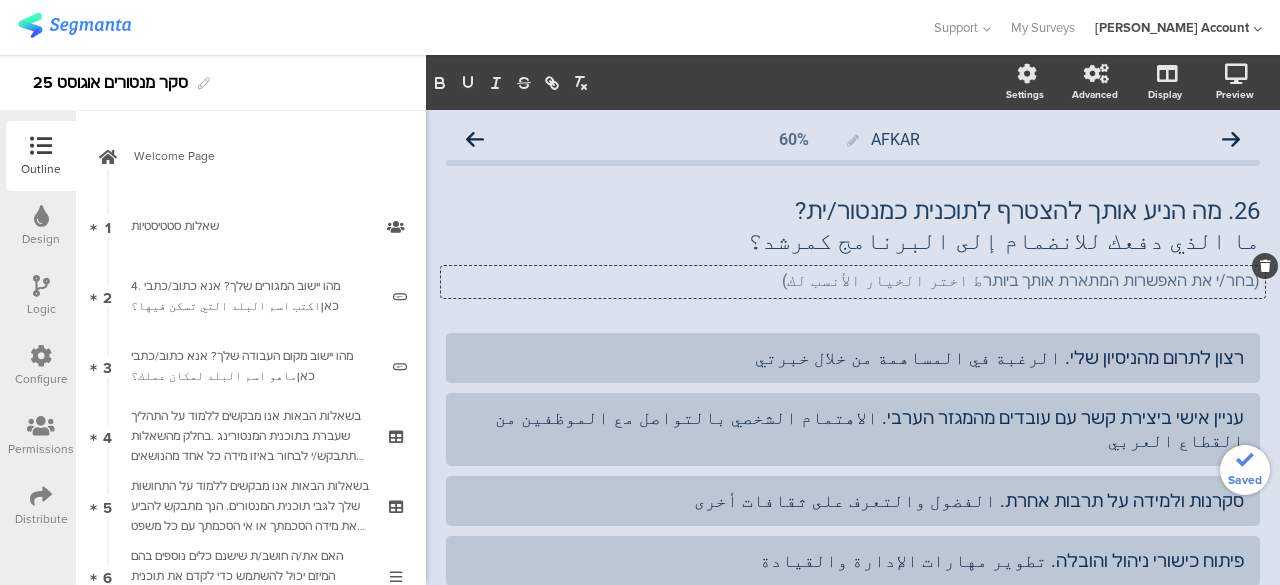 click on "AFKAR
60%
26.	מה הניע אותך להצטרף לתוכנית כמנטור/ית? ما الذي دفعك للانضمام إلى البرنامج كمرشد؟
26.	מה הניע אותך להצטרף לתוכנית כמנטור/ית? ما الذي دفعك للانضمام إلى البرنامج كمرشد؟
(בחר/י את האפשרות המתארת אותך ביותרط اختر الخيار الأنسب لك)
(בחר/י את האפשרות המתארת אותך ביותרط اختر الخيار الأنسب لك)" 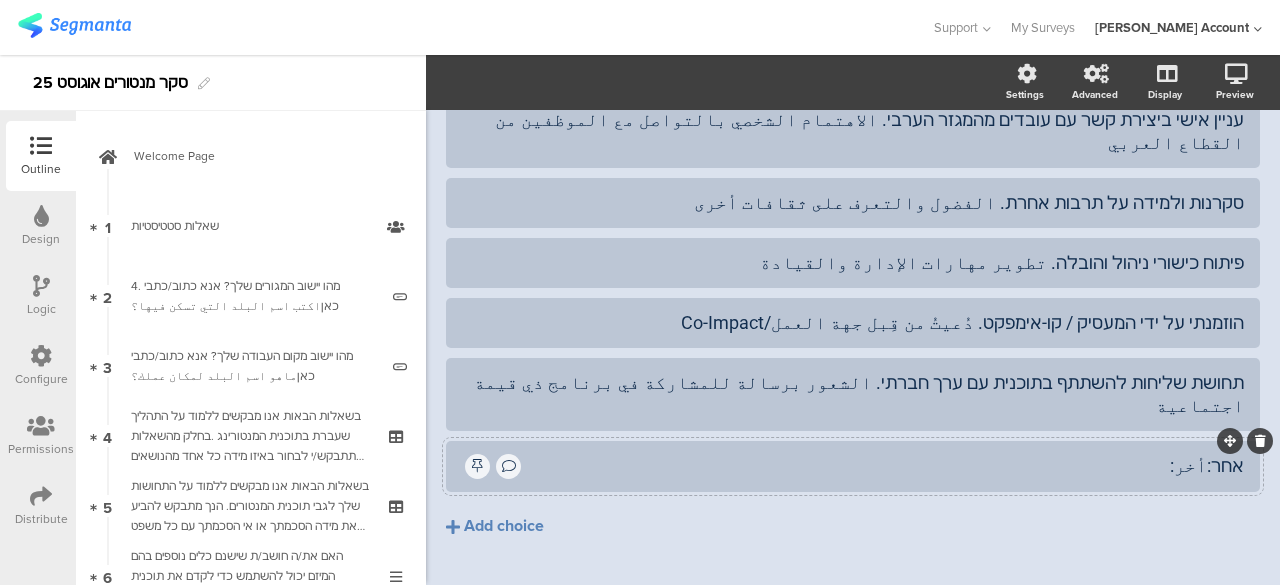 scroll, scrollTop: 198, scrollLeft: 0, axis: vertical 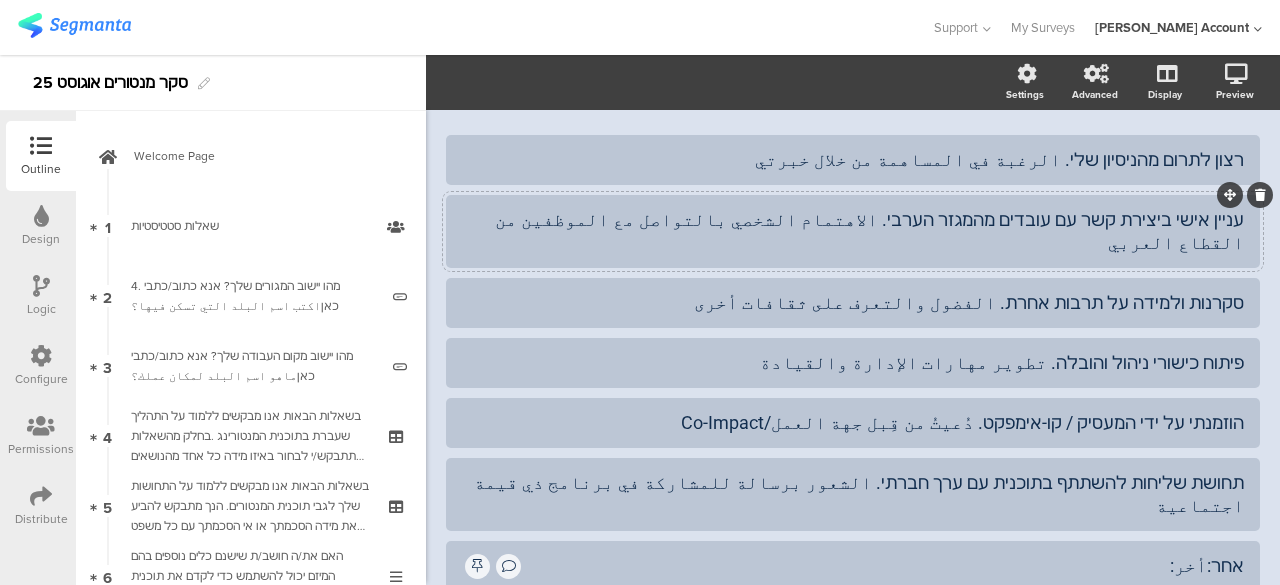click on "עניין אישי ביצירת קשר עם עובדים מהמגזר הערבי. الاهتمام الشخصي بالتواصل مع الموظفين من القطاع العربي" 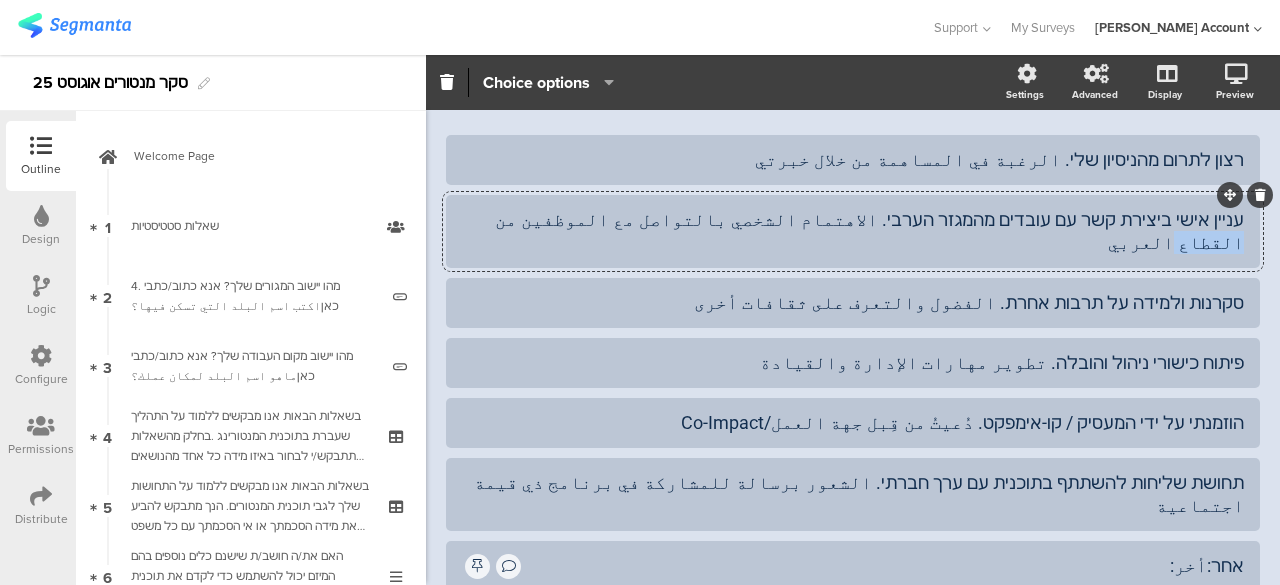 click on "עניין אישי ביצירת קשר עם עובדים מהמגזר הערבי. الاهتمام الشخصي بالتواصل مع الموظفين من القطاع العربي" 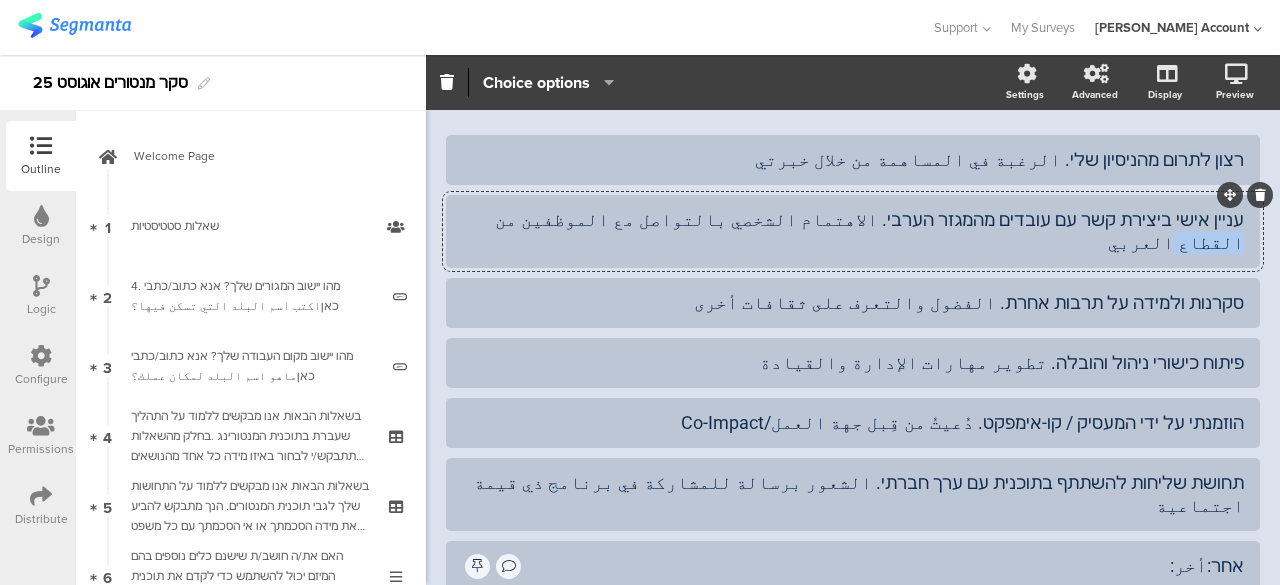 type 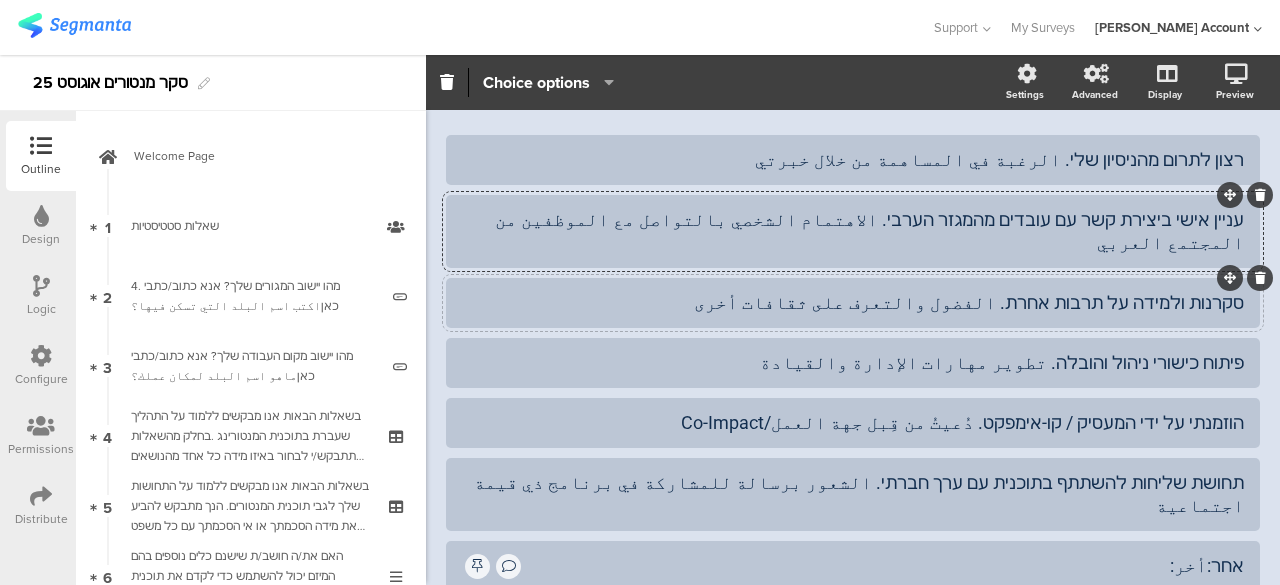 click on "סקרנות ולמידה על תרבות אחרת. الفضول والتعرف على ثقافات أخرى" 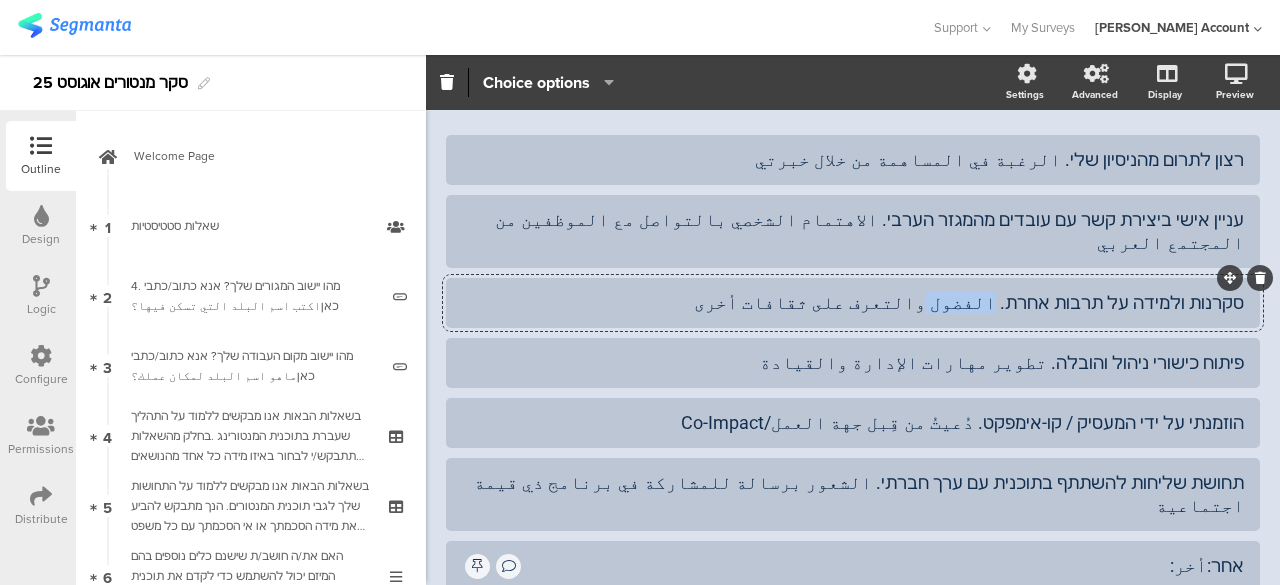 click on "סקרנות ולמידה על תרבות אחרת. الفضول والتعرف على ثقافات أخرى" 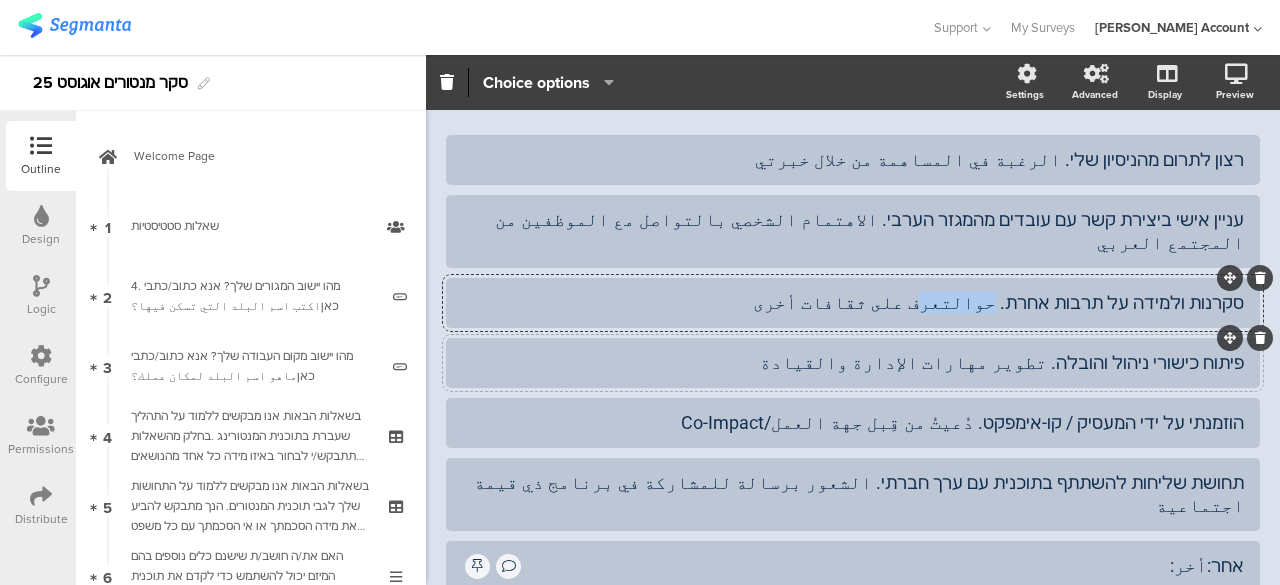 type 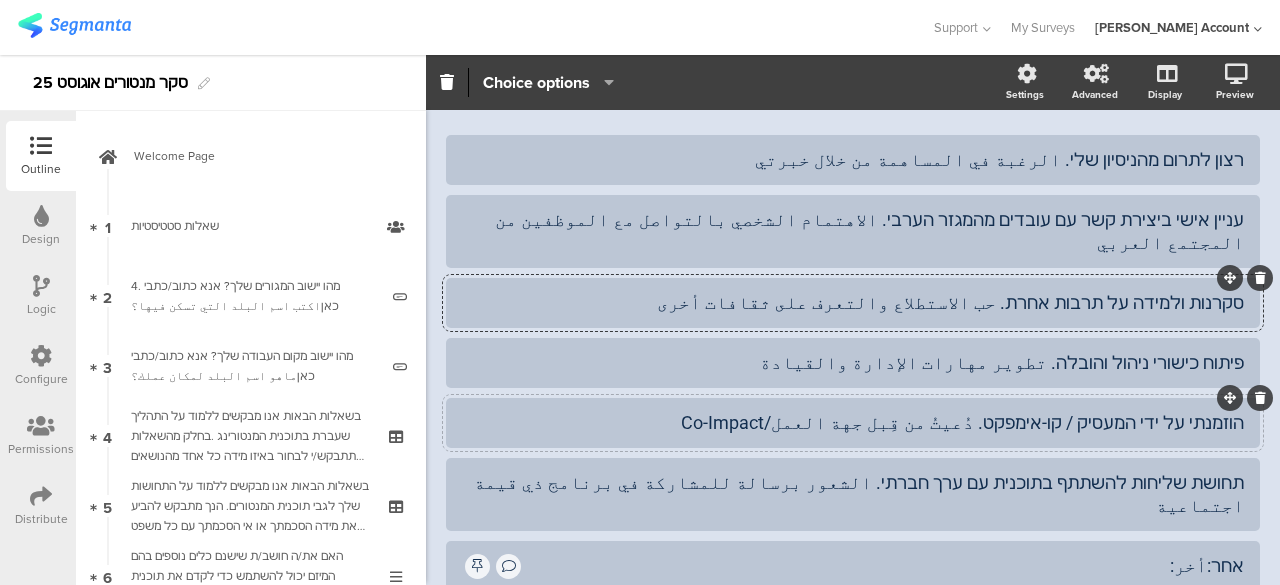 click on "הוזמנתי על ידי המעסיק / קו-אימפקט. دُعيتُ من قِبل جهة العمل/Co-Impact" 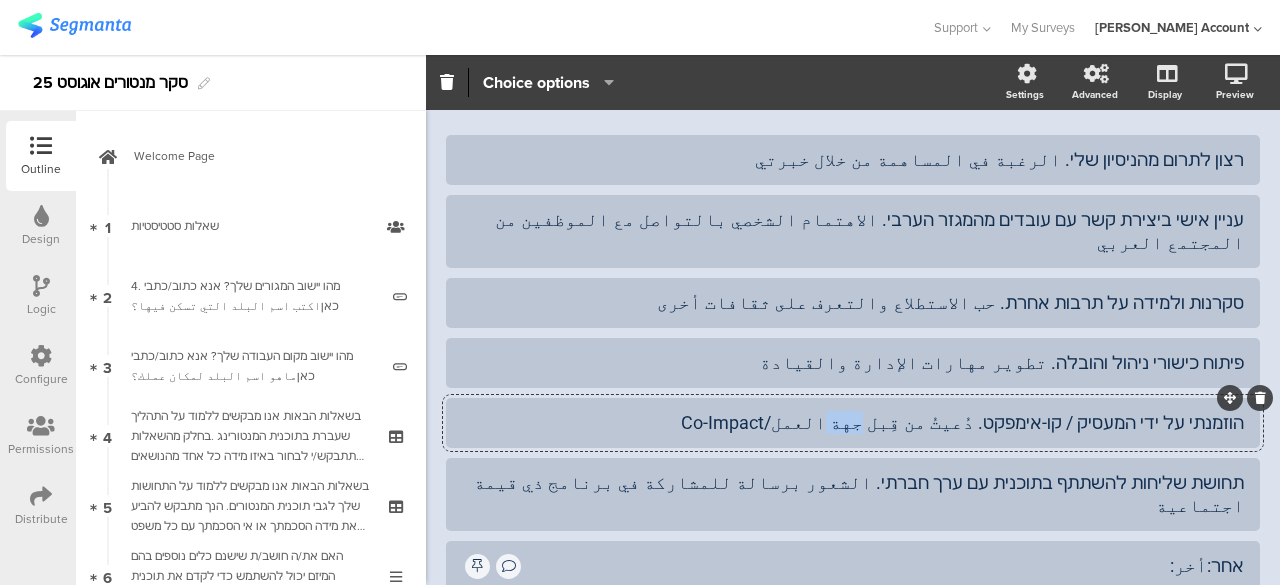 click on "הוזמנתי על ידי המעסיק / קו-אימפקט. دُعيتُ من قِبل جهة العمل/Co-Impact" 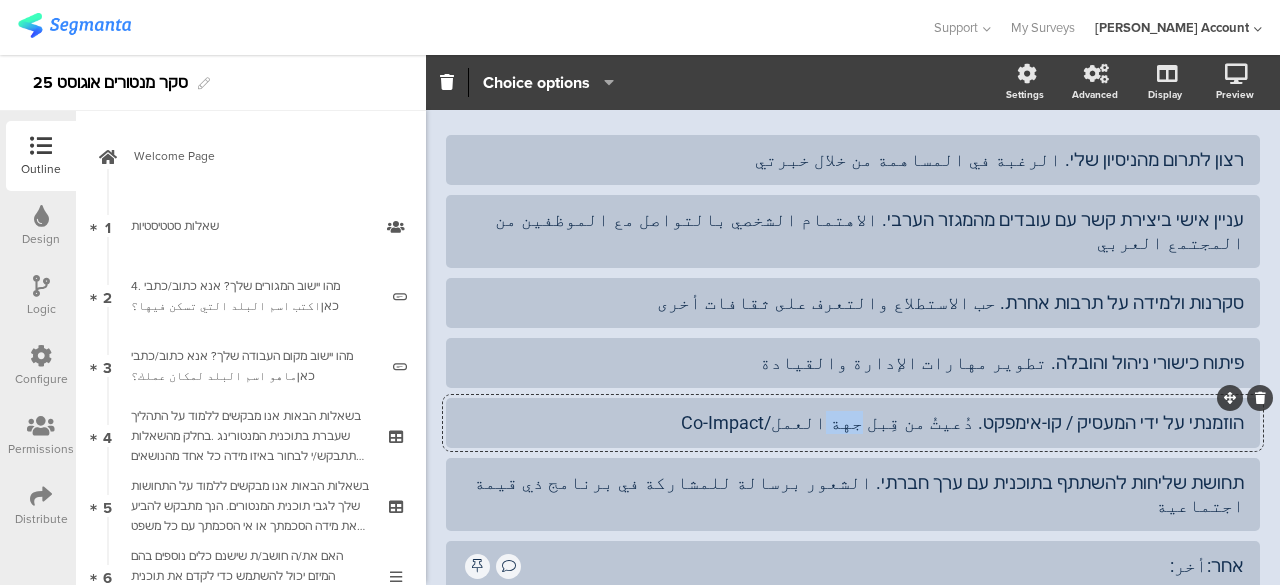 type 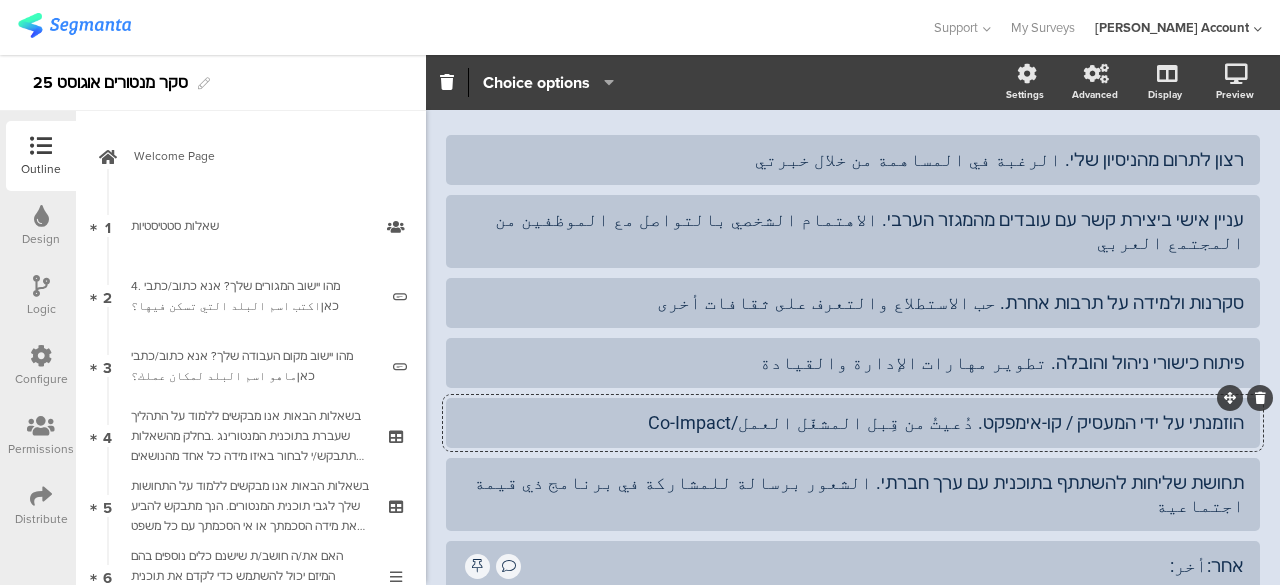 click on "הוזמנתי על ידי המעסיק / קו-אימפקט. دُعيتُ من قِبل المشغّل العمل/Co-Impact" 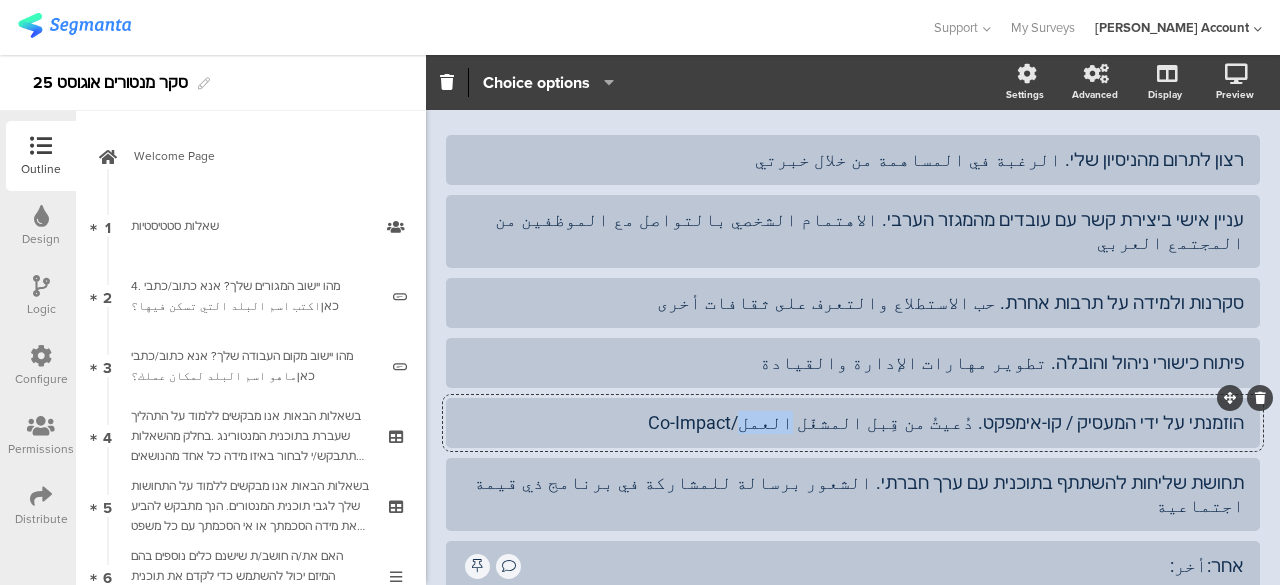 click on "הוזמנתי על ידי המעסיק / קו-אימפקט. دُعيتُ من قِبل المشغّل العمل/Co-Impact" 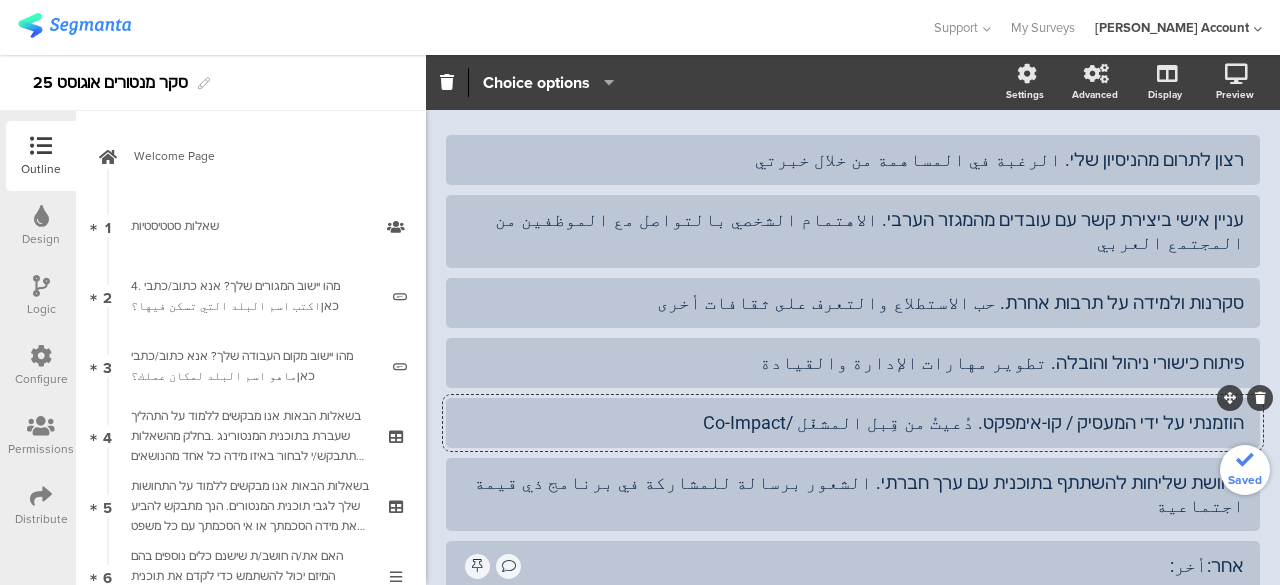 click on "הוזמנתי על ידי המעסיק / קו-אימפקט. دُعيتُ من قِبل المشغّل /Co-Impact" 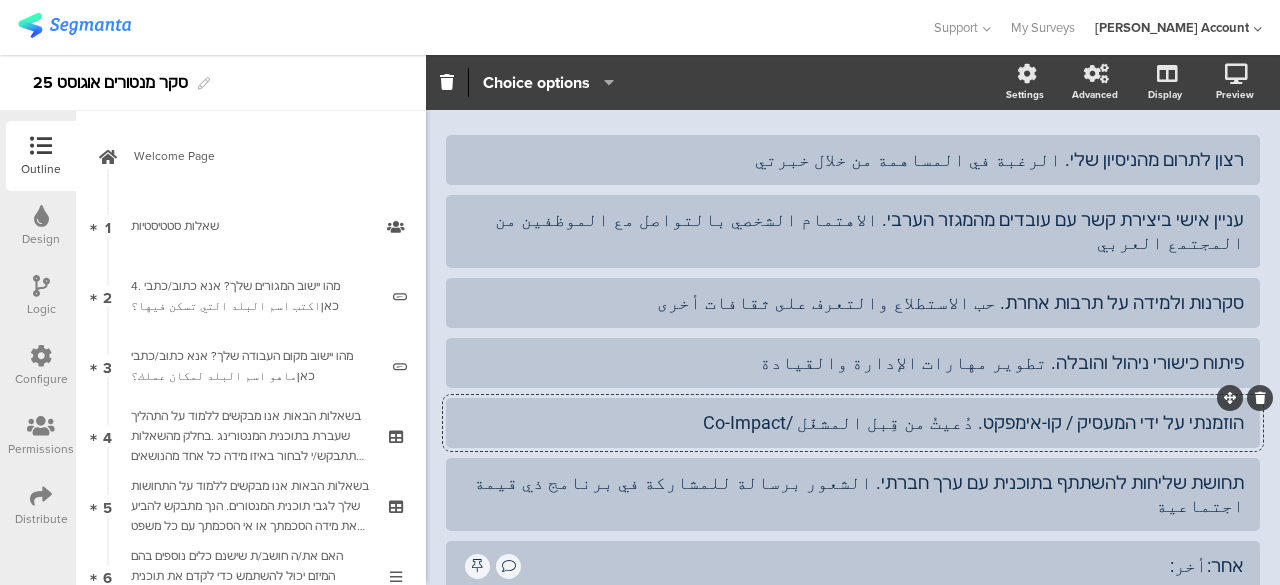 click on "הוזמנתי על ידי המעסיק / קו-אימפקט. دُعيتُ من قِبل المشغّل /Co-Impact" 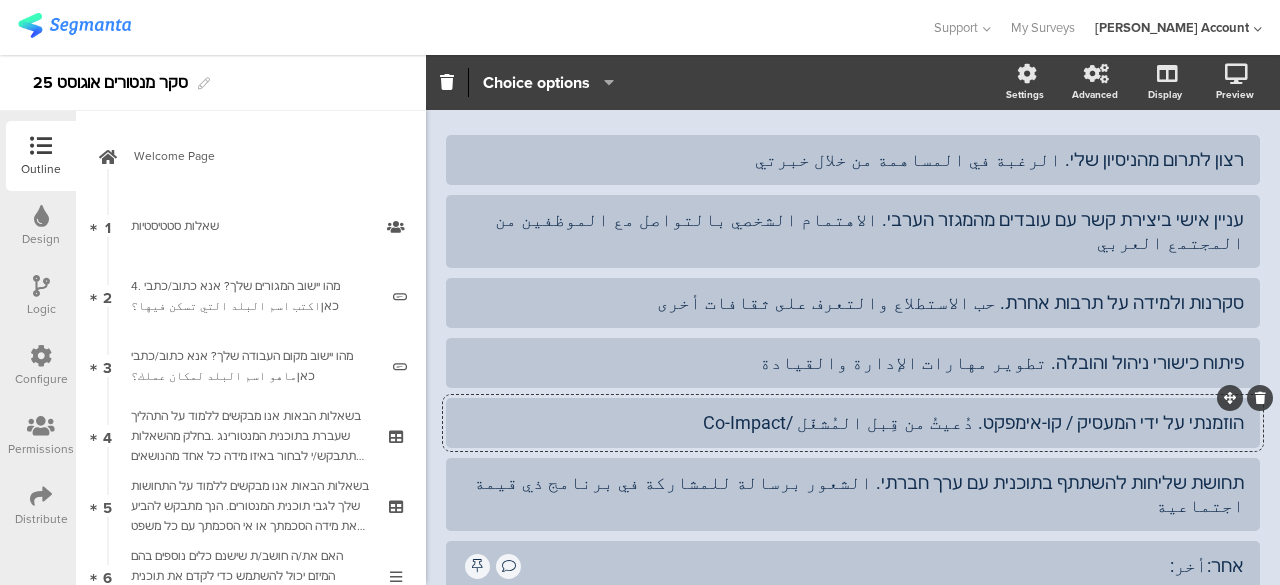 click on "הוזמנתי על ידי המעסיק / קו-אימפקט. دُعيتُ من قِبل المُشغّل /Co-Impact" 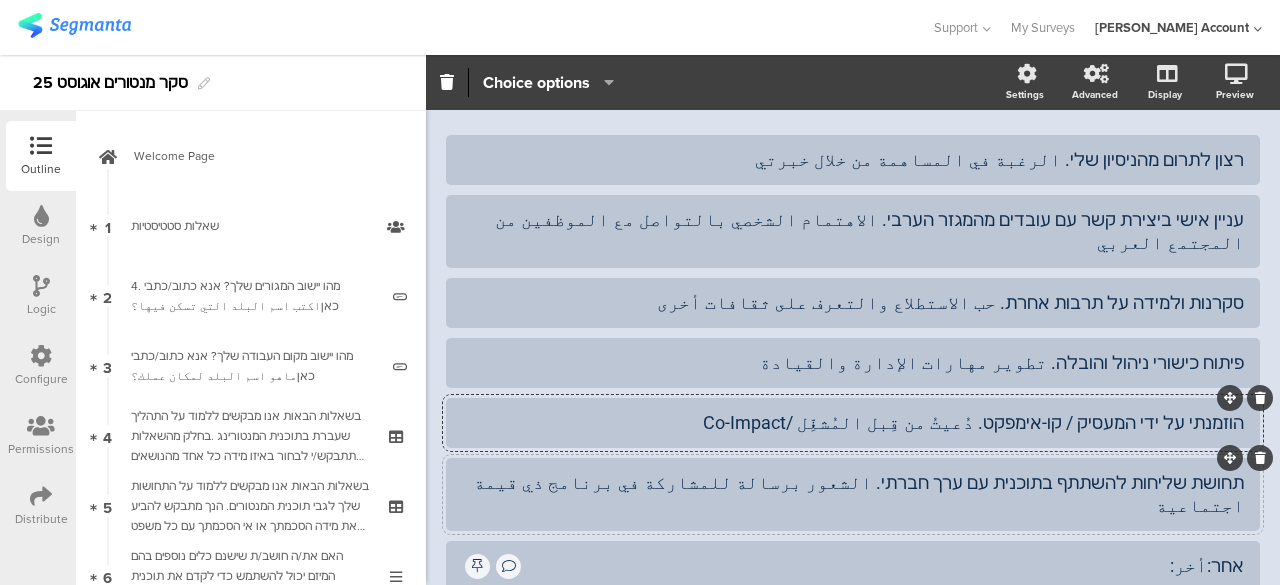 click on "תחושת שליחות להשתתף בתוכנית עם ערך חברתי. الشعور برسالة للمشاركة في برنامج ذي قيمة اجتماعية" 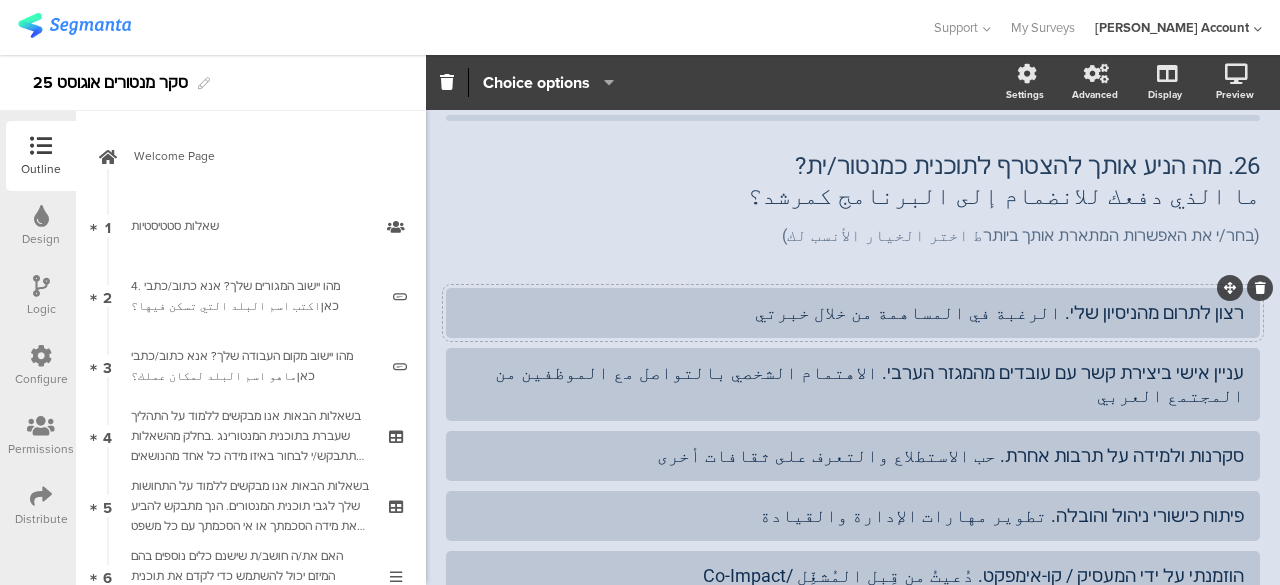 scroll, scrollTop: 0, scrollLeft: 0, axis: both 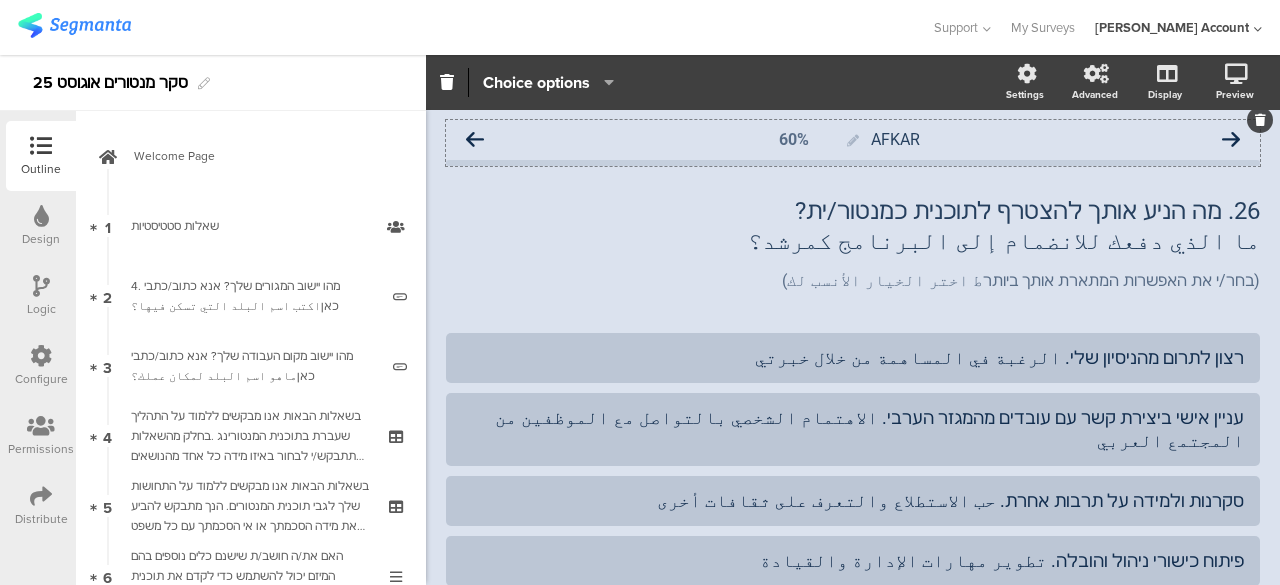 click 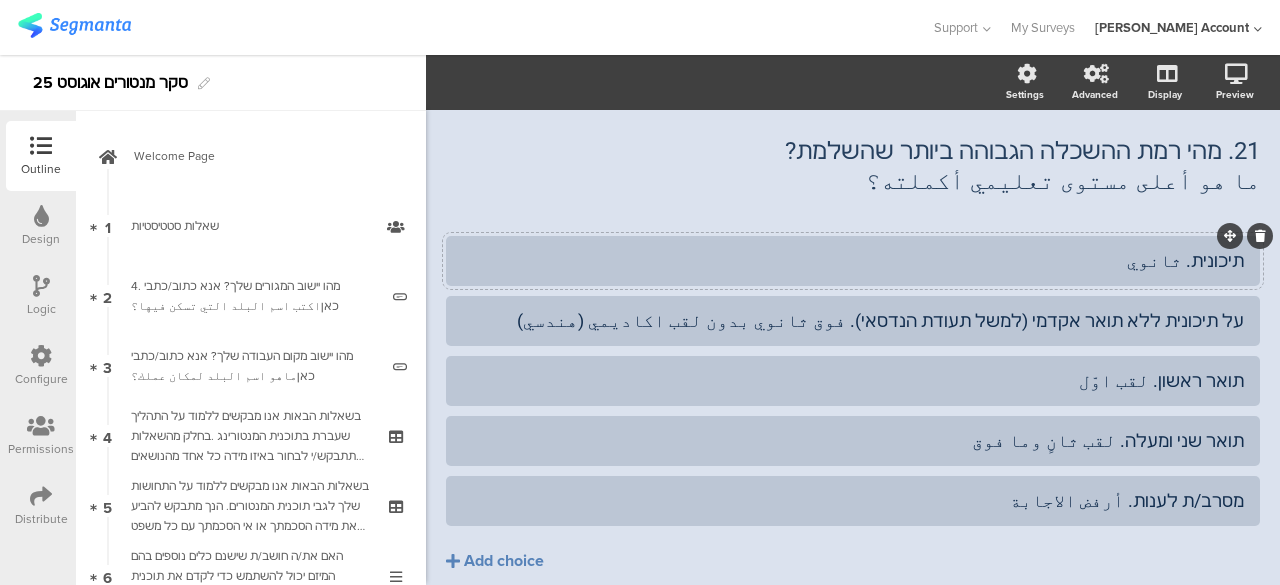 scroll, scrollTop: 0, scrollLeft: 0, axis: both 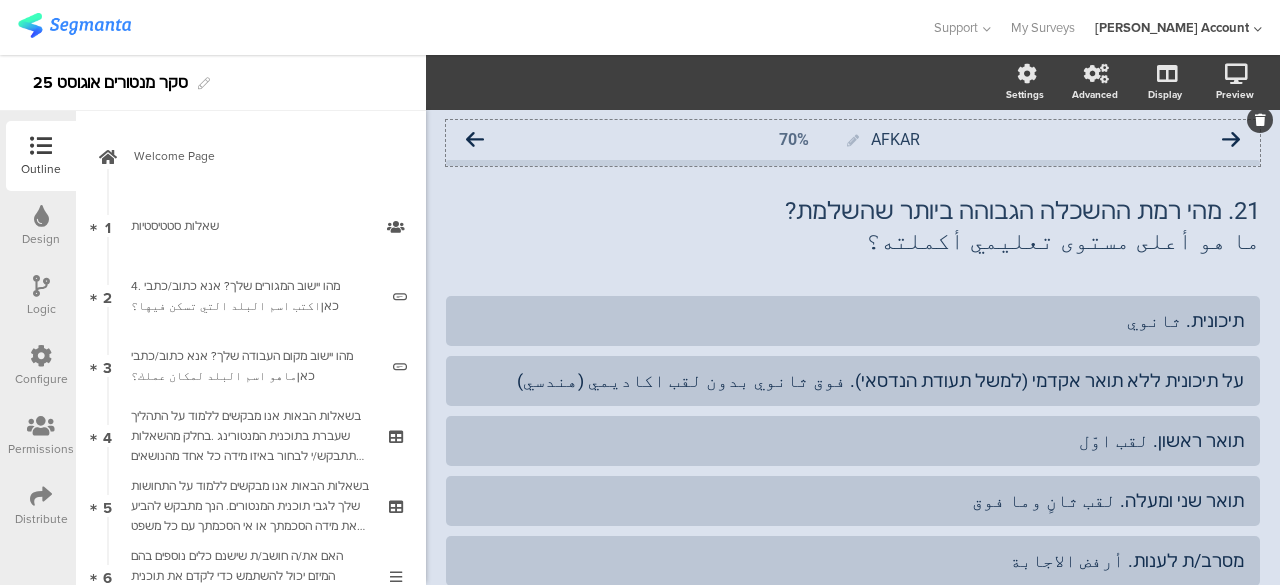 click 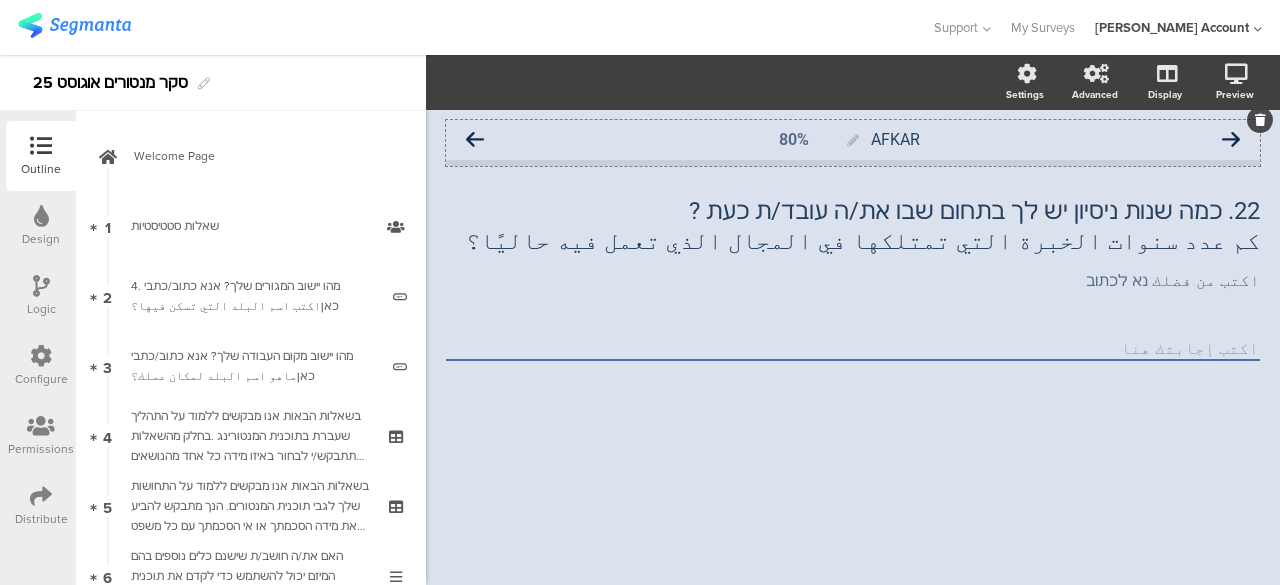 click 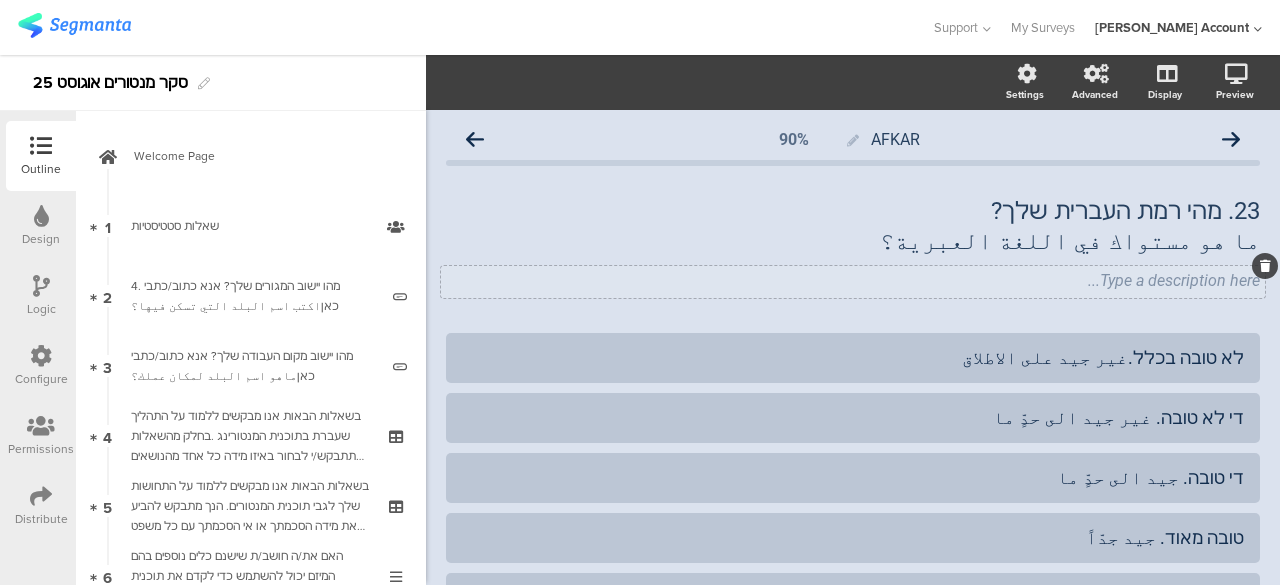 click 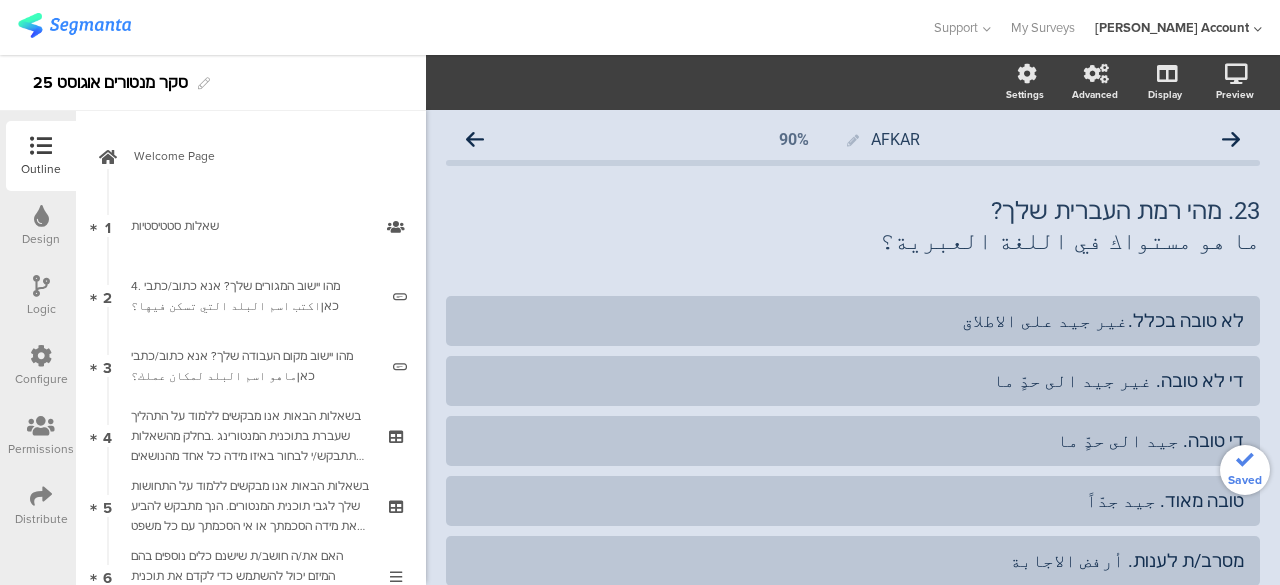 click on "23.	מהי רמת העברית שלך? ما هو مستواك في اللغة العبرية؟
23.	מהי רמת העברית שלך? ما هو مستواك في اللغة العبرية؟" 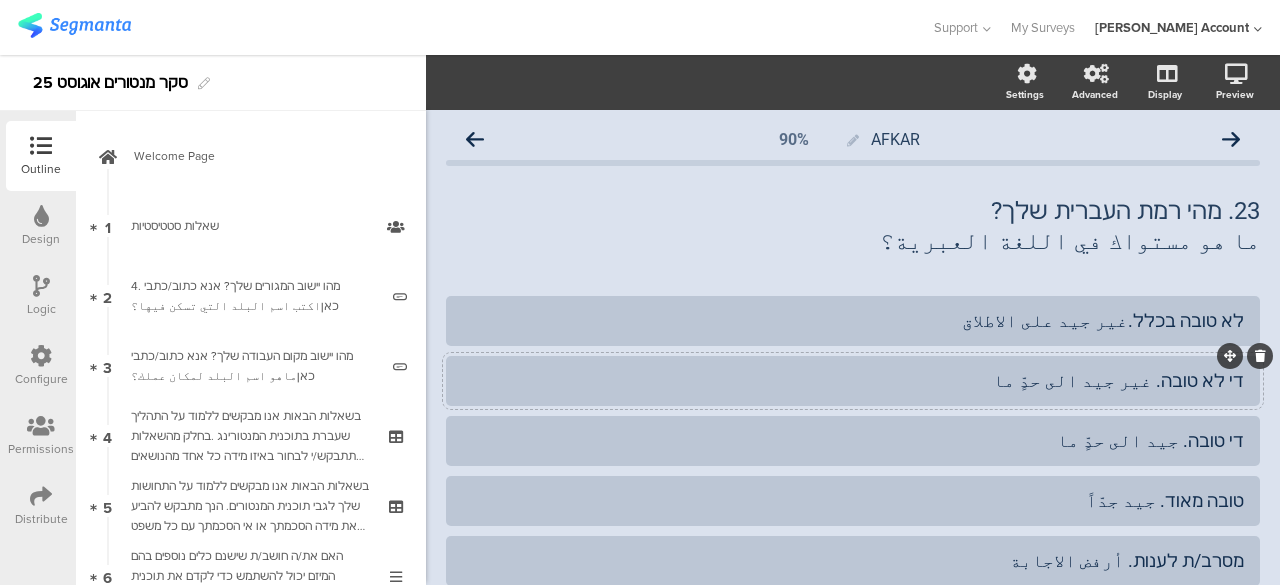 scroll, scrollTop: 100, scrollLeft: 0, axis: vertical 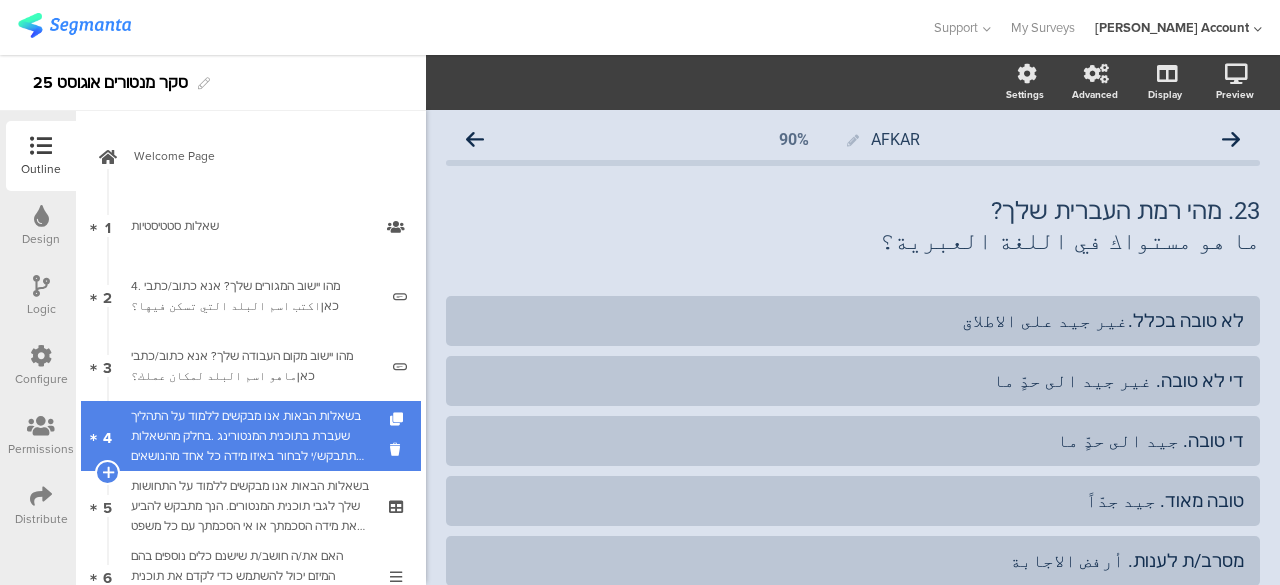 click on "בשאלות הבאות אנו מבקשים ללמוד על התהליך שעברת בתוכנית המנטורינג .בחלק מהשאלות תתבקש/י לבחור באיזו מידה כל אחד מהנושאים הבאים התקיים או לא התקיים בתהליך שלך .אנא דרג/י את תשובתך על סולם מ-1 עד 5, כאשר:في الأسئلة التالية، نود أن نتعرف على العملية التي مررت بها في برنامج الإرشاد. في بعض الأسئلة، سيُطلب منك تحديد مدى وجود أو غياب كل من المشكلات التالية في عملية التكامل. يُرجى تقييم إجابتك على مقياس من 1 إلى 5،" at bounding box center [250, 436] 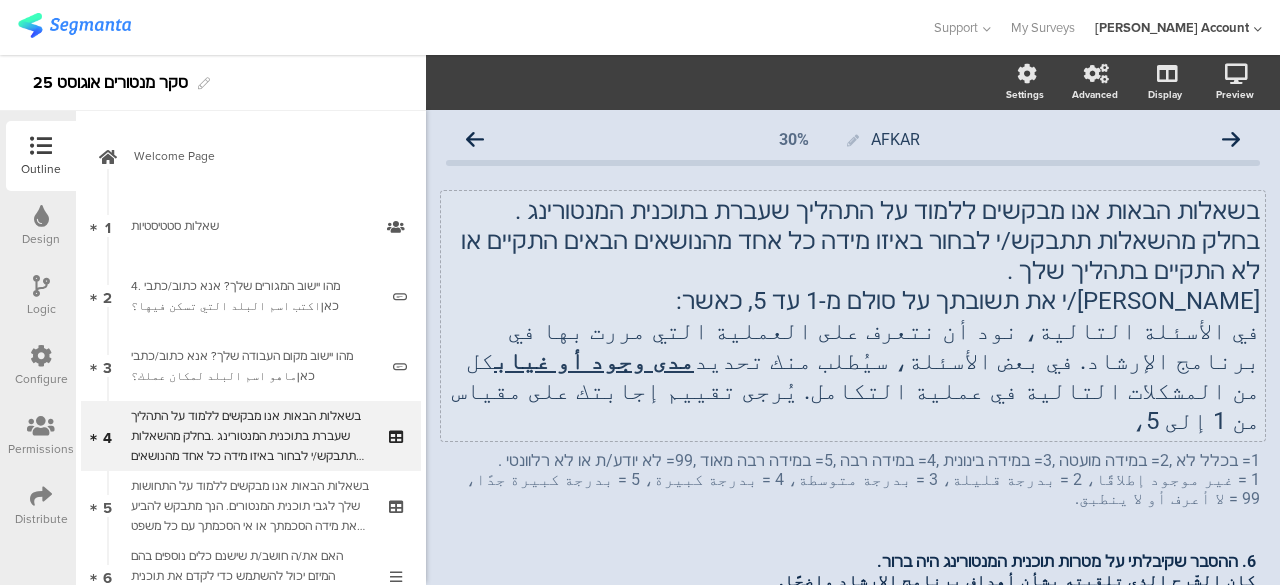 click on "בשאלות הבאות אנו מבקשים ללמוד על התהליך שעברת בתוכנית המנטורינג . בחלק מהשאלות תתבקש/י לבחור באיזו מידה כל אחד מהנושאים הבאים התקיים או לא התקיים בתהליך שלך . אנא דרג/י את תשובתך על סולם מ-1 עד 5, כאשר: في الأسئلة التالية، نود أن نتعرف على العملية التي مررت بها في برنامج الإرشاد. في بعض الأسئلة، سيُطلب منك تحديد  مدى وجود أو غياب  كل من المشكلات التالية في عملية التكامل. يُرجى تقييم إجابتك على مقياس من 1 إلى 5،
בשאלות הבאות אנו מבקשים ללמוד על התהליך שעברת בתוכנית המנטורינג . אנא דרג/י את תשובתך על סולם מ-1 עד 5, כאשר: مدى وجود أو غياب" 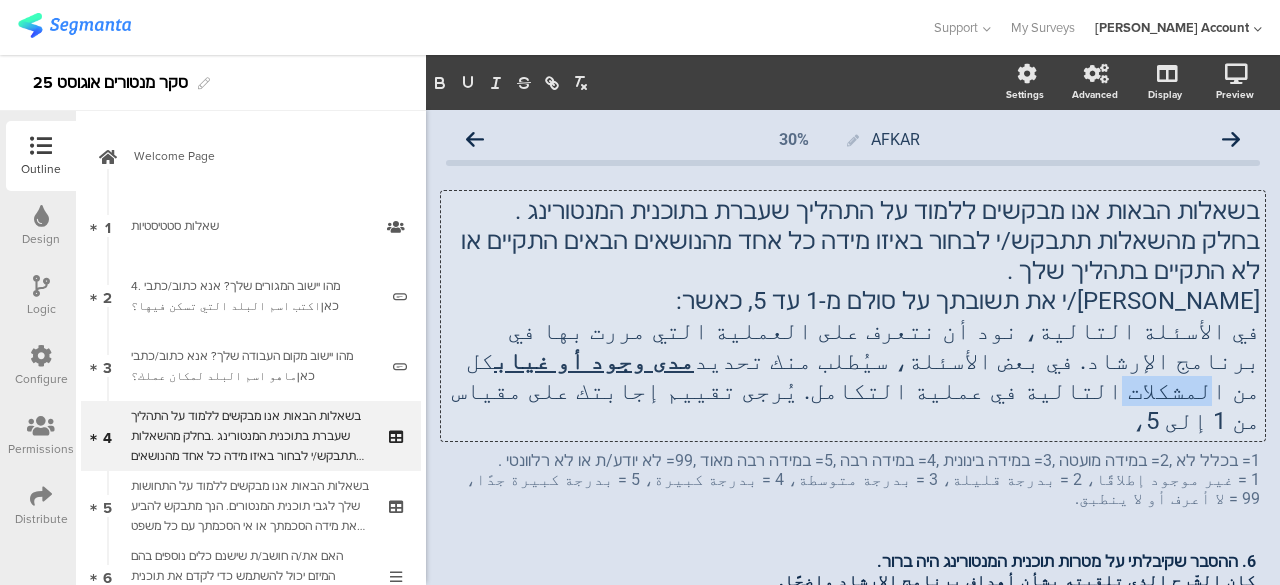 click on "في الأسئلة التالية، نود أن نتعرف على العملية التي مررت بها في برنامج الإرشاد. في بعض الأسئلة، سيُطلب منك تحديد  مدى وجود أو غياب  كل من المشكلات التالية في عملية التكامل. يُرجى تقييم إجابتك على مقياس من 1 إلى 5،" 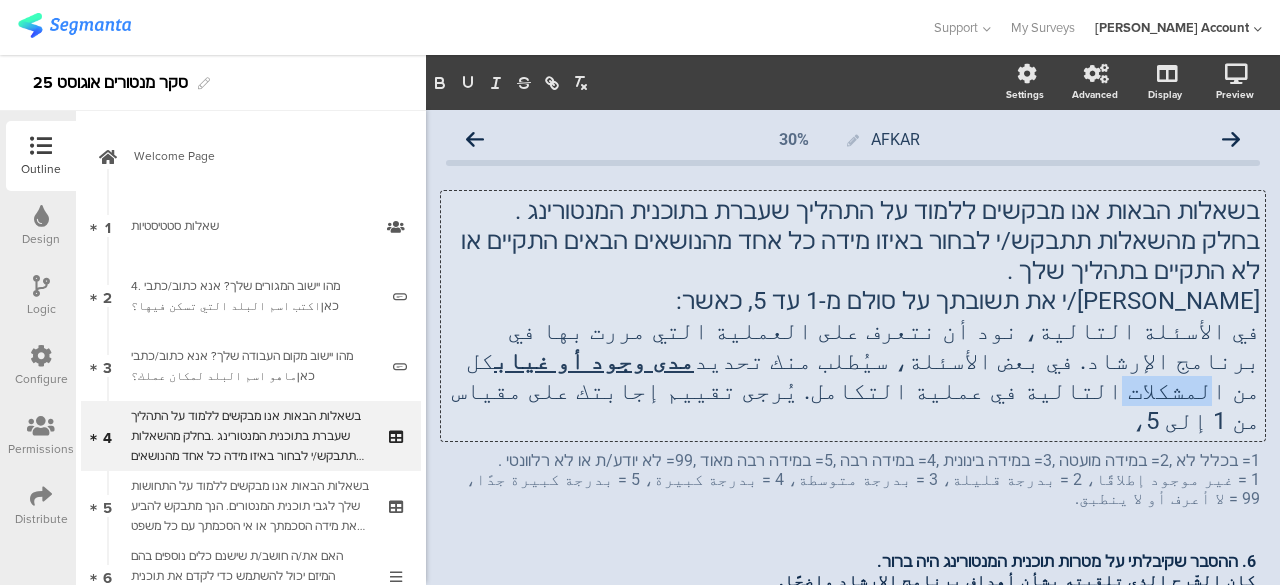 type 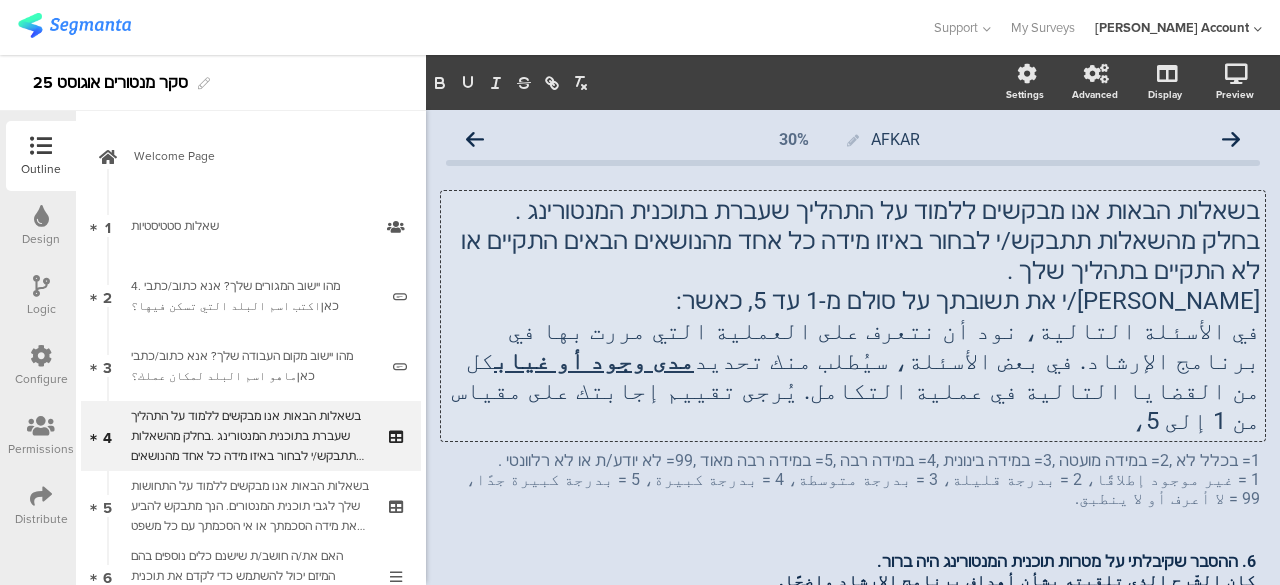 click on "في الأسئلة التالية، نود أن نتعرف على العملية التي مررت بها في برنامج الإرشاد. في بعض الأسئلة، سيُطلب منك تحديد  مدى وجود أو غياب  كل من القضايا التالية في عملية التكامل. يُرجى تقييم إجابتك على مقياس من 1 إلى 5،" 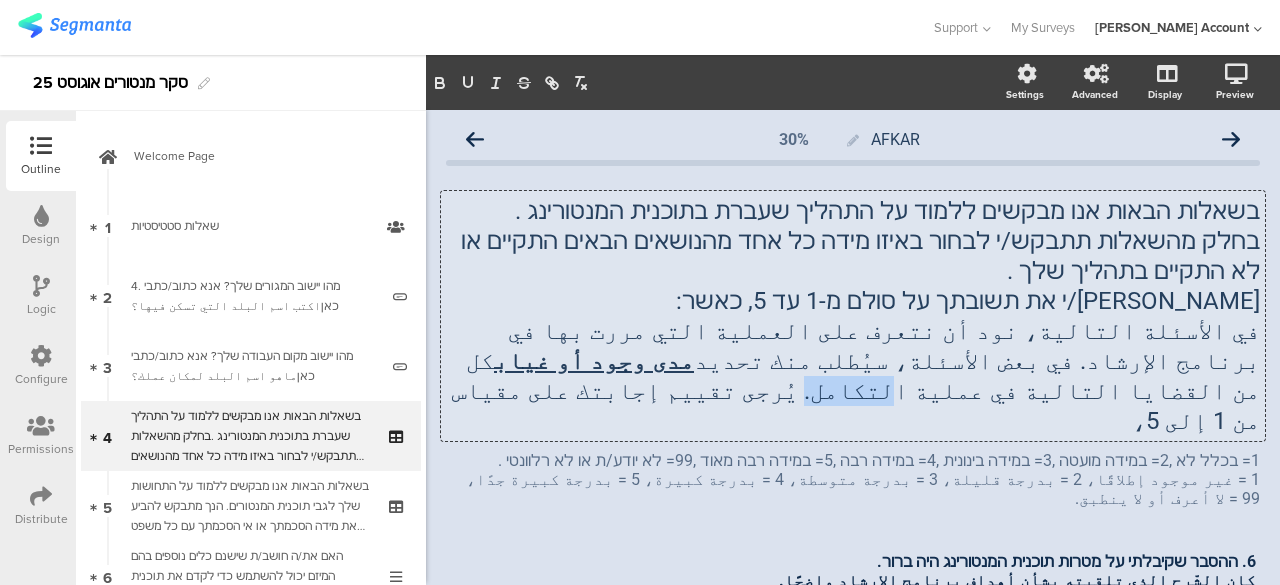 click on "في الأسئلة التالية، نود أن نتعرف على العملية التي مررت بها في برنامج الإرشاد. في بعض الأسئلة، سيُطلب منك تحديد  مدى وجود أو غياب  كل من القضايا التالية في عملية التكامل. يُرجى تقييم إجابتك على مقياس من 1 إلى 5،" 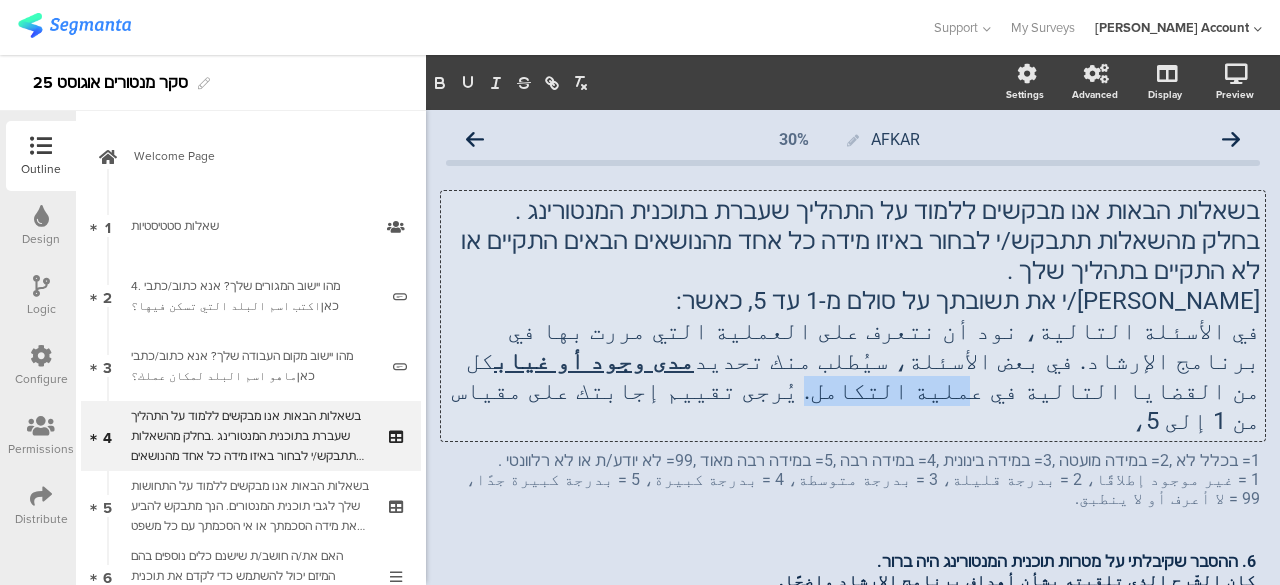 drag, startPoint x: 754, startPoint y: 363, endPoint x: 657, endPoint y: 361, distance: 97.020615 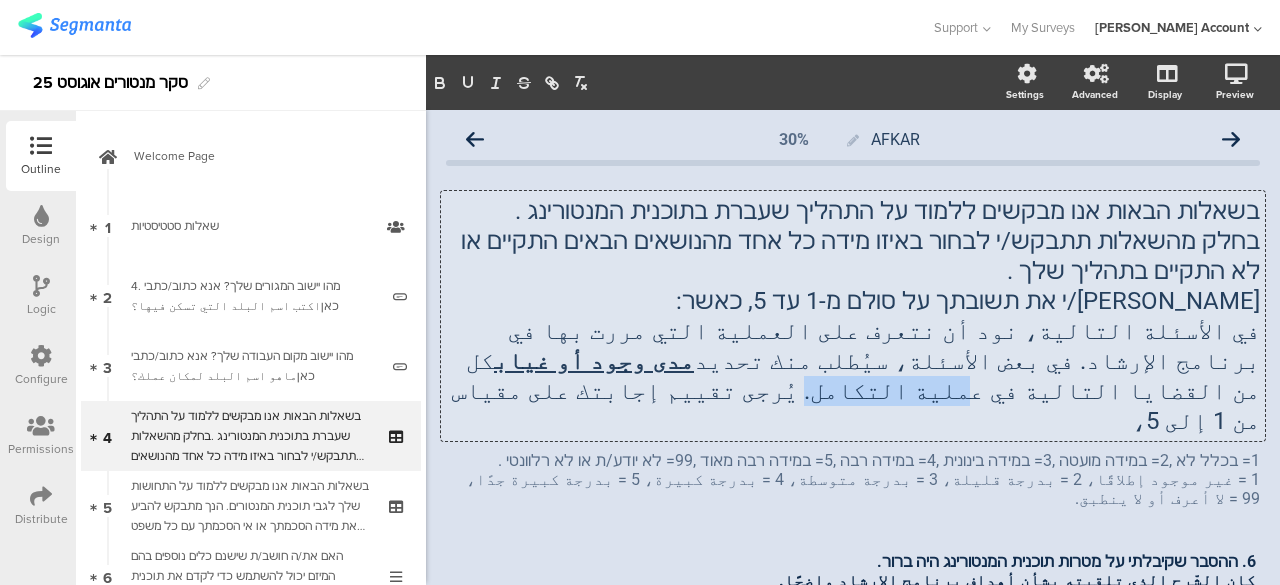 click on "في الأسئلة التالية، نود أن نتعرف على العملية التي مررت بها في برنامج الإرشاد. في بعض الأسئلة، سيُطلب منك تحديد  مدى وجود أو غياب  كل من القضايا التالية في عملية التكامل. يُرجى تقييم إجابتك على مقياس من 1 إلى 5،" 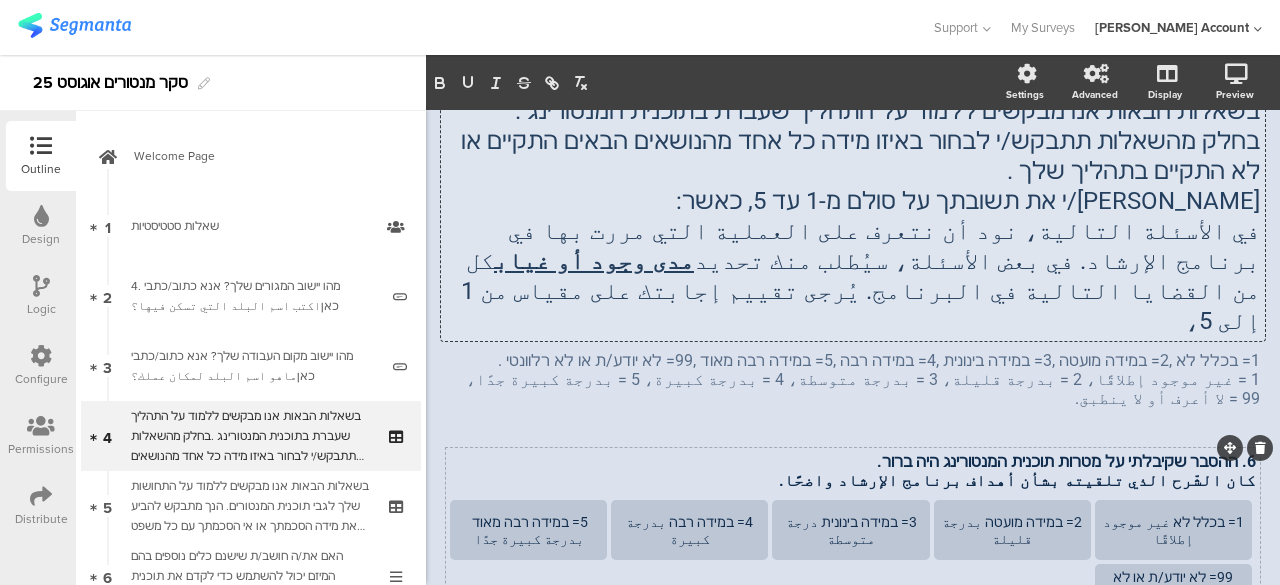 scroll, scrollTop: 300, scrollLeft: 0, axis: vertical 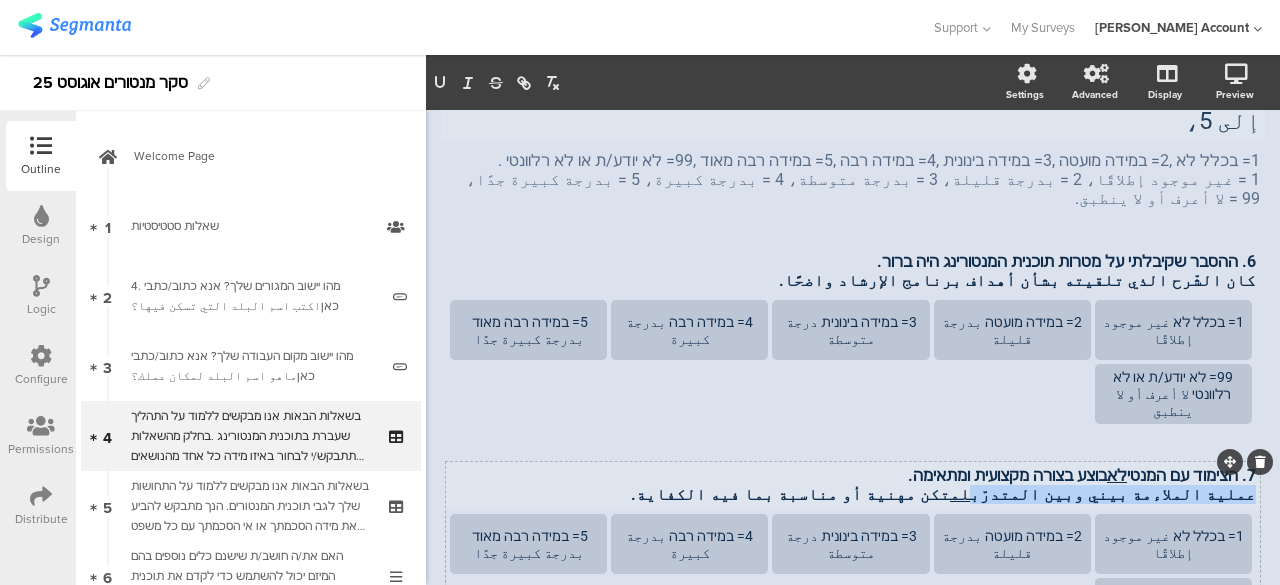 drag, startPoint x: 1236, startPoint y: 450, endPoint x: 1062, endPoint y: 452, distance: 174.01149 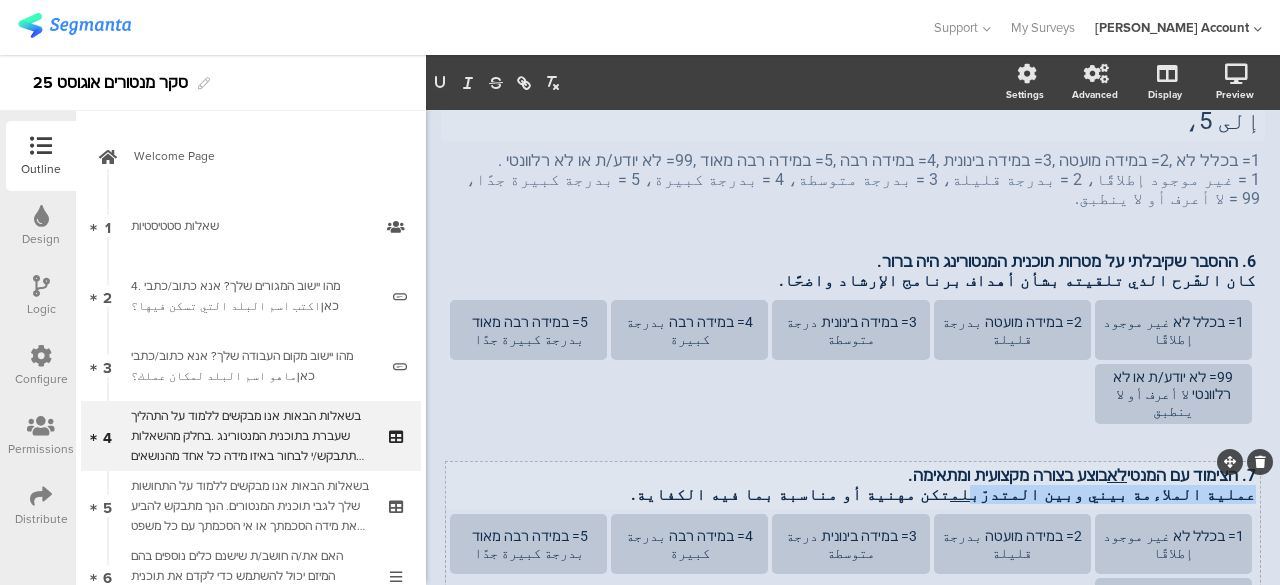 click on "7. הצימוד עם המנטי  לא  בוצע בצורה מקצועית ומתאימה. عملية الملاءمة بيني وبين المتدرّب  لم  تكن مهنية أو مناسبة بما فيه الكفاية.
7. הצימוד עם המנטי  לא  בוצע בצורה מקצועית ומתאימה. عملية الملاءمة بيني وبين المتدرّب  لم  تكن مهنية أو مناسبة بما فيه الكفاية.
7. הצימוד עם המנטי  לא  בוצע בצורה מקצועית ומתאימה. عملية الملاءمة بيني وبين المتدرّب  لم  تكن مهنية أو مناسبة بما فيه الكفاية." at bounding box center [853, 485] 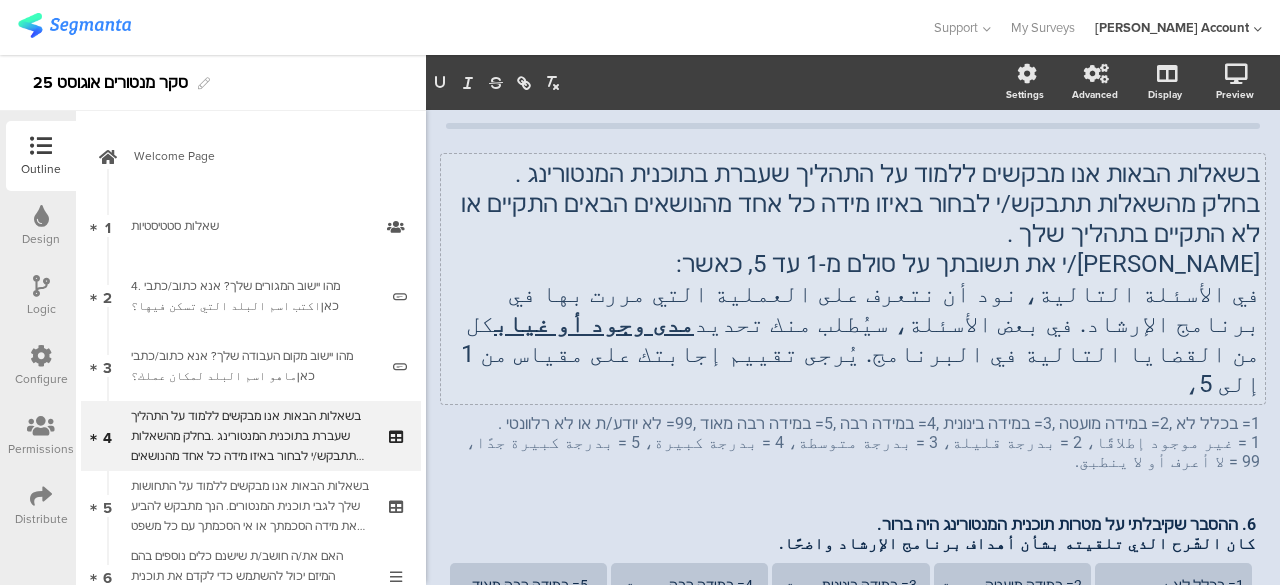 scroll, scrollTop: 0, scrollLeft: 0, axis: both 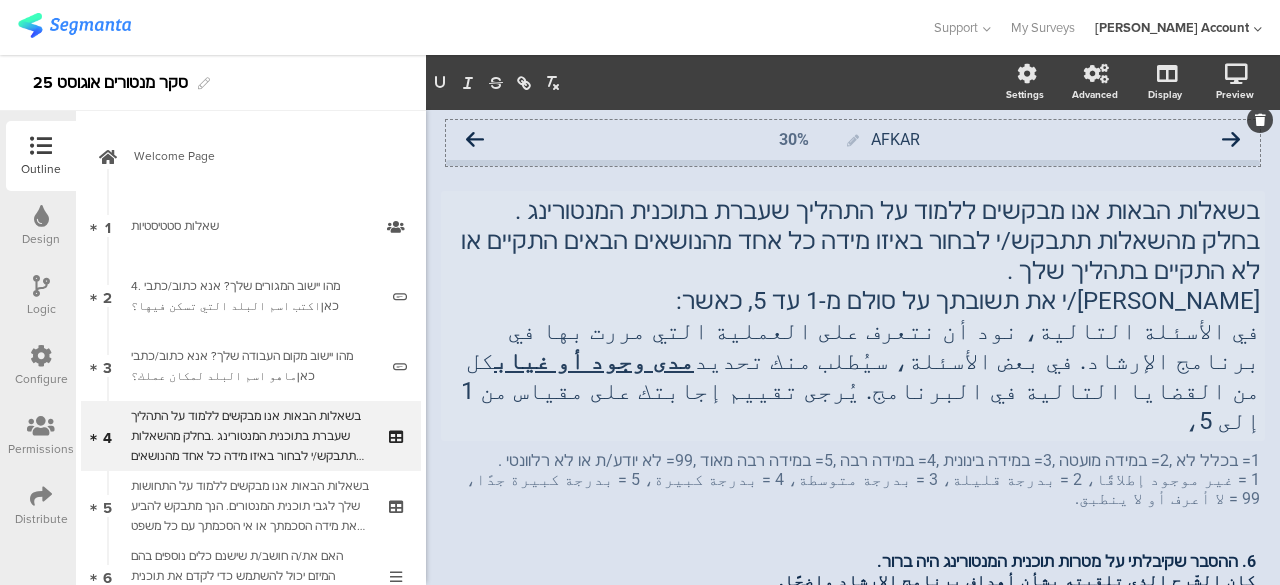 click 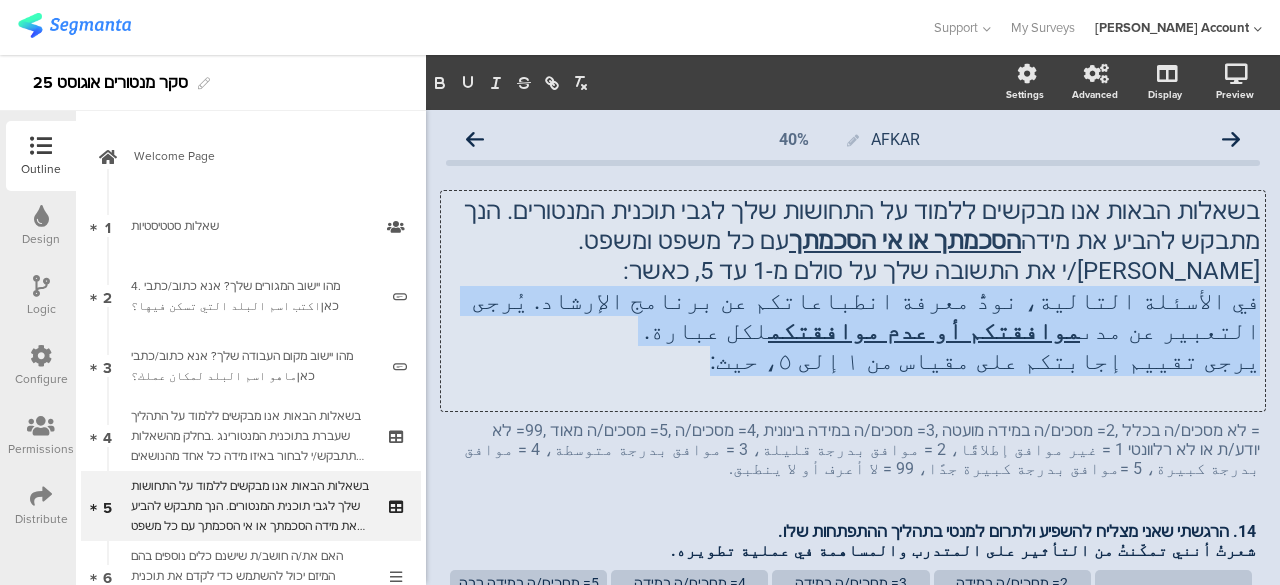 drag, startPoint x: 1242, startPoint y: 301, endPoint x: 803, endPoint y: 369, distance: 444.2353 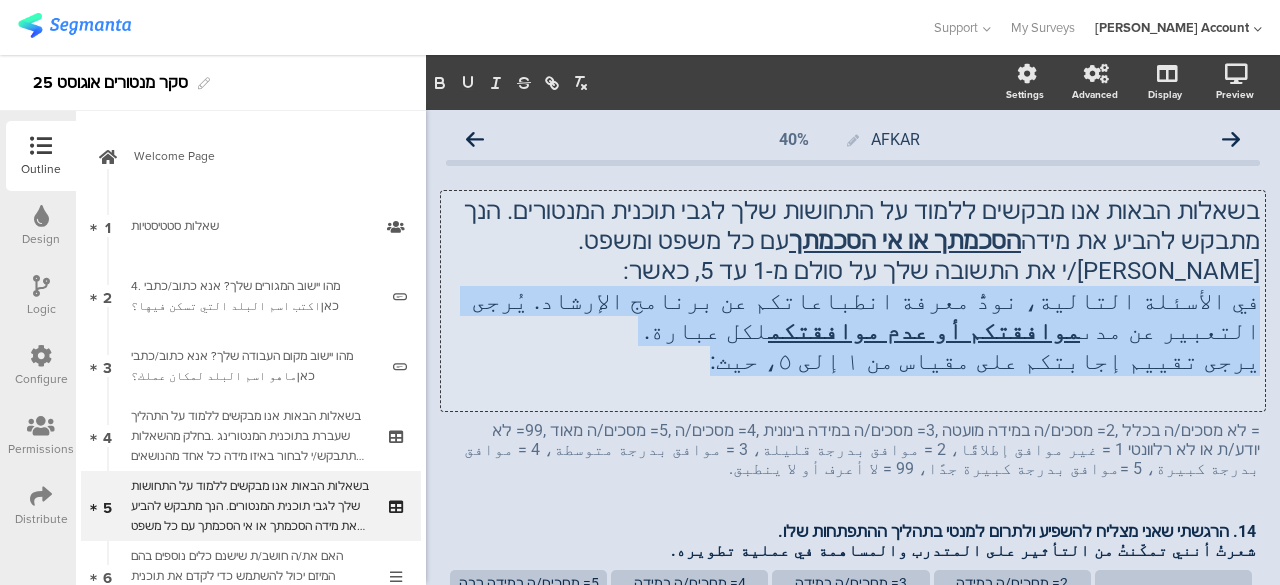 click on "בשאלות הבאות אנו מבקשים ללמוד על התחושות שלך לגבי תוכנית המנטורים. הנך מתבקש להביע את מידה  הסכמתך או אי הסכמתך  עם כל משפט ומשפט. אנא דרג/י את התשובה שלך על סולם מ-1 עד 5, כאשר: في الأسئلة التالية، نودُّ معرفة انطباعاتكم عن برنامج الإرشاد. يُرجى التعبير عن مدى  موافقتكم أو عدم موافقتكم  لكل عبارة. يرجى تقييم إجابتكم على مقياس من ١ إلى ٥، حيث:
בשאלות הבאות אנו מבקשים ללמוד על התחושות שלך לגבי תוכנית המנטורים. הנך מתבקש להביע את מידה  הסכמתך או אי הסכמתך  עם כל משפט ומשפט. אנא דרג/י את התשובה שלך על סולם מ-1 עד 5, כאשר: موافقتكم أو عدم موافقتكم  لكل عبارة." 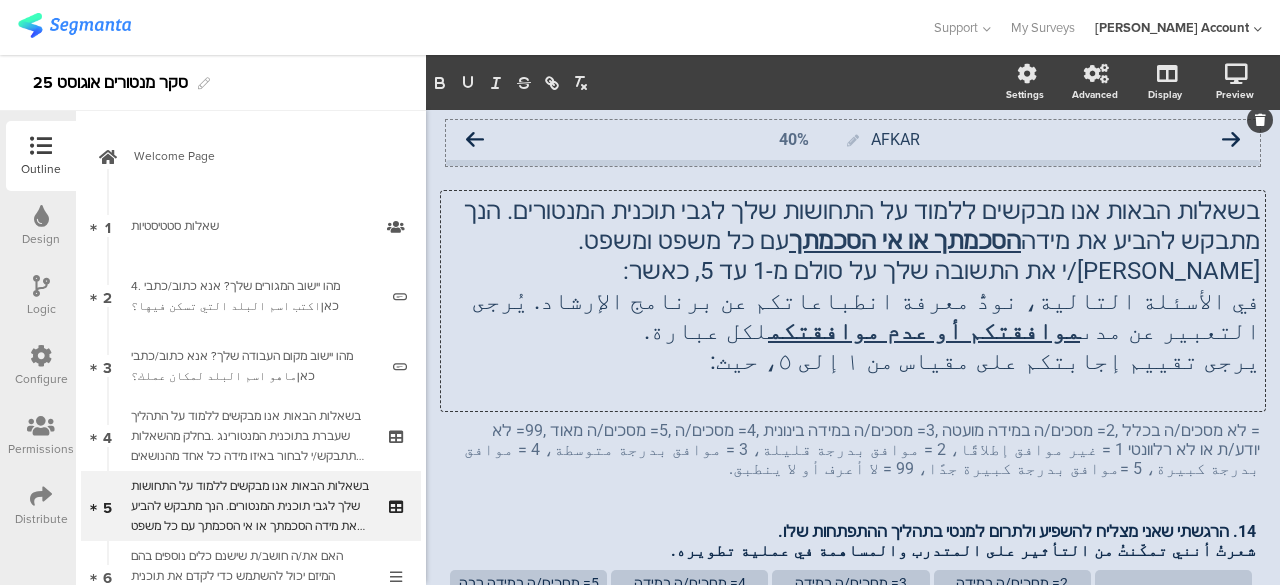 click 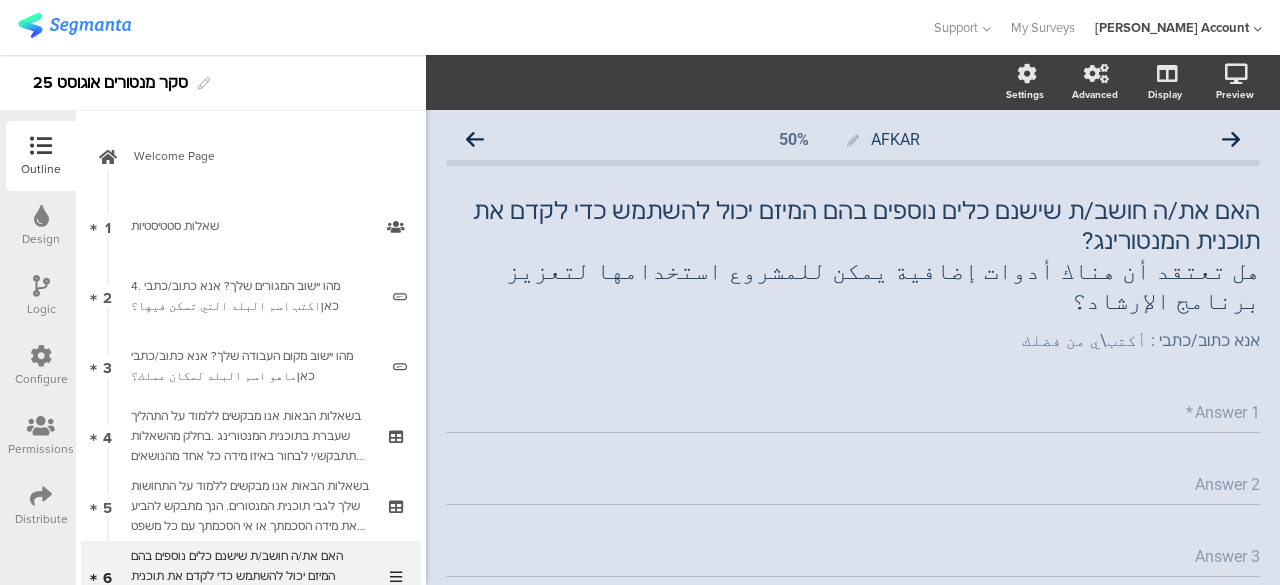 click 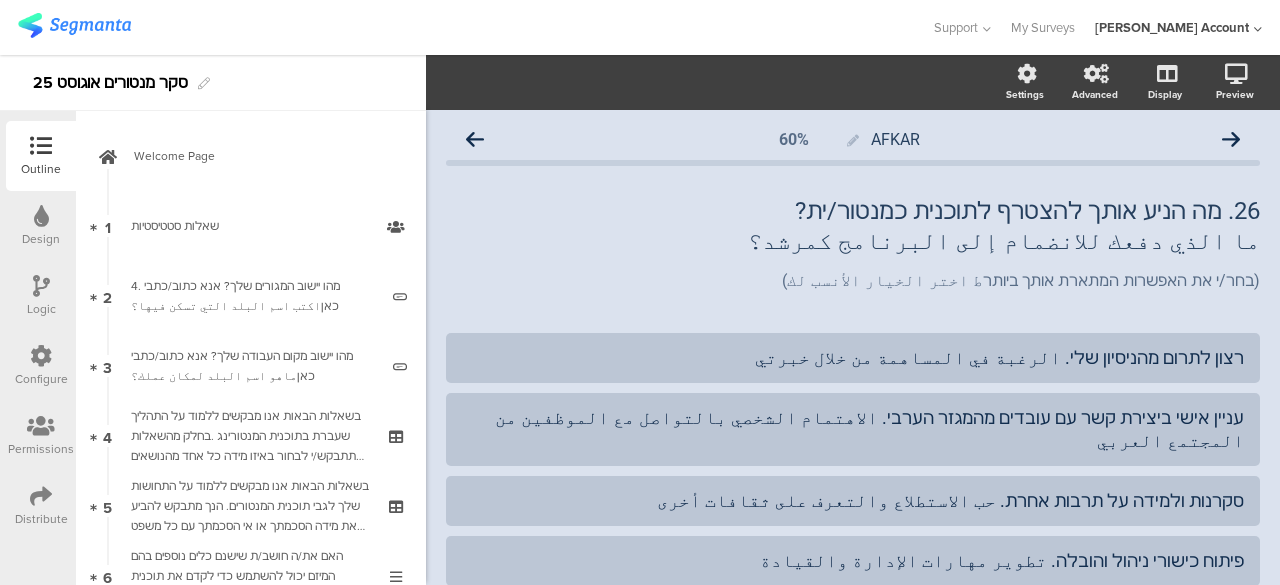 click 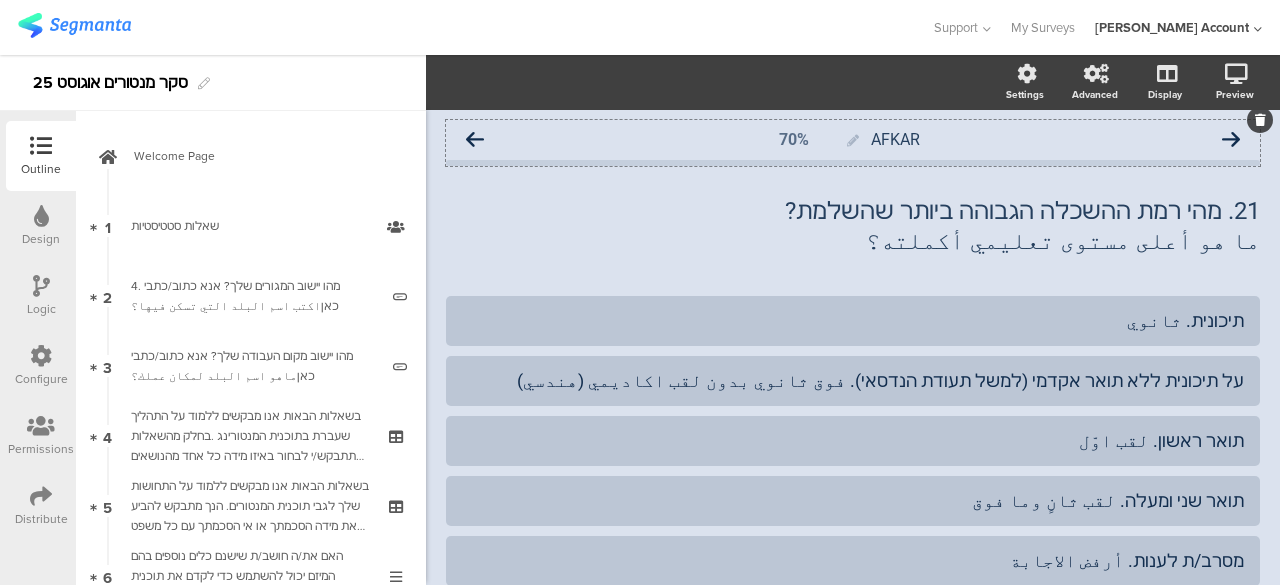 click 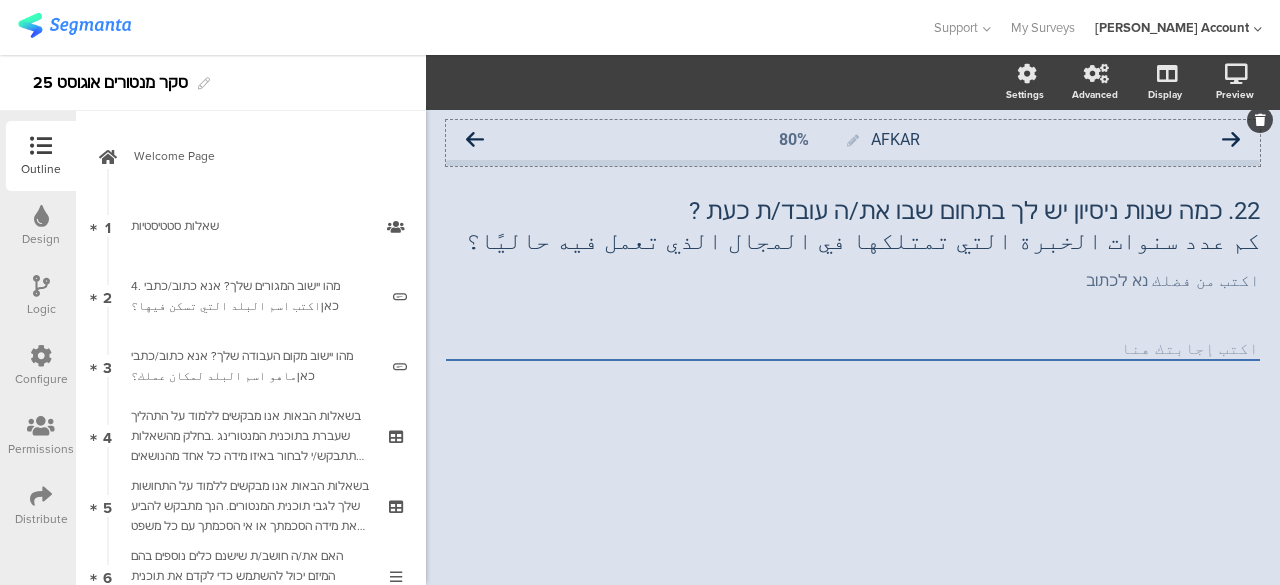 click 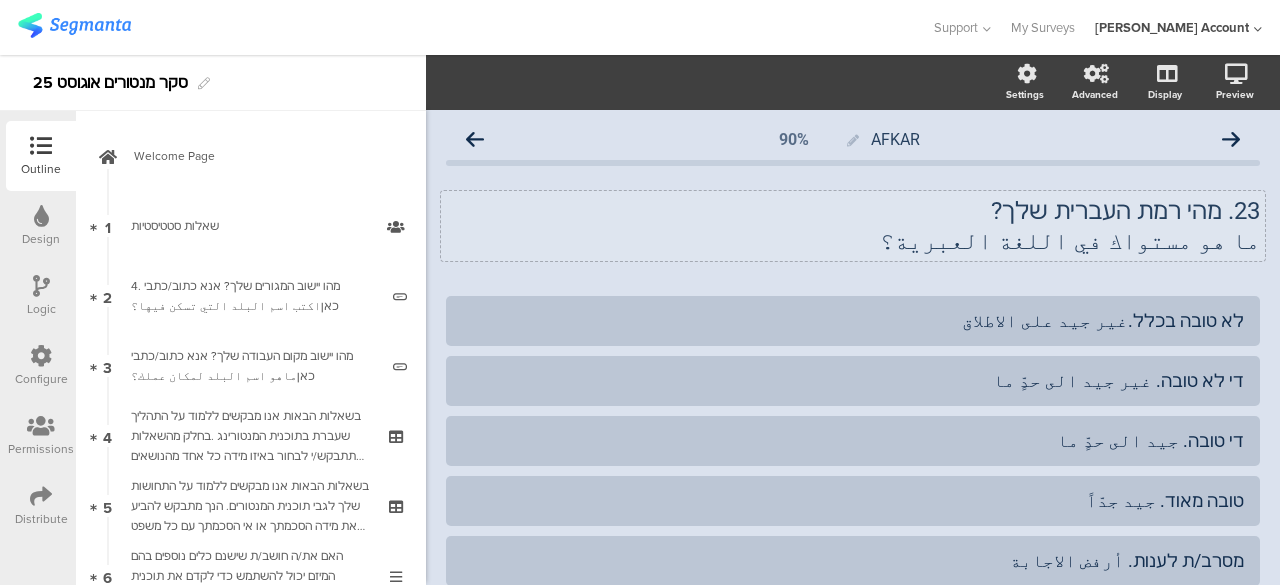 click on "23.	מהי רמת העברית שלך? ما هو مستواك في اللغة العبرية؟
23.	מהי רמת העברית שלך? ما هو مستواك في اللغة العبرية؟" 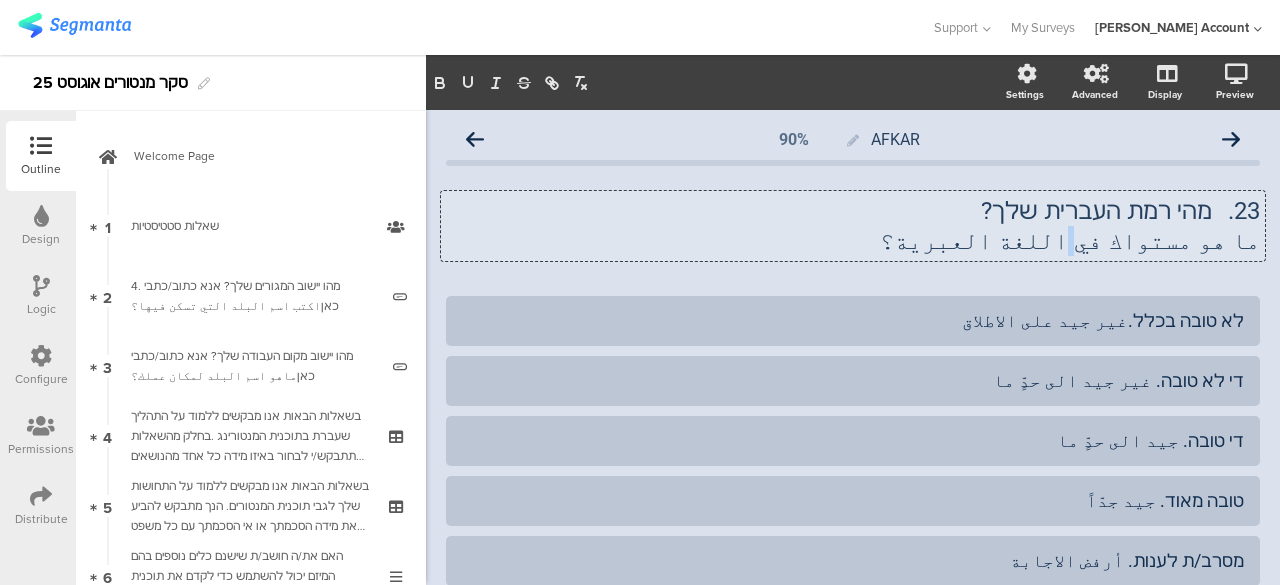 click on "ما هو مستواك في اللغة العبرية؟" 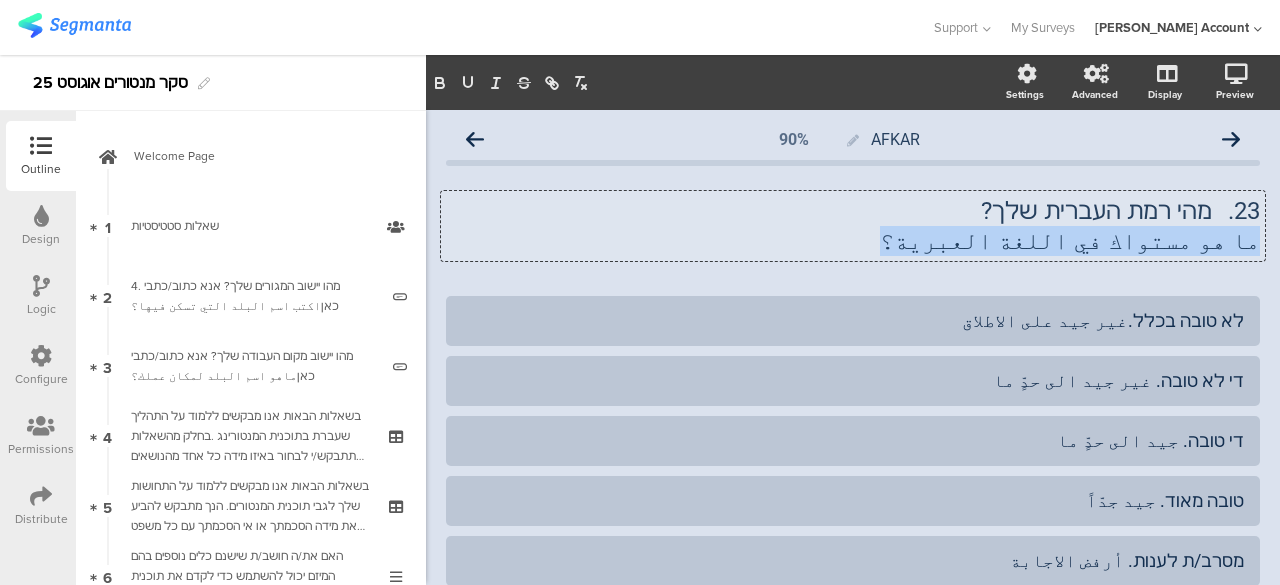 click on "ما هو مستواك في اللغة العبرية؟" 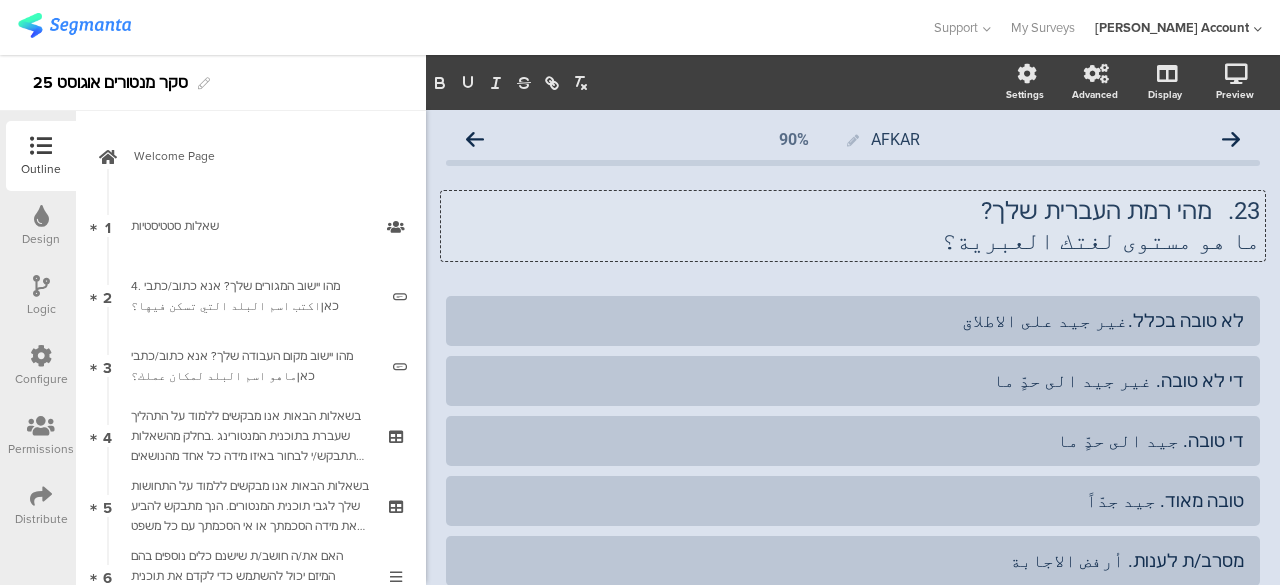 click at bounding box center [465, 27] 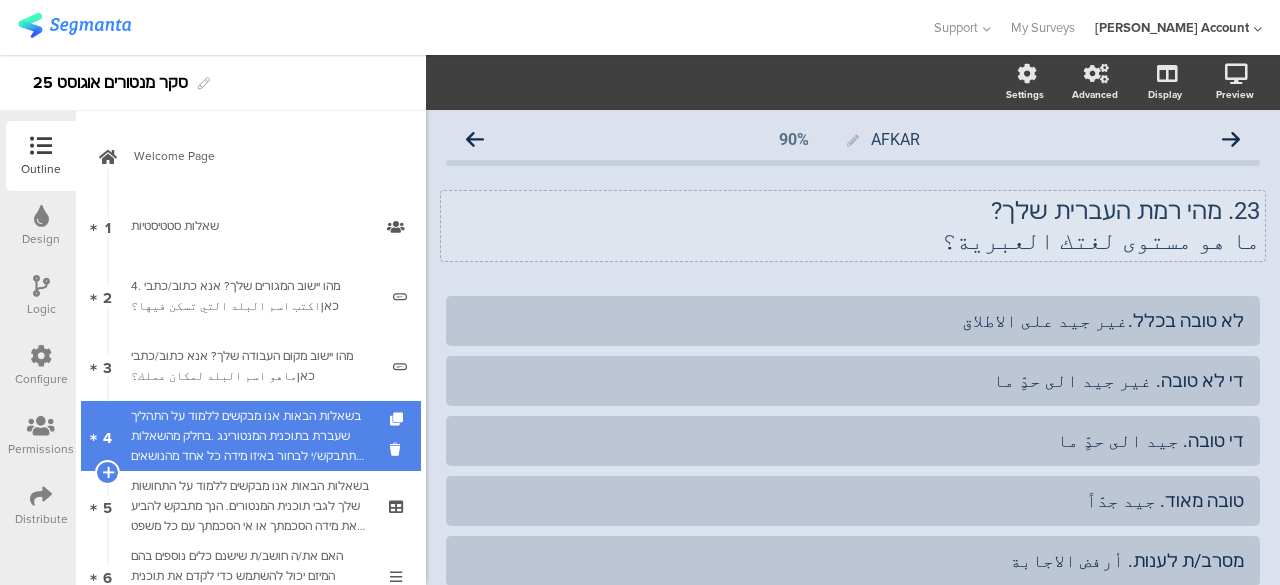 click on "בשאלות הבאות אנו מבקשים ללמוד על התהליך שעברת בתוכנית המנטורינג .בחלק מהשאלות תתבקש/י לבחור באיזו מידה כל אחד מהנושאים הבאים התקיים או לא התקיים בתהליך שלך .אנא דרג/י את תשובתך על סולם מ-1 עד 5, כאשר:في الأسئلة التالية، نود أن نتعرف على العملية التي مررت بها في برنامج الإرشاد. في بعض الأسئلة، سيُطلب منك تحديد مدى وجود أو غياب كل من القضايا التالية في البرنامج. يُرجى تقييم إجابتك على مقياس من 1 إلى 5،" at bounding box center [250, 436] 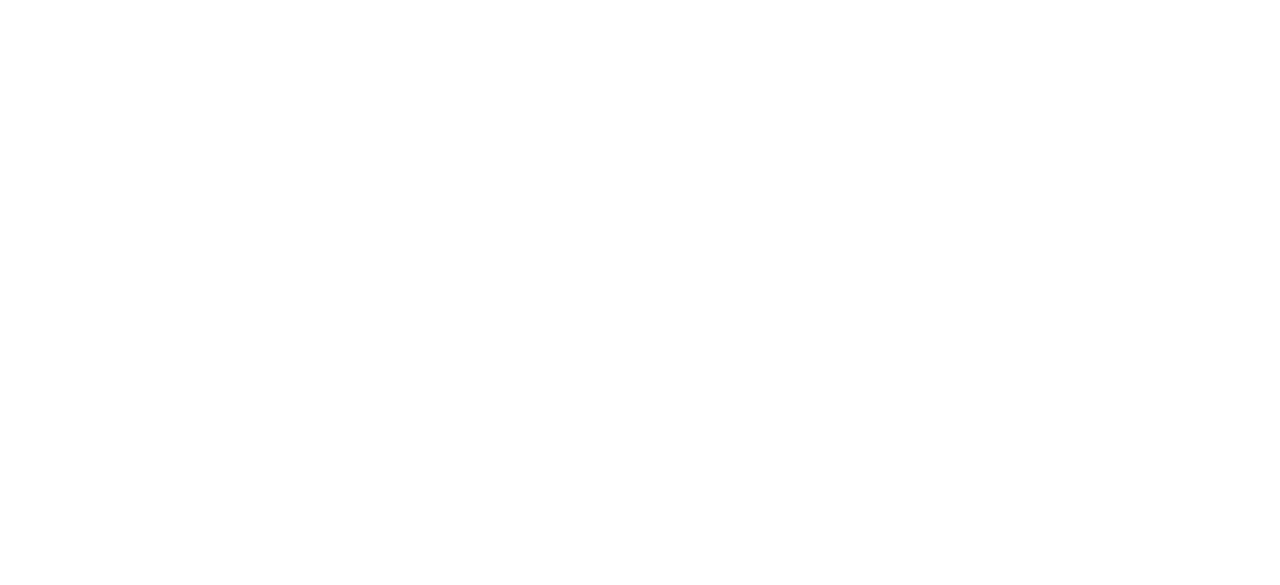 scroll, scrollTop: 0, scrollLeft: 0, axis: both 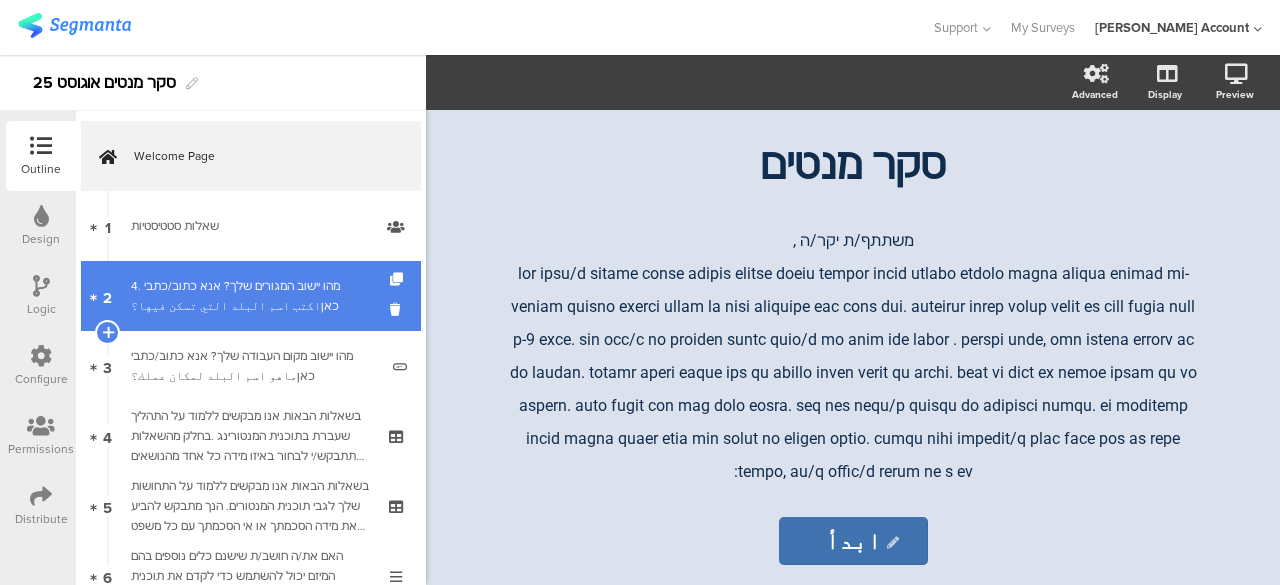 drag, startPoint x: 342, startPoint y: 277, endPoint x: 335, endPoint y: 285, distance: 10.630146 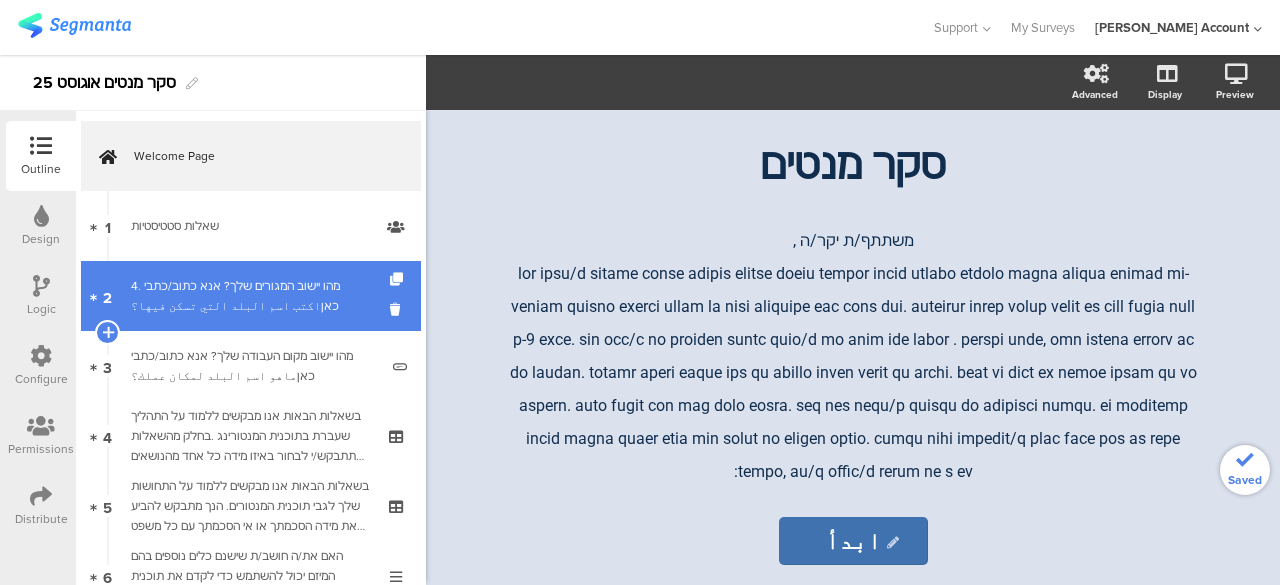 click on "4.	מהו יישוב המגורים שלך? אנא כתוב/כתבי כאןاكتب اسم البلد التي تسكن فيها؟" at bounding box center (254, 296) 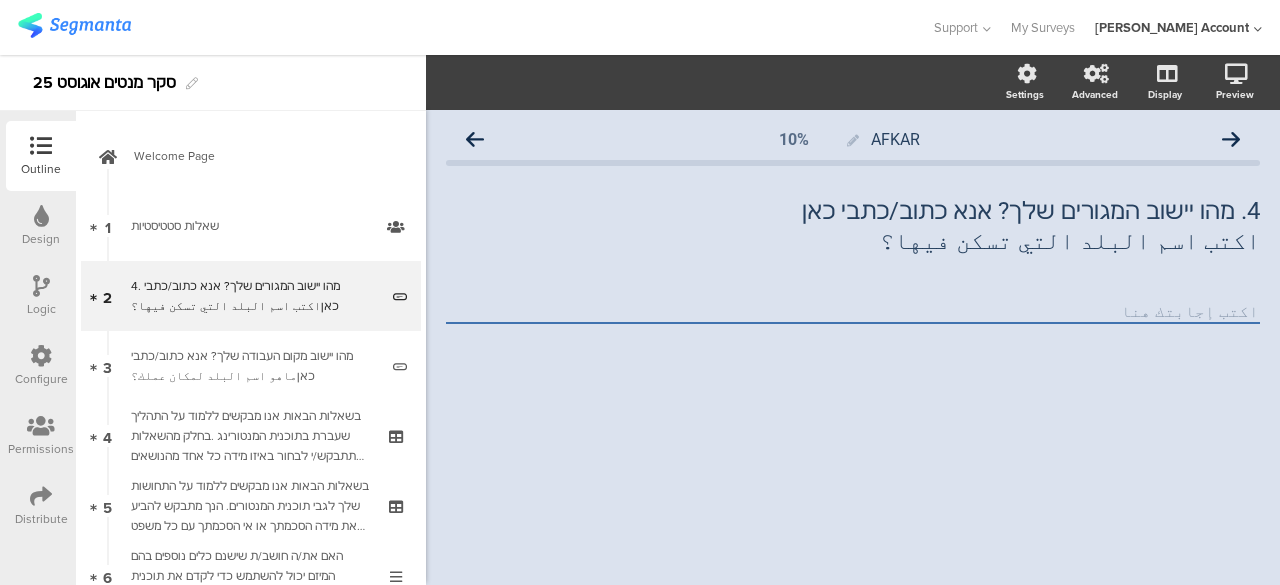 click at bounding box center (41, 286) 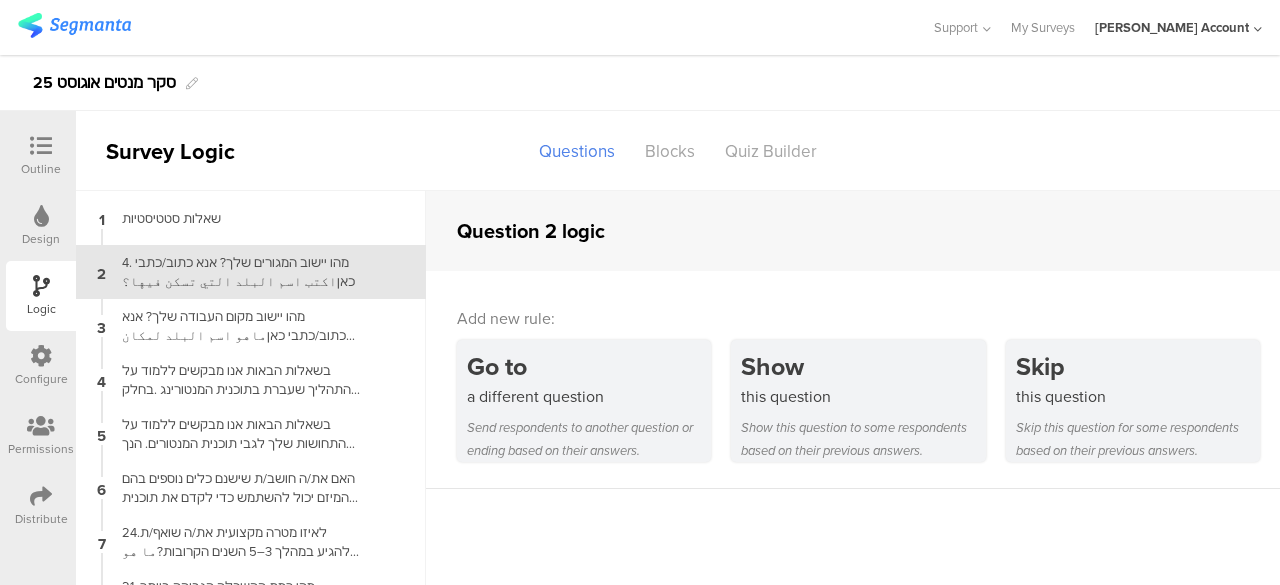 click at bounding box center [41, 146] 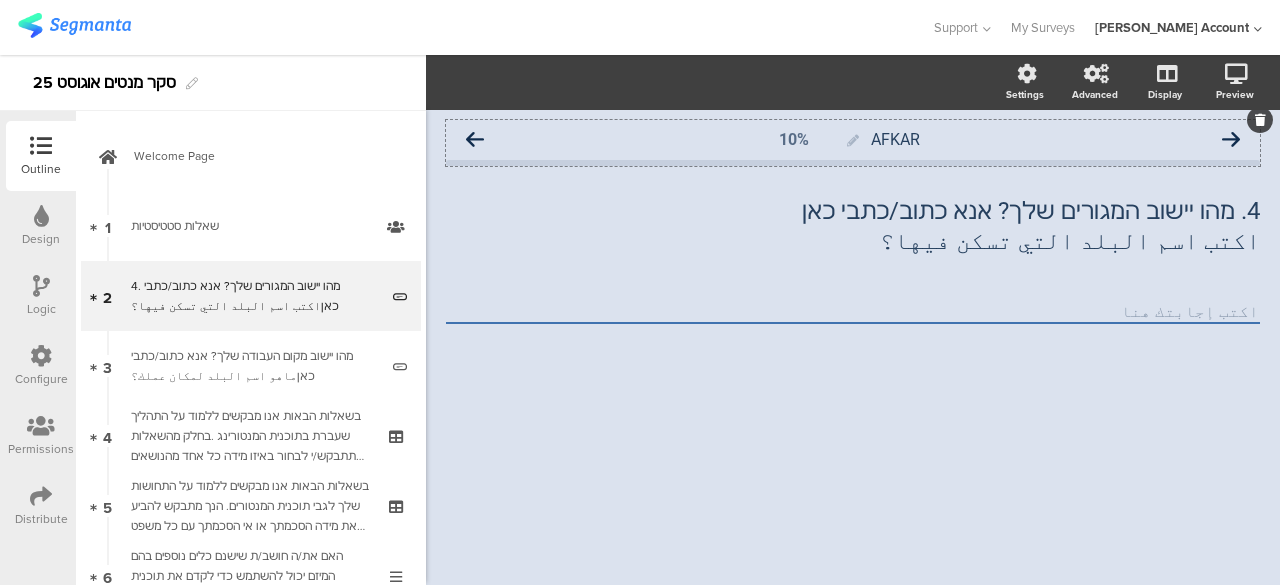 click 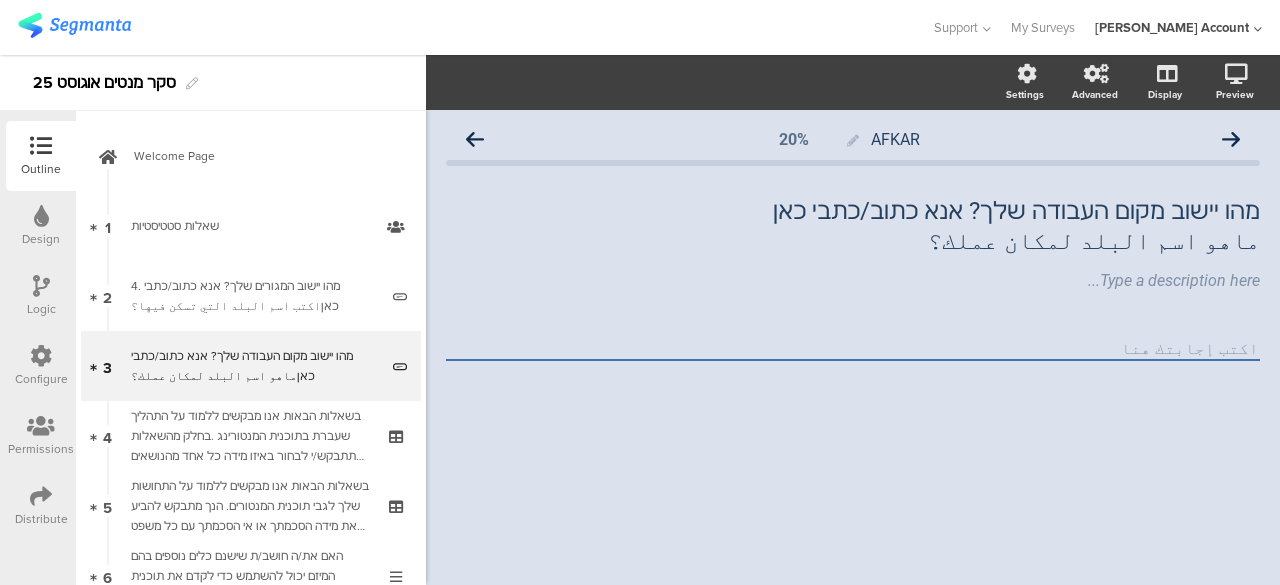 click 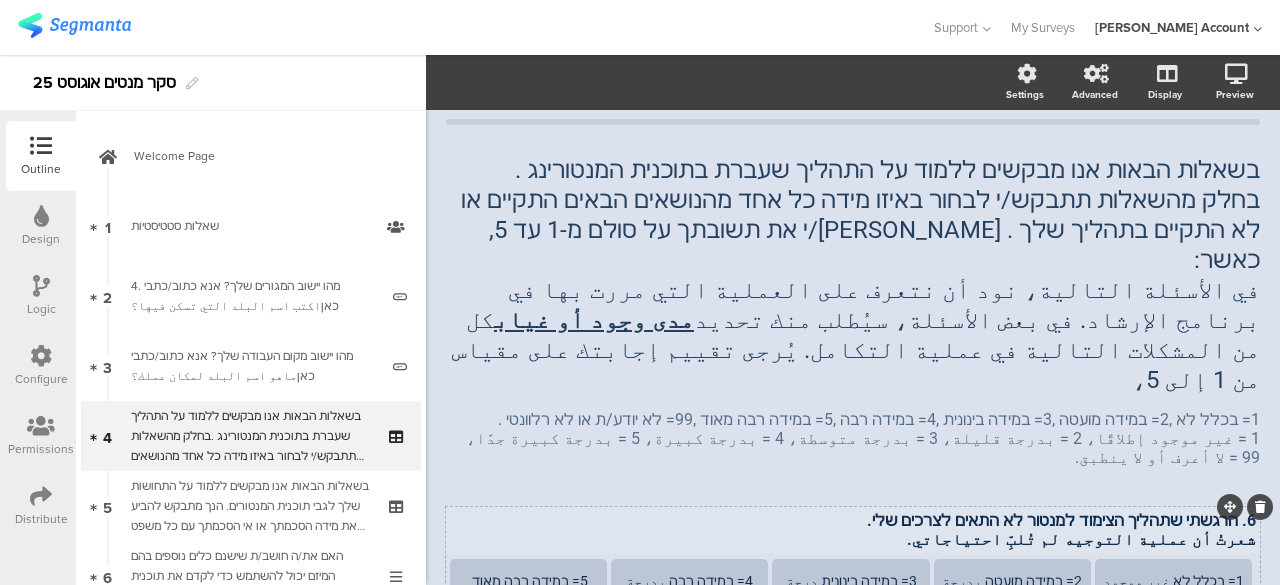 scroll, scrollTop: 0, scrollLeft: 0, axis: both 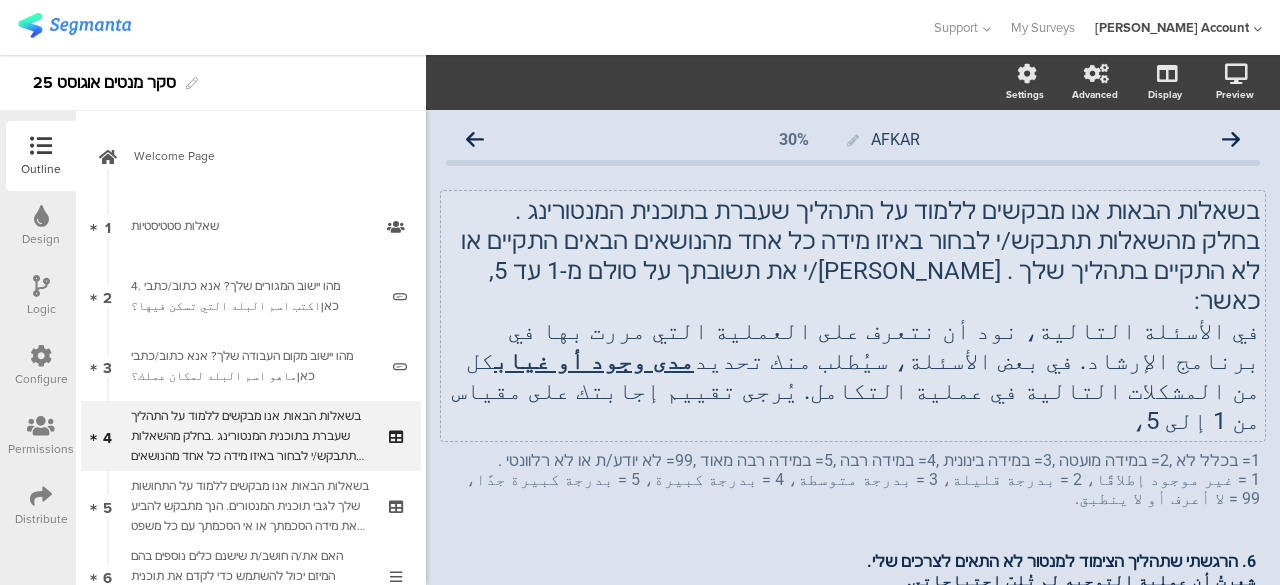 click on "في الأسئلة التالية، نود أن نتعرف على العملية التي مررت بها في برنامج الإرشاد. في بعض الأسئلة، سيُطلب منك تحديد  مدى وجود أو غياب  كل من المشكلات التالية في عملية التكامل. يُرجى تقييم إجابتك على مقياس من 1 إلى 5،" 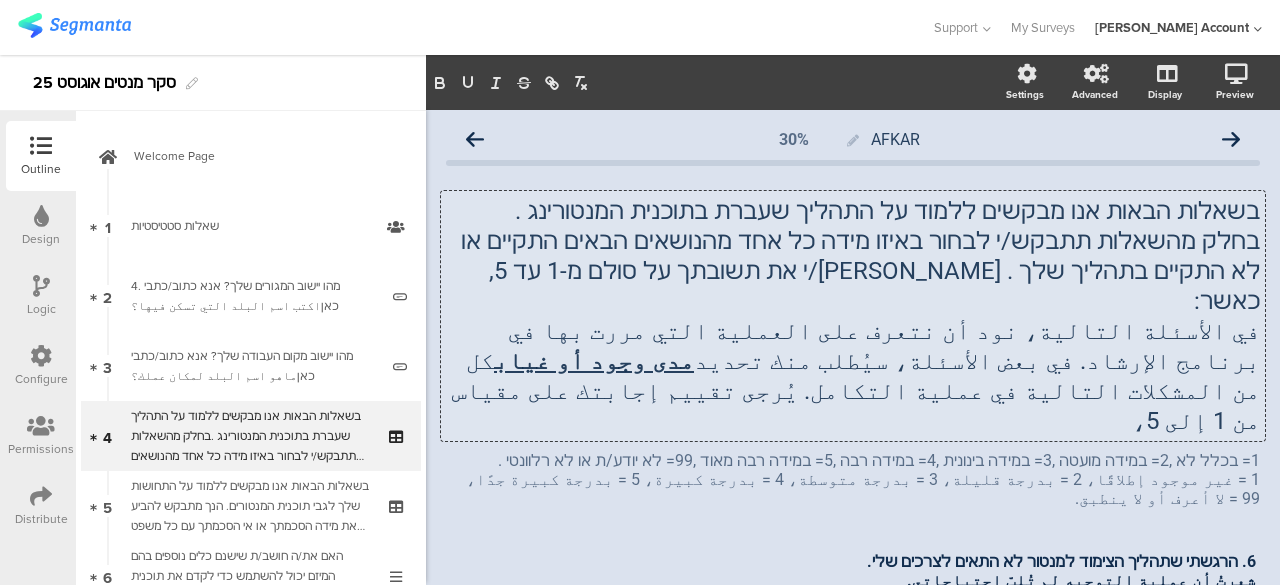 click on "في الأسئلة التالية، نود أن نتعرف على العملية التي مررت بها في برنامج الإرشاد. في بعض الأسئلة، سيُطلب منك تحديد  مدى وجود أو غياب  كل من المشكلات التالية في عملية التكامل. يُرجى تقييم إجابتك على مقياس من 1 إلى 5،" 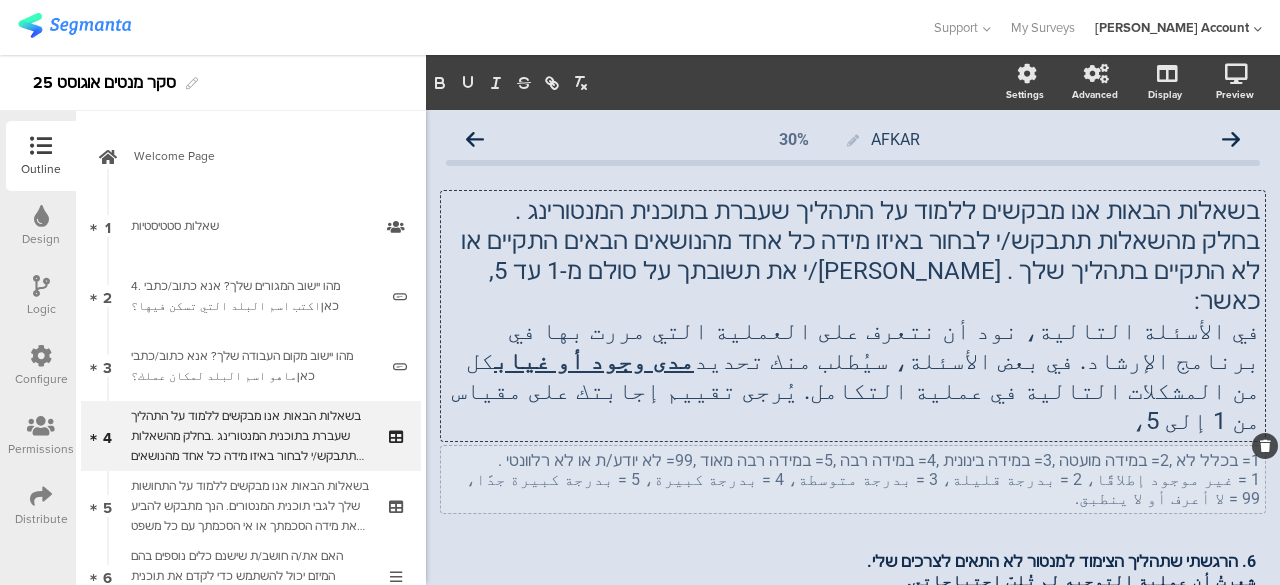 type 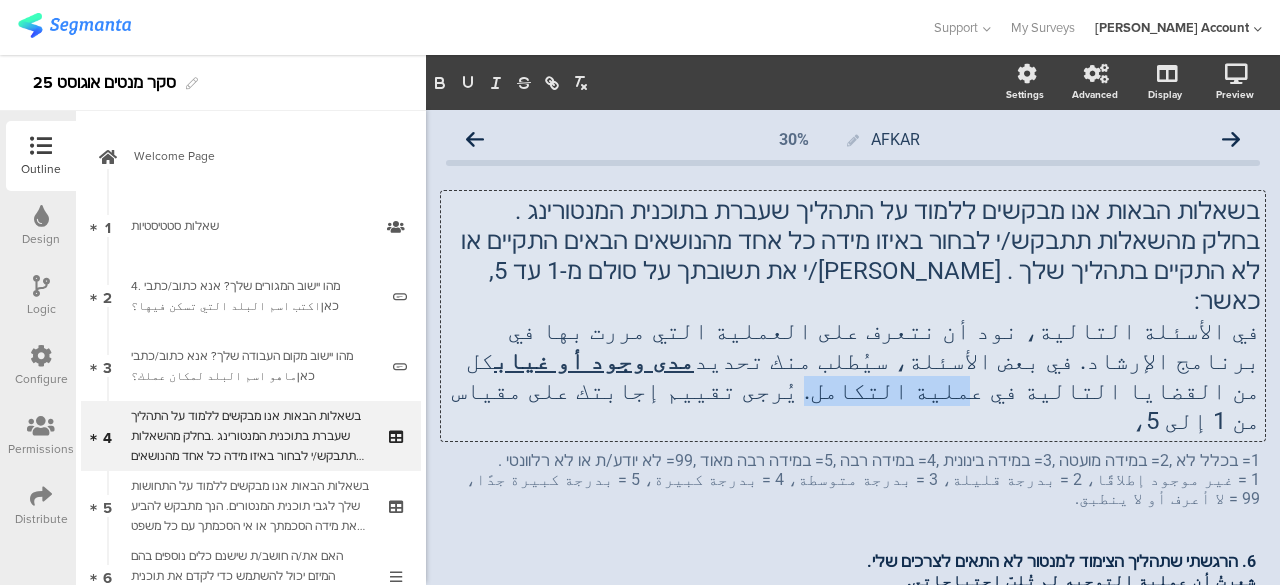 drag, startPoint x: 754, startPoint y: 331, endPoint x: 658, endPoint y: 341, distance: 96.519424 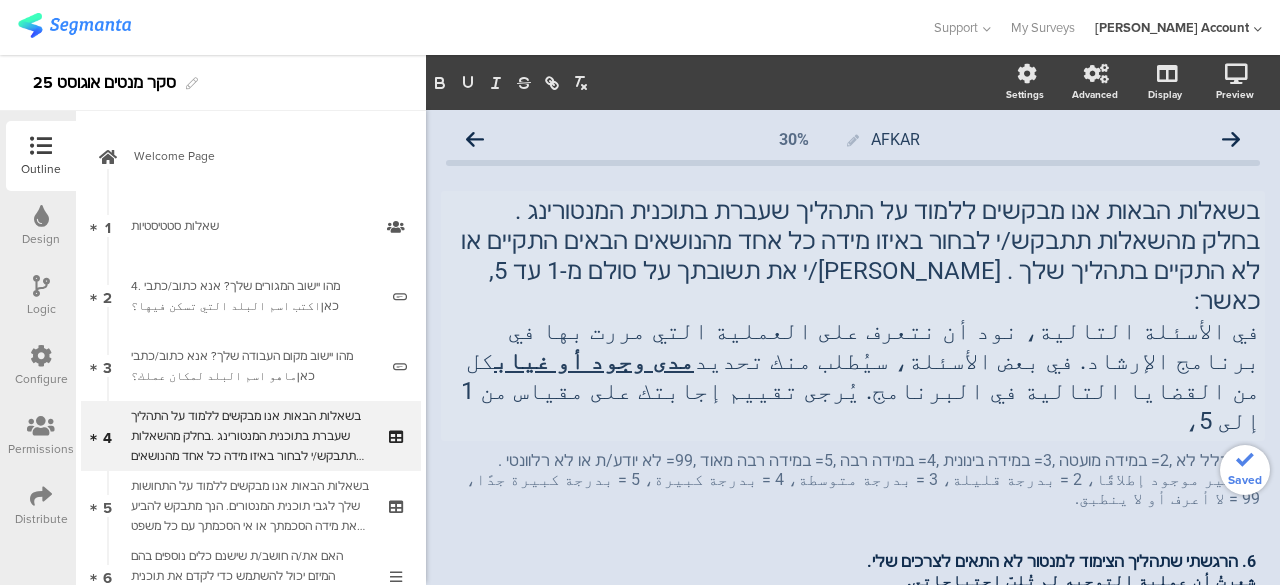 click on "AFKAR
30%
בשאלות הבאות אנו מבקשים ללמוד על התהליך שעברת בתוכנית המנטורינג . בחלק מהשאלות תתבקש/י לבחור באיזו מידה כל אחד מהנושאים הבאים התקיים או לא התקיים בתהליך שלך . אנא דרג/י את תשובתך על סולם מ-1 עד 5, כאשר: في الأسئلة التالية، نود أن نتعرف على العملية التي مررت بها في برنامج الإرشاد. في بعض الأسئلة، سيُطلب منك تحديد" 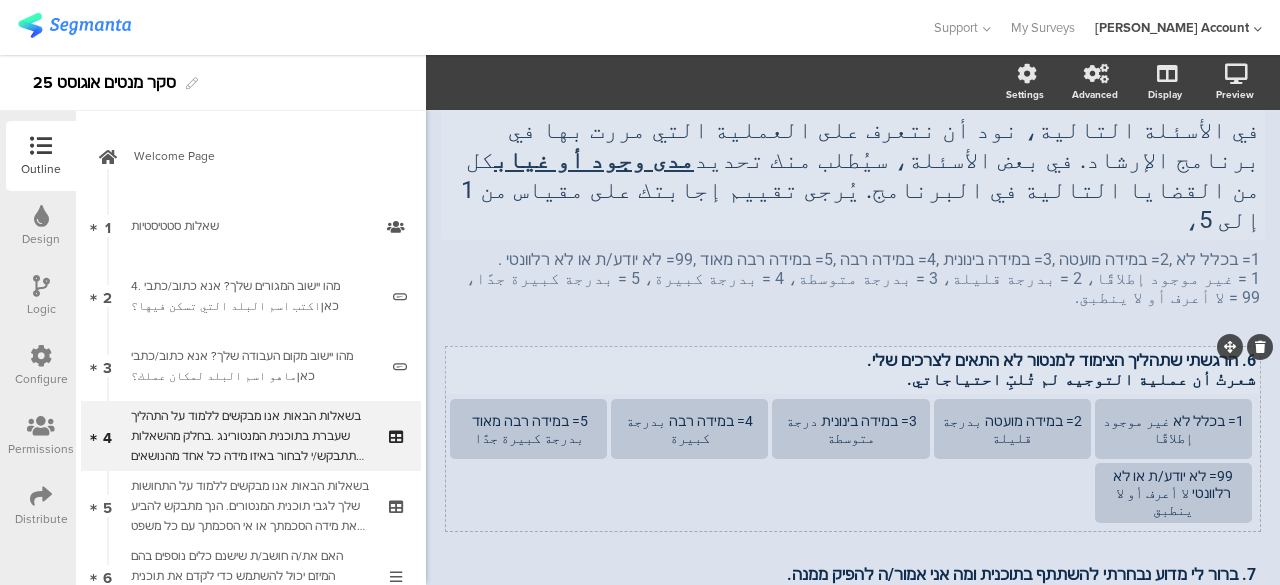 scroll, scrollTop: 300, scrollLeft: 0, axis: vertical 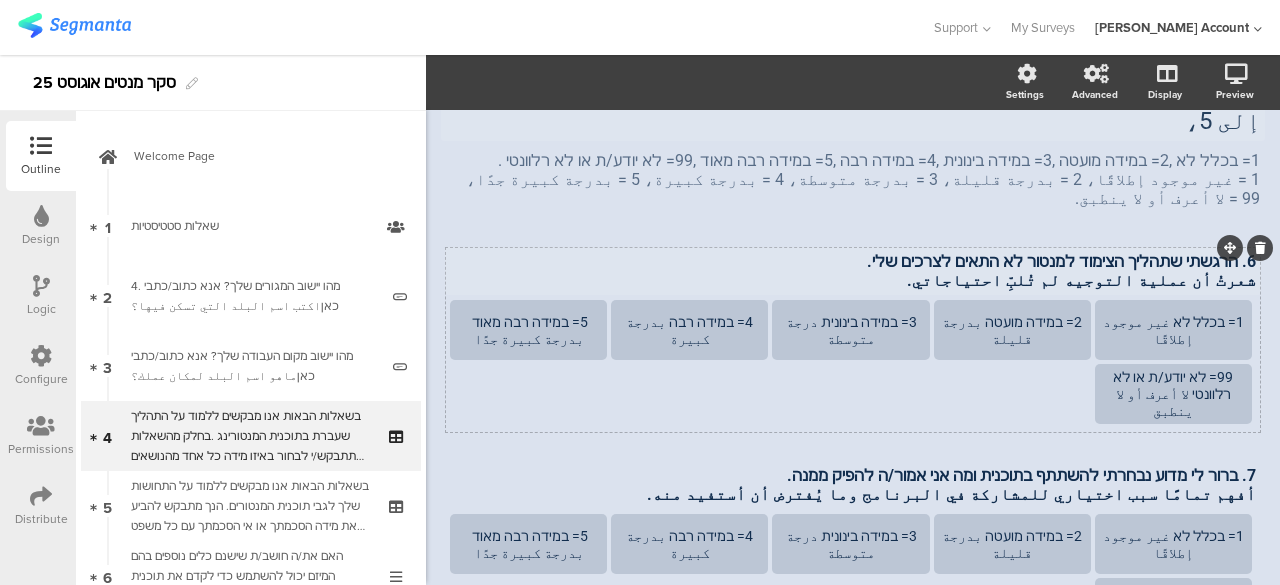 click on "شعرتُ أن عملية التوجيه لم تُلبِّ احتياجاتي." at bounding box center (853, 280) 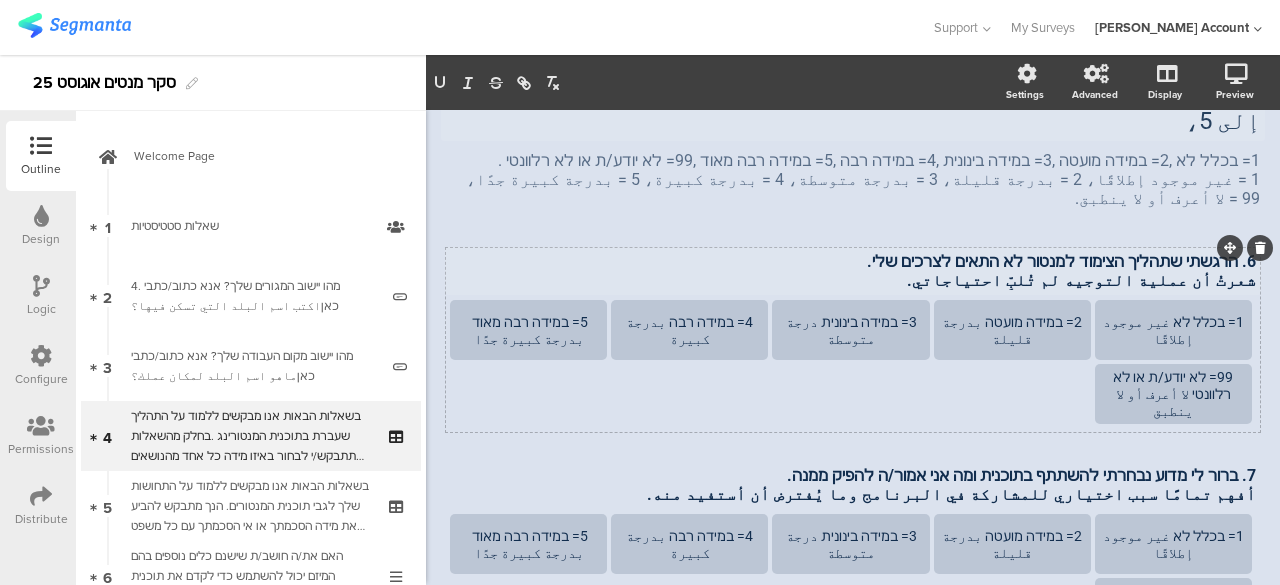 scroll, scrollTop: 261, scrollLeft: 0, axis: vertical 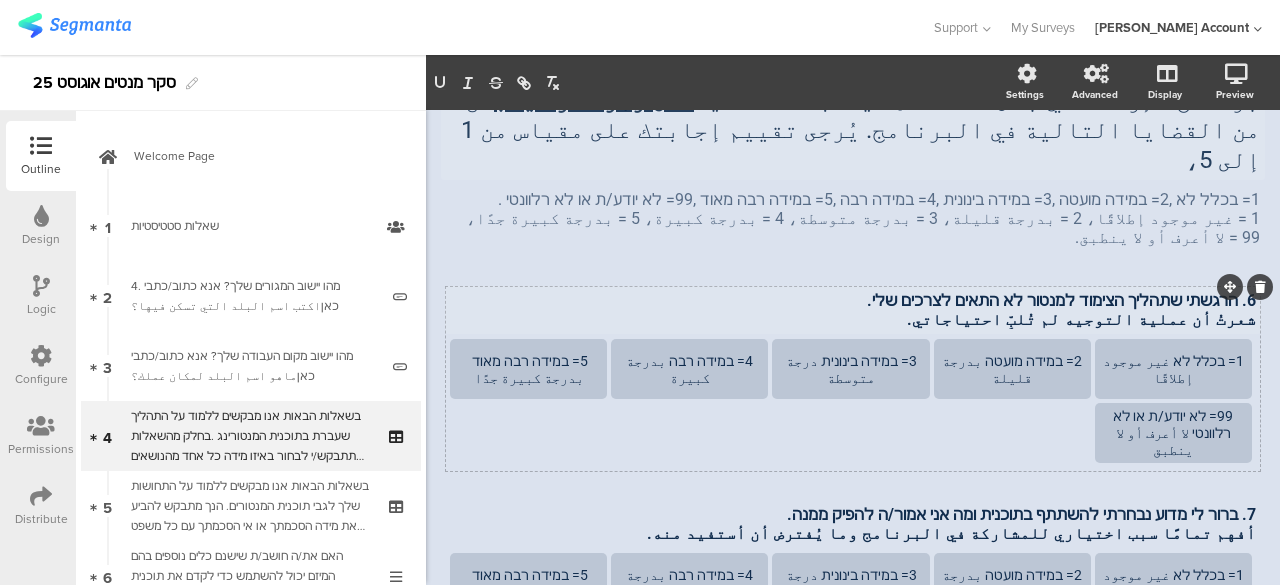 type 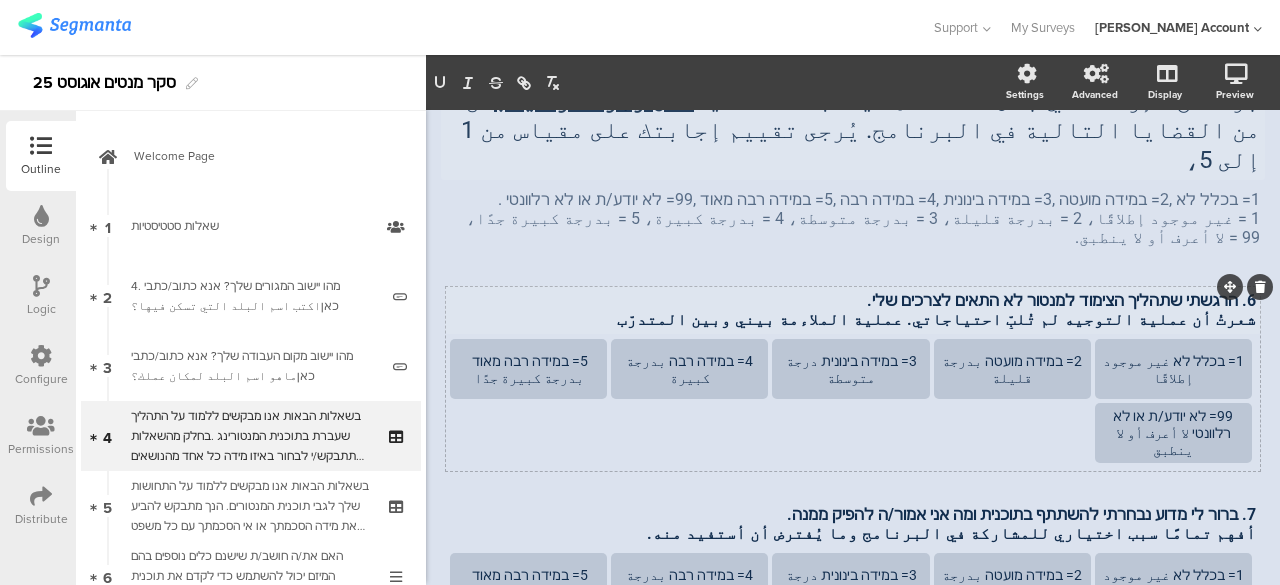 click on "شعرتُ أن عملية التوجيه لم تُلبِّ احتياجاتي. عملية الملاءمة بيني وبين المتدرّب" at bounding box center [853, 319] 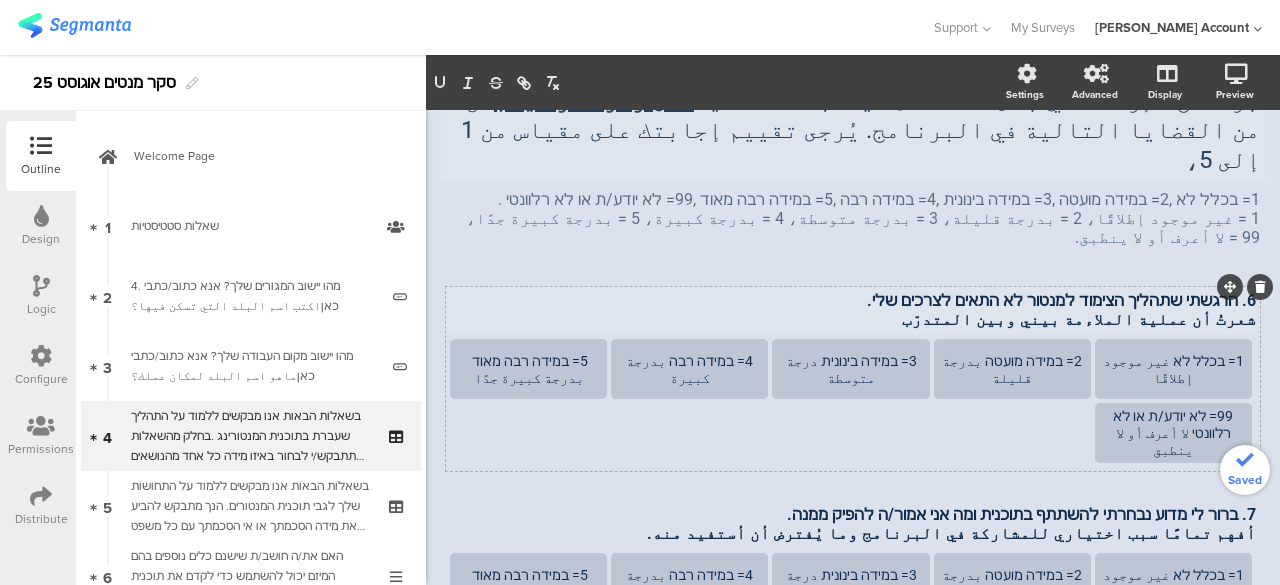 click on "شعرتُ أن عملية الملاءمة بيني وبين المتدرّب" at bounding box center (853, 319) 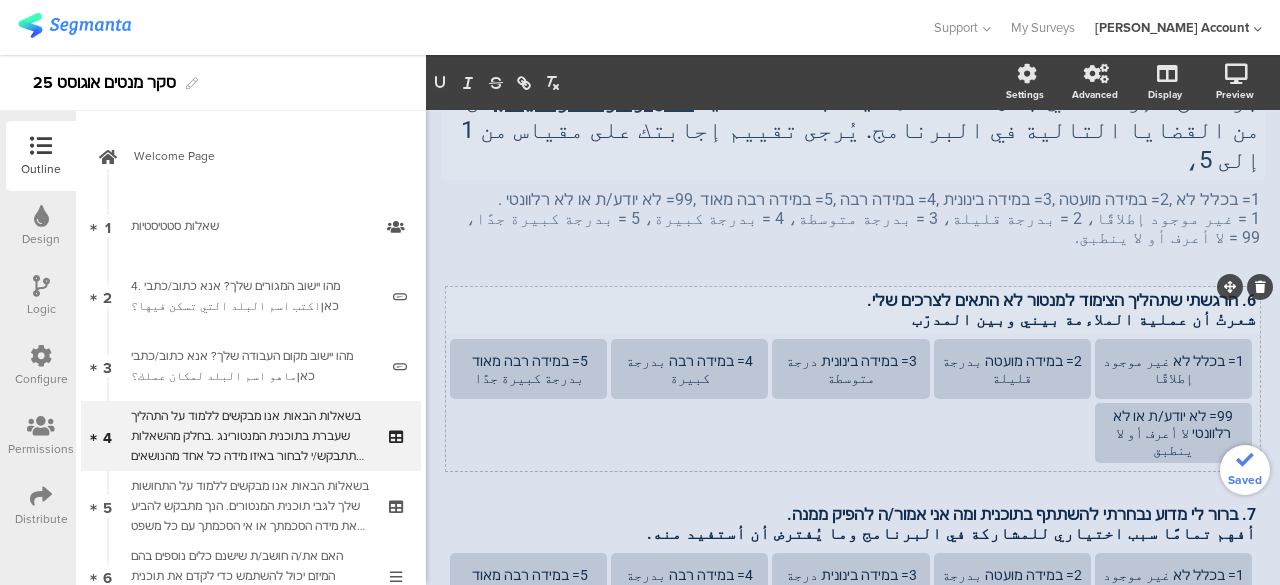 click on "شعرتُ أن عملية الملاءمة بيني وبين المدرّب" at bounding box center [853, 319] 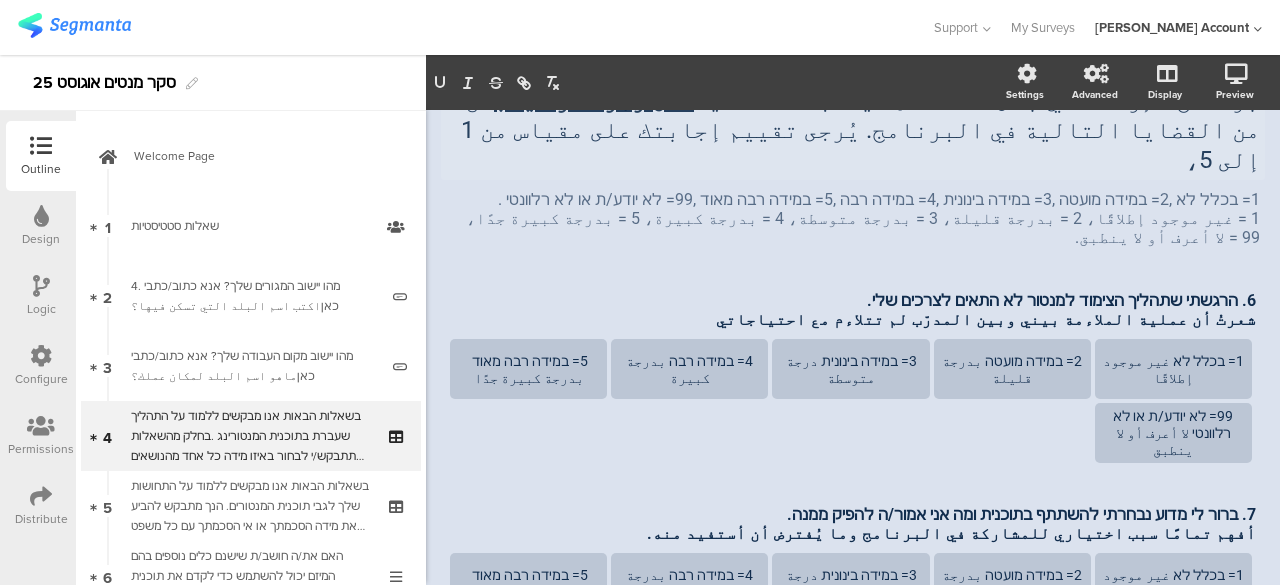 click on "6. הרגשתי שתהליך הצימוד למנטור לא התאים לצרכים שלי. شعرتُ أن عملية الملاءمة بيني وبين المدرّب لم تتلاءم مع احتياجاتي
6. הרגשתי שתהליך הצימוד למנטור לא התאים לצרכים שלי. شعرتُ أن عملية الملاءمة بيني وبين المدرّب لم تتلاءم مع احتياجاتي
6. הרגשתי שתהליך הצימוד למנטור לא התאים לצרכים שלי. شعرتُ أن عملية الملاءمة بيني وبين المدرّب لم تتلاءم مع احتياجاتي
1= בכלל לא غير موجود إطلاقًا
2= במידה מועטה بدرجة قليلة" 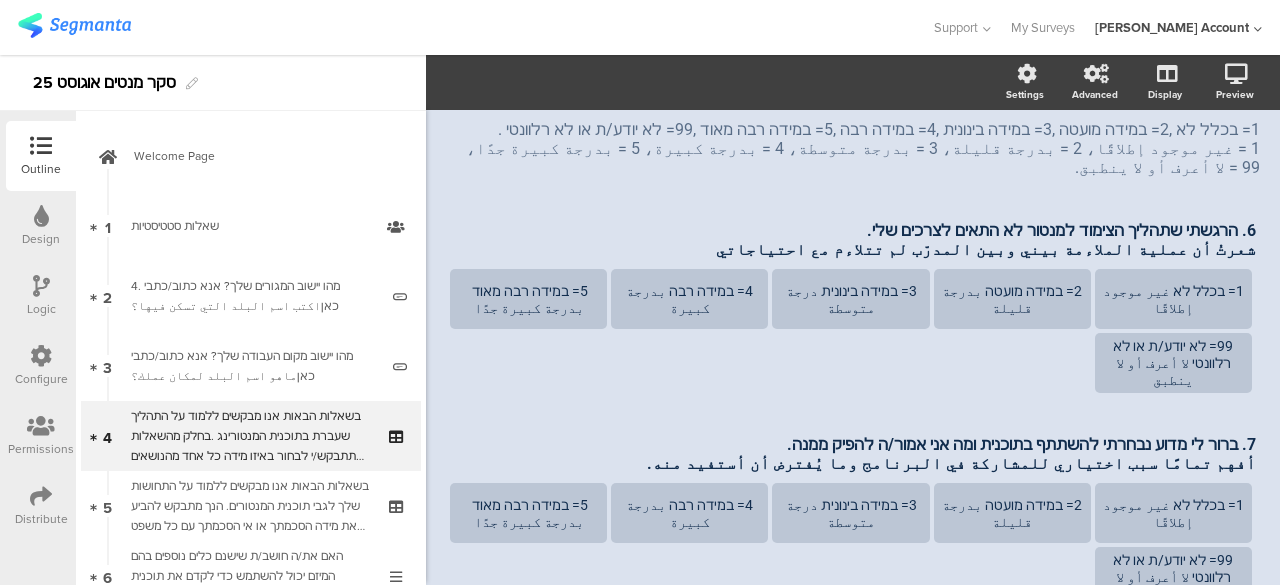 scroll, scrollTop: 361, scrollLeft: 0, axis: vertical 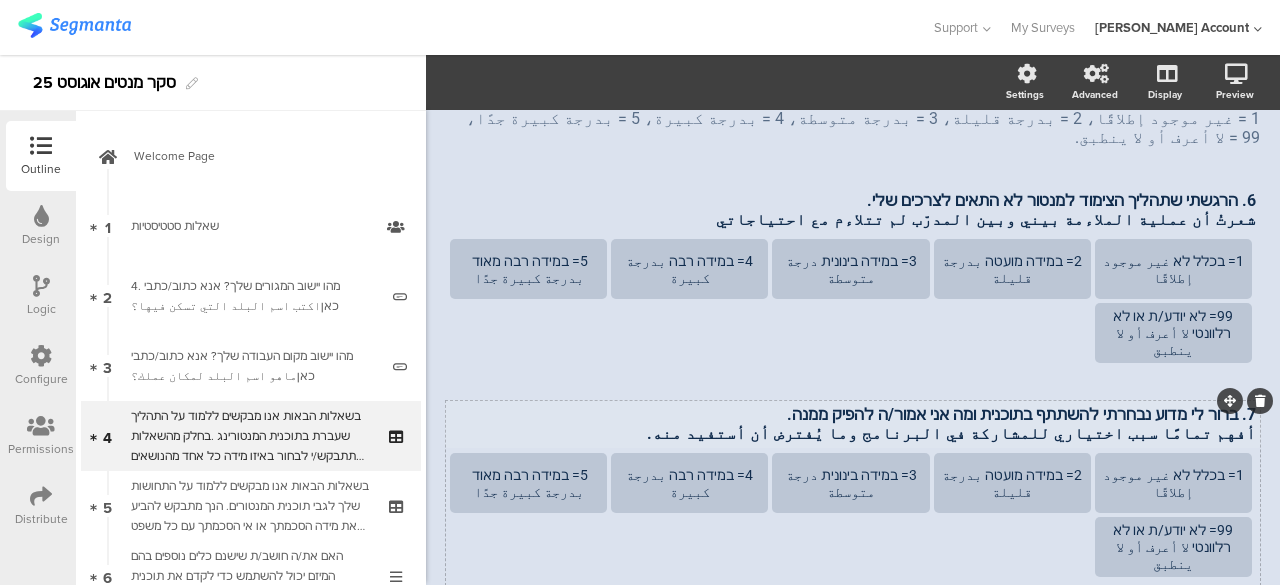 click on "أفهم تمامًا سبب اختياري للمشاركة في البرنامج وما يُفترض أن أستفيد منه." at bounding box center [853, 433] 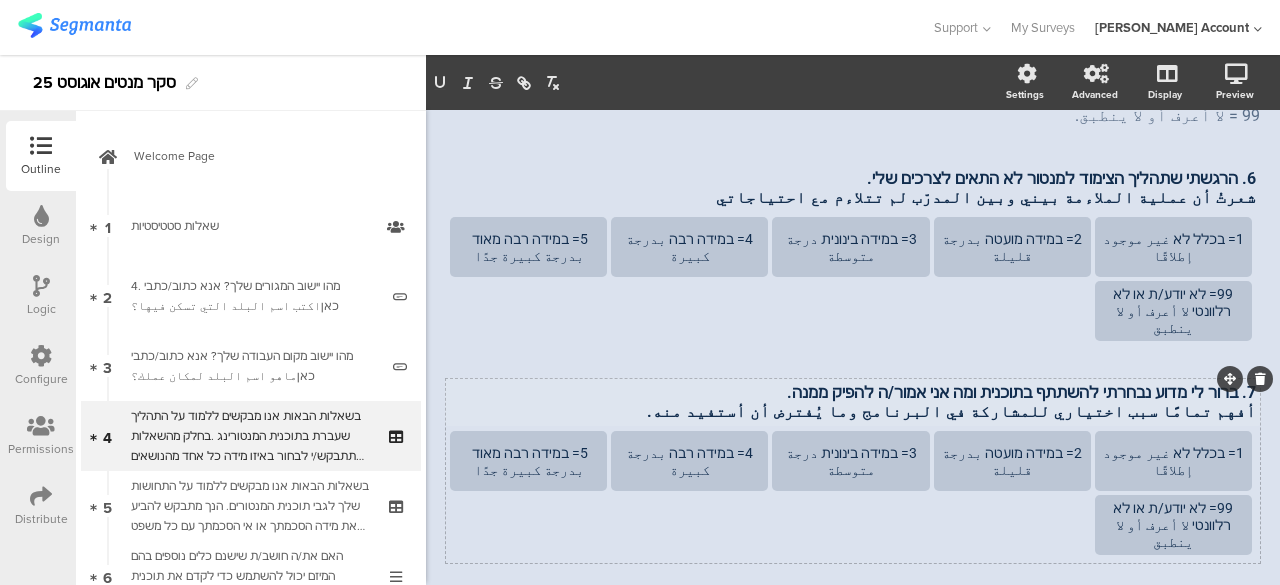 scroll, scrollTop: 422, scrollLeft: 0, axis: vertical 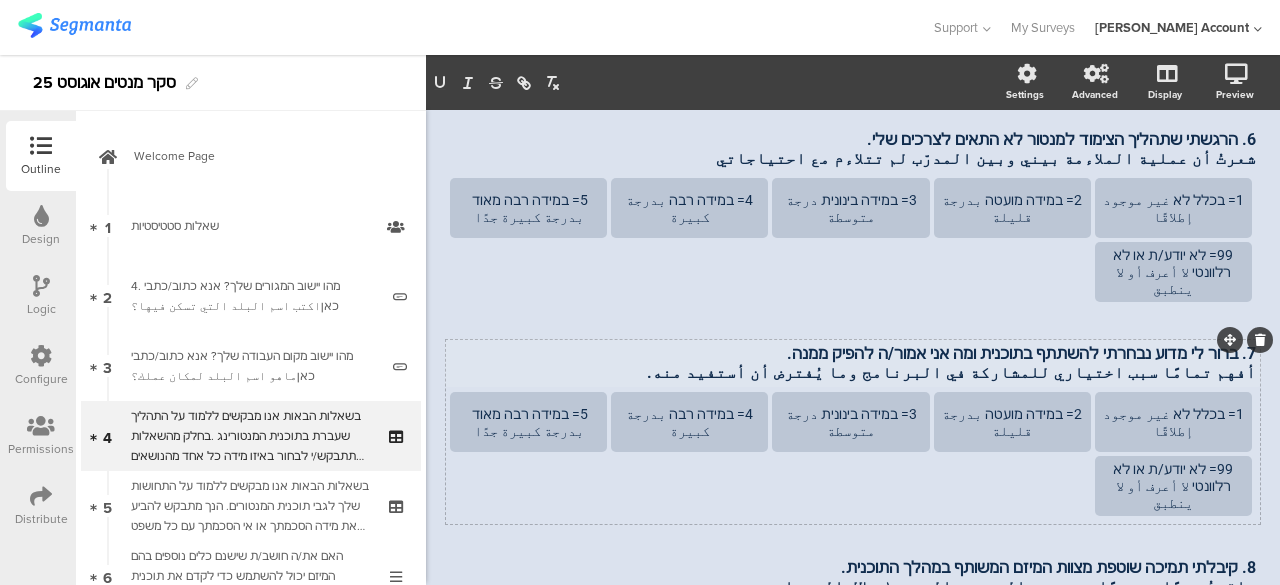click on "أفهم تمامًا سبب اختياري للمشاركة في البرنامج وما يُفترض أن أستفيد منه." at bounding box center [853, 372] 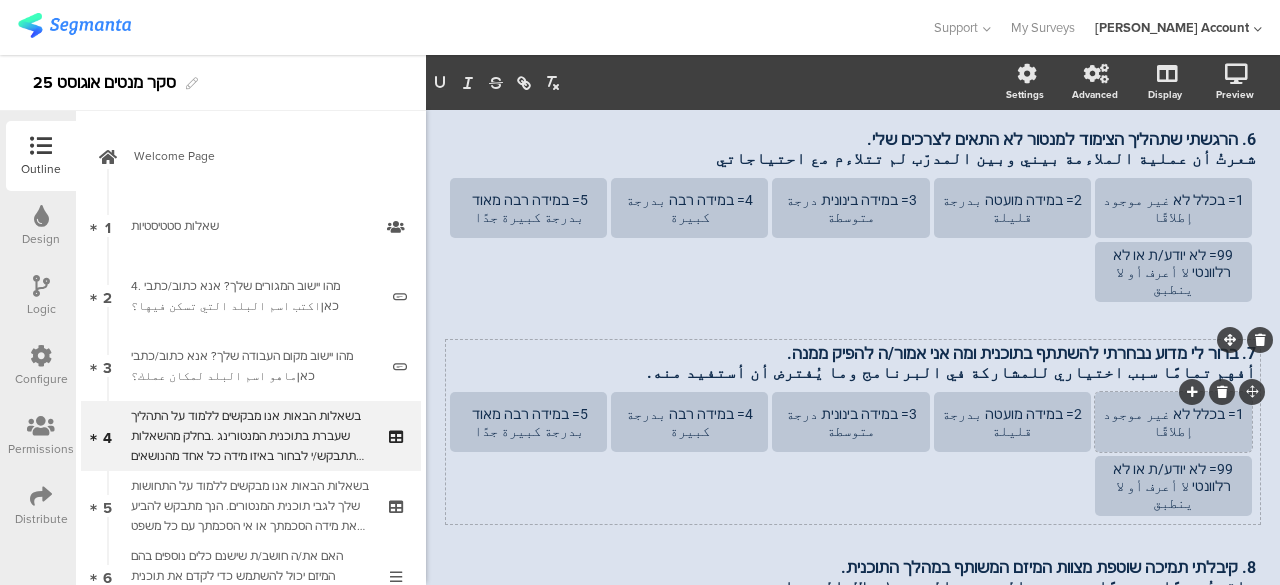 type 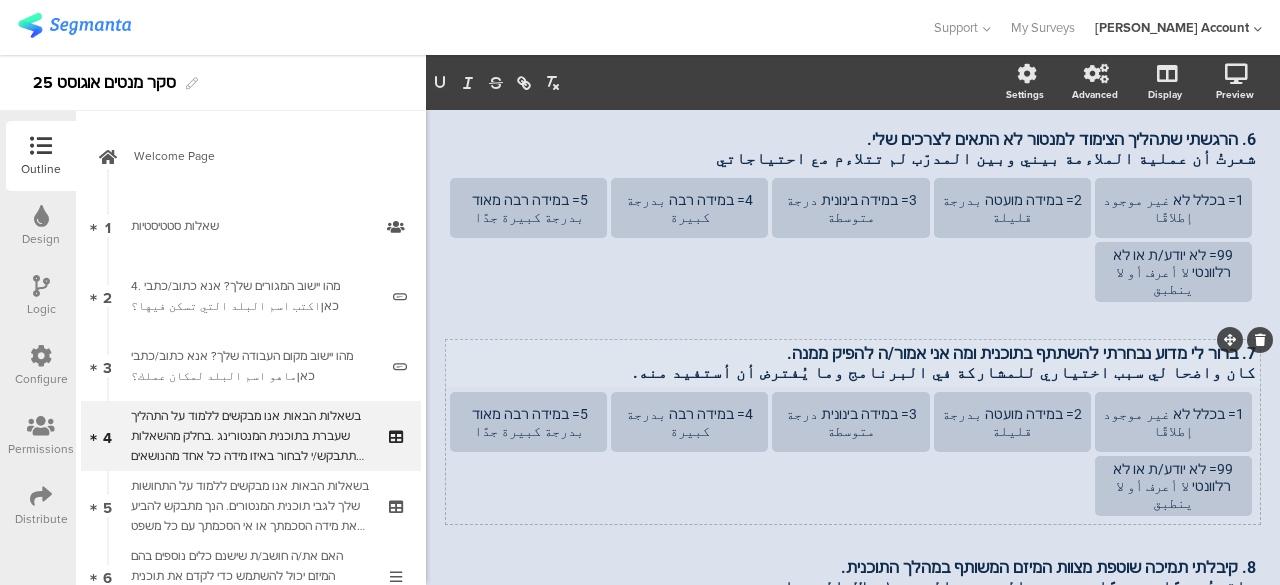 click on "7. ברור לי מדוע נבחרתי להשתתף בתוכנית ומה אני אמור/ה להפיק ממנה. كان واضحا لي سبب اختياري للمشاركة في البرنامج وما يُفترض أن أستفيد منه.
7. ברור לי מדוע נבחרתי להשתתף בתוכנית ומה אני אמור/ה להפיק ממנה. كان واضحا لي سبب اختياري للمشاركة في البرنامج وما يُفترض أن أستفيد منه.
7. ברור לי מדוע נבחרתי להשתתף בתוכנית ומה אני אמור/ה להפיק ממנה. كان واضحا لي سبب اختياري للمشاركة في البرنامج وما يُفترض أن أستفيد منه." at bounding box center (853, 363) 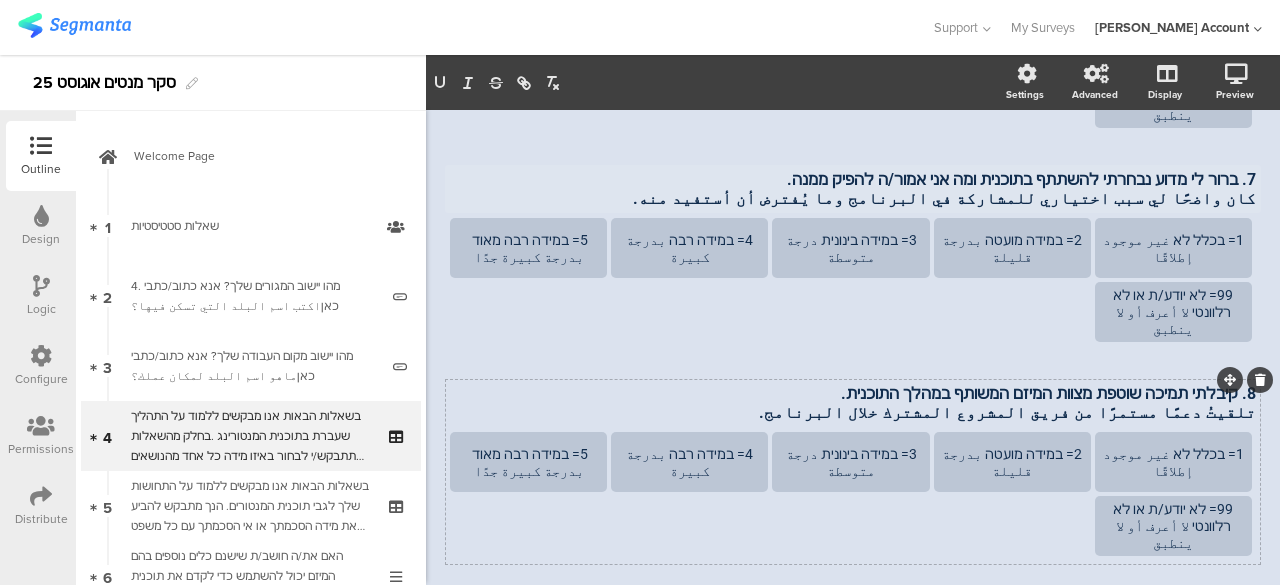 scroll, scrollTop: 622, scrollLeft: 0, axis: vertical 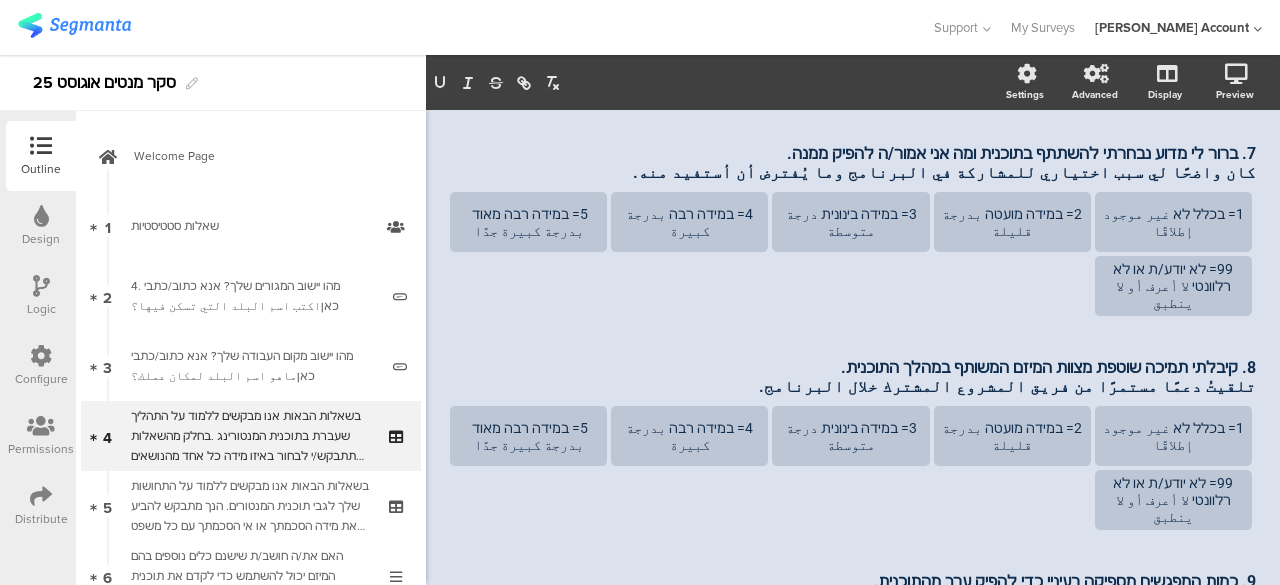 click on "AFKAR
30%
בשאלות הבאות אנו מבקשים ללמוד על התהליך שעברת בתוכנית המנטורינג . בחלק מהשאלות תתבקש/י לבחור באיזו מידה כל אחד מהנושאים הבאים התקיים או לא התקיים בתהליך שלך . אנא דרג/י את תשובתך על סולם מ-1 עד 5, כאשר: في الأسئلة التالية، نود أن نتعرف على العملية التي مررت بها في برنامج الإرشاد. في بعض الأسئلة، سيُطلب منك تحديد" 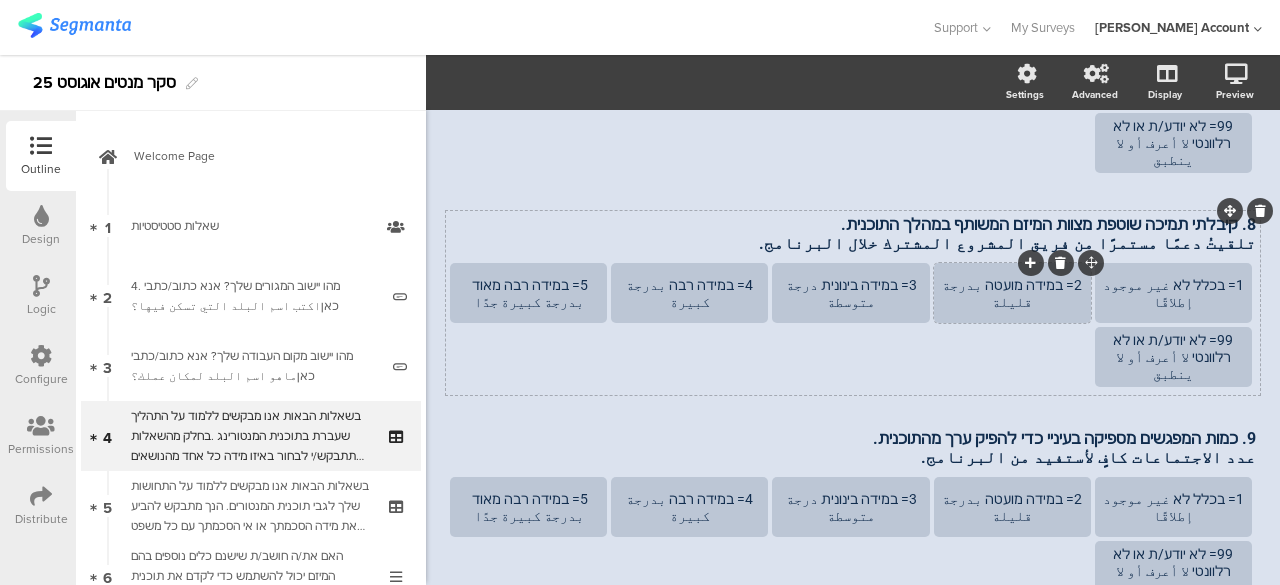 scroll, scrollTop: 822, scrollLeft: 0, axis: vertical 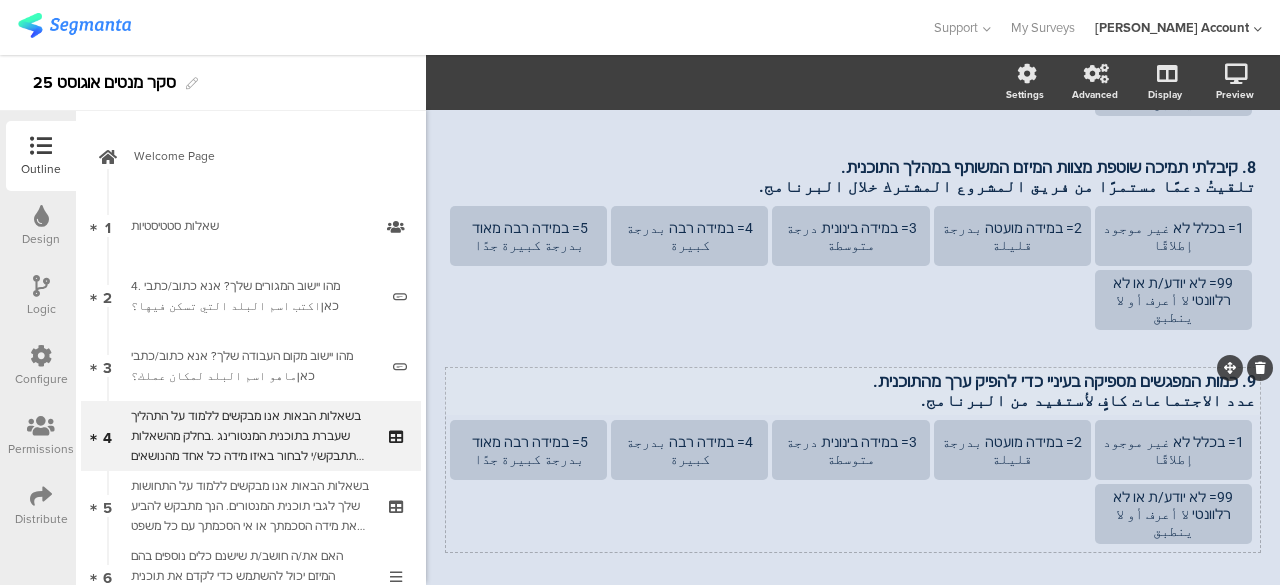 click on "عدد الاجتماعات كافٍ لأستفيد من البرنامج." at bounding box center (853, 400) 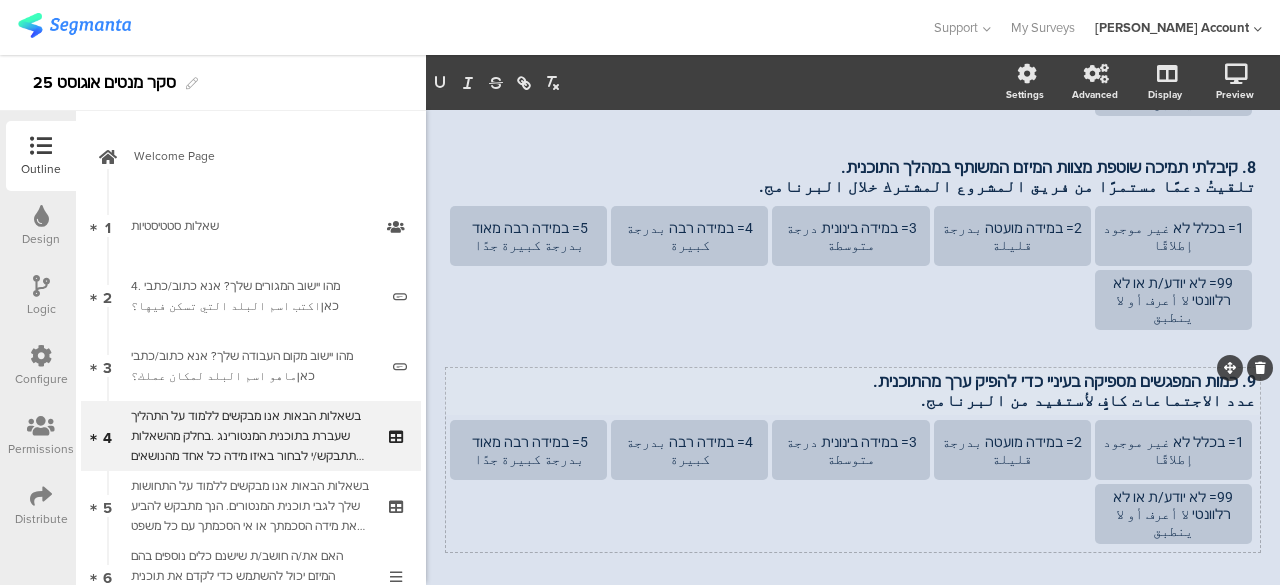 scroll, scrollTop: 784, scrollLeft: 0, axis: vertical 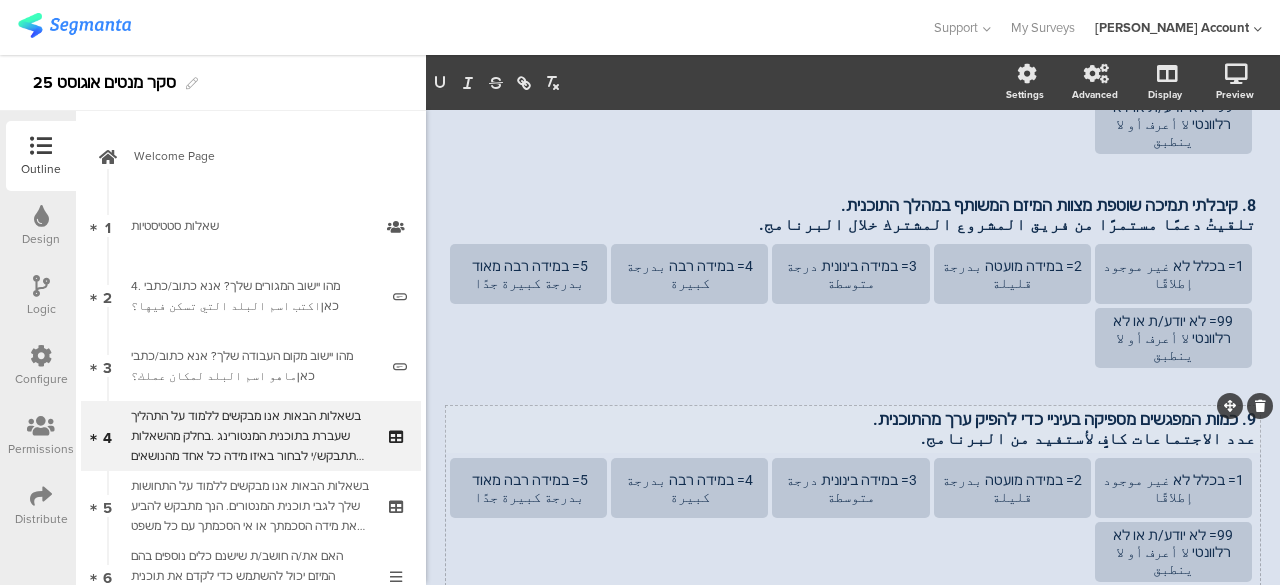 click 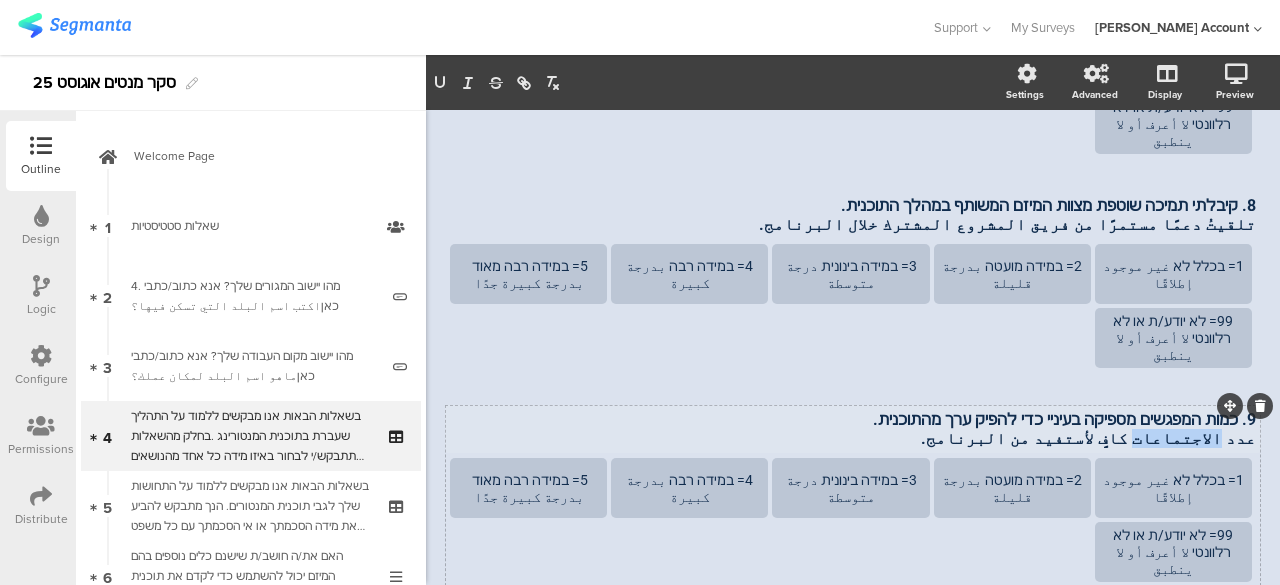 drag, startPoint x: 1158, startPoint y: 365, endPoint x: 1218, endPoint y: 363, distance: 60.033325 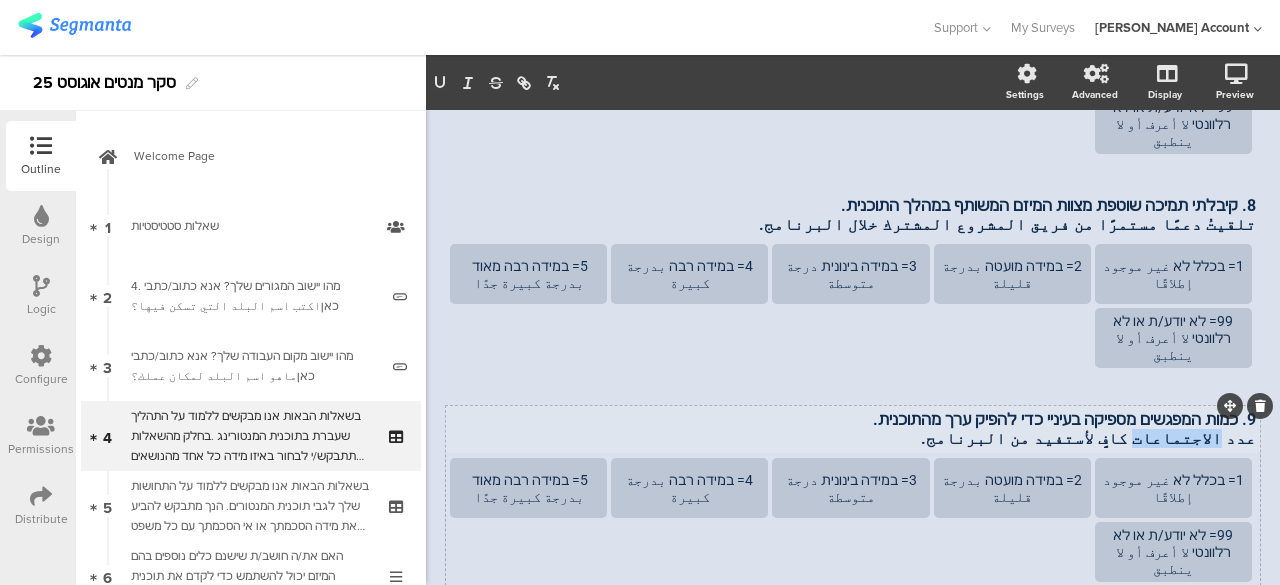 click on "9. כמות המפגשים מספיקה בעיניי כדי להפיק ערך מהתוכנית. عدد الاجتماعات كافٍ لأستفيد من البرنامج.
9. כמות המפגשים מספיקה בעיניי כדי להפיק ערך מהתוכנית. عدد الاجتماعات كافٍ لأستفيد من البرنامج.
9. כמות המפגשים מספיקה בעיניי כדי להפיק ערך מהתוכנית. عدد الاجتماعات كافٍ لأستفيد من البرنامج." at bounding box center (853, 429) 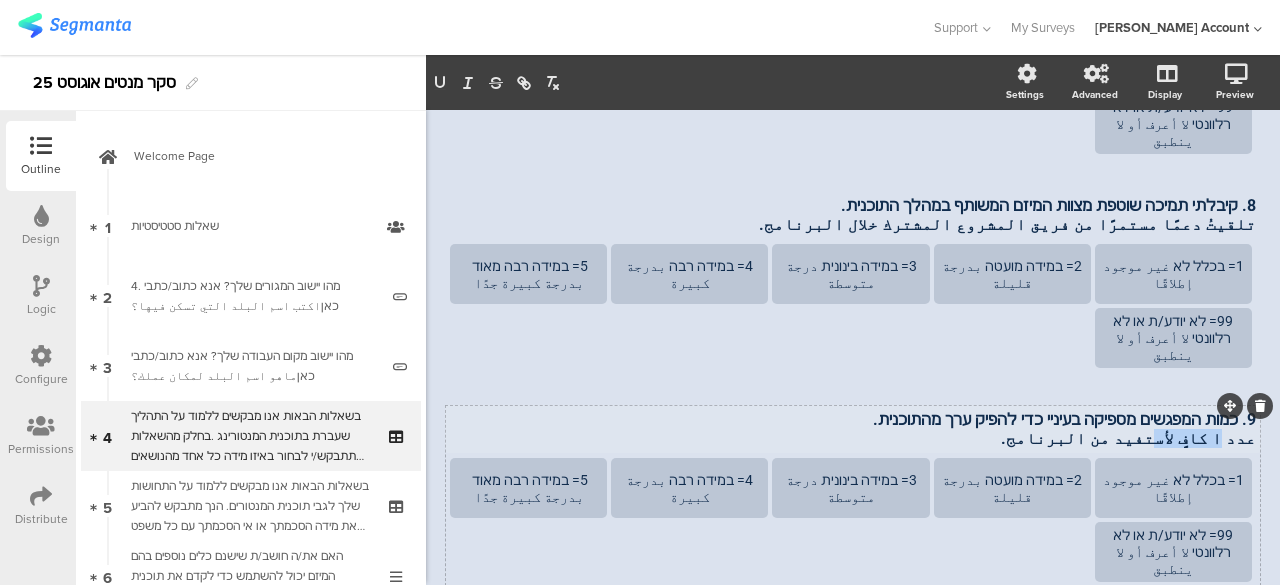 type 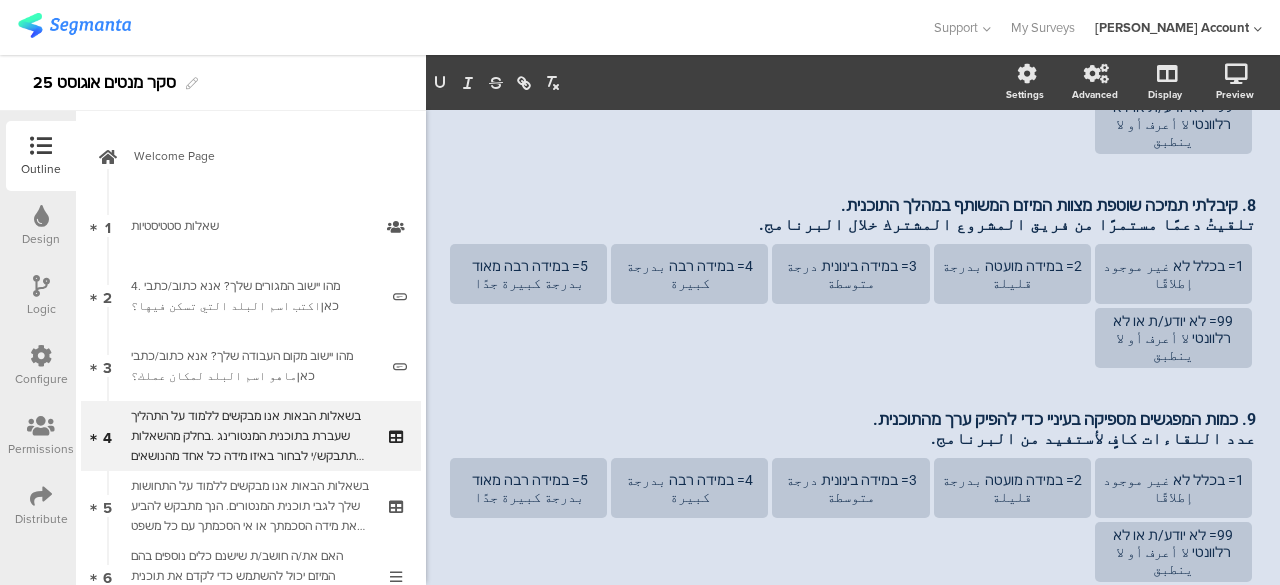 click on "6. הרגשתי שתהליך הצימוד למנטור לא התאים לצרכים שלי. شعرتُ أن عملية الملاءمة بيني وبين المدرّب لم تتلاءم مع احتياجاتي
6. הרגשתי שתהליך הצימוד למנטור לא התאים לצרכים שלי. شعرتُ أن عملية الملاءمة بيني وبين المدرّب لم تتلاءم مع احتياجاتي
1= בכלל לא غير موجود إطلاقًا
2= במידה מועטה بدرجة قليلة
3= במידה בינונית درجة متوسطة
4= במידה רבה بدرجة كبيرة" 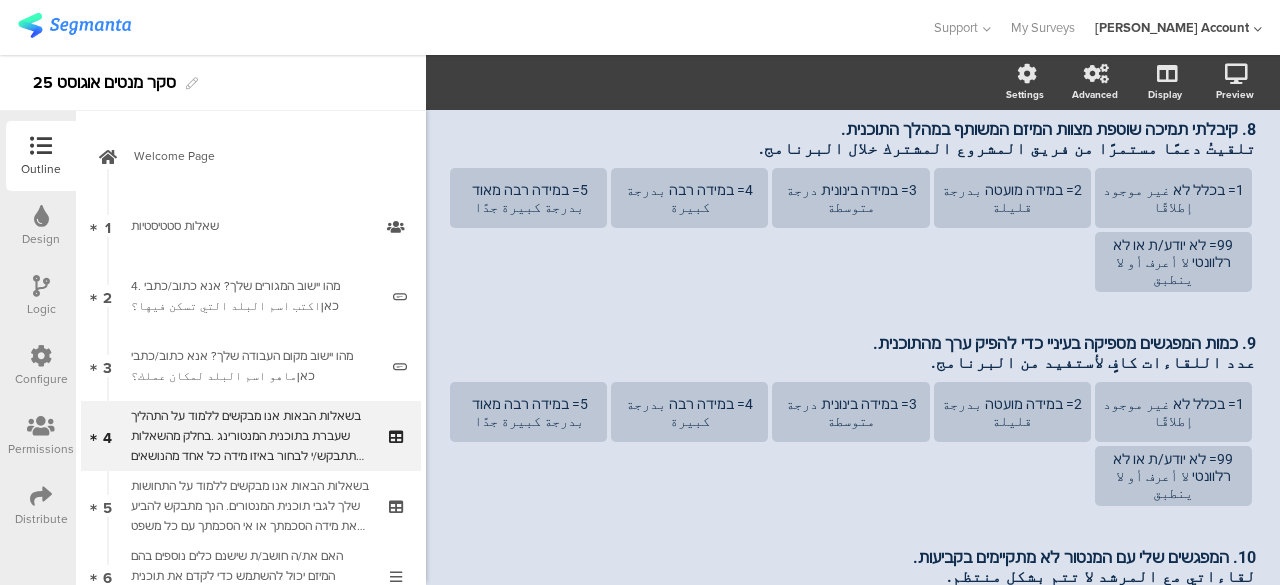 scroll, scrollTop: 884, scrollLeft: 0, axis: vertical 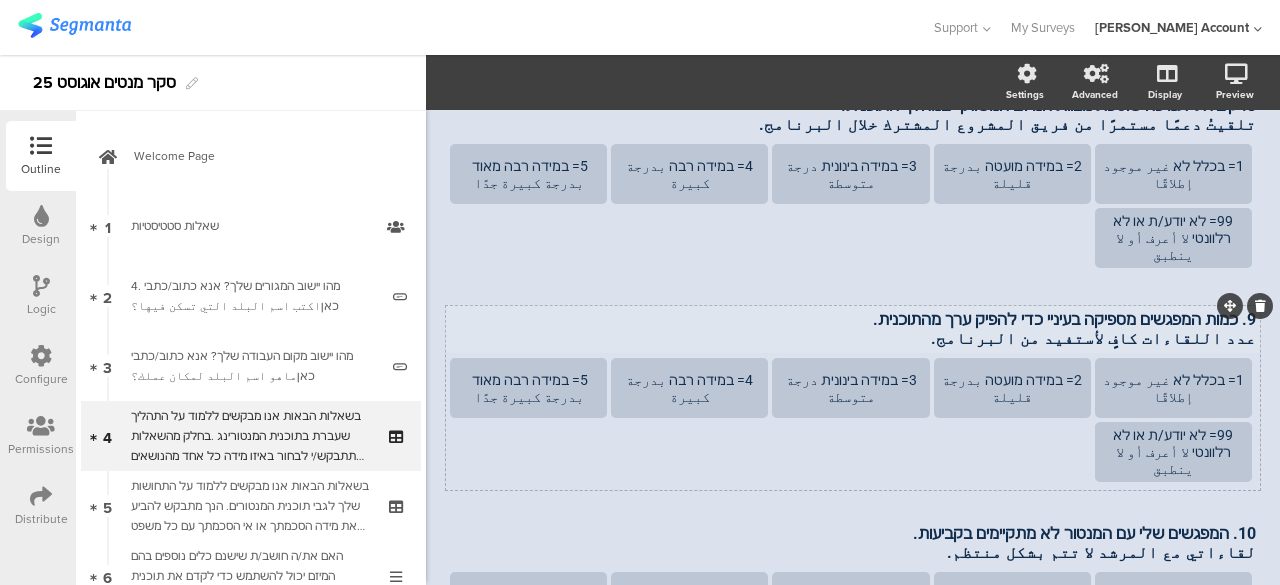 click on "6. הרגשתי שתהליך הצימוד למנטור לא התאים לצרכים שלי. شعرتُ أن عملية الملاءمة بيني وبين المدرّب لم تتلاءم مع احتياجاتي
6. הרגשתי שתהליך הצימוד למנטור לא התאים לצרכים שלי. شعرتُ أن عملية الملاءمة بيني وبين المدرّب لم تتلاءم مع احتياجاتي
1= בכלל לא غير موجود إطلاقًا
2= במידה מועטה بدرجة قليلة
3= במידה בינונית درجة متوسطة
4= במידה רבה بدرجة كبيرة" 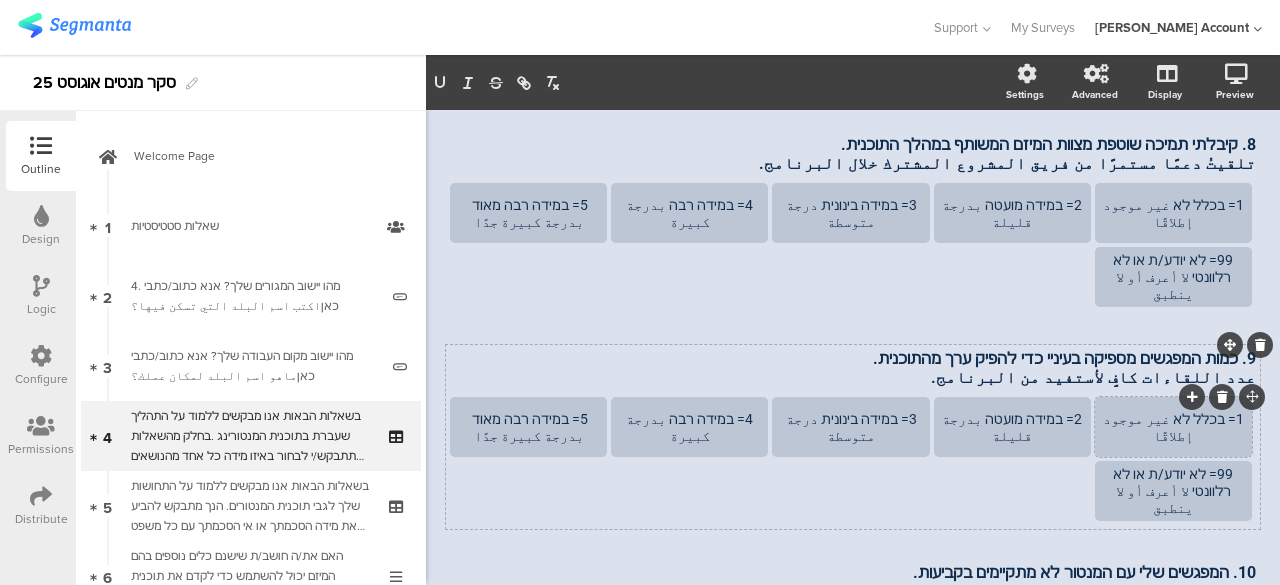 type 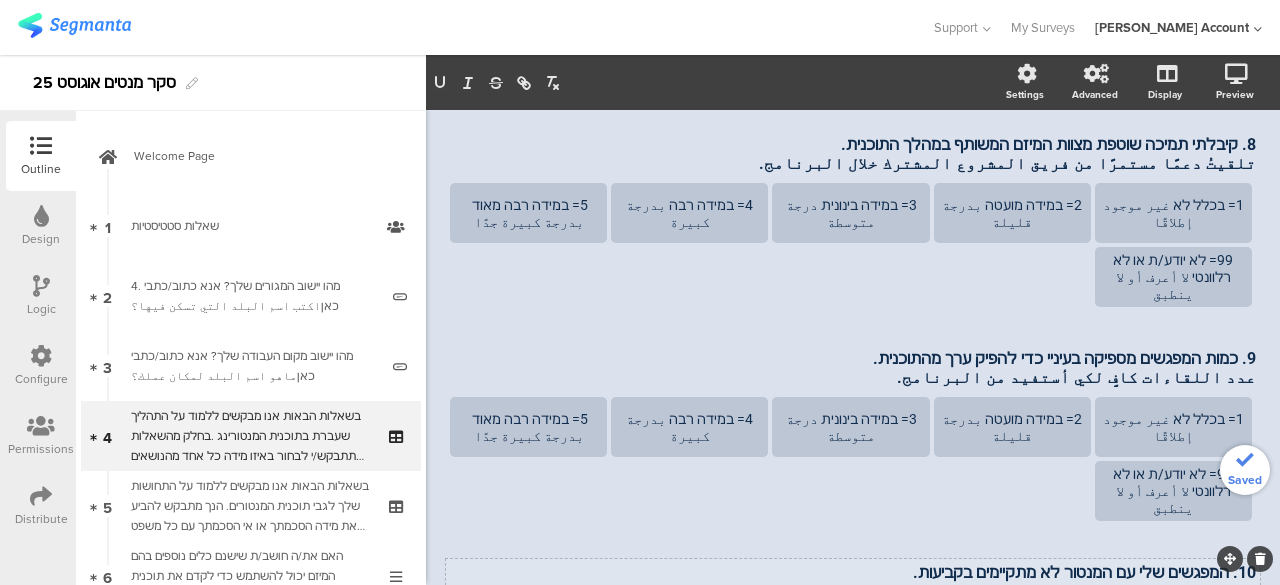 click on "10. המפגשים שלי עם המנטור לא מתקיימים בקביעות. لقاءاتي مع المرشد لا تتم بشكل منتظم.
10. המפגשים שלי עם המנטור לא מתקיימים בקביעות. لقاءاتي مع المرشد لا تتم بشكل منتظم." at bounding box center (853, 582) 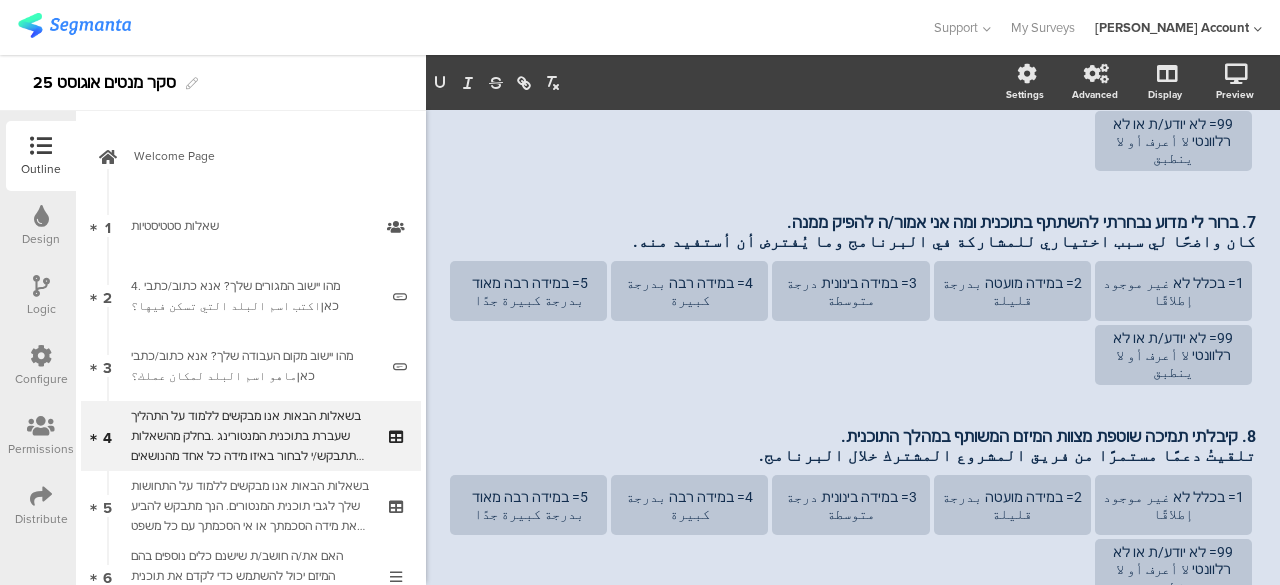 scroll, scrollTop: 353, scrollLeft: 0, axis: vertical 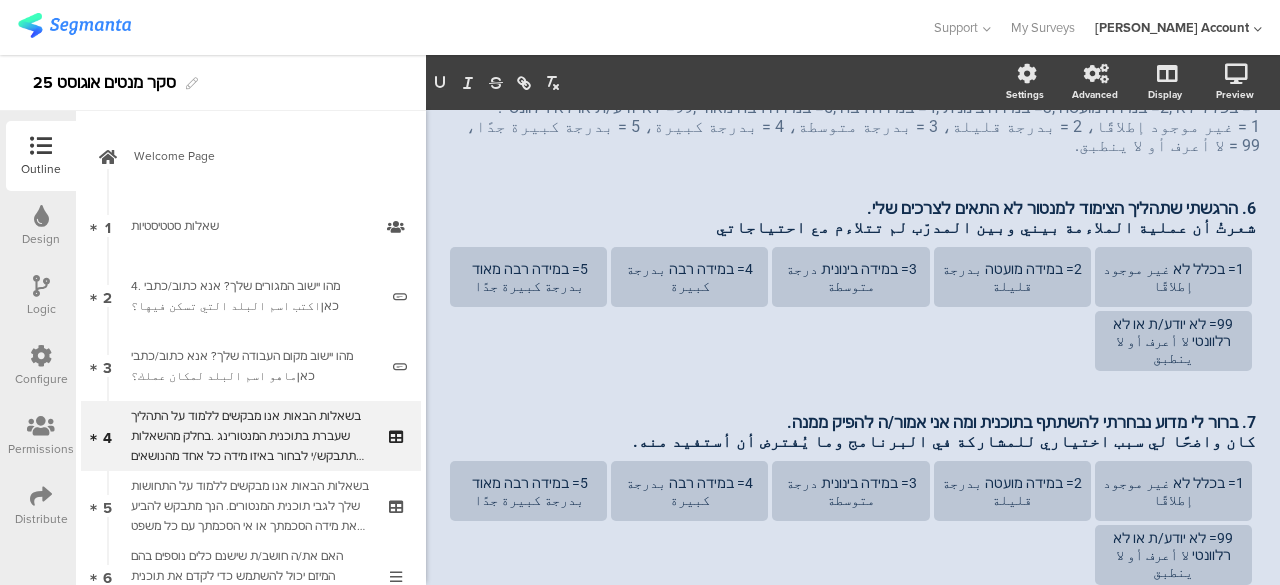 click on "6. הרגשתי שתהליך הצימוד למנטור לא התאים לצרכים שלי. شعرتُ أن عملية الملاءمة بيني وبين المدرّب لم تتلاءم مع احتياجاتي
6. הרגשתי שתהליך הצימוד למנטור לא התאים לצרכים שלי. شعرتُ أن عملية الملاءمة بيني وبين المدرّب لم تتلاءم مع احتياجاتي" at bounding box center [853, 218] 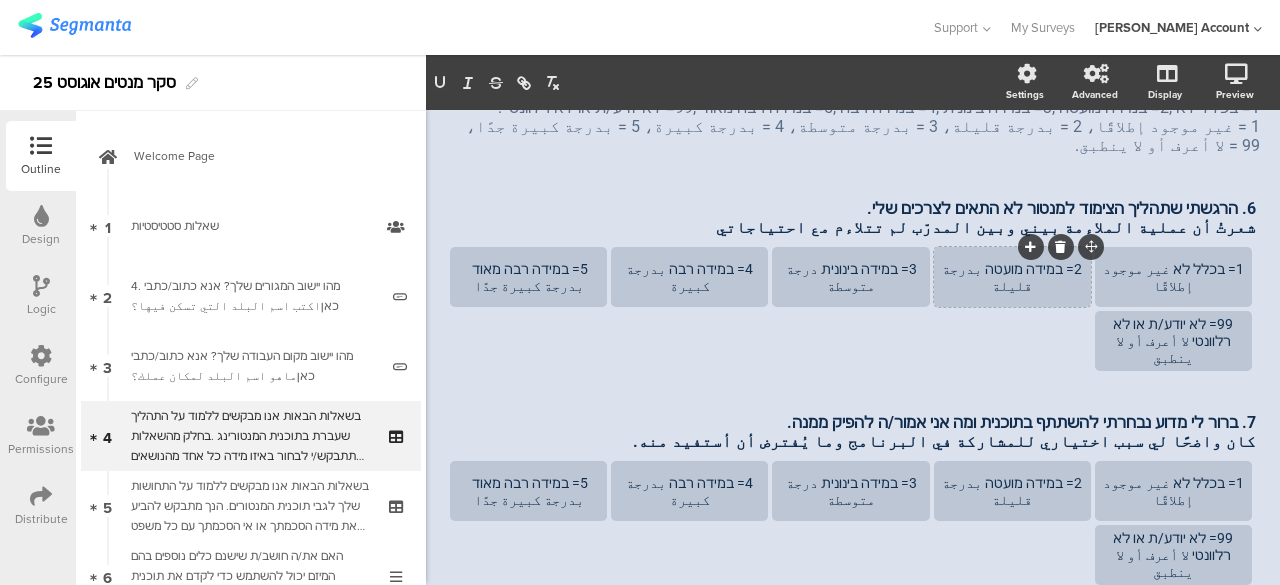 type 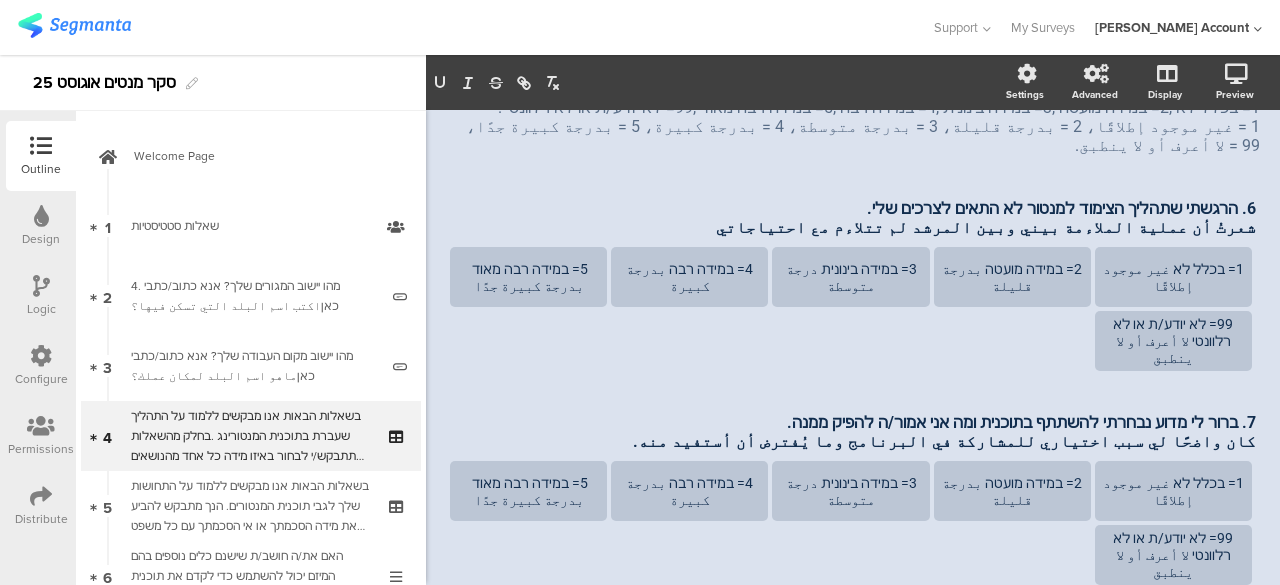 click on "6. הרגשתי שתהליך הצימוד למנטור לא התאים לצרכים שלי. شعرتُ أن عملية الملاءمة بيني وبين المرشد لم تتلاءم مع احتياجاتي
6. הרגשתי שתהליך הצימוד למנטור לא התאים לצרכים שלי. شعرتُ أن عملية الملاءمة بيني وبين المرشد لم تتلاءم مع احتياجاتي
6. הרגשתי שתהליך הצימוד למנטור לא התאים לצרכים שלי. شعرتُ أن عملية الملاءمة بيني وبين المرشد لم تتلاءم مع احتياجاتي
1= בכלל לא غير موجود إطلاقًا
2= במידה מועטה بدرجة قليلة" 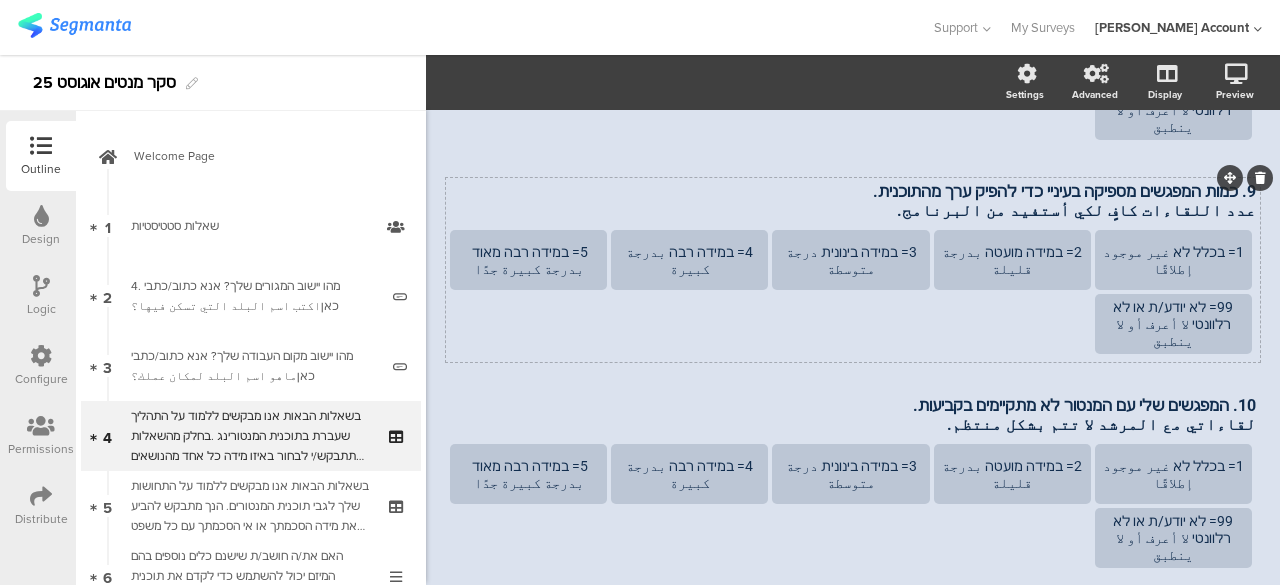 scroll, scrollTop: 1057, scrollLeft: 0, axis: vertical 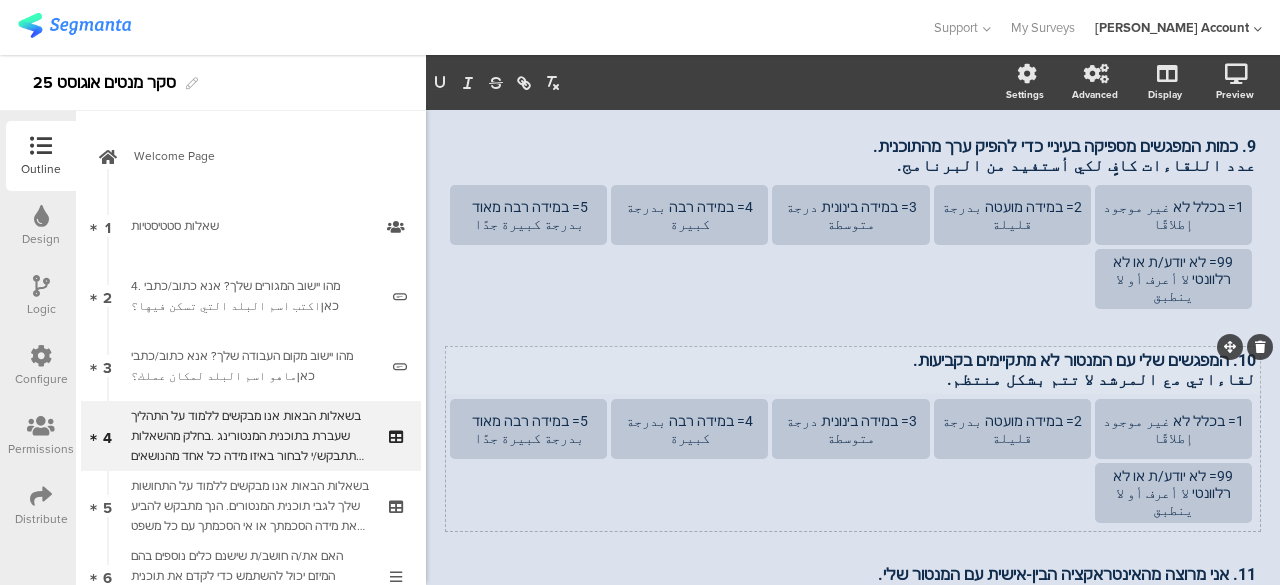click on "10. המפגשים שלי עם המנטור לא מתקיימים בקביעות. لقاءاتي مع المرشد لا تتم بشكل منتظم.
10. המפגשים שלי עם המנטור לא מתקיימים בקביעות. لقاءاتي مع المرشد لا تتم بشكل منتظم.
10. המפגשים שלי עם המנטור לא מתקיימים בקביעות. لقاءاتي مع المرشد لا تتم بشكل منتظم." at bounding box center [853, 370] 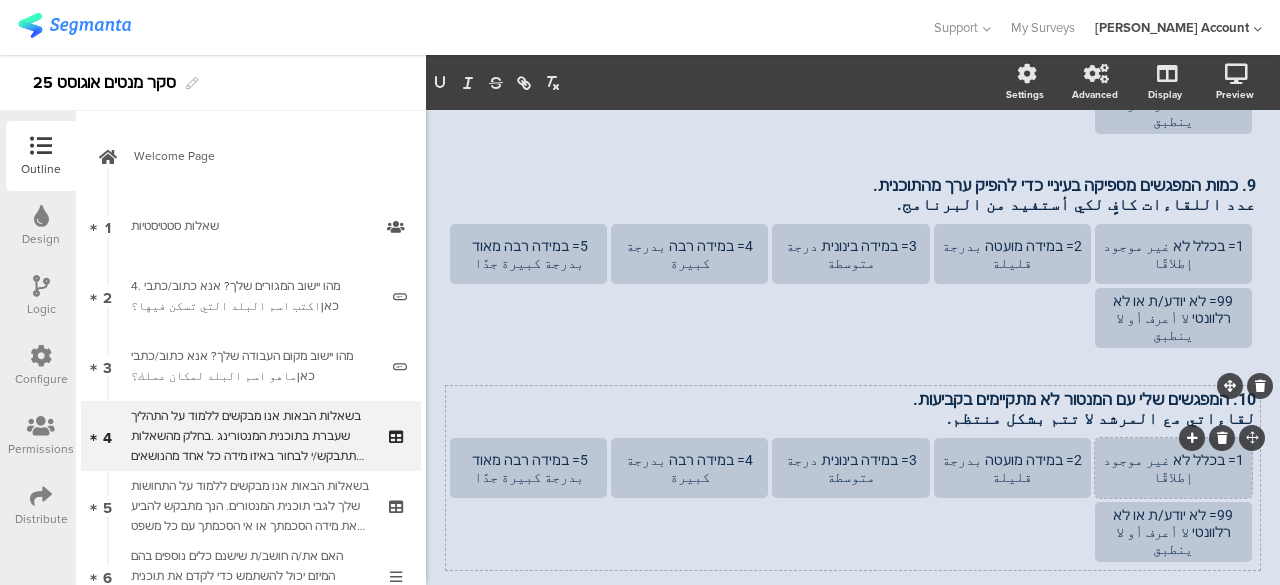 type 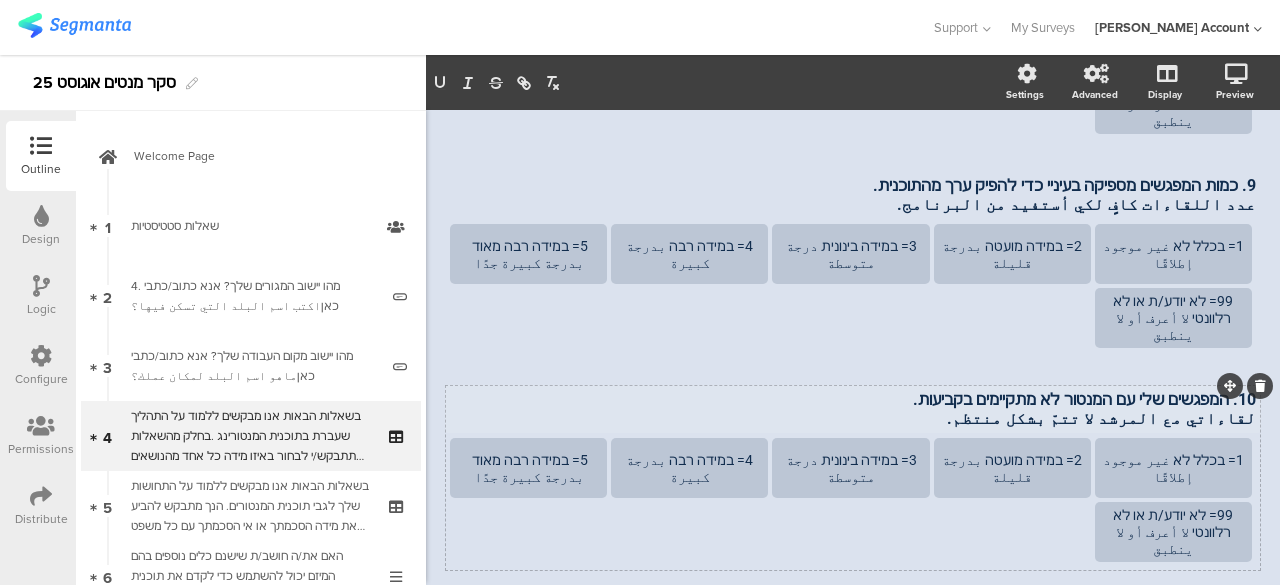 click on "10. המפגשים שלי עם המנטור לא מתקיימים בקביעות." at bounding box center (853, 399) 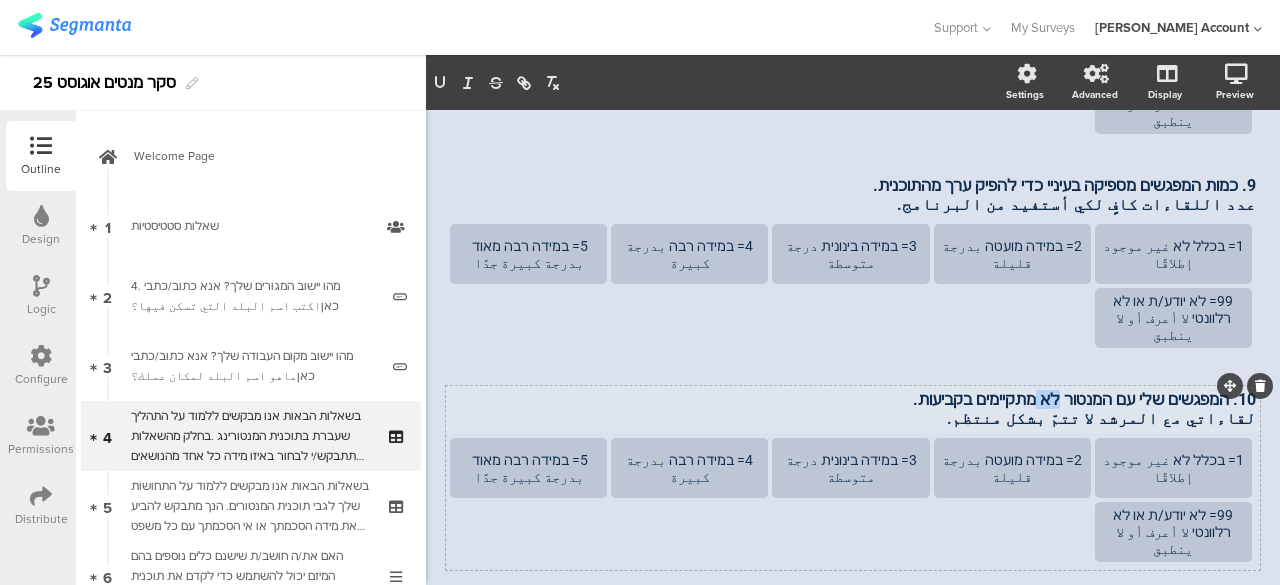 click on "10. המפגשים שלי עם המנטור לא מתקיימים בקביעות." at bounding box center (853, 399) 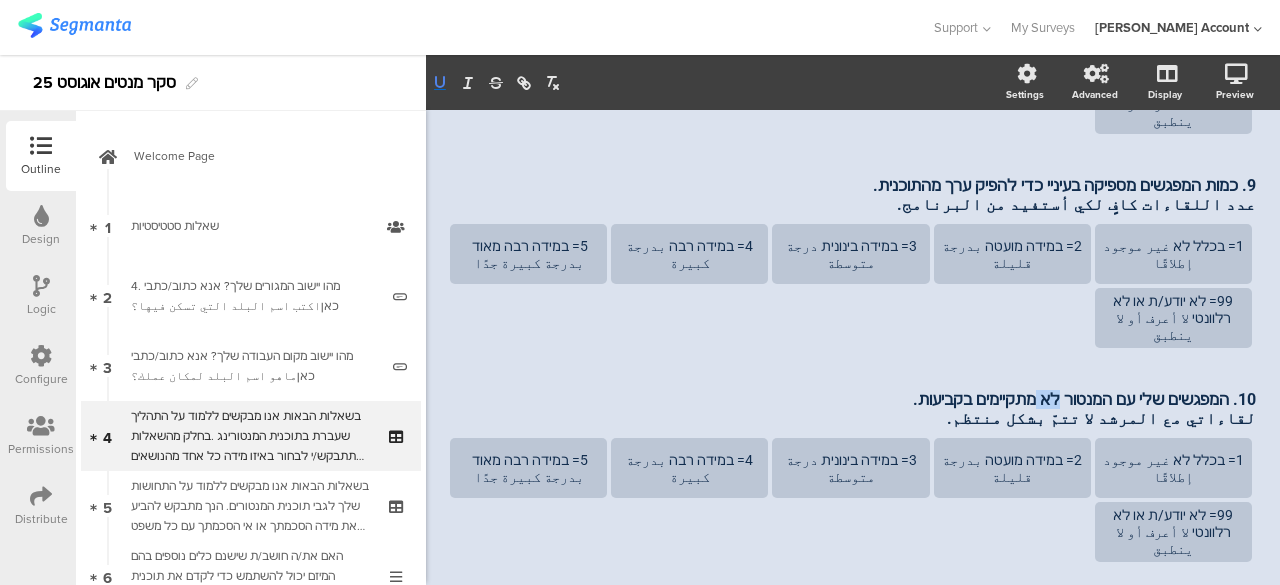 click 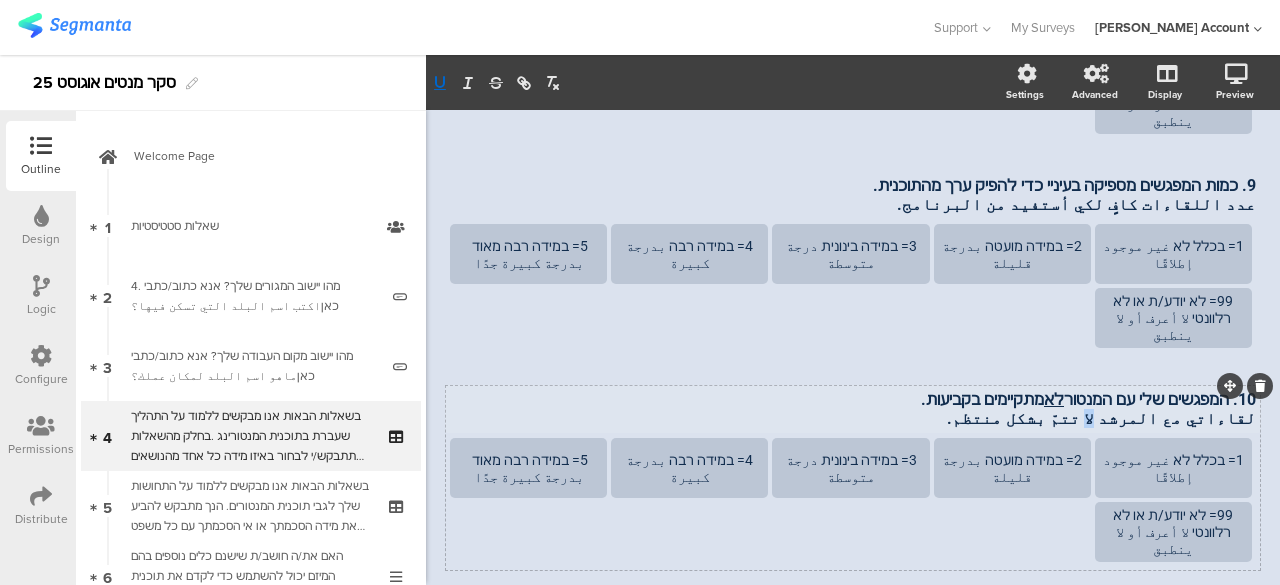 click on "لقاءاتي مع المرشد لا تتمّ بشكل منتظم." at bounding box center [853, 418] 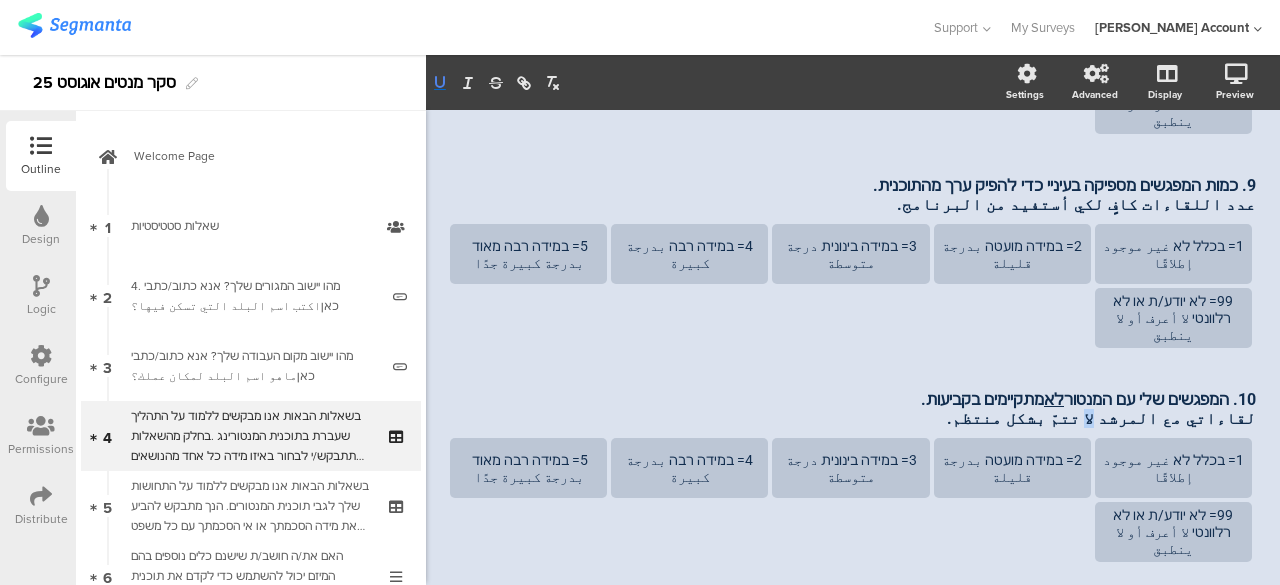 click 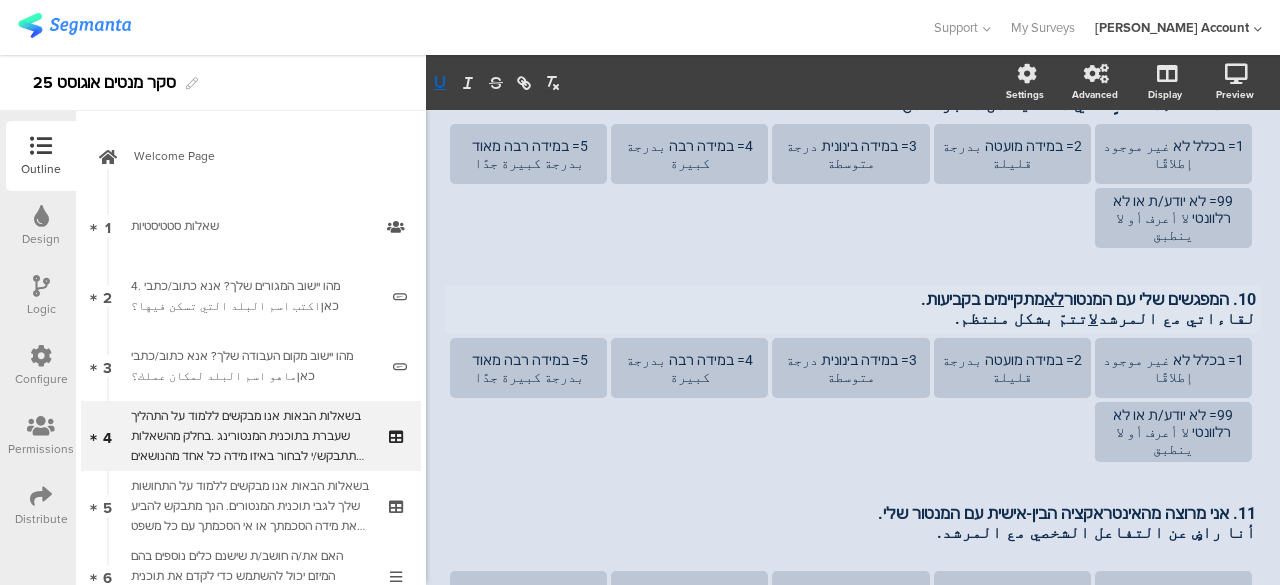 scroll, scrollTop: 1122, scrollLeft: 0, axis: vertical 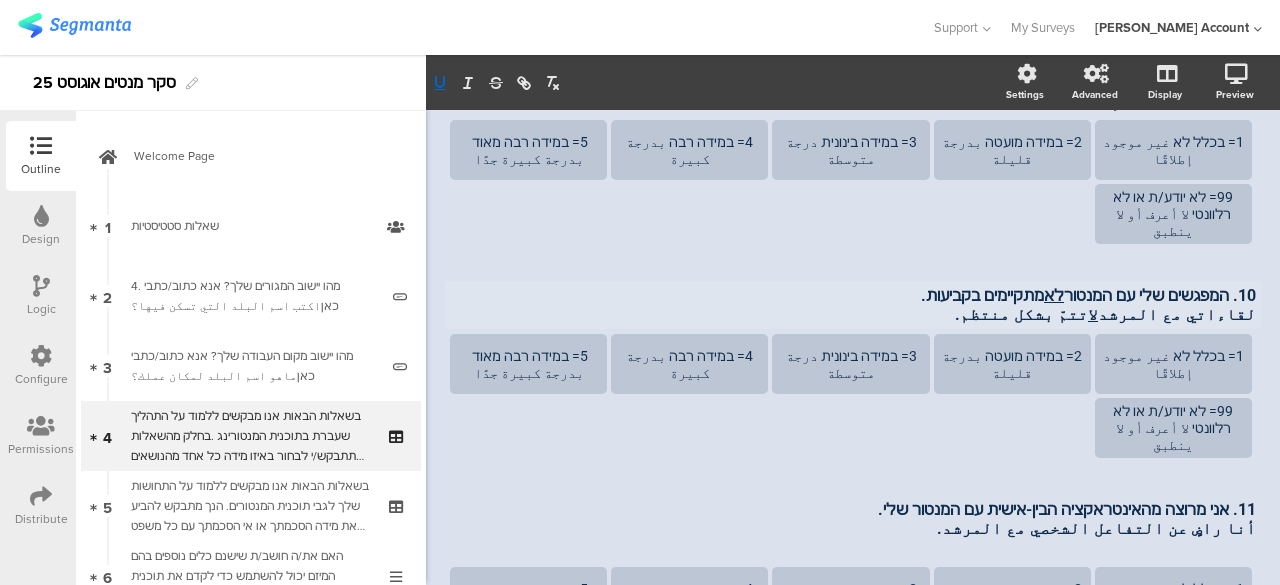click on "AFKAR
30%
בשאלות הבאות אנו מבקשים ללמוד על התהליך שעברת בתוכנית המנטורינג . בחלק מהשאלות תתבקש/י לבחור באיזו מידה כל אחד מהנושאים הבאים התקיים או לא התקיים בתהליך שלך . אנא דרג/י את תשובתך על סולם מ-1 עד 5, כאשר: في الأسئلة التالية، نود أن نتعرف على العملية التي مررت بها في برنامج الإرشاد. في بعض الأسئلة، سيُطلب منك تحديد" 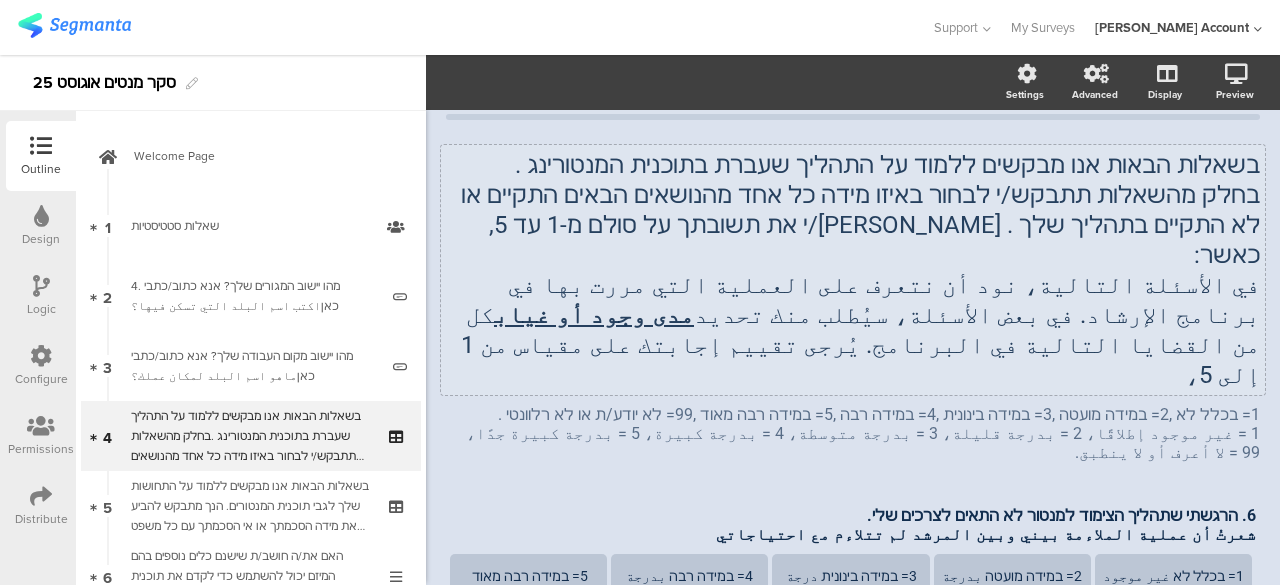 scroll, scrollTop: 0, scrollLeft: 0, axis: both 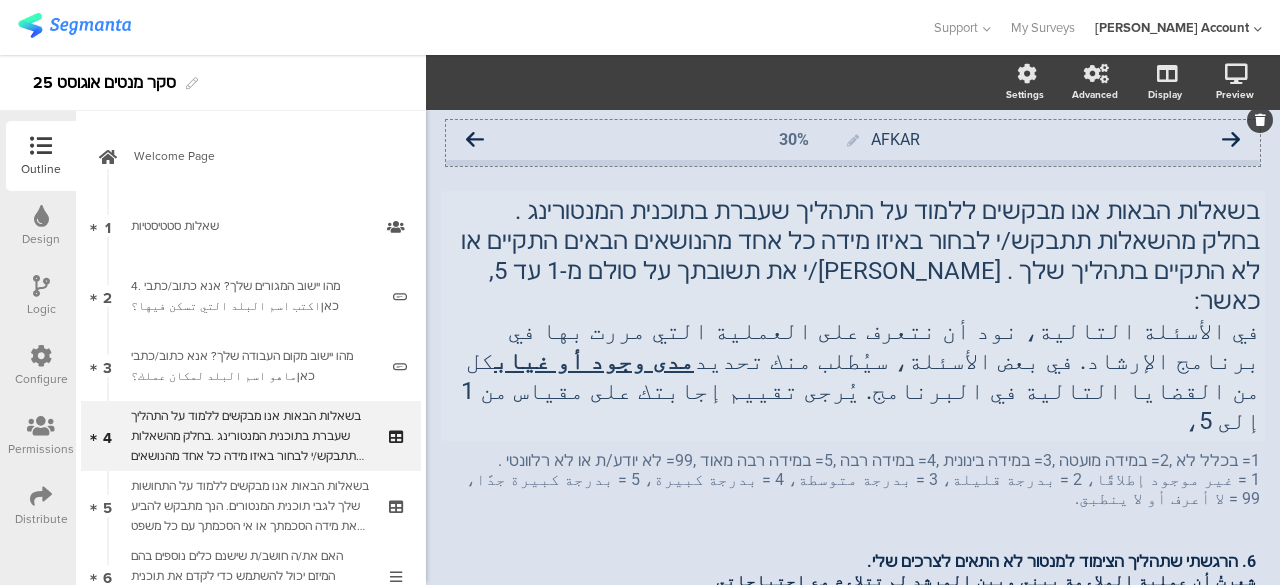 click 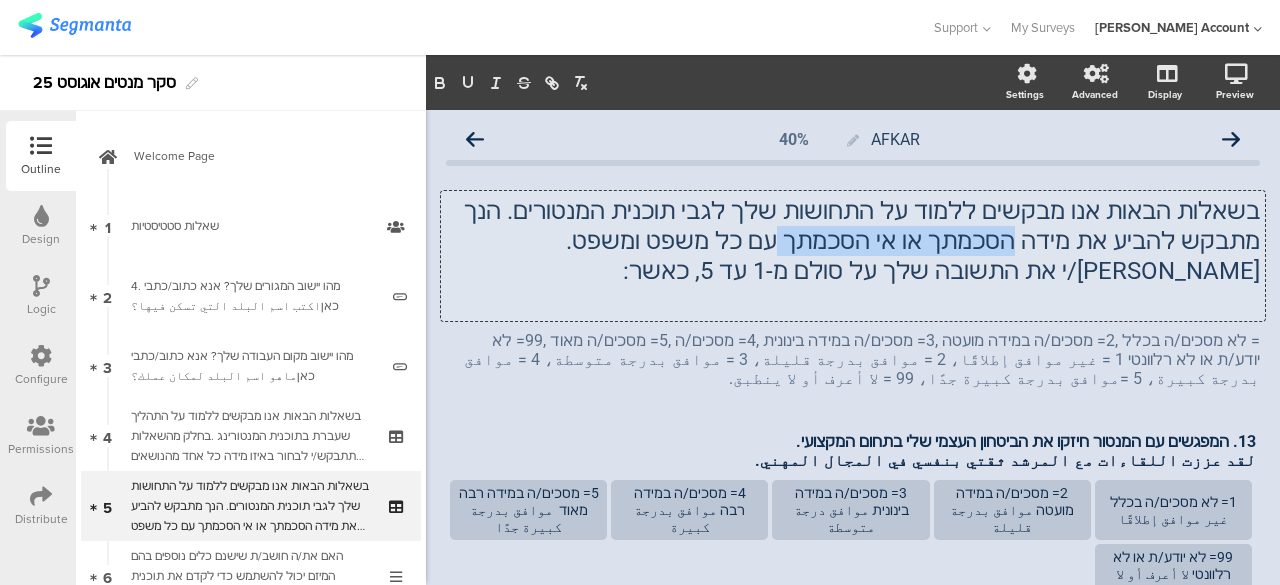drag, startPoint x: 1168, startPoint y: 241, endPoint x: 974, endPoint y: 251, distance: 194.25757 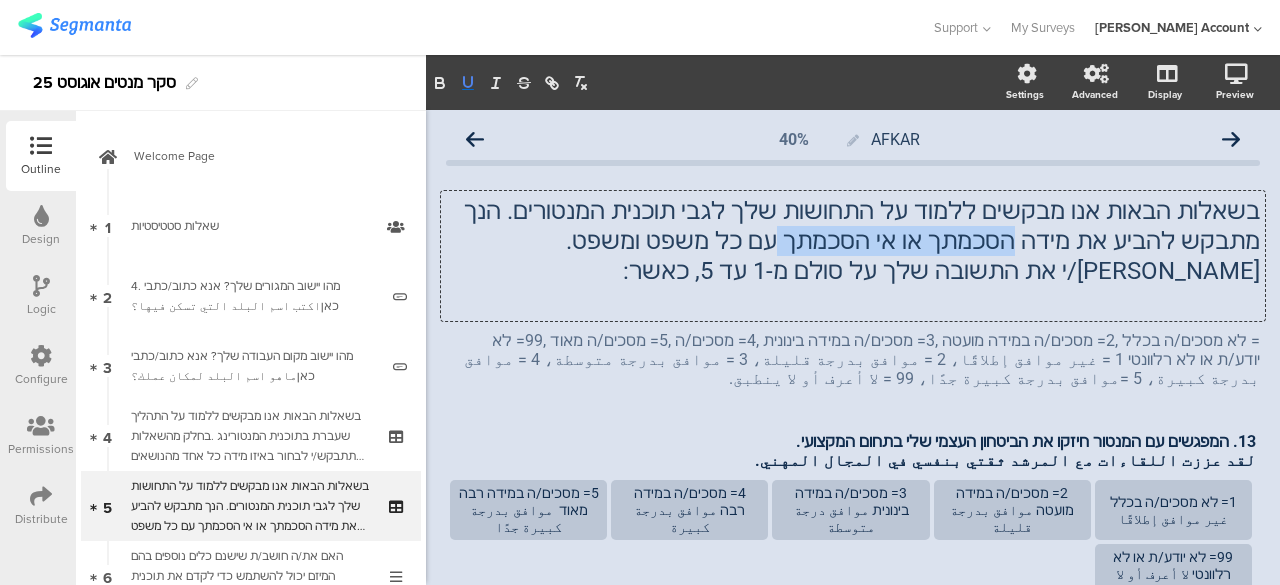 click 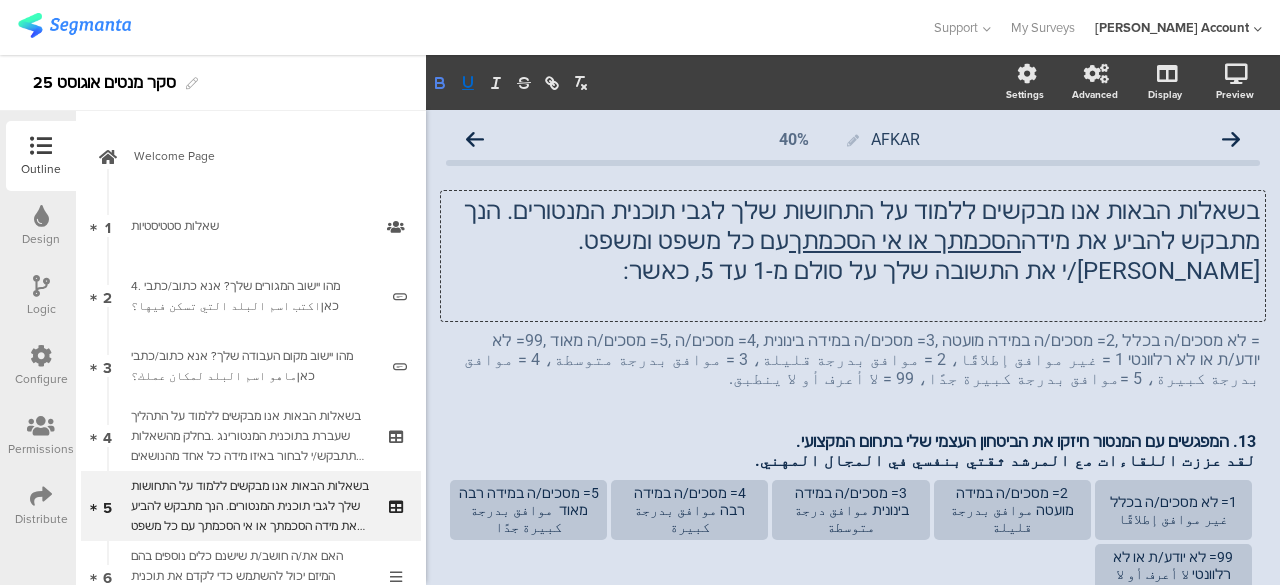 click 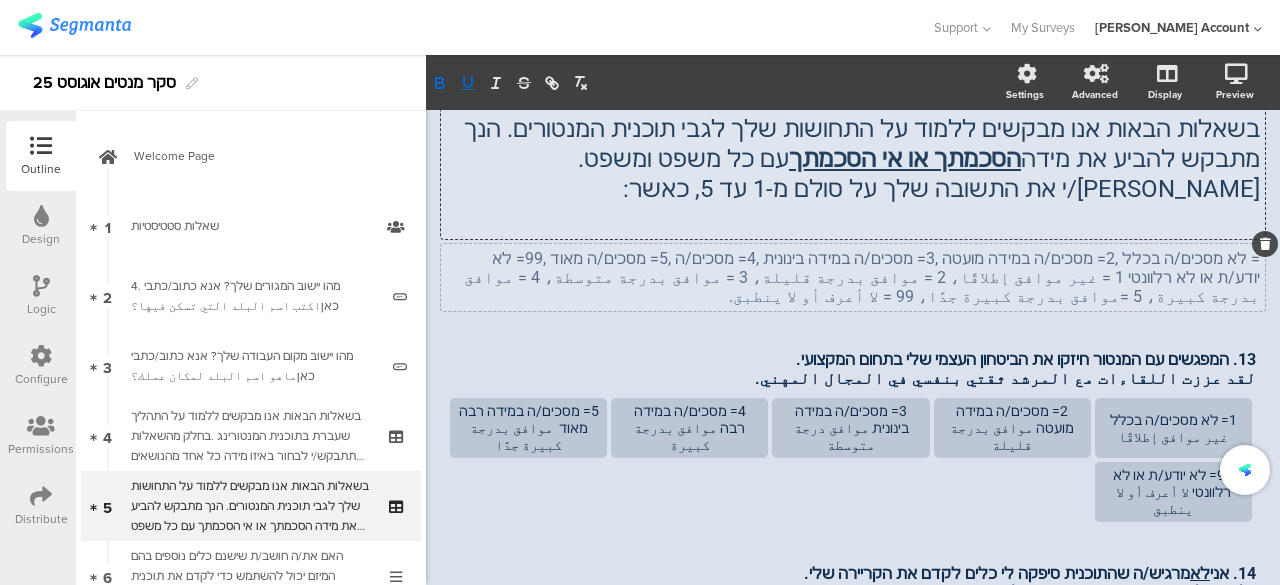 scroll, scrollTop: 100, scrollLeft: 0, axis: vertical 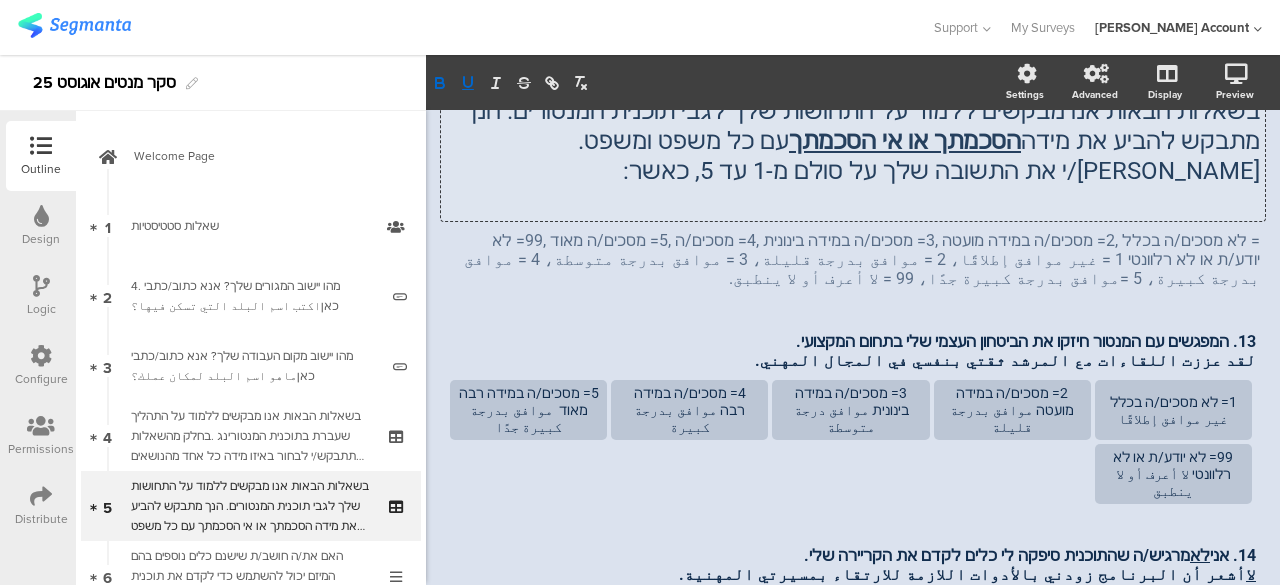 click 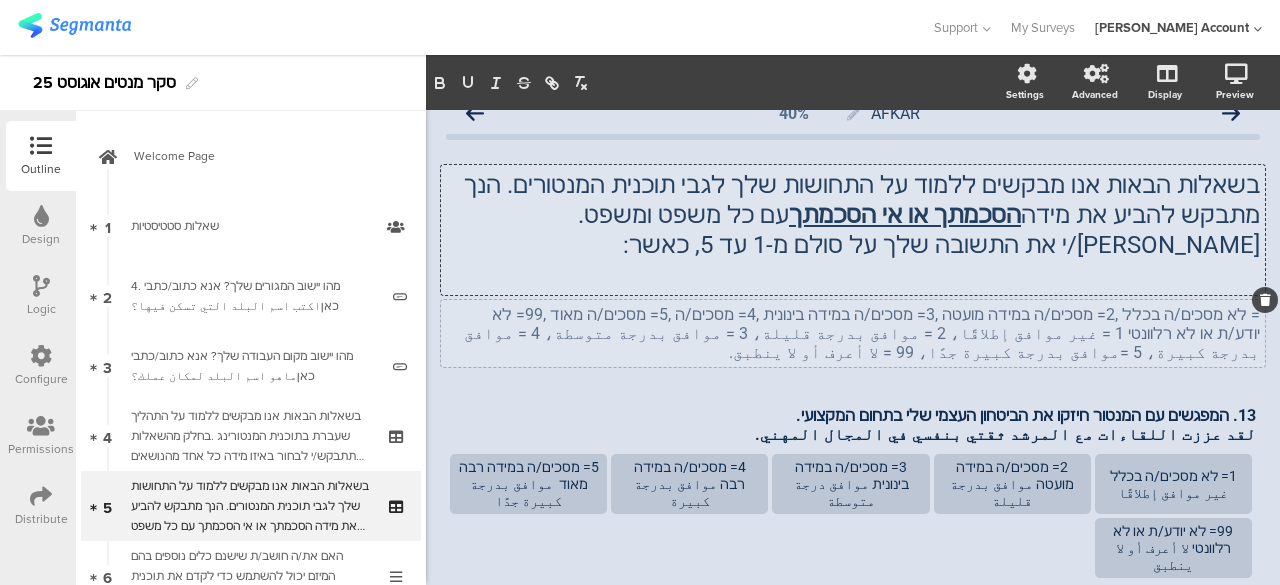 scroll, scrollTop: 0, scrollLeft: 0, axis: both 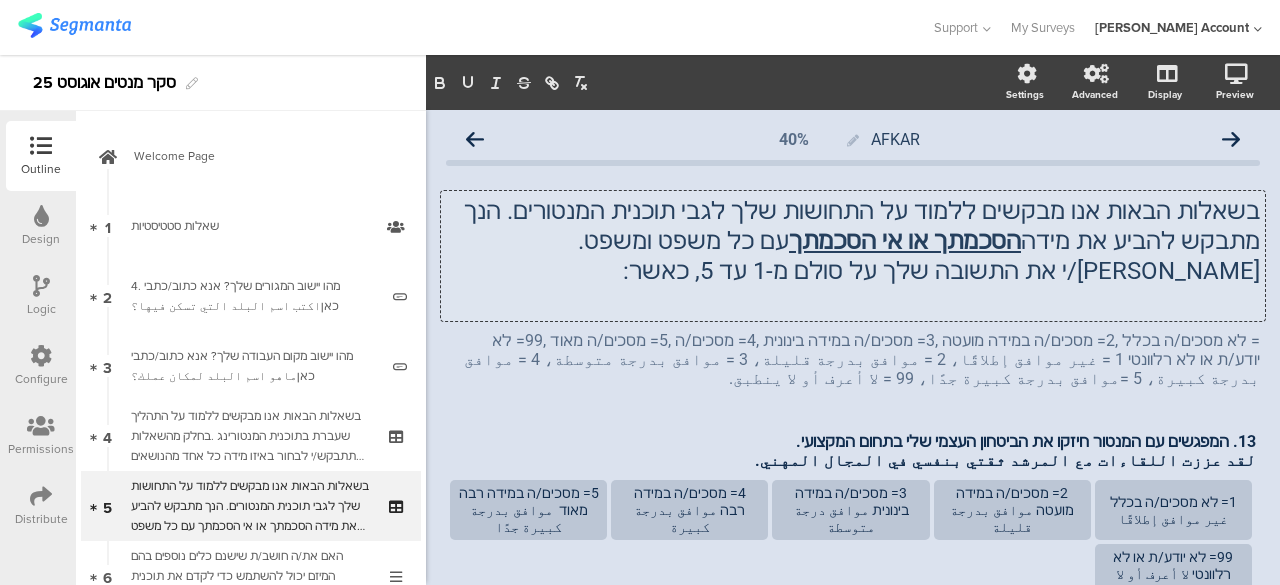 click 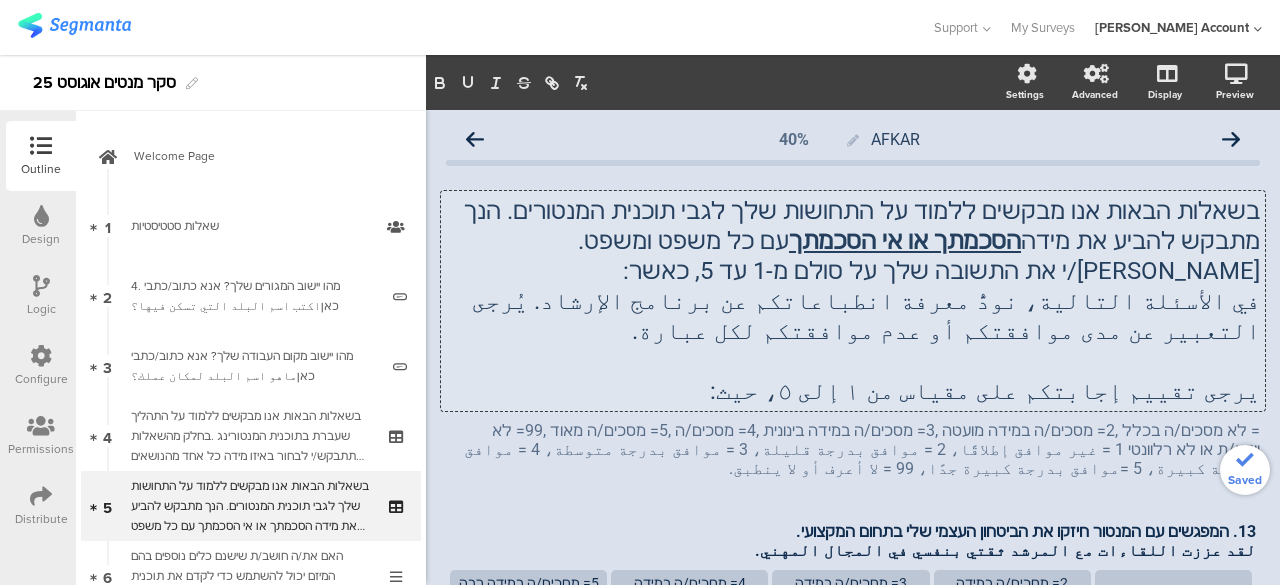 scroll, scrollTop: 200, scrollLeft: 0, axis: vertical 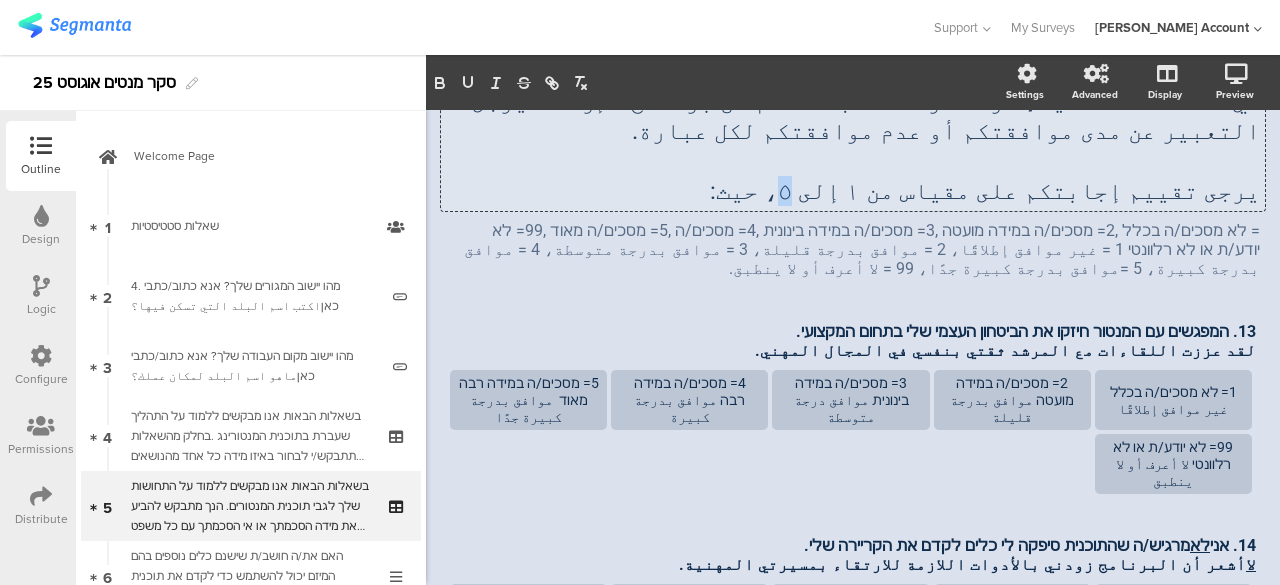 click on "يرجى تقييم إجابتكم على مقياس من ١ إلى ٥، حيث:" 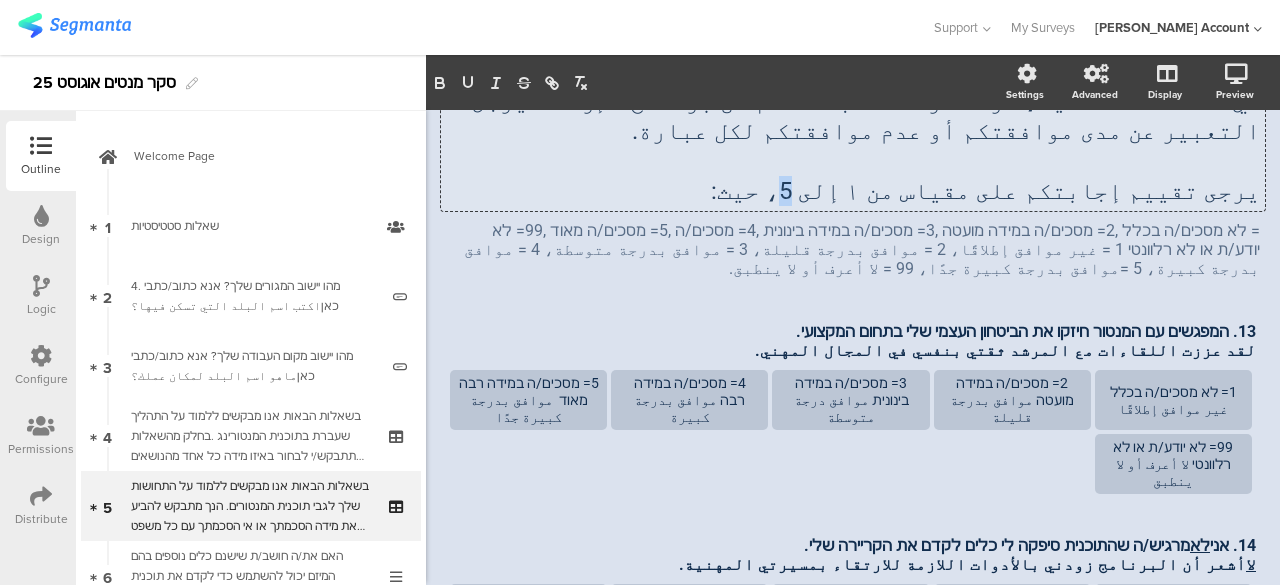 type 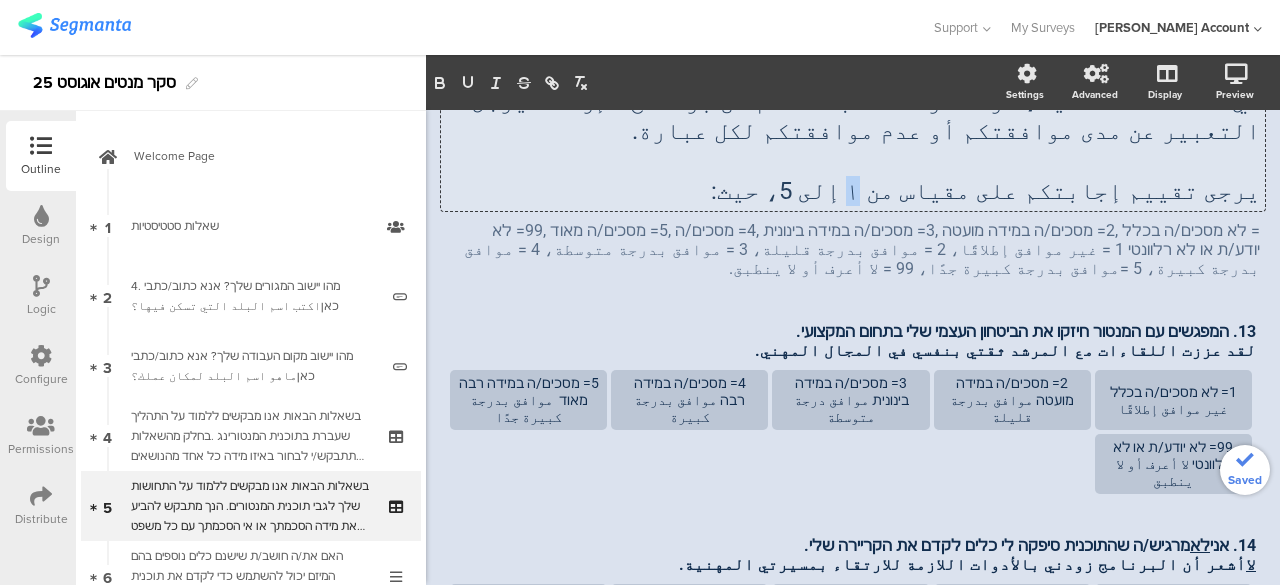 click on "يرجى تقييم إجابتكم على مقياس من ١ إلى 5، حيث:" 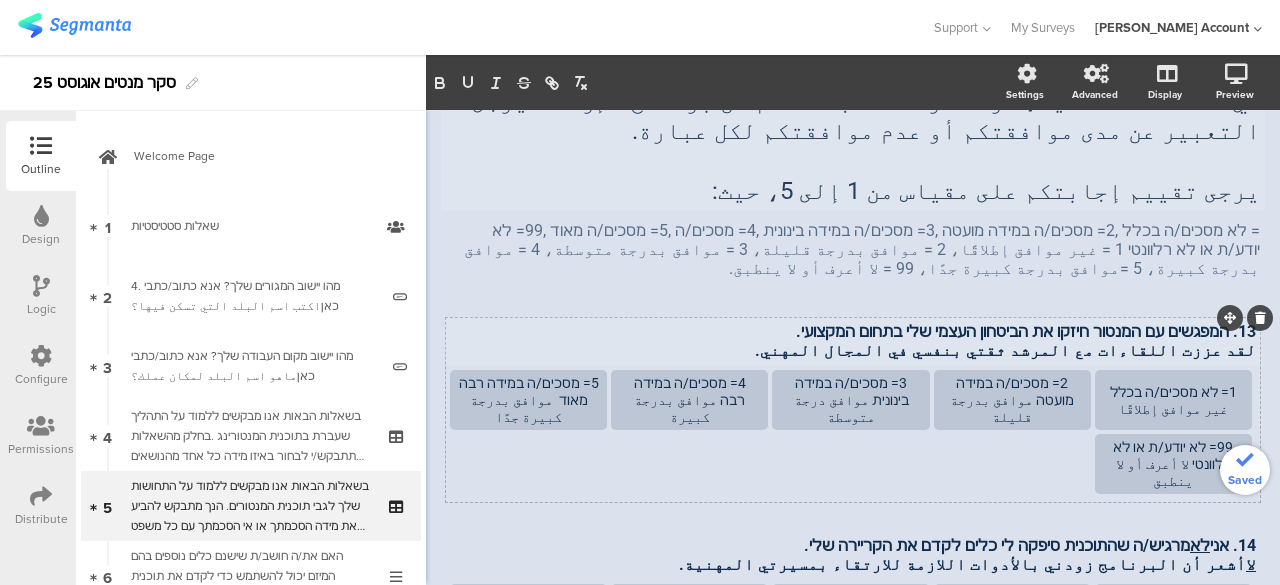 click on "13. המפגשים עם המנטור חיזקו את הביטחון העצמי שלי בתחום המקצועי. لقد عززت اللقاءات مع المرشد ثقتي بنفسي في المجال المهني.
13. המפגשים עם המנטור חיזקו את הביטחון העצמי שלי בתחום המקצועי. لقد عززت اللقاءات مع المرشد ثقتي بنفسي في المجال المهني.
13. המפגשים עם המנטור חיזקו את הביטחון העצמי שלי בתחום המקצועי. لقد عززت اللقاءات مع المرشد ثقتي بنفسي في المجال المهني." at bounding box center [853, 341] 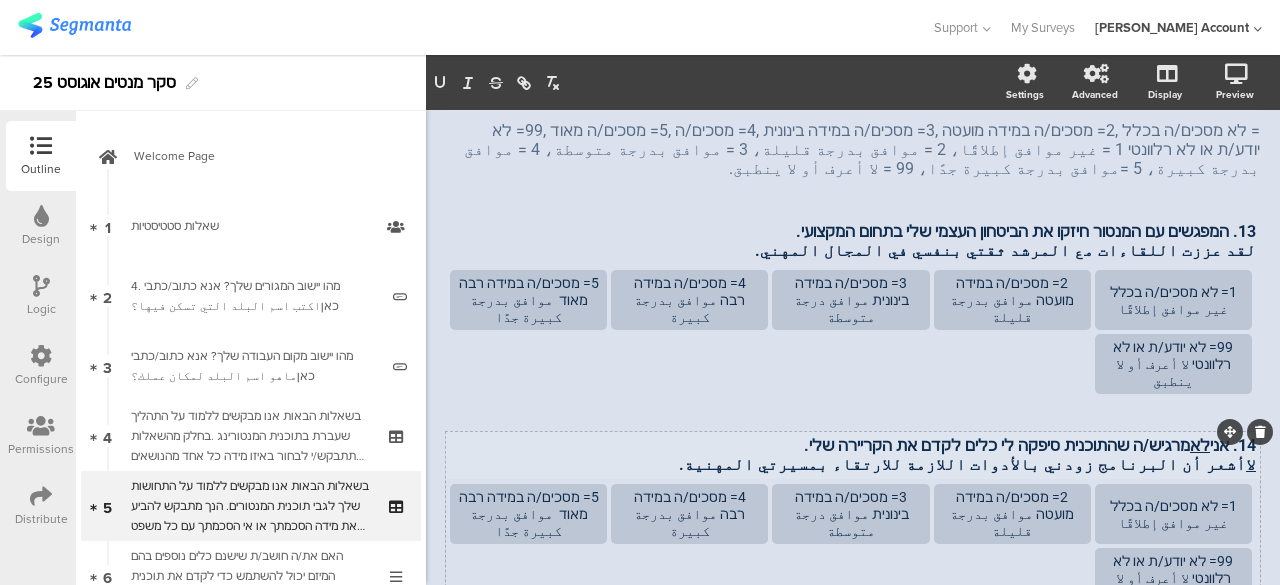 scroll, scrollTop: 400, scrollLeft: 0, axis: vertical 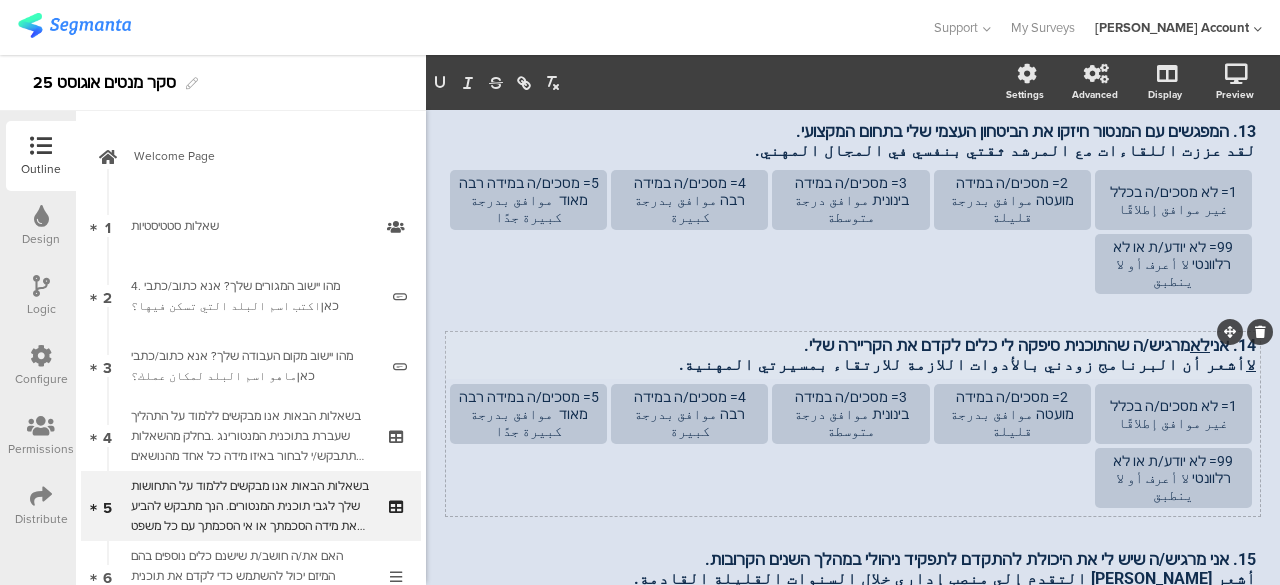 click on "14. אני  לא  מרגיש/ה שהתוכנית סיפקה לי כלים לקדם את הקריירה שלי. لا  أشعر أن البرنامج زودني بالأدوات اللازمة للارتقاء بمسيرتي المهنية.
14. אני  לא  מרגיש/ה שהתוכנית סיפקה לי כלים לקדם את הקריירה שלי. لا  أشعر أن البرنامج زودني بالأدوات اللازمة للارتقاء بمسيرتي المهنية.
14. אני  לא  מרגיש/ה שהתוכנית סיפקה לי כלים לקדם את הקריירה שלי. لا  أشعر أن البرنامج زودني بالأدوات اللازمة للارتقاء بمسيرتي المهنية." at bounding box center [853, 355] 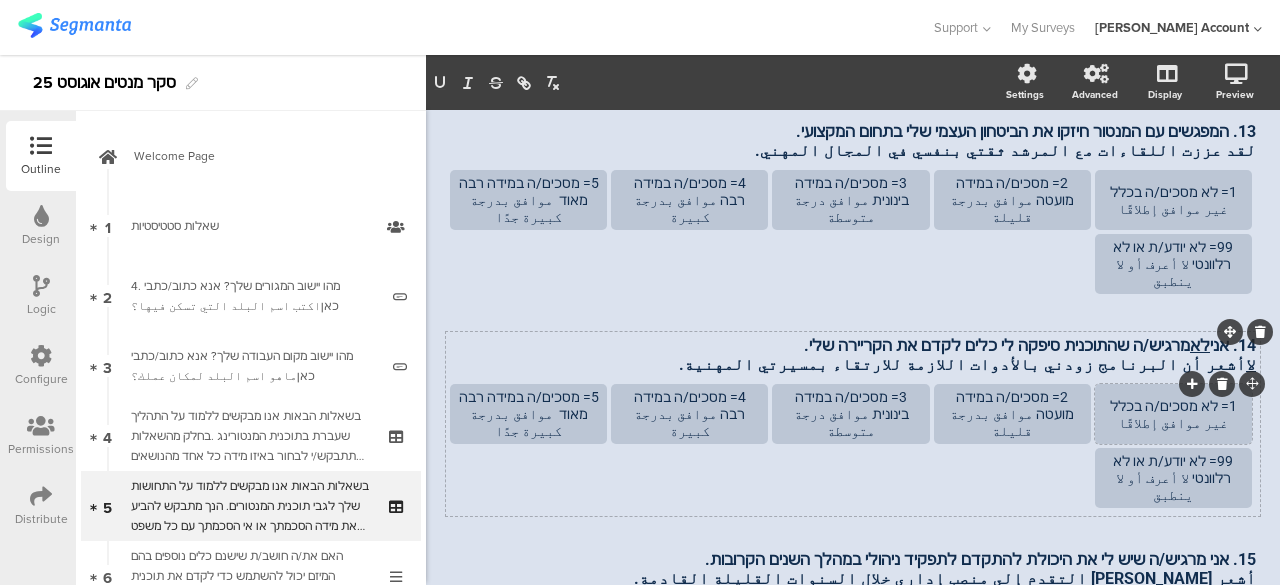 type 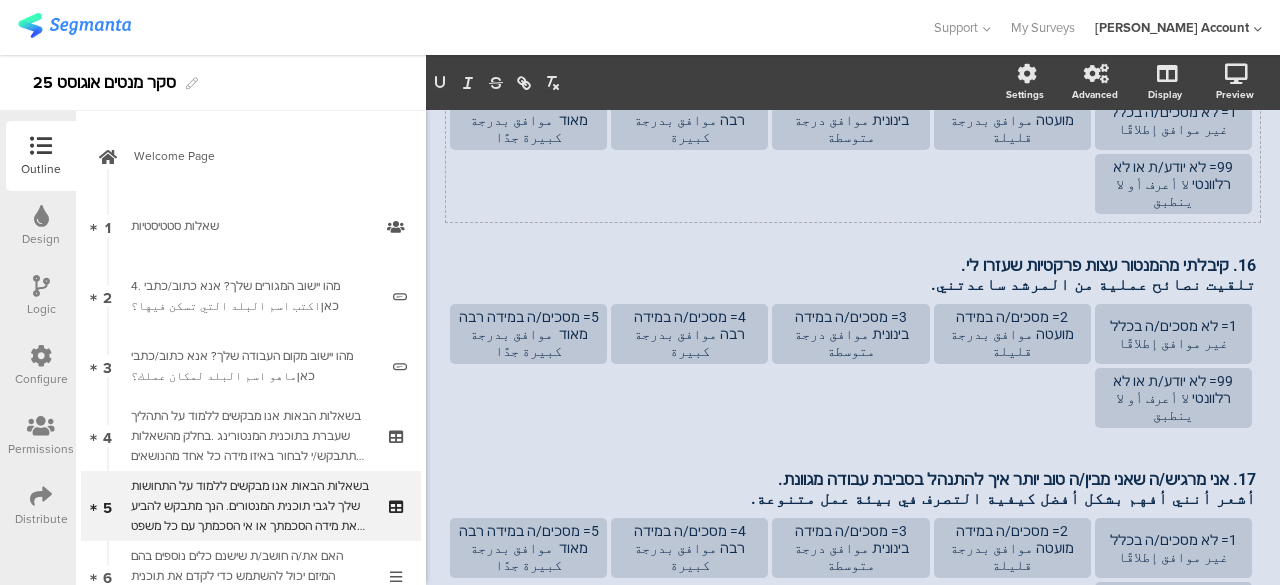 scroll, scrollTop: 912, scrollLeft: 0, axis: vertical 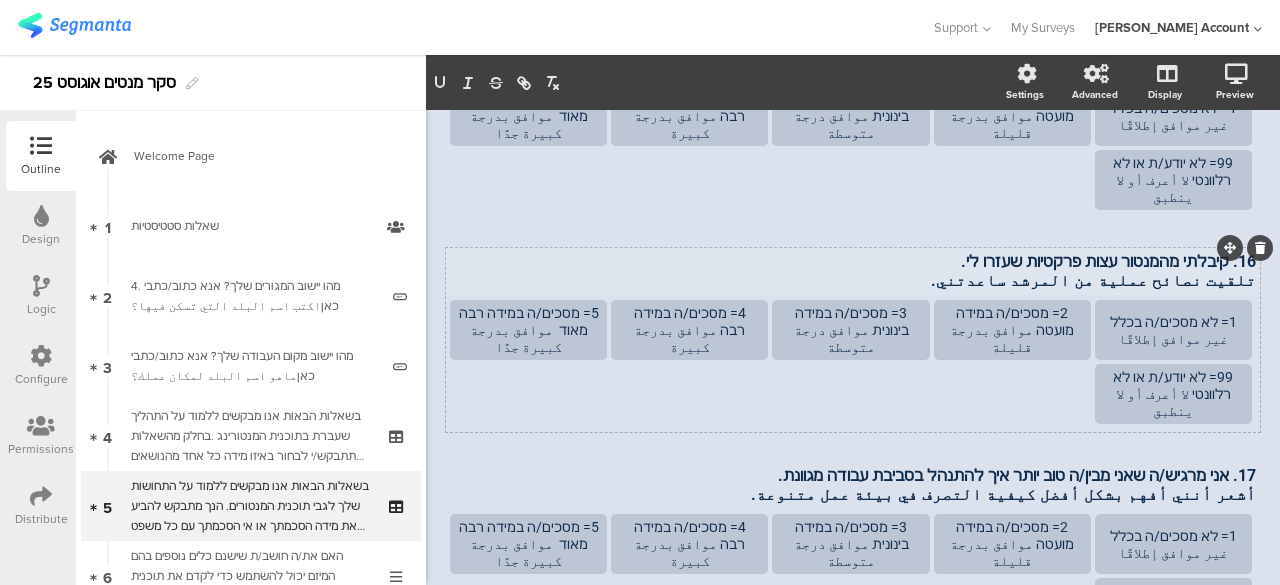click on "16. קיבלתי מהמנטור עצות פרקטיות שעזרו לי. تلقيت نصائح عملية من المرشد ساعدتني.
16. קיבלתי מהמנטור עצות פרקטיות שעזרו לי. تلقيت نصائح عملية من المرشد ساعدتني." at bounding box center [853, 271] 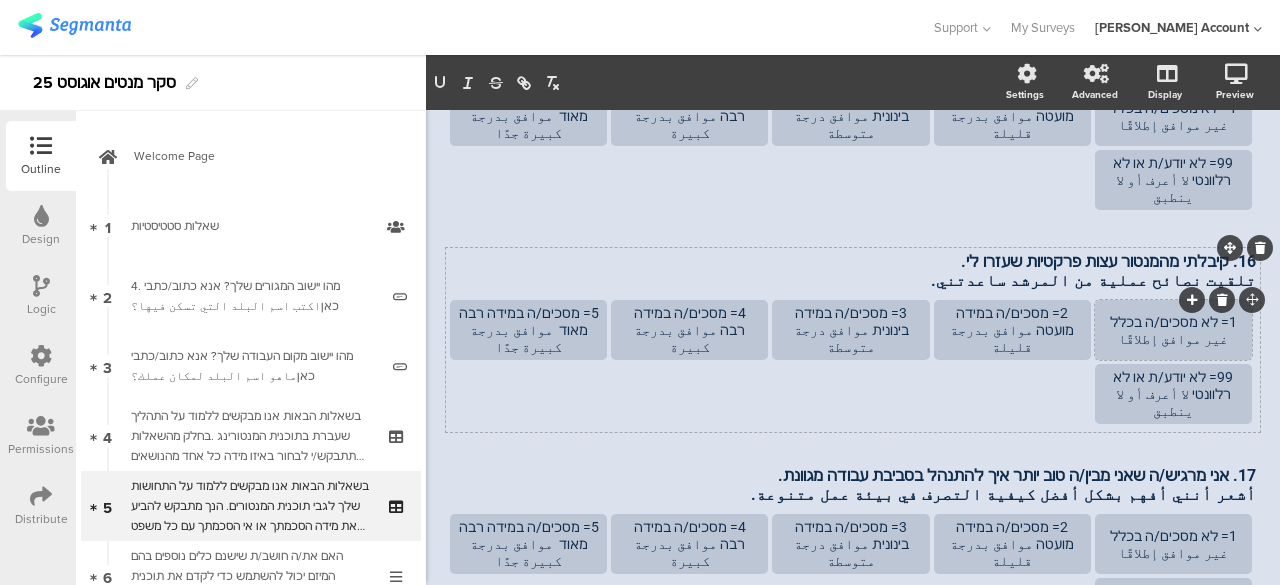type 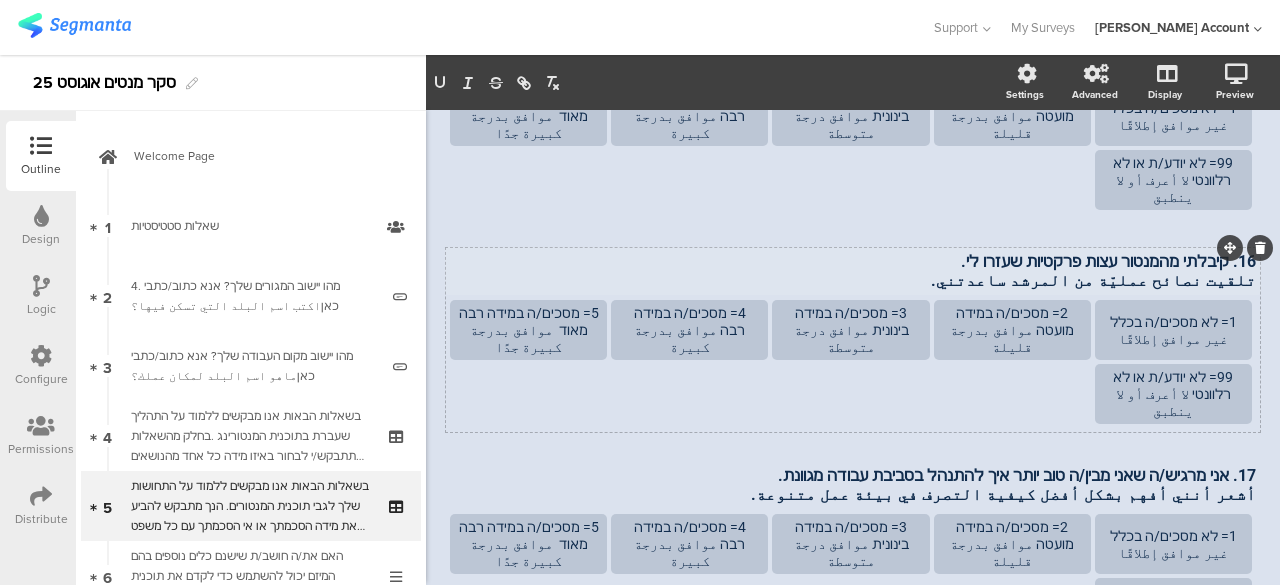 click on "تلقيت نصائح عمليّة من المرشد ساعدتني." at bounding box center [853, 280] 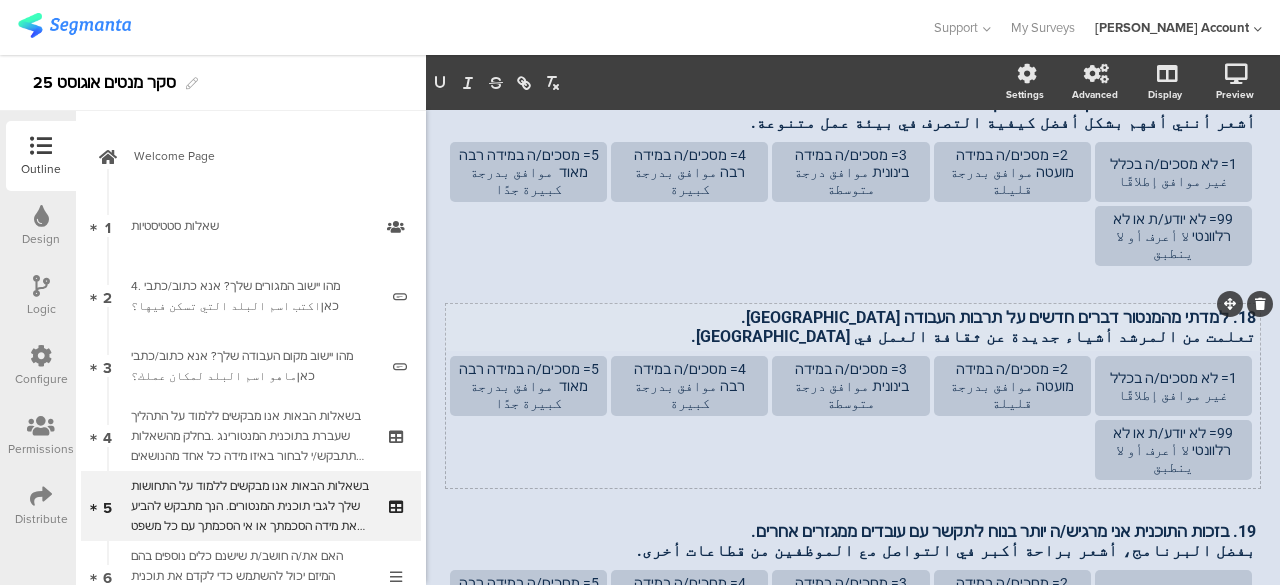 scroll, scrollTop: 1316, scrollLeft: 0, axis: vertical 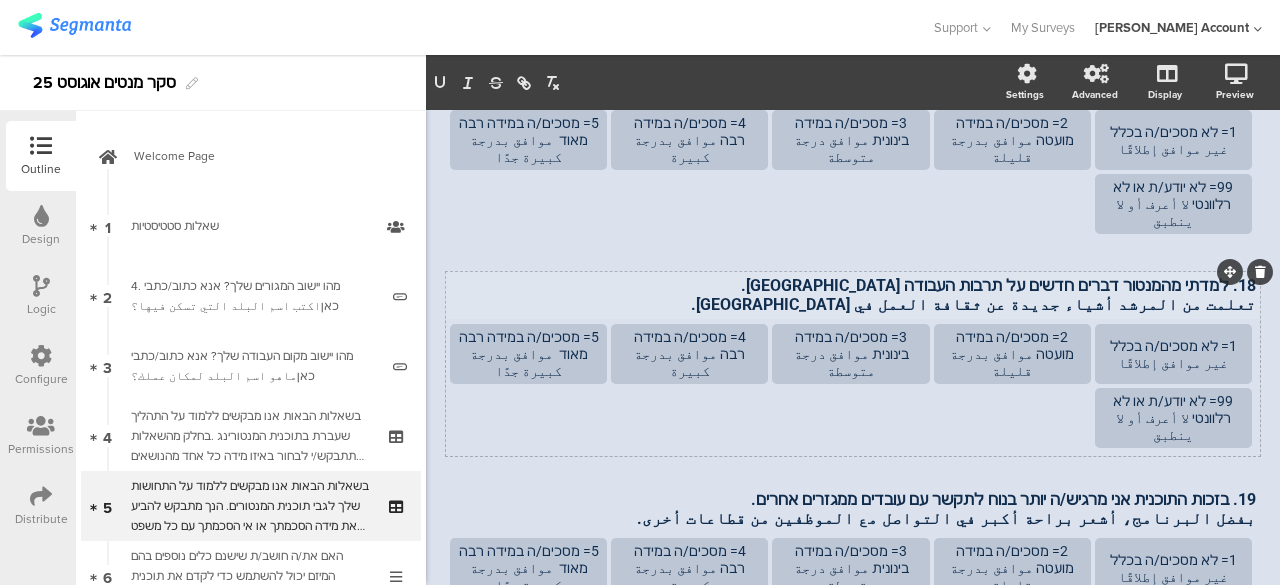 click on "18. למדתי מהמנטור דברים חדשים על תרבות העבודה בישראל. تعلمت من المرشد أشياء جديدة عن ثقافة العمل في إسرائيل.
18. למדתי מהמנטור דברים חדשים על תרבות העבודה בישראל. تعلمت من المرشد أشياء جديدة عن ثقافة العمل في إسرائيل.
18. למדתי מהמנטור דברים חדשים על תרבות העבודה בישראל. تعلمت من المرشد أشياء جديدة عن ثقافة العمل في إسرائيل." at bounding box center [853, 295] 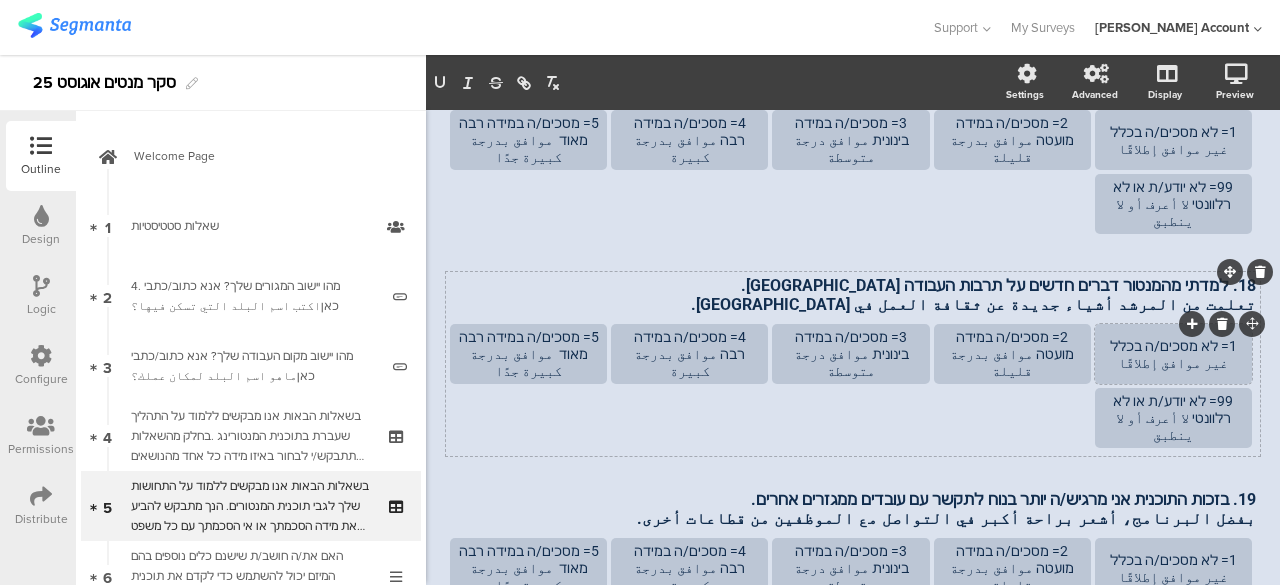 type 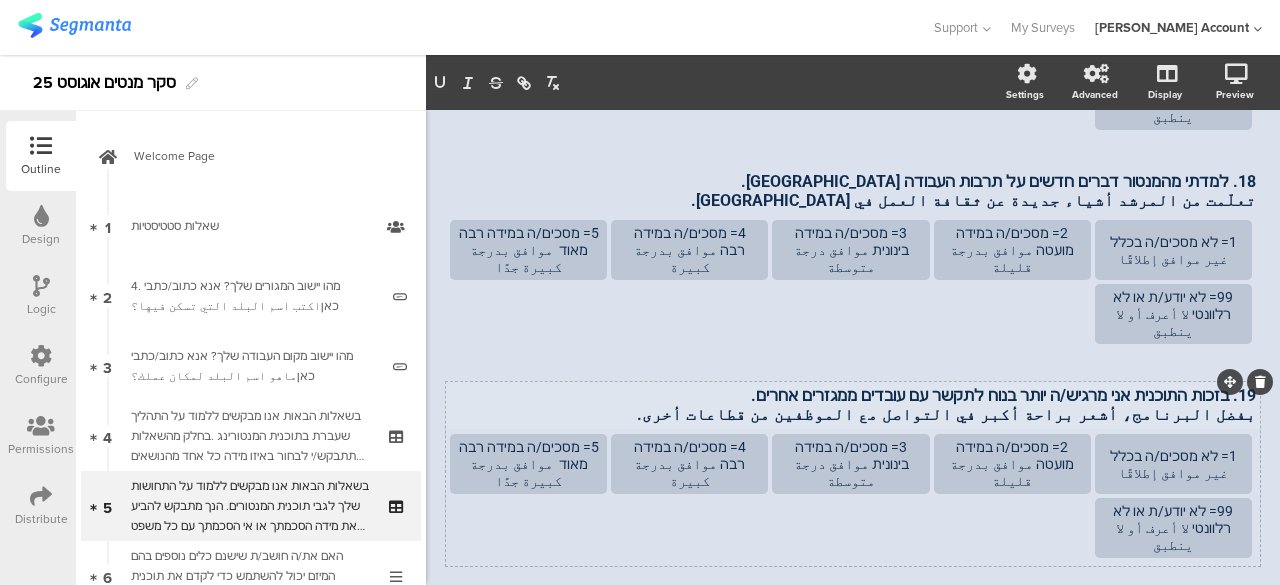 scroll, scrollTop: 1520, scrollLeft: 0, axis: vertical 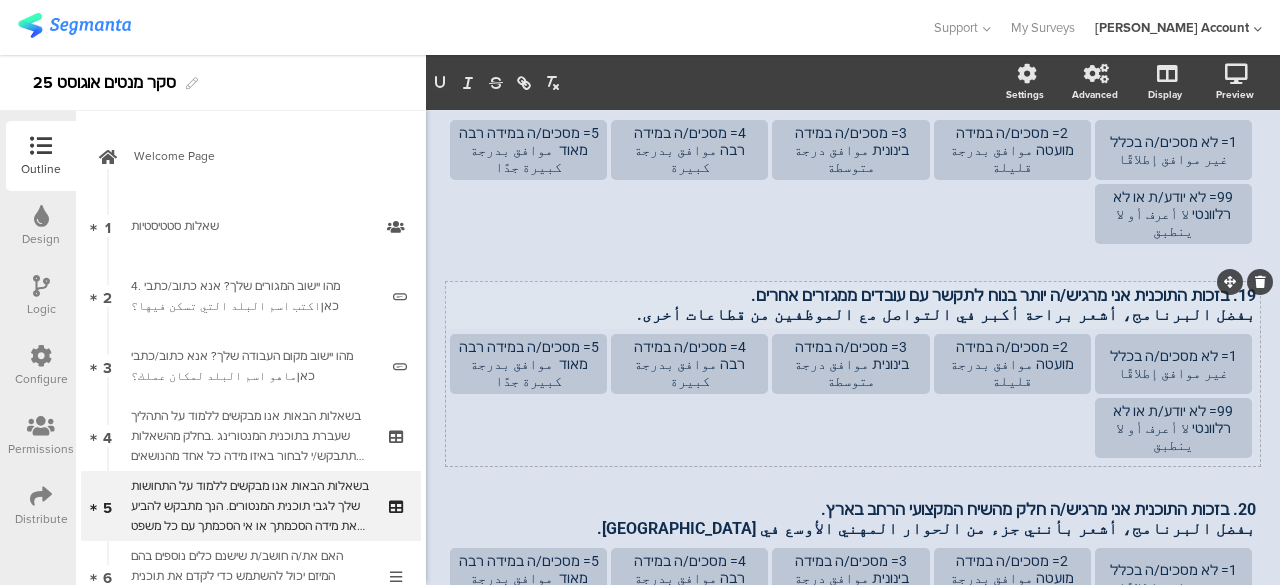 click on "19. בזכות התוכנית אני מרגיש/ה יותר בנוח לתקשר עם עובדים ממגזרים אחרים. بفضل البرنامج، أشعر براحة أكبر في التواصل مع الموظفين من قطاعات أخرى.
19. בזכות התוכנית אני מרגיש/ה יותר בנוח לתקשר עם עובדים ממגזרים אחרים. بفضل البرنامج، أشعر براحة أكبر في التواصل مع الموظفين من قطاعات أخرى." at bounding box center (853, 305) 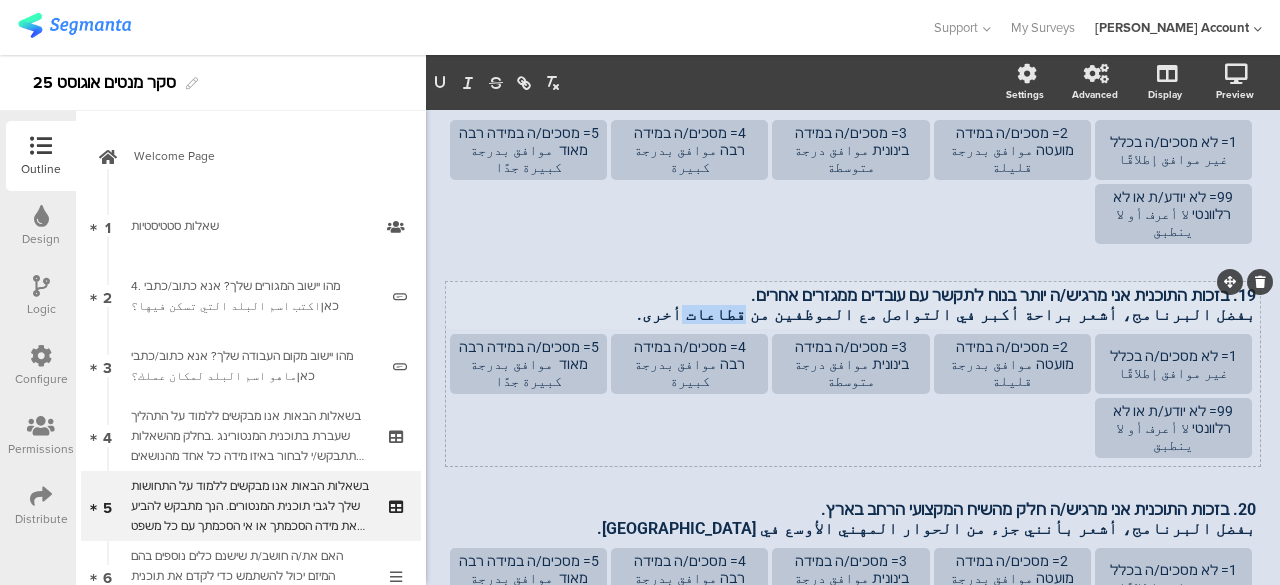 click on "بفضل البرنامج، أشعر براحة أكبر في التواصل مع الموظفين من قطاعات أخرى." at bounding box center (853, 314) 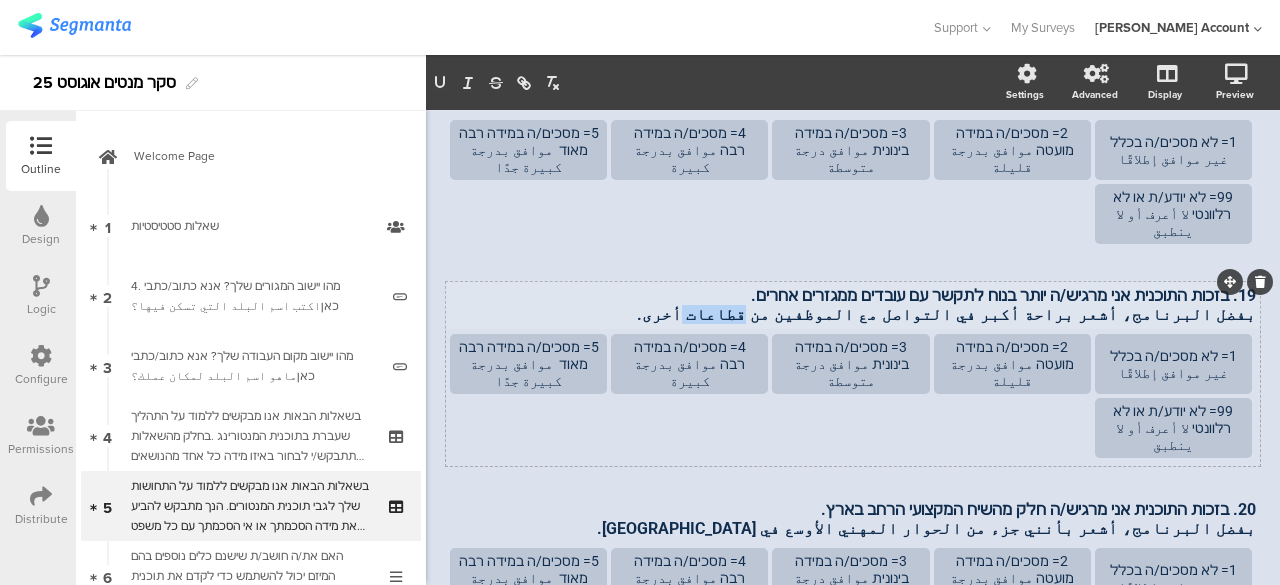 type 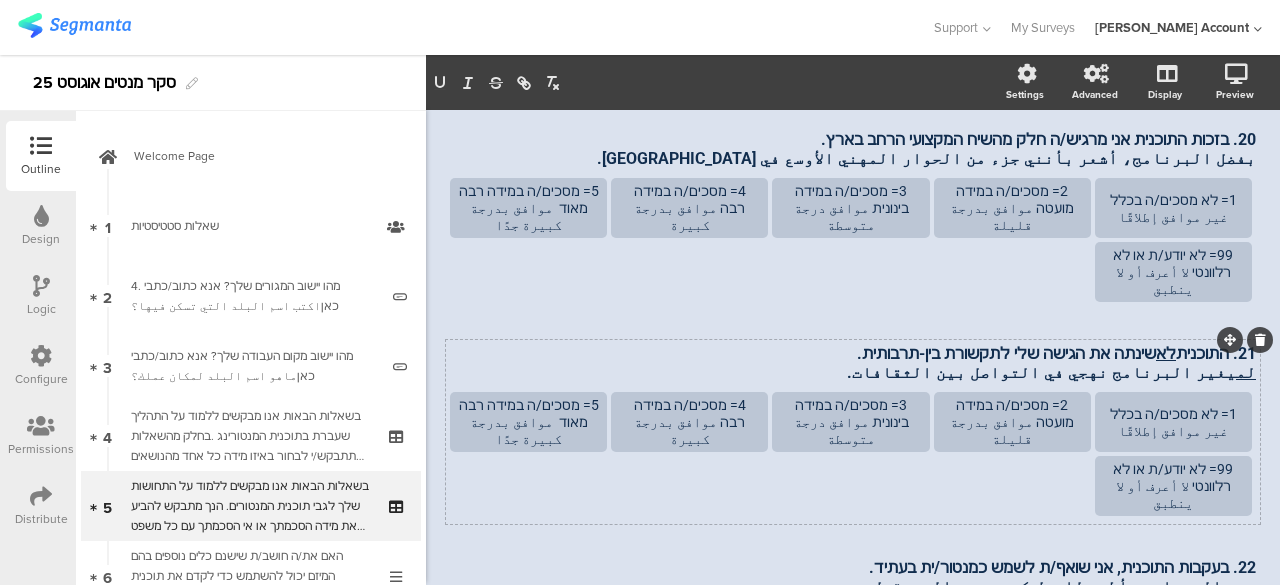 scroll, scrollTop: 1924, scrollLeft: 0, axis: vertical 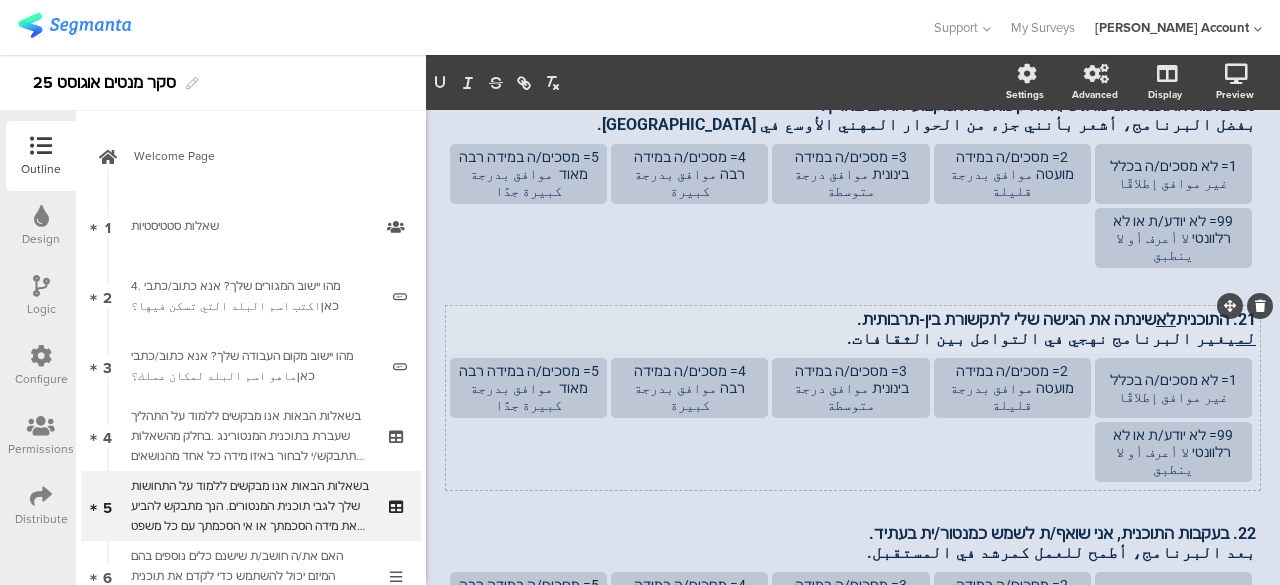click on "21. התוכנית  לא  שינתה את הגישה שלי לתקשורת בין-תרבותית. لم  يغير البرنامج نهجي في التواصل بين الثقافات.
21. התוכנית  לא  שינתה את הגישה שלי לתקשורת בין-תרבותית. لم  يغير البرنامج نهجي في التواصل بين الثقافات.
21. התוכנית  לא  שינתה את הגישה שלי לתקשורת בין-תרבותית. لم  يغير البرنامج نهجي في التواصل بين الثقافات." at bounding box center (853, 329) 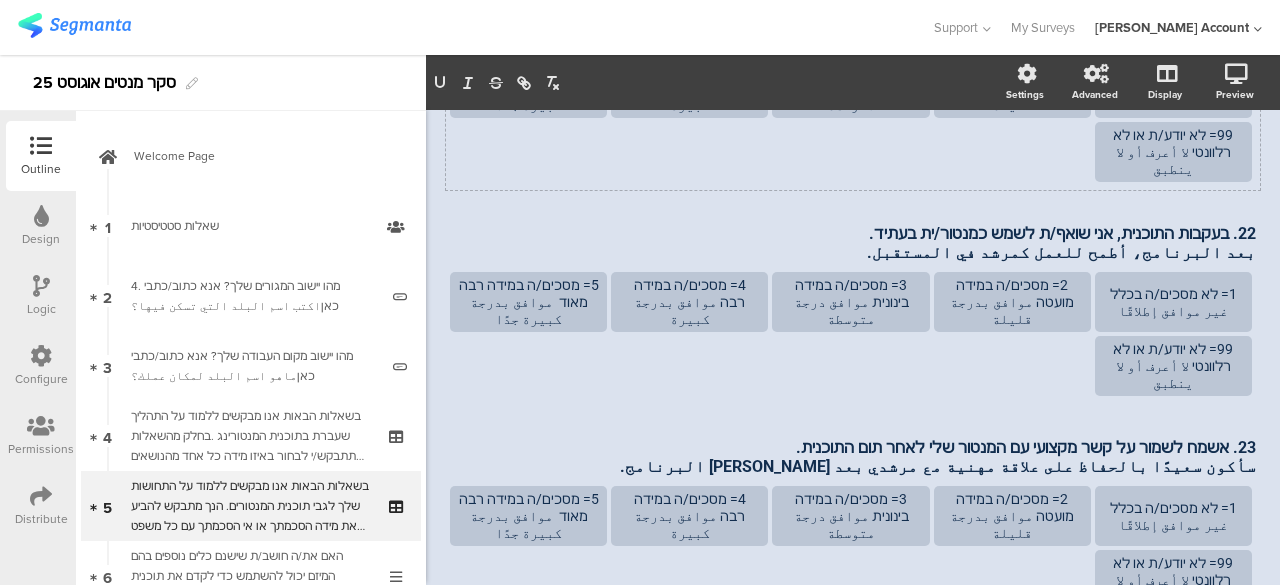scroll, scrollTop: 2228, scrollLeft: 0, axis: vertical 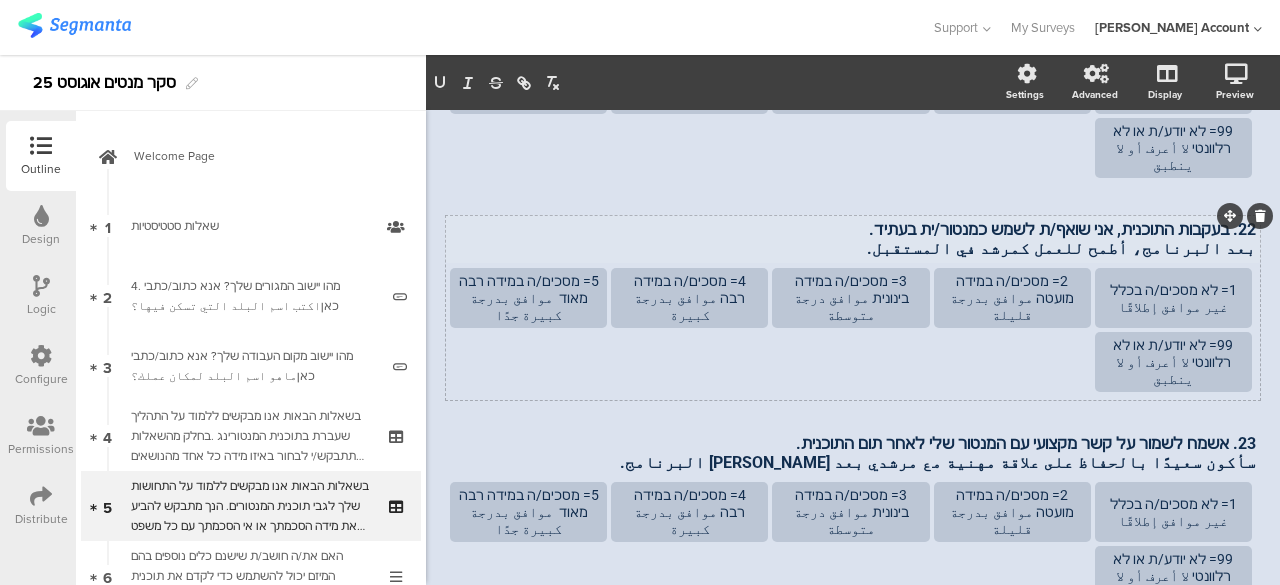 click on "22. בעקבות התוכנית, אני שואף/ת לשמש כמנטור/ית בעתיד. بعد البرنامج، أطمح للعمل كمرشد في المستقبل.
22. בעקבות התוכנית, אני שואף/ת לשמש כמנטור/ית בעתיד. بعد البرنامج، أطمح للعمل كمرشد في المستقبل." at bounding box center [853, 239] 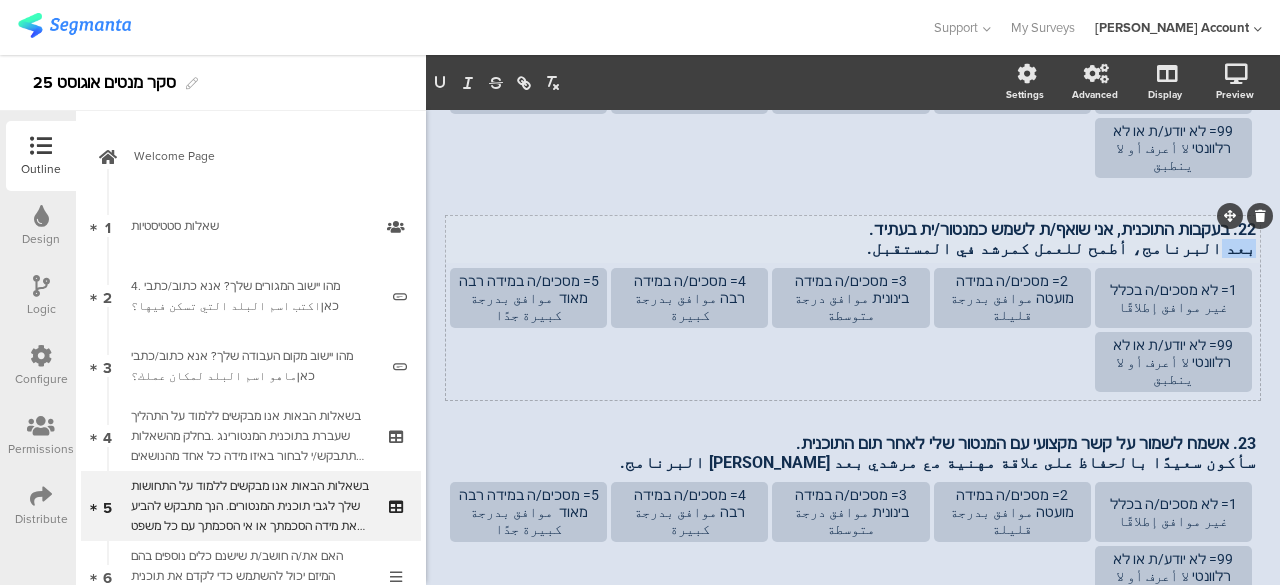 click on "بعد البرنامج، أطمح للعمل كمرشد في المستقبل." at bounding box center [853, 248] 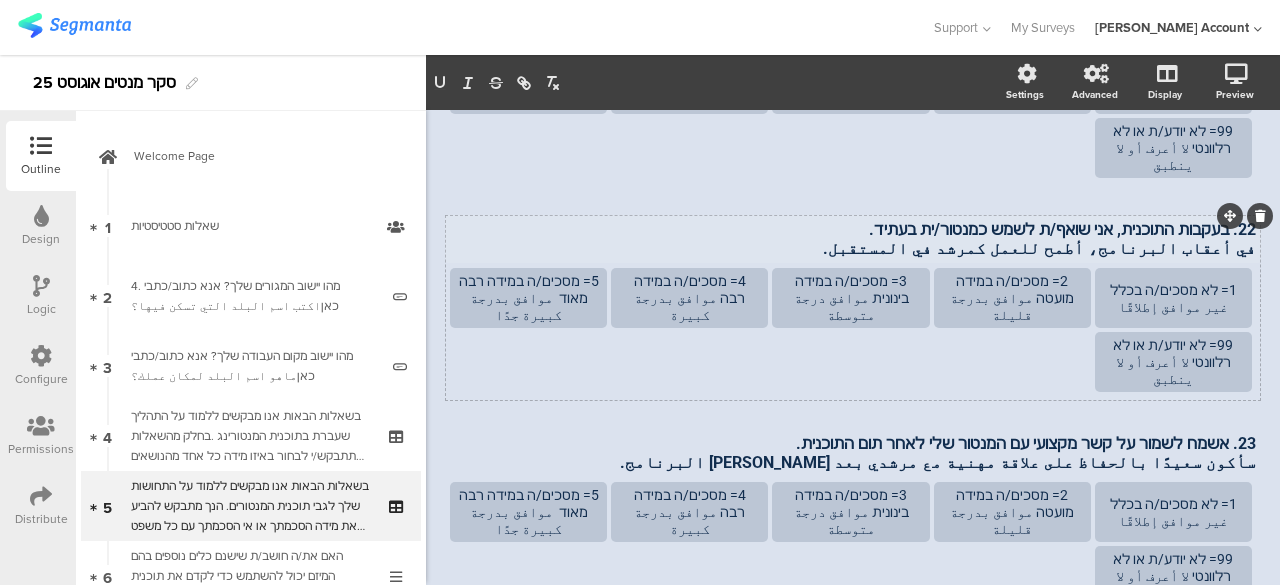 click on "في أعقاب البرنامج، أطمح للعمل كمرشد في المستقبل." at bounding box center (853, 248) 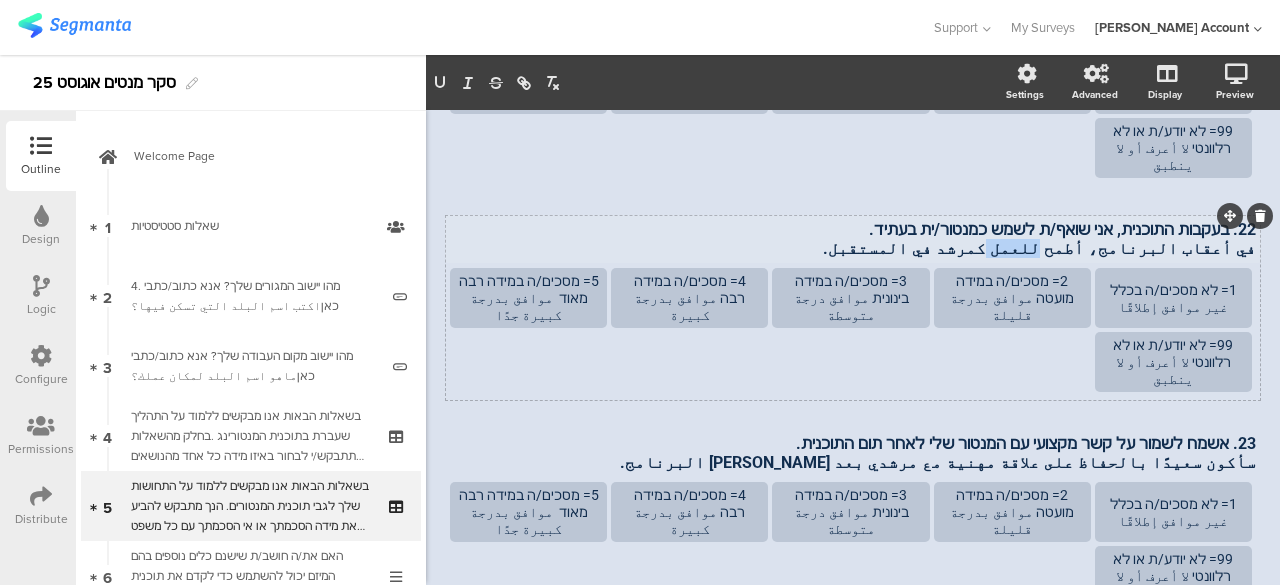 click on "في أعقاب البرنامج، أطمح للعمل كمرشد في المستقبل." at bounding box center (853, 248) 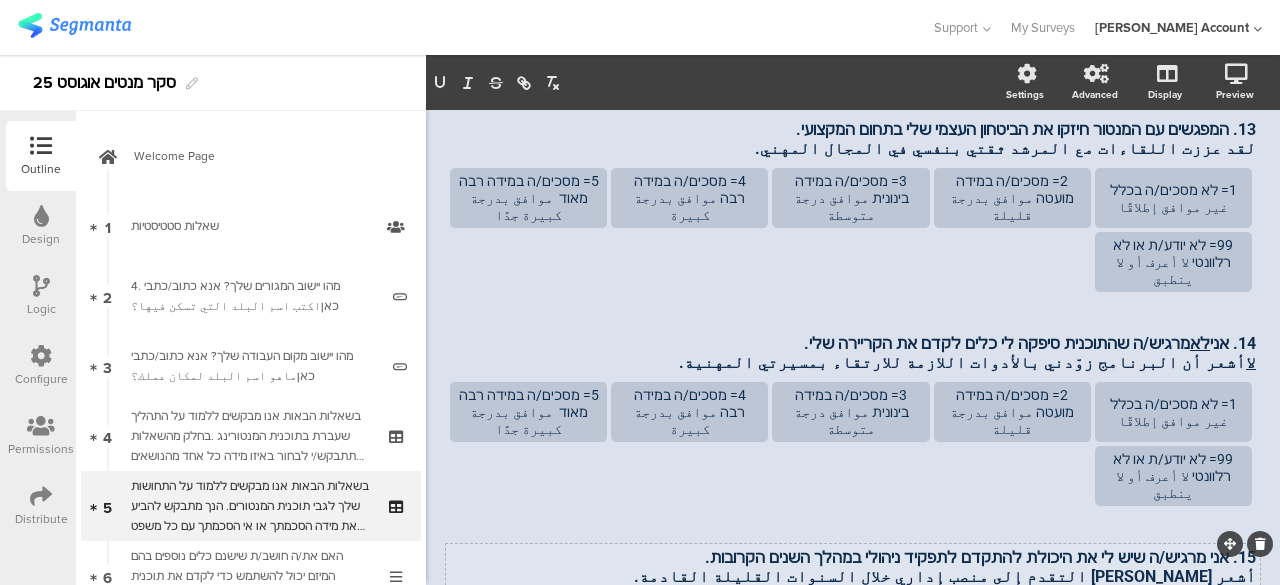 scroll, scrollTop: 0, scrollLeft: 0, axis: both 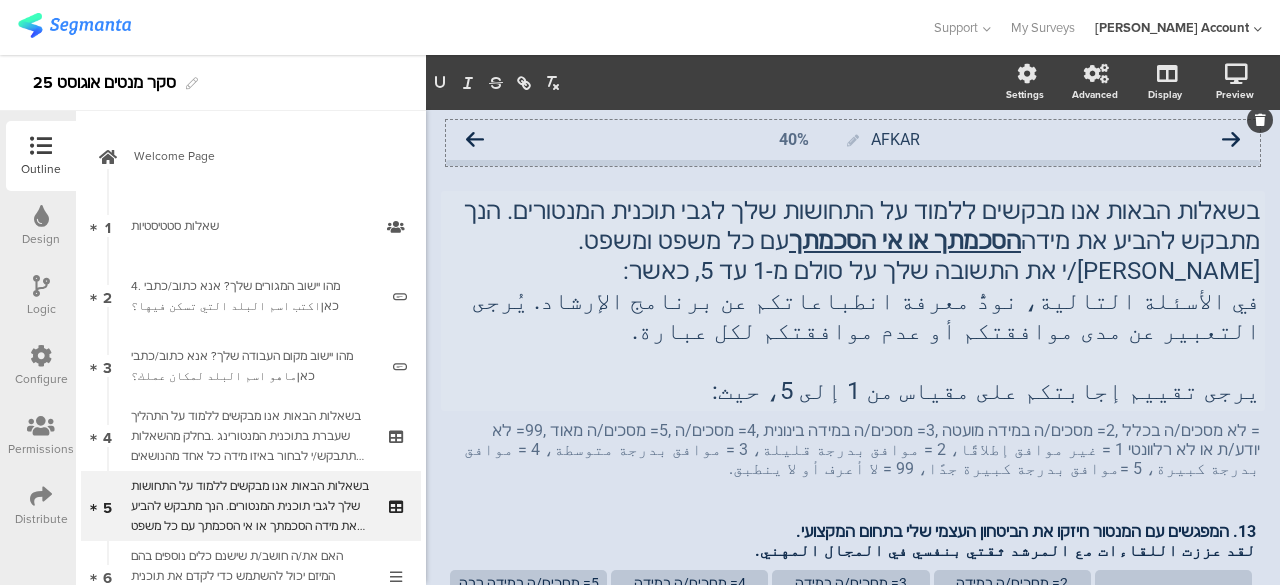 click 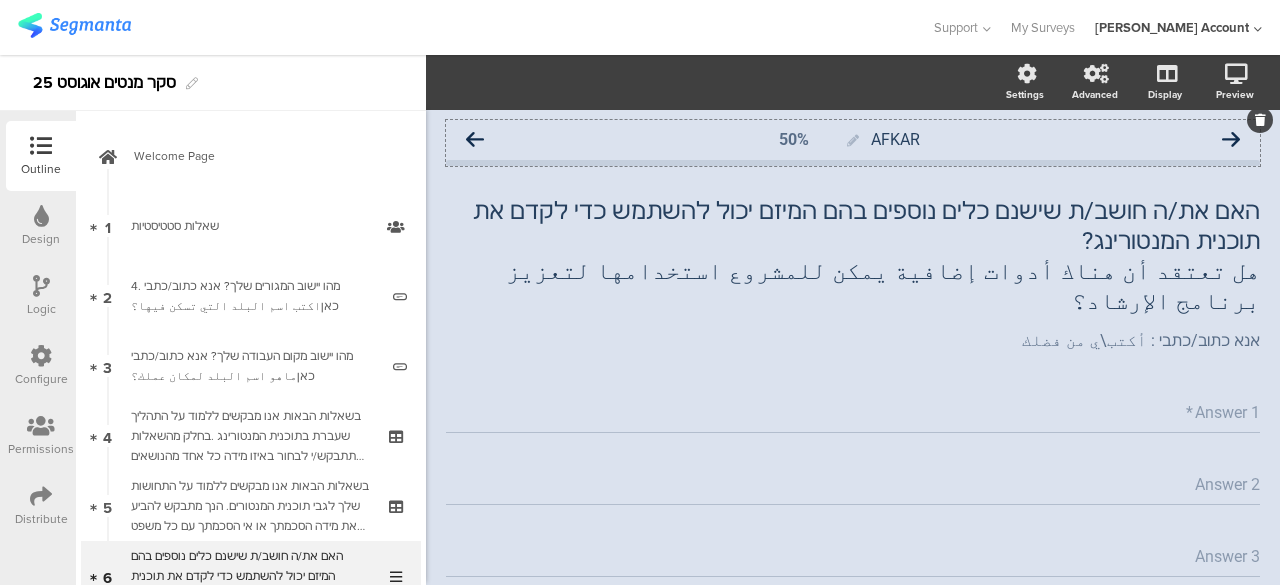click 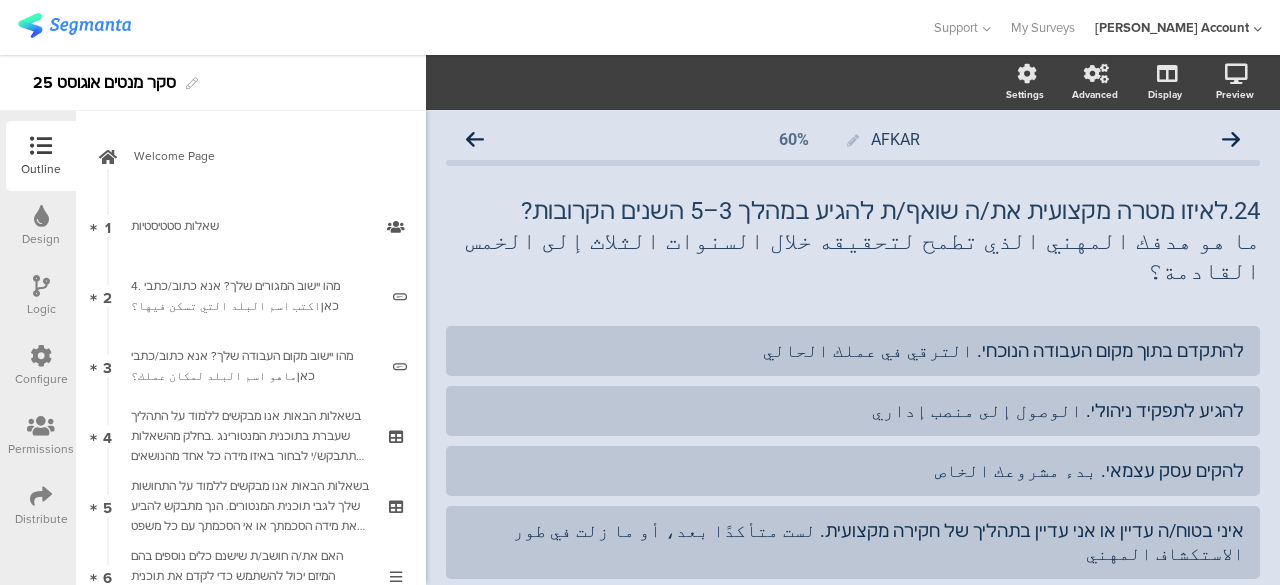 scroll, scrollTop: 100, scrollLeft: 0, axis: vertical 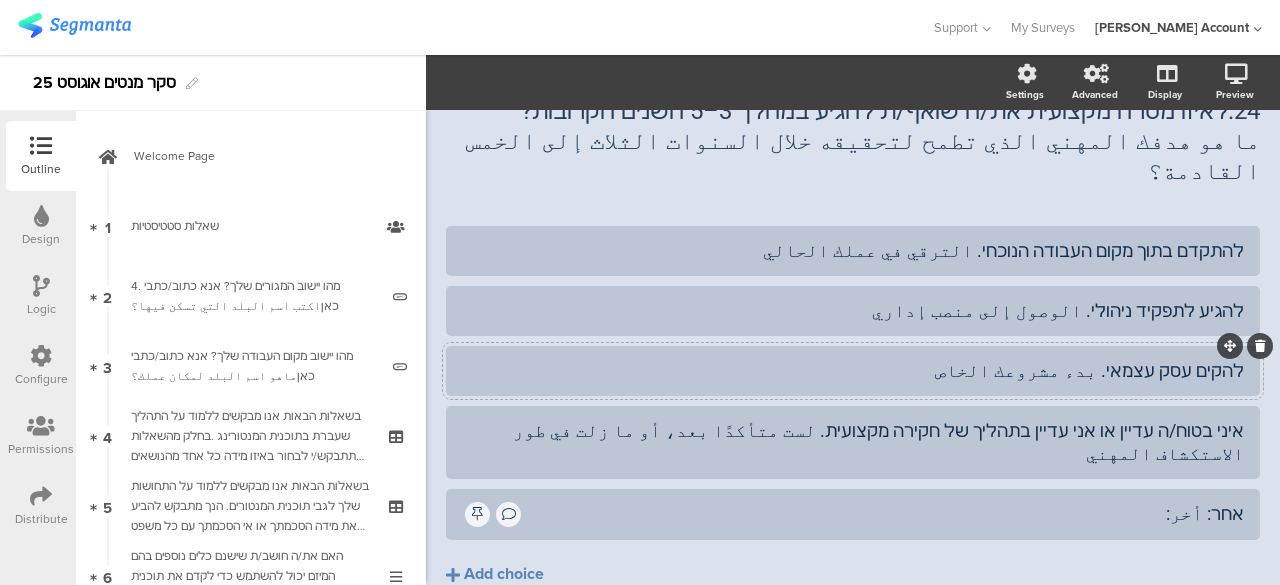 click on "להקים עסק עצמאי. بدء مشروعك الخاص" 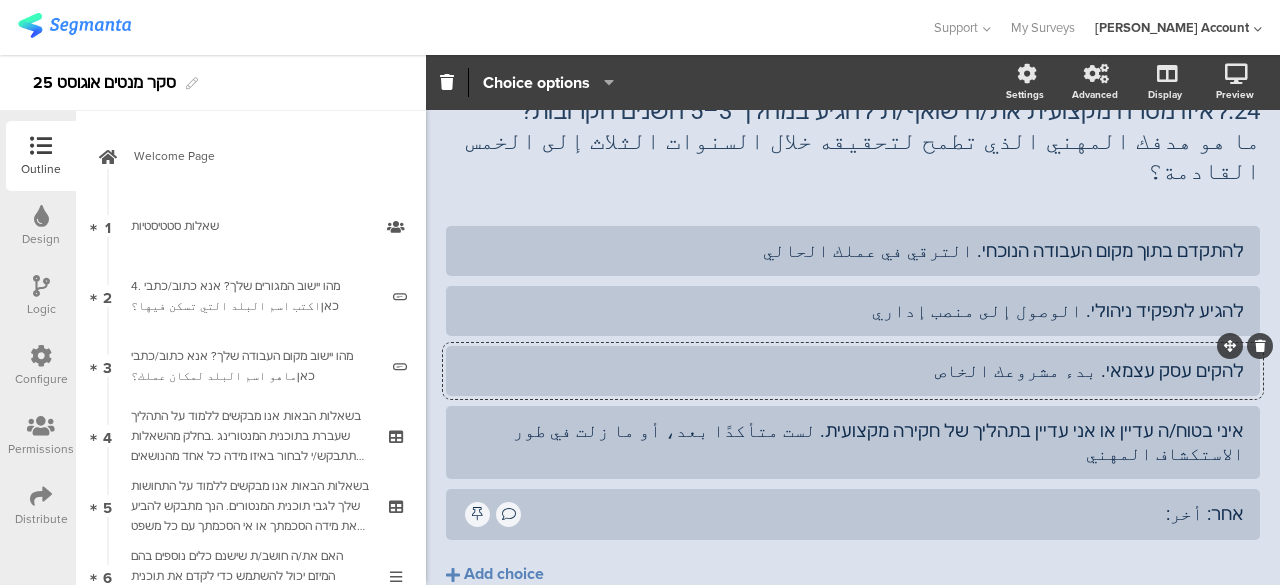click on "להקים עסק עצמאי. بدء مشروعك الخاص" 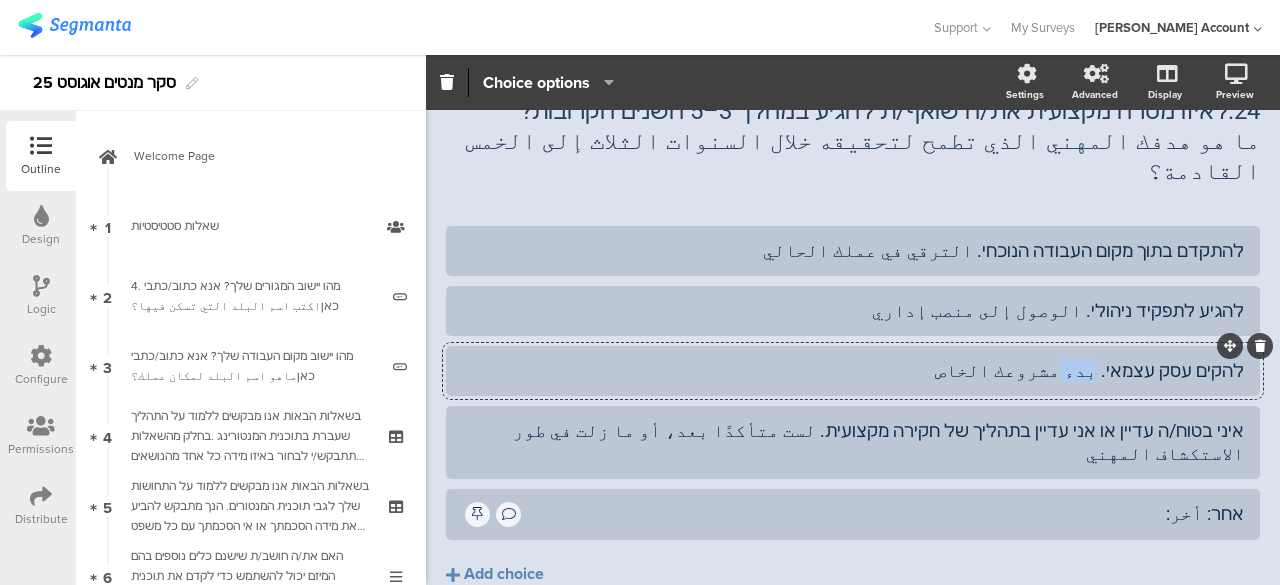 click on "להקים עסק עצמאי. بدء مشروعك الخاص" 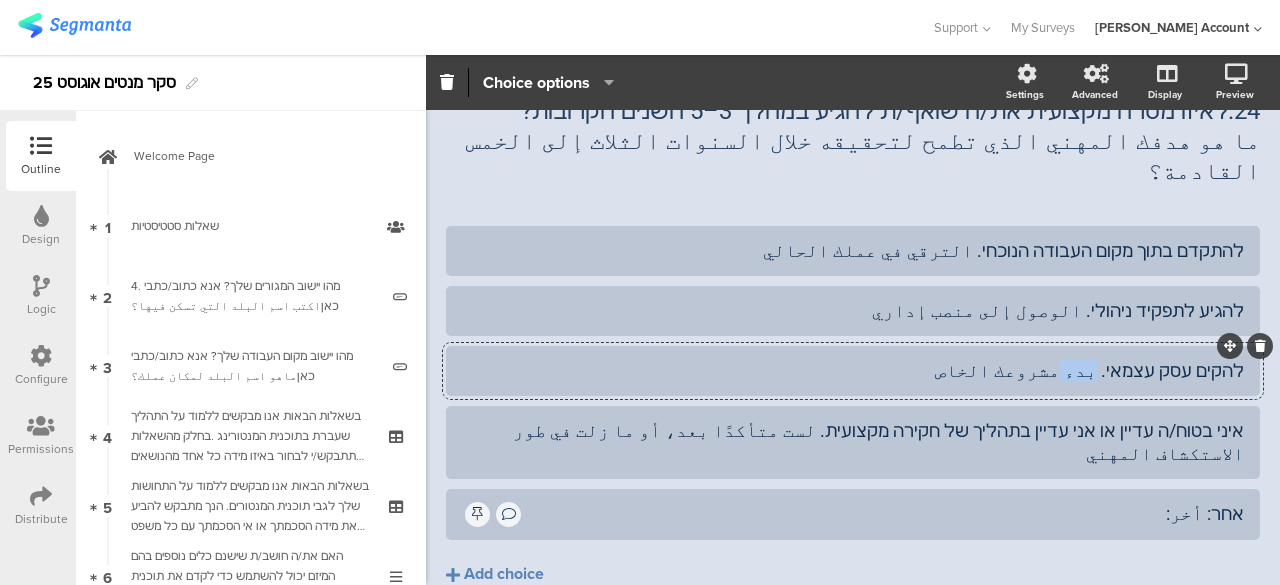 type 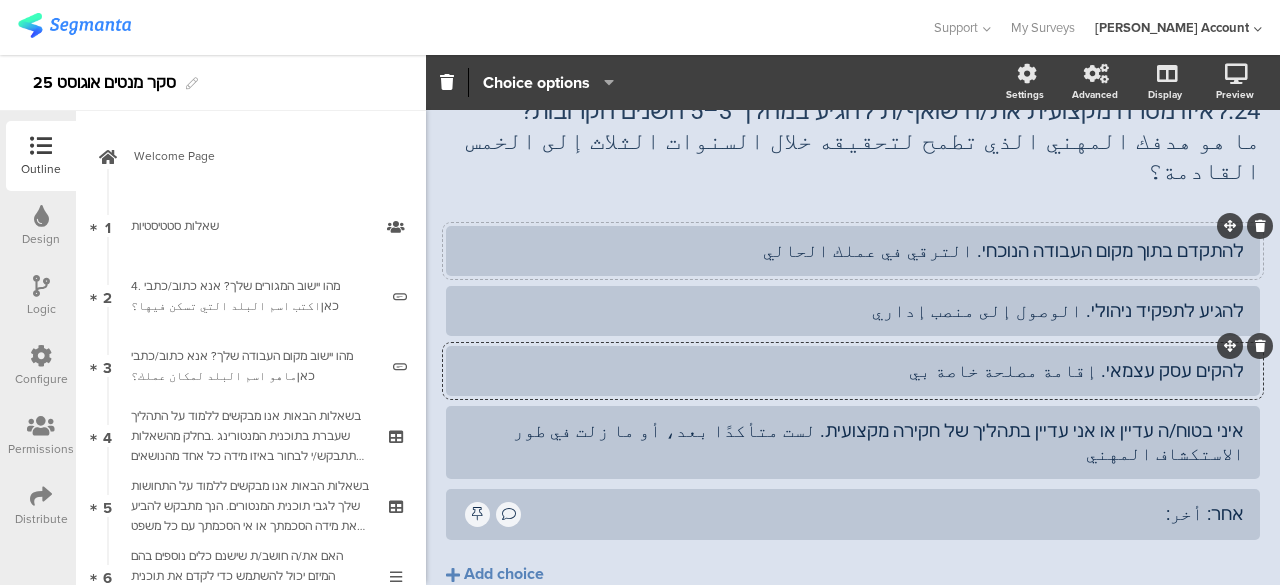 click on "להתקדם בתוך מקום העבודה הנוכחי. الترقي في عملك الحالي" 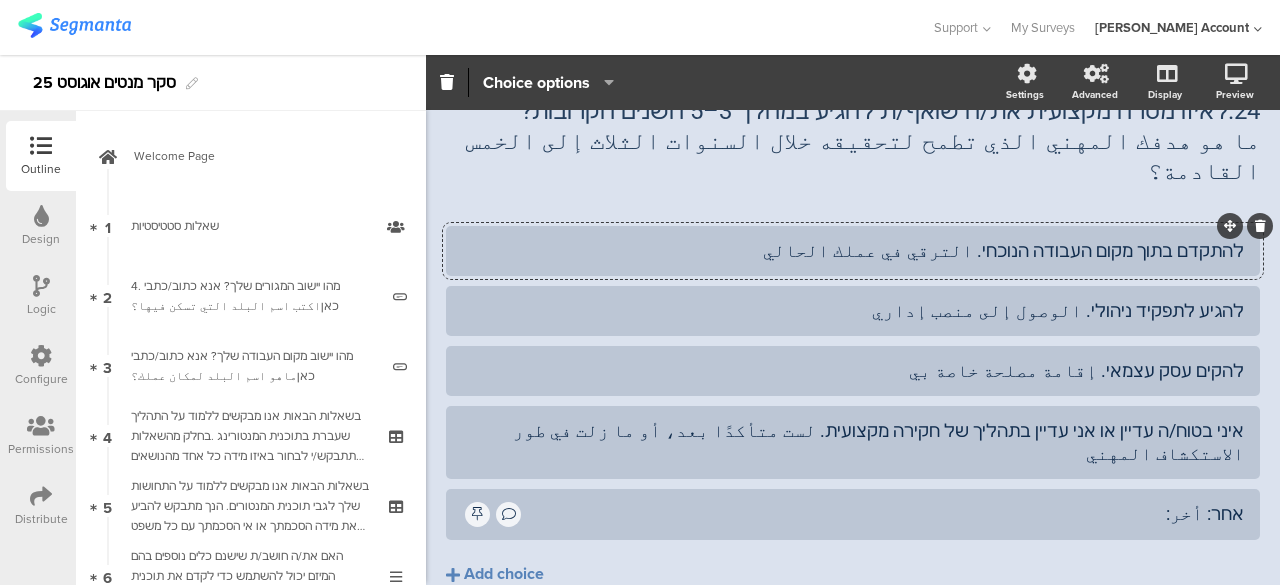 click on "להתקדם בתוך מקום העבודה הנוכחי. الترقي في عملك الحالي" 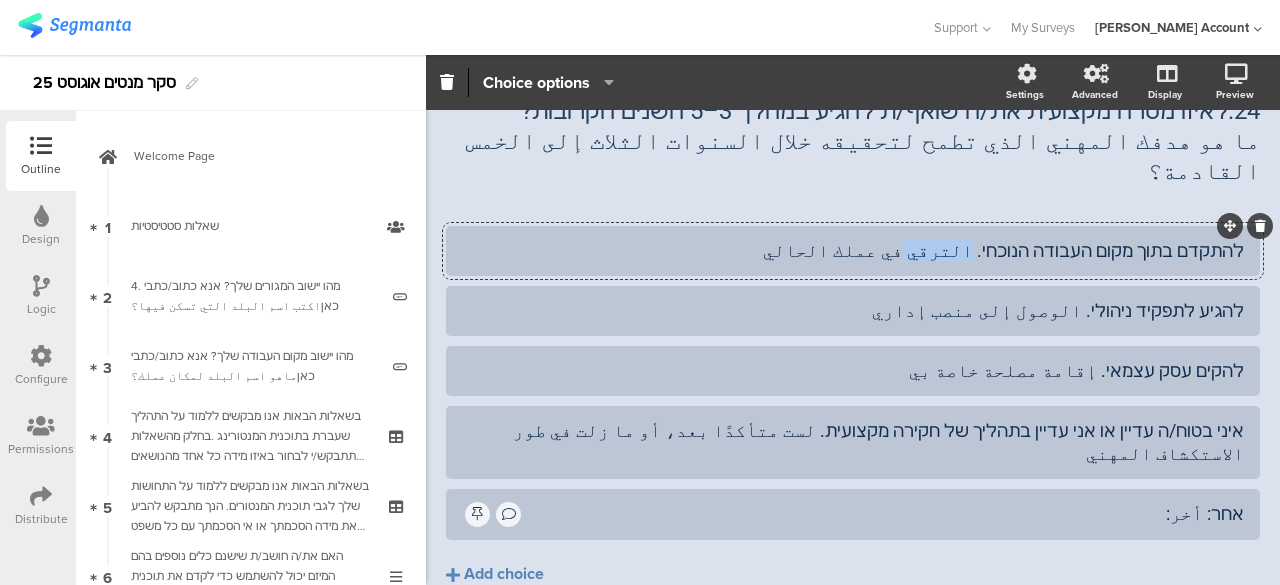 click on "להתקדם בתוך מקום העבודה הנוכחי. الترقي في عملك الحالي" 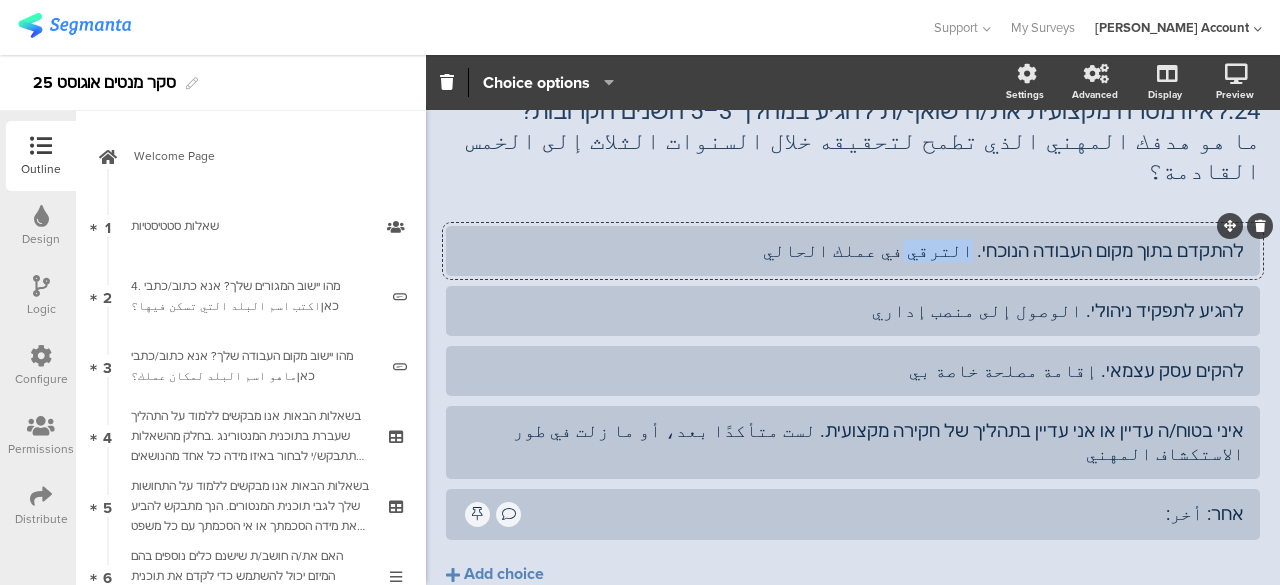 click on "להתקדם בתוך מקום העבודה הנוכחי. الترقي في عملك الحالي" 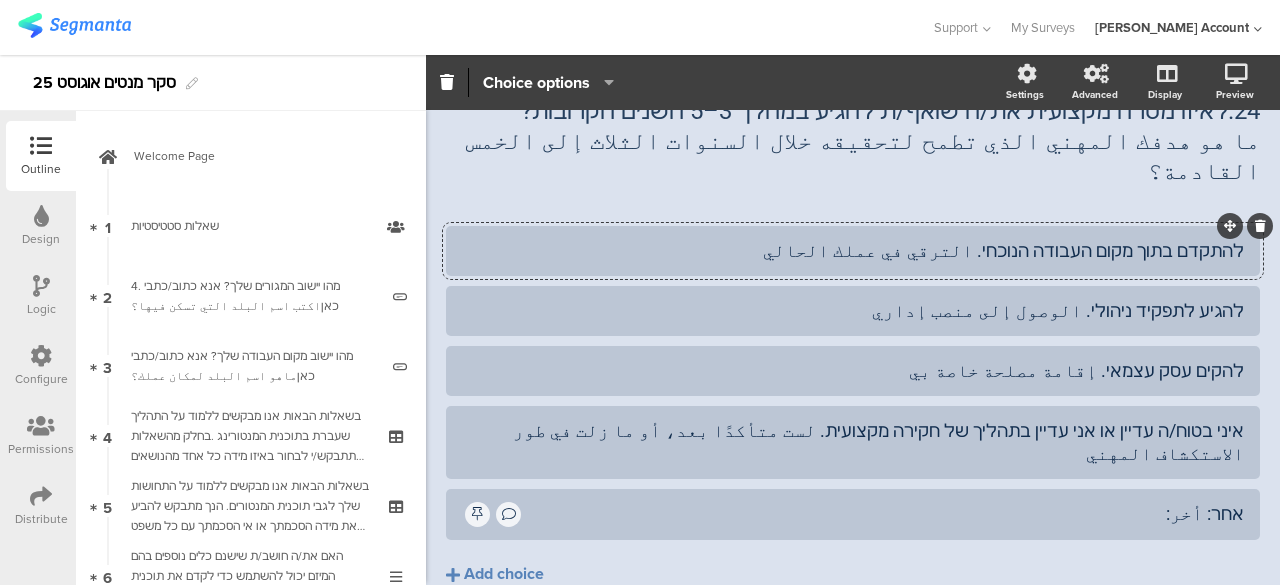 click on "להתקדם בתוך מקום העבודה הנוכחי. الترقي في عملك الحالي" 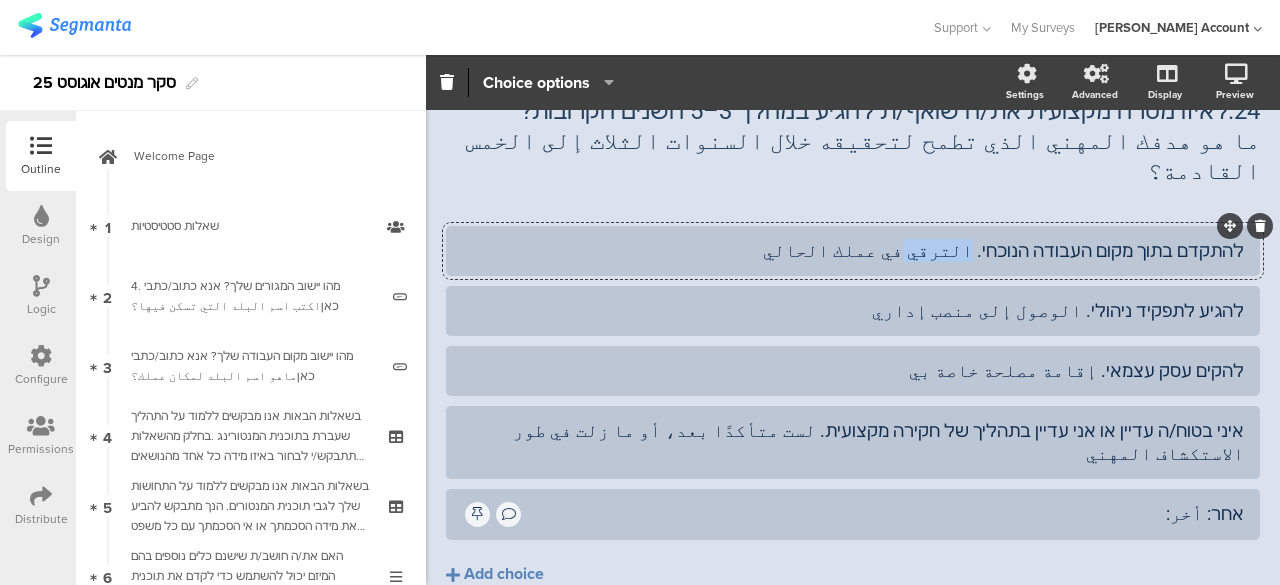 click on "להתקדם בתוך מקום העבודה הנוכחי. الترقي في عملك الحالي" 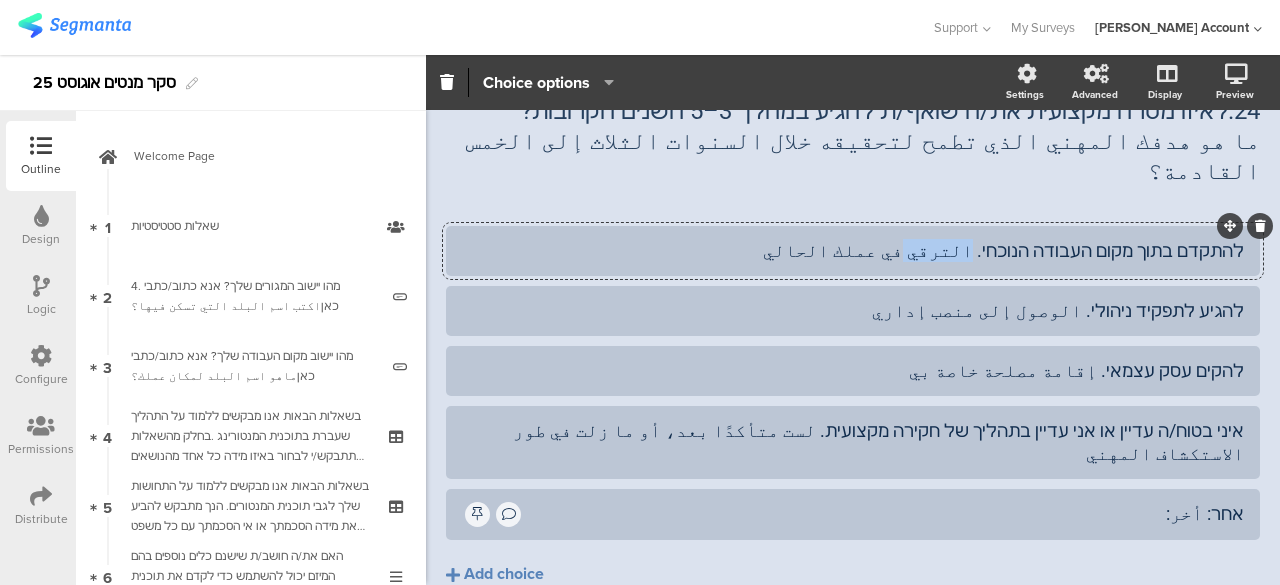 type 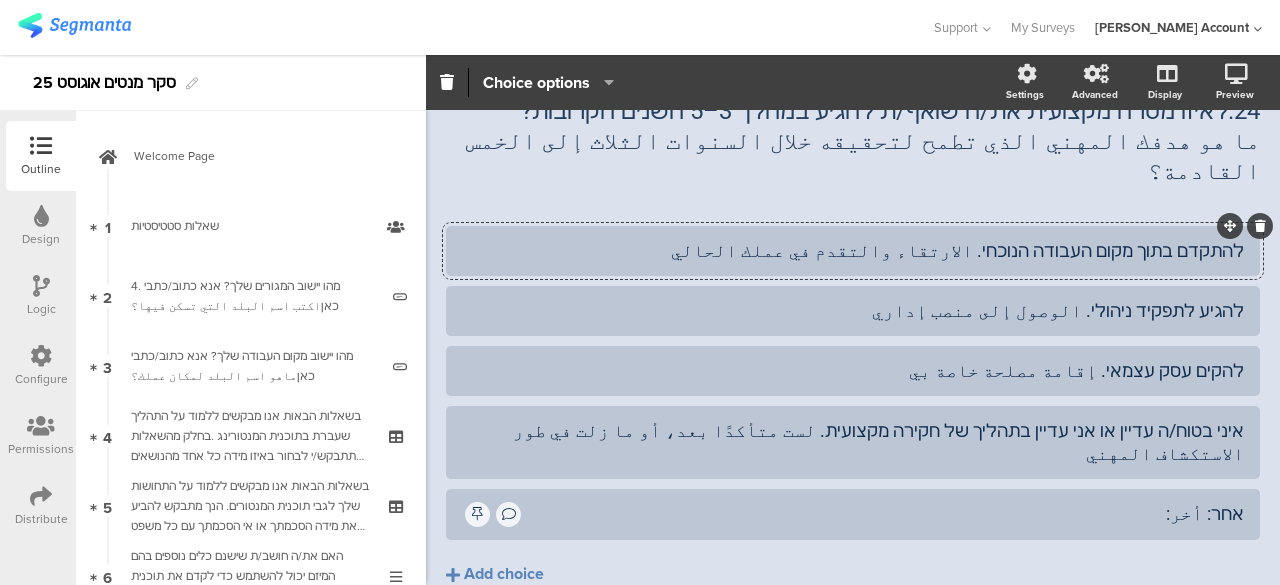 click on "להתקדם בתוך מקום העבודה הנוכחי. الارتقاء والتقدم في عملك الحالي" 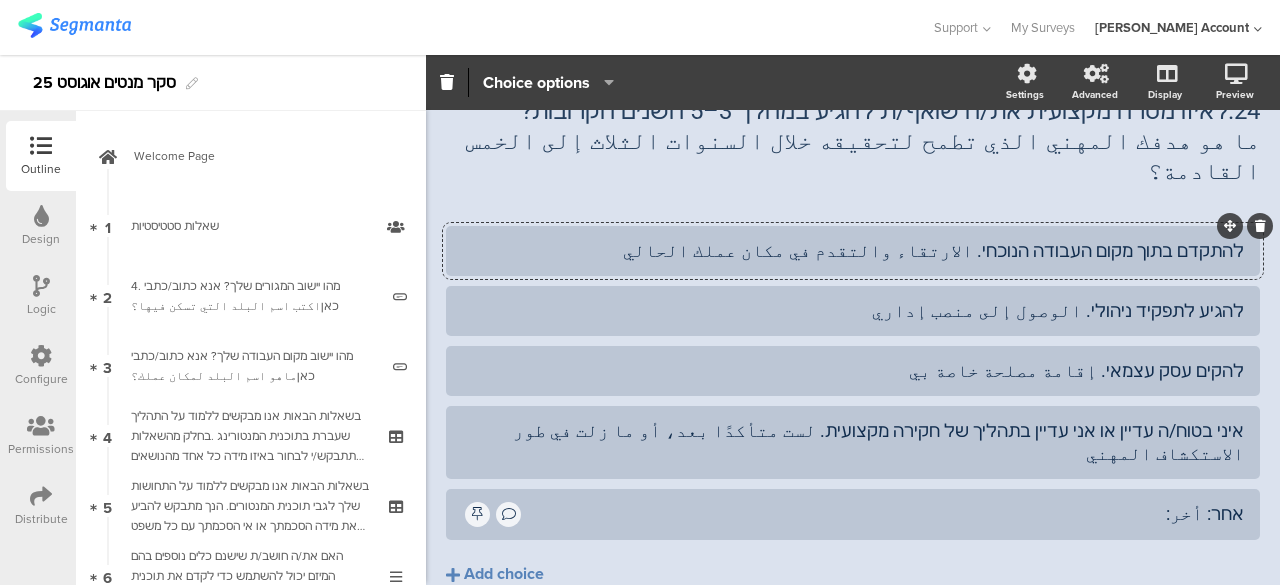 click on "להתקדם בתוך מקום העבודה הנוכחי. الارتقاء والتقدم في مكان عملك الحالي" 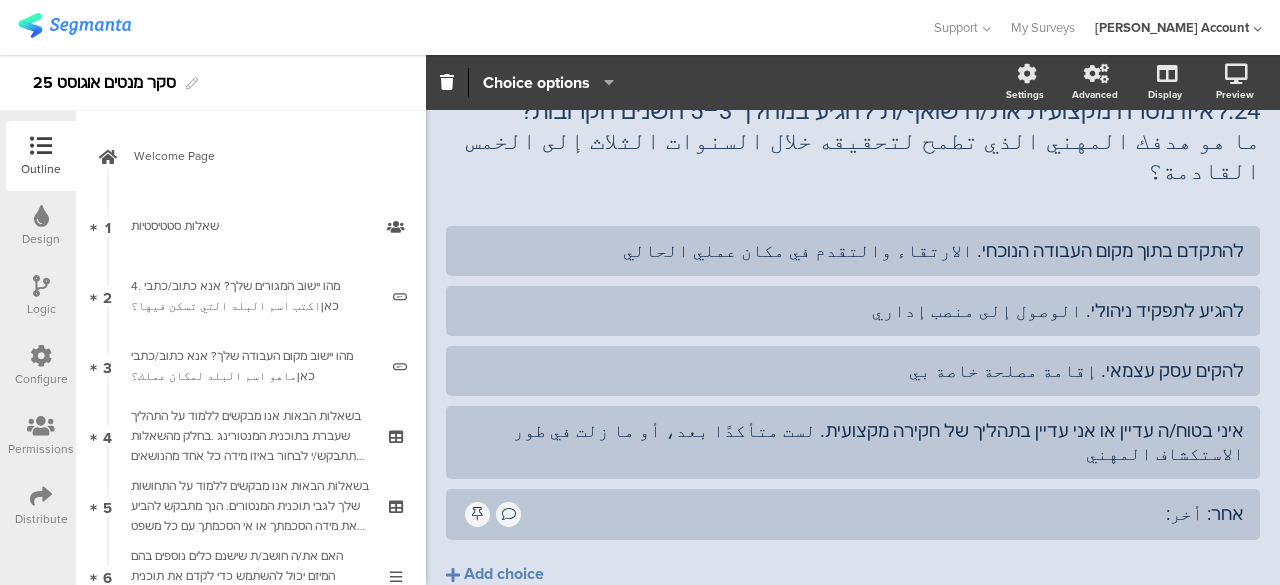 click on "להתקדם בתוך מקום העבודה הנוכחי. الارتقاء والتقدم في مكان عملي الحالي
להגיע לתפקיד ניהולי. الوصول إلى منصب إداري
להקים עסק עצמאי. إقامة مصلحة خاصة بي" 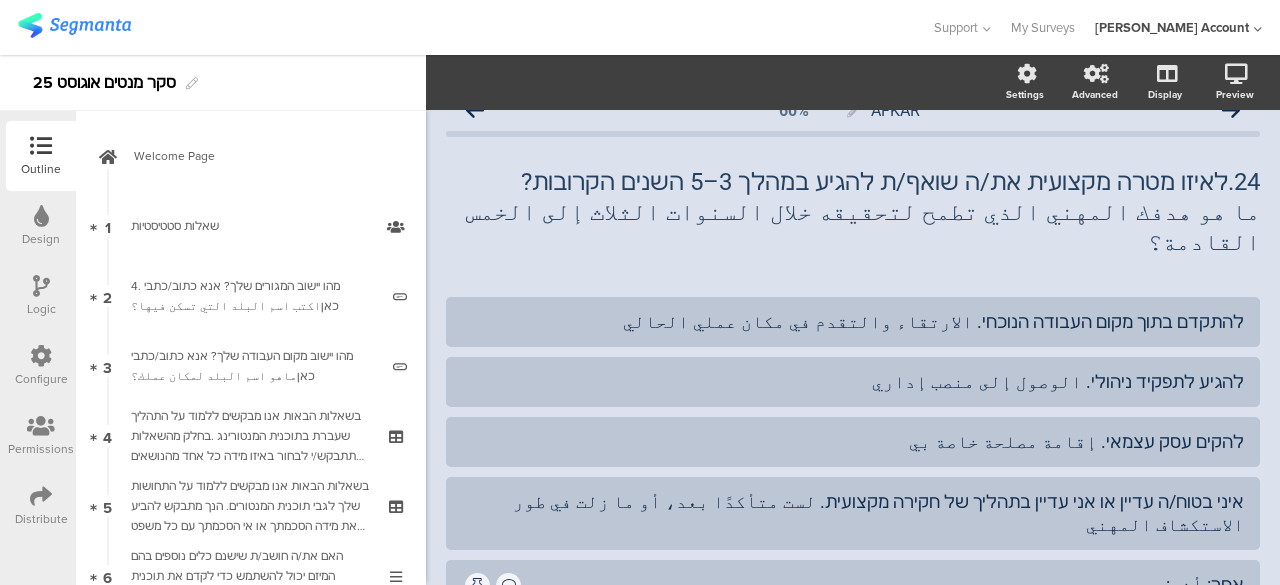 scroll, scrollTop: 0, scrollLeft: 0, axis: both 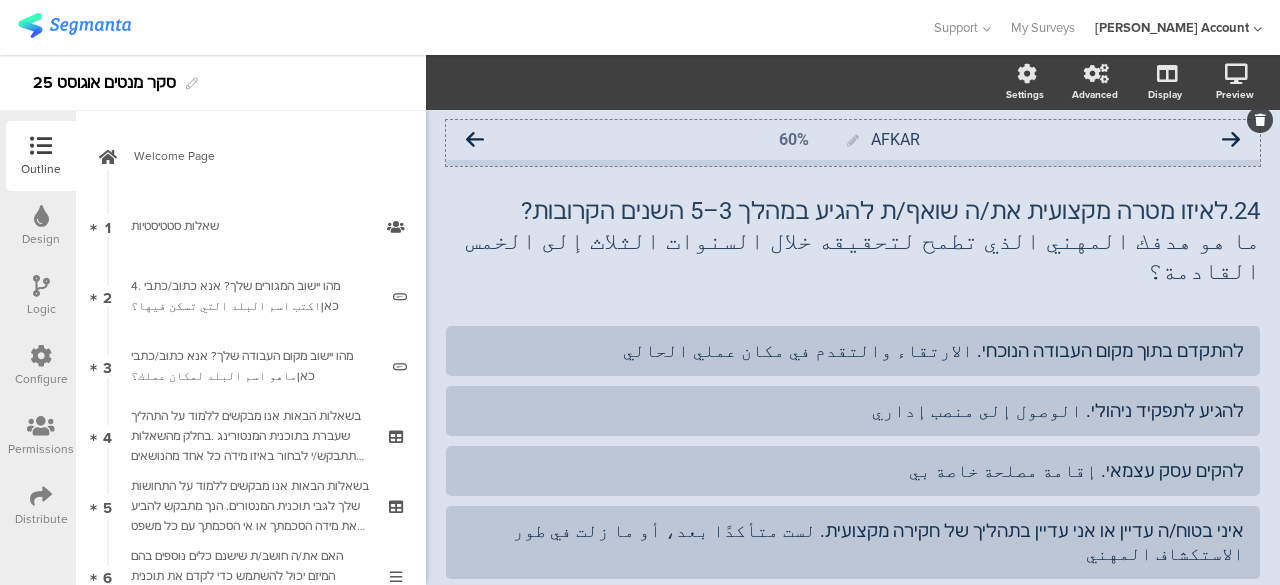 click 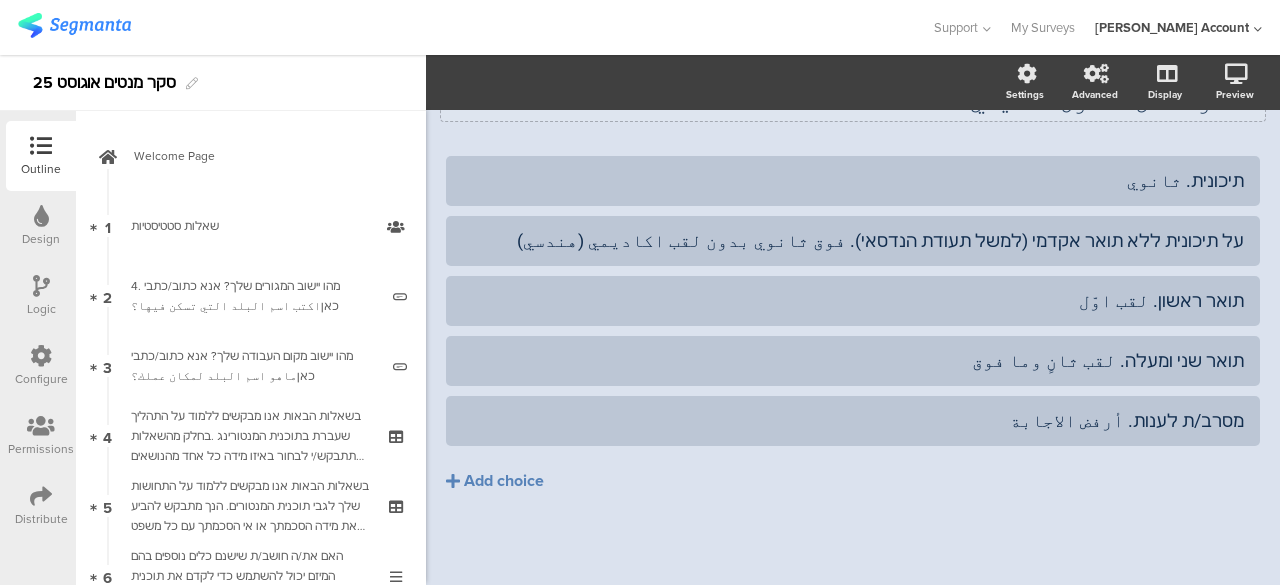 scroll, scrollTop: 0, scrollLeft: 0, axis: both 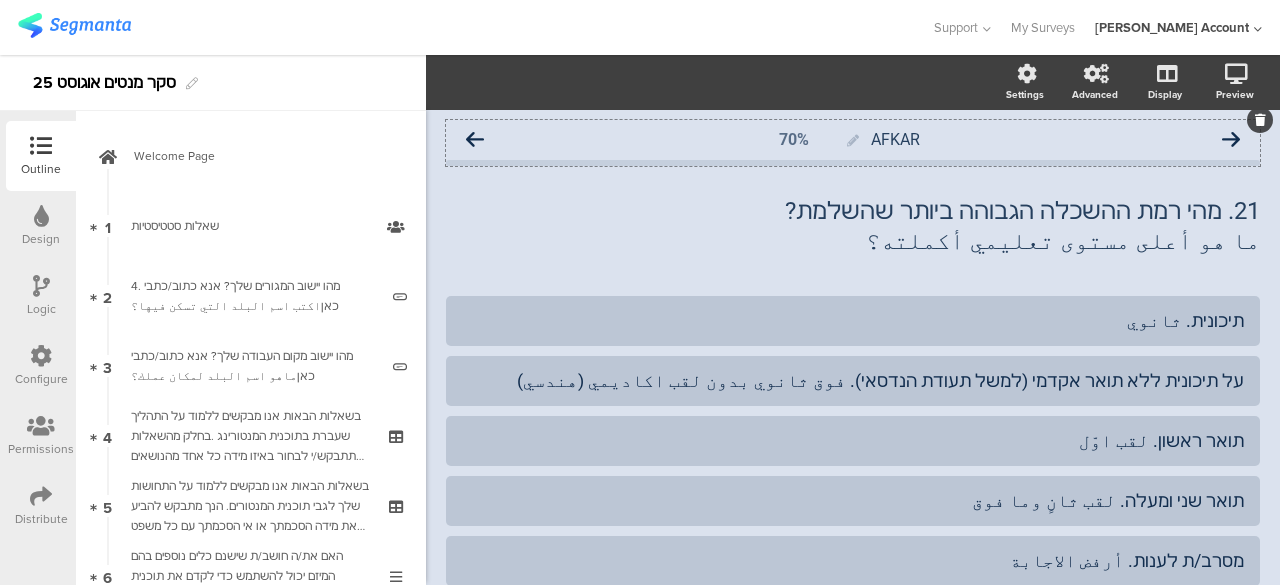 click 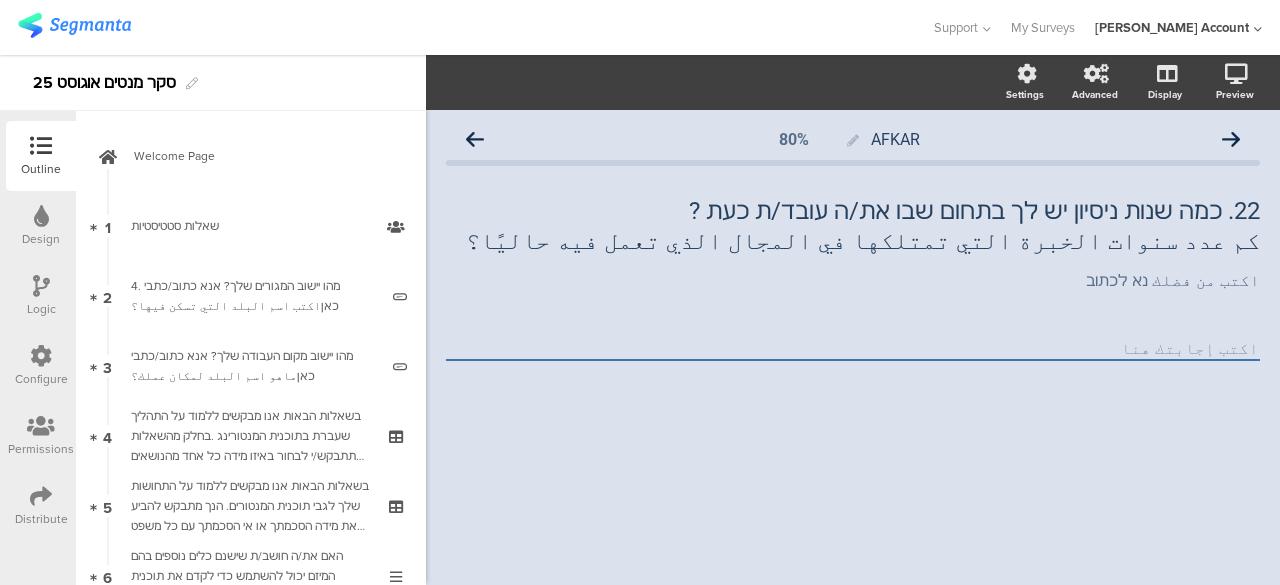 click 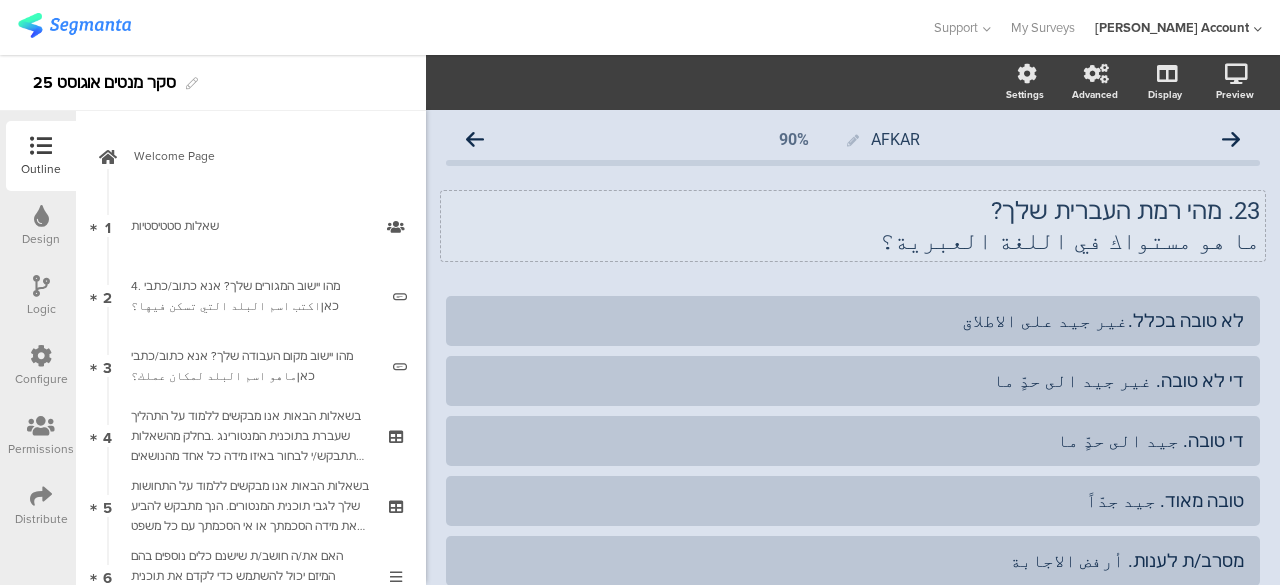 click on "23.	מהי רמת העברית שלך? ما هو مستواك في اللغة العبرية؟
23.	מהי רמת העברית שלך? ما هو مستواك في اللغة العبرية؟" 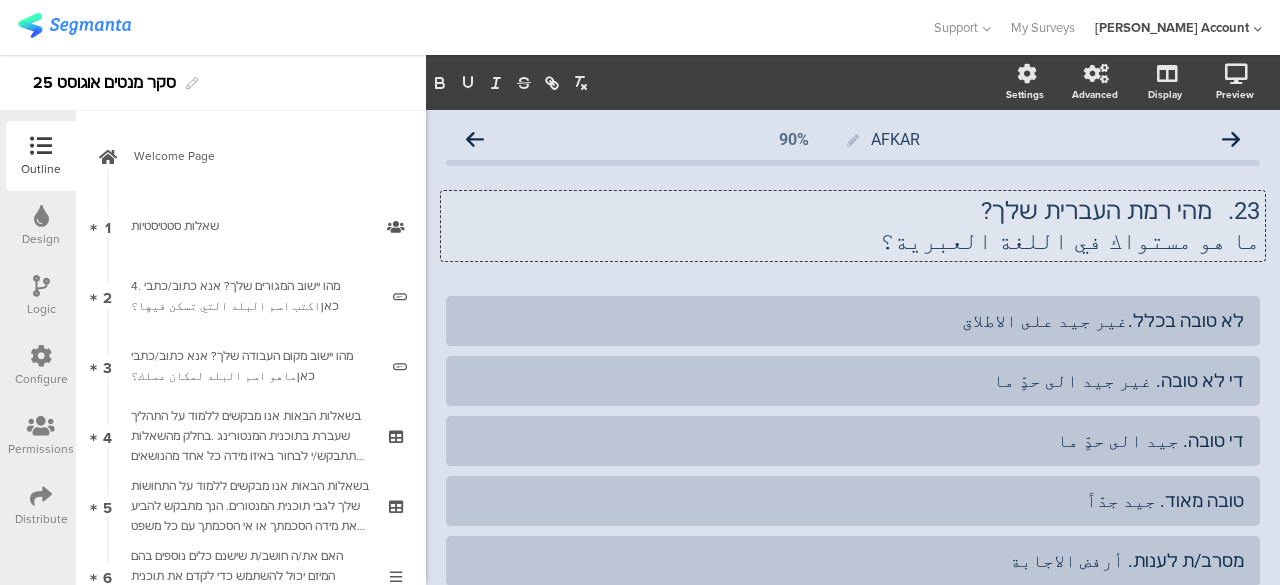 click on "ما هو مستواك في اللغة العبرية؟" 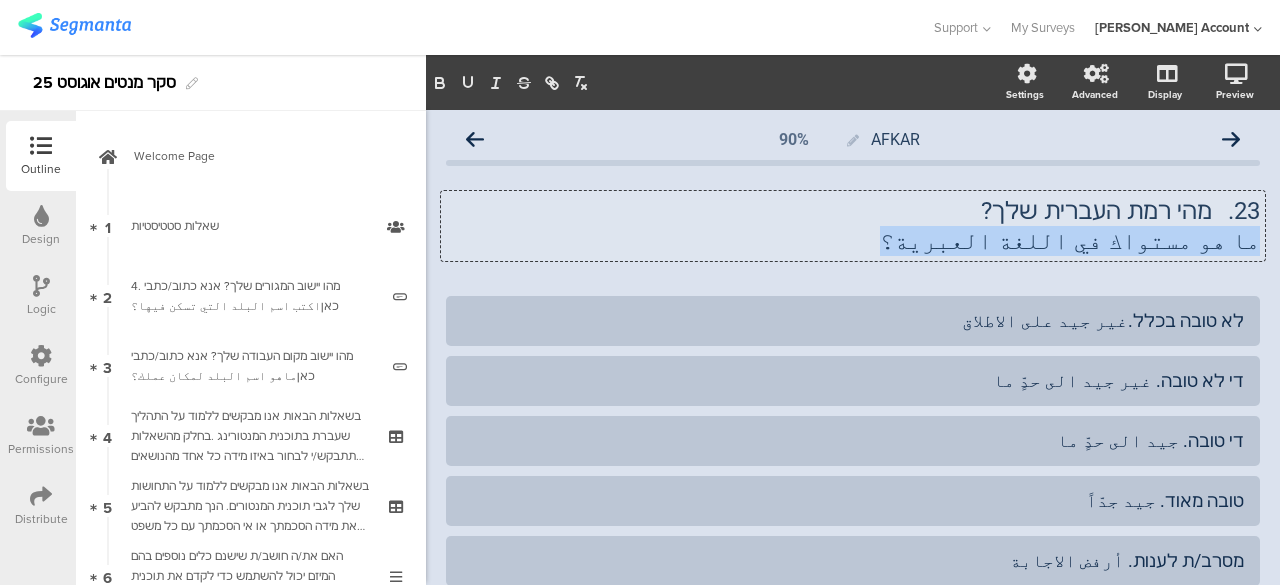 click on "ما هو مستواك في اللغة العبرية؟" 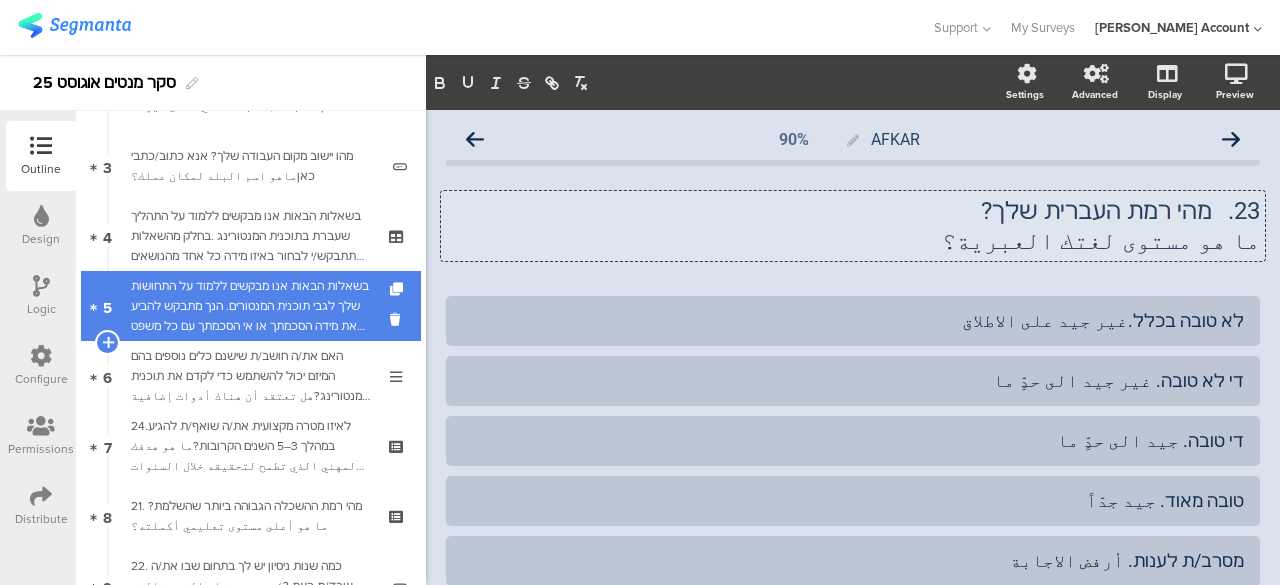 scroll, scrollTop: 100, scrollLeft: 0, axis: vertical 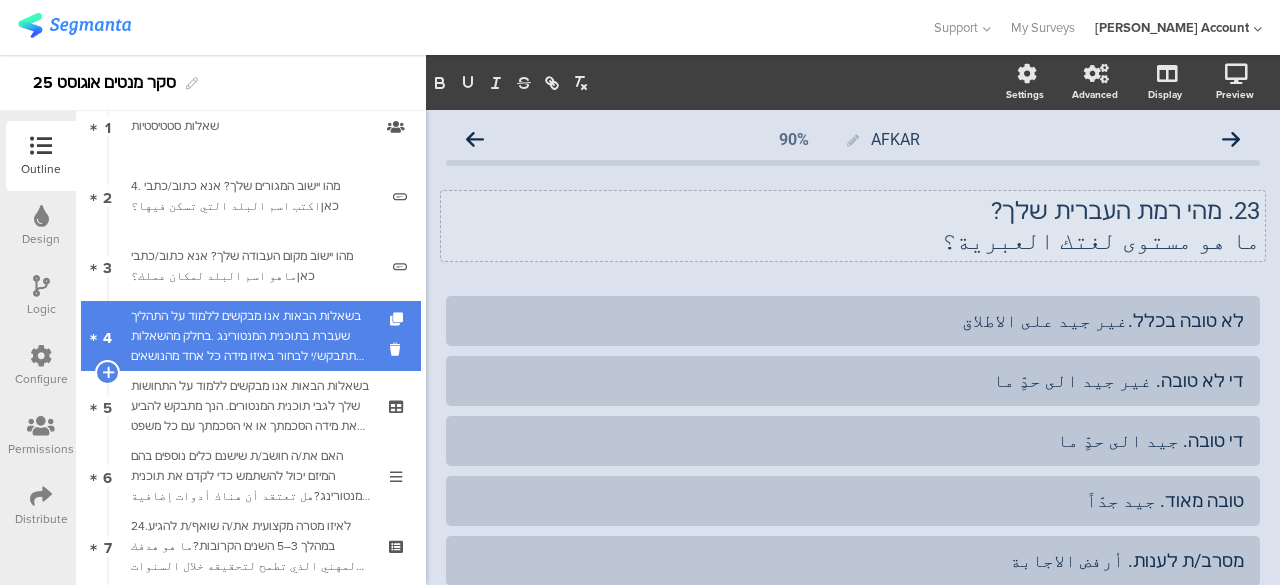 click on "בשאלות הבאות אנו מבקשים ללמוד על התהליך שעברת בתוכנית המנטורינג .בחלק מהשאלות תתבקש/י לבחור באיזו מידה כל אחד מהנושאים הבאים התקיים או לא התקיים בתהליך שלך . אנא דרג/י את תשובתך על סולם מ-1 עד 5, כאשר:في الأسئلة التالية، نود أن نتعرف على العملية التي مررت بها في برنامج الإرشاد. في بعض الأسئلة، سيُطلب منك تحديد مدى وجود أو غياب كل من القضايا التالية في البرنامج. يُرجى تقييم إجابتك على مقياس من 1 إلى 5،" at bounding box center (250, 336) 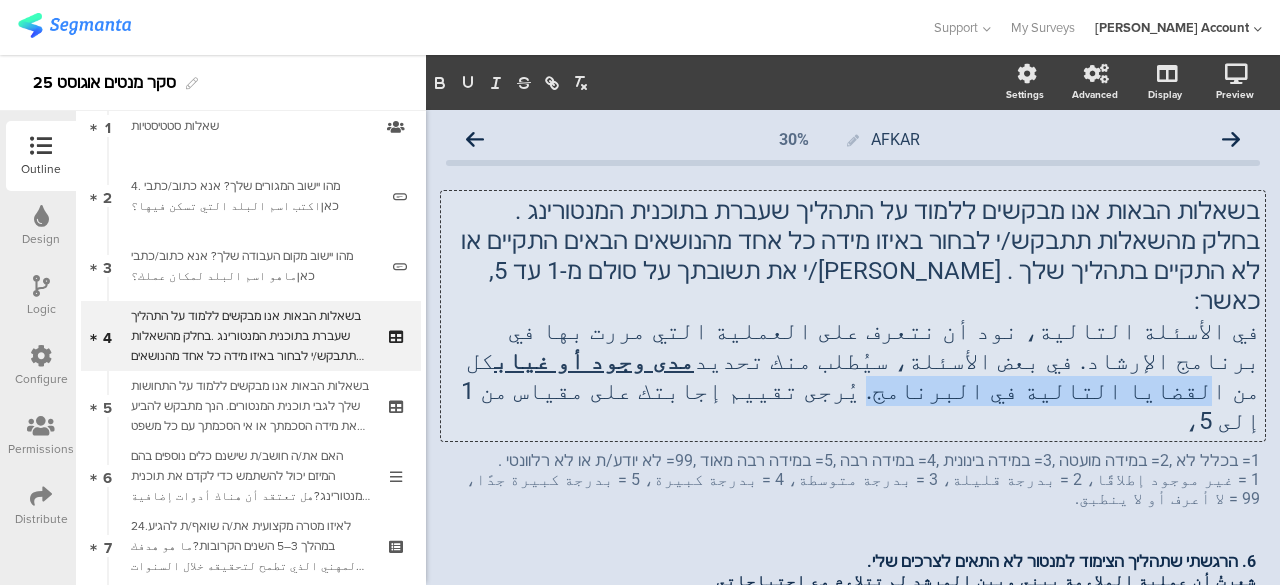 drag, startPoint x: 889, startPoint y: 329, endPoint x: 700, endPoint y: 341, distance: 189.38057 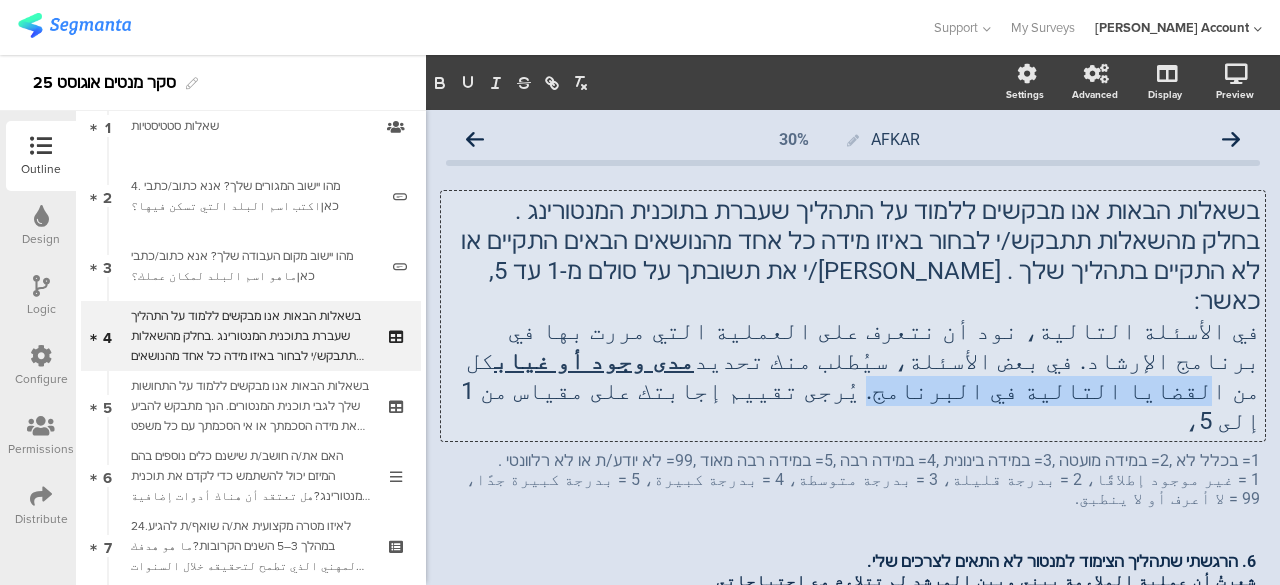 click on "בשאלות הבאות אנו מבקשים ללמוד על התהליך שעברת בתוכנית המנטורינג . בחלק מהשאלות תתבקש/י לבחור באיזו מידה כל אחד מהנושאים הבאים התקיים או לא התקיים בתהליך שלך . אנא דרג/י את תשובתך על סולם מ-1 עד 5, כאשר: في الأسئلة التالية، نود أن نتعرف على العملية التي مررت بها في برنامج الإرشاد. في بعض الأسئلة، سيُطلب منك تحديد  مدى وجود أو غياب  كل من القضايا التالية في البرنامج. يُرجى تقييم إجابتك على مقياس من 1 إلى 5،
בשאלות הבאות אנו מבקשים ללמוד על התהליך שעברת בתוכנית המנטורינג . مدى وجود أو غياب  كل من القضايا التالية في البرنامج. يُرجى تقييم إجابتك على مقياس من 1 إلى 5،" 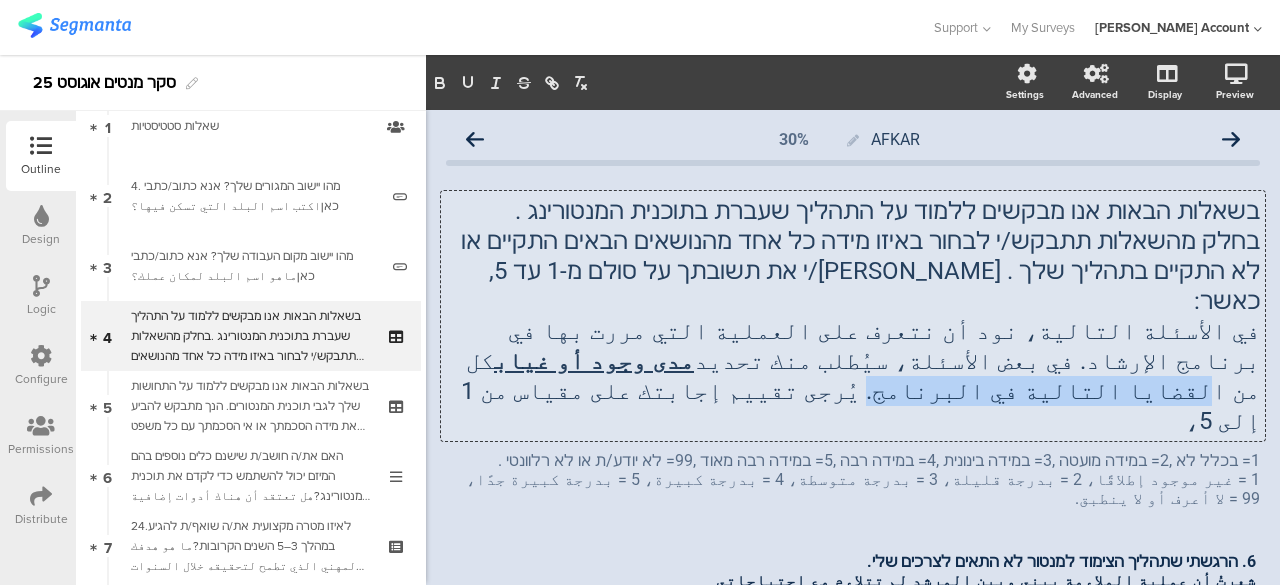 copy on "القضايا التالية في البرنامج" 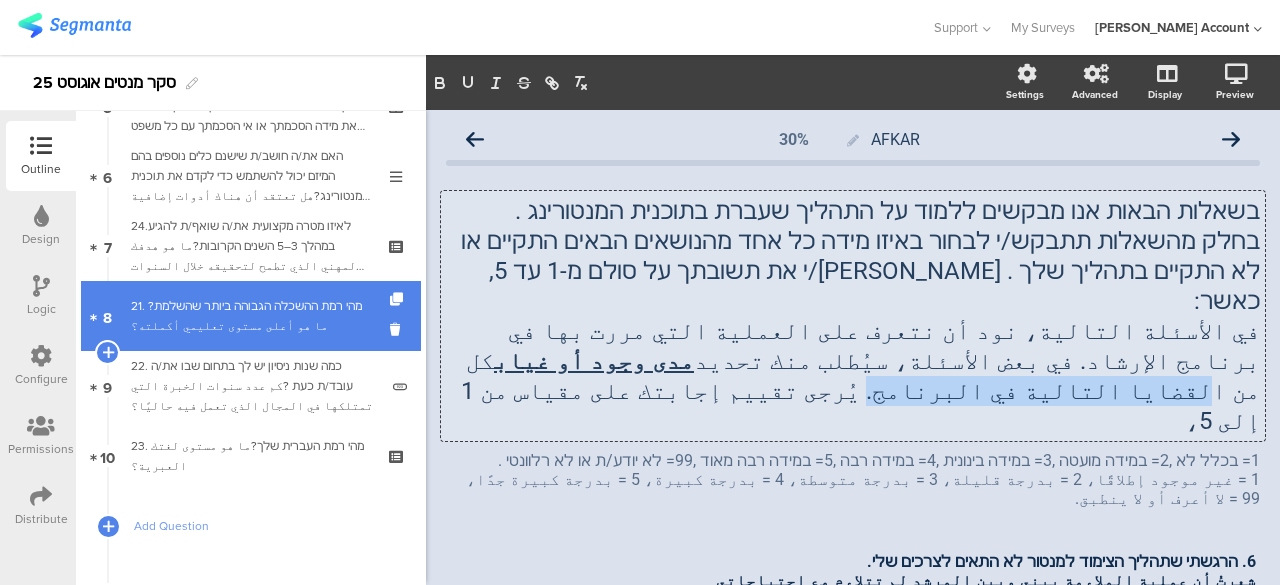 scroll, scrollTop: 300, scrollLeft: 0, axis: vertical 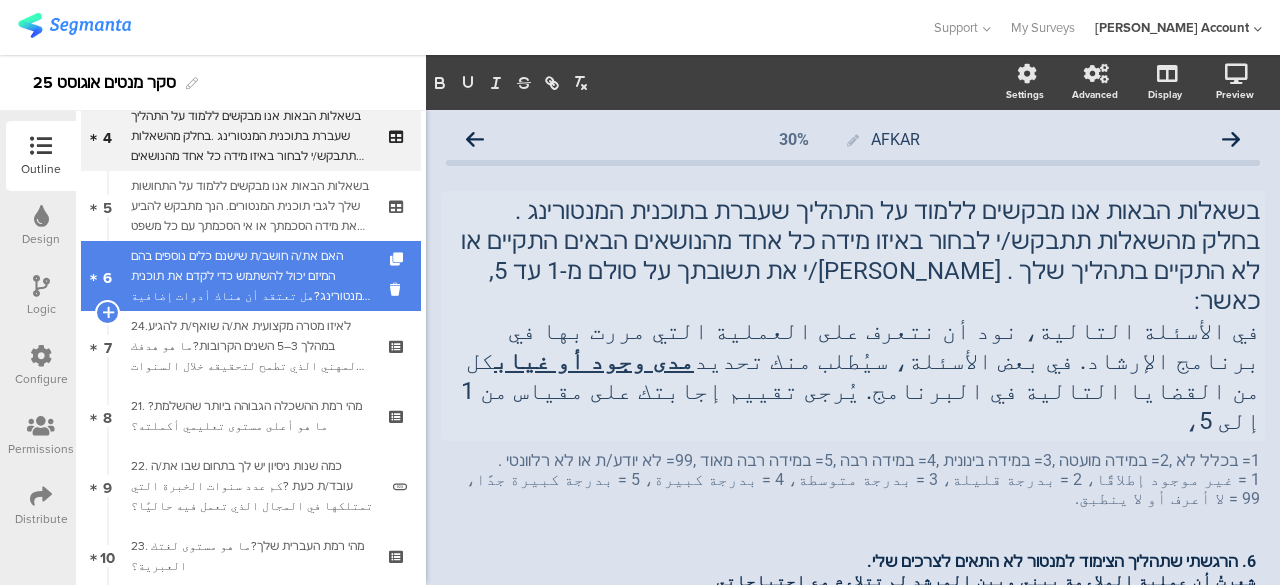click on "האם את/ה חושב/ת שישנם כלים נוספים בהם המיזם יכול להשתמש כדי לקדם את תוכנית המנטורינג?هل تعتقد أن هناك أدوات إضافية يمكن للمشروع استخدامها لتعزيز برنامج الإرشاد؟" at bounding box center (250, 276) 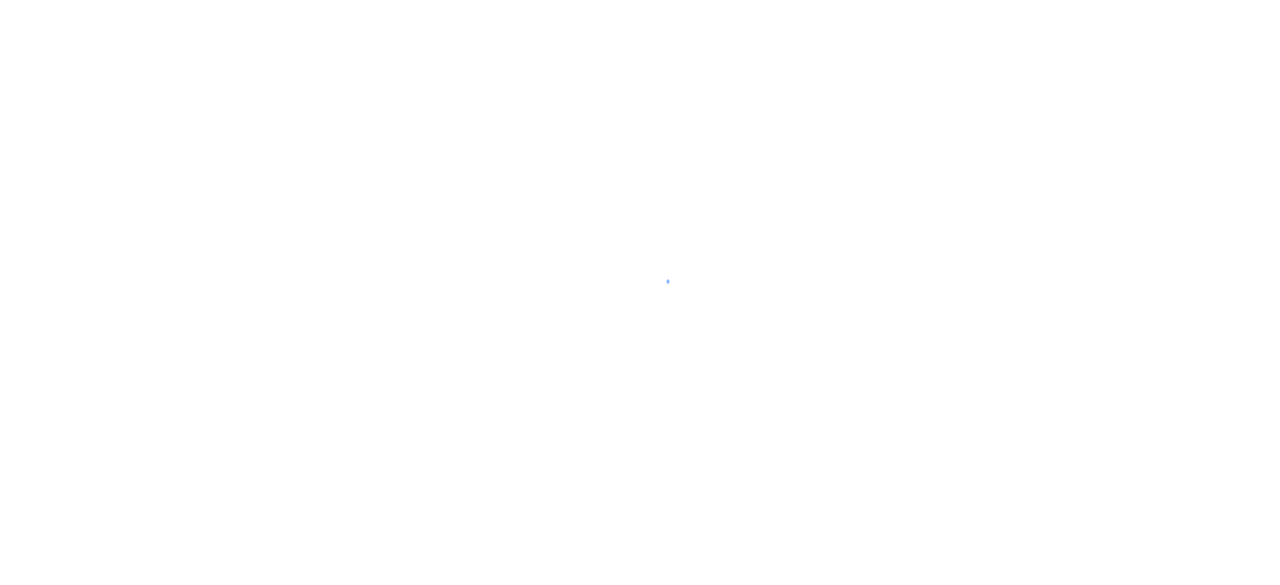 scroll, scrollTop: 0, scrollLeft: 0, axis: both 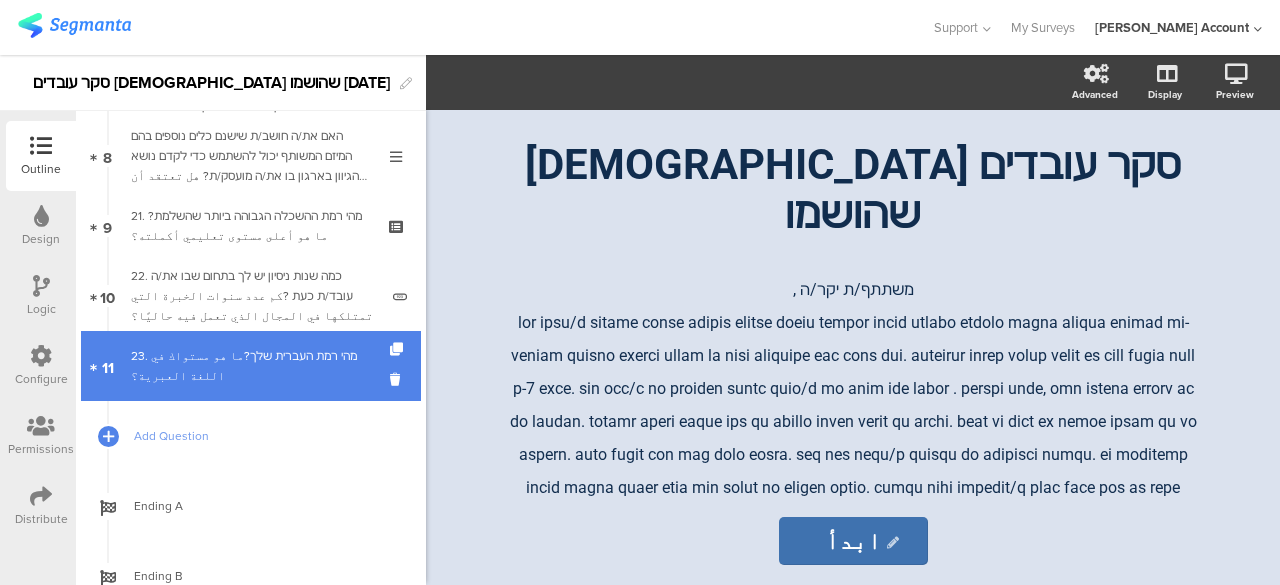 click on "23.	מהי רמת העברית שלך?ما هو مستواك في اللغة العبرية؟" at bounding box center (250, 366) 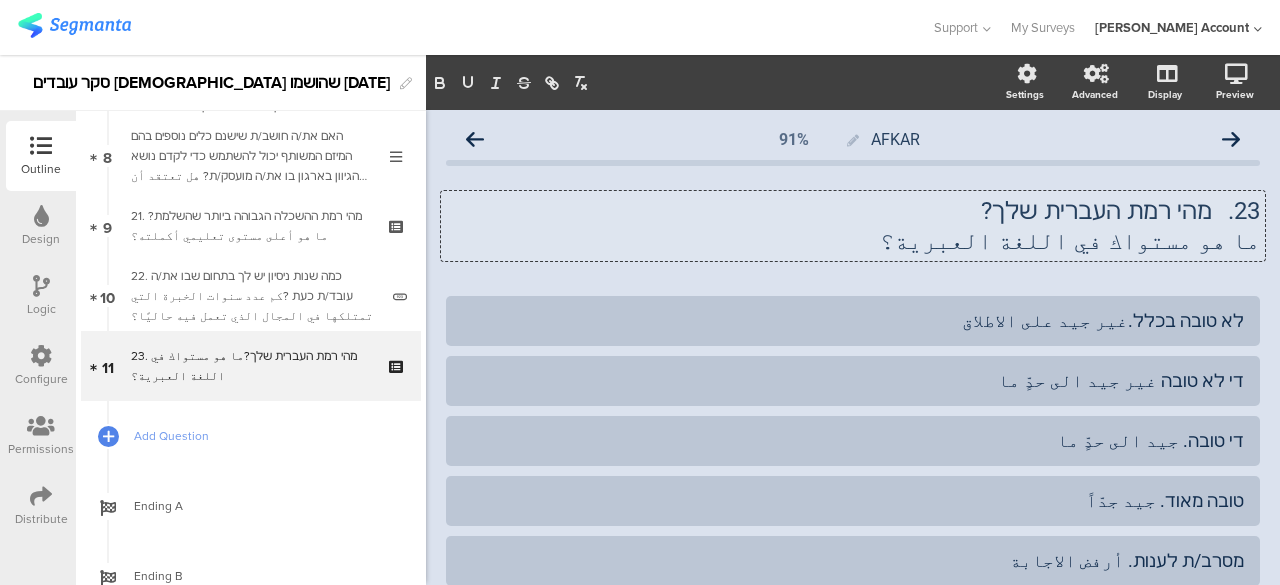 click on "23.	מהי רמת העברית שלך? ما هو مستواك في اللغة العبرية؟
23.	מהי רמת העברית שלך? ما هو مستواك في اللغة العبرية؟
23.	מהי רמת העברית שלך? ما هو مستواك في اللغة العبرية؟" 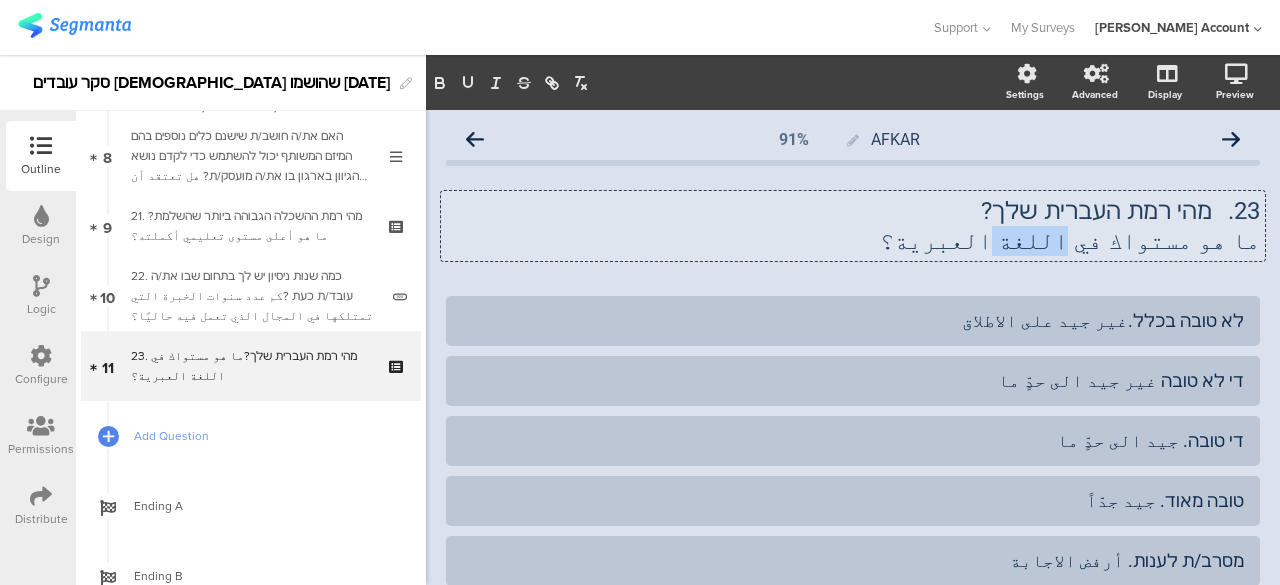 click on "ما هو مستواك في اللغة العبرية؟" 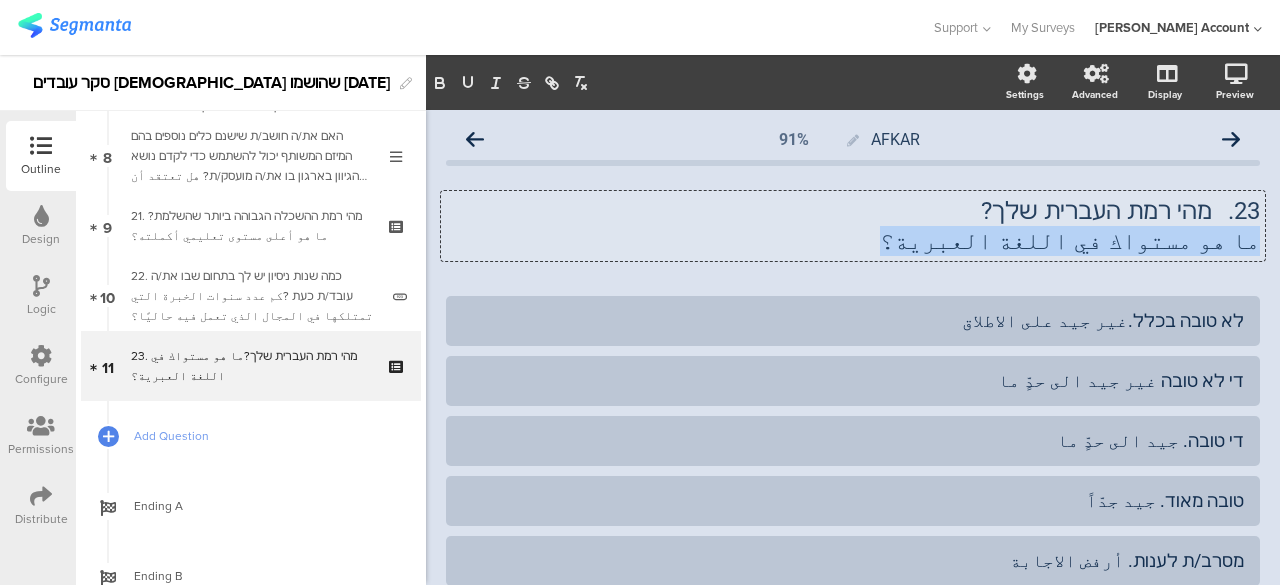 click on "ما هو مستواك في اللغة العبرية؟" 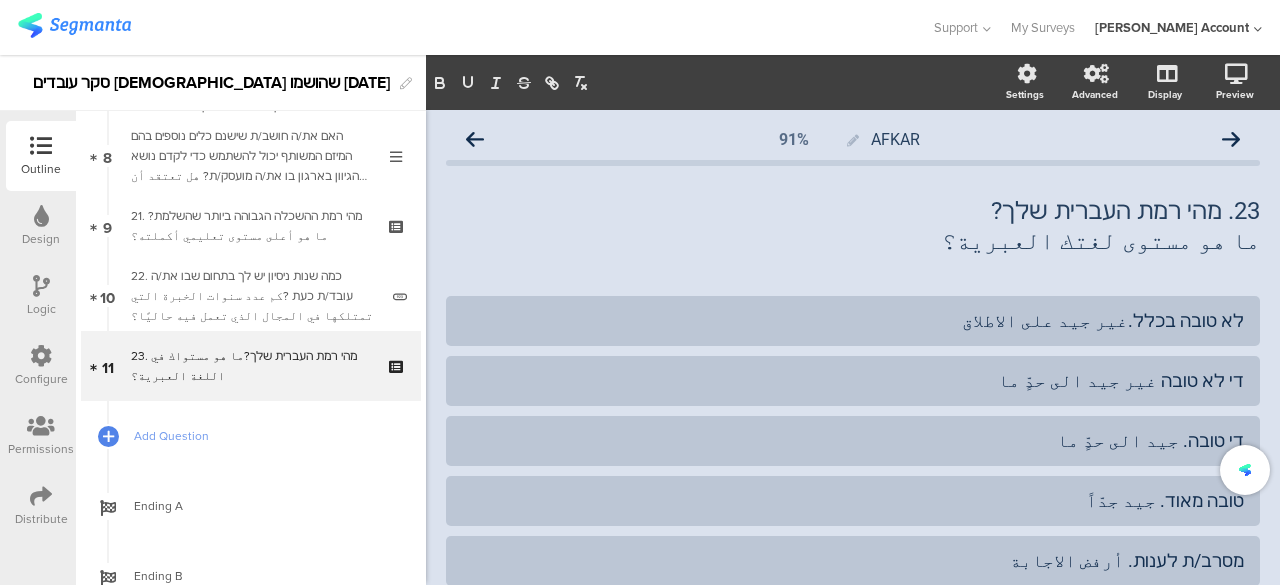click on "23.	מהי רמת העברית שלך? ما هو مستوى لغتك العبرية؟
23.	מהי רמת העברית שלך? ما هو مستوى لغتك العبرية؟" 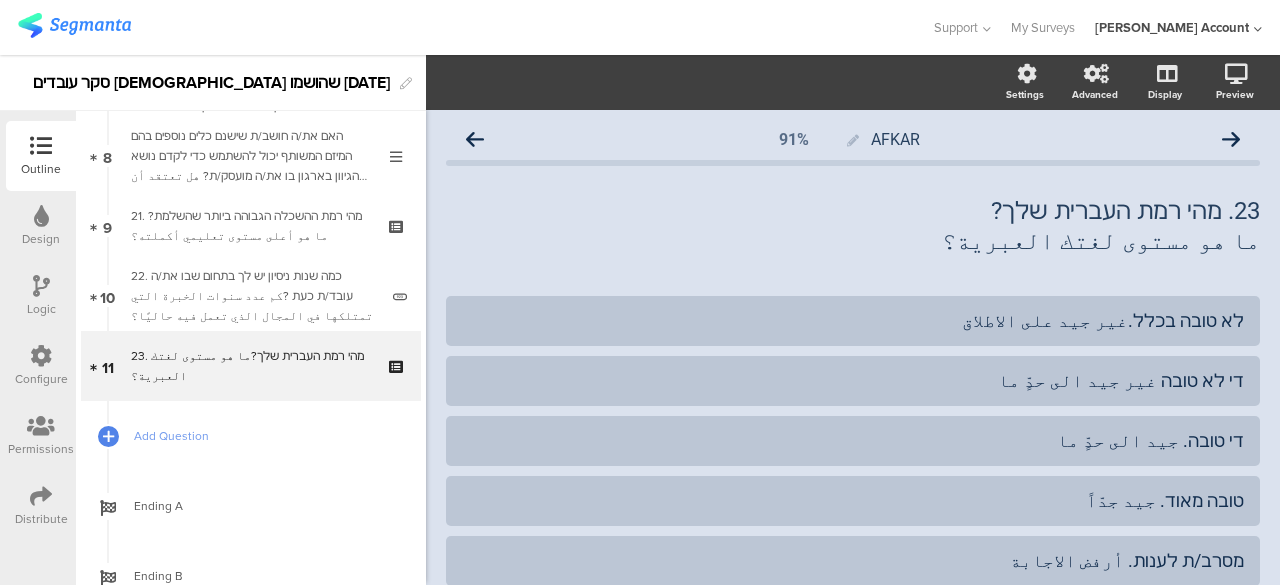 scroll, scrollTop: 0, scrollLeft: 0, axis: both 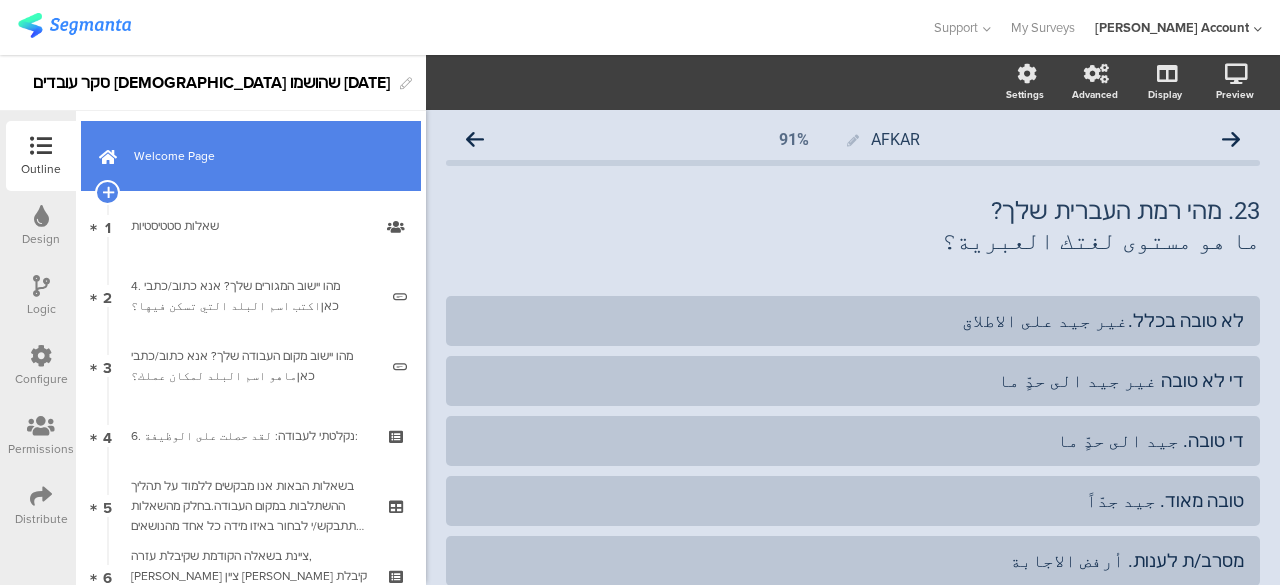 click on "Welcome Page" at bounding box center [251, 156] 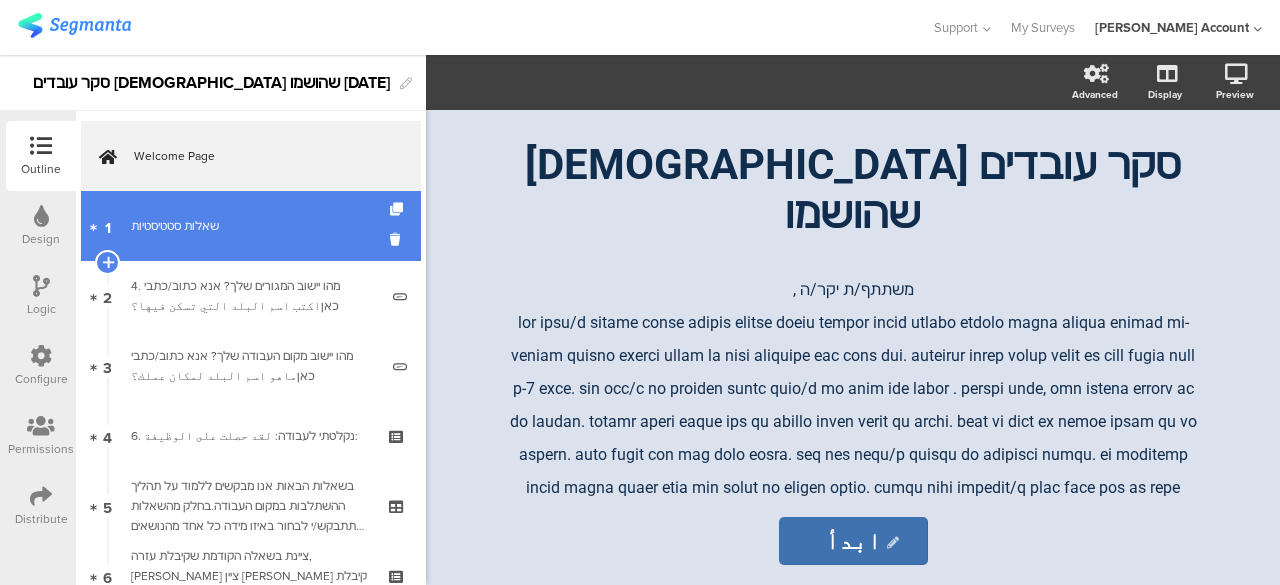 click on "שאלות סטטיסטיות" at bounding box center (250, 226) 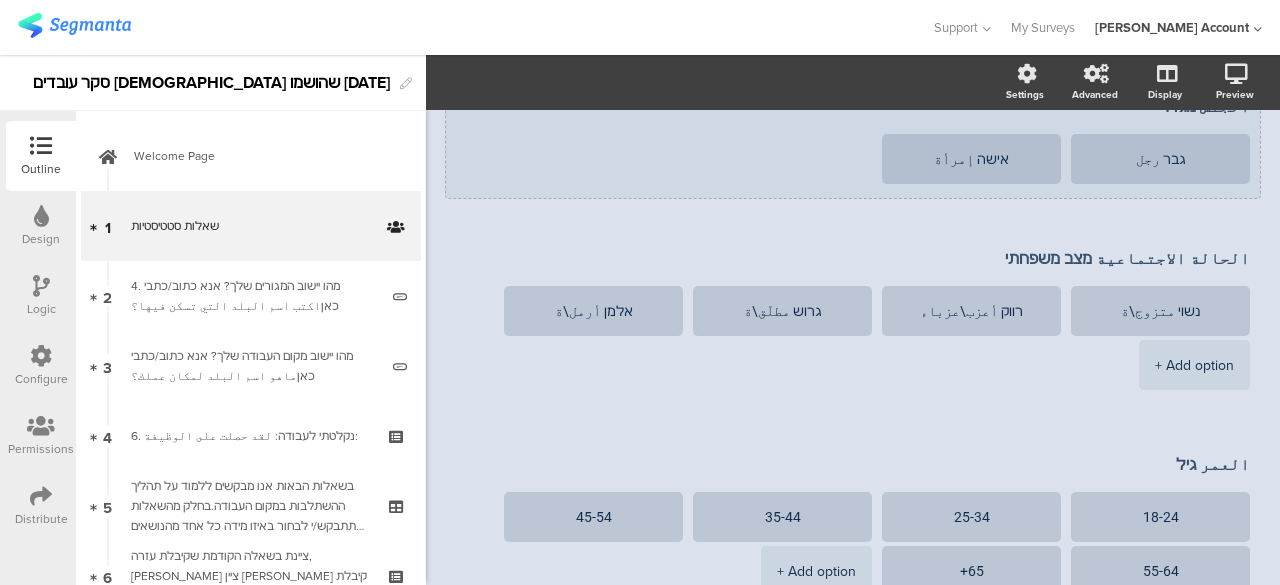 scroll, scrollTop: 0, scrollLeft: 0, axis: both 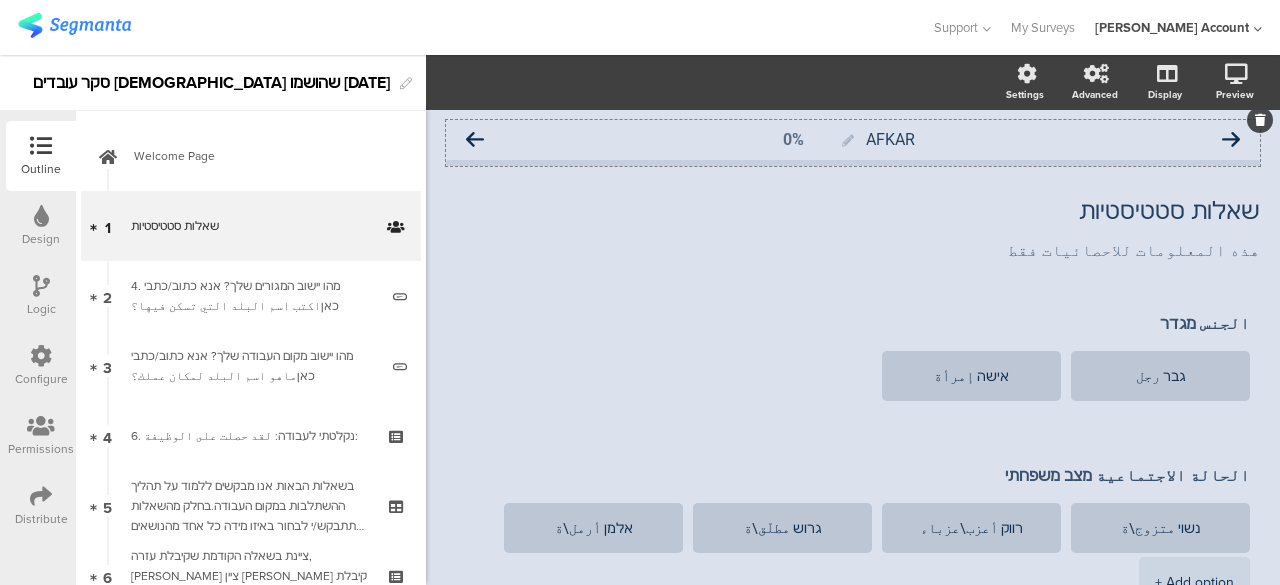 click 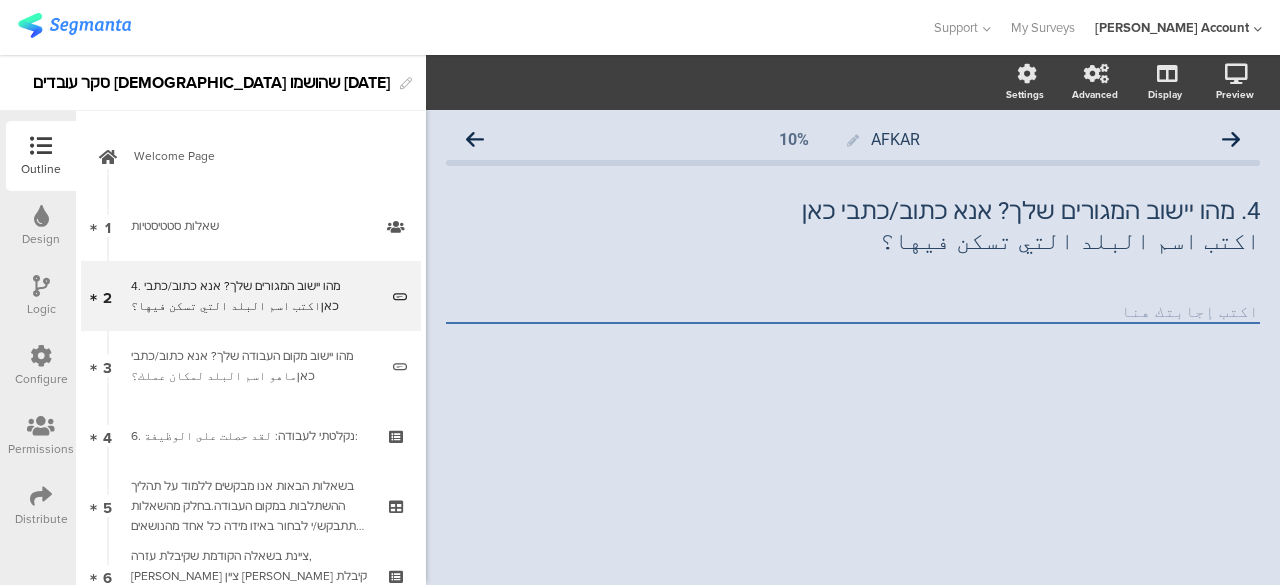click 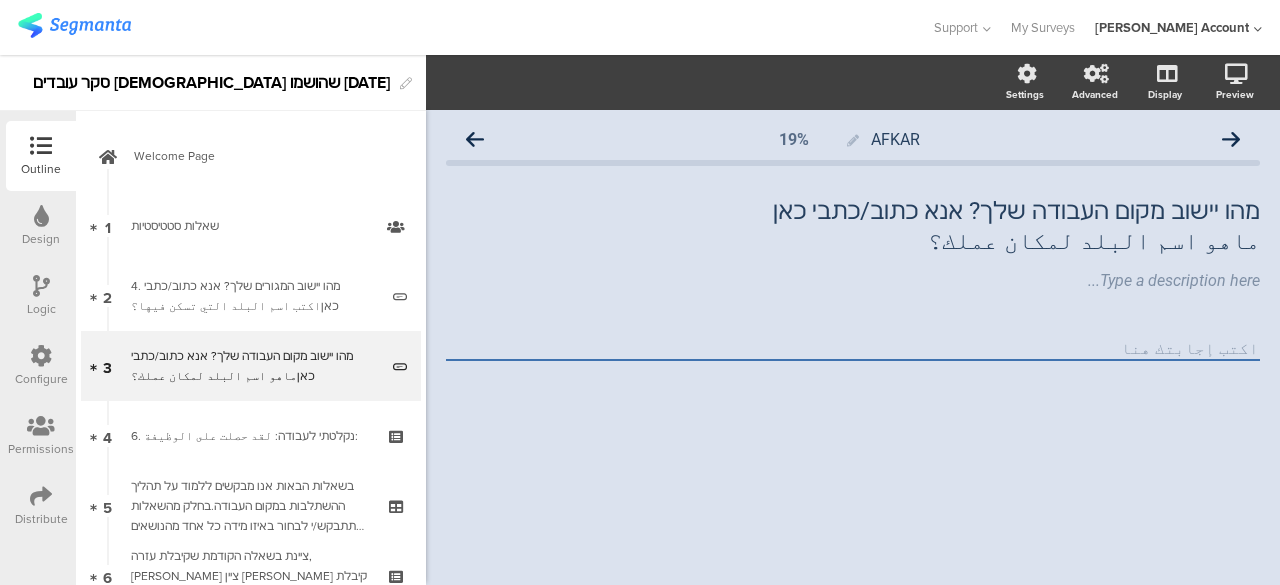 click 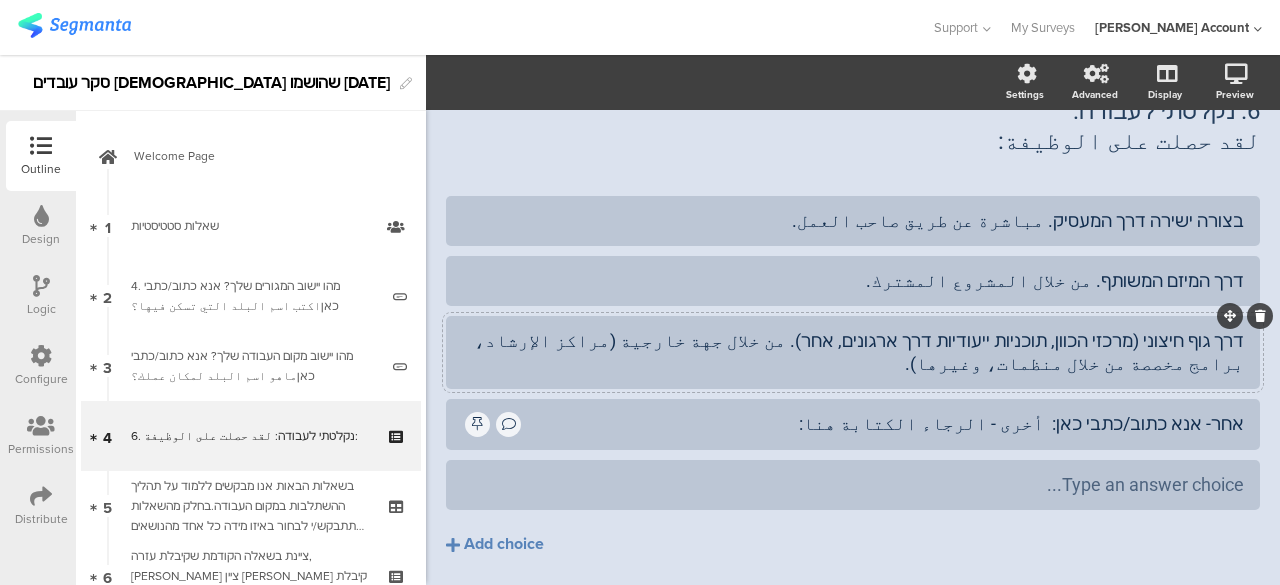 scroll, scrollTop: 164, scrollLeft: 0, axis: vertical 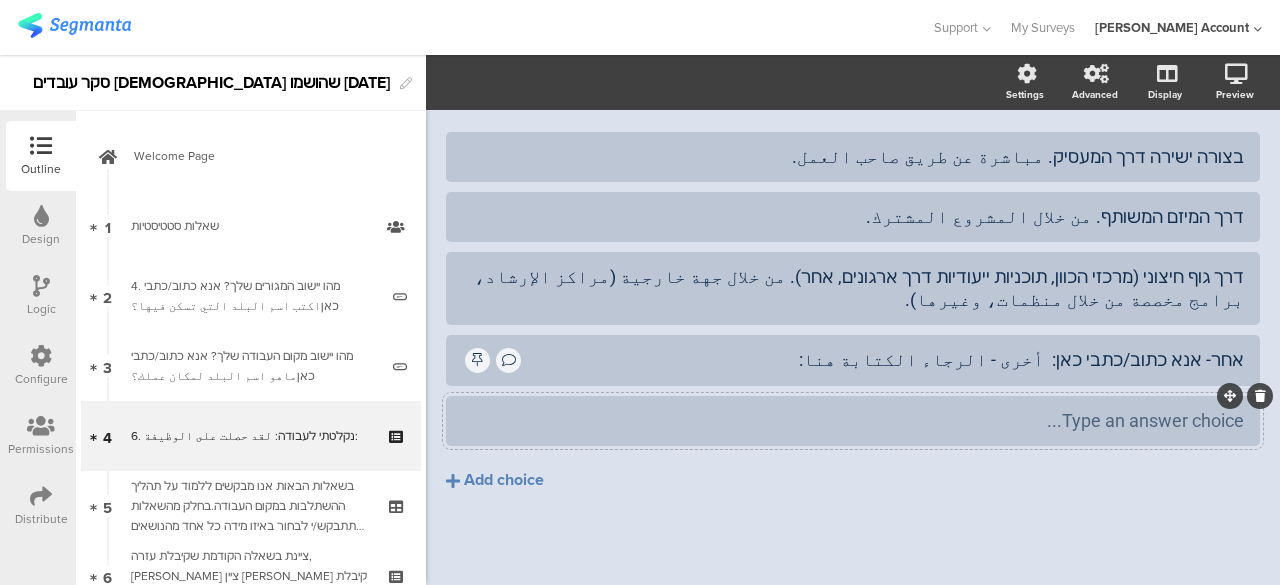 click 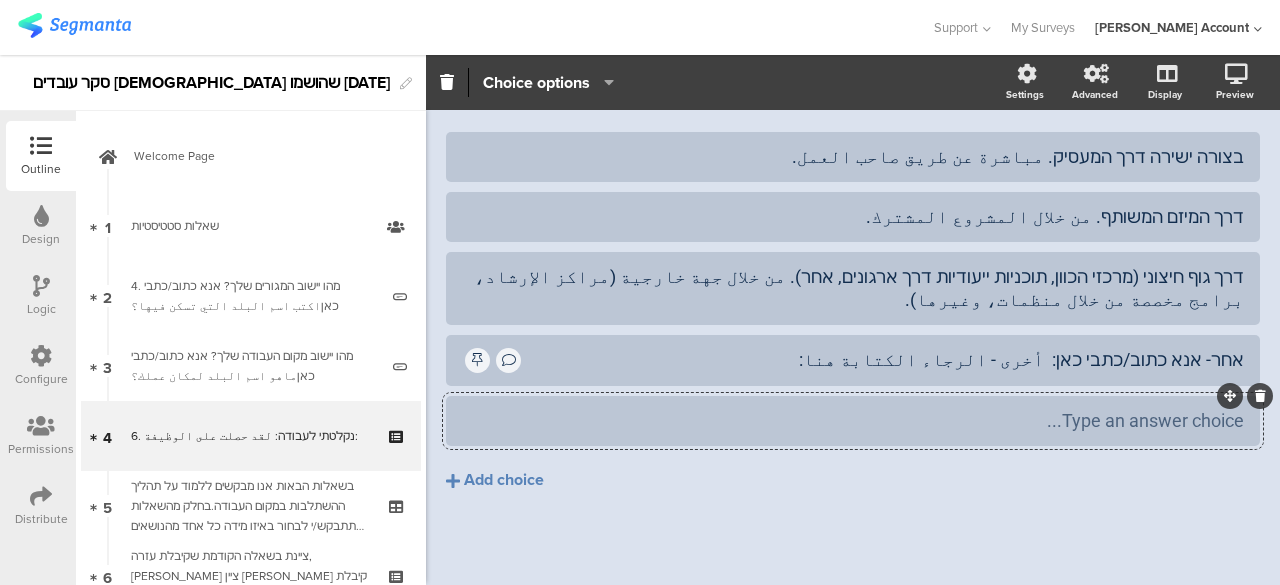 click 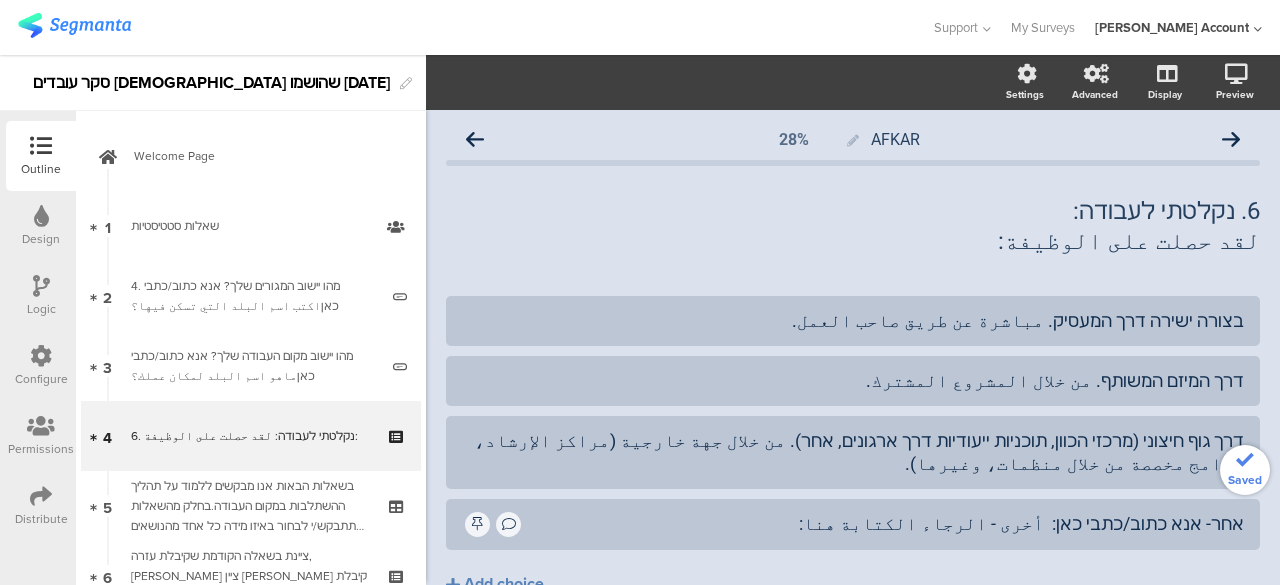 scroll, scrollTop: 0, scrollLeft: 0, axis: both 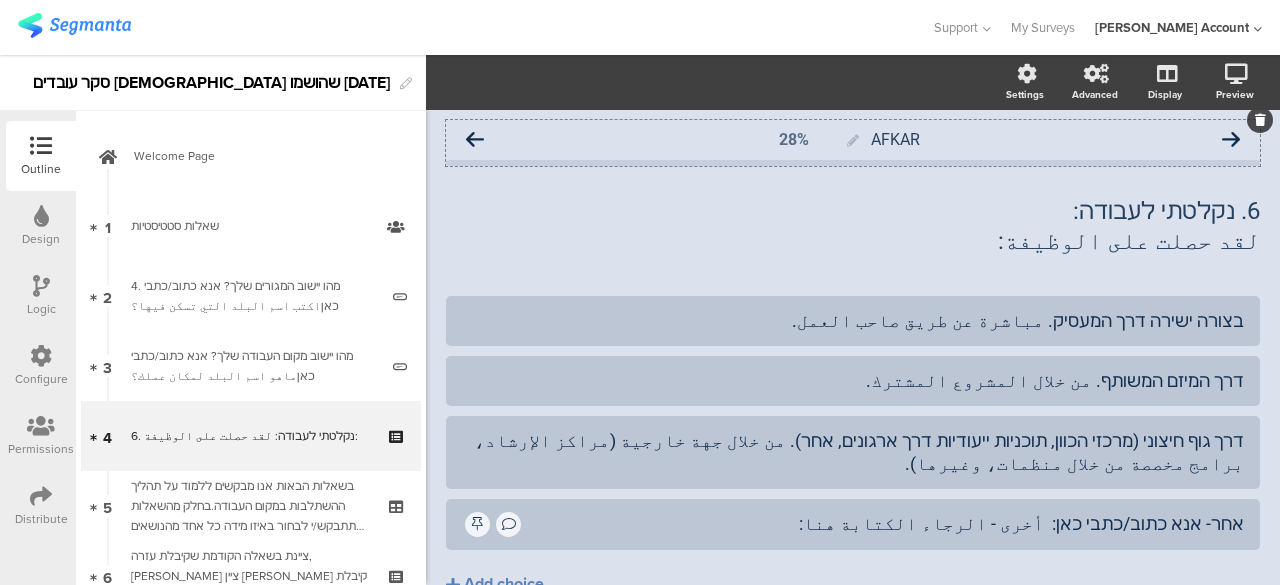 click 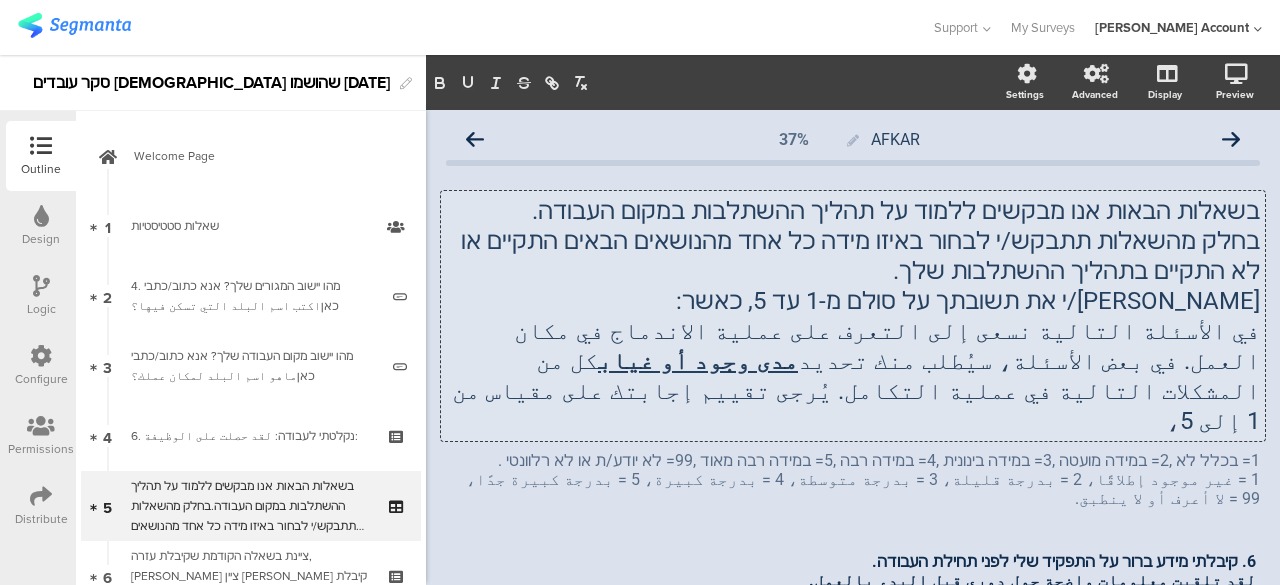 click on "בשאלות הבאות אנו מבקשים ללמוד על תהליך ההשתלבות במקום העבודה. בחלק מהשאלות תתבקש/י לבחור באיזו מידה כל אחד מהנושאים הבאים התקיים או לא התקיים בתהליך ההשתלבות שלך. [PERSON_NAME]/י את תשובתך על סולם מ-1 עד 5, כאשר: في الأسئلة التالية نسعى إلى التعرف على عملية الاندماج في مكان العمل. في بعض الأسئلة، سيُطلب منك تحديد  مدى وجود أو غياب  كل من المشكلات التالية في عملية التكامل. يُرجى تقييم إجابتك على مقياس من 1 إلى 5،
בשאלות הבאות אנו מבקשים ללמוד על תהליך ההשתלבות במקום העבודה. [PERSON_NAME]/י את תשובתך על סולם מ-1 עד 5, כאשר: مدى وجود أو غياب
مدى وجود أو غياب" 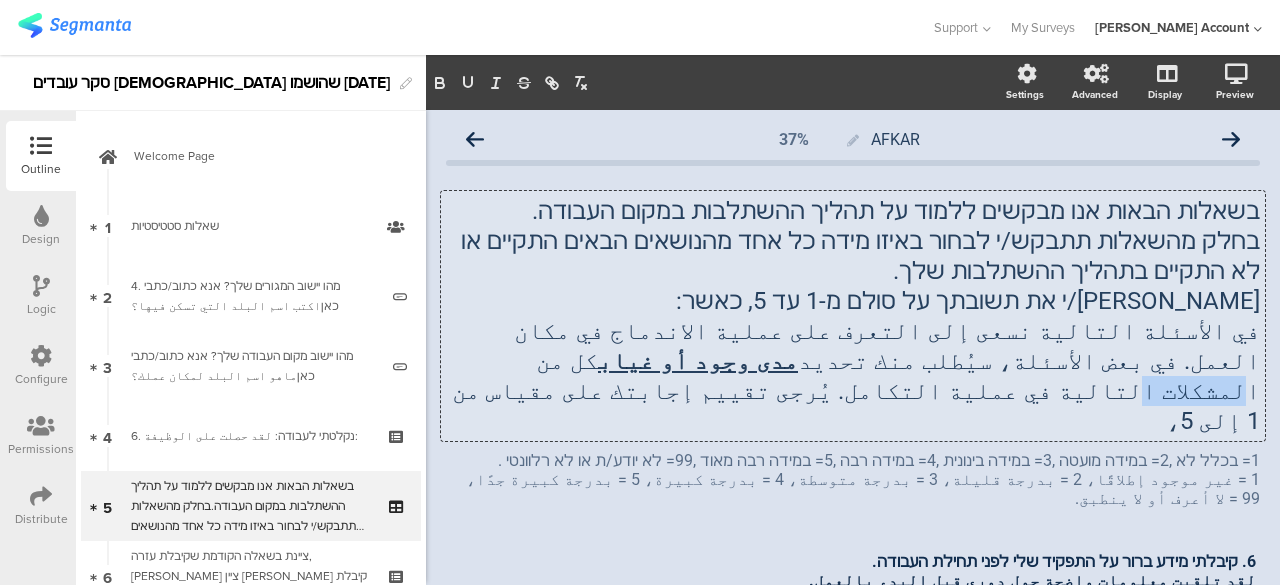 click on "في الأسئلة التالية نسعى إلى التعرف على عملية الاندماج في مكان العمل. في بعض الأسئلة، سيُطلب منك تحديد  مدى وجود أو غياب  كل من المشكلات التالية في عملية التكامل. يُرجى تقييم إجابتك على مقياس من 1 إلى 5،" 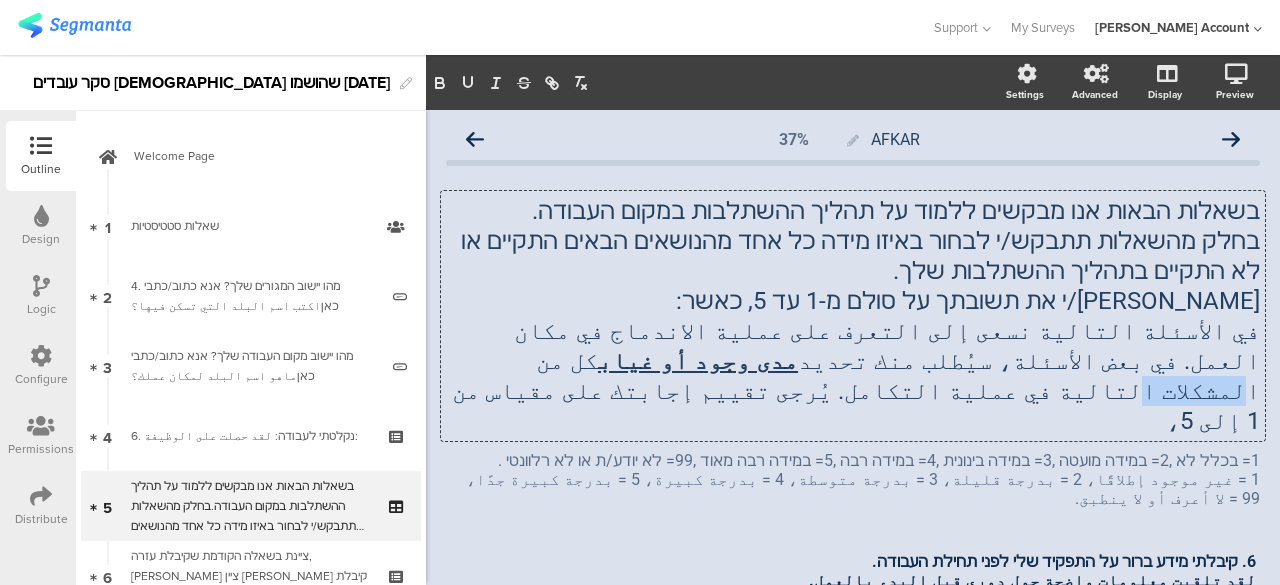 type 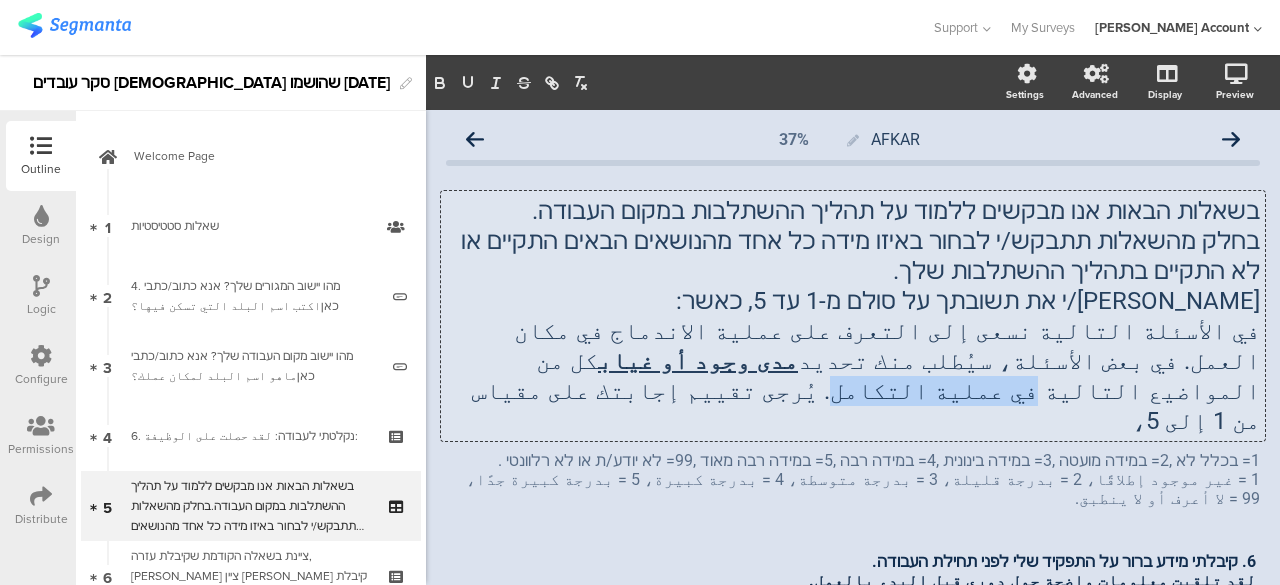 drag, startPoint x: 742, startPoint y: 369, endPoint x: 870, endPoint y: 366, distance: 128.03516 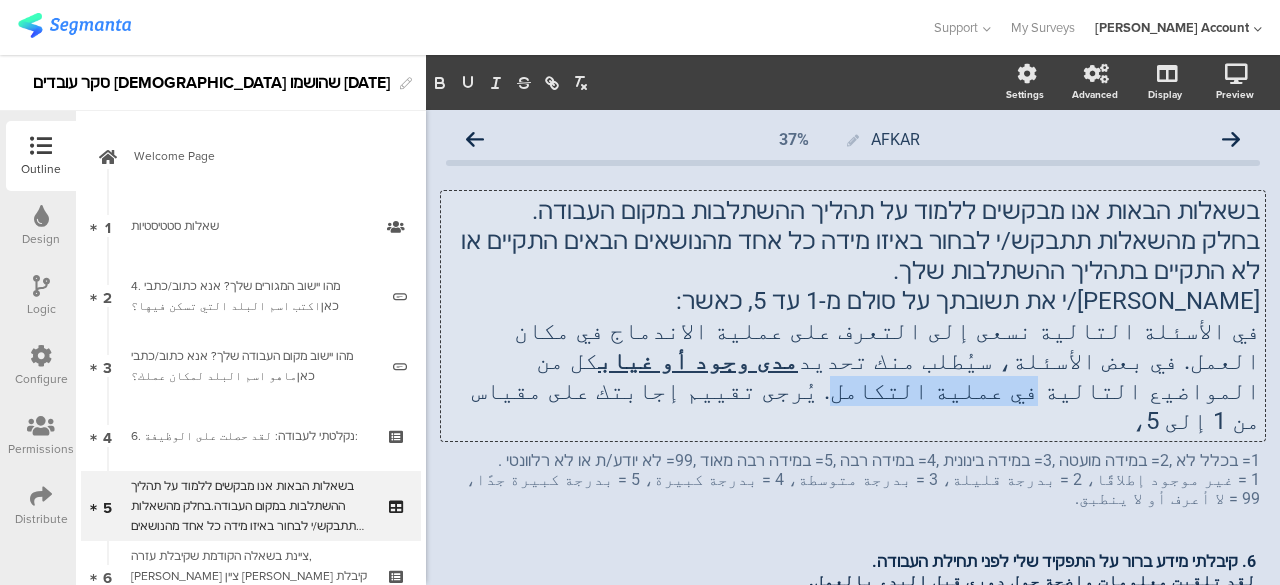 click on "في الأسئلة التالية نسعى إلى التعرف على عملية الاندماج في مكان العمل. في بعض الأسئلة، سيُطلب منك تحديد  مدى وجود أو غياب  كل من المواضيع التالية في عملية التكامل. يُرجى تقييم إجابتك على مقياس من 1 إلى 5،" 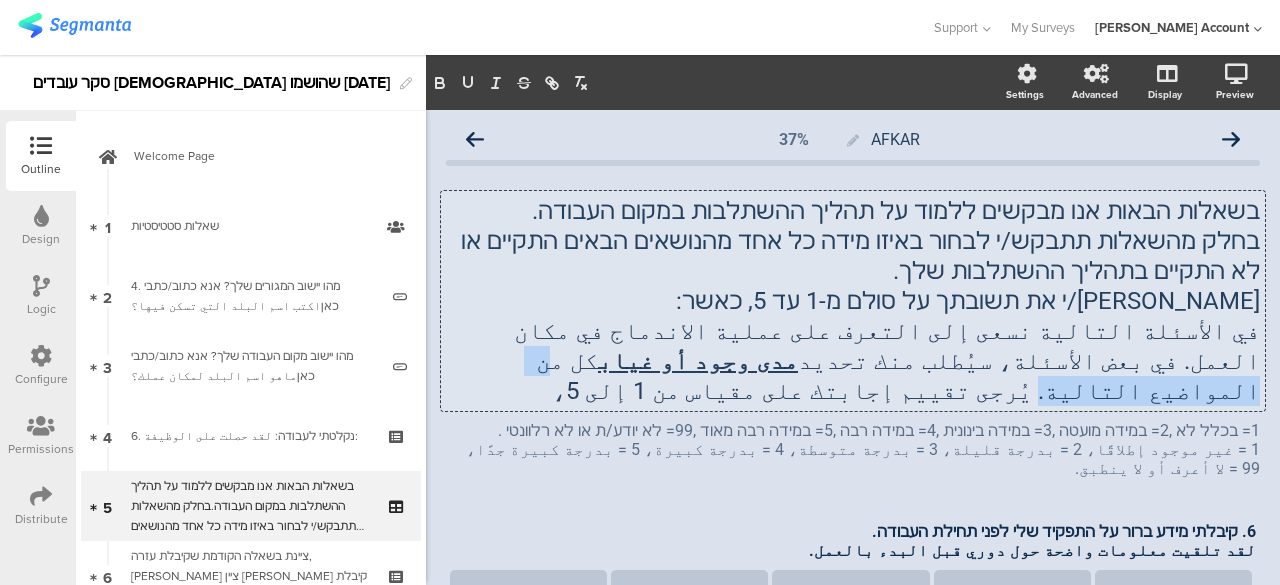 drag, startPoint x: 1011, startPoint y: 364, endPoint x: 866, endPoint y: 363, distance: 145.00345 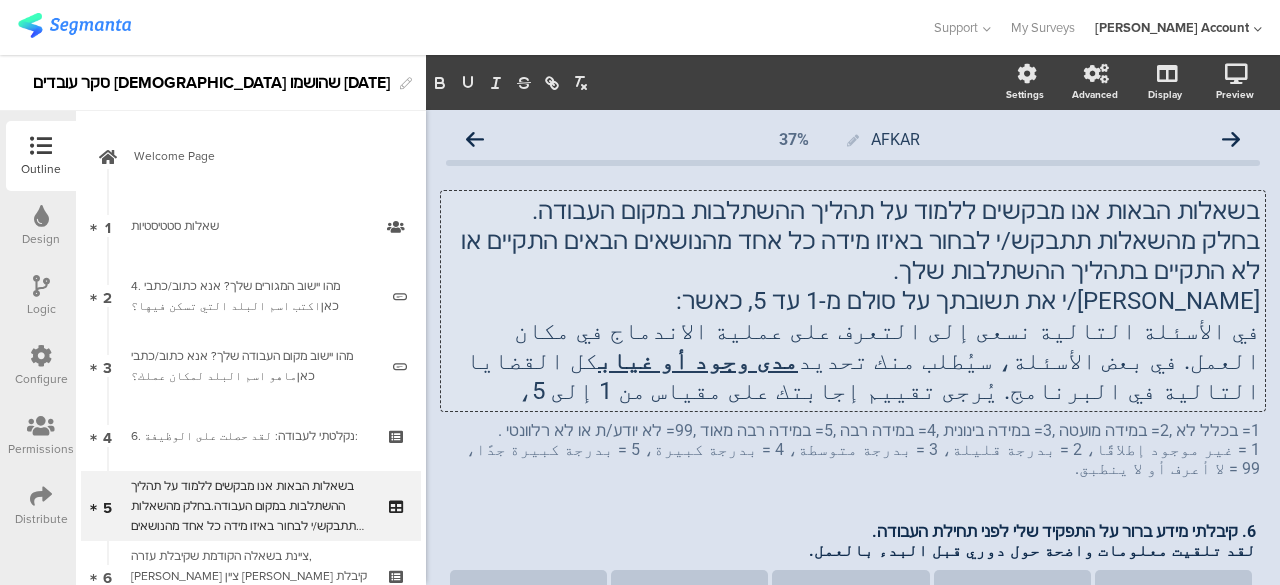 click on "في الأسئلة التالية نسعى إلى التعرف على عملية الاندماج في مكان العمل. في بعض الأسئلة، سيُطلب منك تحديد  مدى وجود أو غياب  كل القضايا التالية في البرنامج. يُرجى تقييم إجابتك على مقياس من 1 إلى 5،" 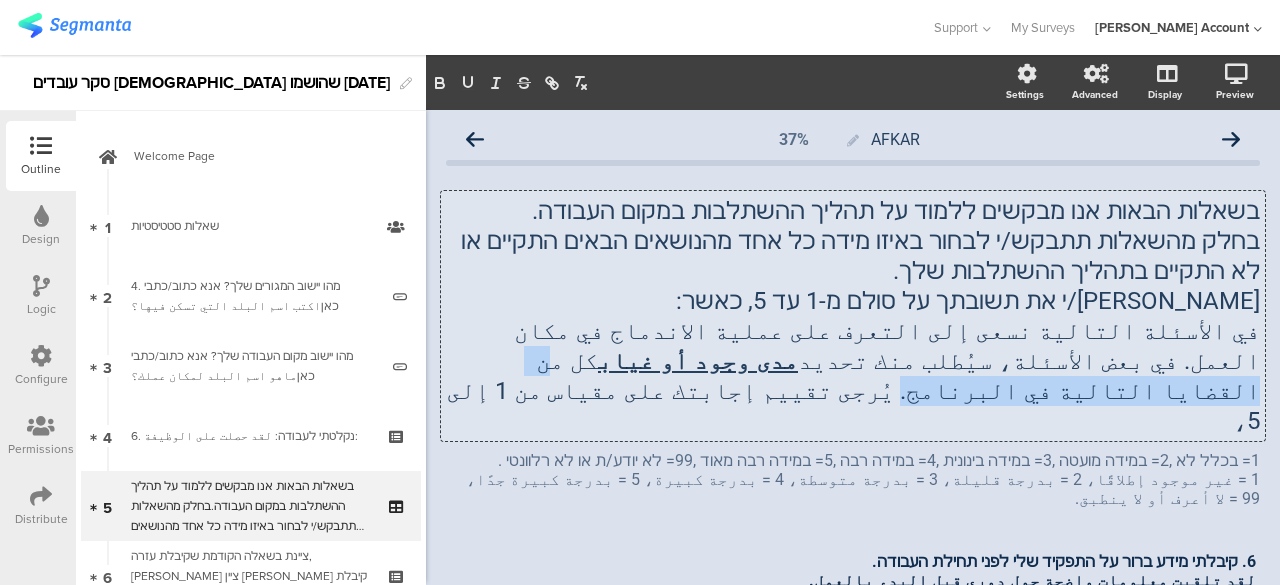 drag, startPoint x: 1012, startPoint y: 365, endPoint x: 796, endPoint y: 369, distance: 216.03703 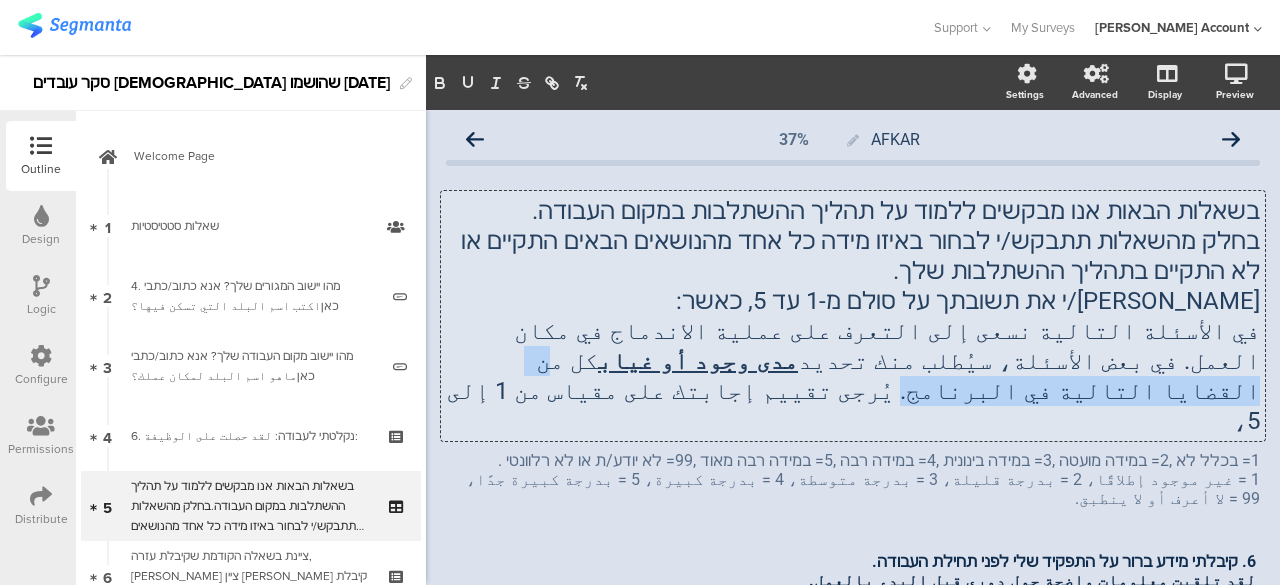 click on "في الأسئلة التالية نسعى إلى التعرف على عملية الاندماج في مكان العمل. في بعض الأسئلة، سيُطلب منك تحديد  مدى وجود أو غياب  كل من القضايا التالية في البرنامج. يُرجى تقييم إجابتك على مقياس من 1 إلى 5،" 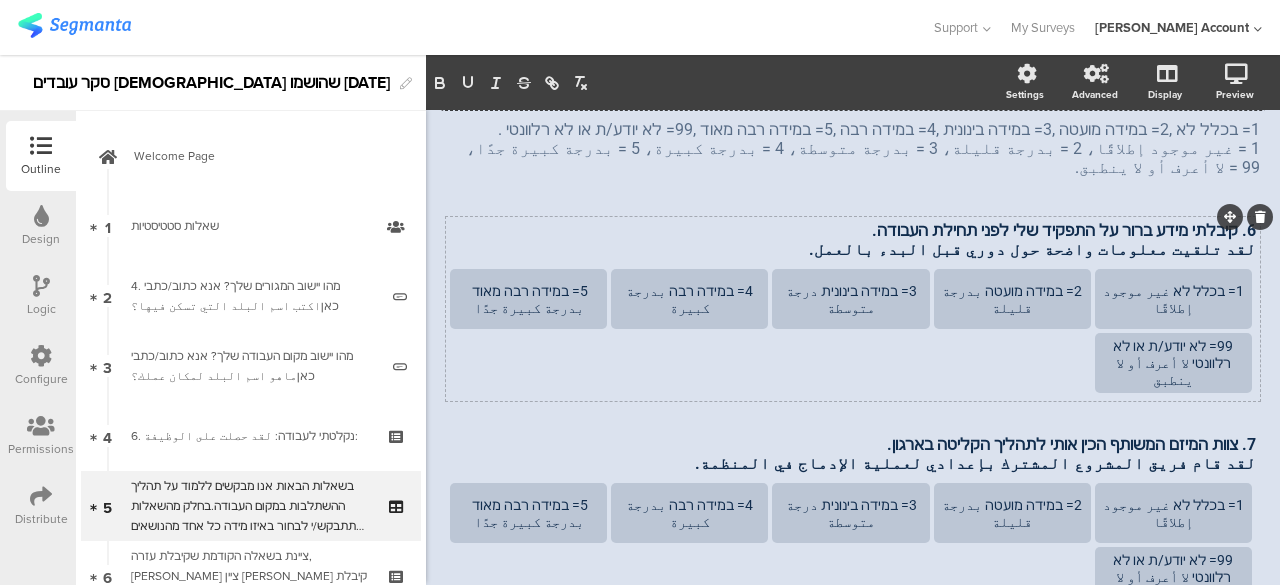 scroll, scrollTop: 300, scrollLeft: 0, axis: vertical 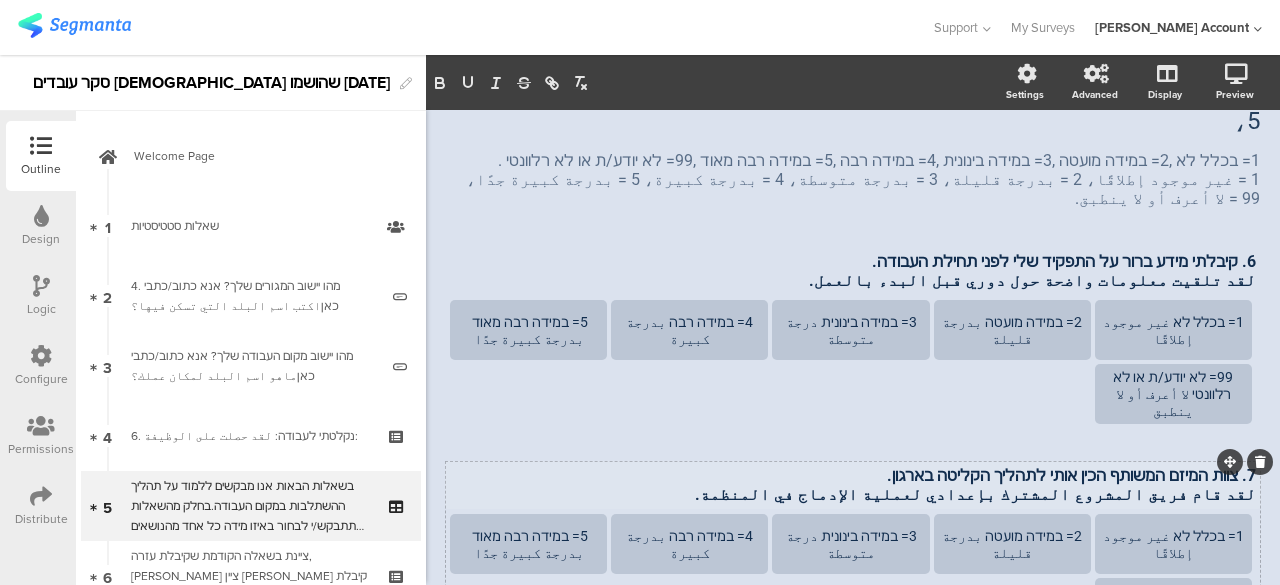 click on "7. צוות המיזם המשותף הכין אותי לתהליך הקליטה בארגון.   لقد قام فريق المشروع المشترك بإعدادي لعملية الإدماج في المنظمة.
7. צוות המיזם המשותף הכין אותי לתהליך הקליטה בארגון.   لقد قام فريق المشروع المشترك بإعدادي لعملية الإدماج في المنظمة.
7. צוות המיזם המשותף הכין אותי לתהליך הקליטה בארגון.   لقد قام فريق المشروع المشترك بإعدادي لعملية الإدماج في المنظمة." at bounding box center [853, 485] 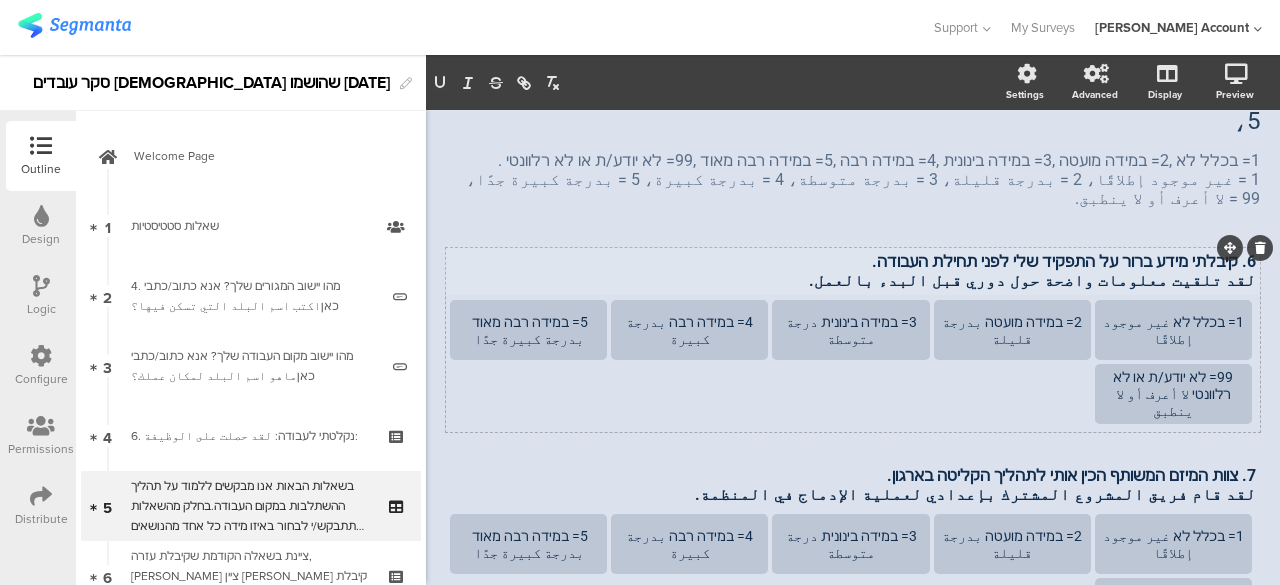 click on "6. קיבלתי מידע ברור על התפקיד שלי לפני תחילת העבודה. لقد تلقيت معلومات واضحة حول دوري قبل البدء بالعمل.
6. קיבלתי מידע ברור על התפקיד שלי לפני תחילת העבודה. لقد تلقيت معلومات واضحة حول دوري قبل البدء بالعمل.
6. קיבלתי מידע ברור על התפקיד שלי לפני תחילת העבודה. لقد تلقيت معلومات واضحة حول دوري قبل البدء بالعمل." at bounding box center [853, 271] 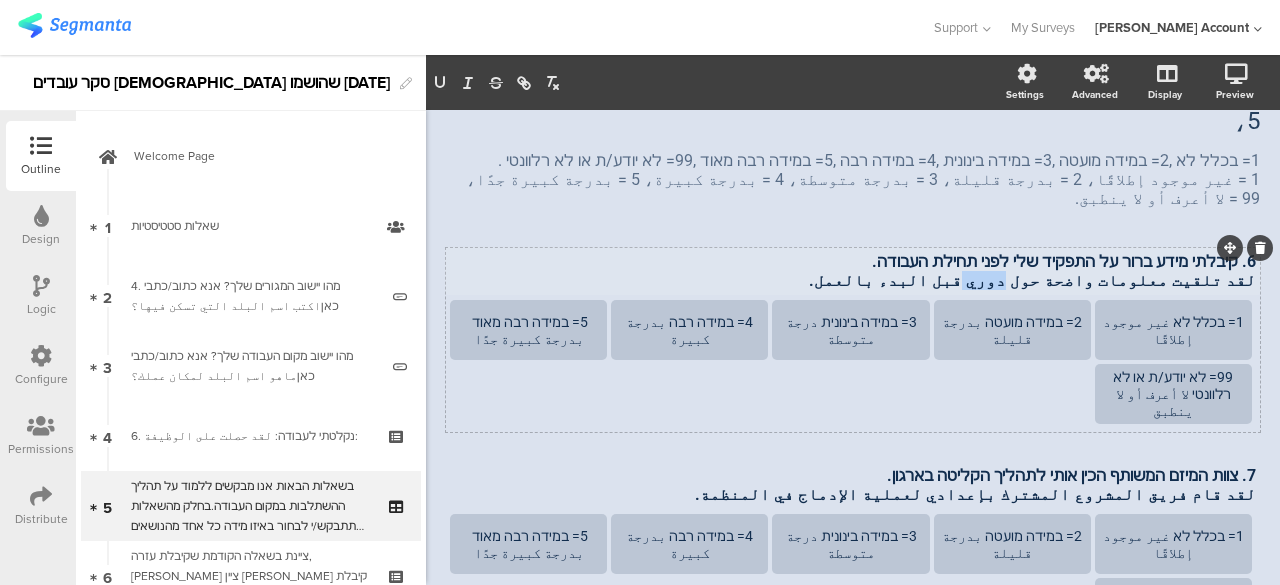 click on "لقد تلقيت معلومات واضحة حول دوري قبل البدء بالعمل." at bounding box center [853, 280] 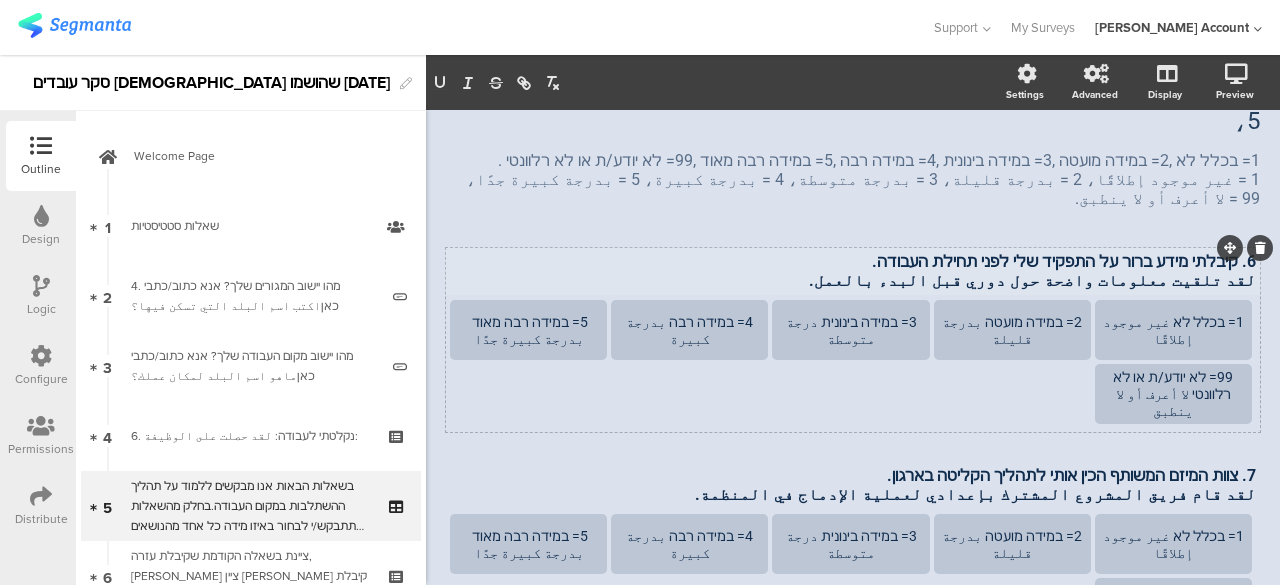 click on "لقد تلقيت معلومات واضحة حول دوري قبل البدء بالعمل." at bounding box center (853, 280) 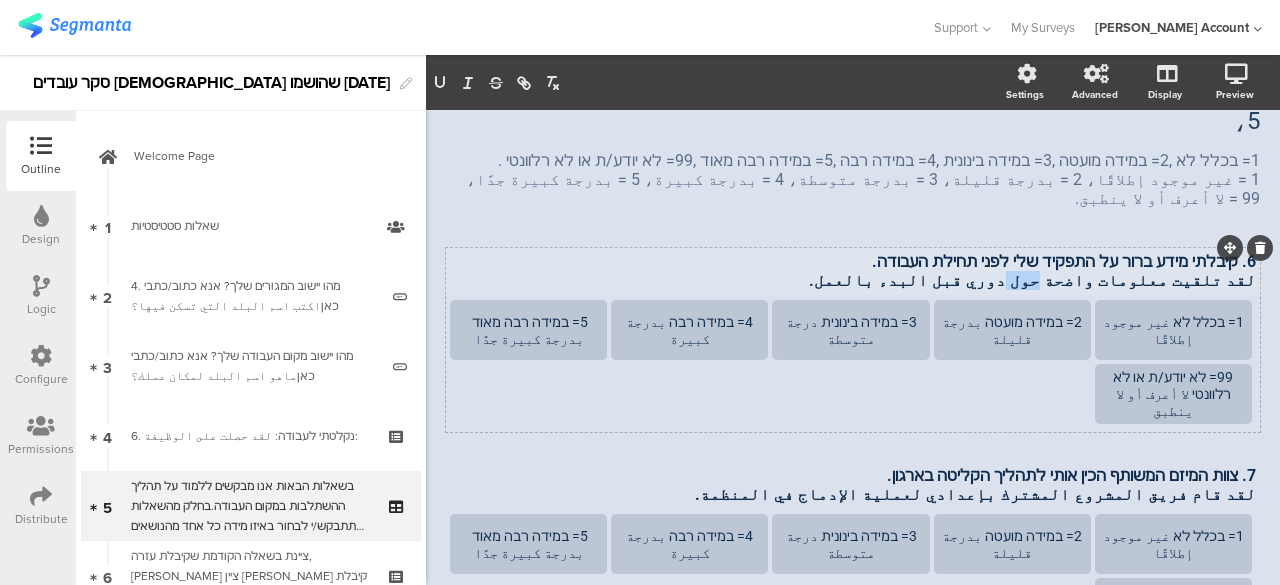 click on "لقد تلقيت معلومات واضحة حول دوري قبل البدء بالعمل." at bounding box center (853, 280) 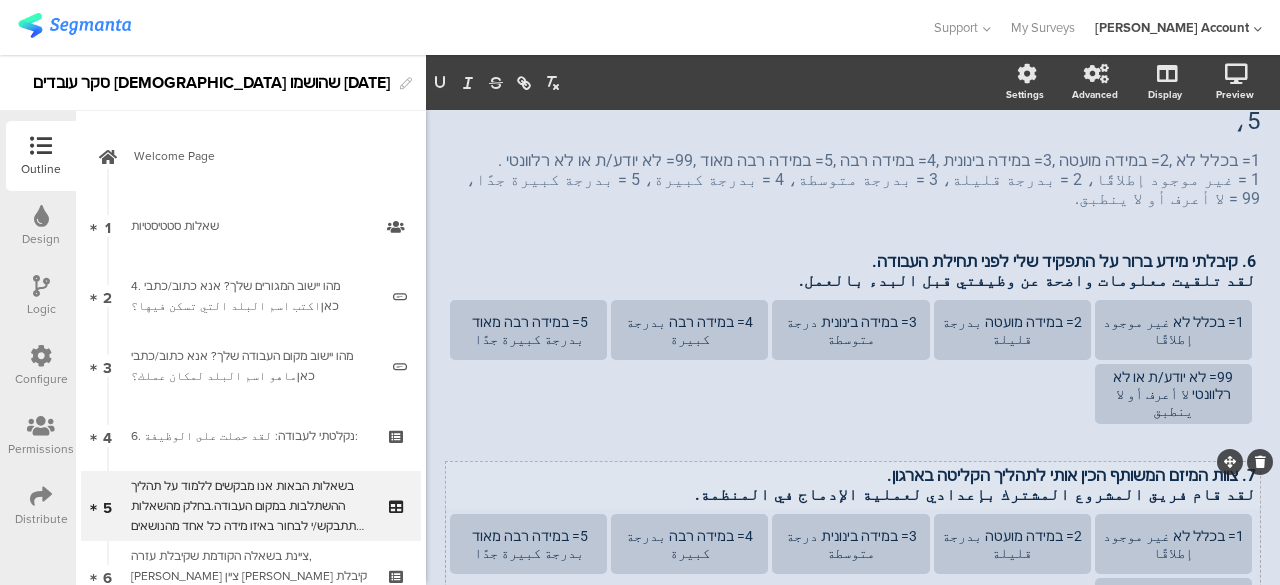 click on "7. צוות המיזם המשותף הכין אותי לתהליך הקליטה בארגון.   لقد قام فريق المشروع المشترك بإعدادي لعملية الإدماج في المنظمة.
7. צוות המיזם המשותף הכין אותי לתהליך הקליטה בארגון.   لقد قام فريق المشروع المشترك بإعدادي لعملية الإدماج في المنظمة." at bounding box center [853, 485] 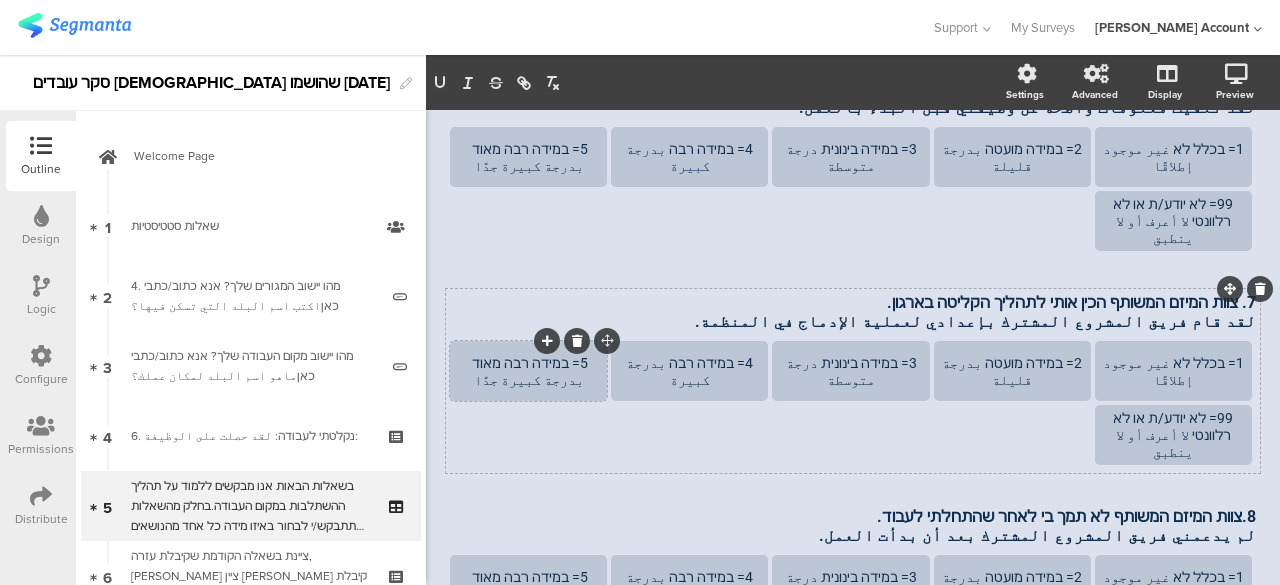 scroll, scrollTop: 504, scrollLeft: 0, axis: vertical 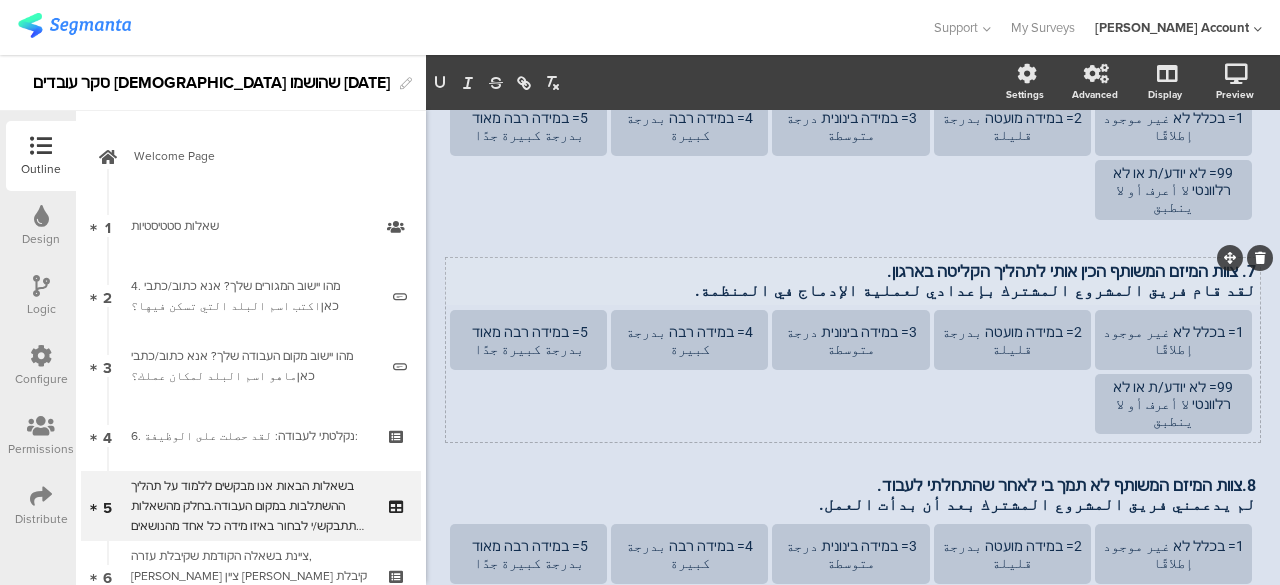 click on "لقد قام فريق المشروع المشترك بإعدادي لعملية الإدماج في المنظمة." at bounding box center (853, 290) 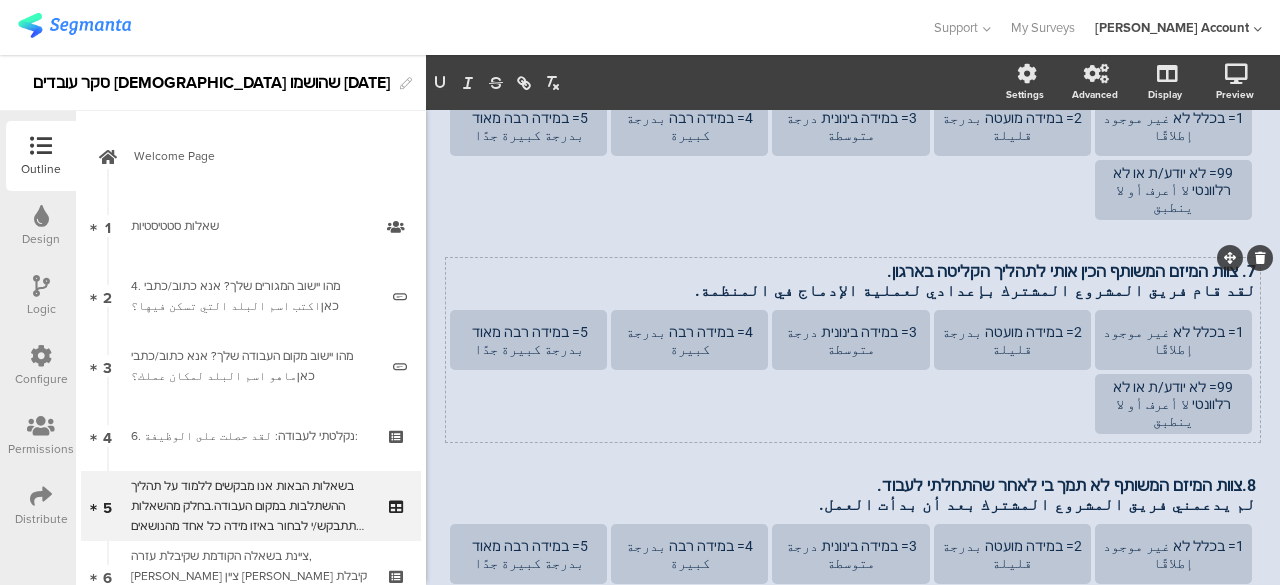 type 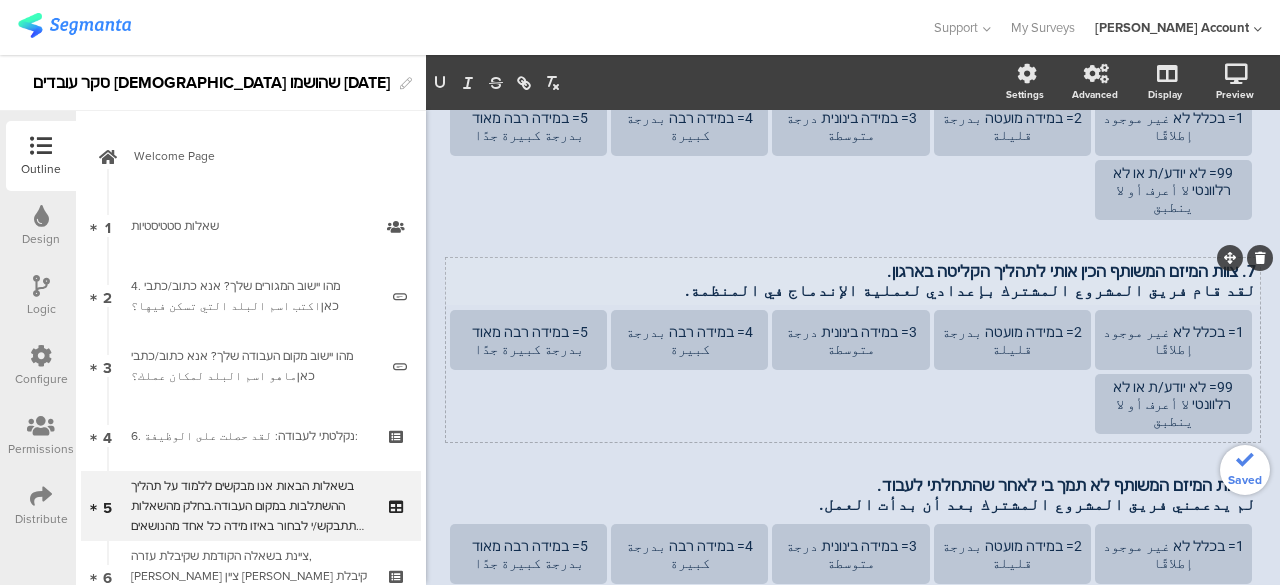 click on "لقد قام فريق المشروع المشترك بإعدادي لعملية الإندماج في المنظمة." at bounding box center (853, 290) 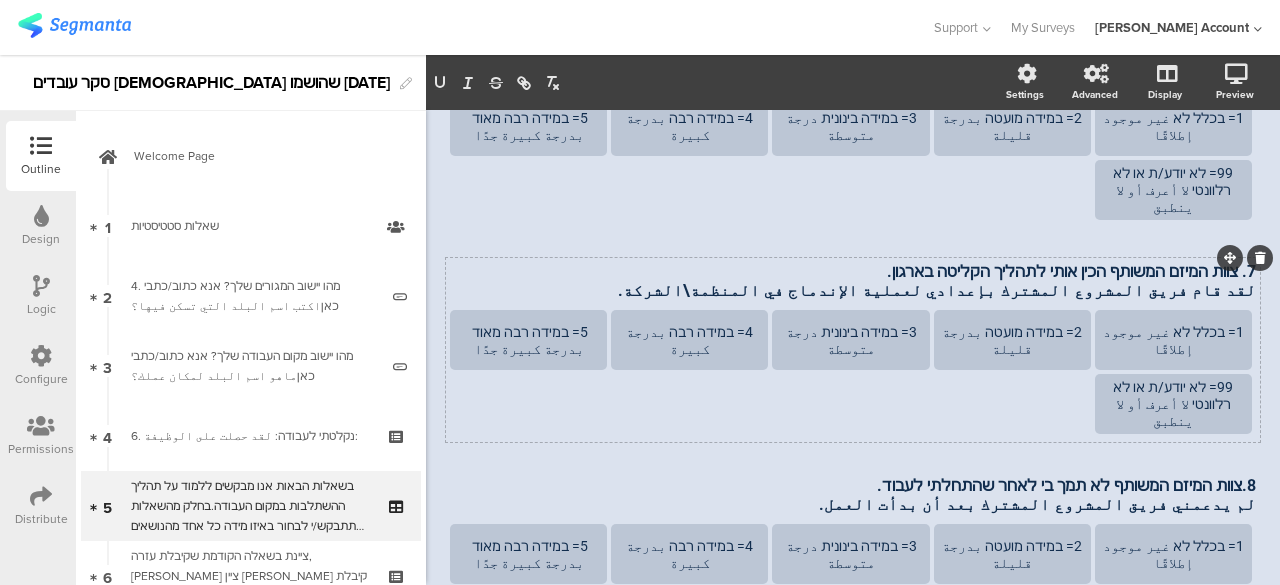 click on "7. צוות המיזם המשותף הכין אותי לתהליך הקליטה בארגון. لقد قام فريق المشروع المشترك بإعدادي لعملية الإندماج في المنظمة\الشركة.
7. צוות המיזם המשותף הכין אותי לתהליך הקליטה בארגון. لقد قام فريق المشروع المشترك بإعدادي لعملية الإندماج في المنظمة\الشركة.
7. צוות המיזם המשותף הכין אותי לתהליך הקליטה בארגון. لقد قام فريق المشروع المشترك بإعدادي لعملية الإندماج في المنظمة\الشركة.
1= בכלל לא غير موجود إطلاقًا
2= במידה מועטה بدرجة قليلة" at bounding box center (853, 350) 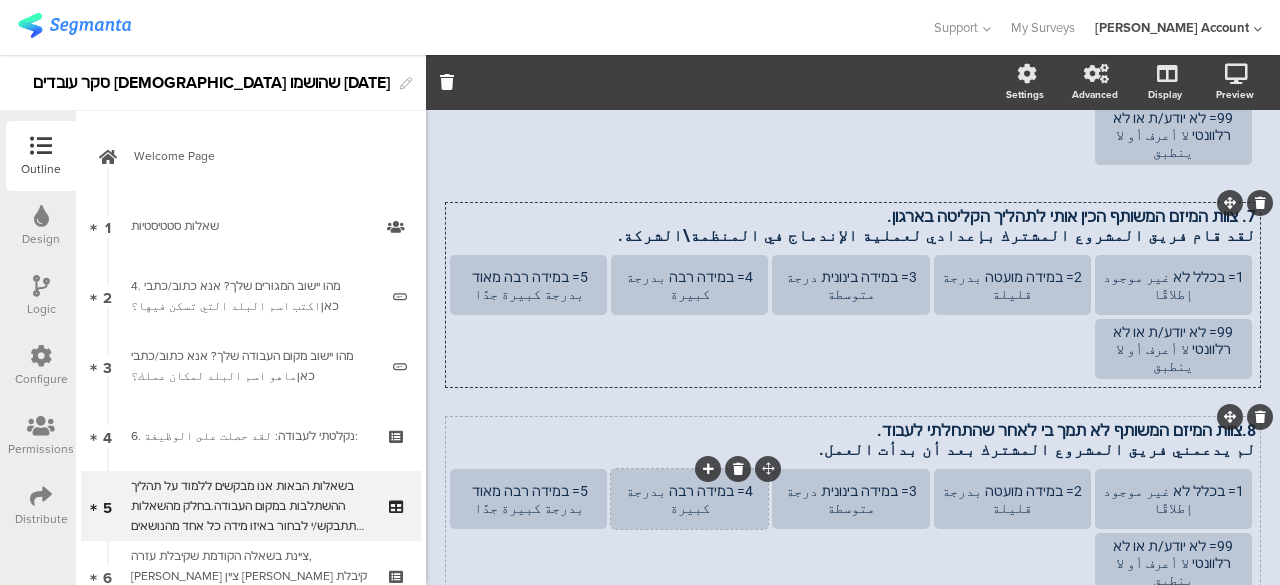 scroll, scrollTop: 604, scrollLeft: 0, axis: vertical 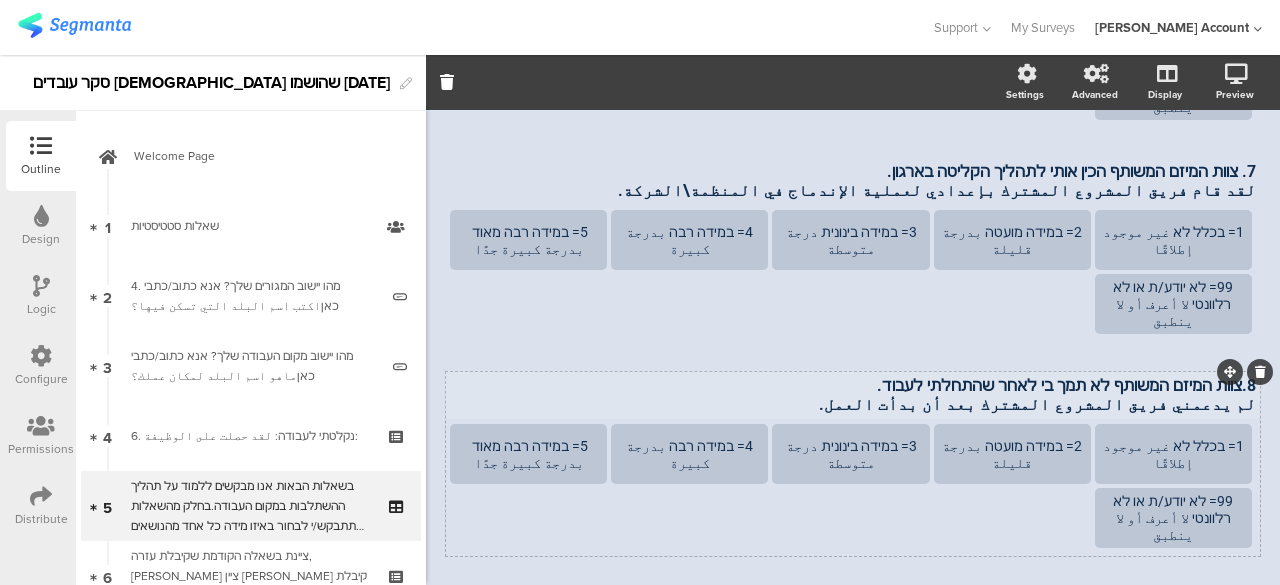 click on "8.צוות המיזם המשותף לא תמך בי לאחר שהתחלתי לעבוד.   لم يدعمني فريق المشروع المشترك بعد أن بدأت العمل.
8.צוות המיזם המשותף לא תמך בי לאחר שהתחלתי לעבוד.   لم يدعمني فريق المشروع المشترك بعد أن بدأت العمل.
8.צוות המיזם המשותף לא תמך בי לאחר שהתחלתי לעבוד.   لم يدعمني فريق المشروع المشترك بعد أن بدأت العمل." at bounding box center (853, 395) 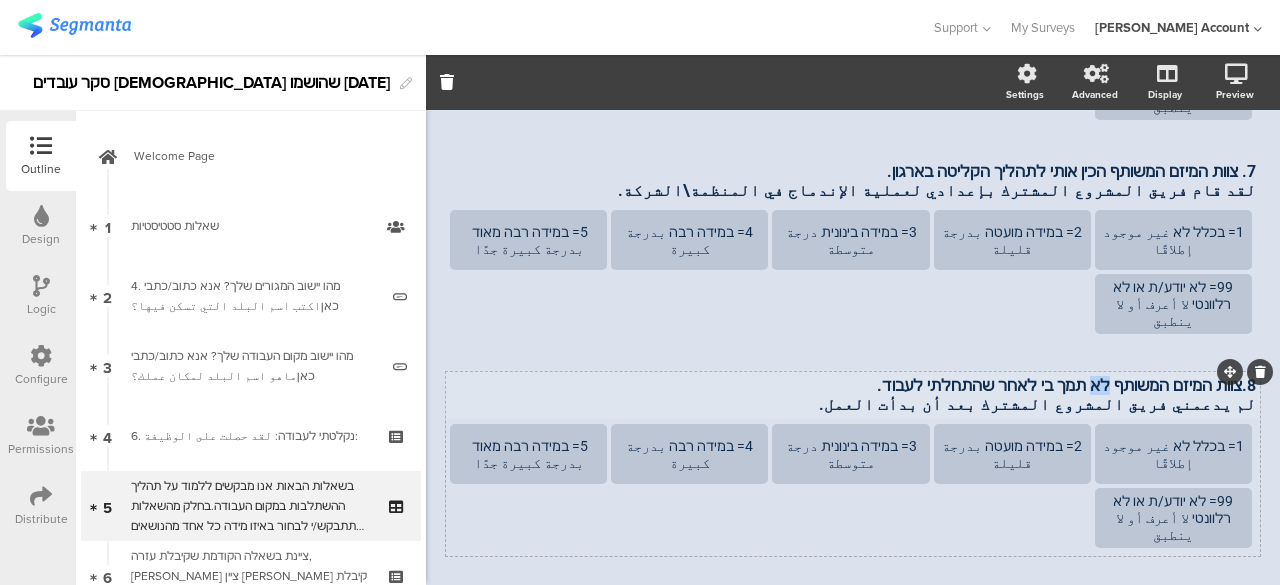 click on "8.צוות המיזם המשותף לא תמך בי לאחר שהתחלתי לעבוד." at bounding box center [853, 385] 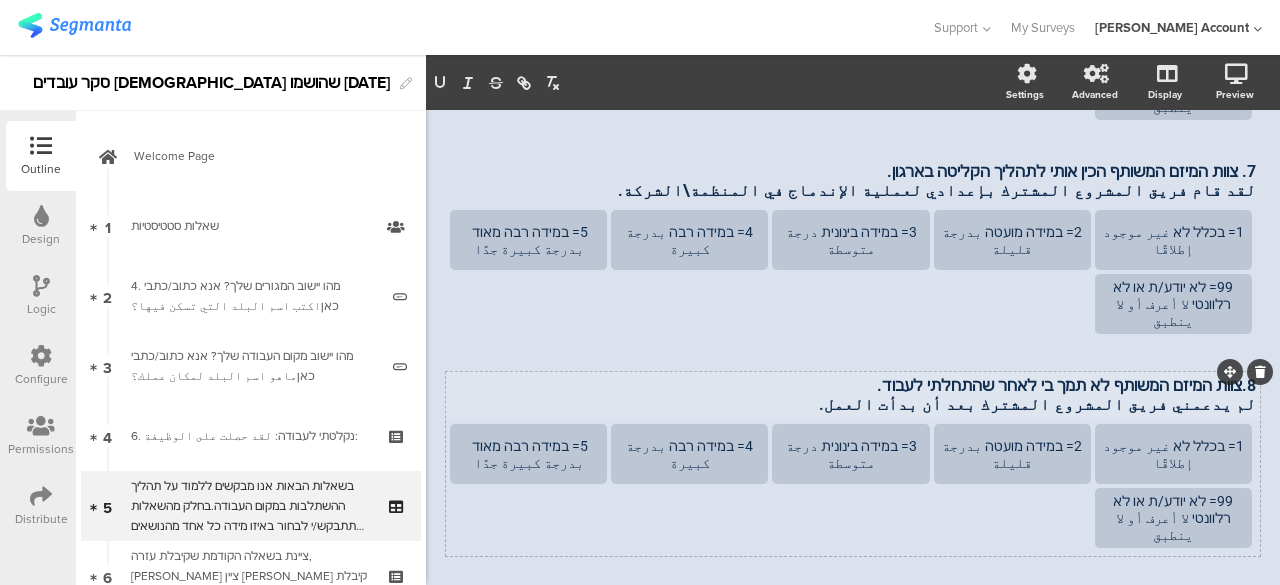 click on "8.צוות המיזם המשותף לא תמך בי לאחר שהתחלתי לעבוד." at bounding box center [853, 385] 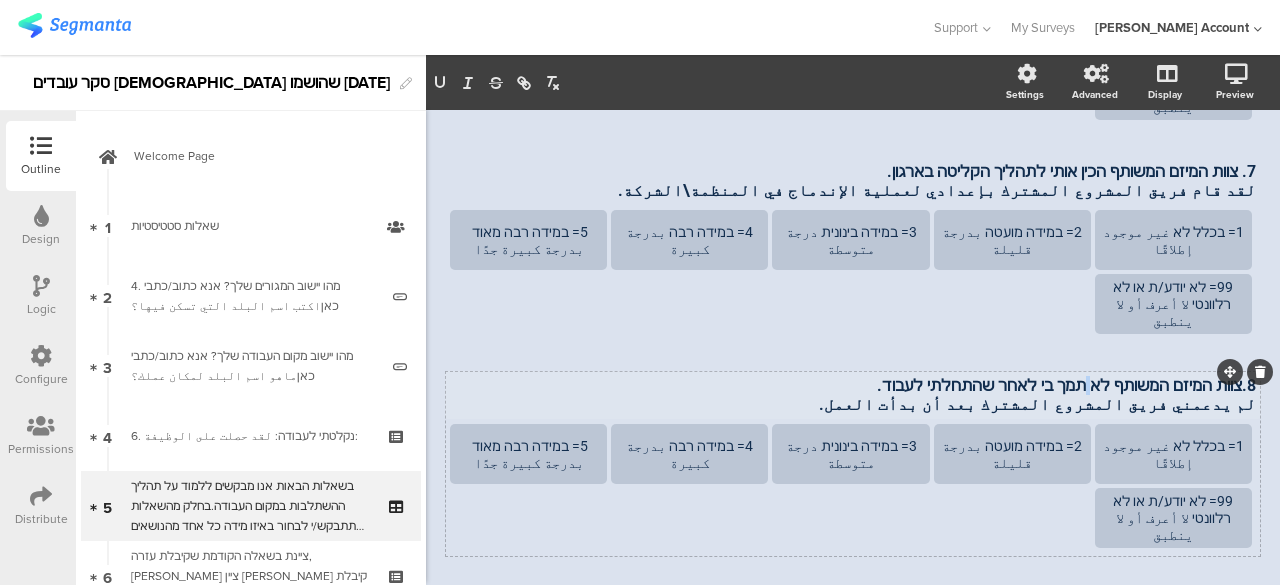 click on "8.צוות המיזם המשותף לא תמך בי לאחר שהתחלתי לעבוד." at bounding box center [853, 385] 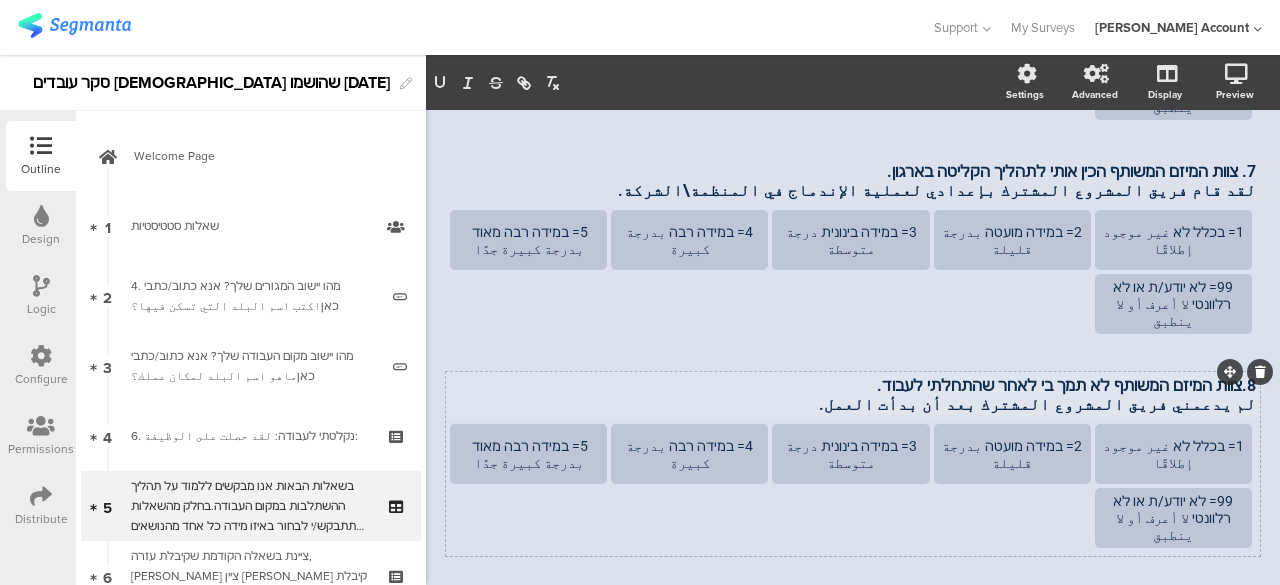 click on "8.צוות המיזם המשותף לא תמך בי לאחר שהתחלתי לעבוד." at bounding box center (853, 385) 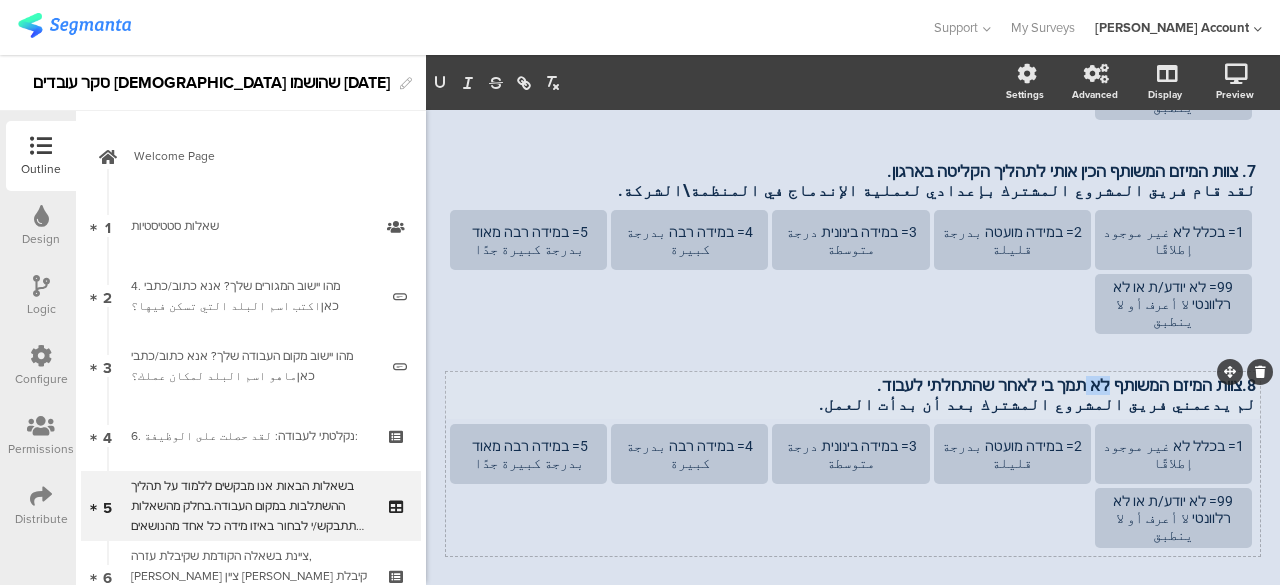 click on "8.צוות המיזם המשותף לא תמך בי לאחר שהתחלתי לעבוד." at bounding box center (853, 385) 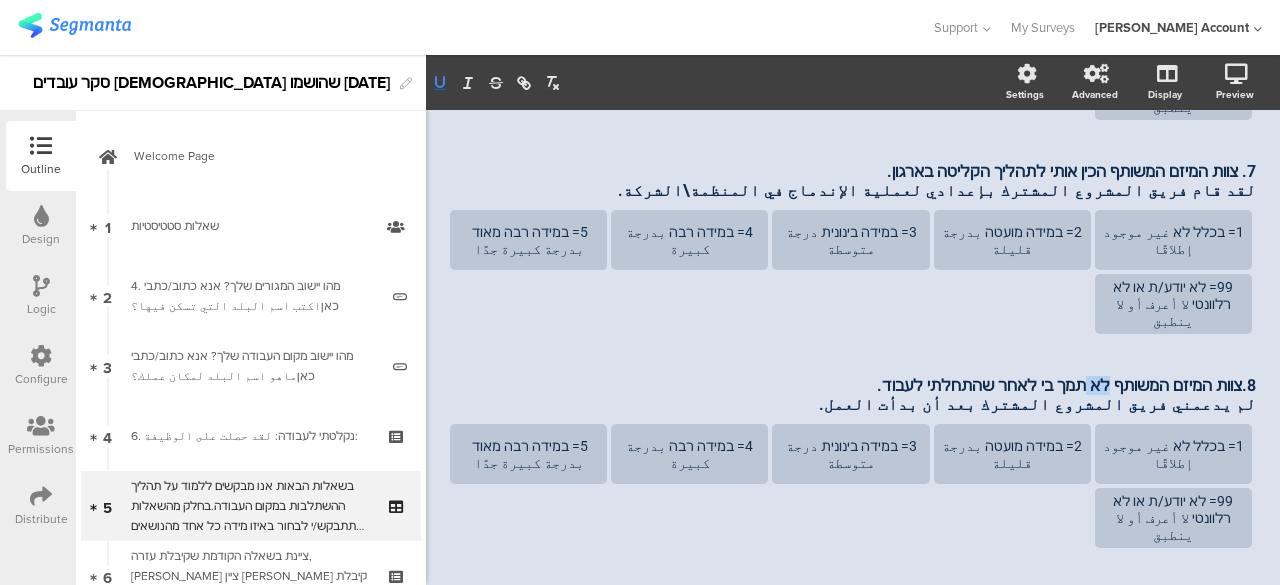 click 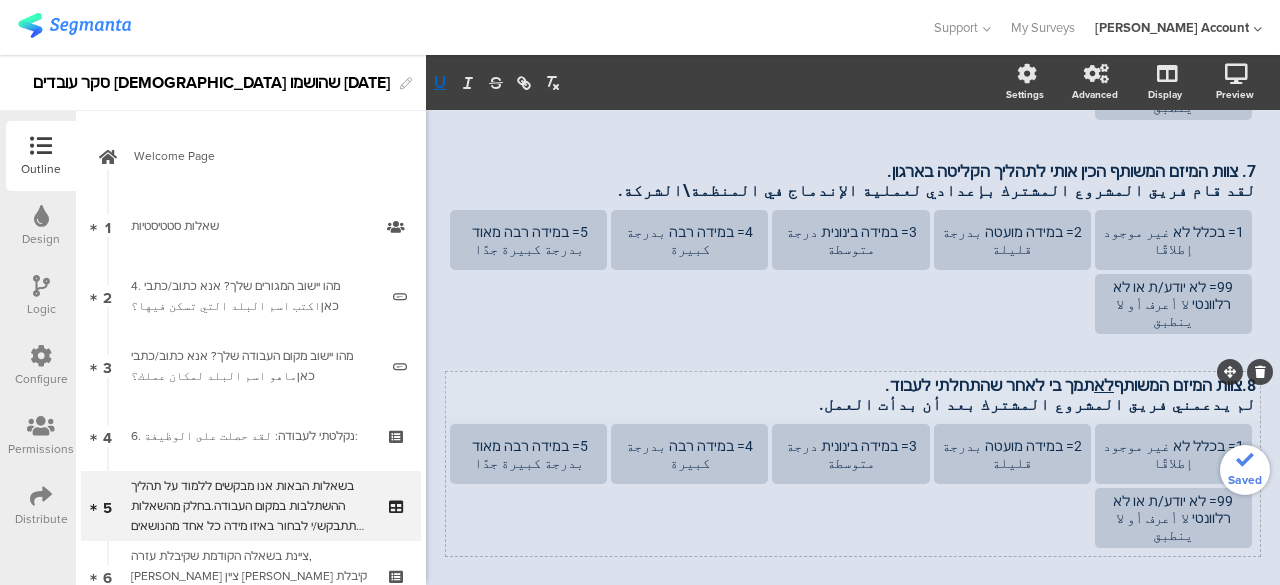 click on "لم يدعمني فريق المشروع المشترك بعد أن بدأت العمل." at bounding box center [853, 404] 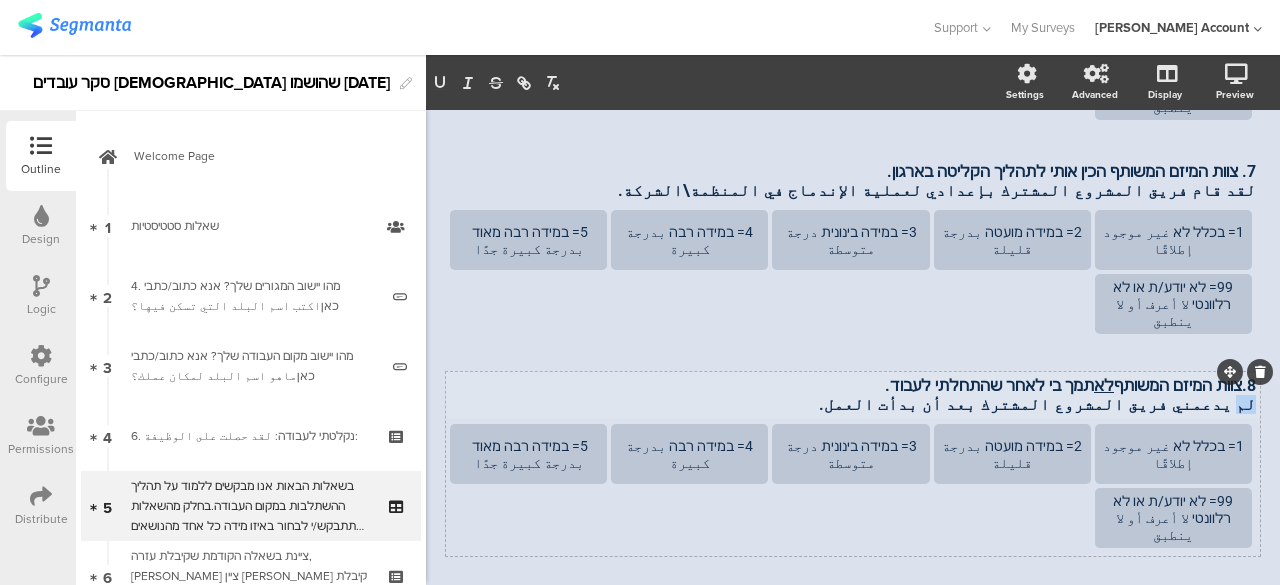 drag, startPoint x: 1229, startPoint y: 331, endPoint x: 1242, endPoint y: 330, distance: 13.038404 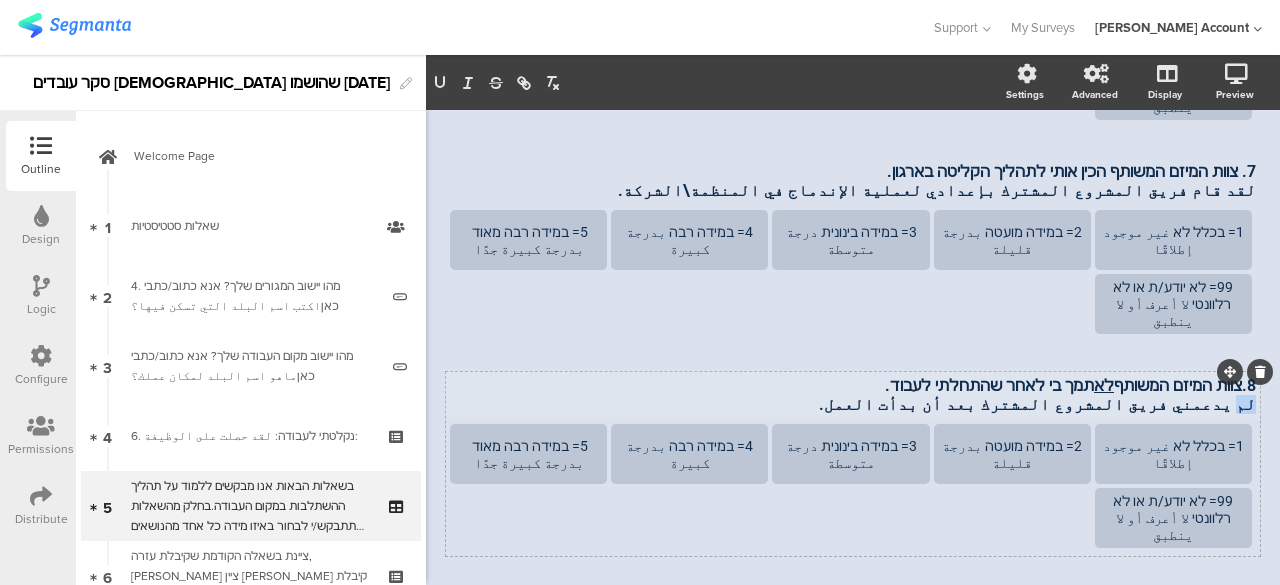 click on "8.צוות המיזם המשותף  לא  תמך בי לאחר שהתחלתי לעבוד. لم يدعمني فريق المشروع المشترك بعد أن بدأت العمل.
8.צוות המיזם המשותף  לא  תמך בי לאחר שהתחלתי לעבוד. لم يدعمني فريق المشروع المشترك بعد أن بدأت العمل.
8.צוות המיזם המשותף  לא  תמך בי לאחר שהתחלתי לעבוד. لم يدعمني فريق المشروع المشترك بعد أن بدأت العمل." at bounding box center [853, 395] 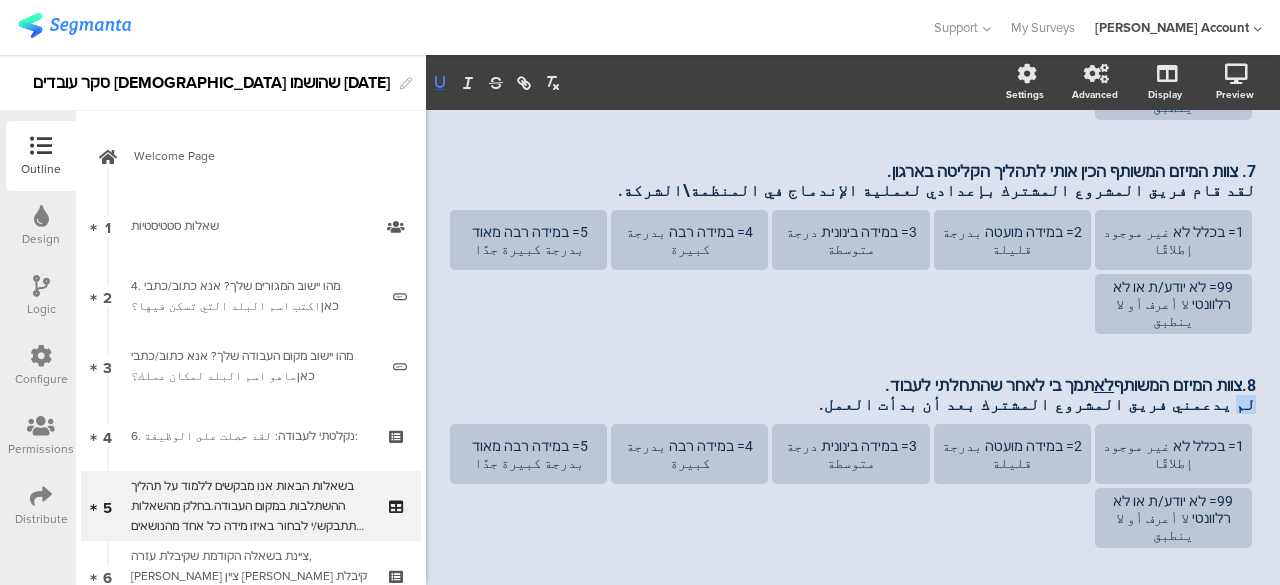 click 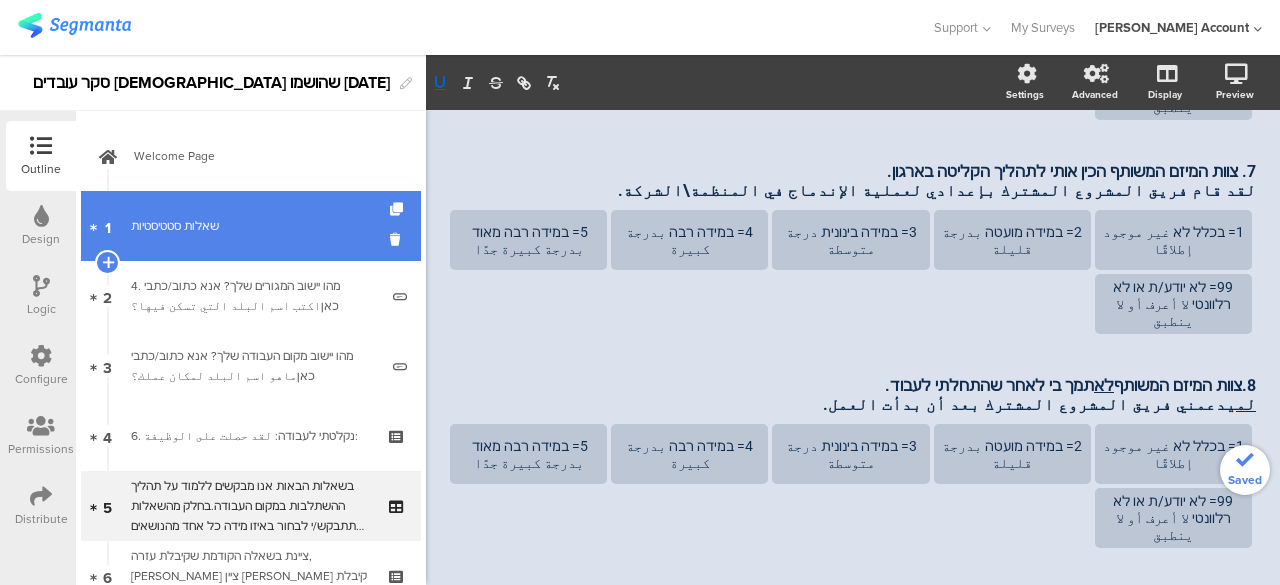click on "1
שאלות סטטיסטיות" at bounding box center [251, 226] 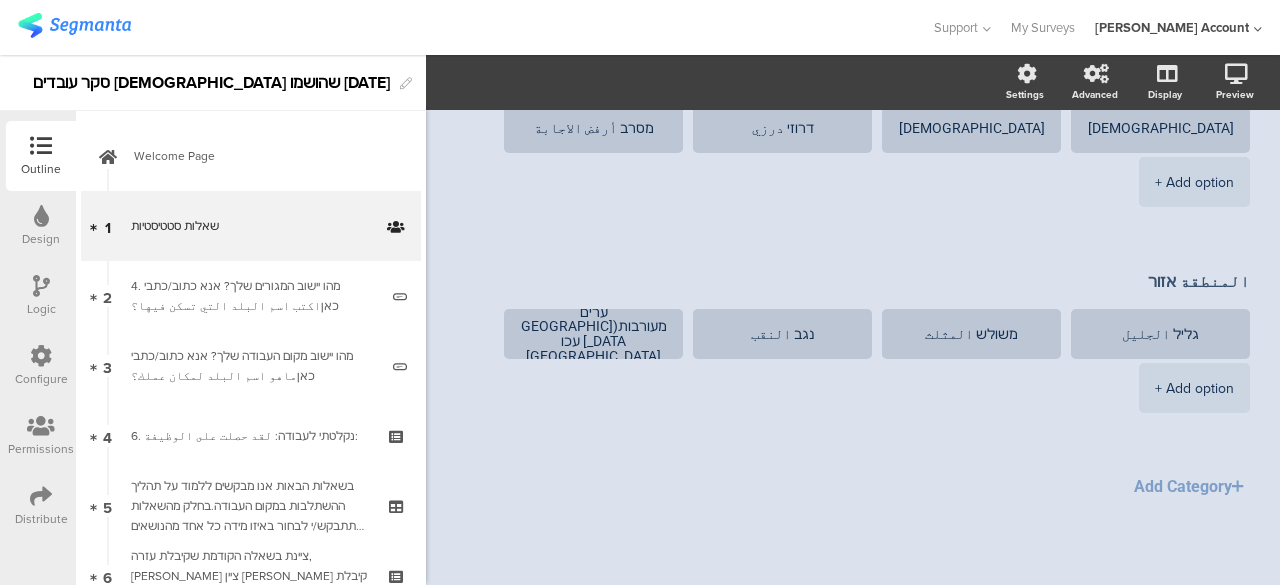 click at bounding box center [41, 286] 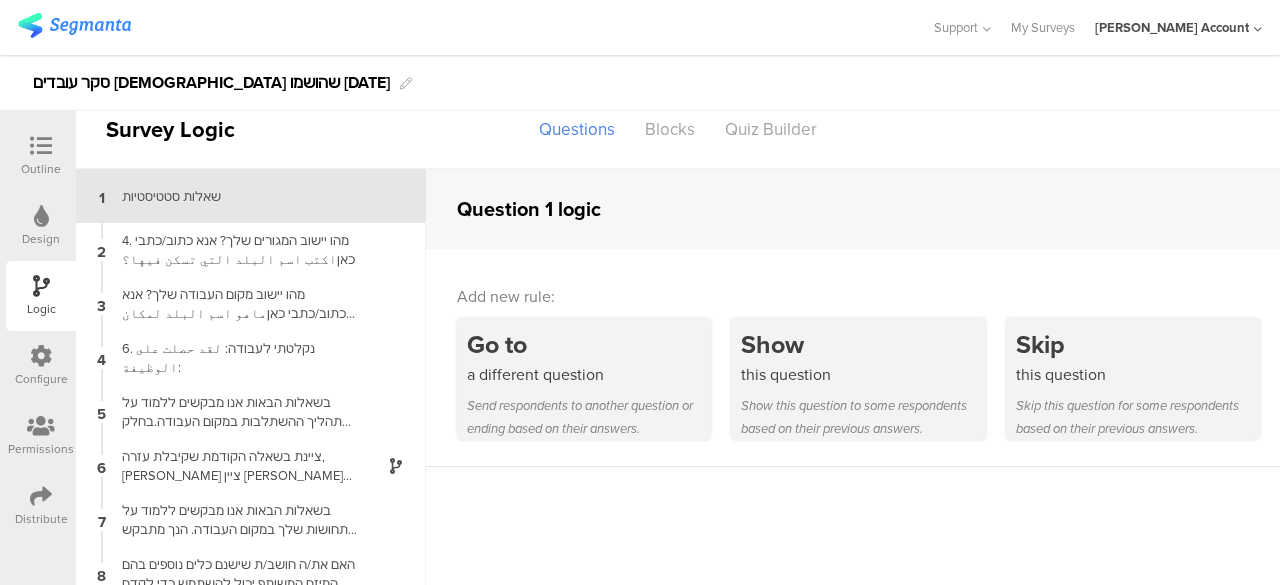 scroll, scrollTop: 0, scrollLeft: 0, axis: both 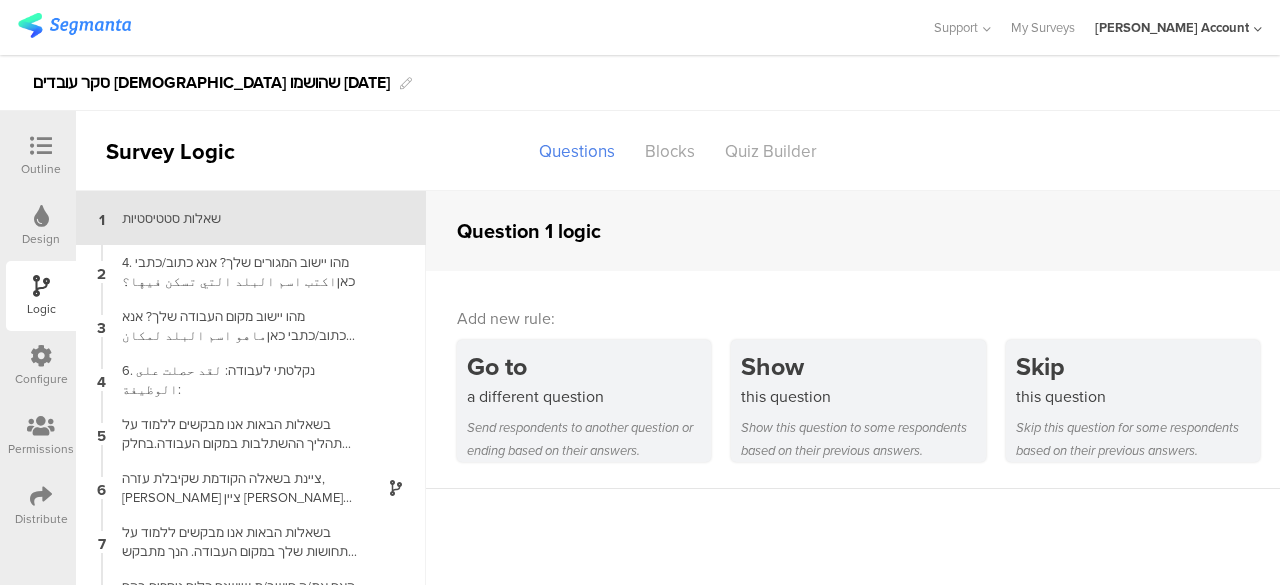click at bounding box center (41, 146) 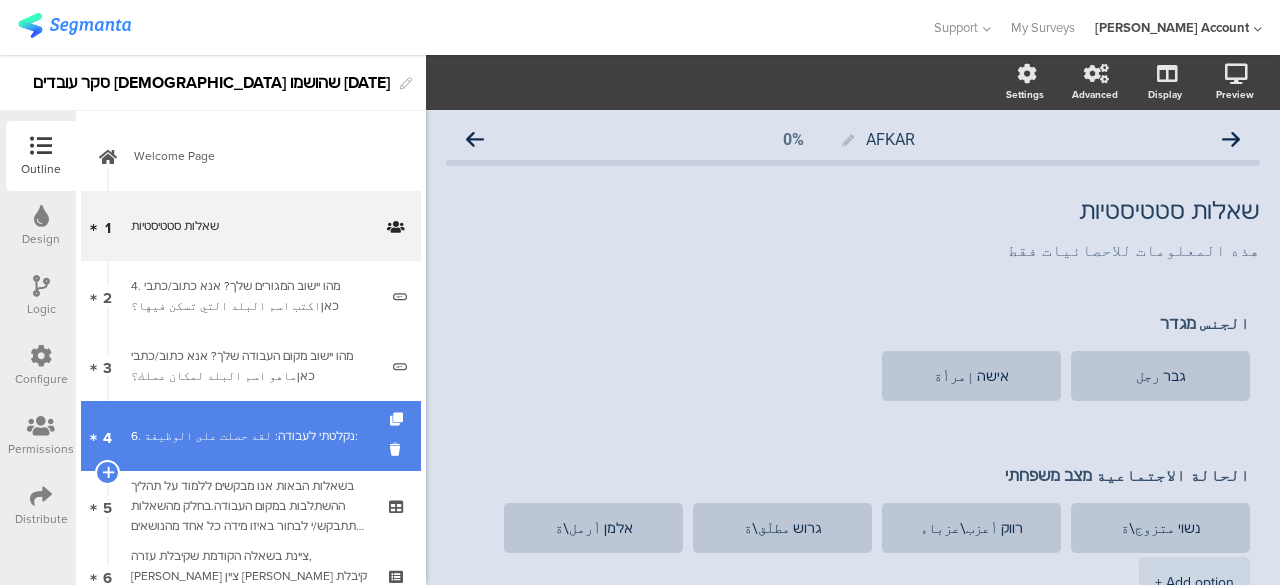 scroll, scrollTop: 200, scrollLeft: 0, axis: vertical 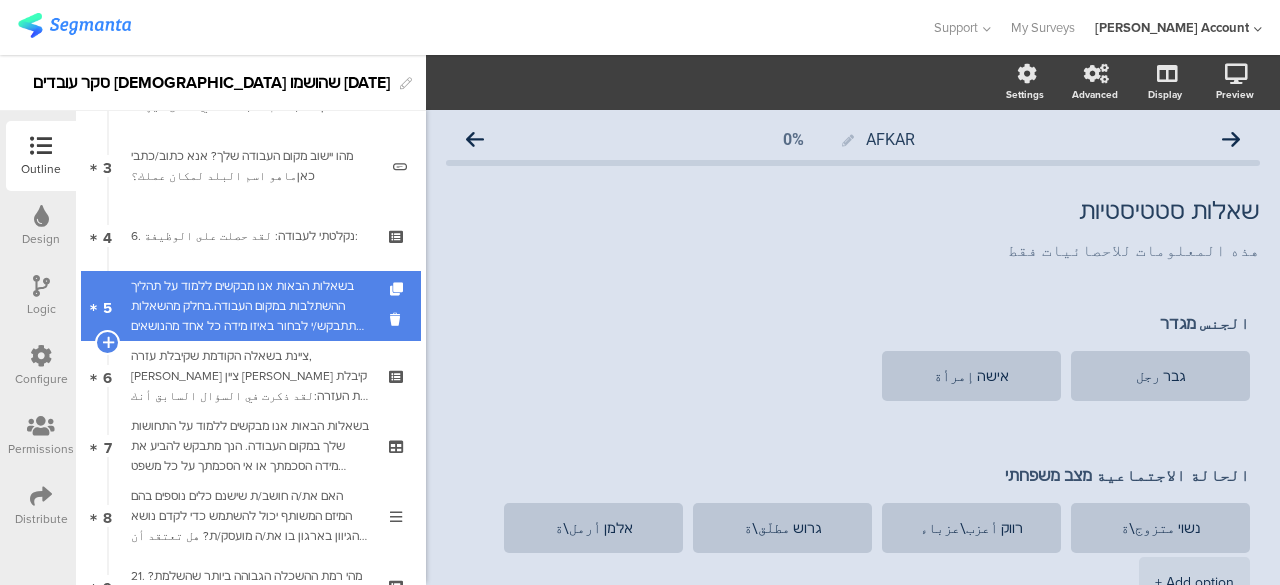 click on "בשאלות הבאות אנו מבקשים ללמוד על תהליך ההשתלבות במקום העבודה.בחלק מהשאלות תתבקש/י לבחור באיזו מידה כל אחד מהנושאים הבאים התקיים או לא התקיים בתהליך ההשתלבות שלך.[PERSON_NAME]/י את תשובתך על סולם מ-1 עד 5, כאשר:في الأسئلة التالية نسعى إلى التعرف على عملية الاندماج في مكان العمل. في بعض الأسئلة، سيُطلب منك تحديد مدى وجود أو غياب كل من [GEOGRAPHIC_DATA] في [DEMOGRAPHIC_DATA]. يُرجى تقييم إجابتك على مقياس من 1 إلى 5،" at bounding box center [250, 306] 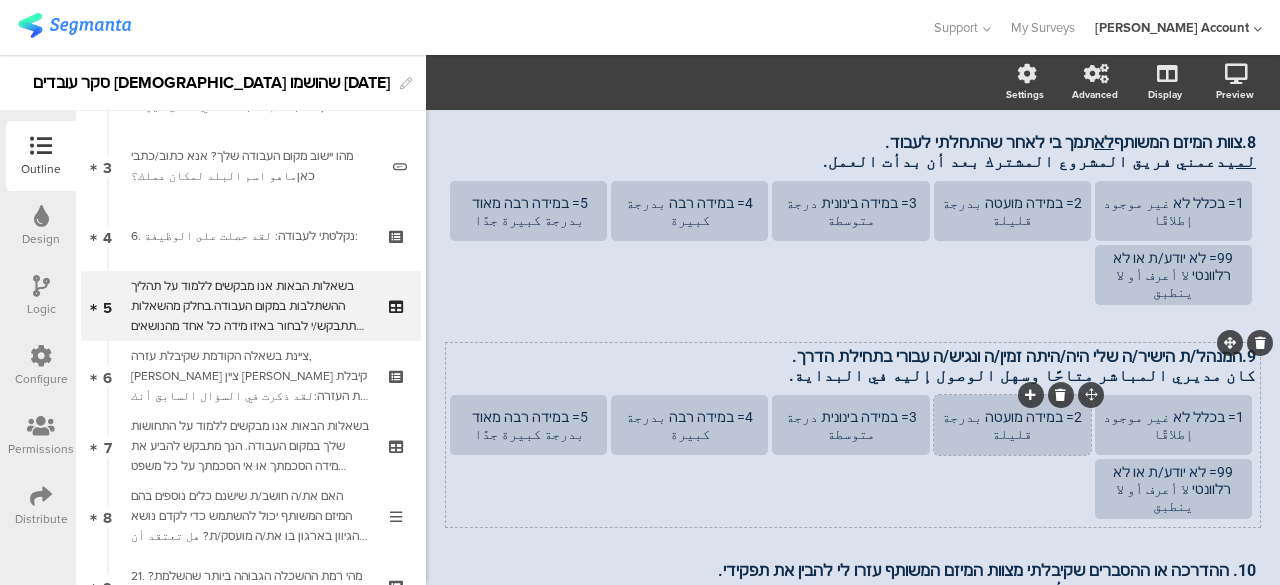 scroll, scrollTop: 804, scrollLeft: 0, axis: vertical 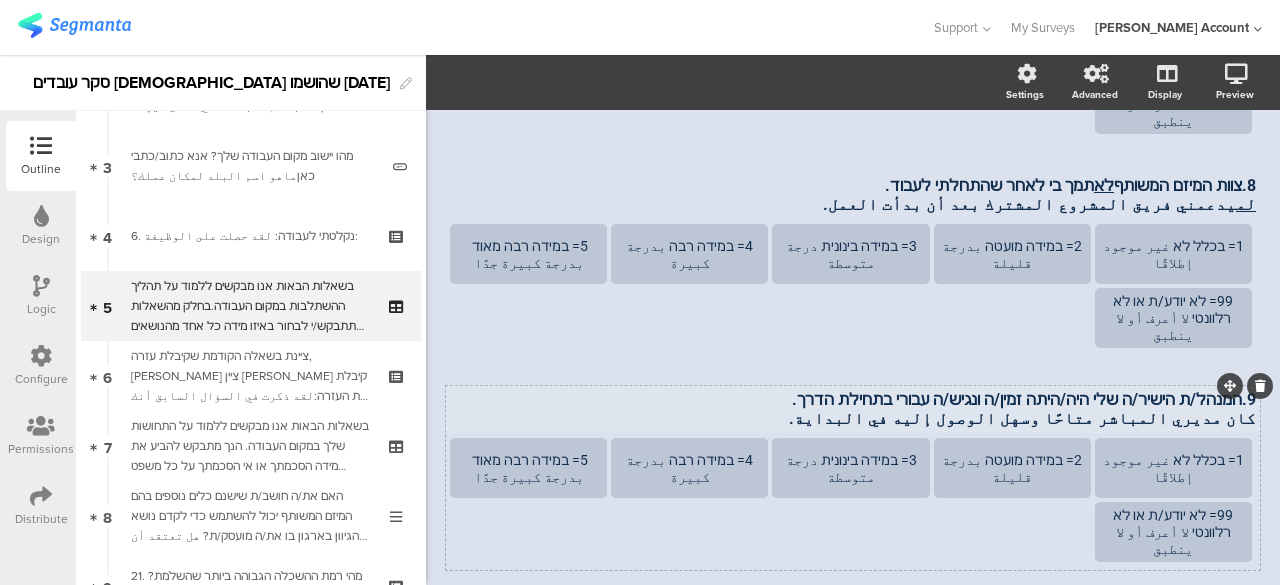 click on "6. קיבלתי מידע ברור על התפקיד שלי לפני תחילת העבודה. لقد تلقيت معلومات واضحة عن وظيفتي قبل البدء بالعمل.
6. קיבלתי מידע ברור על התפקיד שלי לפני תחילת העבודה. لقد تلقيت معلومات واضحة عن وظيفتي قبل البدء بالعمل.
1= בכלל לא غير موجود إطلاقًا
2= במידה מועטה بدرجة قليلة
3= במידה בינונית درجة متوسطة
4= במידה רבה بدرجة كبيرة" 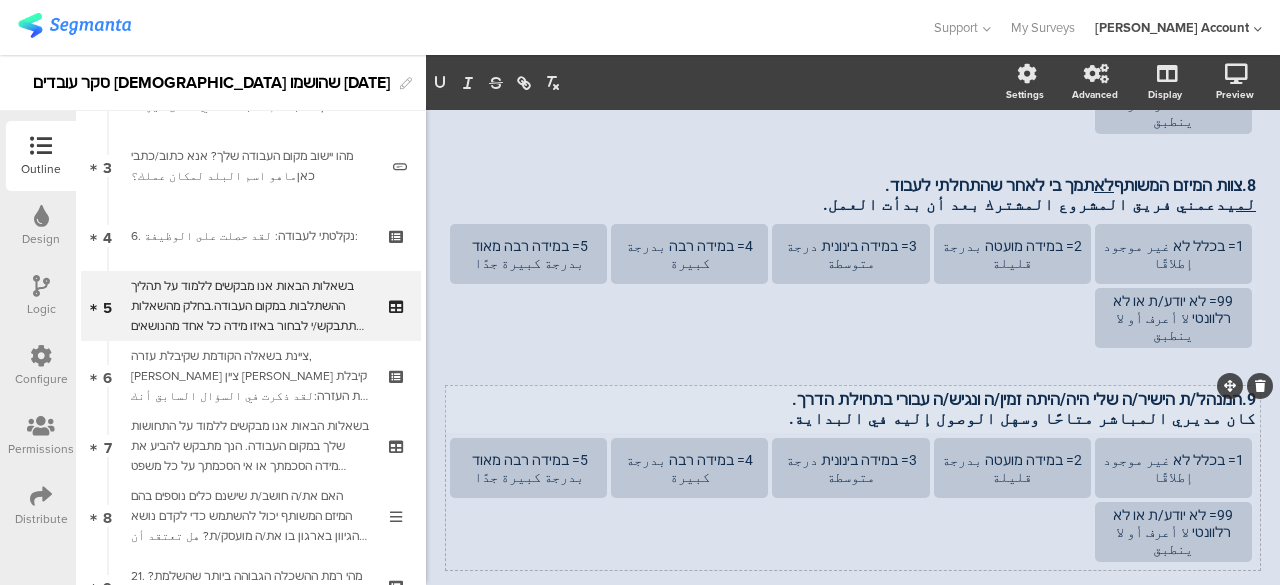 scroll, scrollTop: 765, scrollLeft: 0, axis: vertical 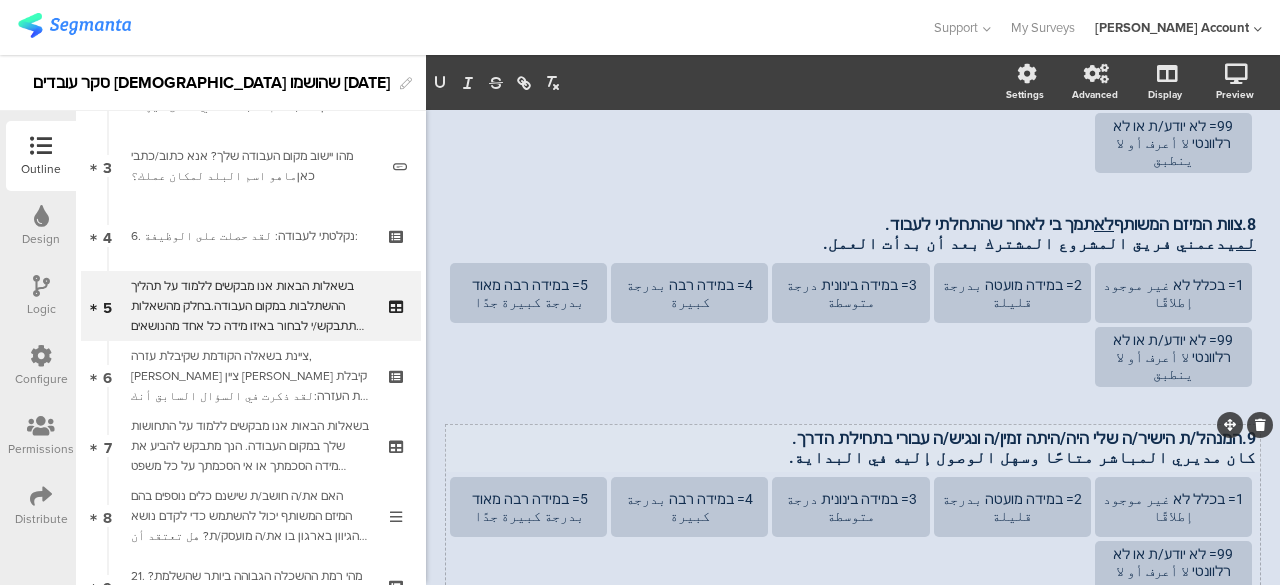 click on "6. קיבלתי מידע ברור על התפקיד שלי לפני תחילת העבודה. لقد تلقيت معلومات واضحة عن وظيفتي قبل البدء بالعمل.
6. קיבלתי מידע ברור על התפקיד שלי לפני תחילת העבודה. لقد تلقيت معلومات واضحة عن وظيفتي قبل البدء بالعمل.
1= בכלל לא غير موجود إطلاقًا
2= במידה מועטה بدرجة قليلة
3= במידה בינונית درجة متوسطة
4= במידה רבה بدرجة كبيرة" 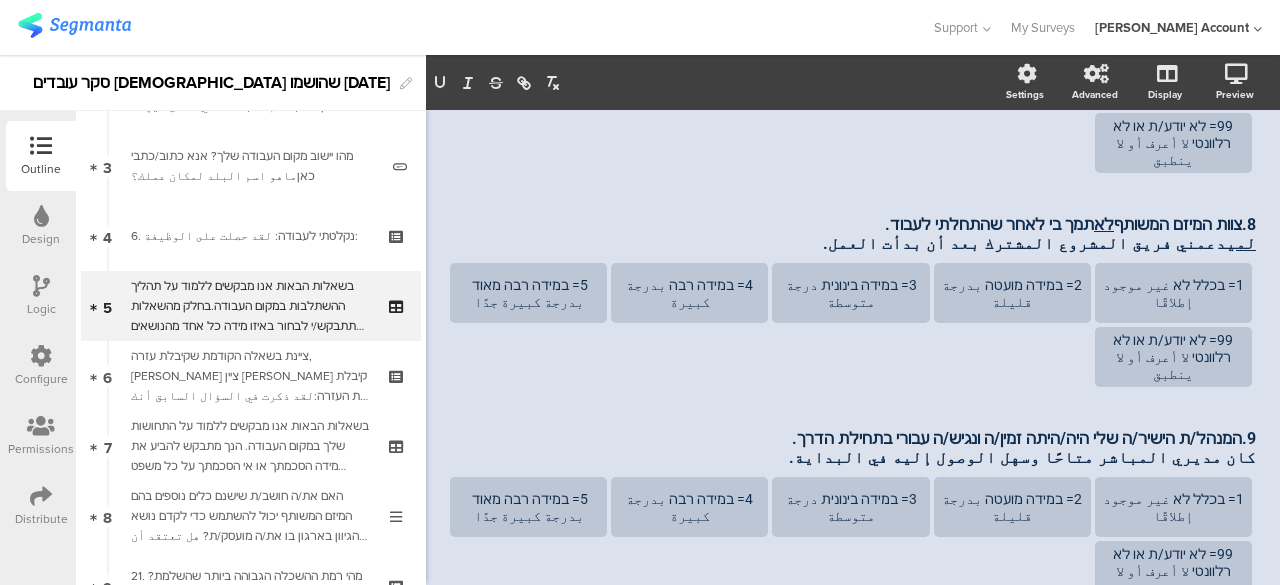 scroll, scrollTop: 726, scrollLeft: 0, axis: vertical 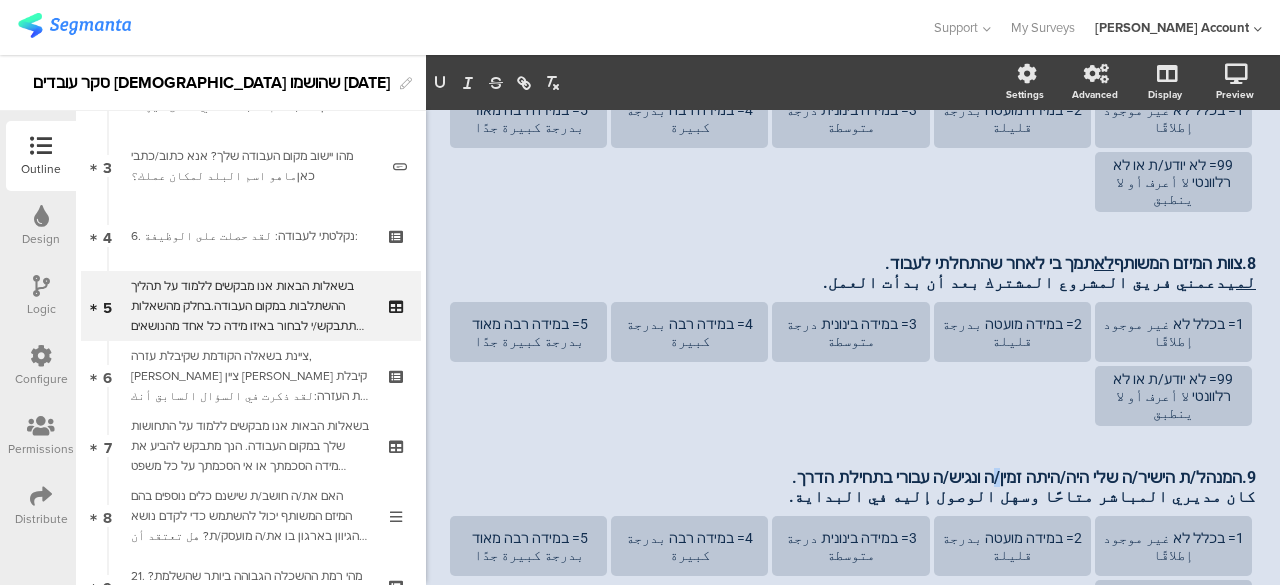 click on "6. קיבלתי מידע ברור על התפקיד שלי לפני תחילת העבודה. لقد تلقيت معلومات واضحة عن وظيفتي قبل البدء بالعمل.
6. קיבלתי מידע ברור על התפקיד שלי לפני תחילת העבודה. لقد تلقيت معلومات واضحة عن وظيفتي قبل البدء بالعمل.
1= בכלל לא غير موجود إطلاقًا
2= במידה מועטה بدرجة قليلة
3= במידה בינונית درجة متوسطة
4= במידה רבה بدرجة كبيرة" 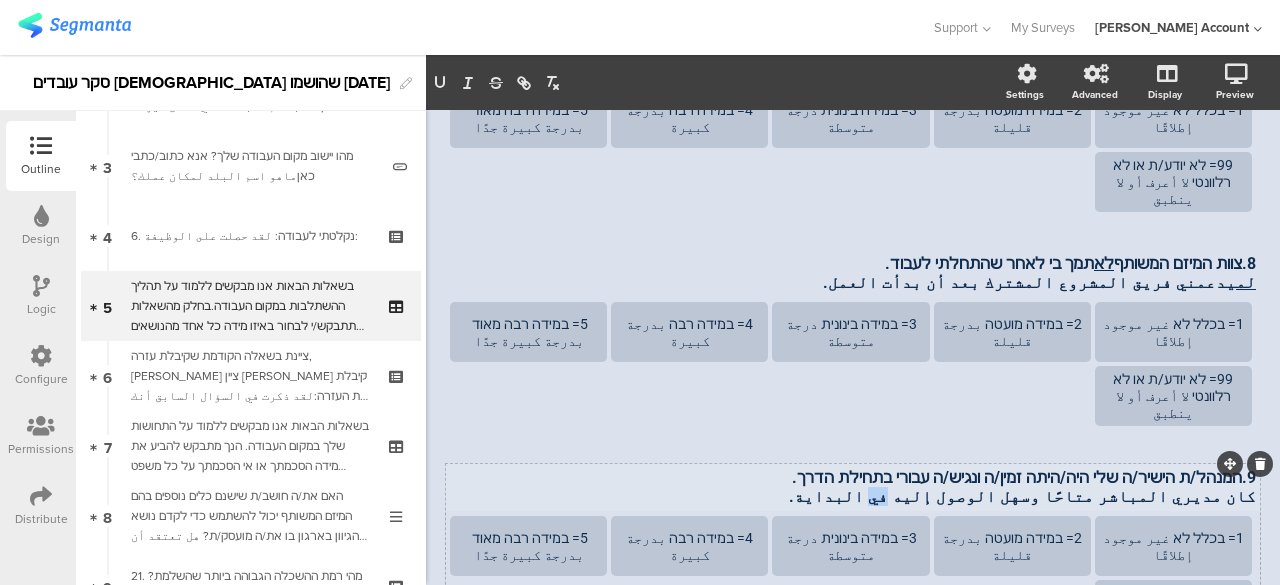 drag, startPoint x: 992, startPoint y: 423, endPoint x: 1005, endPoint y: 421, distance: 13.152946 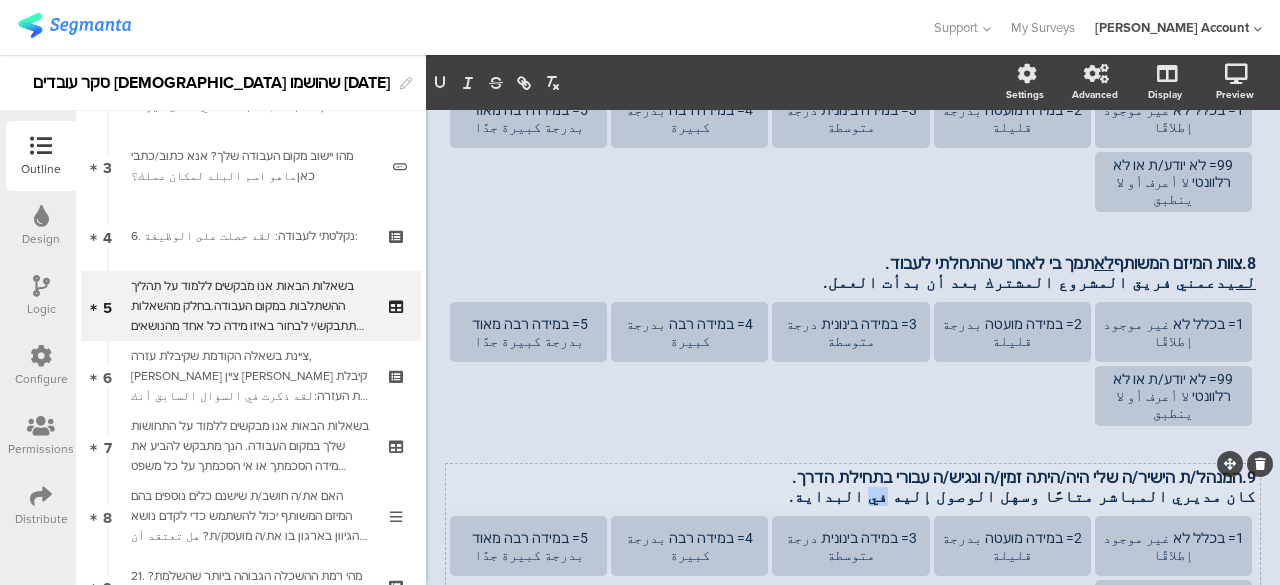 click on "كان مديري المباشر متاحًا وسهل الوصول إليه في البداية." at bounding box center (853, 496) 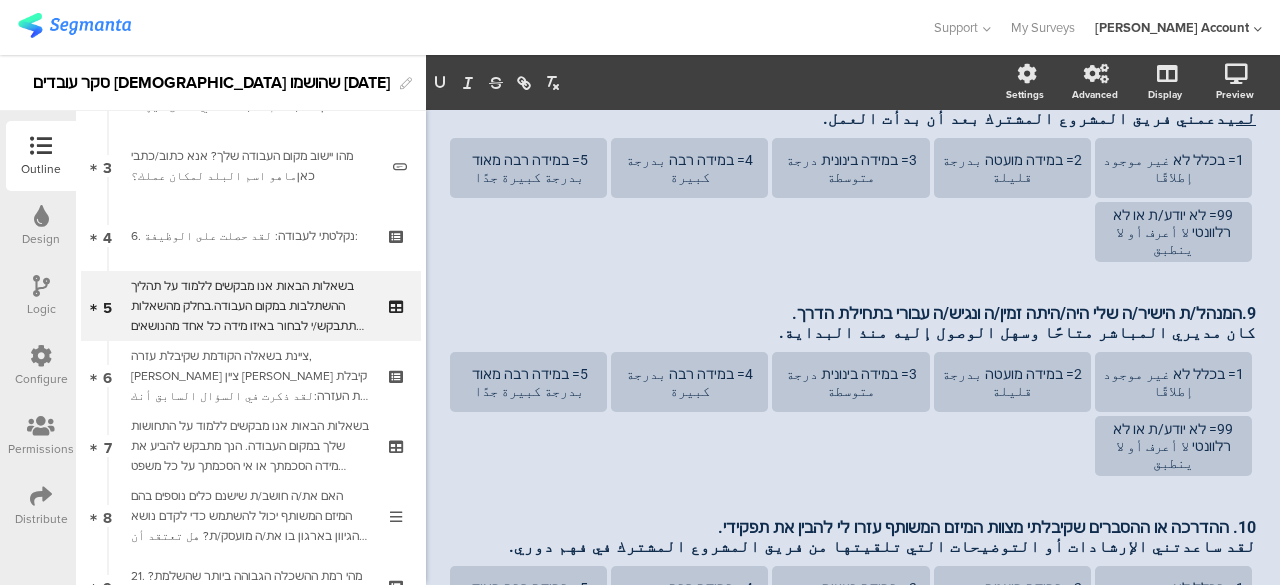 scroll, scrollTop: 930, scrollLeft: 0, axis: vertical 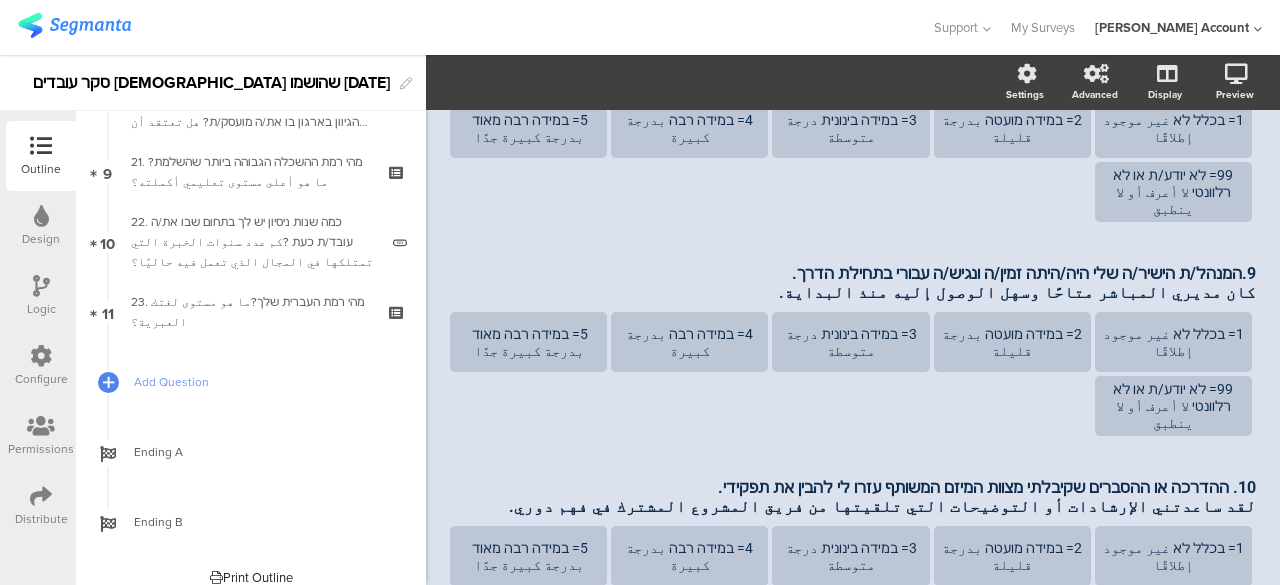 click on "AFKAR
37%
בשאלות הבאות אנו מבקשים ללמוד על תהליך ההשתלבות במקום העבודה. בחלק מהשאלות תתבקש/י לבחור באיזו מידה כל אחד מהנושאים הבאים התקיים או לא התקיים בתהליך ההשתלבות שלך. [PERSON_NAME]/י את תשובתך על סולם מ-1 עד 5, כאשר: في الأسئلة التالية نسعى إلى التعرف على عملية الاندماج في مكان العمل. في بعض الأسئلة، سيُطلب منك تحديد" 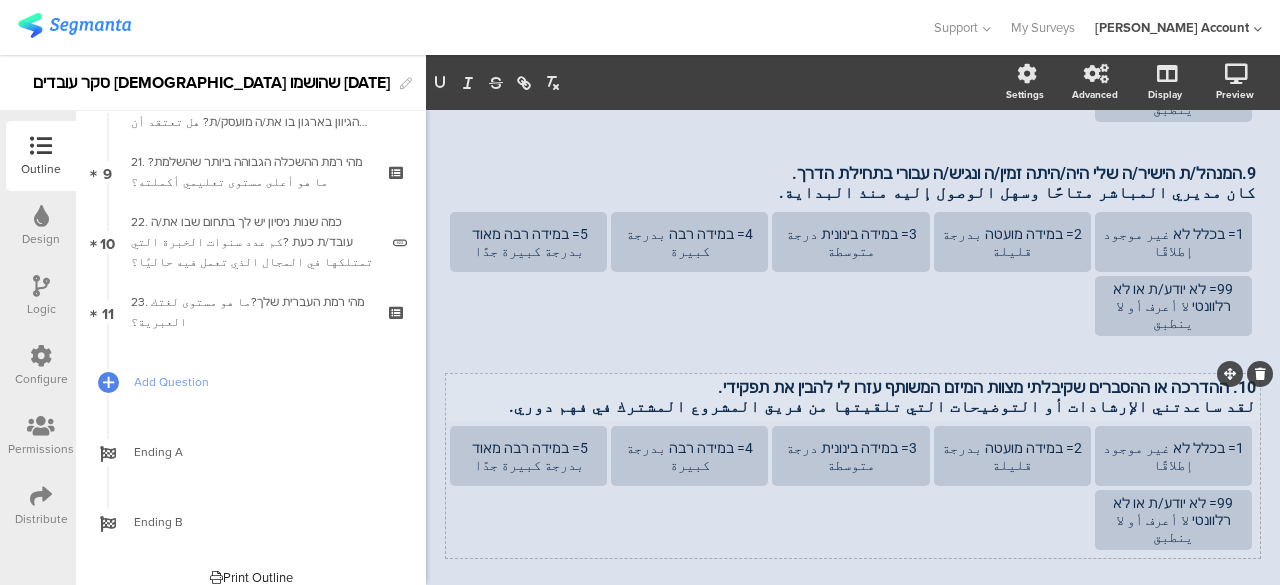 click on "6. קיבלתי מידע ברור על התפקיד שלי לפני תחילת העבודה. لقد تلقيت معلومات واضحة عن وظيفتي قبل البدء بالعمل.
6. קיבלתי מידע ברור על התפקיד שלי לפני תחילת העבודה. لقد تلقيت معلومات واضحة عن وظيفتي قبل البدء بالعمل.
1= בכלל לא غير موجود إطلاقًا
2= במידה מועטה بدرجة قليلة
3= במידה בינונית درجة متوسطة
4= במידה רבה بدرجة كبيرة" 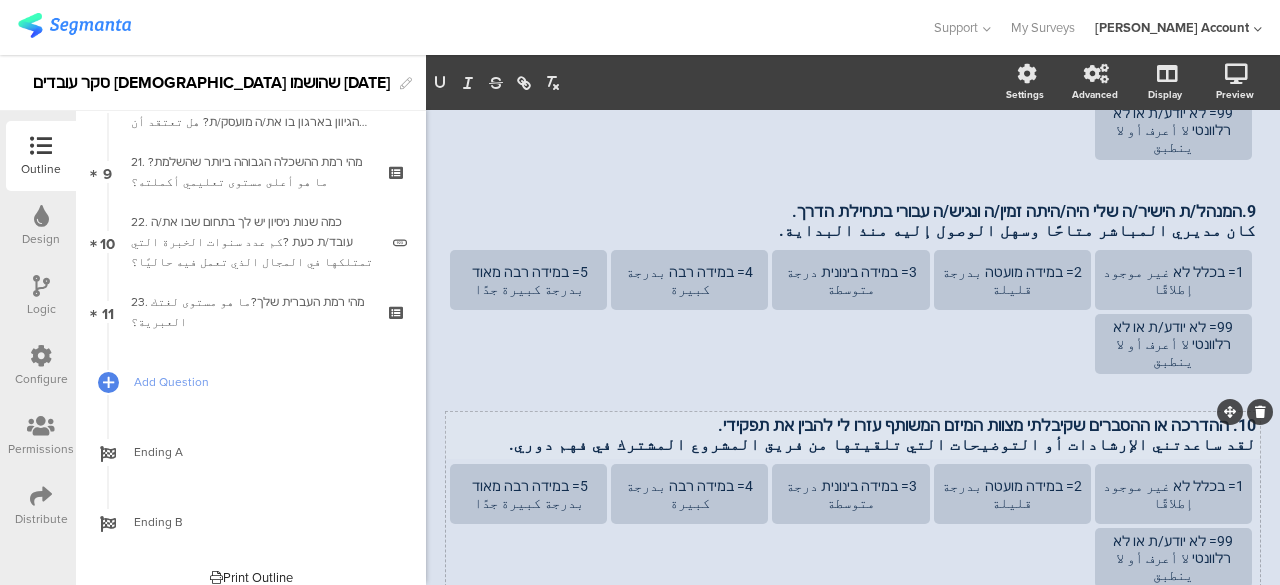 click on "6. קיבלתי מידע ברור על התפקיד שלי לפני תחילת העבודה. لقد تلقيت معلومات واضحة عن وظيفتي قبل البدء بالعمل.
6. קיבלתי מידע ברור על התפקיד שלי לפני תחילת העבודה. لقد تلقيت معلومات واضحة عن وظيفتي قبل البدء بالعمل.
1= בכלל לא غير موجود إطلاقًا
2= במידה מועטה بدرجة قليلة
3= במידה בינונית درجة متوسطة
4= במידה רבה بدرجة كبيرة" 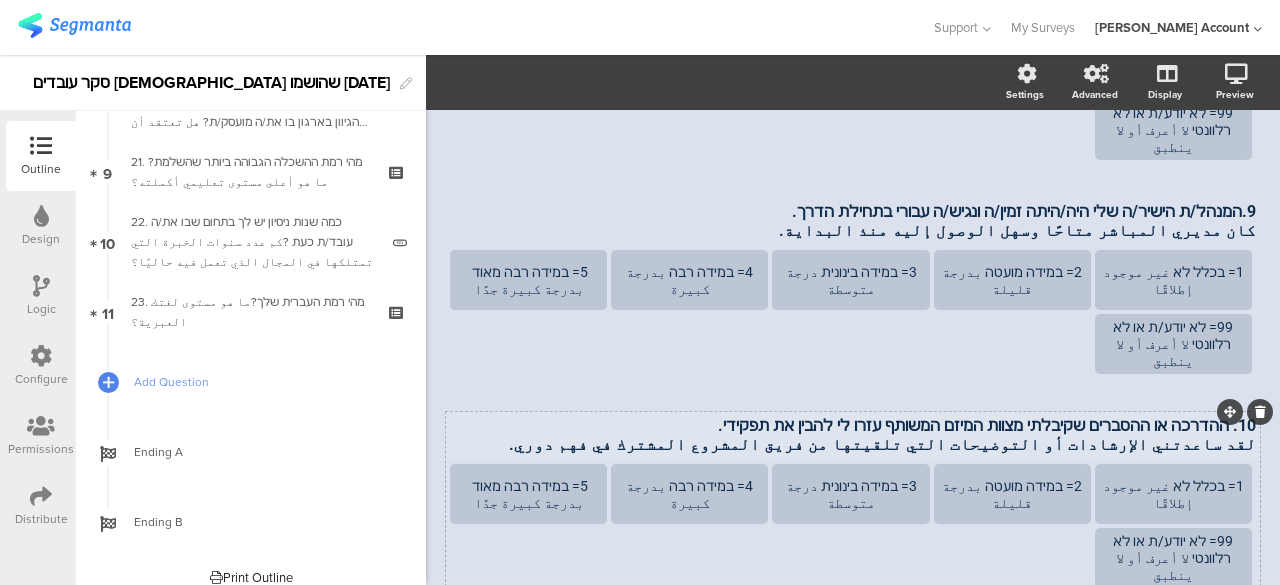 click on "6. קיבלתי מידע ברור על התפקיד שלי לפני תחילת העבודה. لقد تلقيت معلومات واضحة عن وظيفتي قبل البدء بالعمل.
6. קיבלתי מידע ברור על התפקיד שלי לפני תחילת העבודה. لقد تلقيت معلومات واضحة عن وظيفتي قبل البدء بالعمل.
1= בכלל לא غير موجود إطلاقًا
2= במידה מועטה بدرجة قليلة
3= במידה בינונית درجة متوسطة
4= במידה רבה بدرجة كبيرة" 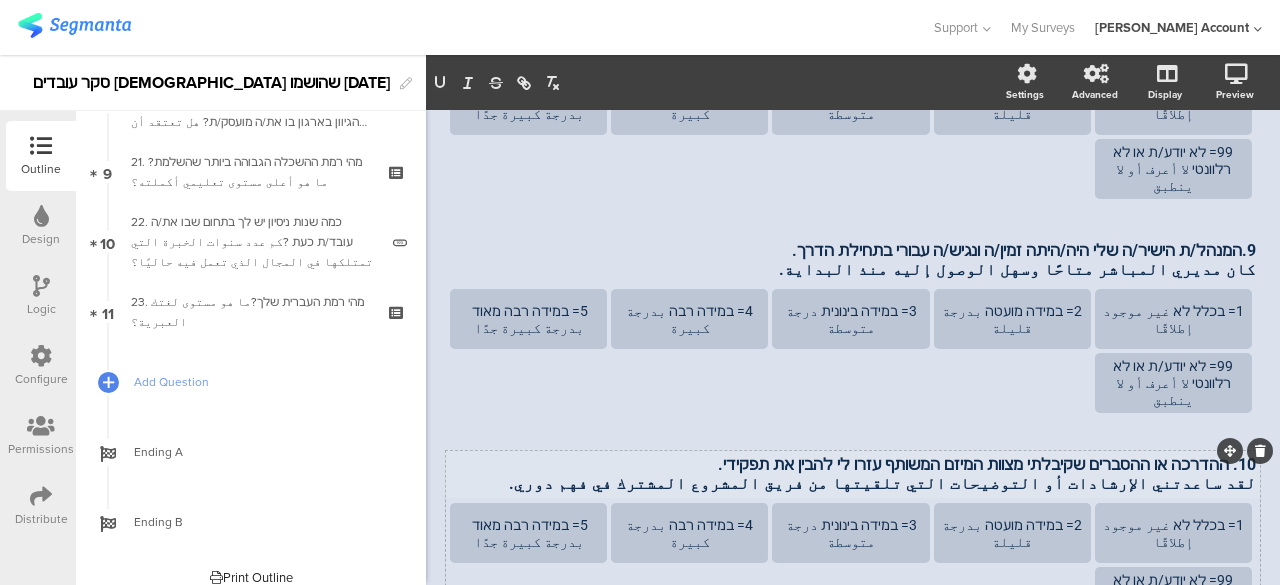 click on "6. קיבלתי מידע ברור על התפקיד שלי לפני תחילת העבודה. لقد تلقيت معلومات واضحة عن وظيفتي قبل البدء بالعمل.
6. קיבלתי מידע ברור על התפקיד שלי לפני תחילת העבודה. لقد تلقيت معلومات واضحة عن وظيفتي قبل البدء بالعمل.
1= בכלל לא غير موجود إطلاقًا
2= במידה מועטה بدرجة قليلة
3= במידה בינונית درجة متوسطة
4= במידה רבה بدرجة كبيرة" 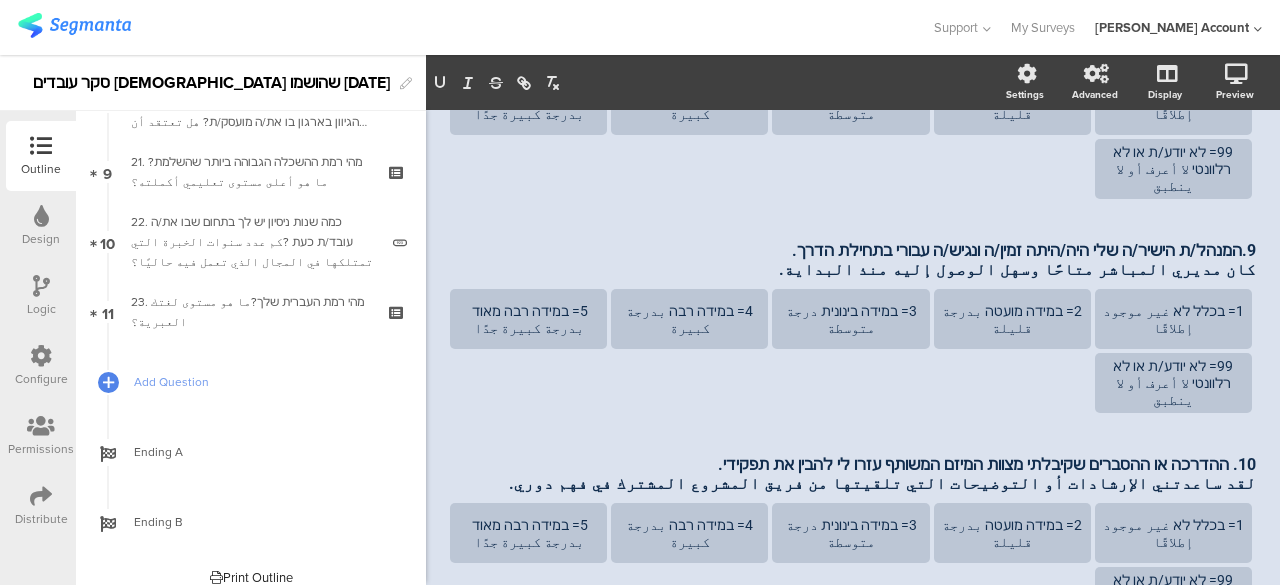 scroll, scrollTop: 914, scrollLeft: 0, axis: vertical 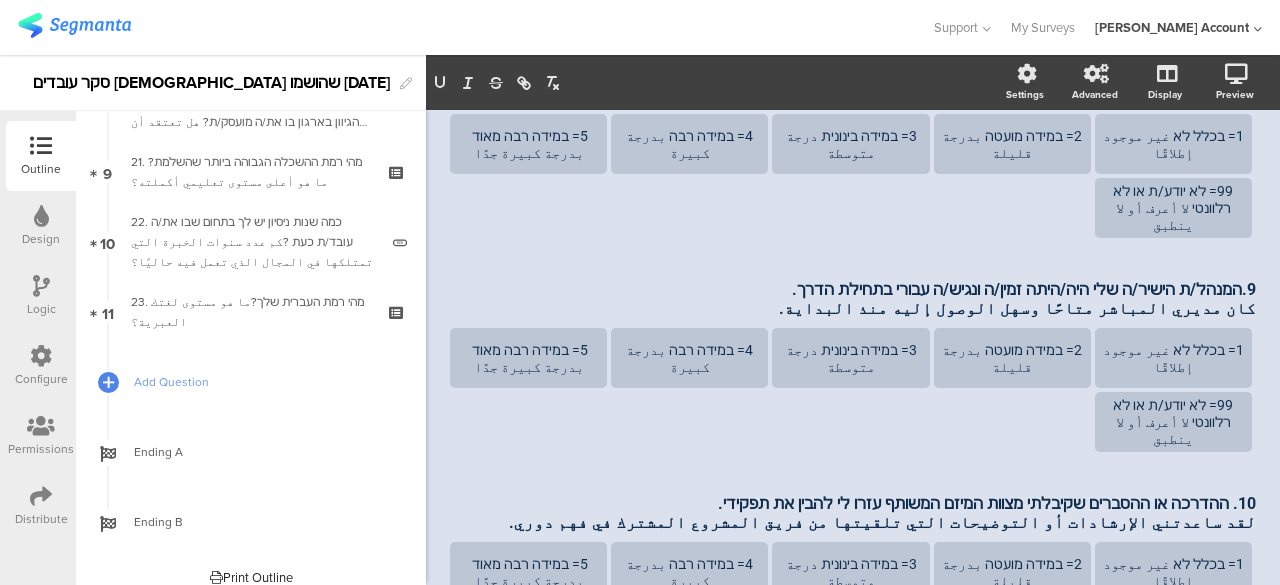click on "6. קיבלתי מידע ברור על התפקיד שלי לפני תחילת העבודה. لقد تلقيت معلومات واضحة عن وظيفتي قبل البدء بالعمل.
6. קיבלתי מידע ברור על התפקיד שלי לפני תחילת העבודה. لقد تلقيت معلومات واضحة عن وظيفتي قبل البدء بالعمل.
1= בכלל לא غير موجود إطلاقًا
2= במידה מועטה بدرجة قليلة
3= במידה בינונית درجة متوسطة
4= במידה רבה بدرجة كبيرة" 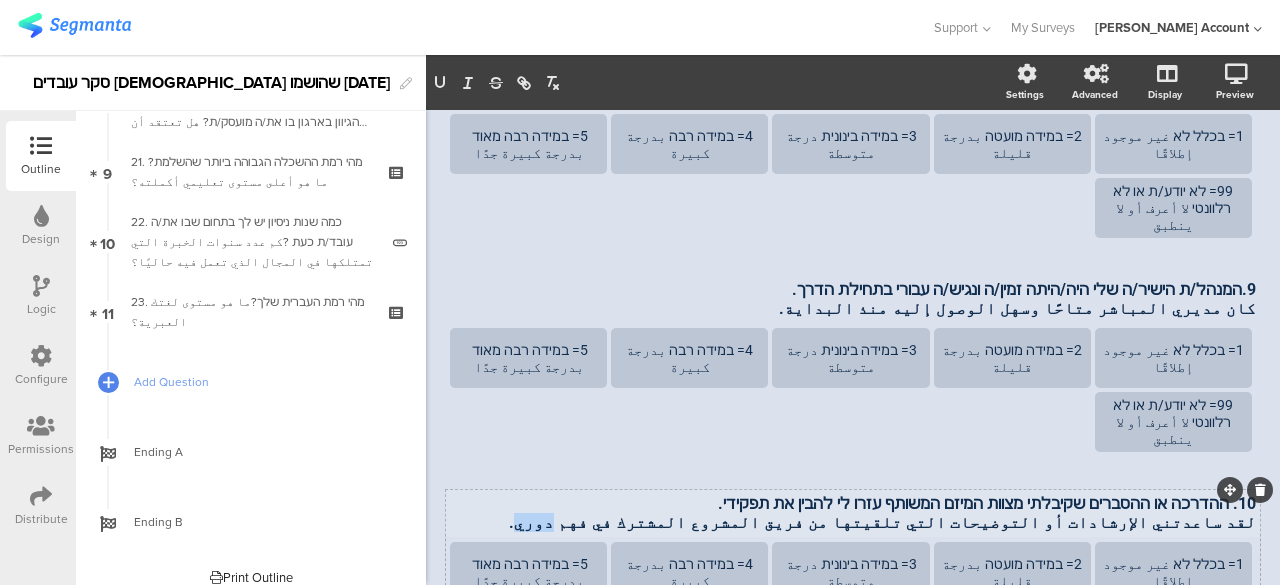 drag, startPoint x: 765, startPoint y: 451, endPoint x: 793, endPoint y: 451, distance: 28 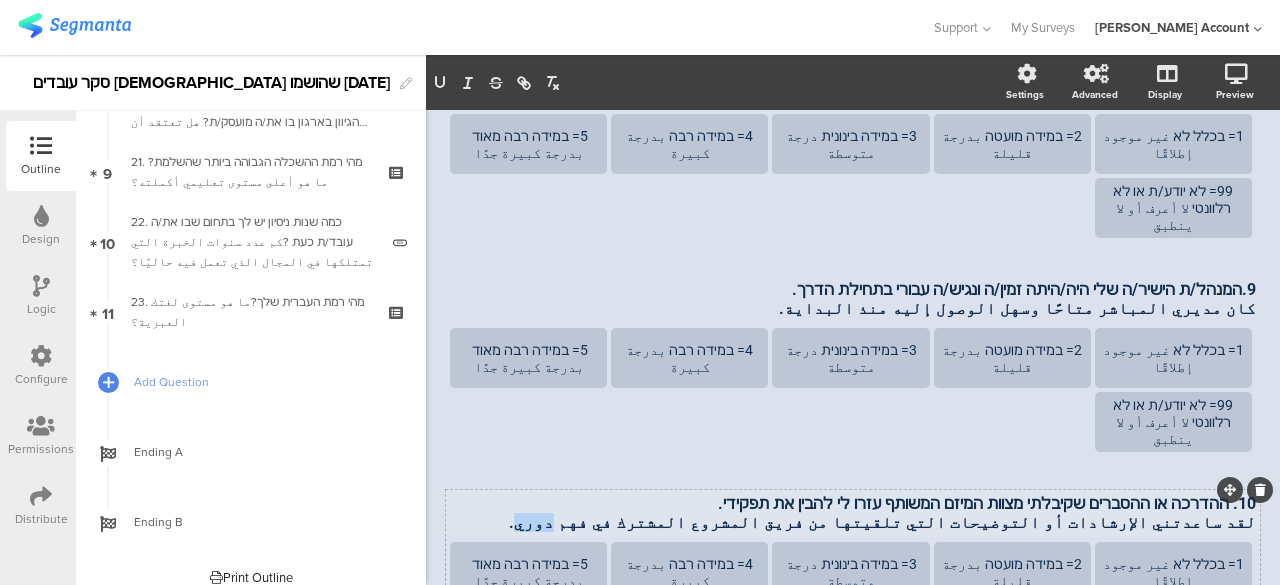 click on "لقد ساعدتني الإرشادات أو التوضيحات التي تلقيتها من فريق المشروع المشترك في فهم دوري." at bounding box center [853, 522] 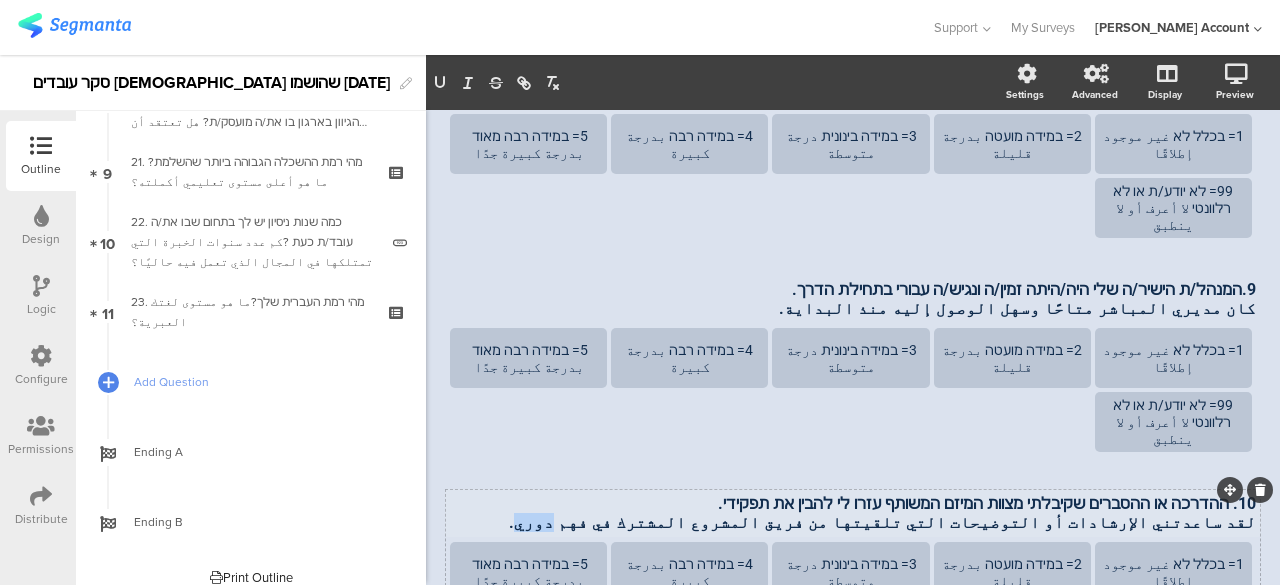 type 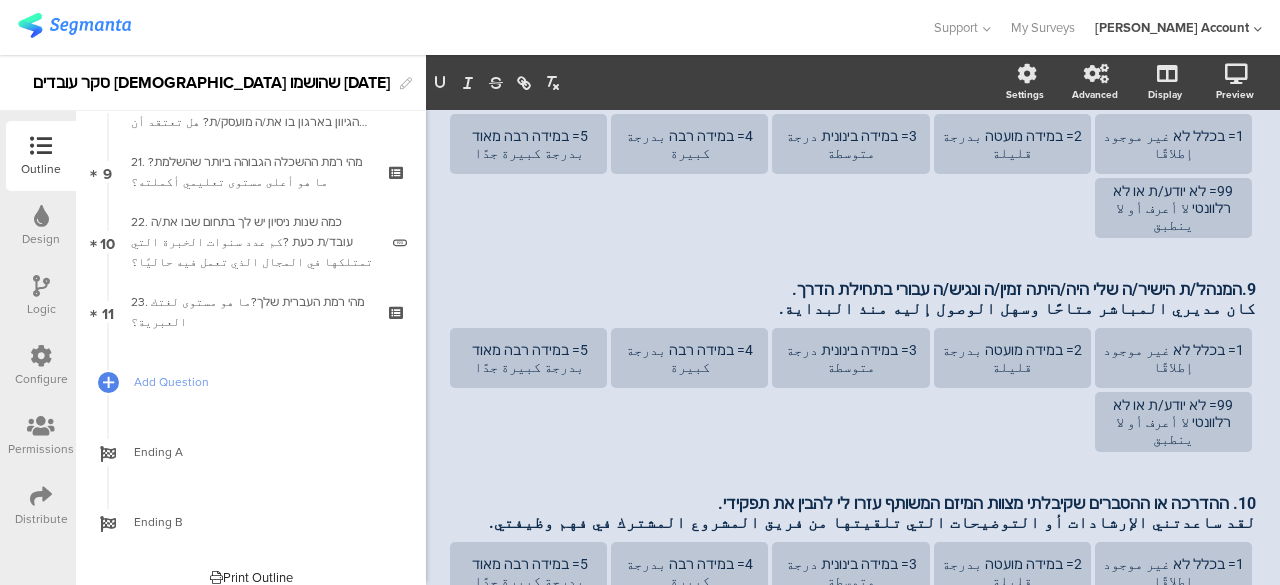 click on "AFKAR
37%
בשאלות הבאות אנו מבקשים ללמוד על תהליך ההשתלבות במקום העבודה. בחלק מהשאלות תתבקש/י לבחור באיזו מידה כל אחד מהנושאים הבאים התקיים או לא התקיים בתהליך ההשתלבות שלך. [PERSON_NAME]/י את תשובתך על סולם מ-1 עד 5, כאשר: في الأسئلة التالية نسعى إلى التعرف على عملية الاندماج في مكان العمل. في بعض الأسئلة، سيُطلب منك تحديد" 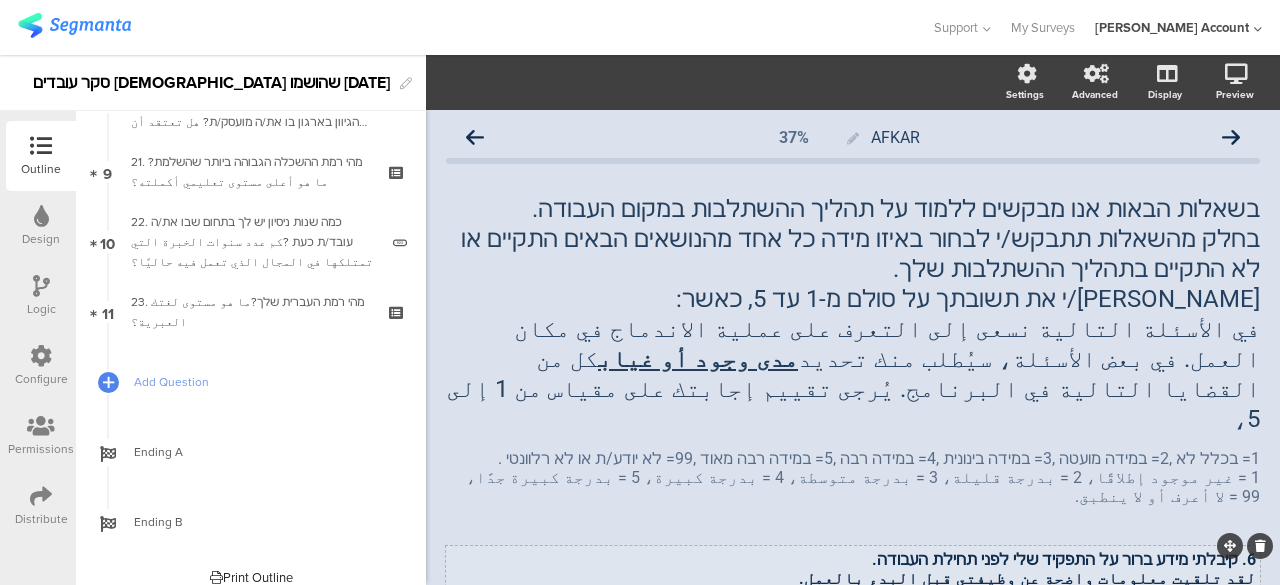 scroll, scrollTop: 0, scrollLeft: 0, axis: both 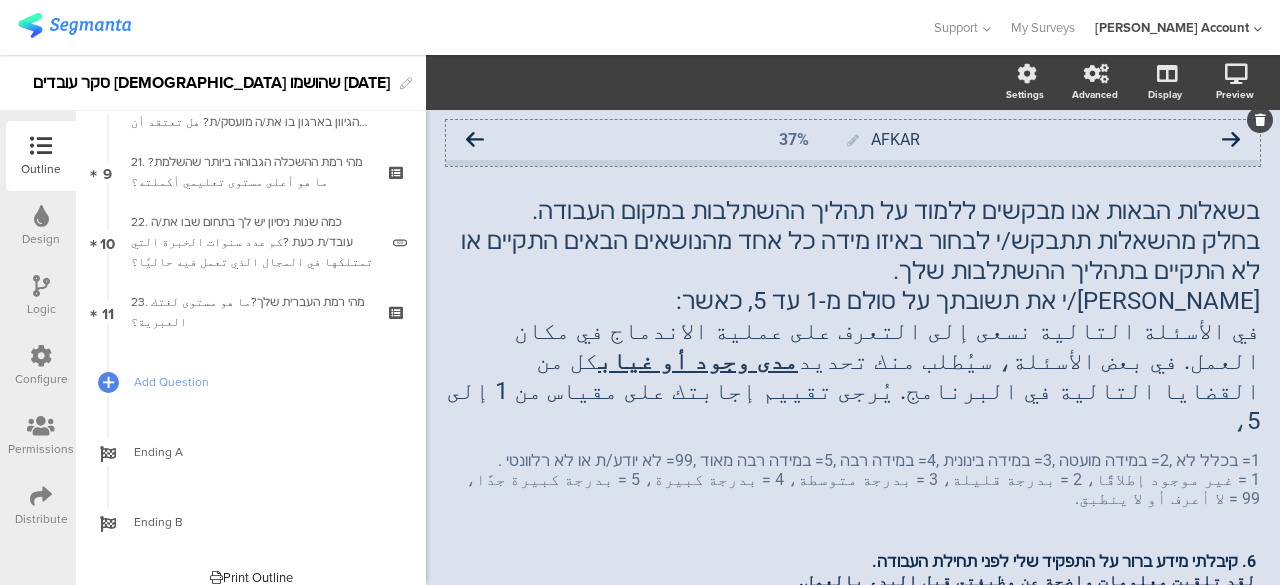 click 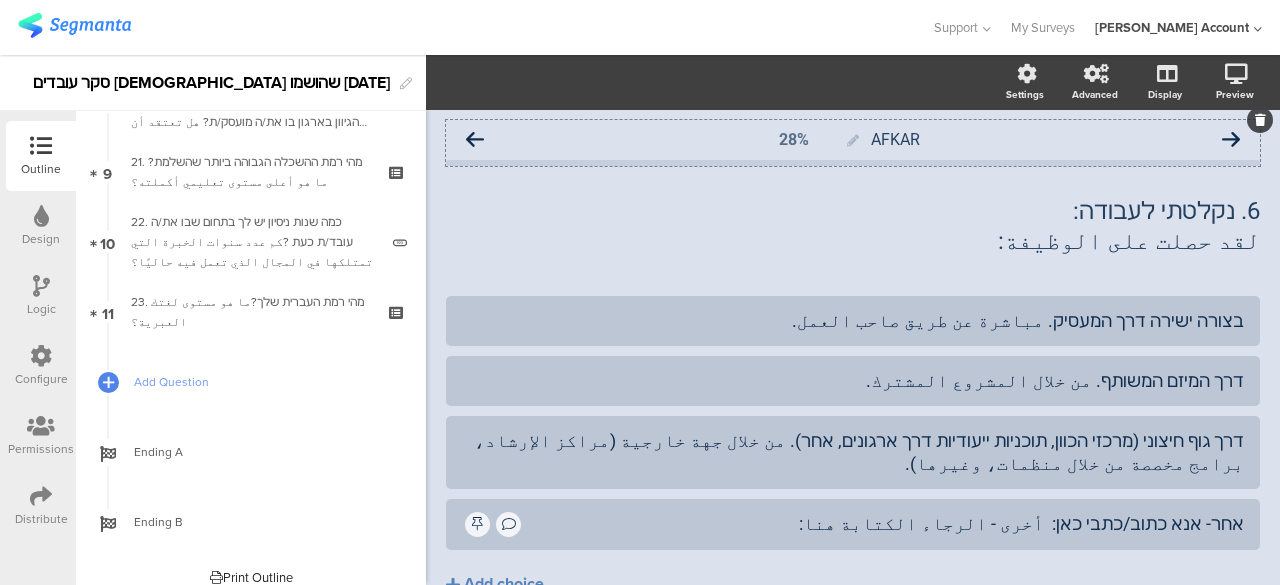 click 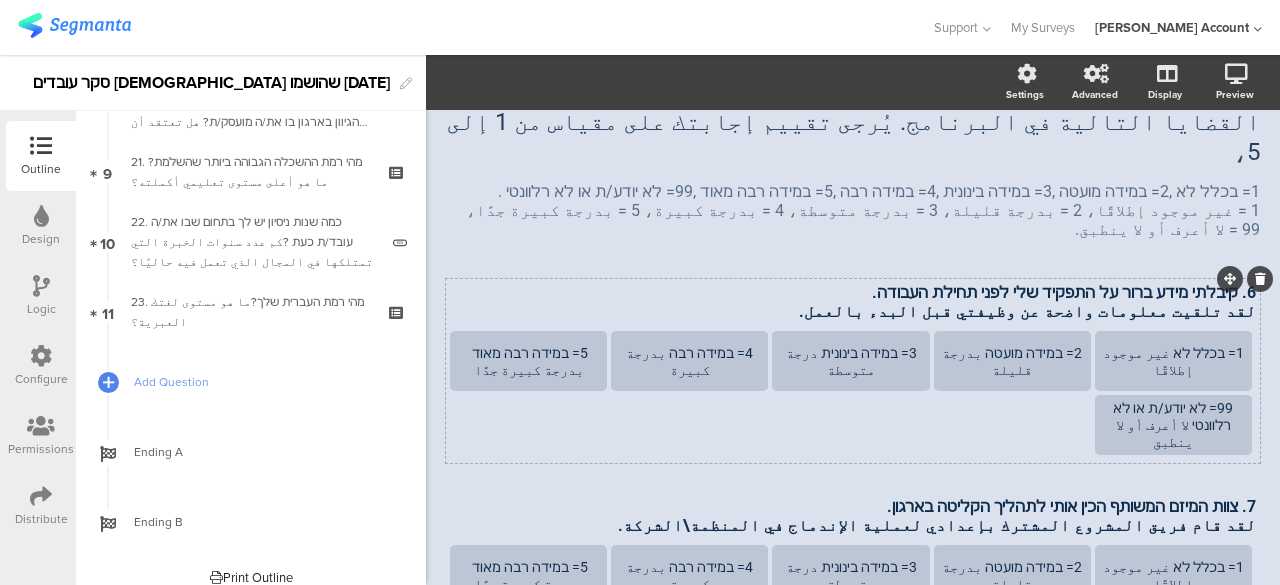 scroll, scrollTop: 300, scrollLeft: 0, axis: vertical 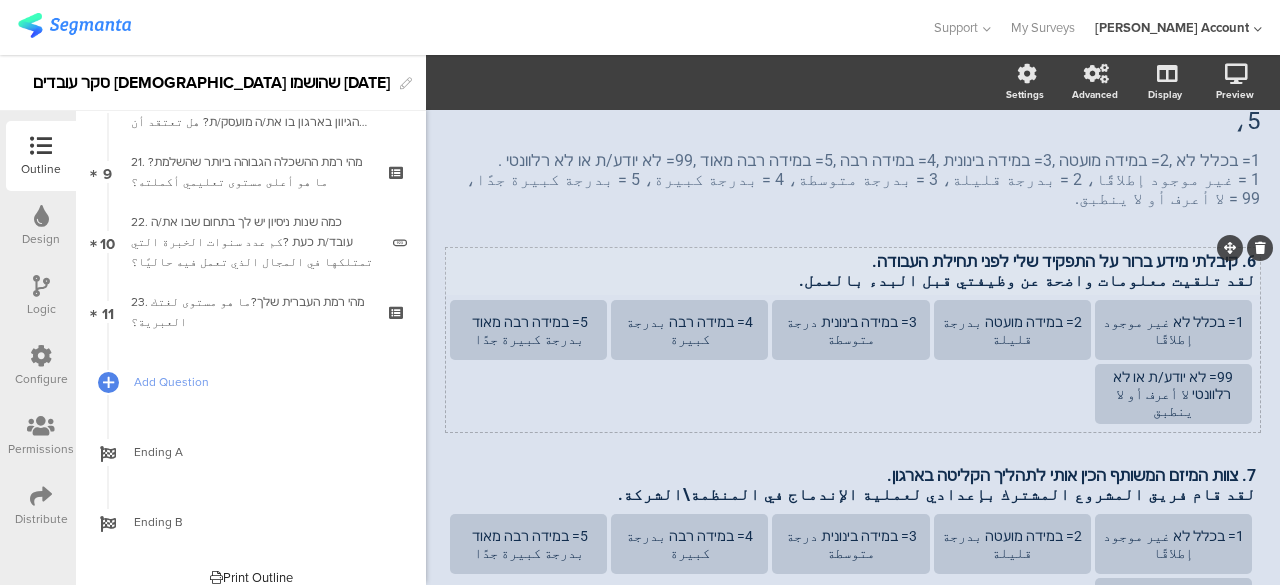 click on "AFKAR
37%
בשאלות הבאות אנו מבקשים ללמוד על תהליך ההשתלבות במקום העבודה. בחלק מהשאלות תתבקש/י לבחור באיזו מידה כל אחד מהנושאים הבאים התקיים או לא התקיים בתהליך ההשתלבות שלך. [PERSON_NAME]/י את תשובתך על סולם מ-1 עד 5, כאשר: في الأسئلة التالية نسعى إلى التعرف على عملية الاندماج في مكان العمل. في بعض الأسئلة، سيُطلب منك تحديد" 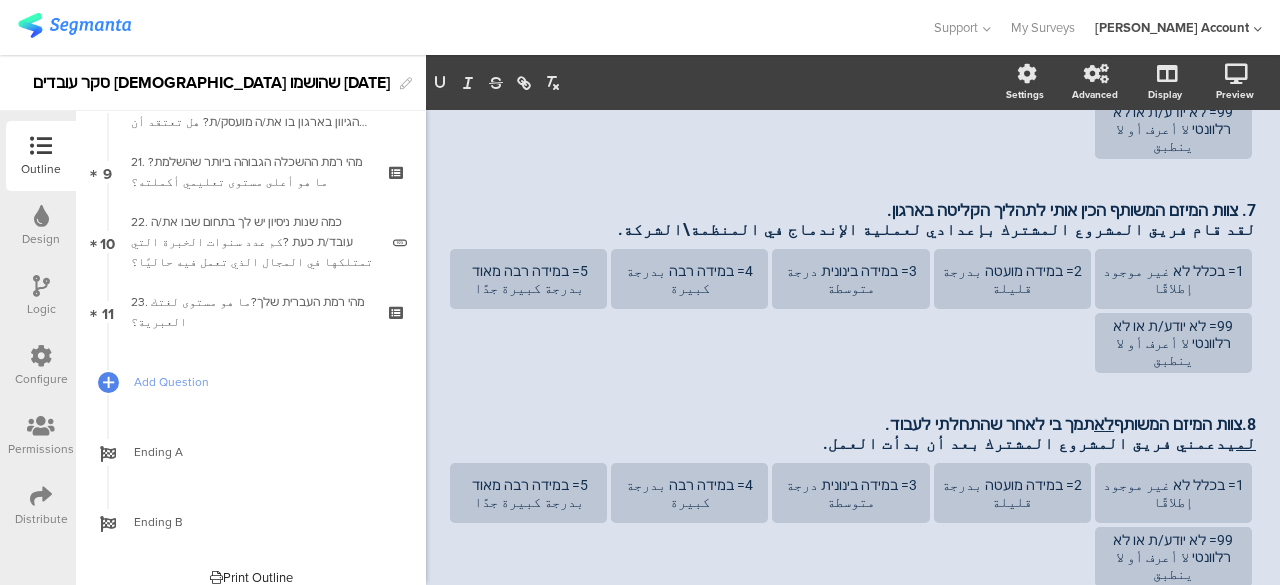 scroll, scrollTop: 165, scrollLeft: 0, axis: vertical 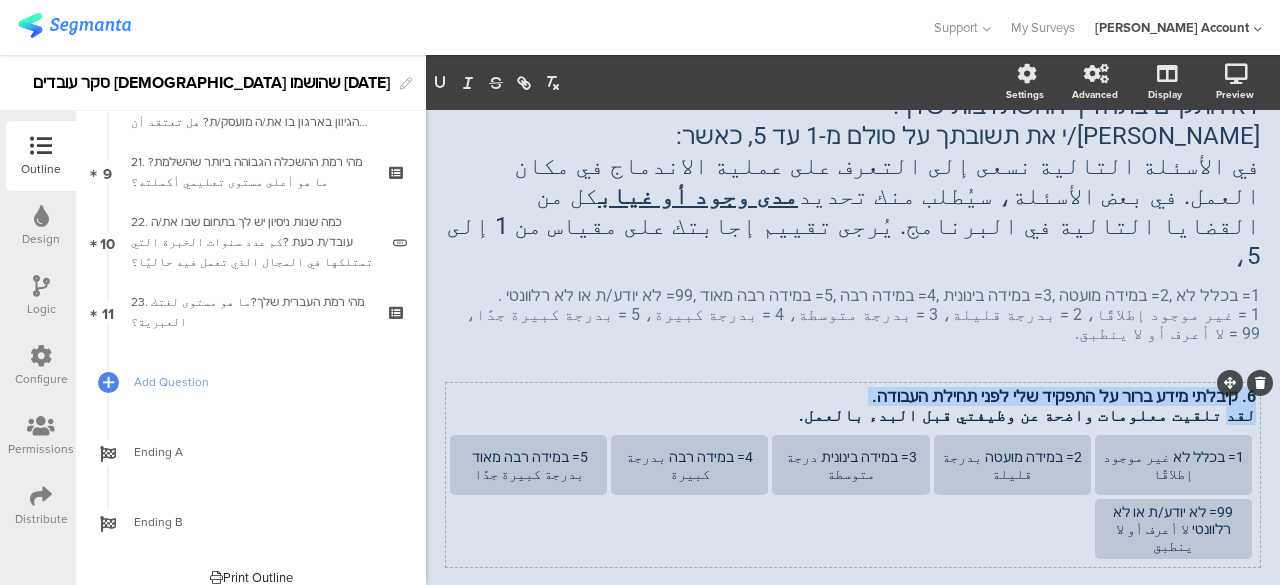 click on "6. קיבלתי מידע ברור על התפקיד שלי לפני תחילת העבודה. لقد تلقيت معلومات واضحة عن وظيفتي قبل البدء بالعمل.
6. קיבלתי מידע ברור על התפקיד שלי לפני תחילת העבודה. لقد تلقيت معلومات واضحة عن وظيفتي قبل البدء بالعمل.
6. קיבלתי מידע ברור על התפקיד שלי לפני תחילת העבודה. لقد تلقيت معلومات واضحة عن وظيفتي قبل البدء بالعمل.
1= בכלל לא غير موجود إطلاقًا
2= במידה מועטה بدرجة قليلة
3= במידה בינונית درجة متوسطة" at bounding box center [853, 475] 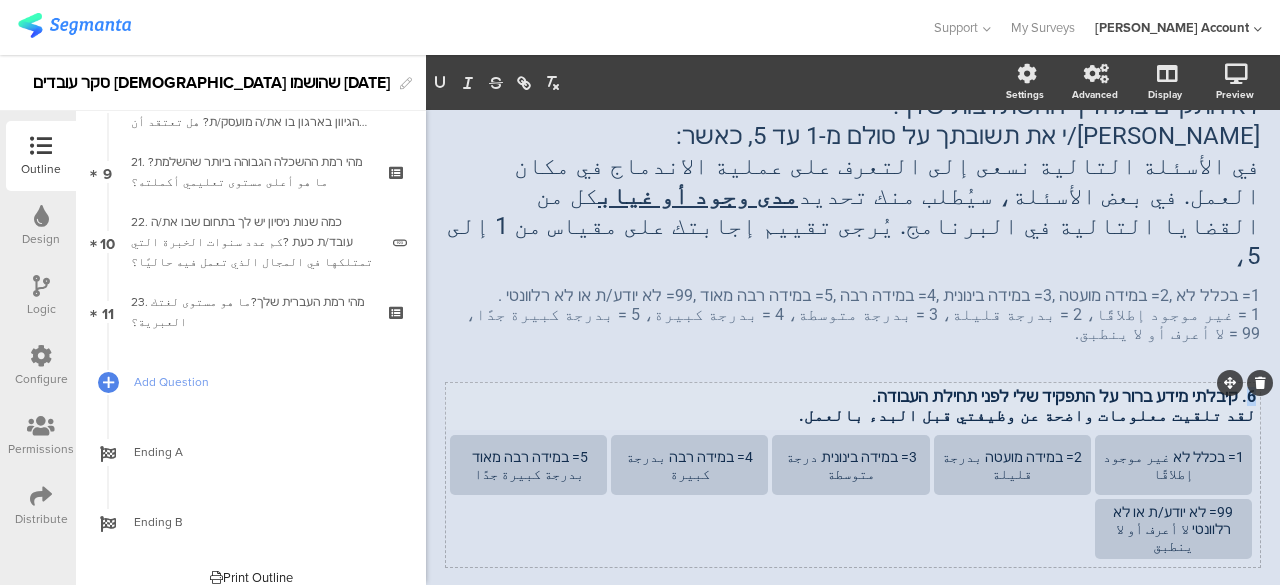 click on "6. קיבלתי מידע ברור על התפקיד שלי לפני תחילת העבודה. لقد تلقيت معلومات واضحة عن وظيفتي قبل البدء بالعمل.
6. קיבלתי מידע ברור על התפקיד שלי לפני תחילת העבודה. لقد تلقيت معلومات واضحة عن وظيفتي قبل البدء بالعمل.
6. קיבלתי מידע ברור על התפקיד שלי לפני תחילת העבודה. لقد تلقيت معلومات واضحة عن وظيفتي قبل البدء بالعمل." at bounding box center [853, 406] 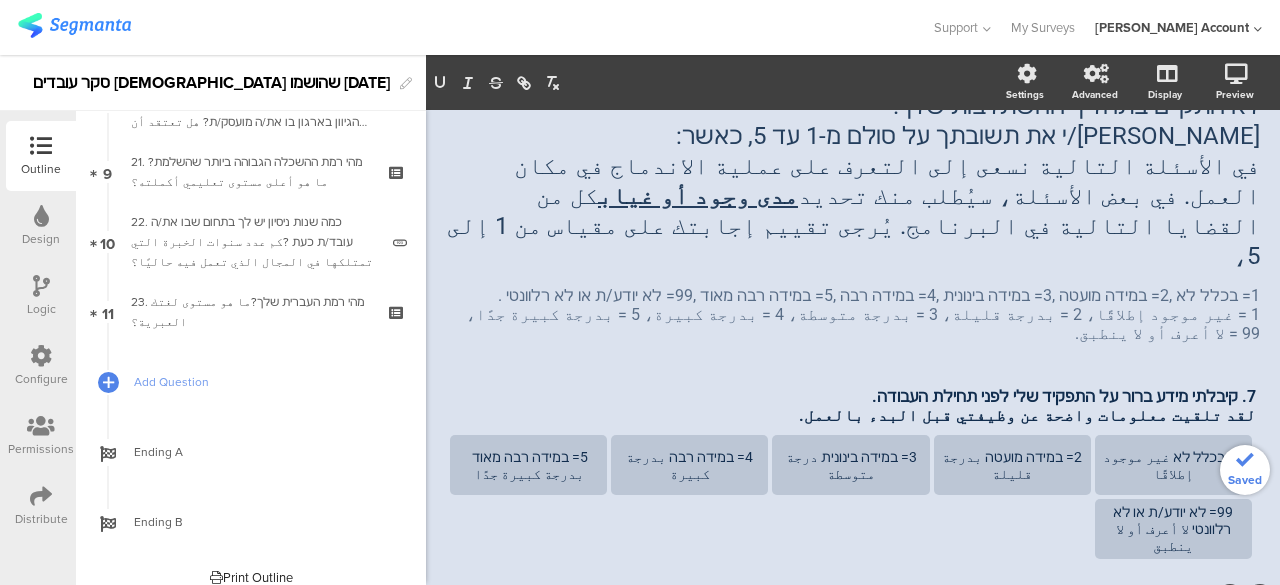 click 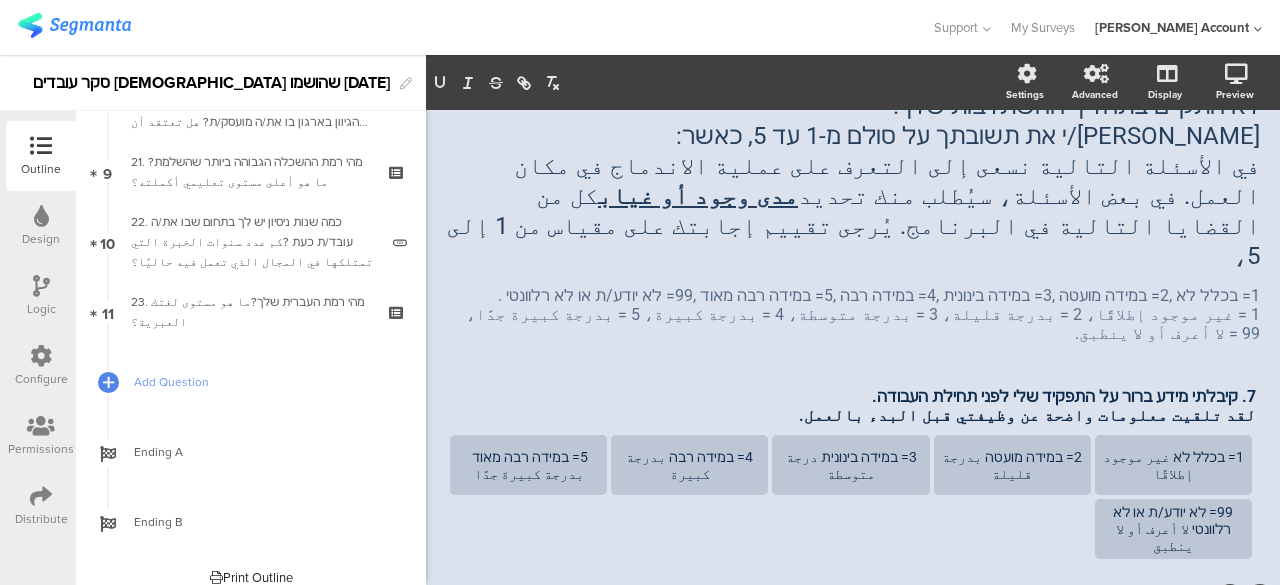 click on "7. צוות המיזם המשותף הכין אותי לתהליך הקליטה בארגון. لقد قام فريق المشروع المشترك بإعدادي لعملية الإندماج في المنظمة\الشركة.
7. צוות המיזם המשותף הכין אותי לתהליך הקליטה בארגון. لقد قام فريق المشروع المشترك بإعدادي لعملية الإندماج في المنظمة\الشركة.
7. צוות המיזם המשותף הכין אותי לתהליך הקליטה בארגון. لقد قام فريق المشروع المشترك بإعدادي لعملية الإندماج في المنظمة\الشركة.
1= בכלל לא غير موجود إطلاقًا
2= במידה מועטה بدرجة قليلة" at bounding box center (853, 689) 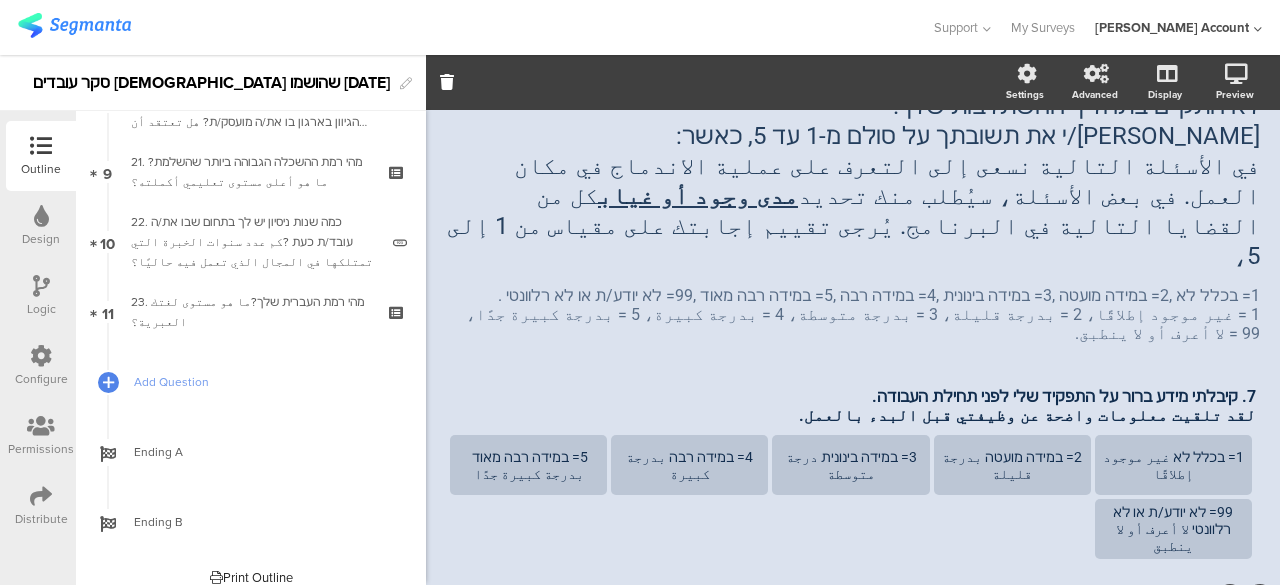 click 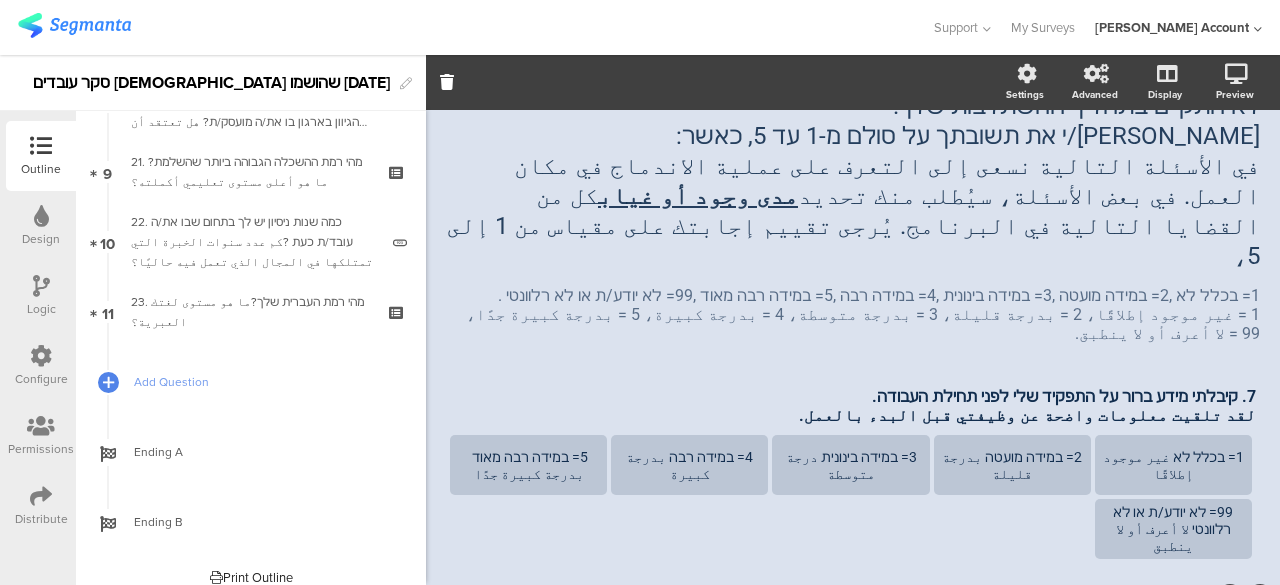 click on "7. צוות המיזם המשותף הכין אותי לתהליך הקליטה בארגון. لقد قام فريق المشروع المشترك بإعدادي لعملية الإندماج في المنظمة\الشركة.
7. צוות המיזם המשותף הכין אותי לתהליך הקליטה בארגון. لقد قام فريق المشروع المشترك بإعدادي لعملية الإندماج في المنظمة\الشركة.
7. צוות המיזם המשותף הכין אותי לתהליך הקליטה בארגון. لقد قام فريق المشروع المشترك بإعدادي لعملية الإندماج في المنظمة\الشركة." at bounding box center [853, 620] 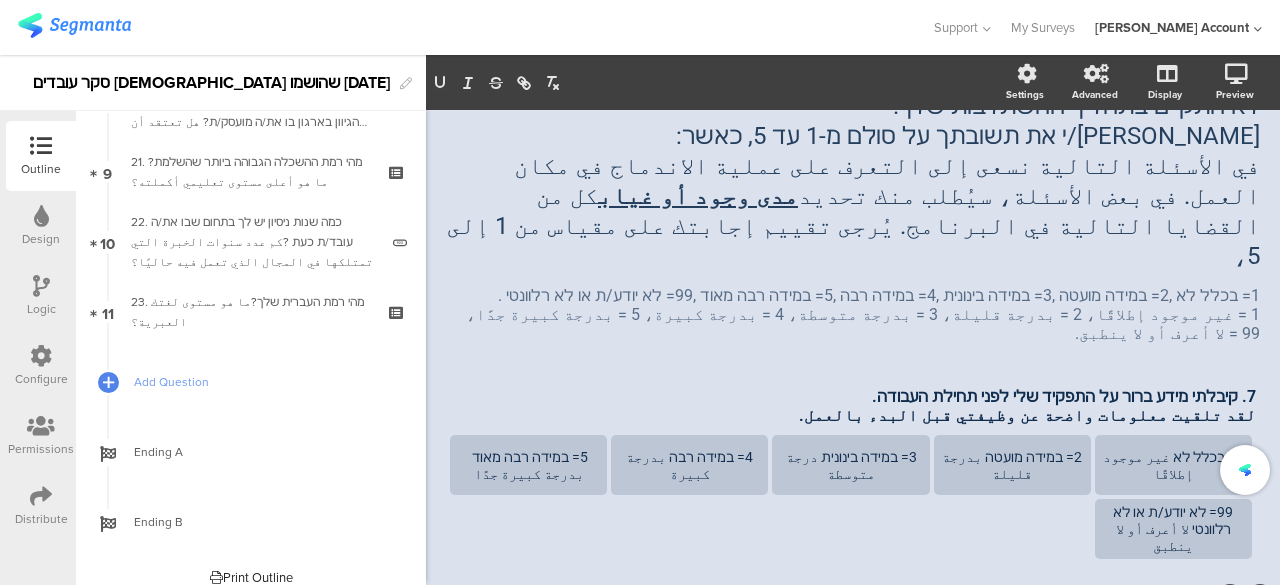 type 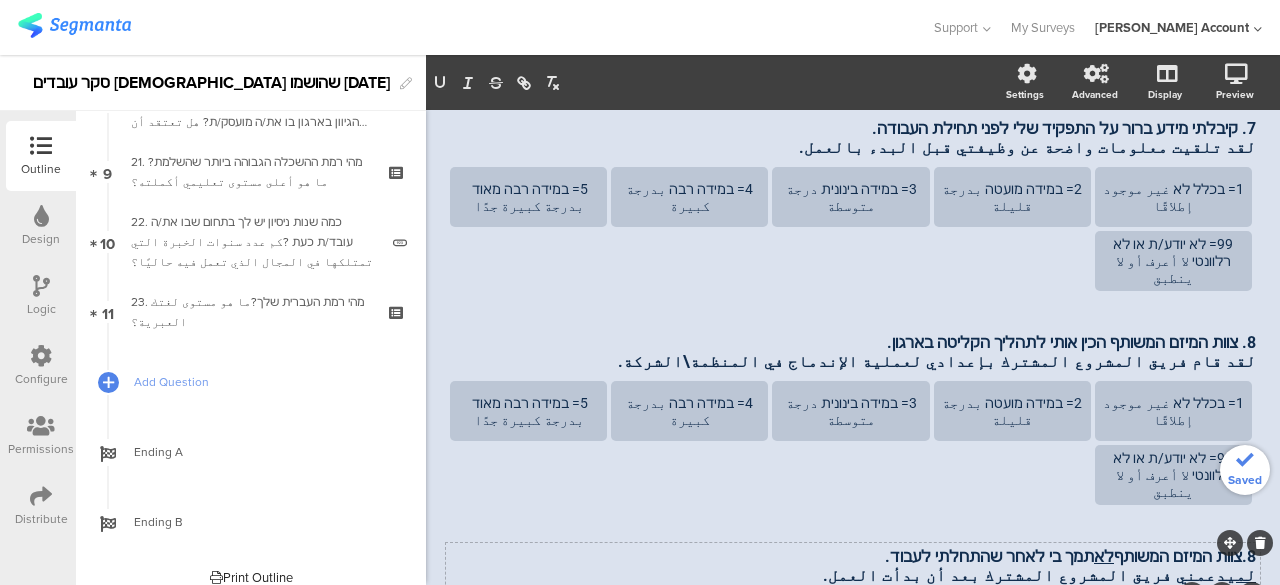 scroll, scrollTop: 469, scrollLeft: 0, axis: vertical 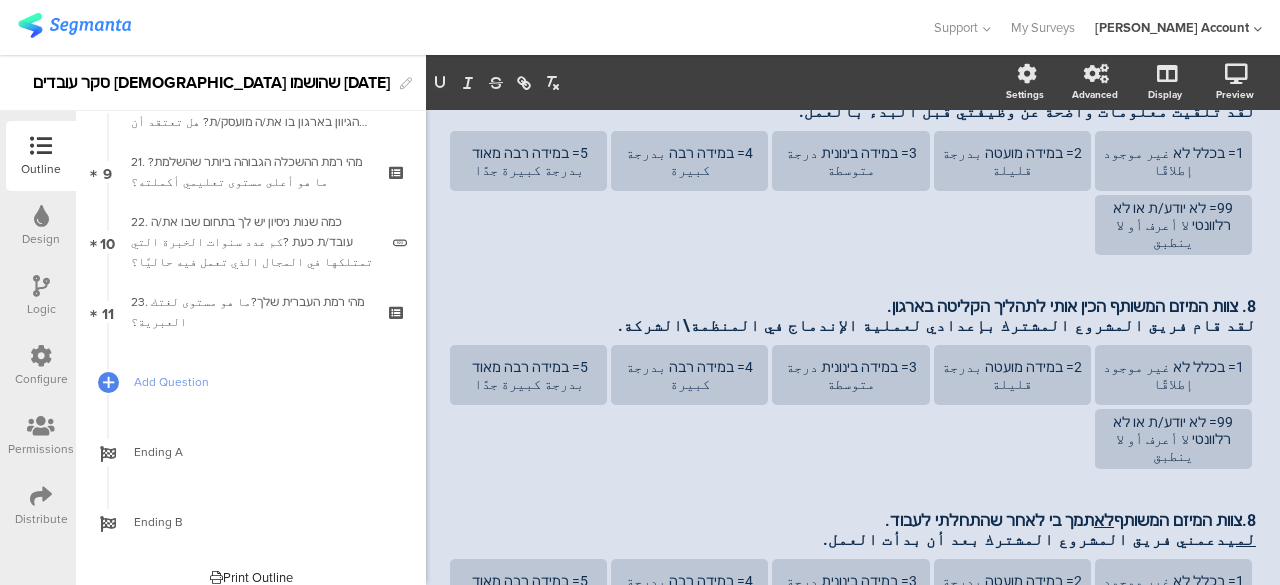 click on "8.צוות המיזם המשותף  לא  תמך בי לאחר שהתחלתי לעבוד. لم  يدعمني فريق المشروع المشترك بعد أن بدأت العمل.
8.צוות המיזם המשותף  לא  תמך בי לאחר שהתחלתי לעבוד. لم  يدعمني فريق المشروع المشترك بعد أن بدأت العمل.
8.צוות המיזם המשותף  לא  תמך בי לאחר שהתחלתי לעבוד. لم  يدعمني فريق المشروع المشترك بعد أن بدأت العمل." at bounding box center [853, 530] 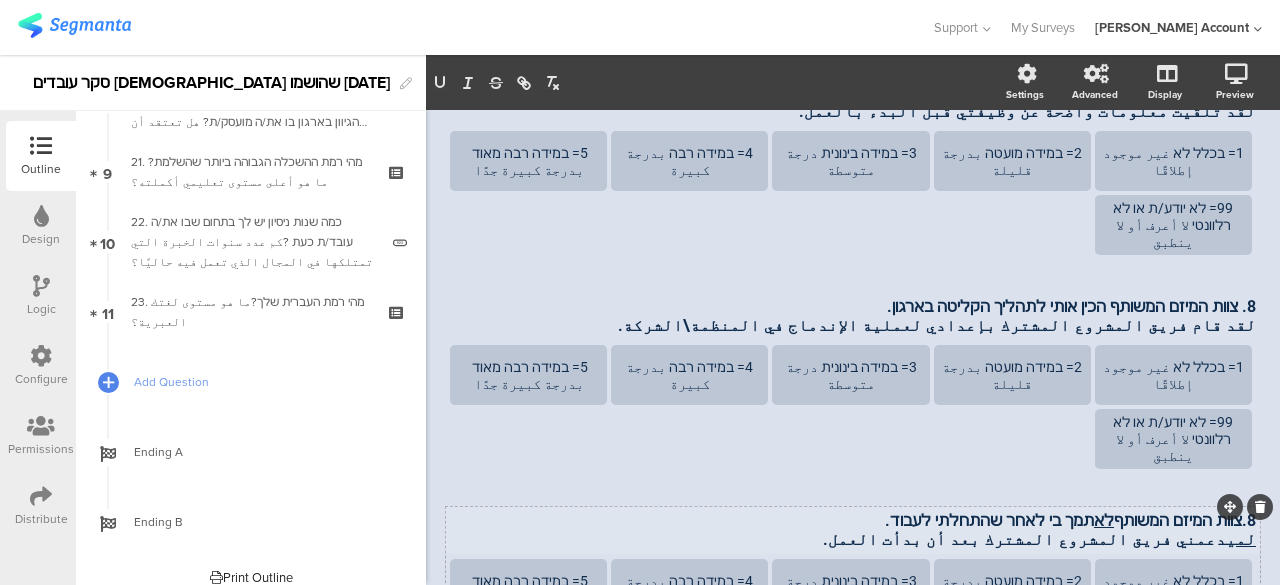 type 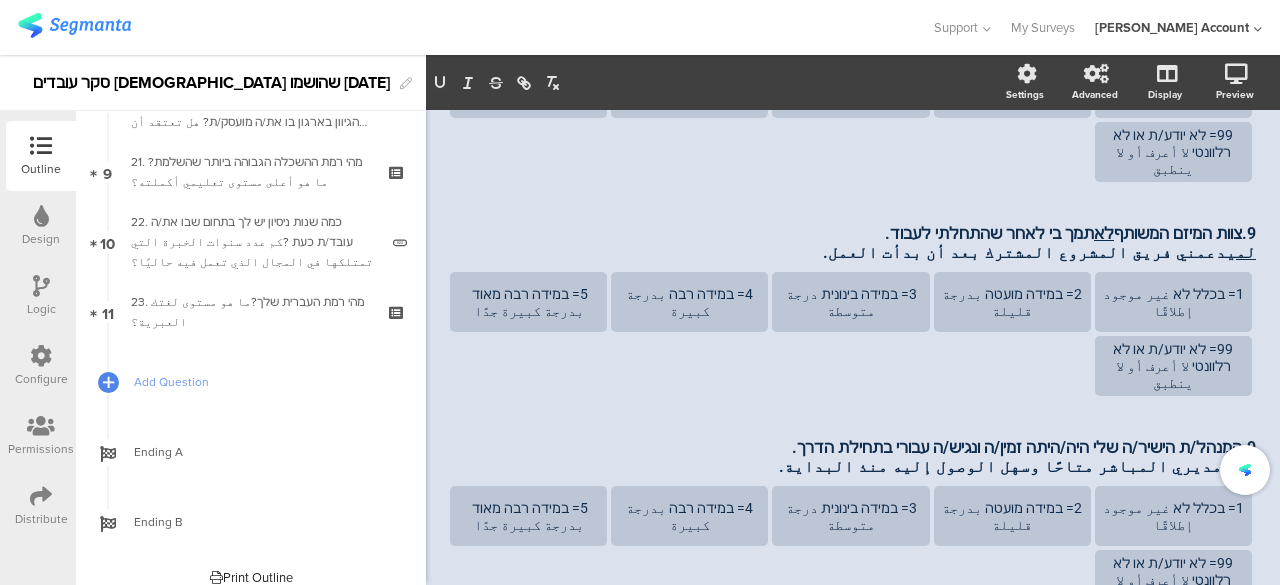 scroll, scrollTop: 773, scrollLeft: 0, axis: vertical 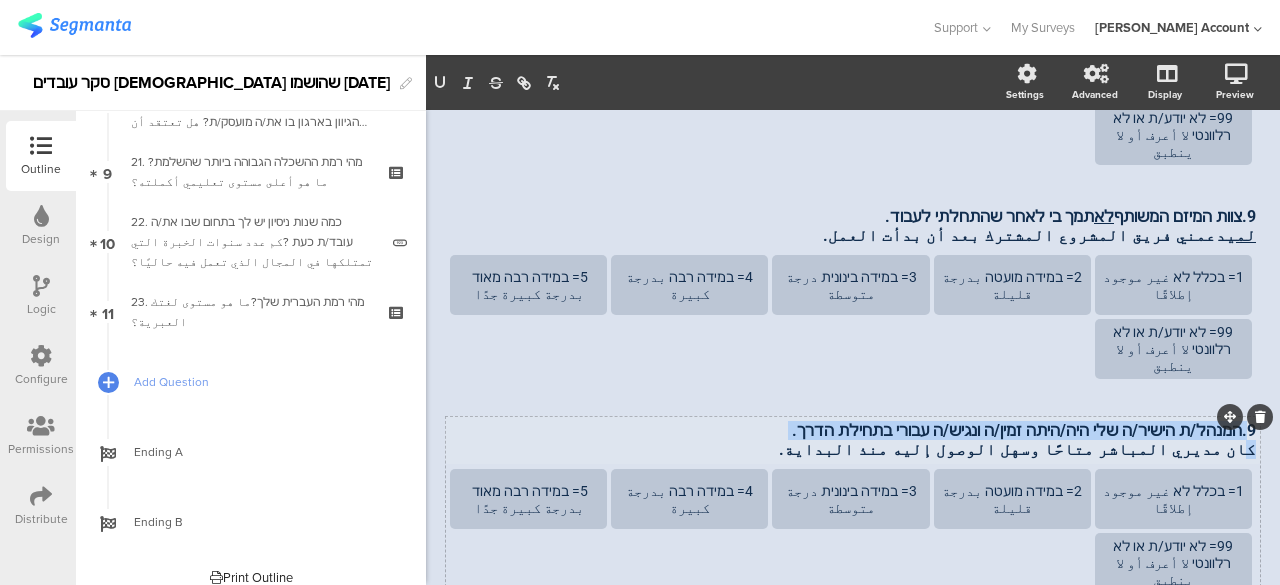 click on "9.המנהל/ת הישיר/ה שלי היה/היתה זמין/ה ונגיש/ה עבורי בתחילת הדרך. كان مديري المباشر متاحًا وسهل الوصول إليه منذ البداية.
9.המנהל/ת הישיר/ה שלי היה/היתה זמין/ה ונגיש/ה עבורי בתחילת הדרך. كان مديري المباشر متاحًا وسهل الوصول إليه منذ البداية.
9.המנהל/ת הישיר/ה שלי היה/היתה זמין/ה ונגיש/ה עבורי בתחילת הדרך. كان مديري المباشر متاحًا وسهل الوصول إليه منذ البداية." at bounding box center [853, 440] 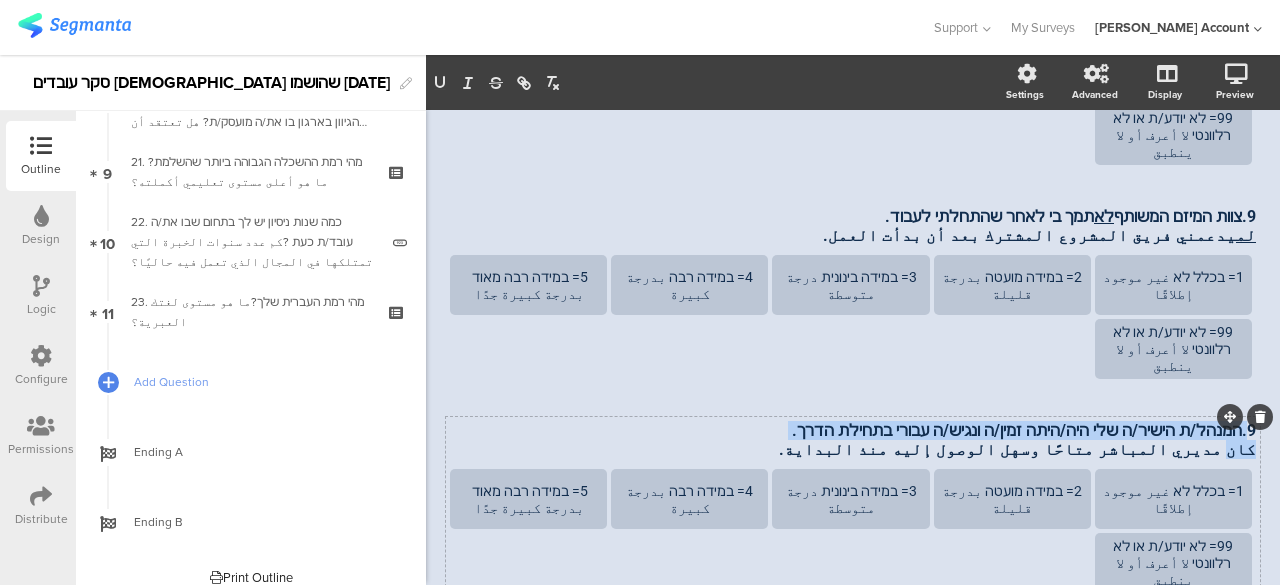 click on "9.המנהל/ת הישיר/ה שלי היה/היתה זמין/ה ונגיש/ה עבורי בתחילת הדרך. كان مديري المباشر متاحًا وسهل الوصول إليه منذ البداية.
9.המנהל/ת הישיר/ה שלי היה/היתה זמין/ה ונגיש/ה עבורי בתחילת הדרך. كان مديري المباشر متاحًا وسهل الوصول إليه منذ البداية.
9.המנהל/ת הישיר/ה שלי היה/היתה זמין/ה ונגיש/ה עבורי בתחילת הדרך. كان مديري المباشر متاحًا وسهل الوصول إليه منذ البداية.
1= בכלל לא غير موجود إطلاقًا
2= במידה מועטה بدرجة قليلة" at bounding box center (853, 509) 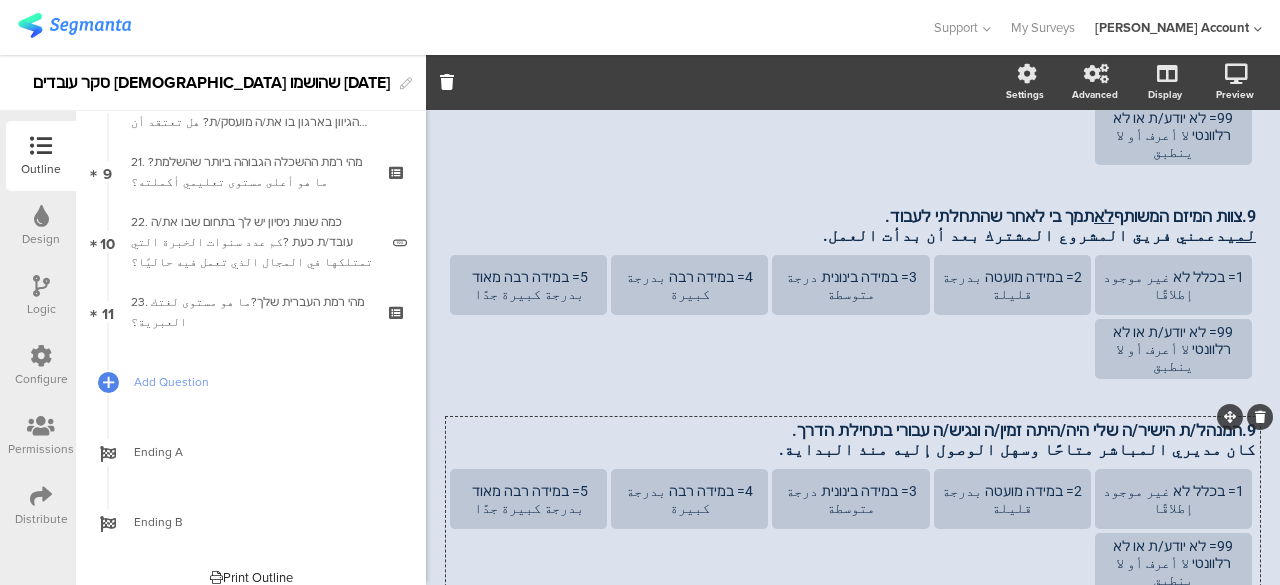 click 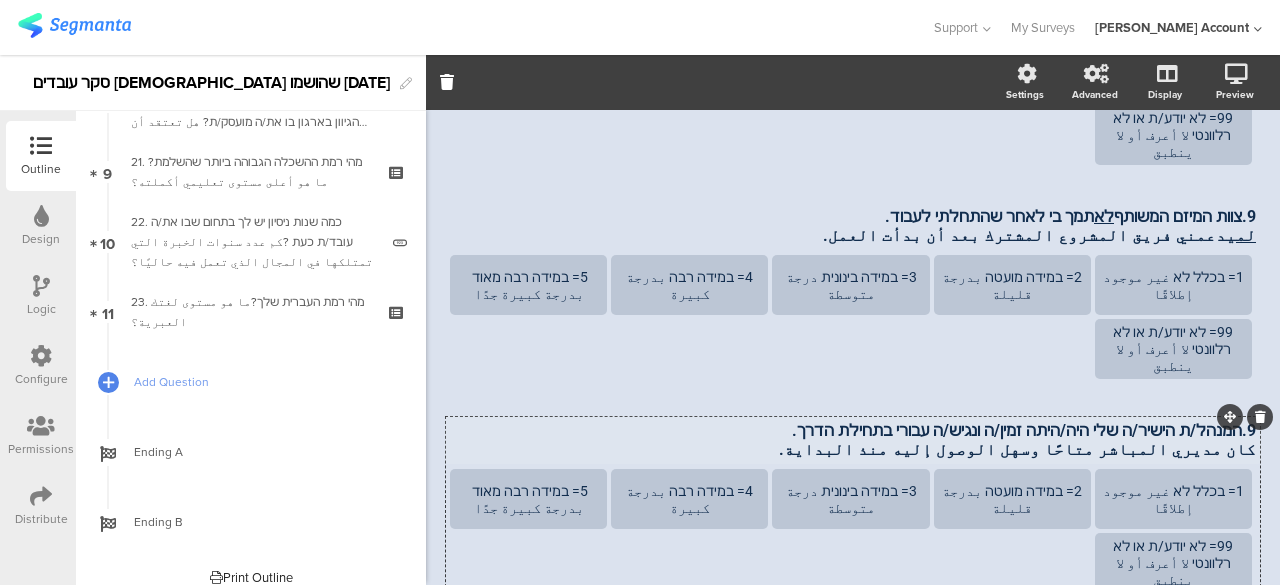 click on "9.המנהל/ת הישיר/ה שלי היה/היתה זמין/ה ונגיש/ה עבורי בתחילת הדרך. كان مديري المباشر متاحًا وسهل الوصول إليه منذ البداية.
9.המנהל/ת הישיר/ה שלי היה/היתה זמין/ה ונגיש/ה עבורי בתחילת הדרך. كان مديري المباشر متاحًا وسهل الوصول إليه منذ البداية." at bounding box center (853, 440) 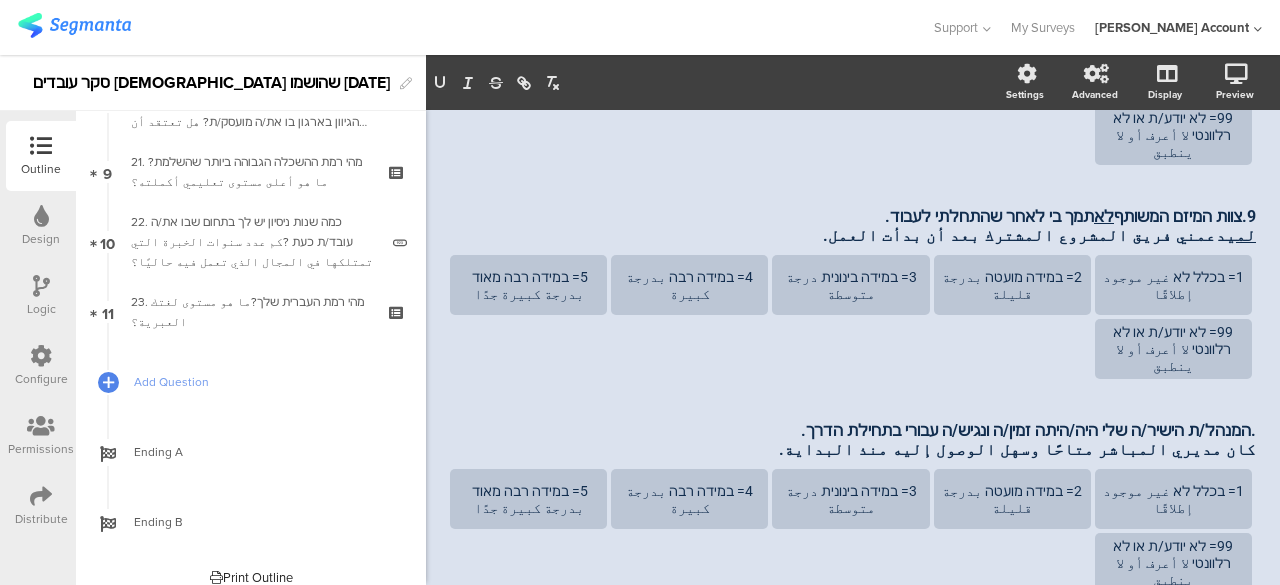 type 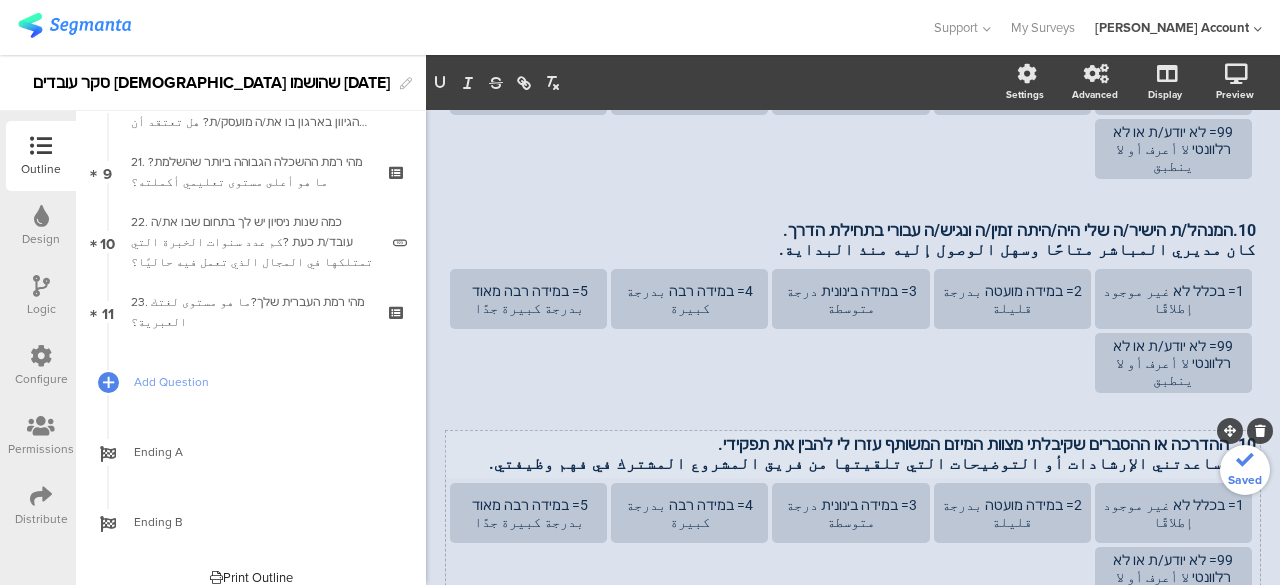 scroll, scrollTop: 977, scrollLeft: 0, axis: vertical 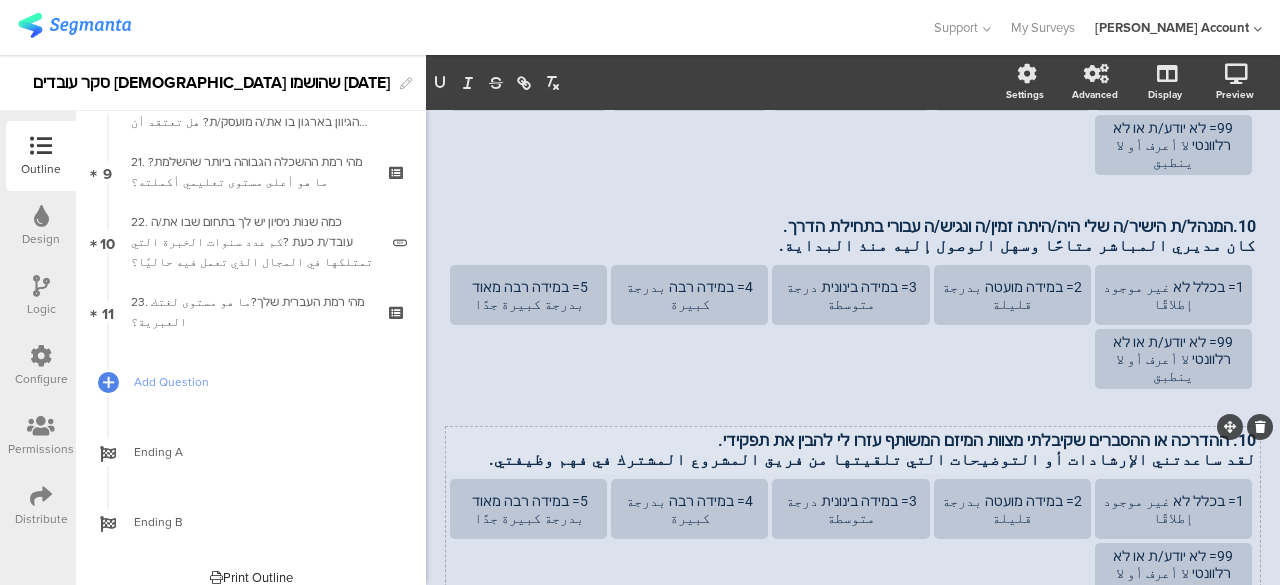 click on "10. ההדרכה או ההסברים שקיבלתי מצוות המיזם המשותף עזרו לי להבין את תפקידי. لقد ساعدتني الإرشادات أو التوضيحات التي تلقيتها من فريق المشروع المشترك في فهم وظيفتي.
10. ההדרכה או ההסברים שקיבלתי מצוות המיזם המשותף עזרו לי להבין את תפקידי. لقد ساعدتني الإرشادات أو التوضيحات التي تلقيتها من فريق المشروع المشترك في فهم وظيفتي.
10. ההדרכה או ההסברים שקיבלתי מצוות המיזם המשותף עזרו לי להבין את תפקידי. لقد ساعدتني الإرشادات أو التوضيحات التي تلقيتها من فريق المشروع المشترك في فهم وظيفتي." at bounding box center (853, 450) 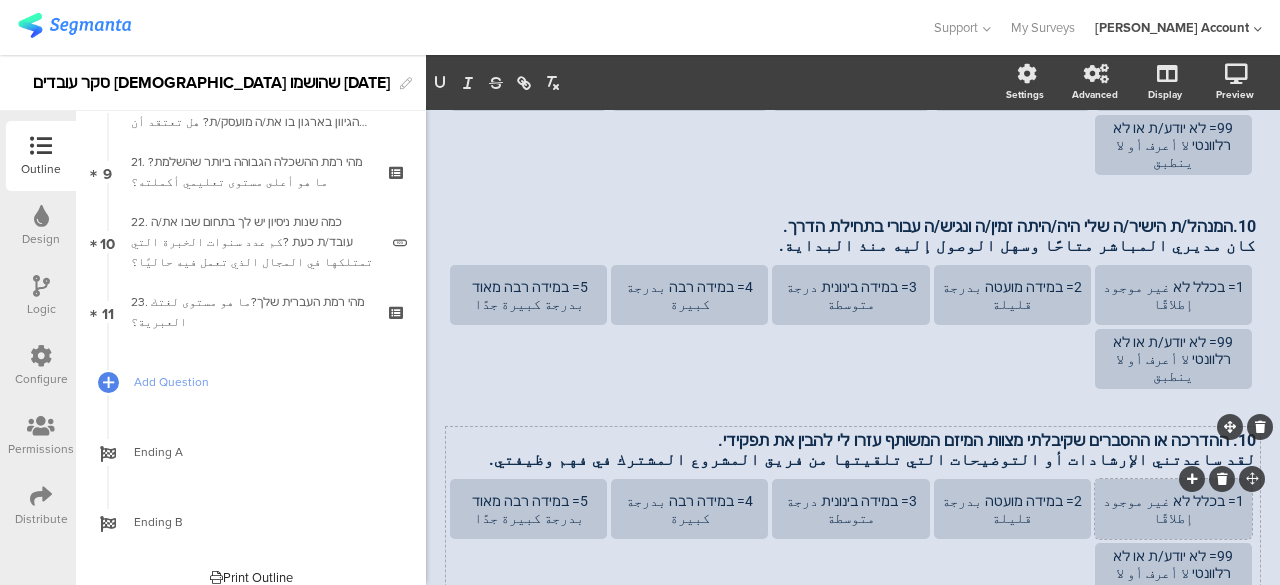 type 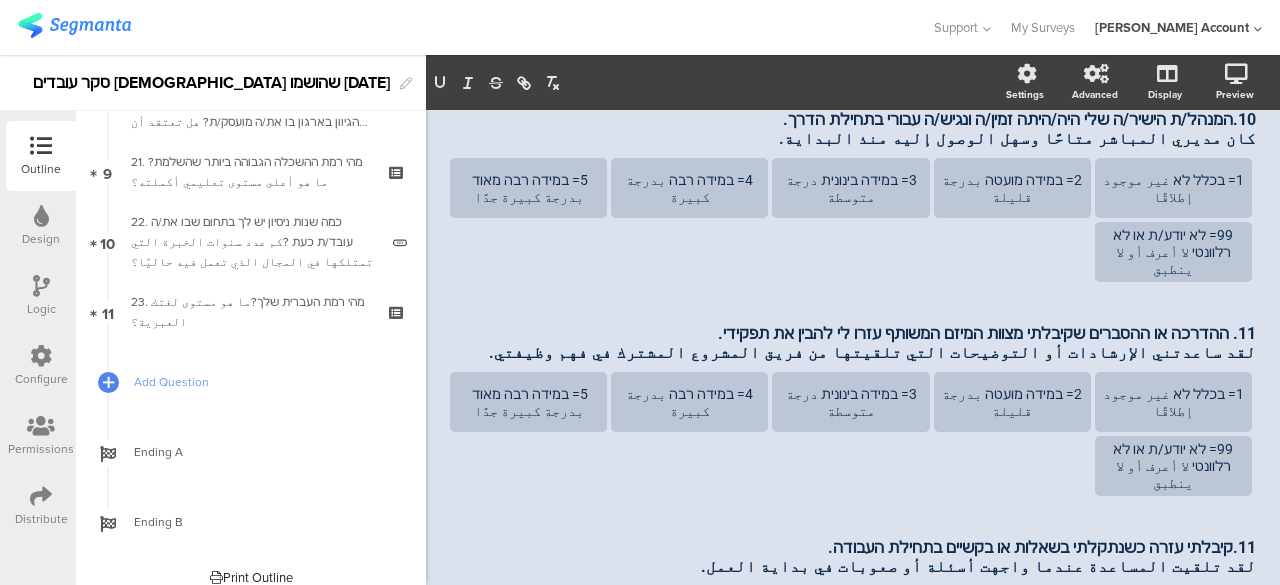 scroll, scrollTop: 1177, scrollLeft: 0, axis: vertical 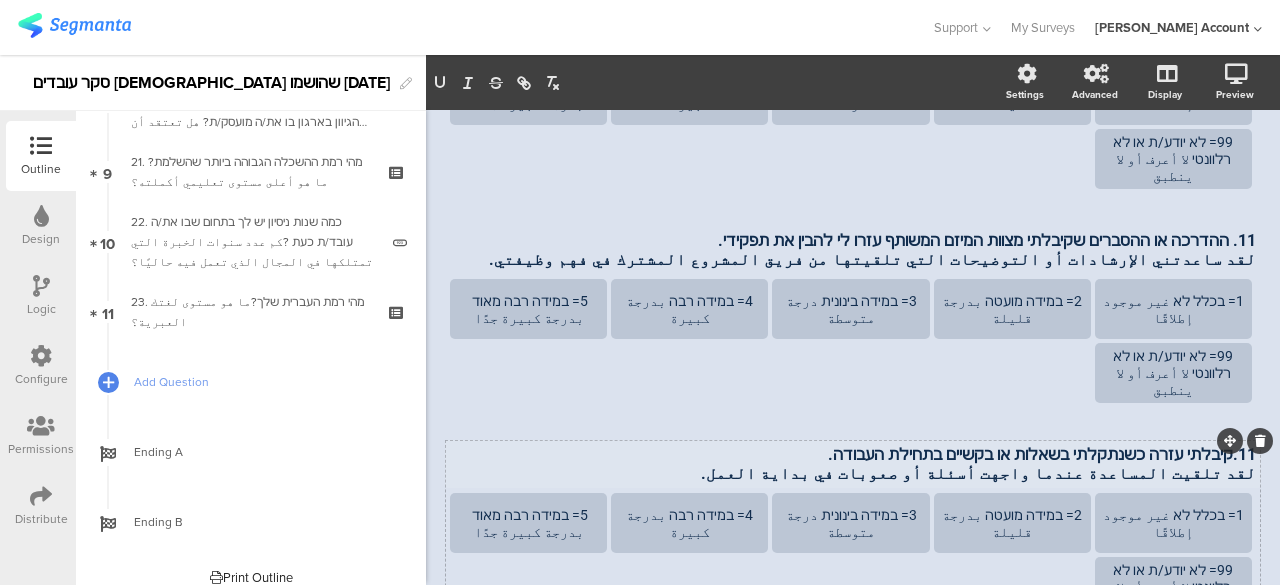 click on "11.קיבלתי עזרה כשנתקלתי בשאלות או בקשיים בתחילת העבודה.  لقد تلقيت المساعدة عندما واجهت أسئلة أو صعوبات في بداية العمل.
11.קיבלתי עזרה כשנתקלתי בשאלות או בקשיים בתחילת העבודה.  لقد تلقيت المساعدة عندما واجهت أسئلة أو صعوبات في بداية العمل." at bounding box center (853, 464) 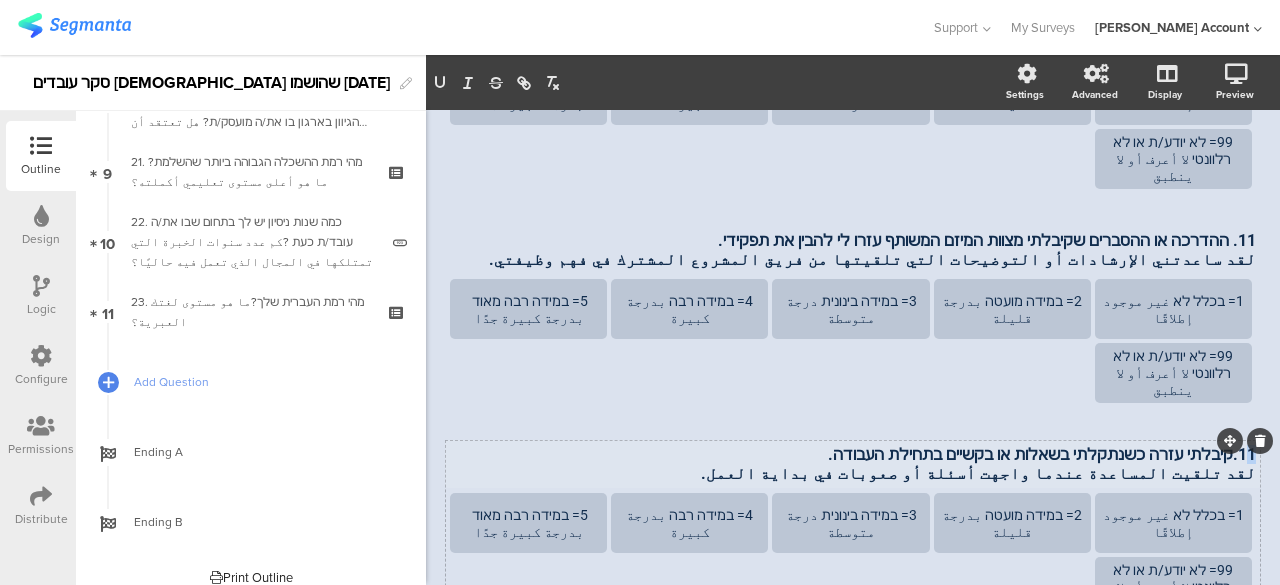 click on "11.קיבלתי עזרה כשנתקלתי בשאלות או בקשיים בתחילת העבודה.  لقد تلقيت المساعدة عندما واجهت أسئلة أو صعوبات في بداية العمل.
11.קיבלתי עזרה כשנתקלתי בשאלות או בקשיים בתחילת העבודה.  لقد تلقيت المساعدة عندما واجهت أسئلة أو صعوبات في بداية العمل.
11.קיבלתי עזרה כשנתקלתי בשאלות או בקשיים בתחילת העבודה. لقد تلقيت المساعدة عندما واجهت أسئلة أو صعوبات في بداية العمل." at bounding box center [853, 464] 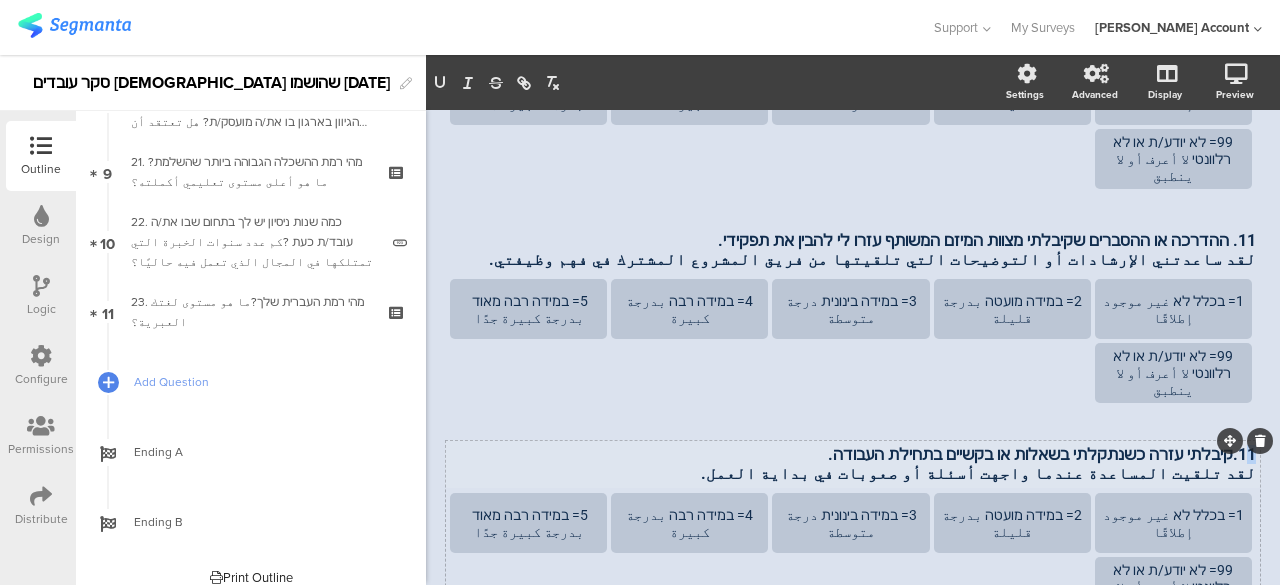 type 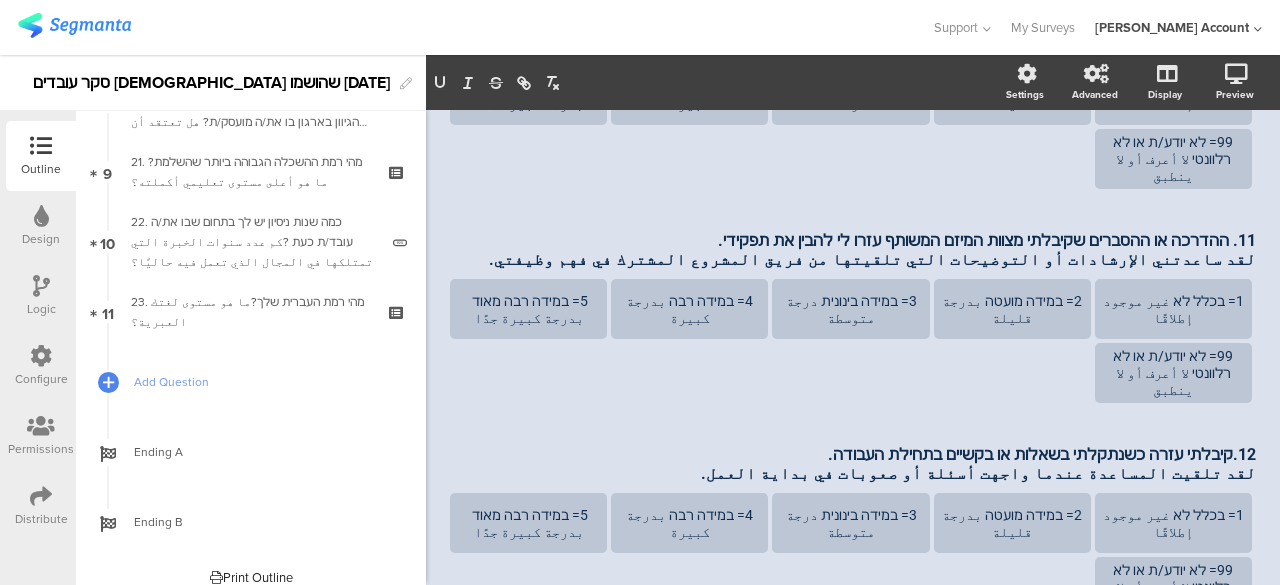 click on "7. קיבלתי מידע ברור על התפקיד שלי לפני תחילת העבודה. لقد تلقيت معلومات واضحة عن وظيفتي قبل البدء بالعمل.
7. קיבלתי מידע ברור על התפקיד שלי לפני תחילת העבודה. لقد تلقيت معلومات واضحة عن وظيفتي قبل البدء بالعمل.
1= בכלל לא غير موجود إطلاقًا
2= במידה מועטה بدرجة قليلة
3= במידה בינונית درجة متوسطة
4= במידה רבה بدرجة كبيرة
5= במידה רבה מאוד  بدرجة كبيرة جدًا" 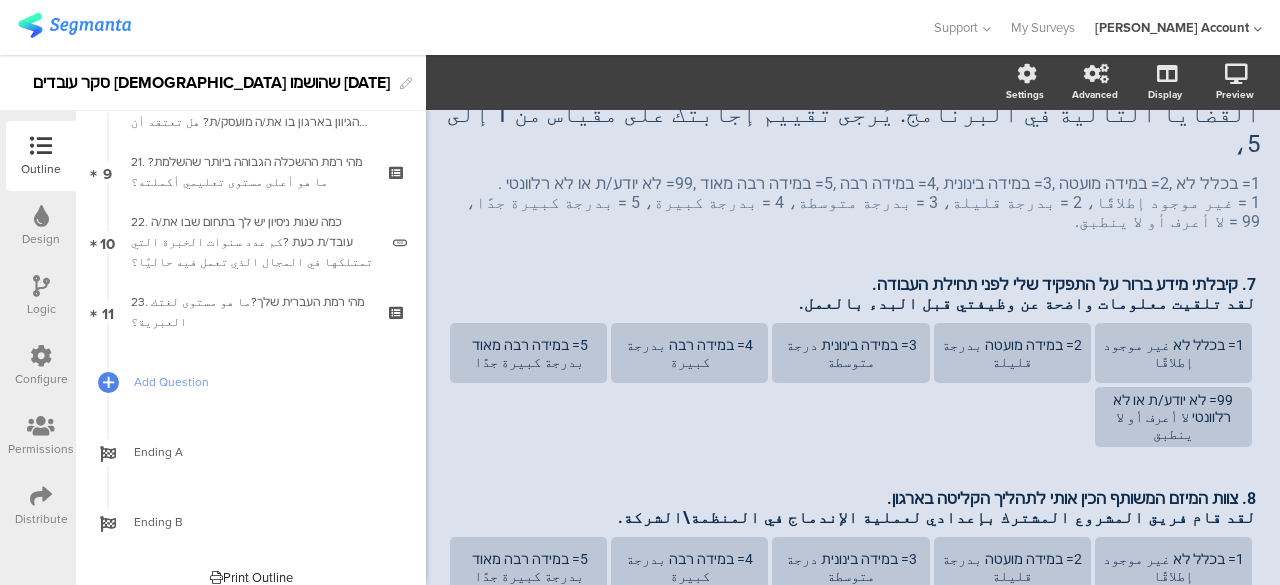 scroll, scrollTop: 0, scrollLeft: 0, axis: both 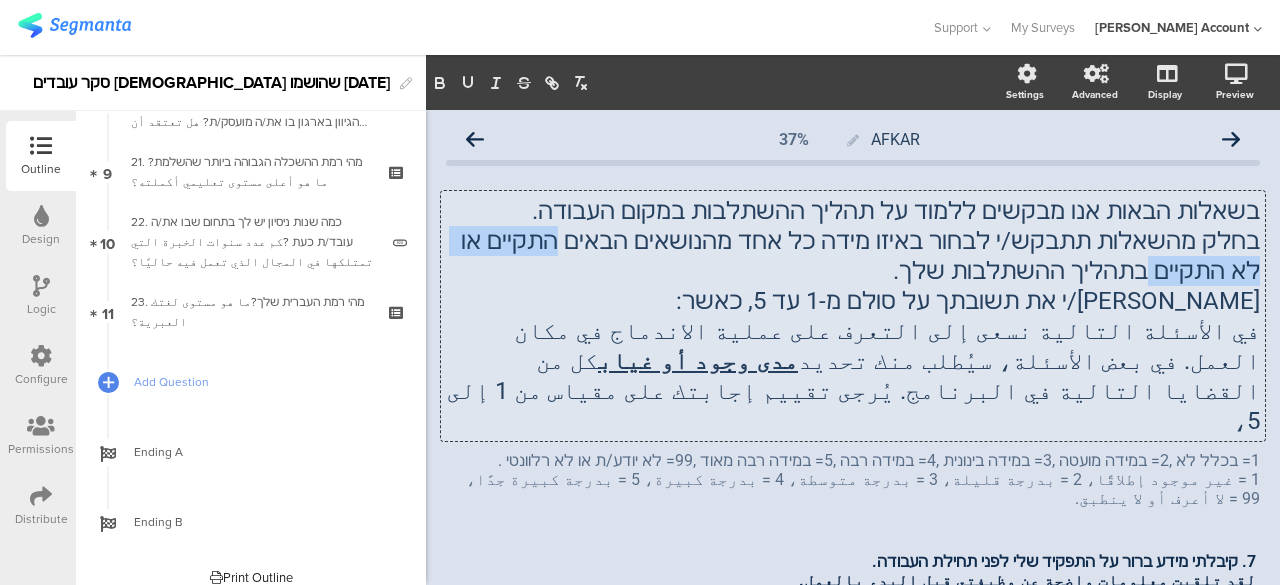 drag, startPoint x: 661, startPoint y: 242, endPoint x: 456, endPoint y: 248, distance: 205.08778 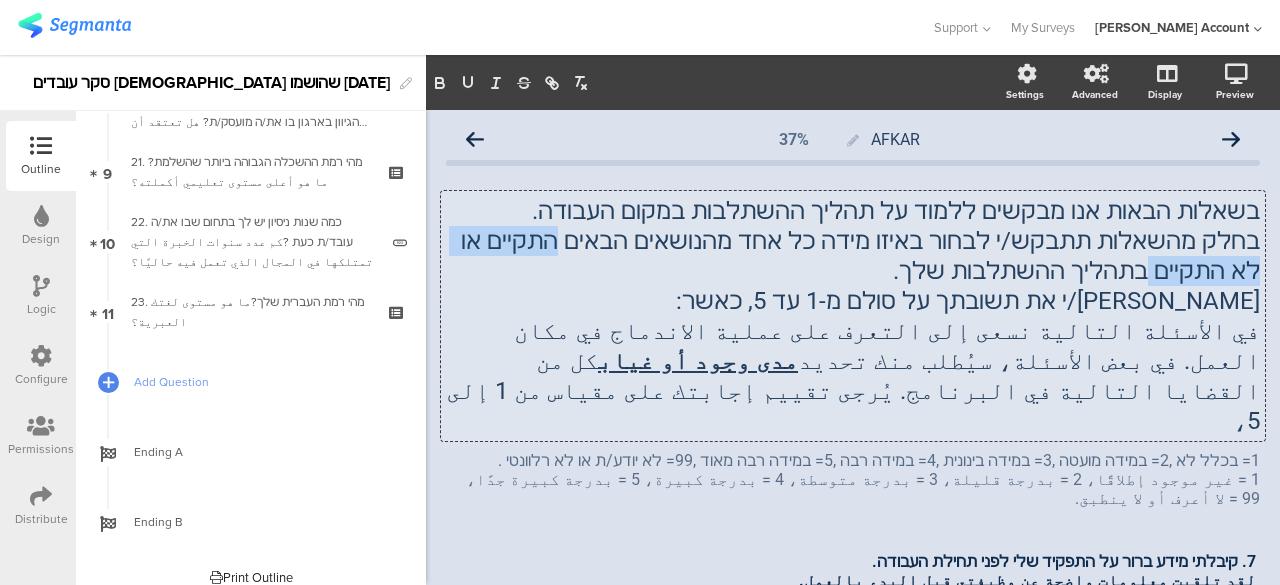 click on "בשאלות הבאות אנו מבקשים ללמוד על תהליך ההשתלבות במקום העבודה. בחלק מהשאלות תתבקש/י לבחור באיזו מידה כל אחד מהנושאים הבאים התקיים או לא התקיים בתהליך ההשתלבות שלך. [PERSON_NAME]/י את תשובתך על סולם מ-1 עד 5, כאשר: في الأسئلة التالية نسعى إلى التعرف على عملية الاندماج في مكان العمل. في بعض الأسئلة، سيُطلب منك تحديد  مدى وجود أو غياب  كل من [GEOGRAPHIC_DATA] في [DEMOGRAPHIC_DATA]. يُرجى تقييم إجابتك على مقياس من 1 إلى 5،
בשאלות הבאות אנו מבקשים ללמוד על תהליך ההשתלבות במקום העבודה. בחלק מהשאלות תתבקש/י לבחור באיזו מידה כל אחד מהנושאים הבאים התקיים או לא התקיים בתהליך ההשתלבות שלך." 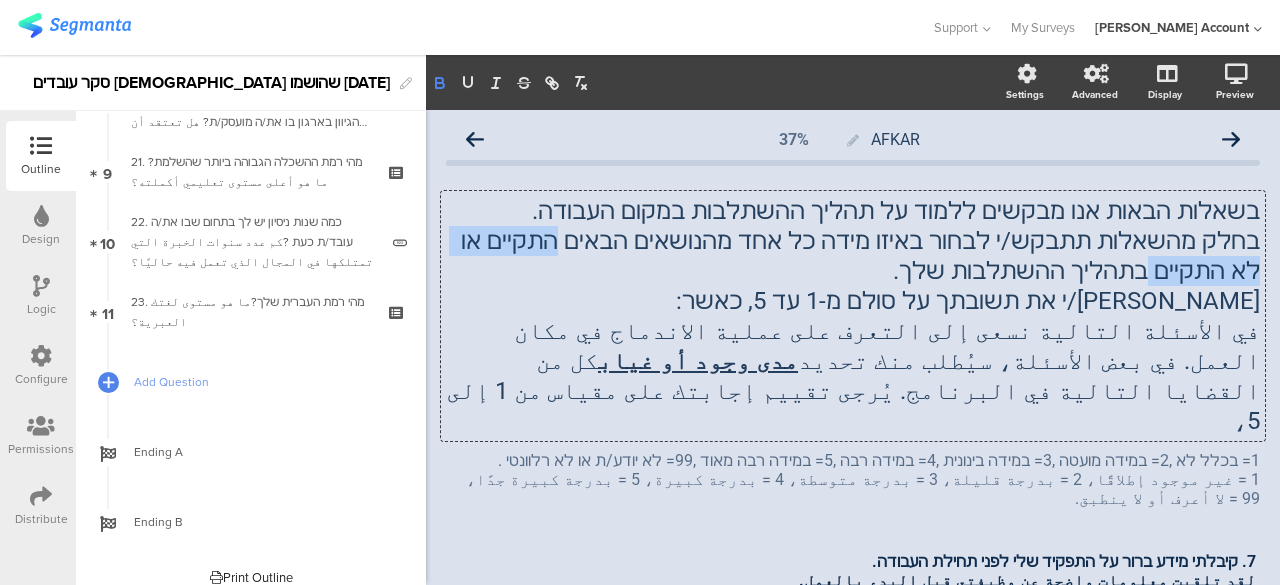 click 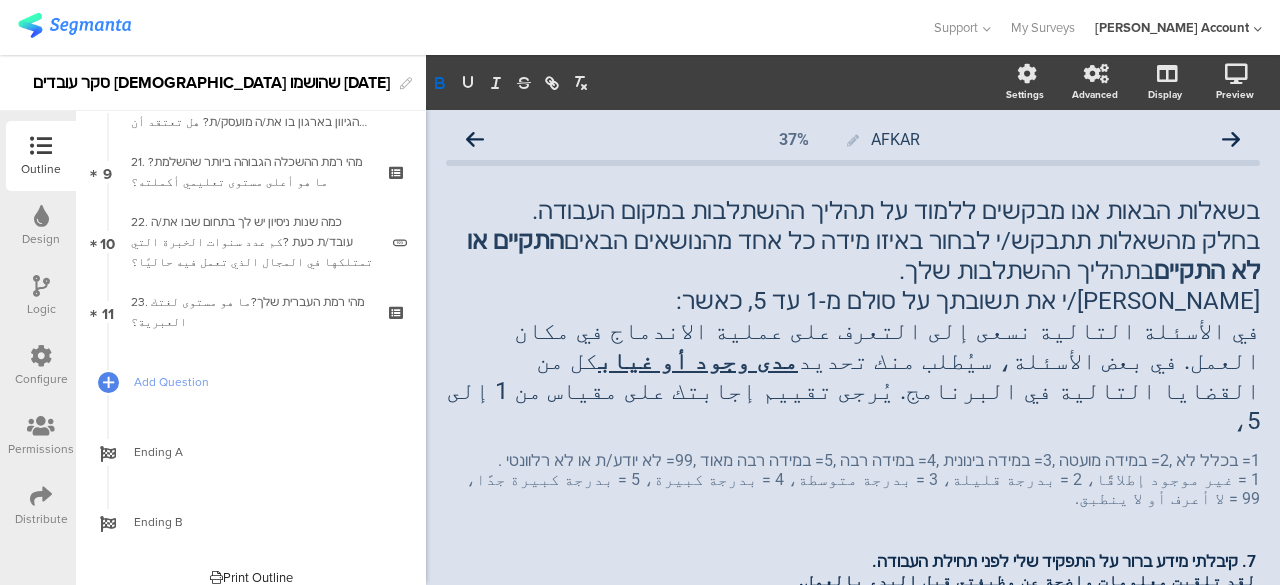 click on "AFKAR
37%
בשאלות הבאות אנו מבקשים ללמוד על תהליך ההשתלבות במקום העבודה. בחלק מהשאלות תתבקש/י לבחור באיזו מידה כל אחד מהנושאים הבאים  התקיים או לא התקיים  בתהליך ההשתלבות שלך. [PERSON_NAME]/י את תשובתך על סולם מ-1 עד 5, כאשר: في الأسئلة التالية نسعى إلى التعرف على عملية الاندماج في مكان العمل. في بعض الأسئلة، سيُطلب منك تحديد" 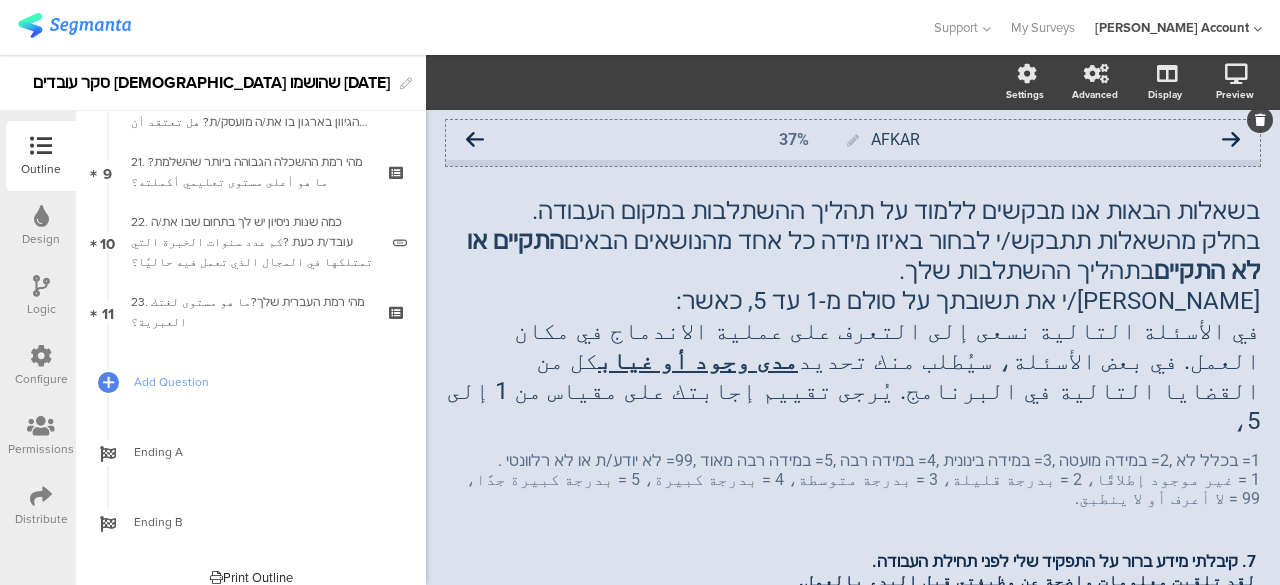 click 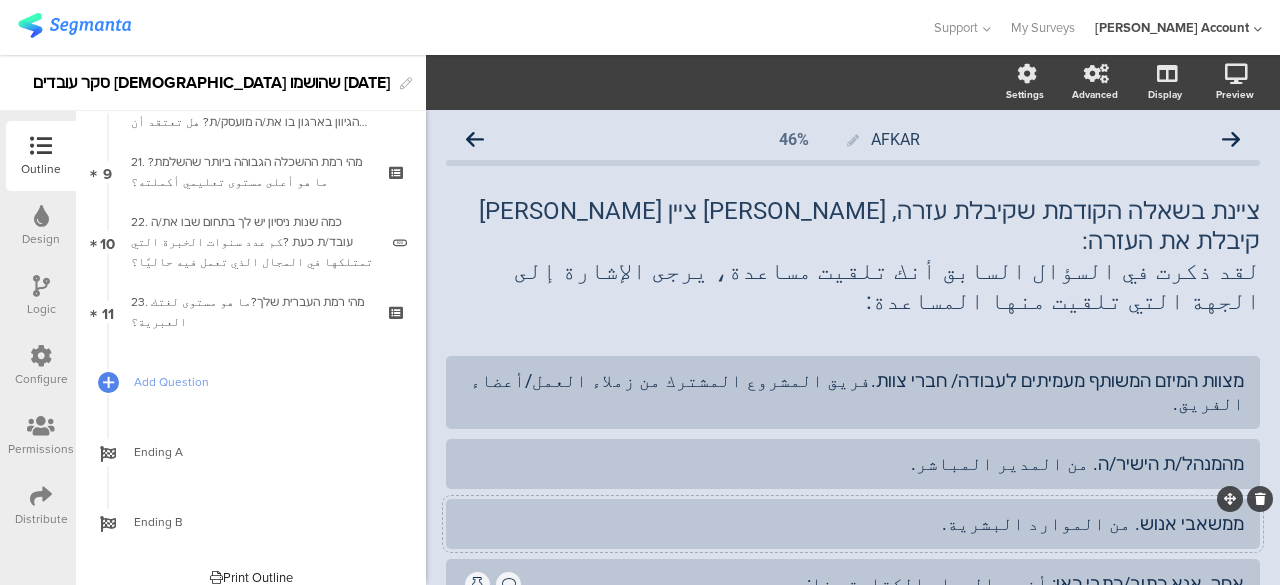drag, startPoint x: 1140, startPoint y: 441, endPoint x: 1152, endPoint y: 461, distance: 23.323807 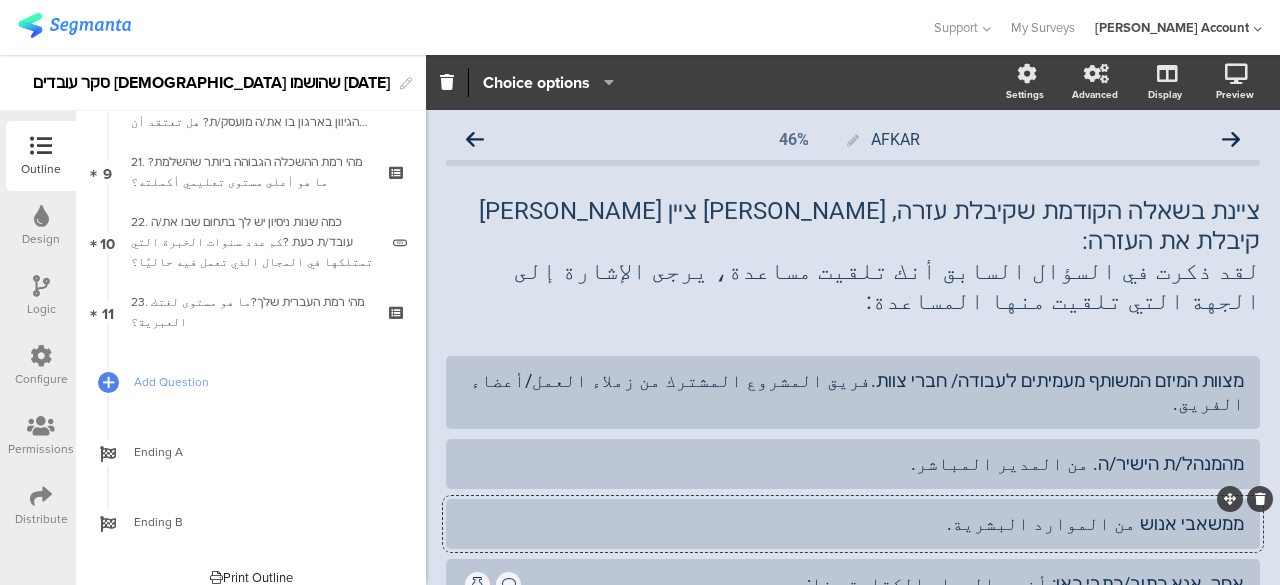 type 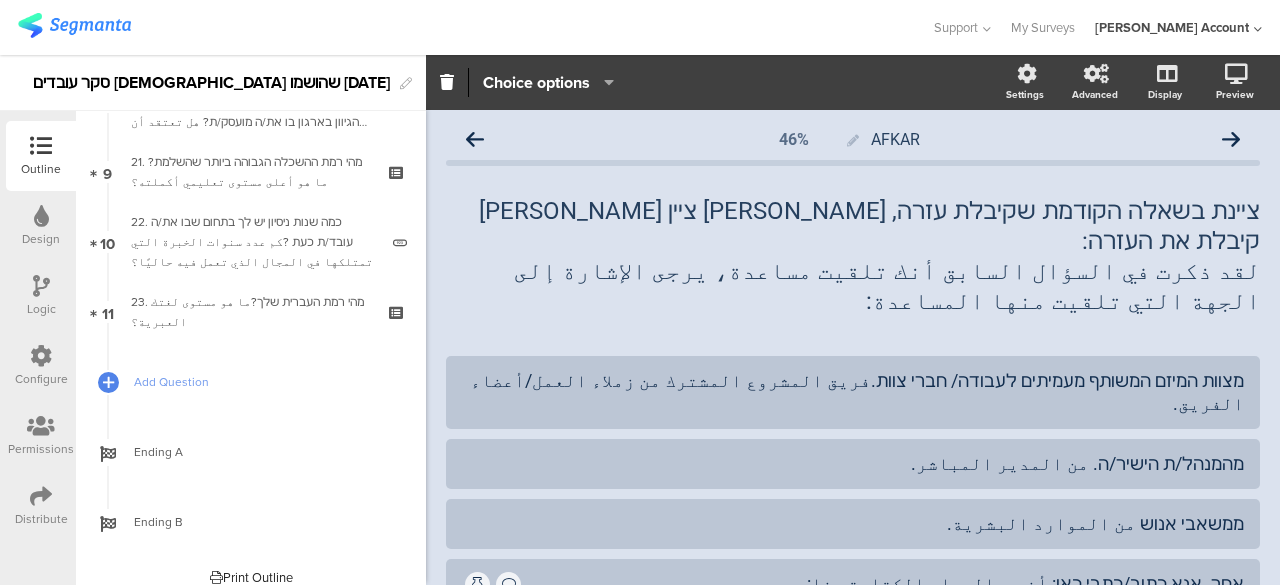 click at bounding box center [41, 286] 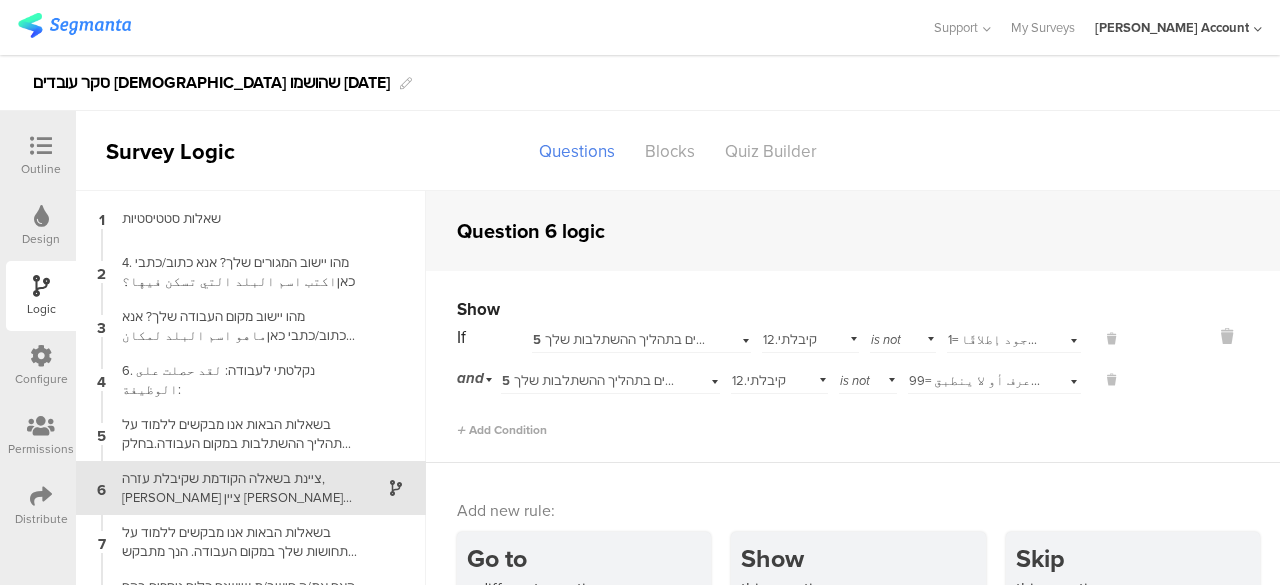 scroll, scrollTop: 58, scrollLeft: 0, axis: vertical 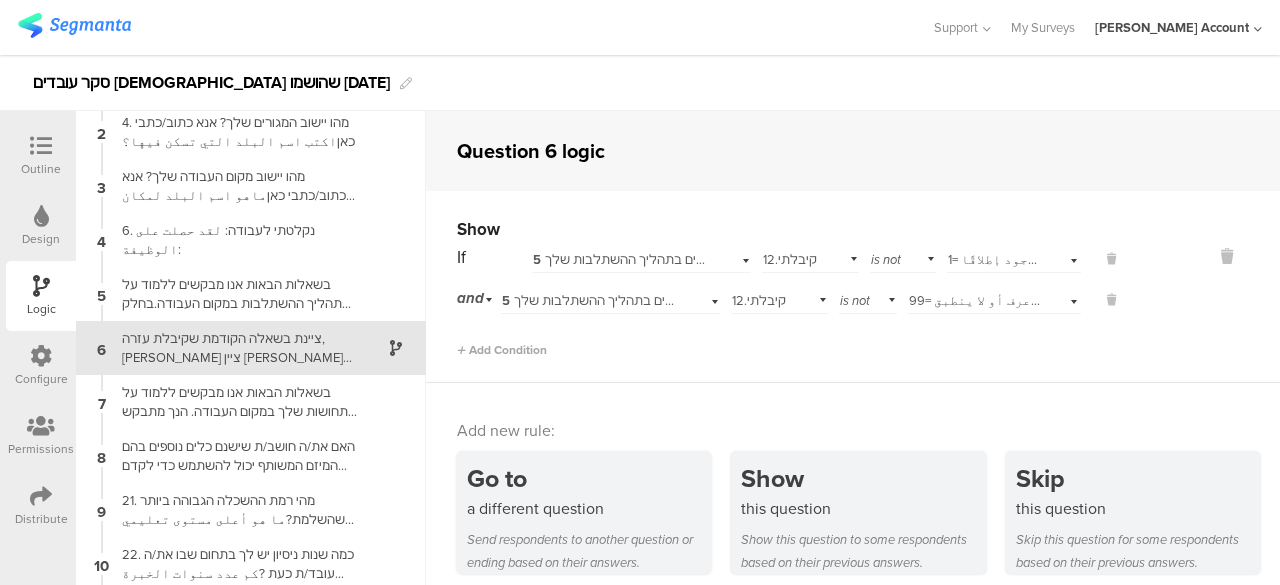 click on "ציינת בשאלה הקודמת שקיבלת עזרה, [PERSON_NAME] ציין [PERSON_NAME] קיבלת את העזרה:لقد ذكرت في السؤال السابق أنك تلقيت مساعدة، يرجى الإشارة إلى الجهة التي تلقيت منها المساعدة:" at bounding box center (235, 348) 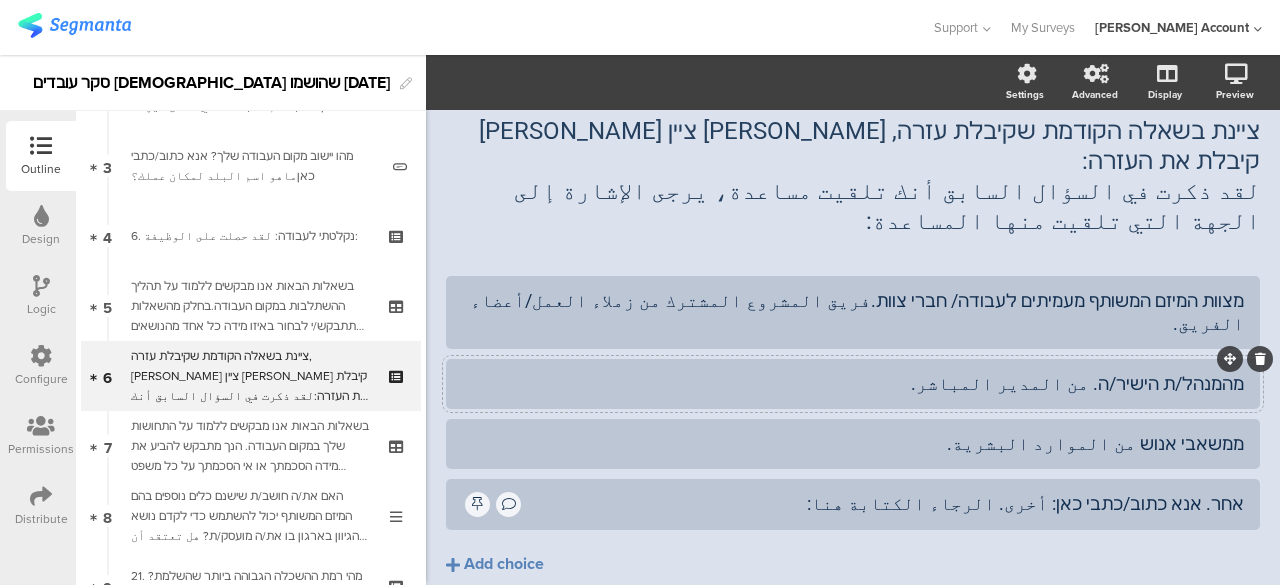 scroll, scrollTop: 228, scrollLeft: 0, axis: vertical 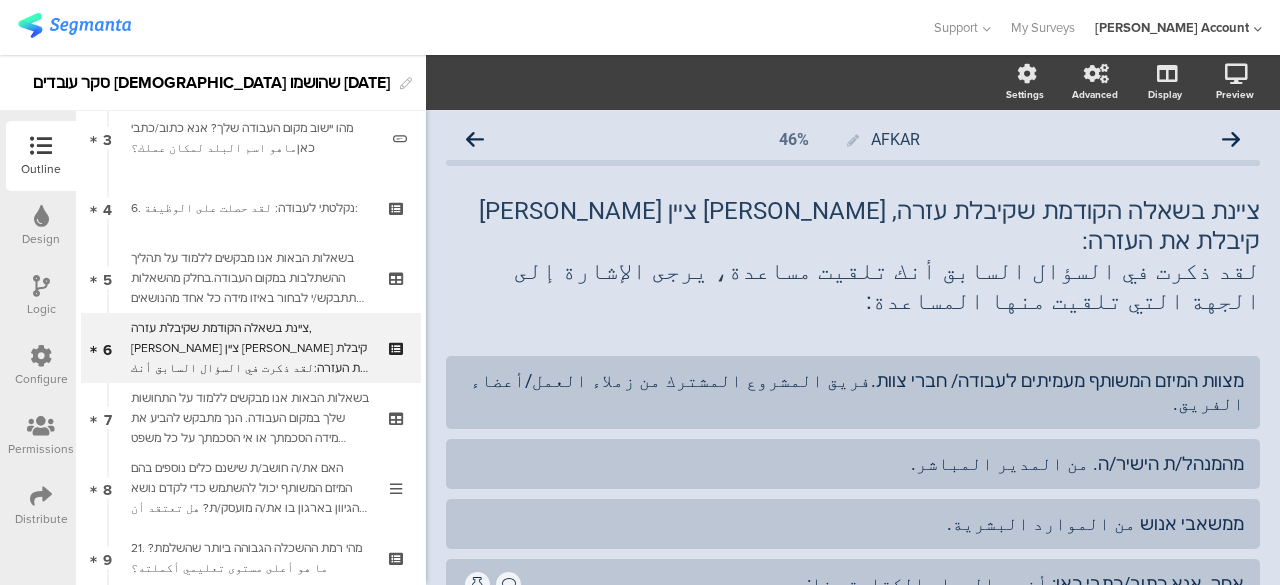 click at bounding box center (41, 286) 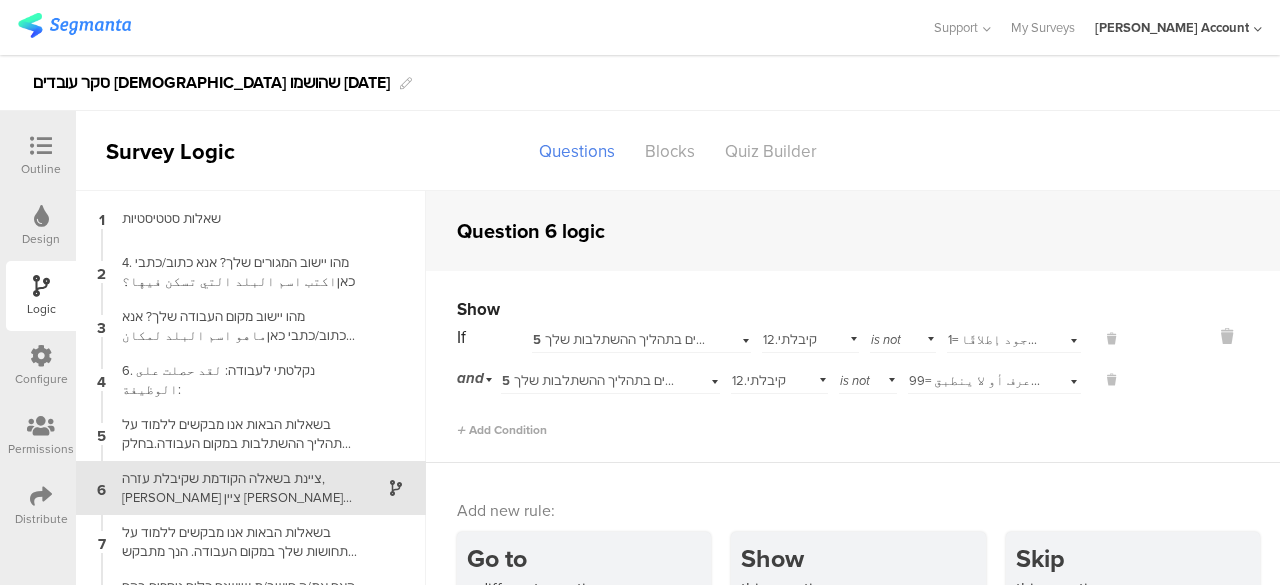 scroll, scrollTop: 80, scrollLeft: 0, axis: vertical 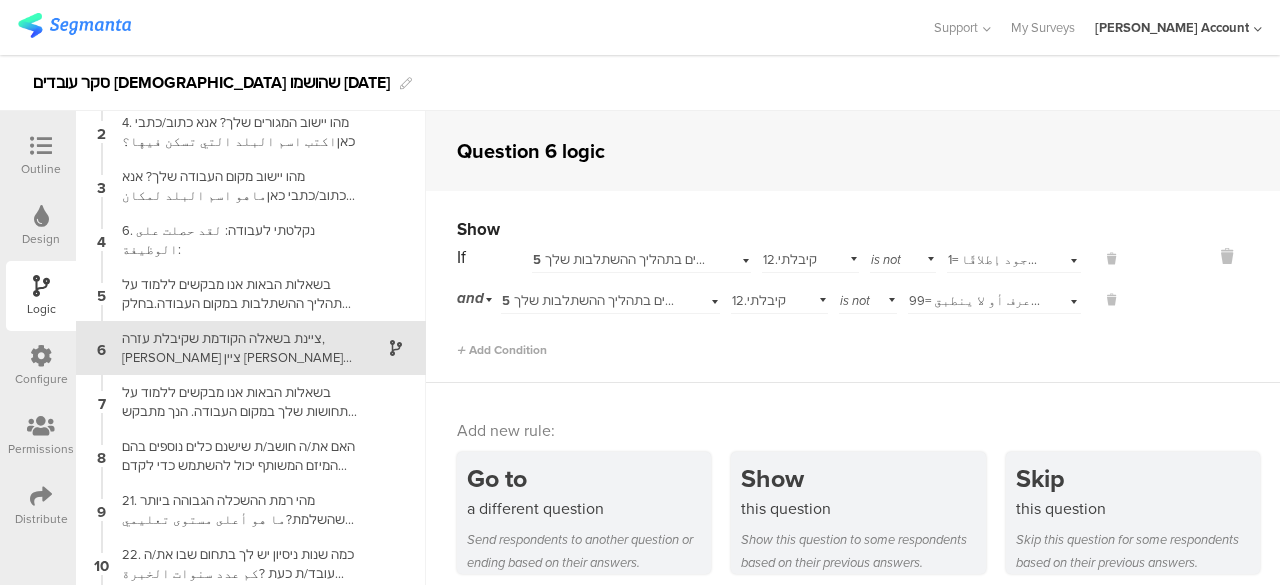 click on "5  בשאלות הבאות אנו מבקשים ללמוד על תהליך ההשתלבות במקום העבודה.בחלק מהשאלות תתבקש/י לבחור באיזו מידה כל אחד מהנושאים הבאים התקיים או לא התקיים בתהליך ההשתלבות שלך.[PERSON_NAME]/י את תשובתך על סולם מ-1 עד 5, כאשר:في الأسئلة التالية نسعى إلى التعرف على عملية الاندماج في مكان العمل. في بعض الأسئلة، سيُطلب منك تحديد مدى وجود أو غياب كل من [GEOGRAPHIC_DATA] في [DEMOGRAPHIC_DATA]. يُرجى تقييم إجابتك على مقياس من 1 إلى 5،" at bounding box center (1916, 259) 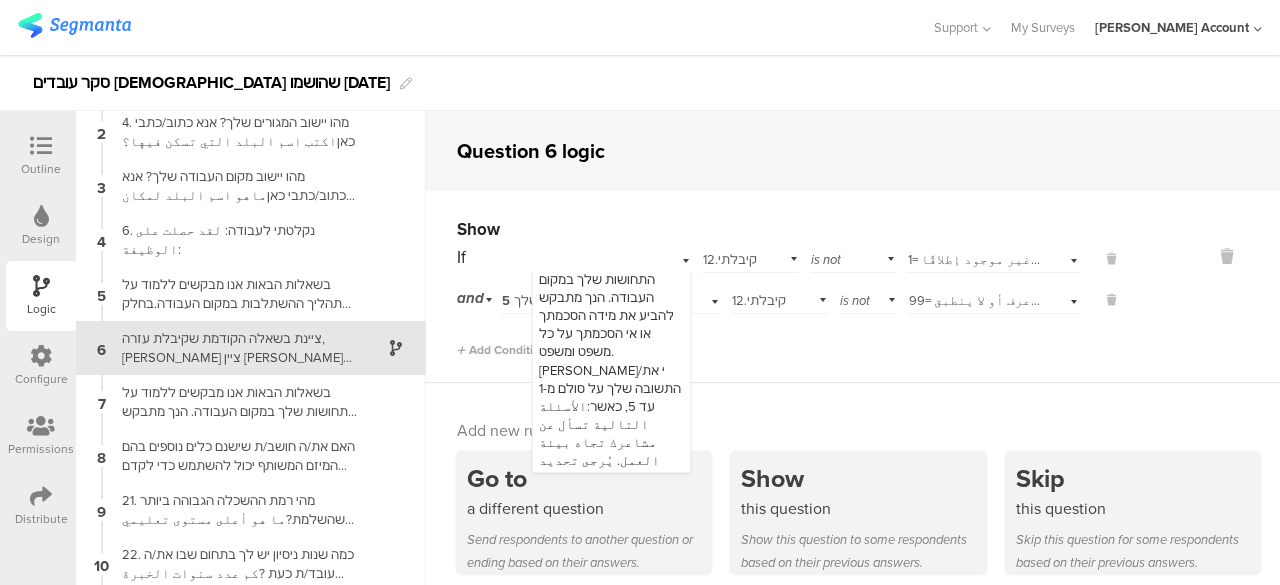 scroll, scrollTop: 961, scrollLeft: 0, axis: vertical 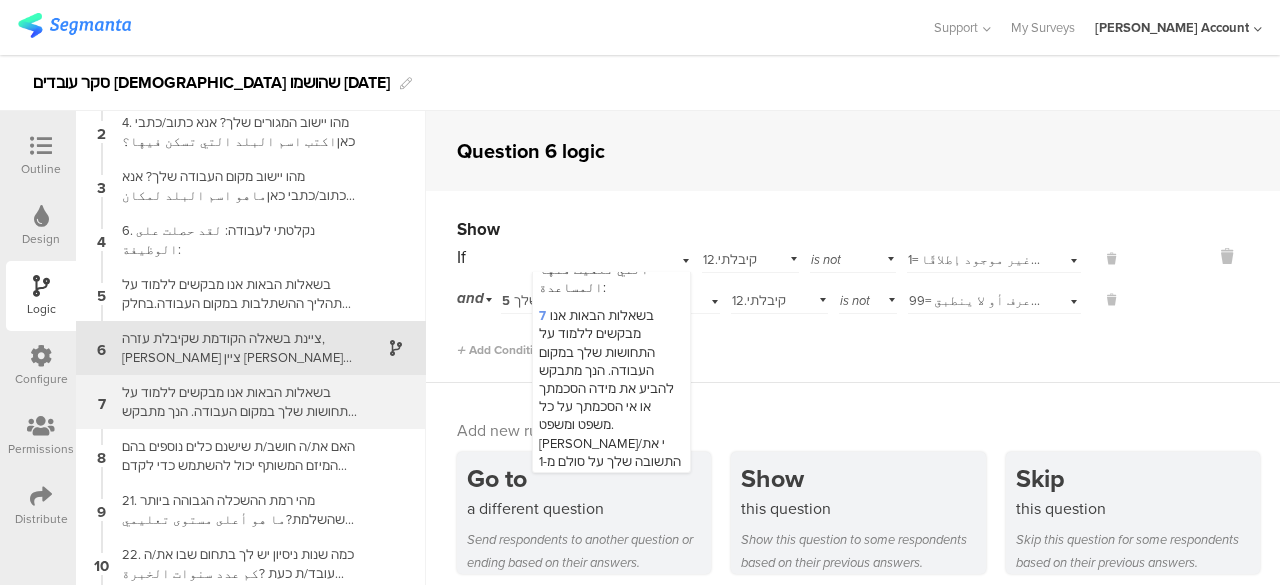 click on "בשאלות הבאות אנו מבקשים ללמוד על התחושות שלך במקום העבודה. הנך מתבקש להביע את מידה הסכמתך או אי הסכמתך על כל משפט ומשפט.[PERSON_NAME]/י את התשובה שלך על סולם מ-1 עד 5, כאשר:الأسئلة التالية تسأل عن مشاعرك تجاه بيئة العمل. يُرجى تحديد مدى موافقتك أو معارضتك لكل عبارة.يرجى تقييم إجابتك على مقياس من ١ إلى ٥، حيث:" at bounding box center [235, 402] 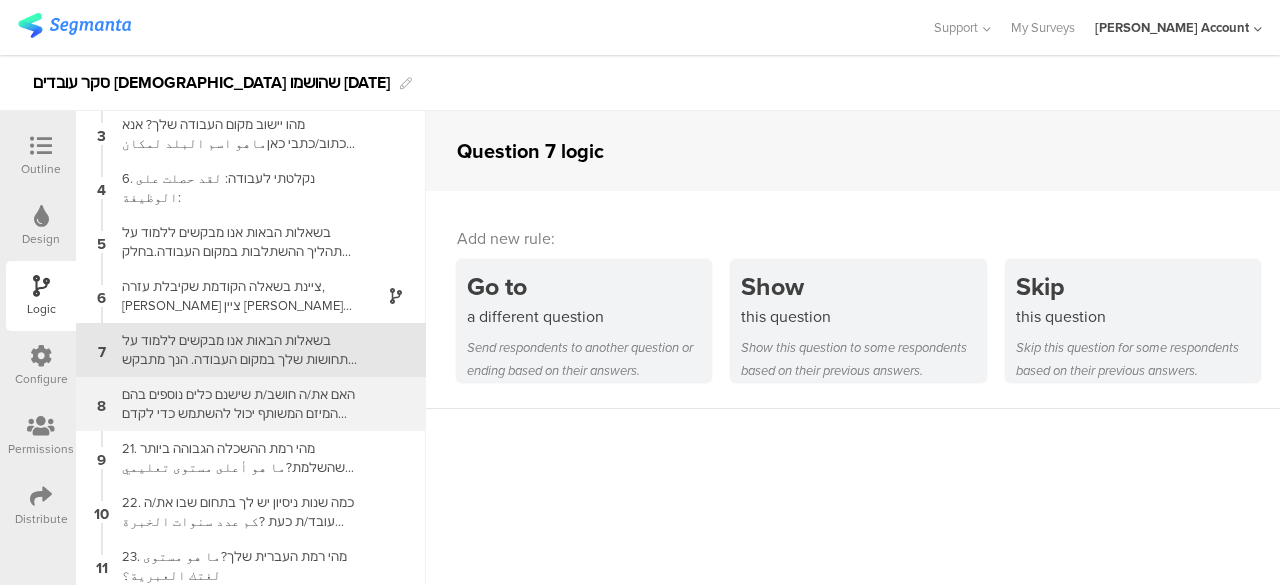 scroll, scrollTop: 114, scrollLeft: 0, axis: vertical 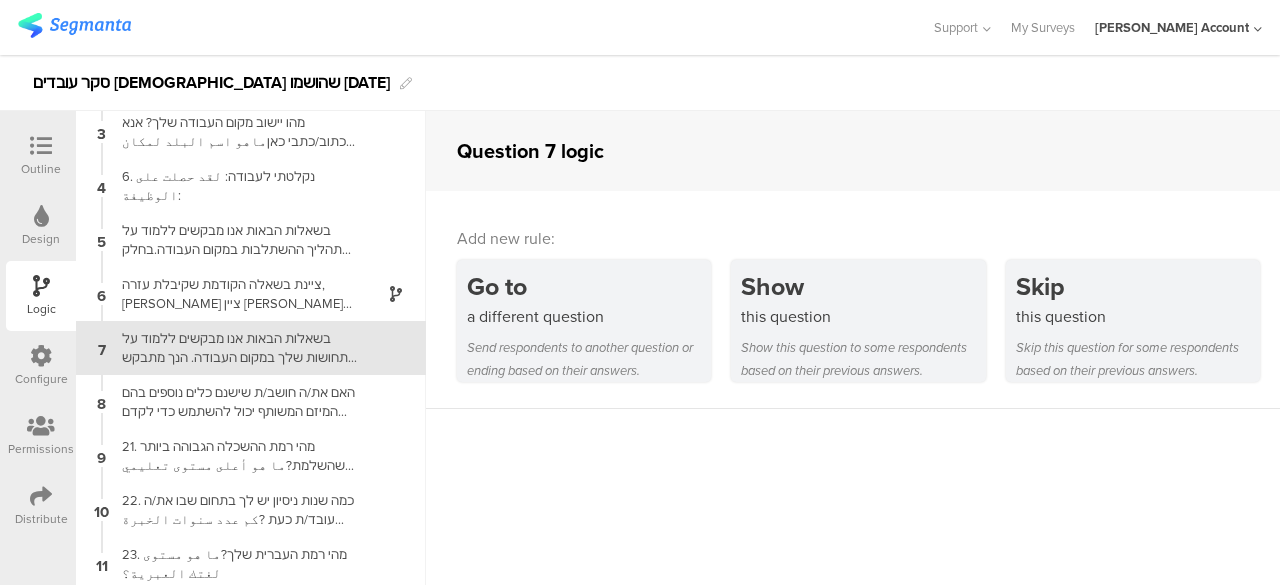 click at bounding box center (41, 146) 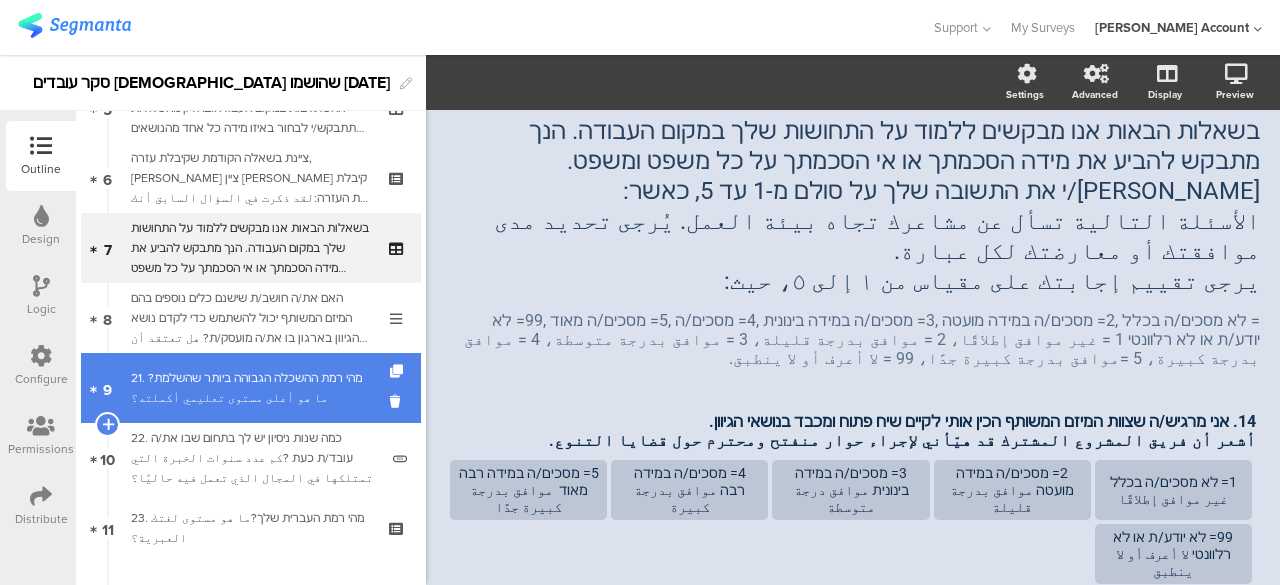 scroll, scrollTop: 298, scrollLeft: 0, axis: vertical 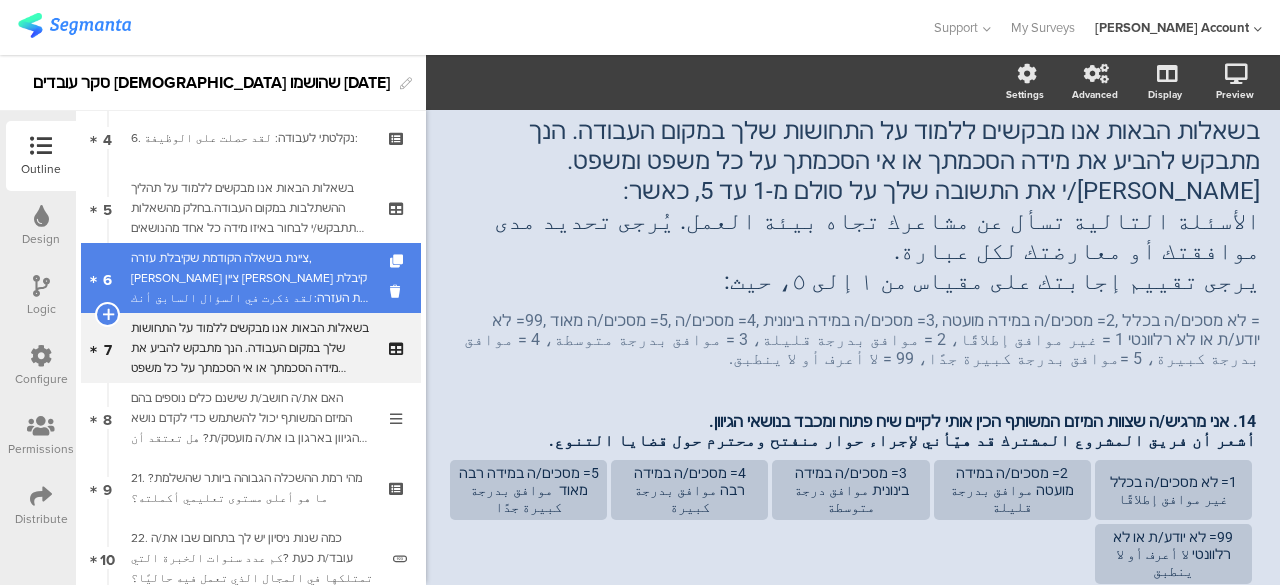 click on "ציינת בשאלה הקודמת שקיבלת עזרה, [PERSON_NAME] ציין [PERSON_NAME] קיבלת את העזרה:لقد ذكرت في السؤال السابق أنك تلقيت مساعدة، يرجى الإشارة إلى الجهة التي تلقيت منها المساعدة:" at bounding box center [250, 278] 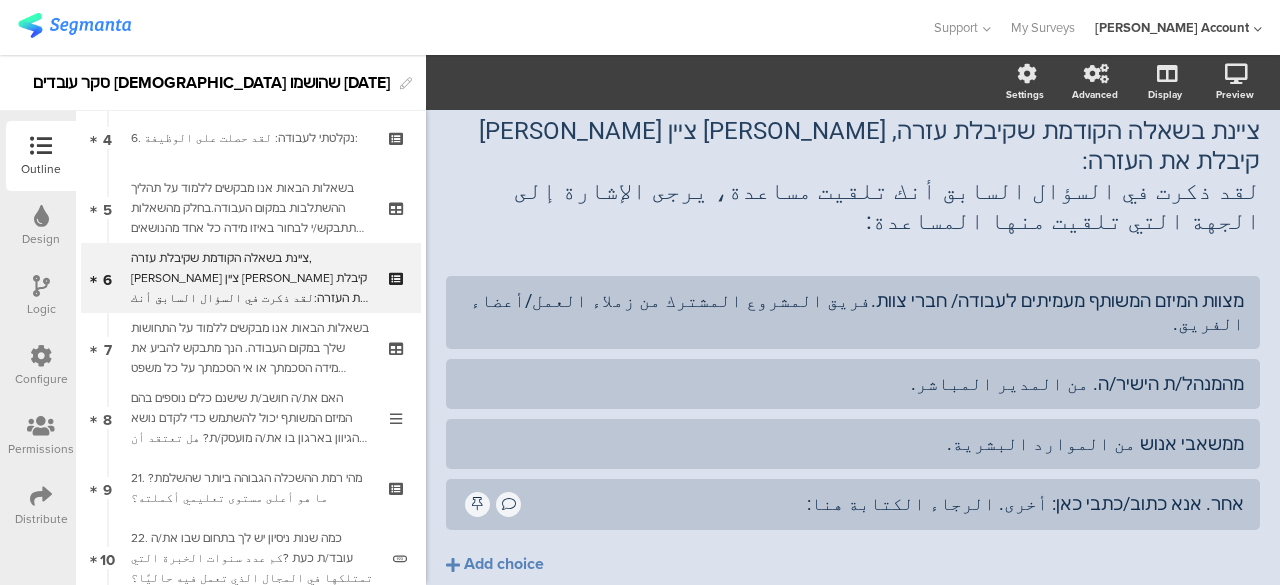 click at bounding box center (41, 286) 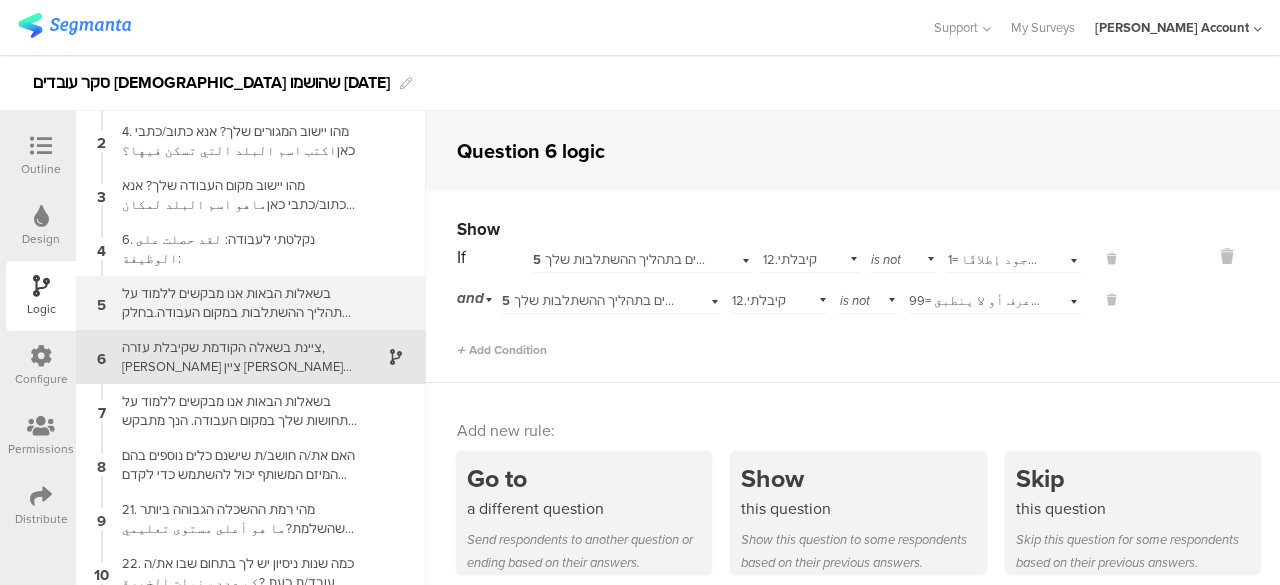 scroll, scrollTop: 60, scrollLeft: 0, axis: vertical 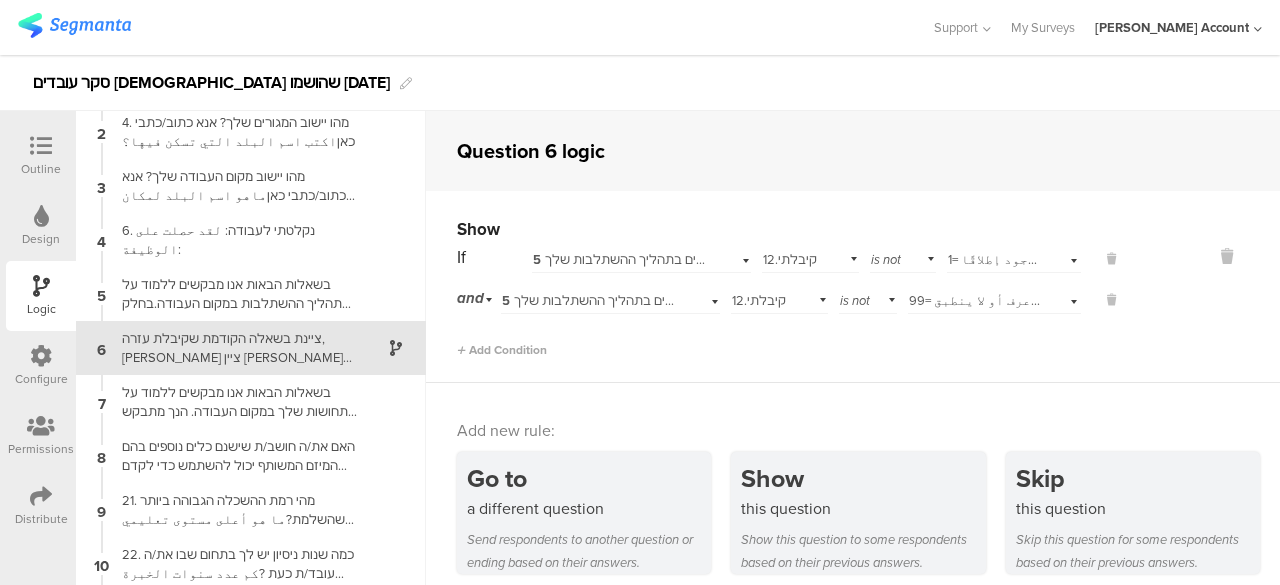 click on "5  בשאלות הבאות אנו מבקשים ללמוד על תהליך ההשתלבות במקום העבודה.בחלק מהשאלות תתבקש/י לבחור באיזו מידה כל אחד מהנושאים הבאים התקיים או לא התקיים בתהליך ההשתלבות שלך.[PERSON_NAME]/י את תשובתך על סולם מ-1 עד 5, כאשר:في الأسئلة التالية نسعى إلى التعرف على عملية الاندماج في مكان العمل. في بعض الأسئلة، سيُطلب منك تحديد مدى وجود أو غياب كل من [GEOGRAPHIC_DATA] في [DEMOGRAPHIC_DATA]. يُرجى تقييم إجابتك على مقياس من 1 إلى 5،" at bounding box center (1916, 259) 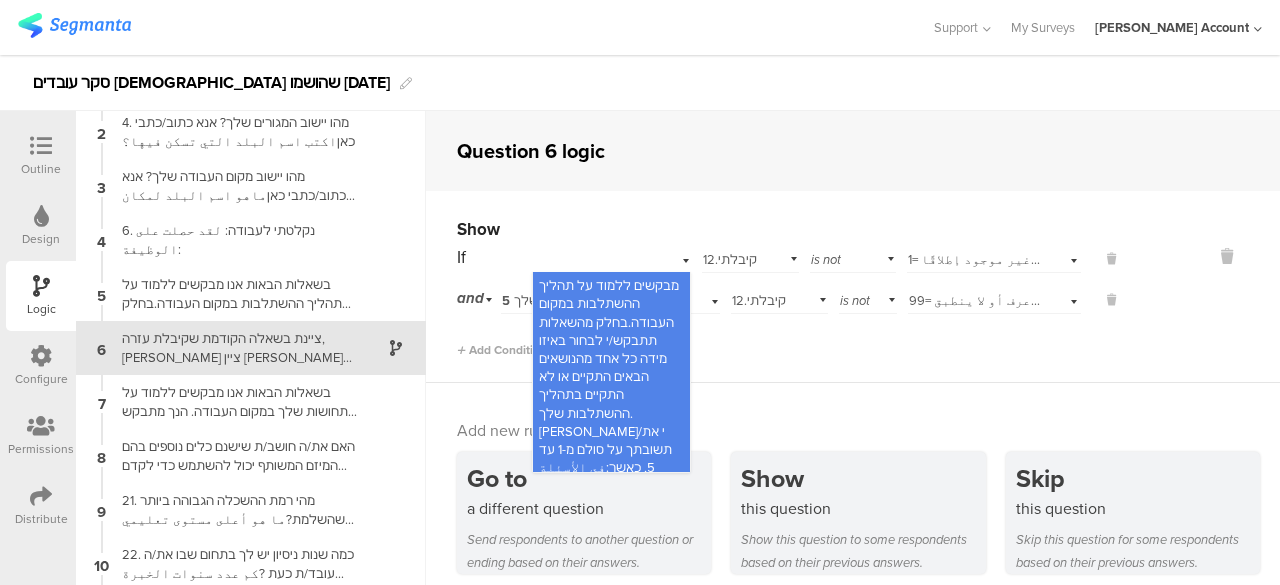 scroll, scrollTop: 482, scrollLeft: 0, axis: vertical 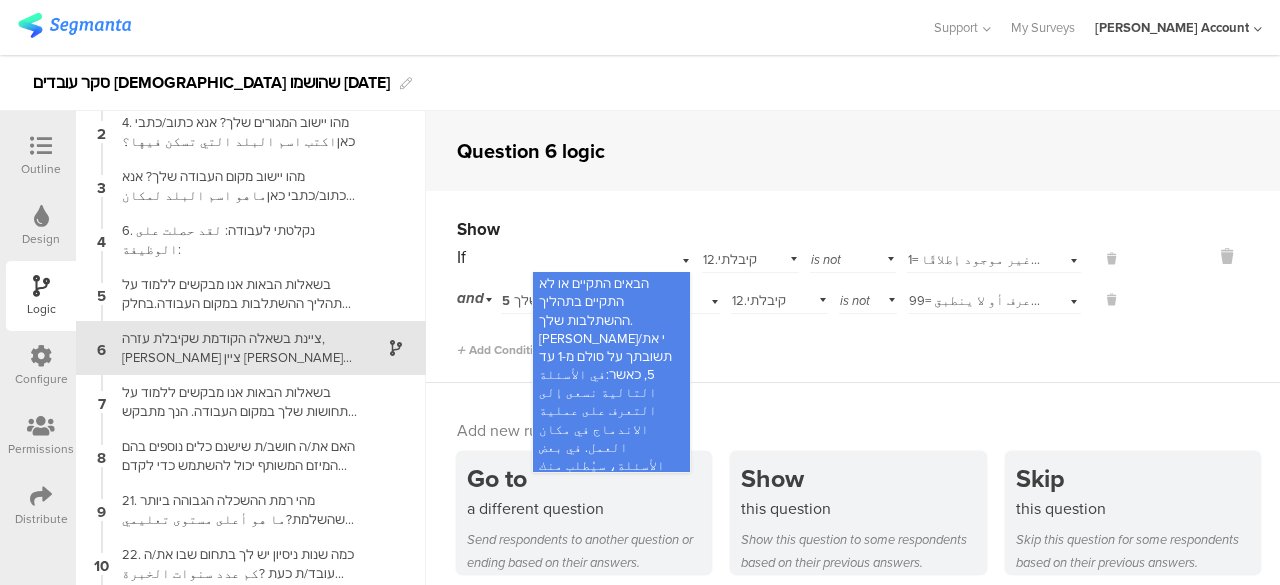 click on "1= בכלל לא غير موجود إطلاقًا" at bounding box center (996, 259) 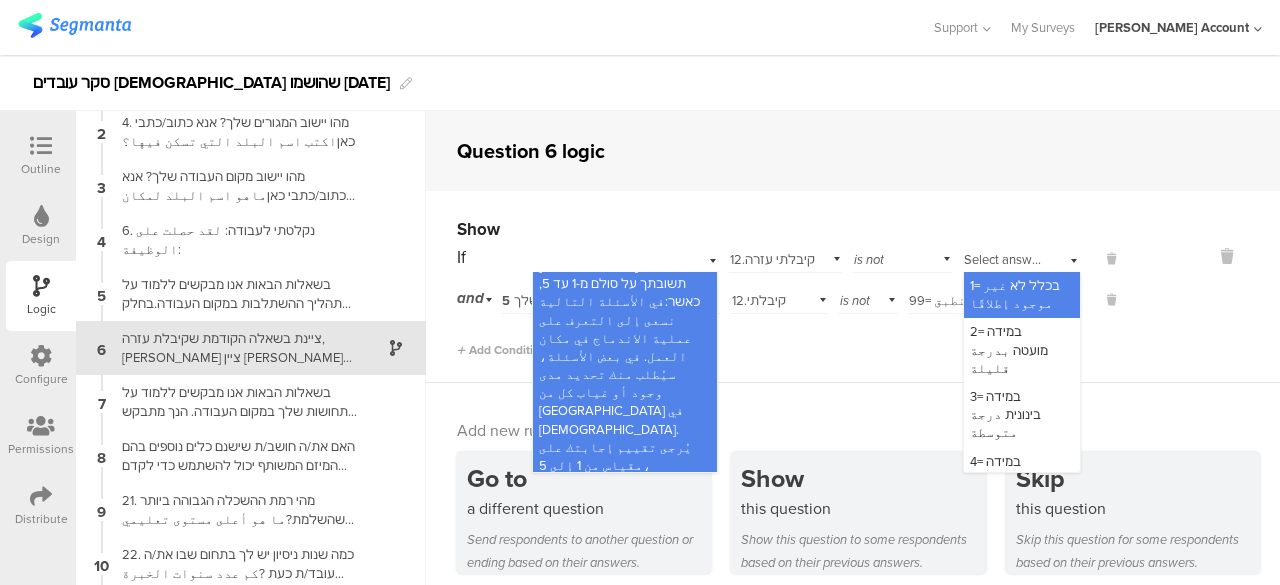 scroll, scrollTop: 0, scrollLeft: 0, axis: both 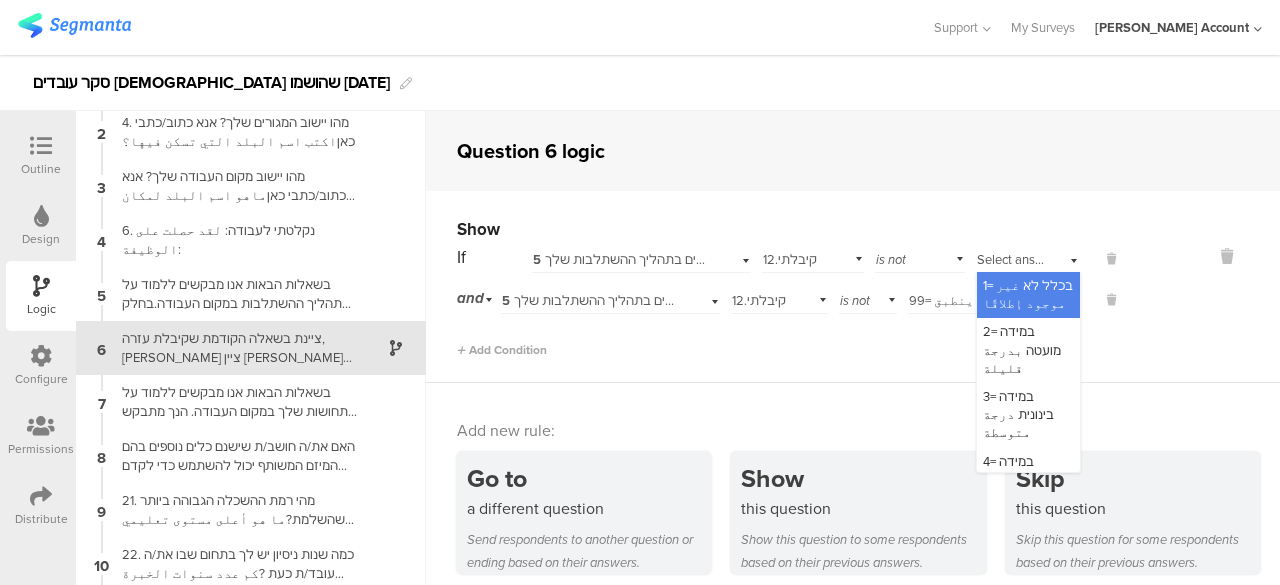 click on "Add Condition" at bounding box center (789, 341) 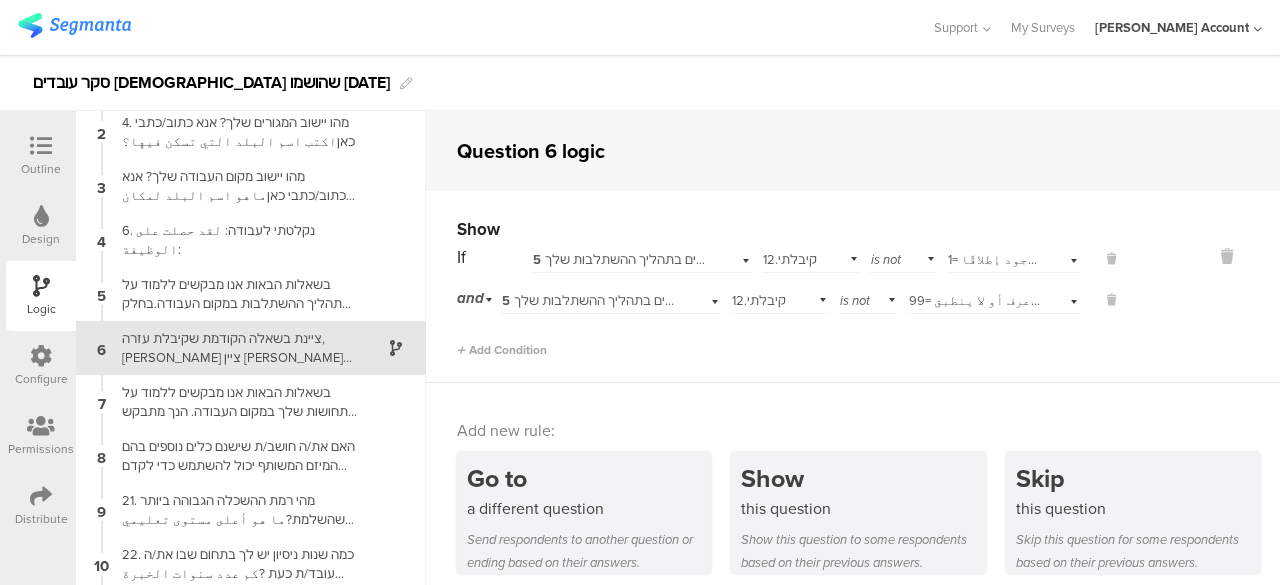 click at bounding box center (41, 146) 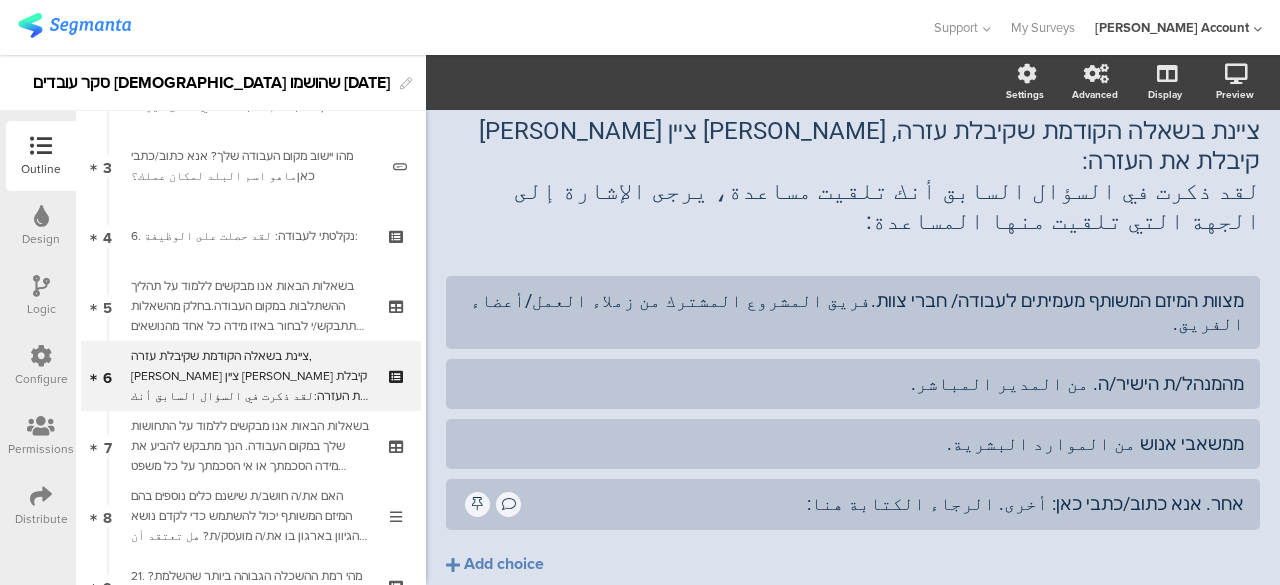 scroll, scrollTop: 228, scrollLeft: 0, axis: vertical 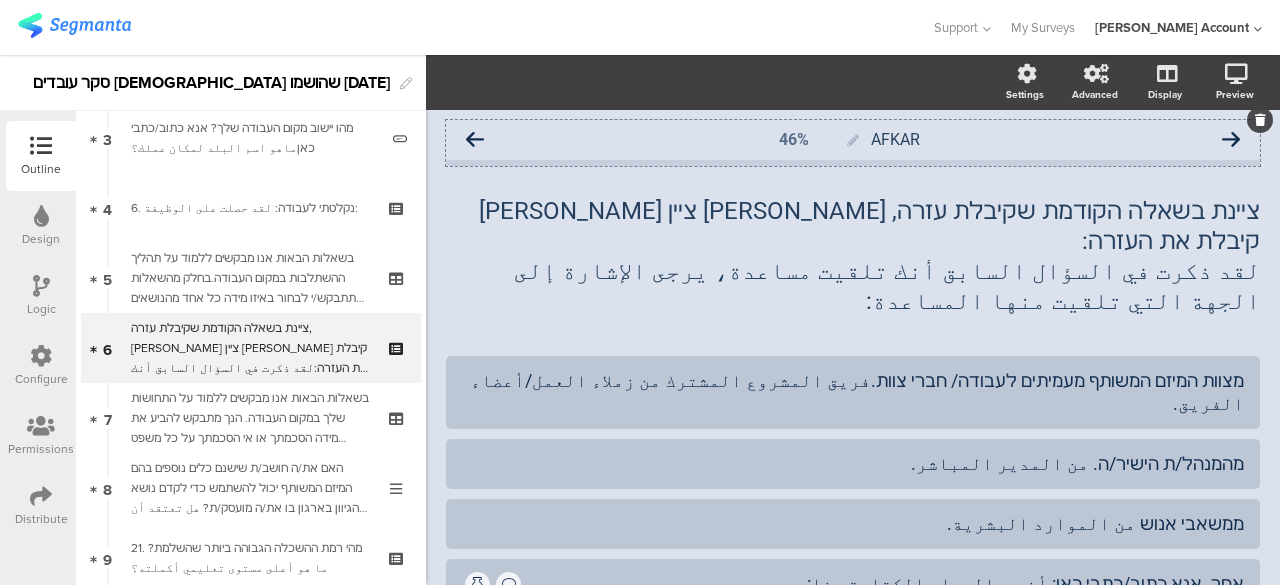 click 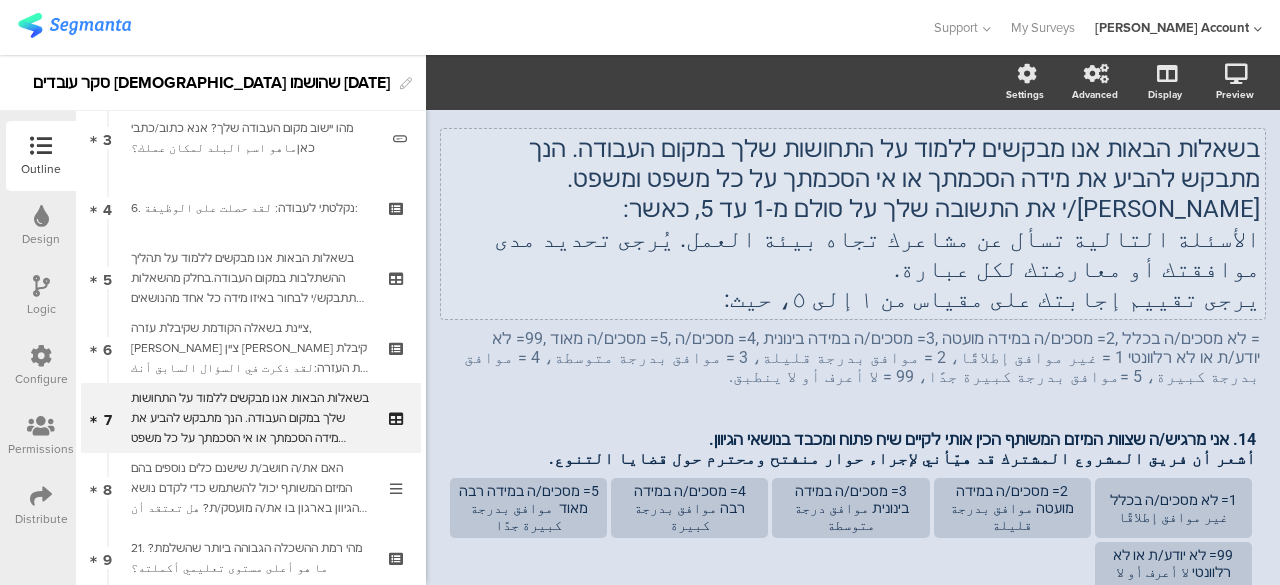 scroll, scrollTop: 0, scrollLeft: 0, axis: both 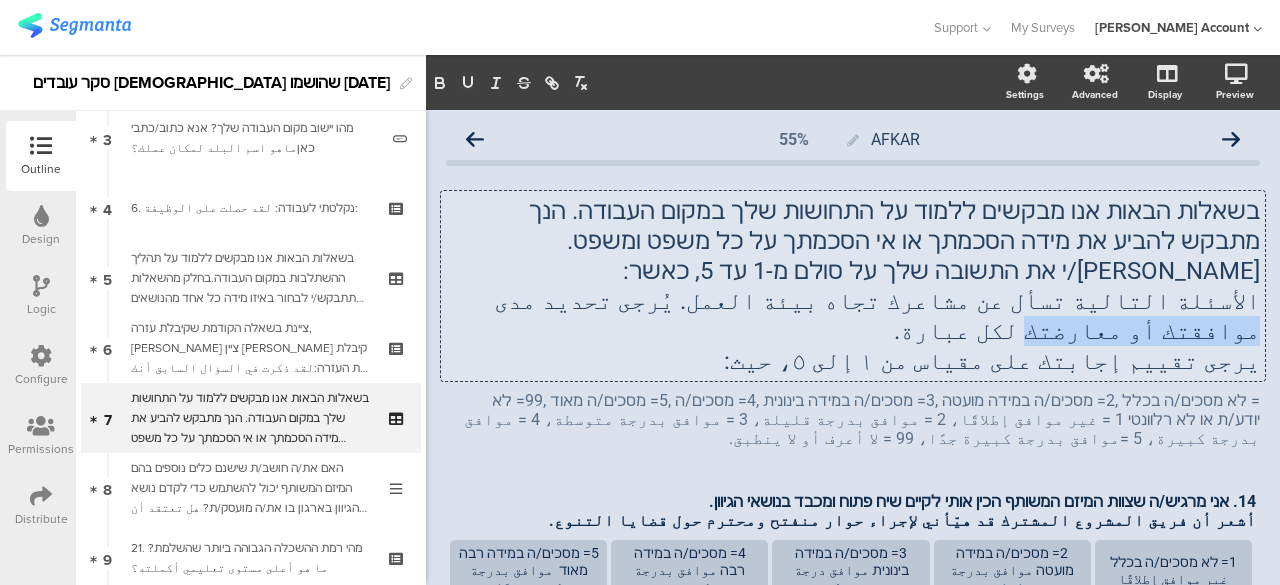 drag, startPoint x: 736, startPoint y: 307, endPoint x: 579, endPoint y: 308, distance: 157.00319 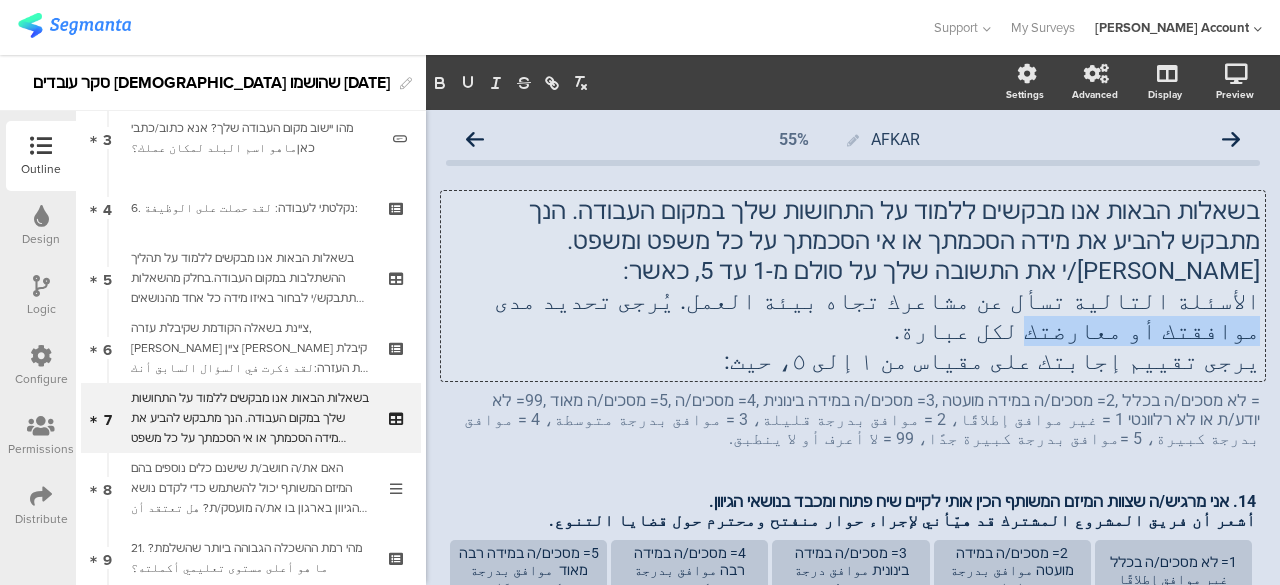 click on "בשאלות הבאות אנו מבקשים ללמוד על התחושות שלך במקום העבודה. הנך מתבקש להביע את מידה הסכמתך או אי הסכמתך על כל משפט ומשפט. אנא דרג/י את התשובה שלך על סולם מ-1 עד 5, כאשר: الأسئلة التالية تسأل عن مشاعرك تجاه بيئة العمل. يُرجى تحديد مدى موافقتك أو معارضتك لكل عبارة. يرجى تقييم إجابتك على مقياس من ١ إلى ٥، حيث:
בשאלות הבאות אנו מבקשים ללמוד על התחושות שלך במקום העבודה. הנך מתבקש להביע את מידה הסכמתך או אי הסכמתך על כל משפט ומשפט. אנא דרג/י את התשובה שלך על סולם מ-1 עד 5, כאשר: الأسئلة التالية تسأل عن مشاعرك تجاه بيئة العمل. يُرجى تحديد مدى موافقتك أو معارضتك لكل عبارة." 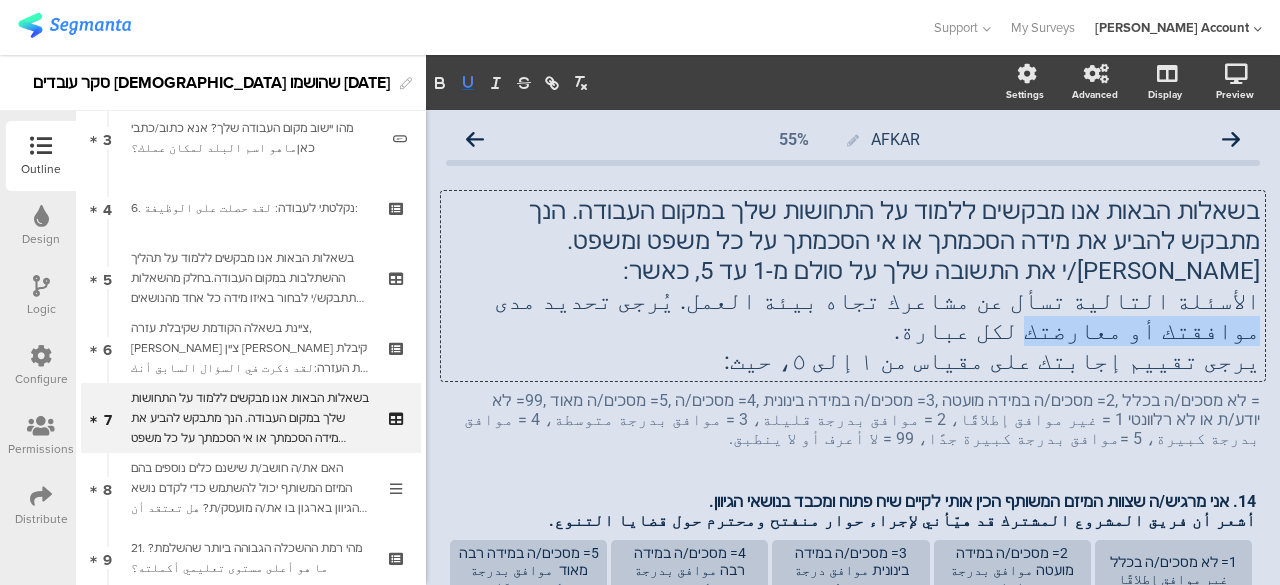 click 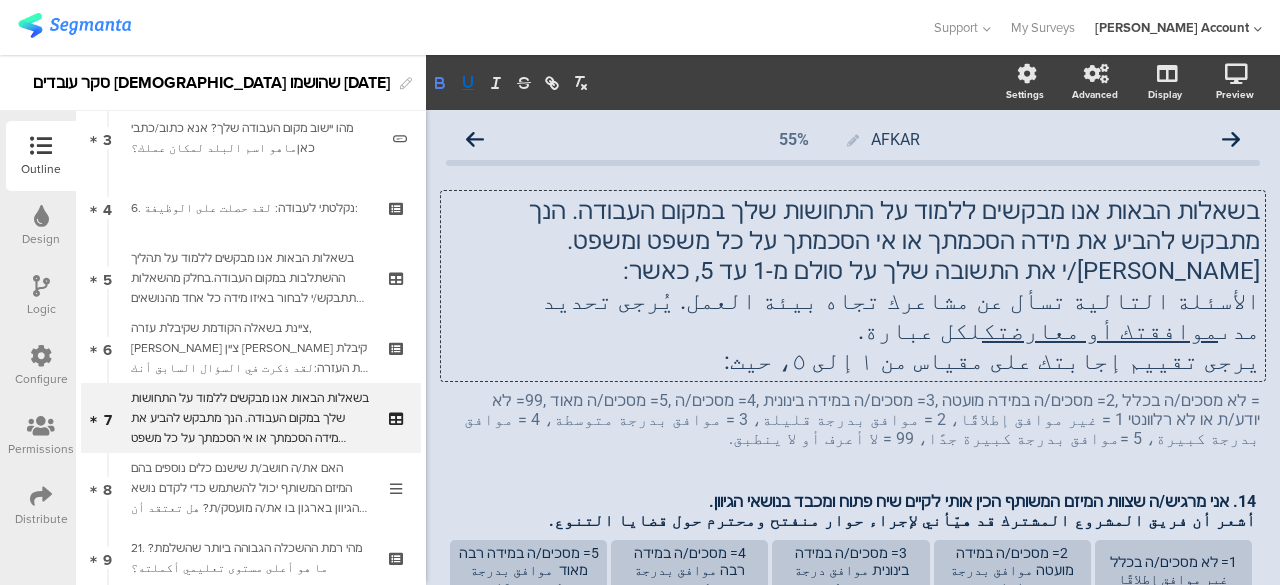 click 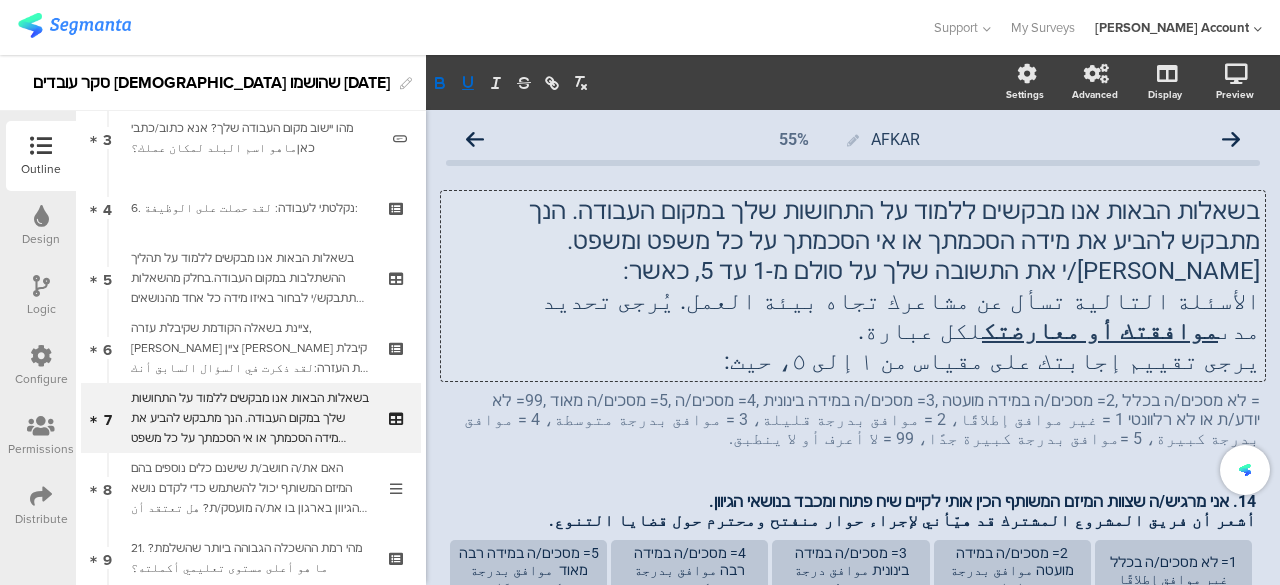 click on "בשאלות הבאות אנו מבקשים ללמוד על התחושות שלך במקום העבודה. הנך מתבקש להביע את מידה הסכמתך או אי הסכמתך על כל משפט ומשפט." 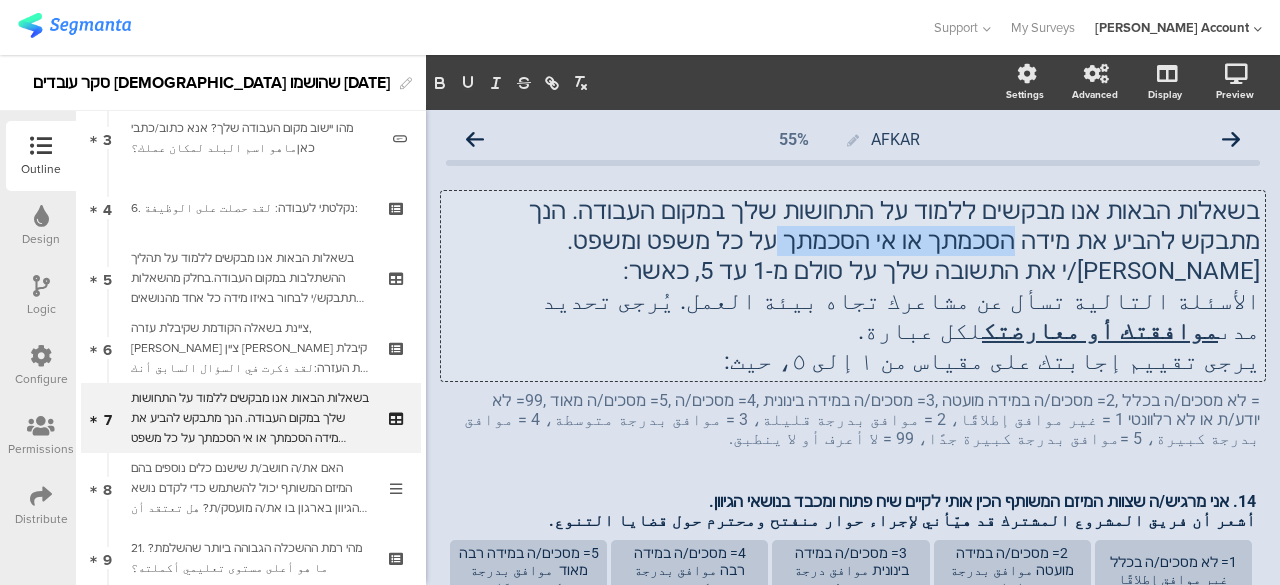 drag, startPoint x: 1199, startPoint y: 243, endPoint x: 1006, endPoint y: 246, distance: 193.02332 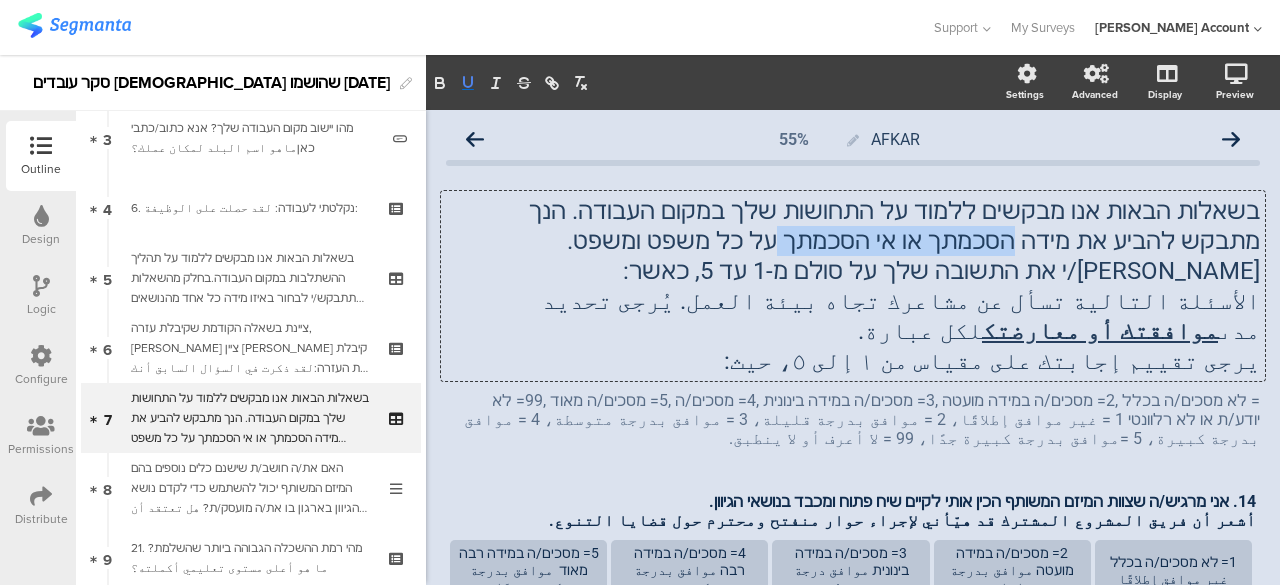 click 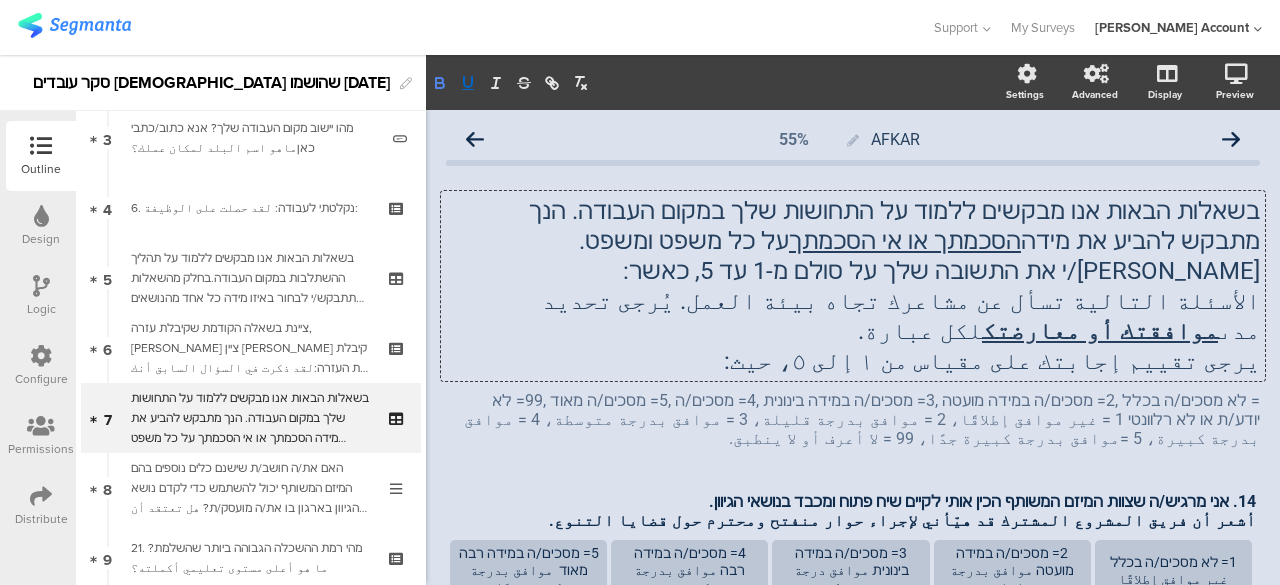 click 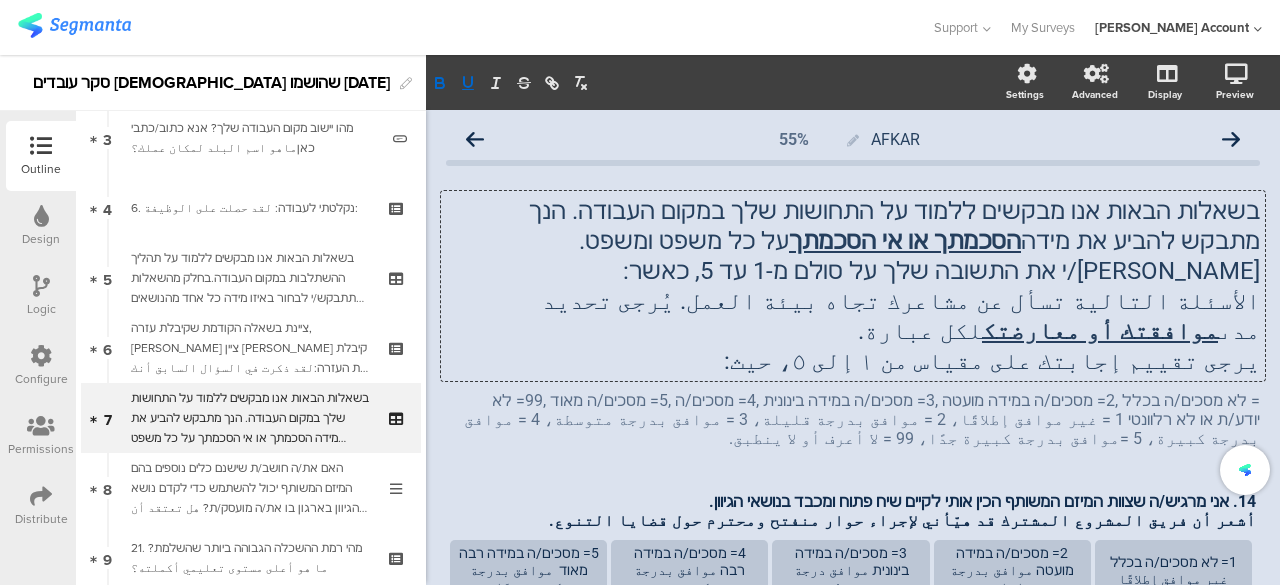click on "בשאלות הבאות אנו מבקשים ללמוד על התחושות שלך במקום העבודה. הנך מתבקש להביע את מידה  הסכמתך או אי הסכמתך  על כל משפט ומשפט. אנא דרג/י את התשובה שלך על סולם מ-1 עד 5, כאשר: الأسئلة التالية تسأل عن مشاعرك تجاه بيئة العمل. يُرجى تحديد مدى  موافقتك أو معارضتك  لكل عبارة. يرجى تقييم إجابتك على مقياس من ١ إلى ٥، حيث:
בשאלות הבאות אנו מבקשים ללמוד על התחושות שלך במקום העבודה. הנך מתבקש להביע את מידה  הסכמתך או אי הסכמתך  על כל משפט ומשפט. אנא דרג/י את התשובה שלך על סולם מ-1 עד 5, כאשר: الأسئلة التالية تسأل عن مشاعرك تجاه بيئة العمل. يُرجى تحديد مدى   لكل عبارة." 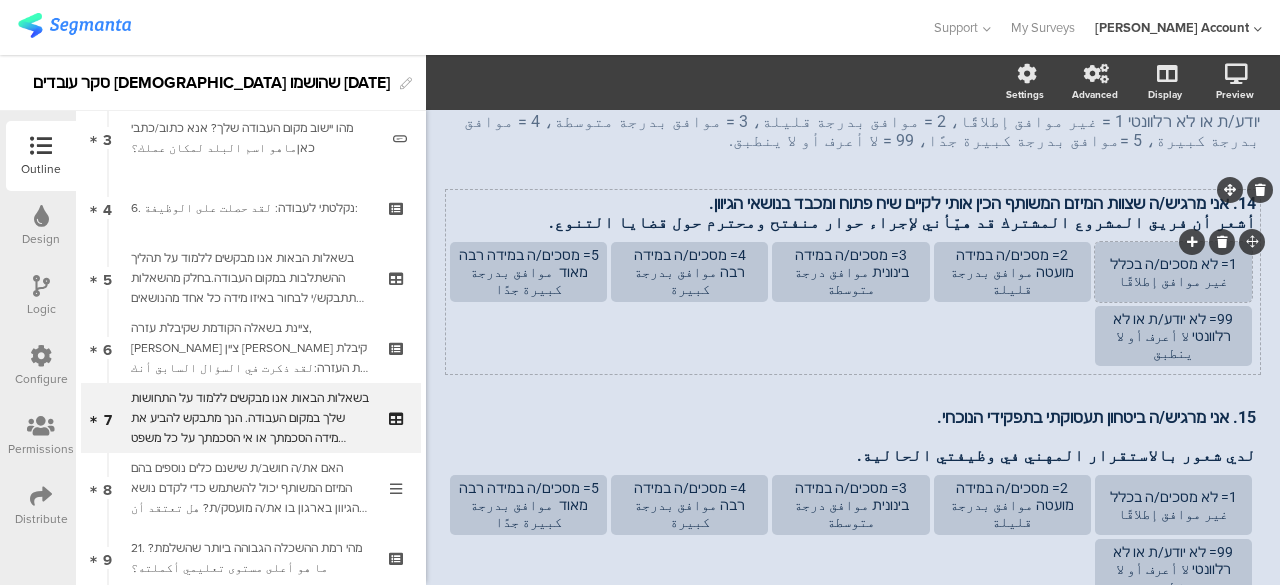 scroll, scrollTop: 200, scrollLeft: 0, axis: vertical 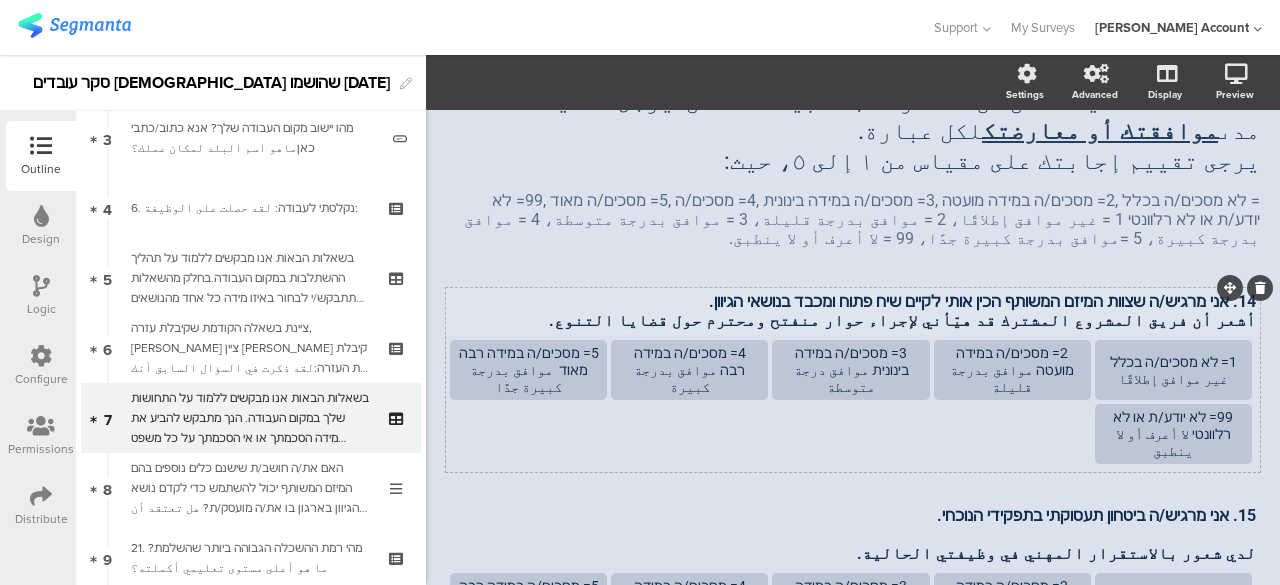 click on "AFKAR
55%
בשאלות הבאות אנו מבקשים ללמוד על התחושות שלך במקום העבודה. הנך מתבקש להביע את מידה  הסכמתך או אי הסכמתך  על כל משפט ומשפט. אנא דרג/י את התשובה שלך על סולם מ-1 עד 5, כאשר: الأسئلة التالية تسأل عن مشاعرك تجاه بيئة العمل. يُرجى تحديد مدى  موافقتك أو معارضتك  لكل عبارة. يرجى تقييم إجابتك على مقياس من ١ إلى ٥، حيث:
لكل عبارة." 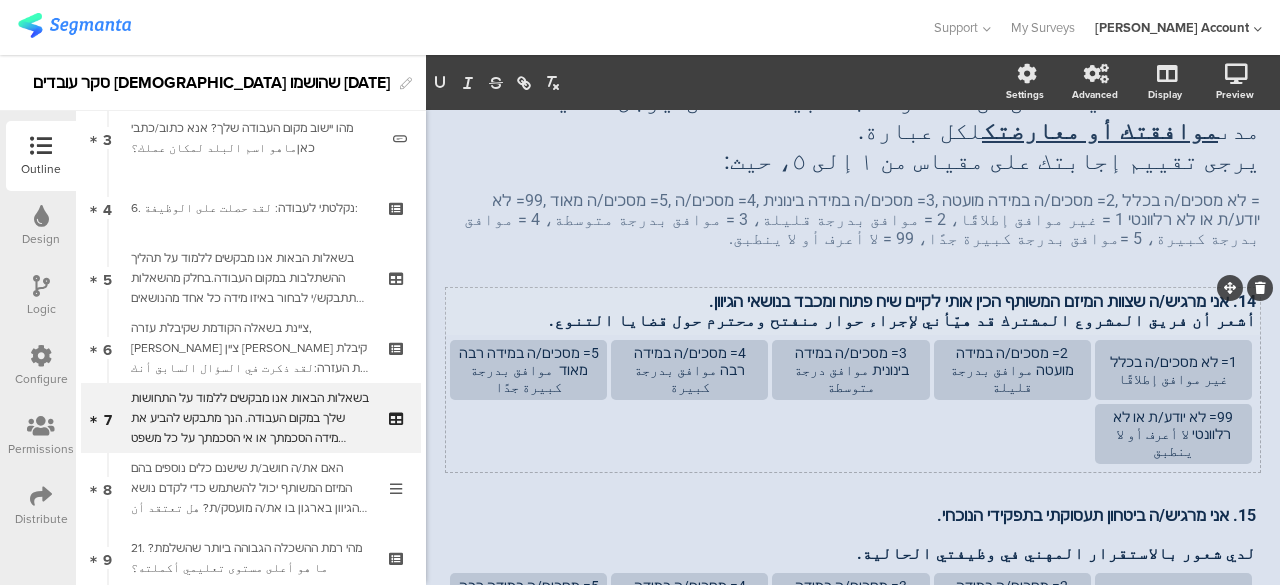 scroll, scrollTop: 161, scrollLeft: 0, axis: vertical 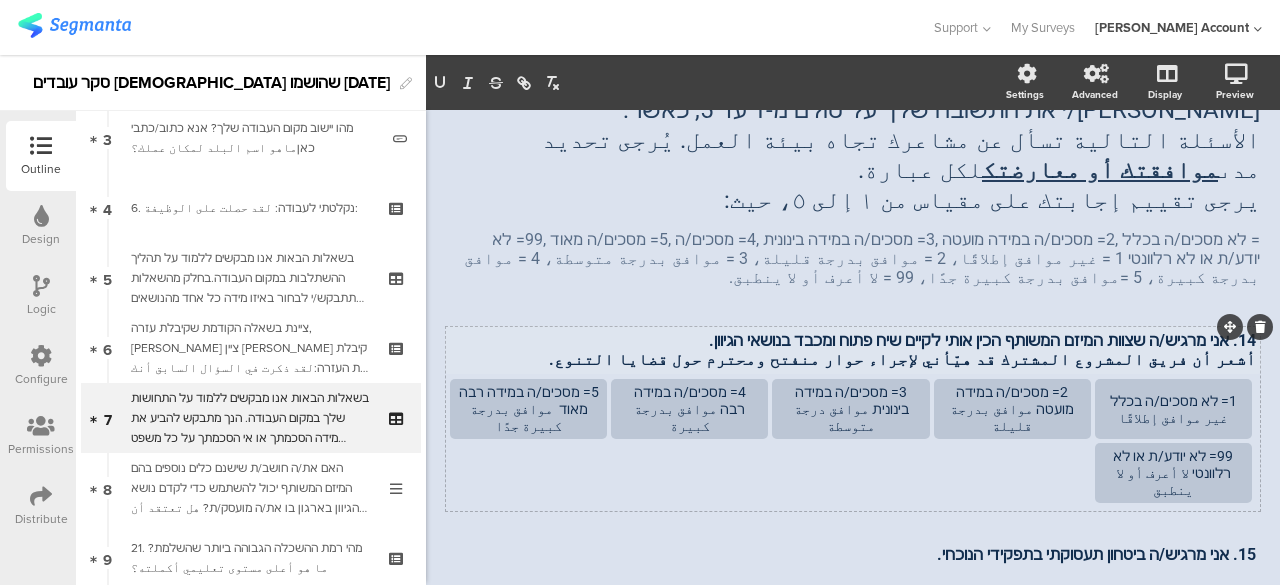 type 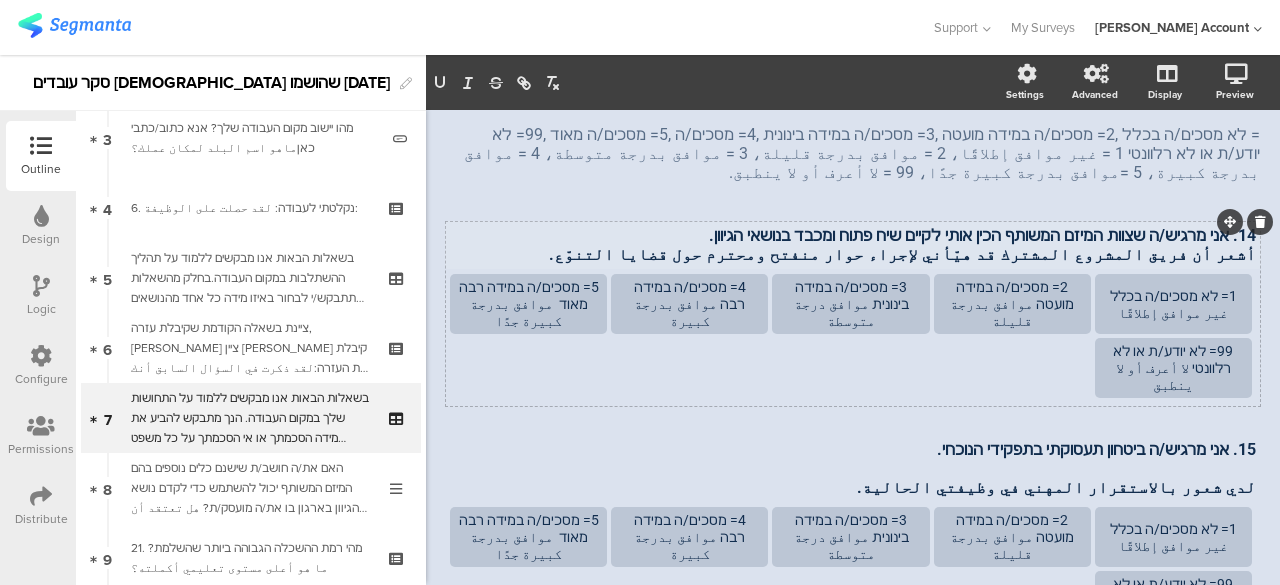 scroll, scrollTop: 365, scrollLeft: 0, axis: vertical 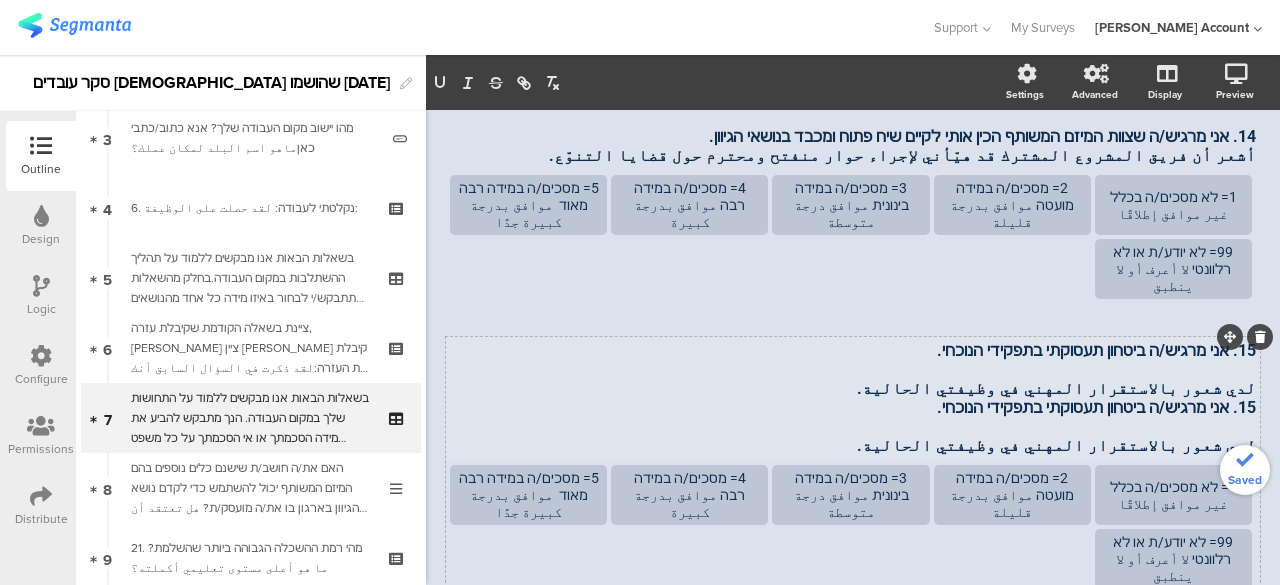 click on "15. אני מרגיש/ה ביטחון תעסוקתי בתפקידי הנוכחי. لدي شعور بالاستقرار المهني في وظيفتي الحالية.
15. אני מרגיש/ה ביטחון תעסוקתי בתפקידי הנוכחי. لدي شعور بالاستقرار المهني في وظيفتي الحالية.
15. אני מרגיש/ה ביטחון תעסוקתי בתפקידי הנוכחי. لدي شعور بالاستقرار المهني في وظيفتي الحالية." at bounding box center [853, 398] 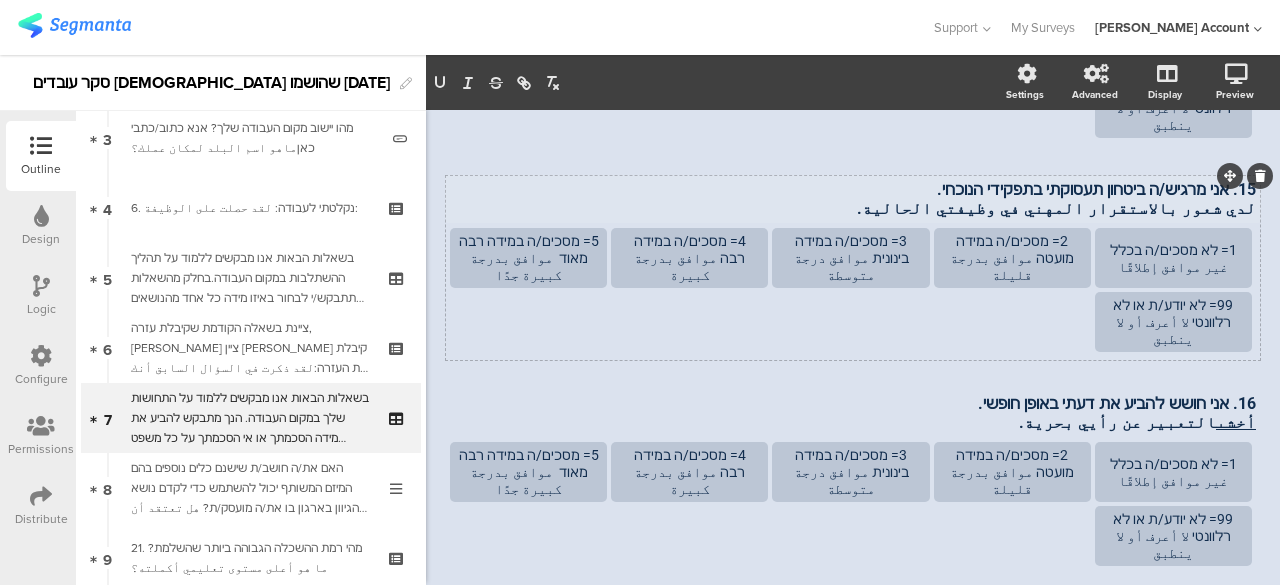 scroll, scrollTop: 569, scrollLeft: 0, axis: vertical 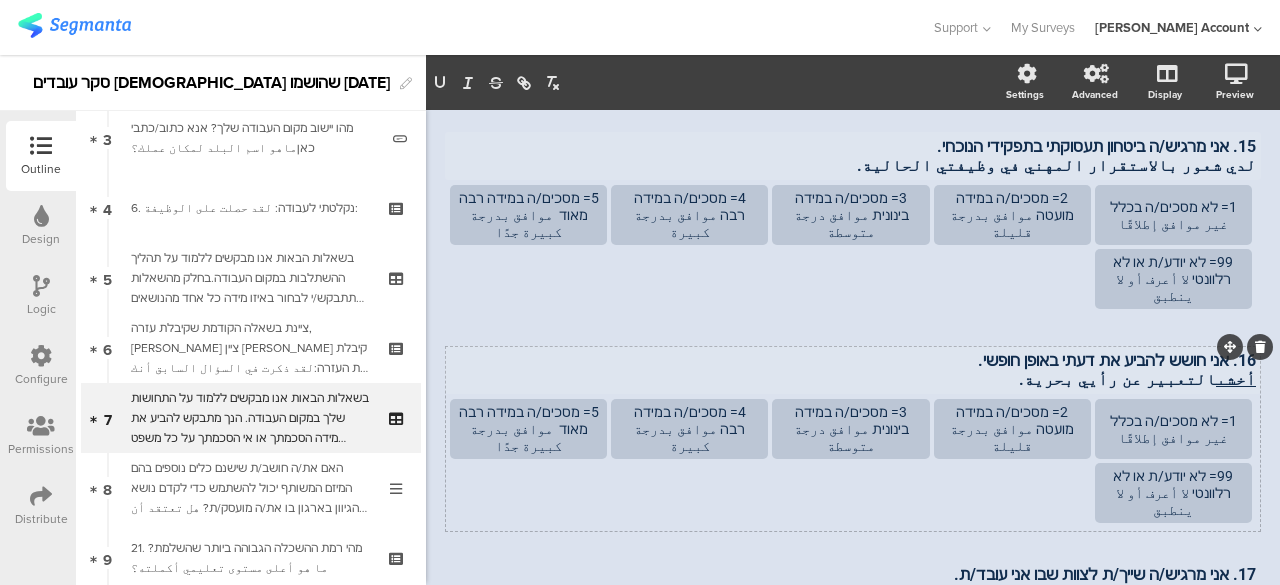 click on "16. אני חושש להביע את דעתי באופן חופשי. أخشى  التعبير عن رأيي بحرية.
16. אני חושש להביע את דעתי באופן חופשי. أخشى  التعبير عن رأيي بحرية.
16. אני חושש להביע את דעתי באופן חופשי. أخشى  التعبير عن رأيي بحرية." at bounding box center (853, 370) 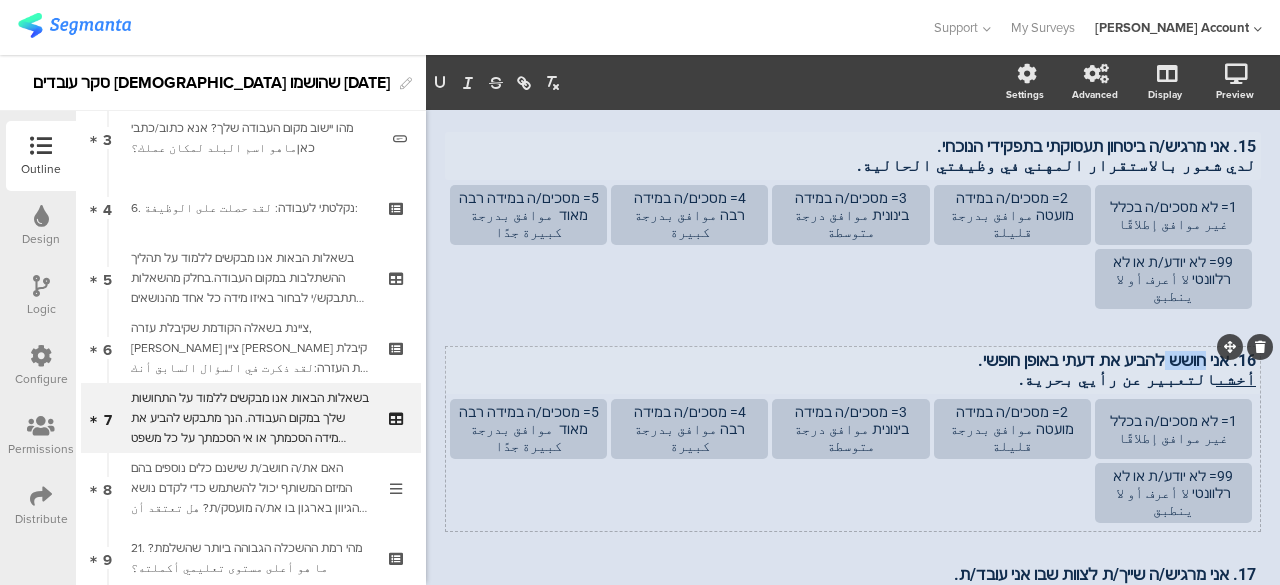 click on "16. אני חושש להביע את דעתי באופן חופשי." at bounding box center [853, 360] 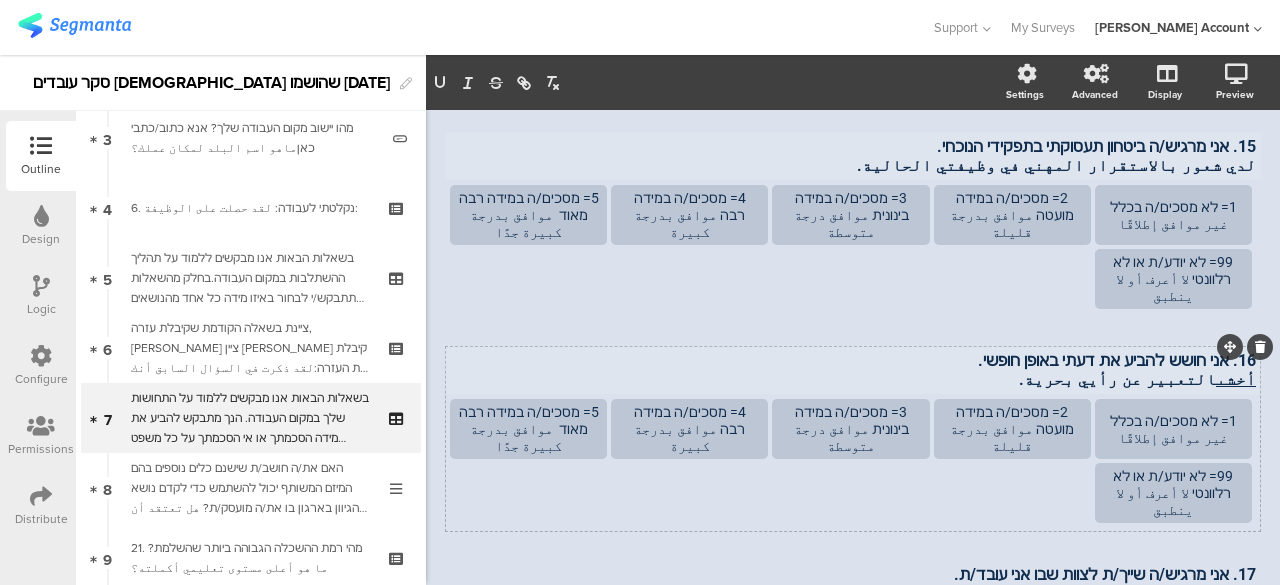 click on "16. אני חושש להביע את דעתי באופן חופשי." at bounding box center (853, 360) 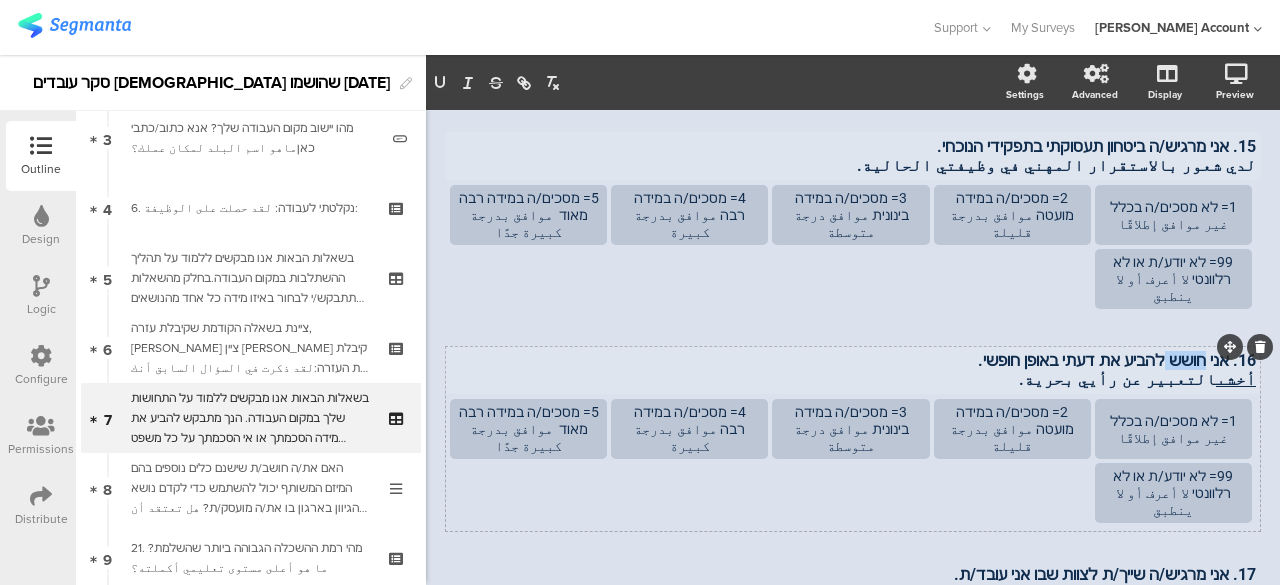 click on "16. אני חושש להביע את דעתי באופן חופשי." at bounding box center (853, 360) 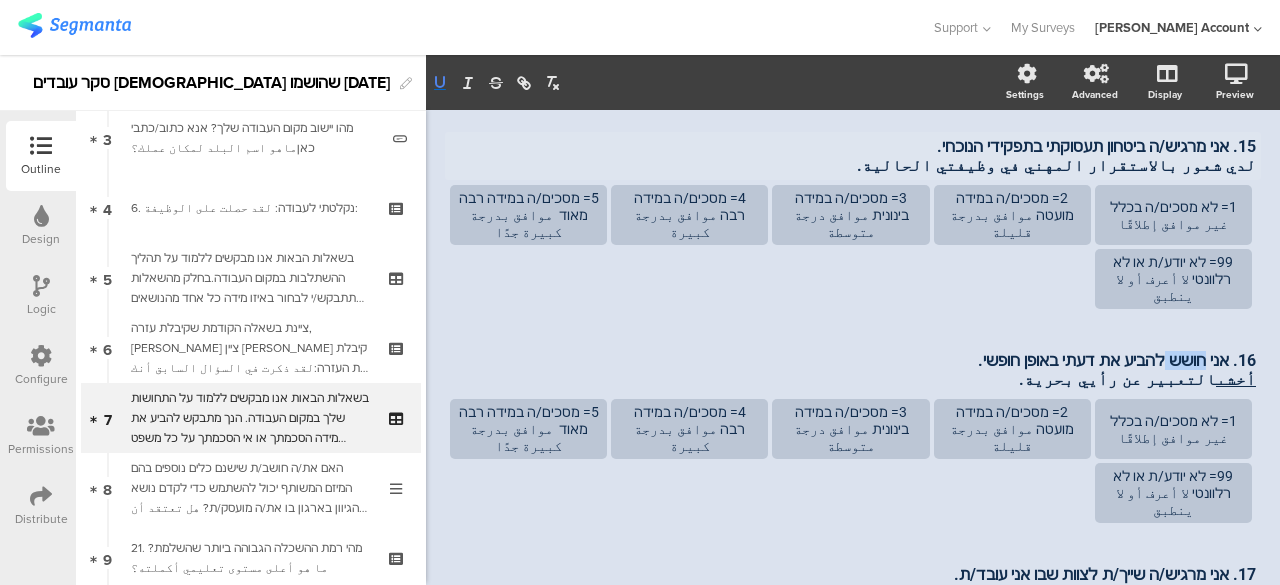 click 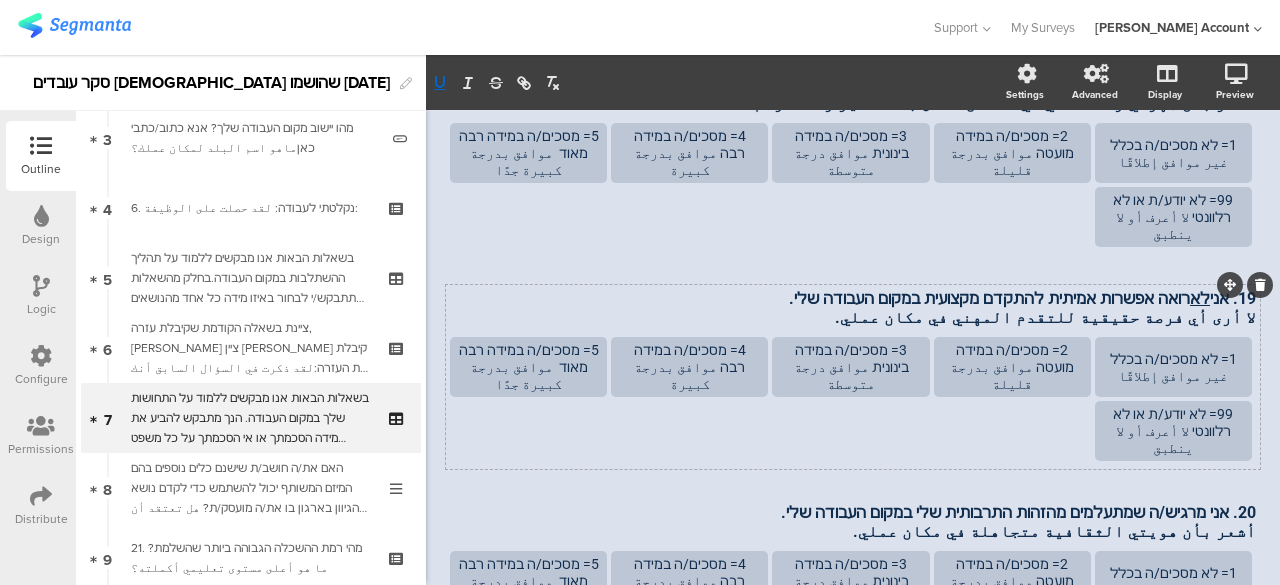 scroll, scrollTop: 1277, scrollLeft: 0, axis: vertical 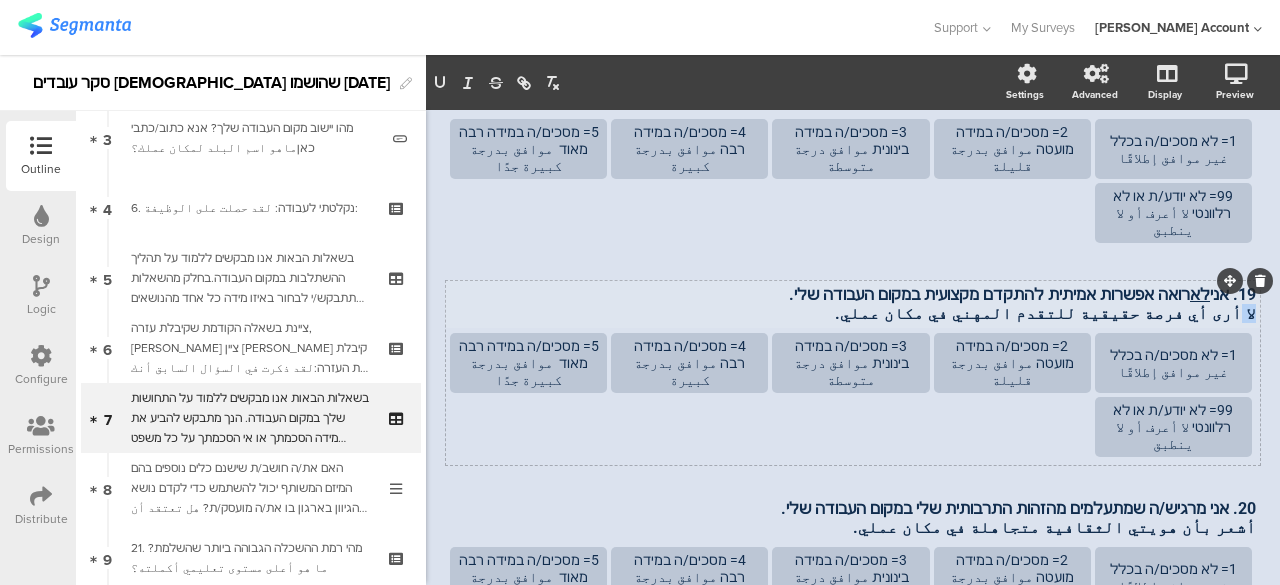 drag, startPoint x: 1230, startPoint y: 288, endPoint x: 1242, endPoint y: 287, distance: 12.0415945 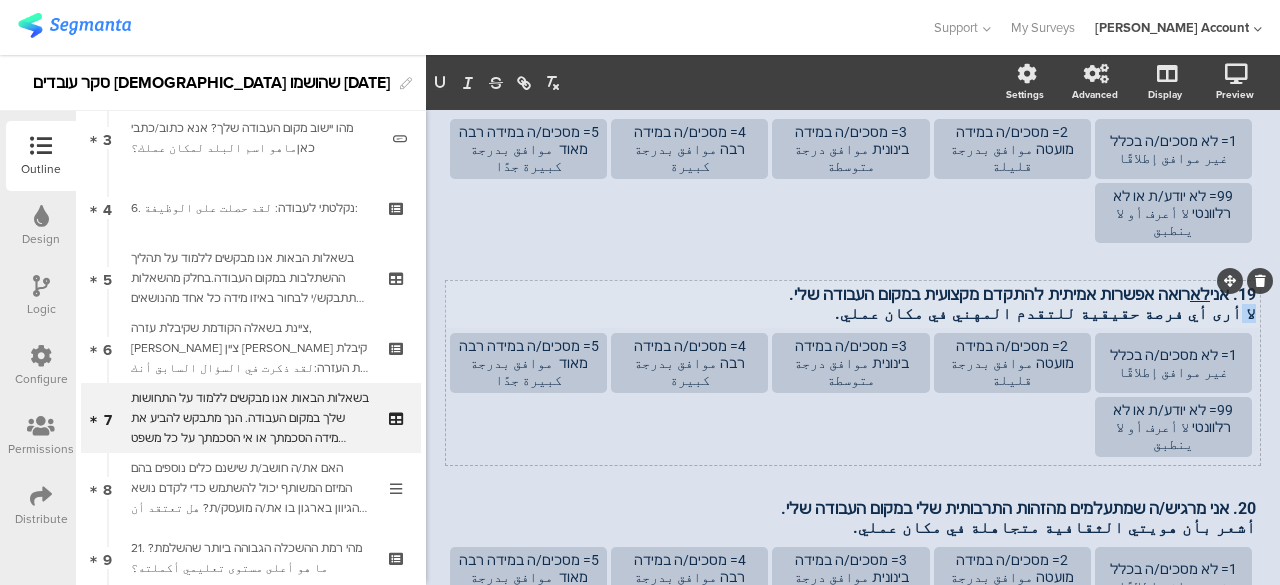 click on "19. אני  לא  רואה אפשרות אמיתית להתקדם מקצועית במקום העבודה שלי. لا أرى أي فرصة حقيقية للتقدم المهني في مكان عملي.
19. אני  לא  רואה אפשרות אמיתית להתקדם מקצועית במקום העבודה שלי. لا أرى أي فرصة حقيقية للتقدم المهني في مكان عملي.
19. אני  לא  רואה אפשרות אמיתית להתקדם מקצועית במקום העבודה שלי. لا أرى أي فرصة حقيقية للتقدم المهني في مكان عملي." at bounding box center (853, 304) 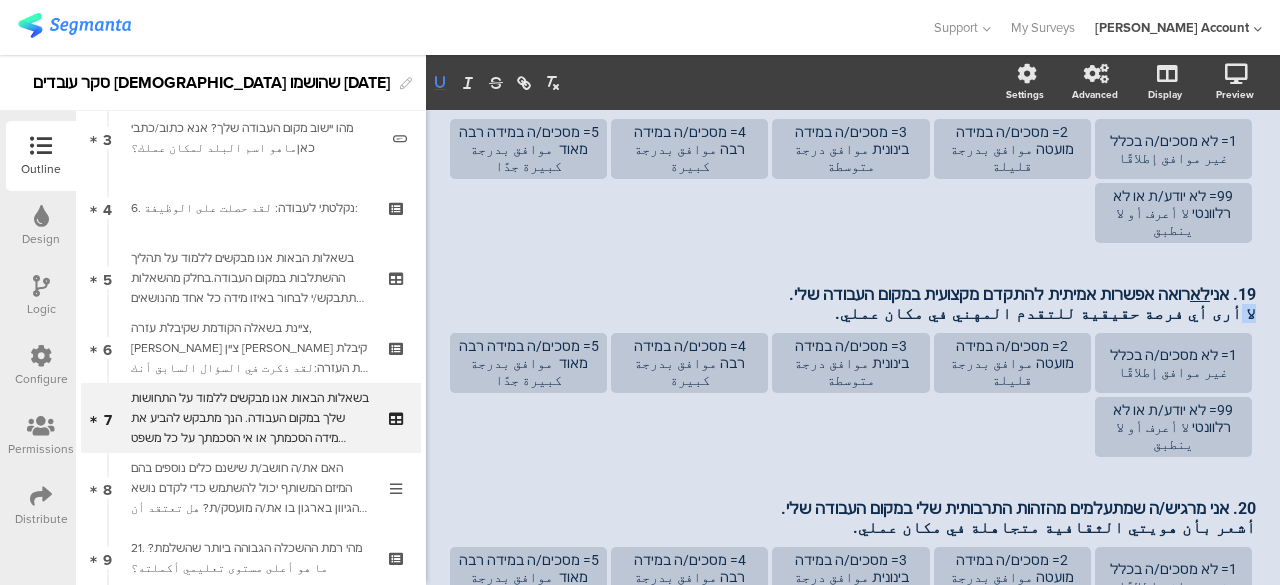 click 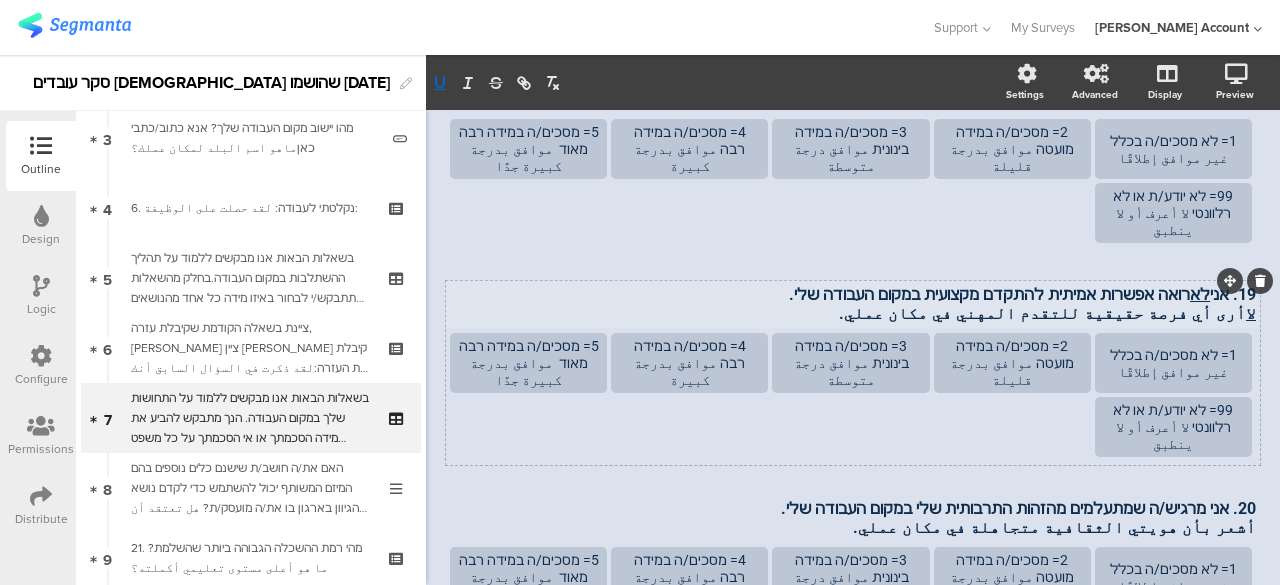 click on "لا" at bounding box center (1251, 313) 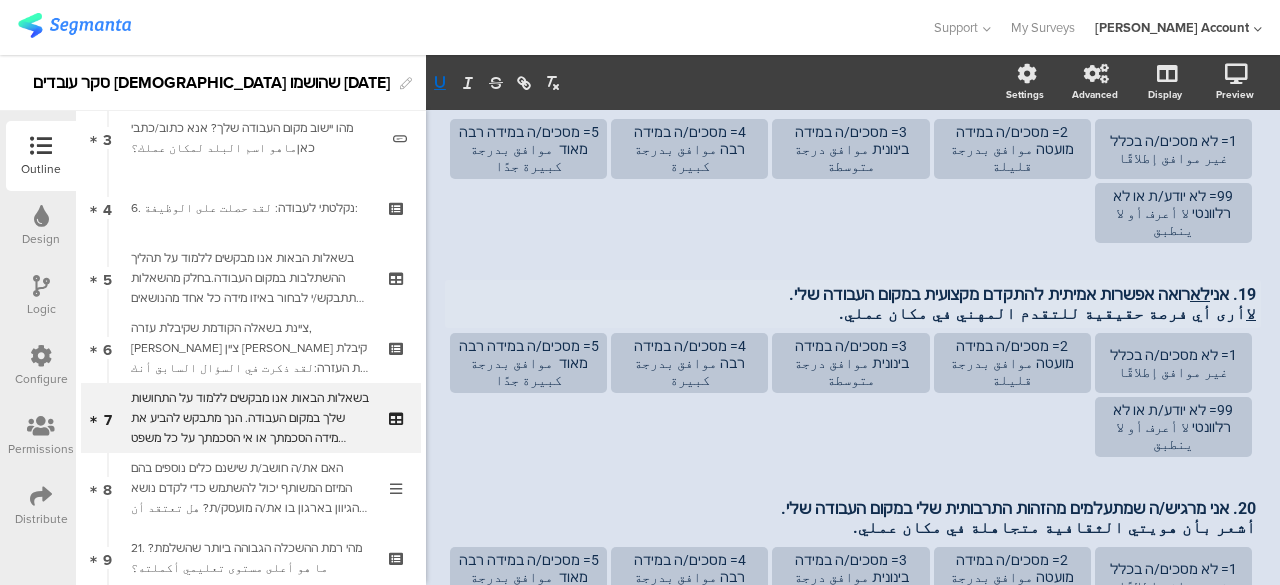 type 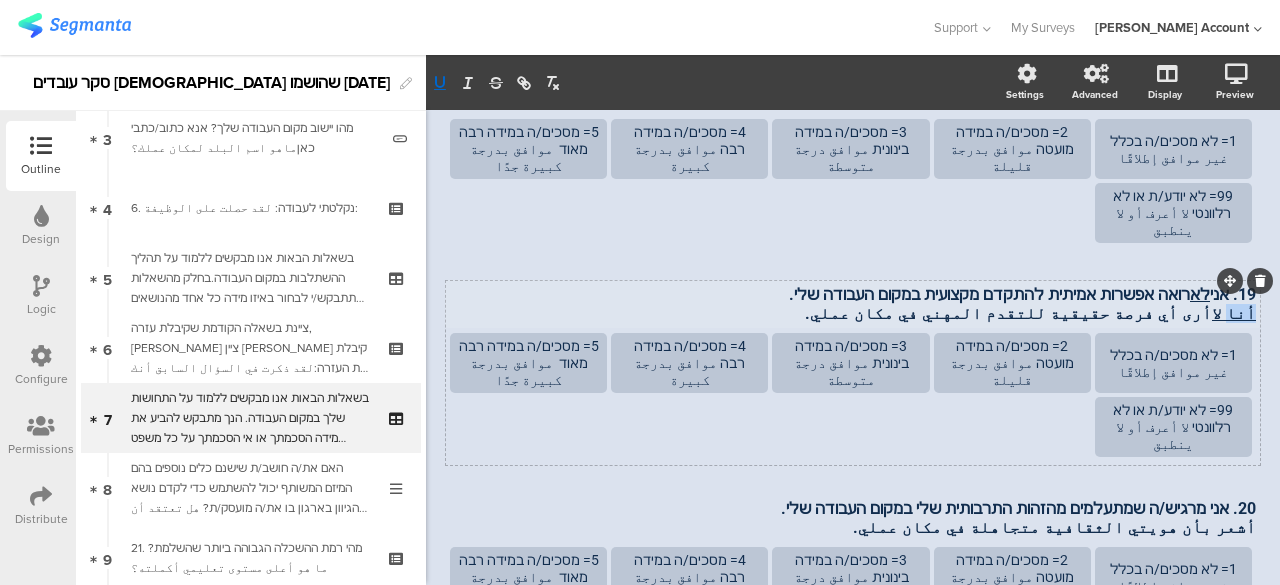 drag, startPoint x: 1227, startPoint y: 289, endPoint x: 1242, endPoint y: 286, distance: 15.297058 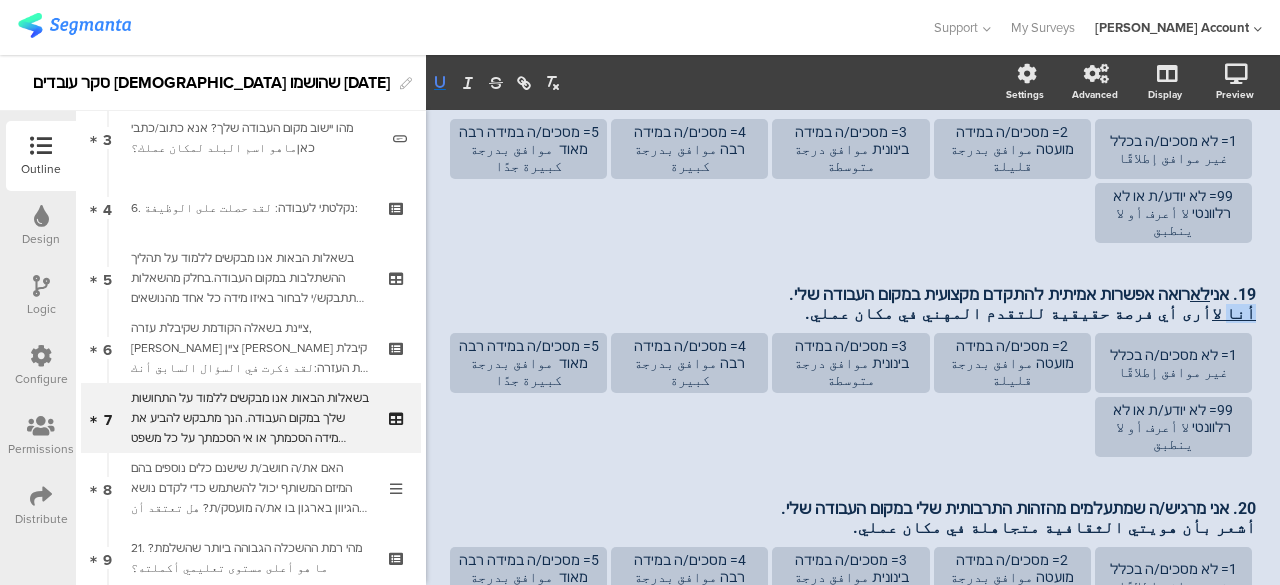 click 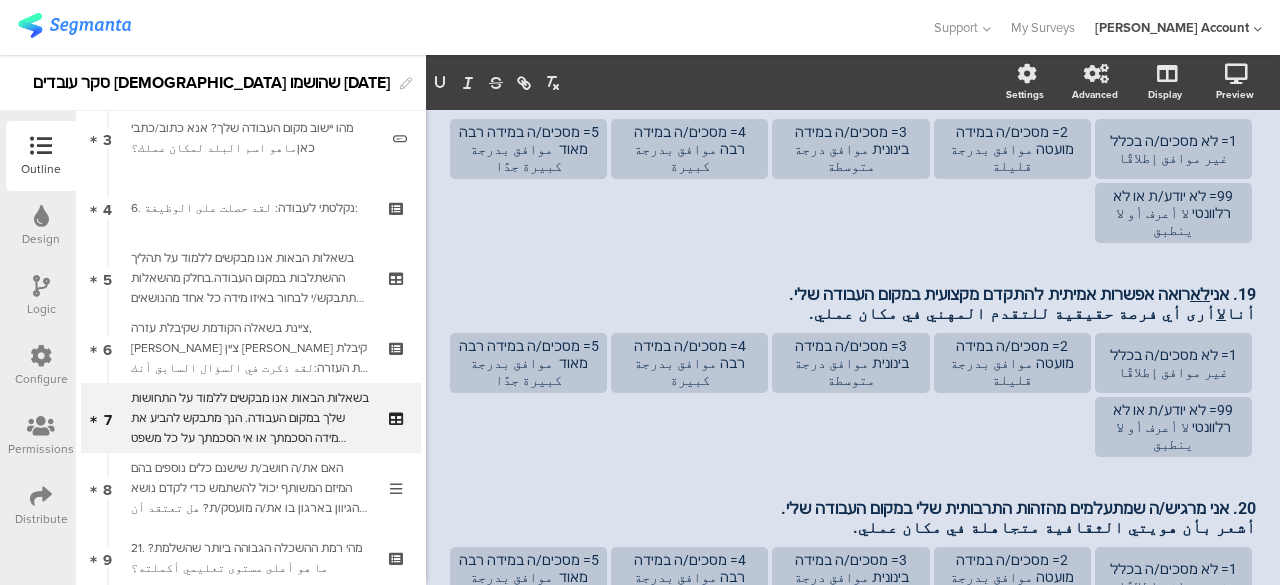click on "AFKAR
55%
בשאלות הבאות אנו מבקשים ללמוד על התחושות שלך במקום העבודה. הנך מתבקש להביע את מידה  הסכמתך או אי הסכמתך  על כל משפט ומשפט. אנא דרג/י את התשובה שלך על סולם מ-1 עד 5, כאשר: الأسئلة التالية تسأل عن مشاعرك تجاه بيئة العمل. يُرجى تحديد مدى  موافقتك أو معارضتك  لكل عبارة. يرجى تقييم إجابتك على مقياس من ١ إلى ٥، حيث:" 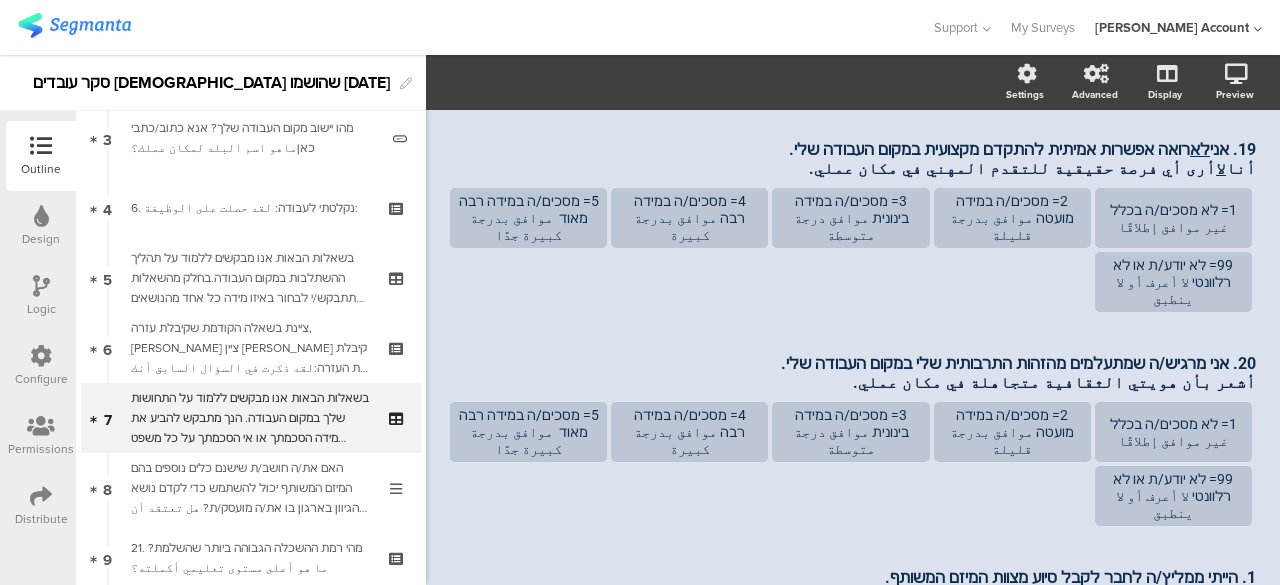 scroll, scrollTop: 1477, scrollLeft: 0, axis: vertical 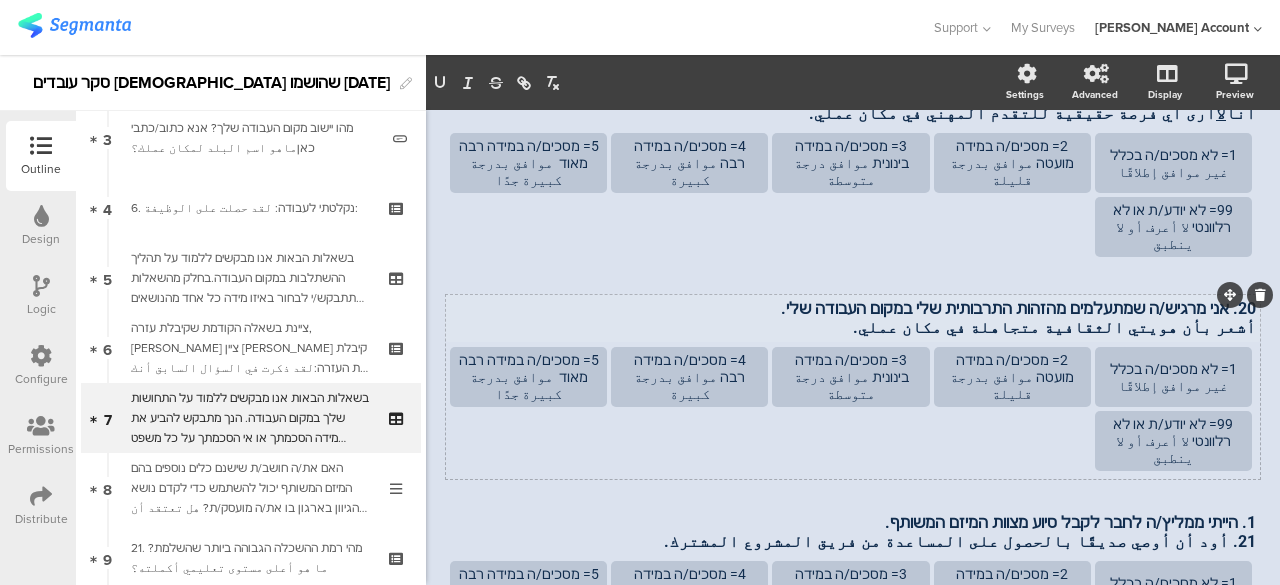 click on "20. אני מרגיש/ה שמתעלמים מהזהות התרבותית שלי במקום העבודה שלי. أشعر بأن هويتي الثقافية متجاهلة في مكان عملي.
20. אני מרגיש/ה שמתעלמים מהזהות התרבותית שלי במקום העבודה שלי. أشعر بأن هويتي الثقافية متجاهلة في مكان عملي.
20. אני מרגיש/ה שמתעלמים מהזהות התרבותית שלי במקום העבודה שלי. أشعر بأن هويتي الثقافية متجاهلة في مكان عملي." at bounding box center (853, 318) 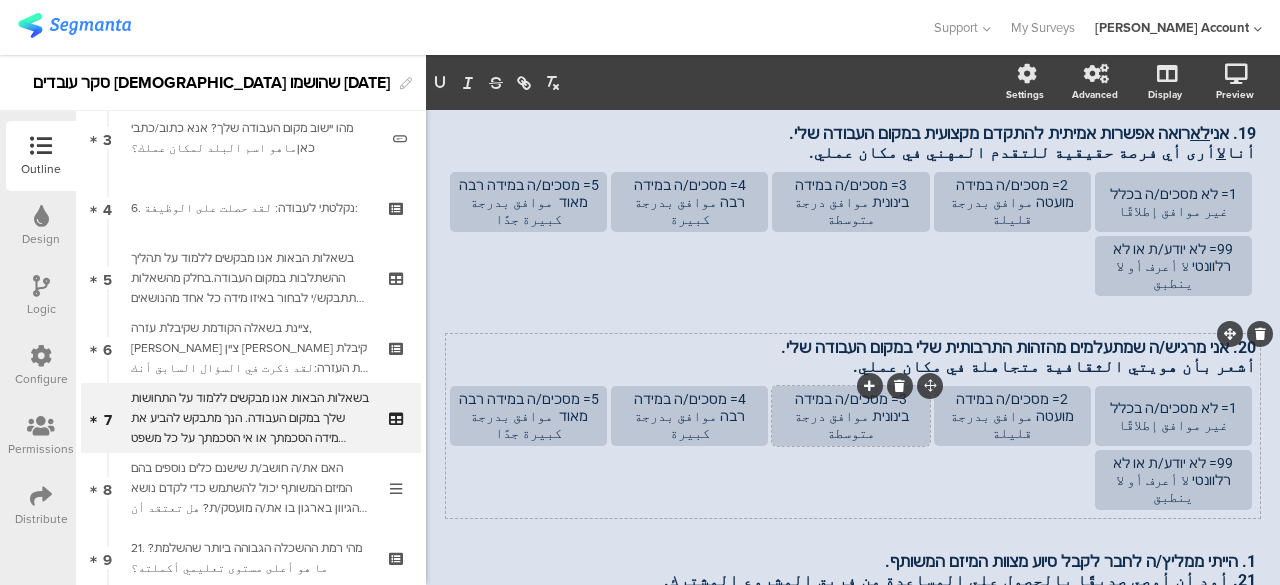 type 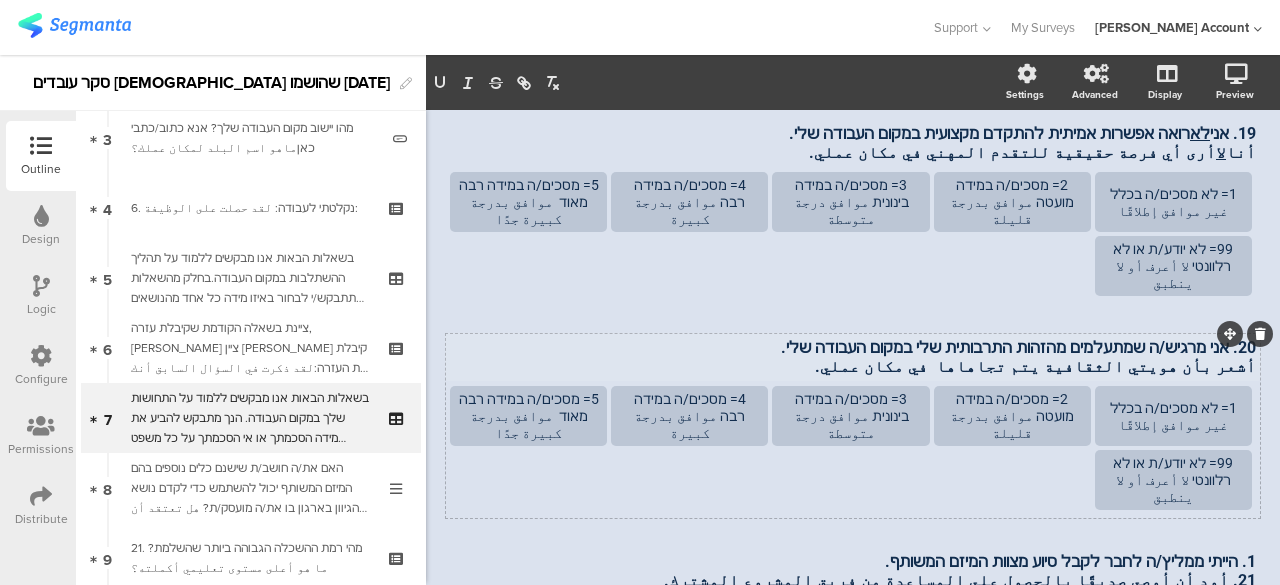 click on "أشعر بأن هويتي الثقافية يتم تجاهاها  في مكان عملي." at bounding box center [853, 366] 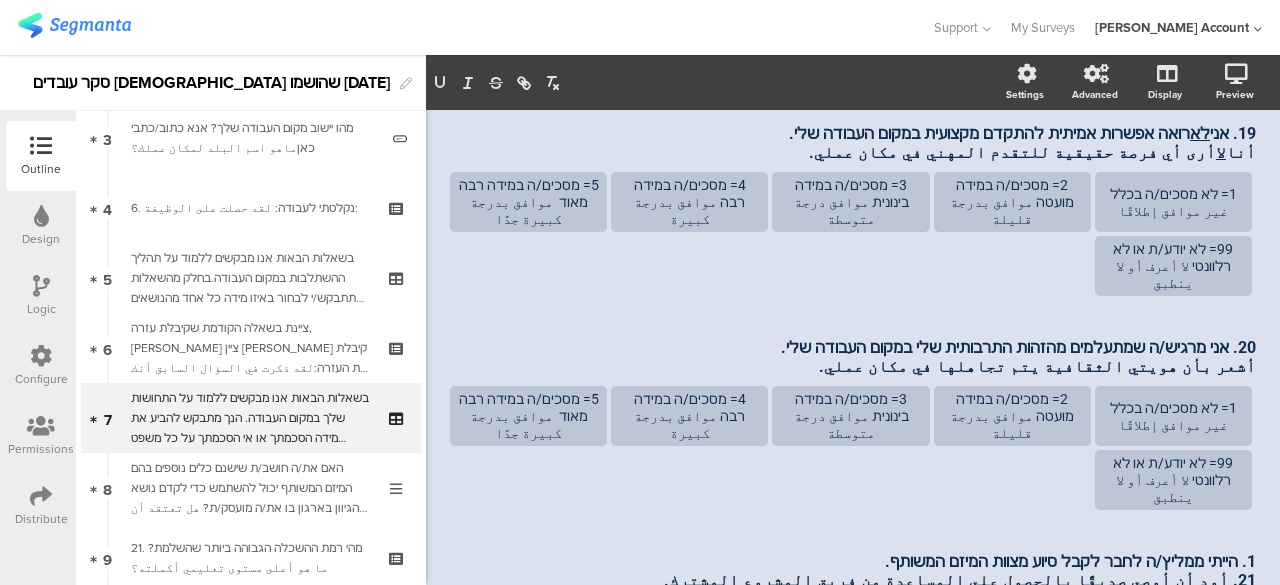 click on "AFKAR
55%
בשאלות הבאות אנו מבקשים ללמוד על התחושות שלך במקום העבודה. הנך מתבקש להביע את מידה  הסכמתך או אי הסכמתך  על כל משפט ומשפט. אנא דרג/י את התשובה שלך על סולם מ-1 עד 5, כאשר: الأسئلة التالية تسأل عن مشاعرك تجاه بيئة العمل. يُرجى تحديد مدى  موافقتك أو معارضتك  لكل عبارة. يرجى تقييم إجابتك على مقياس من ١ إلى ٥، حيث:" 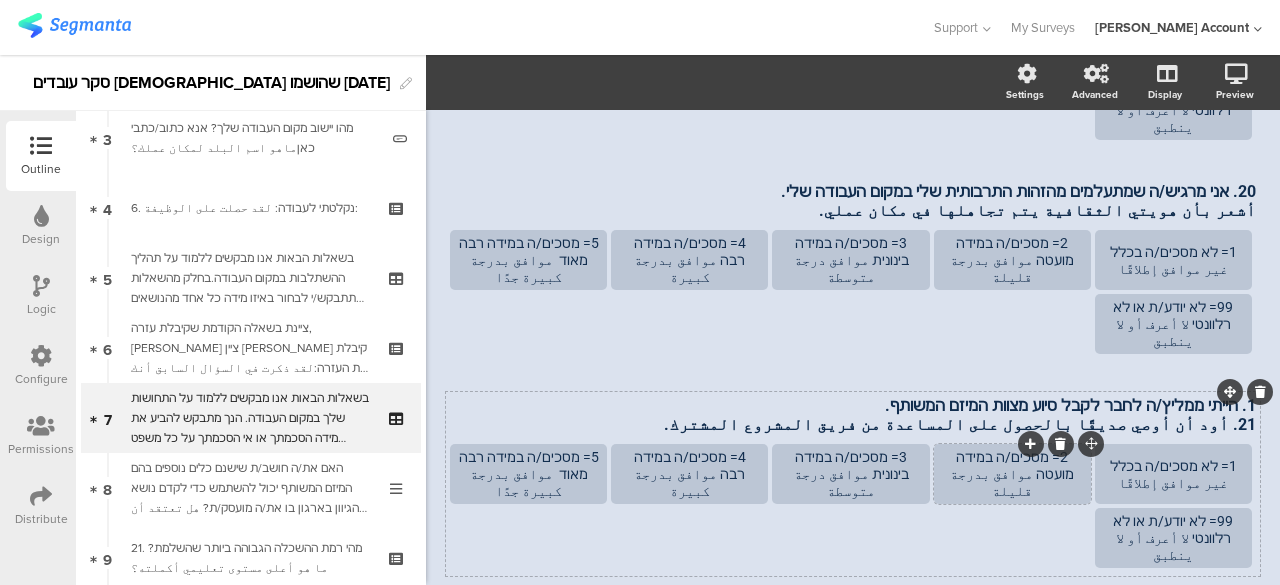 scroll, scrollTop: 1638, scrollLeft: 0, axis: vertical 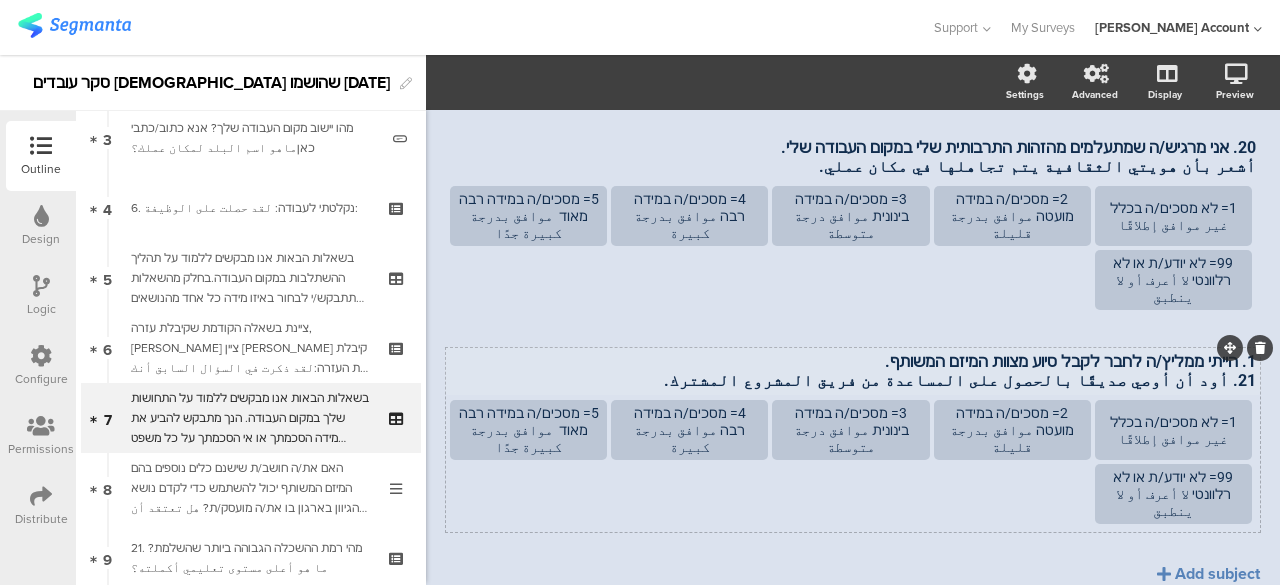 click on "14. אני מרגיש/ה שצוות המיזם המשותף הכין אותי לקיים שיח פתוח ומכבד בנושאי הגיוון. أشعر أن فريق المشروع المشترك قد هيّأني لإجراء حوار منفتح ومحترم حول قضايا التنوّع.
14. אני מרגיש/ה שצוות המיזם המשותף הכין אותי לקיים שיח פתוח ומכבד בנושאי הגיוון. أشعر أن فريق المشروع المشترك قد هيّأني لإجراء حوار منفتح ومحترم حول قضايا التنوّع.
1= לא מסכים/ה בכלל غير موافق إطلاقًا
2= מסכים/ה במידה מועטה موافق بدرجة قليلة" 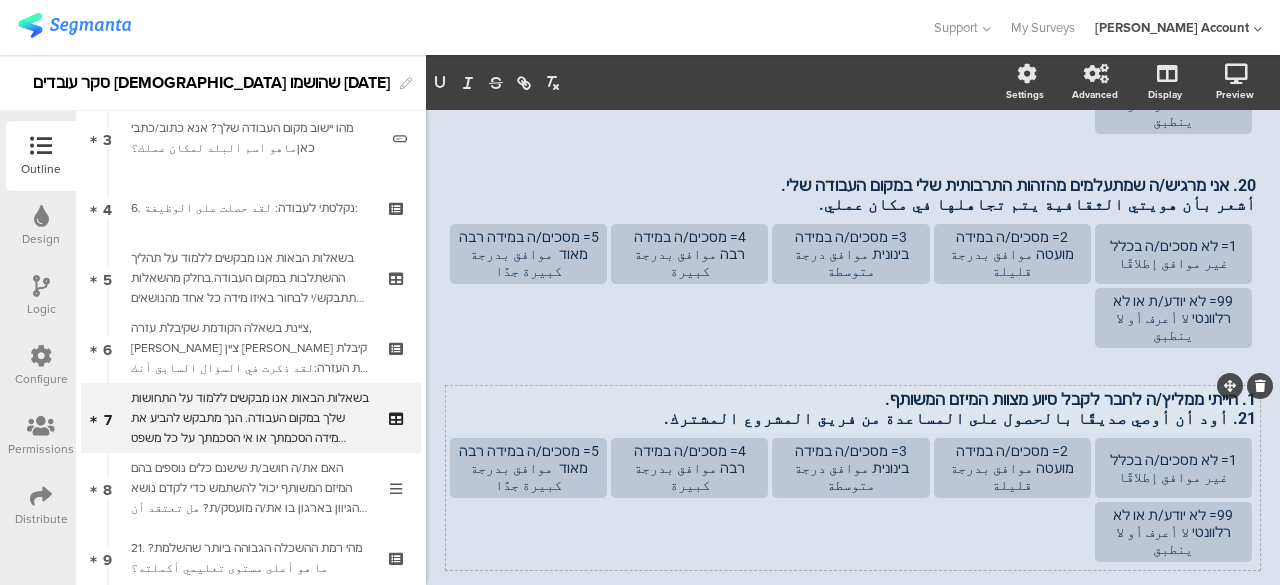 click on "1. הייתי ממליץ/ה לחבר לקבל סיוע מצוות המיזם המשותף." at bounding box center [853, 399] 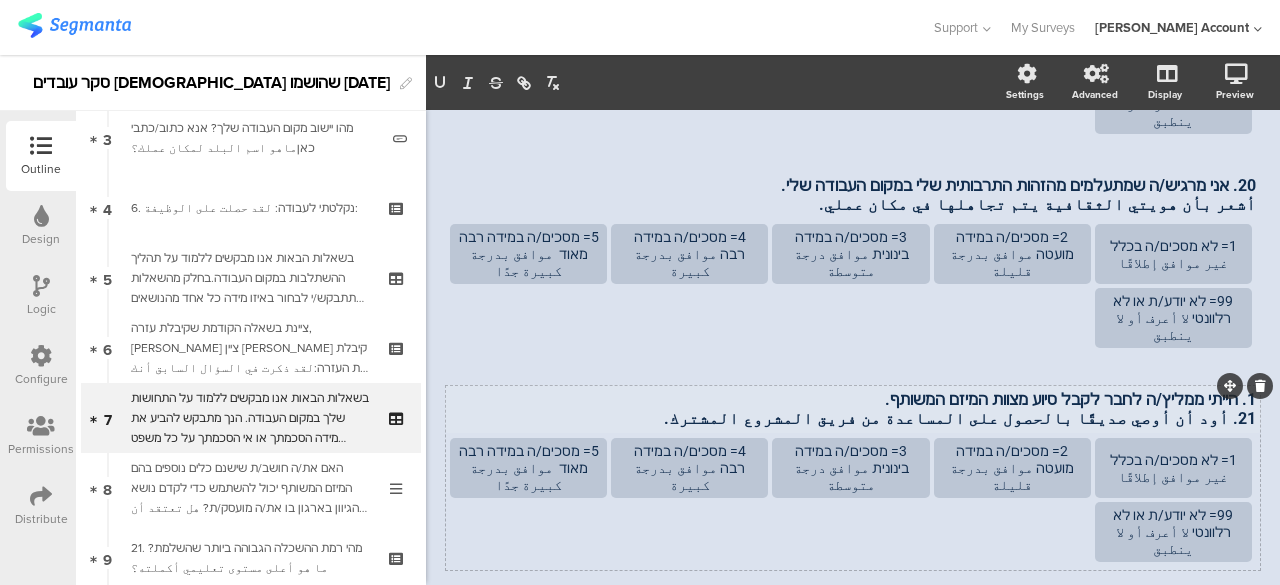 type 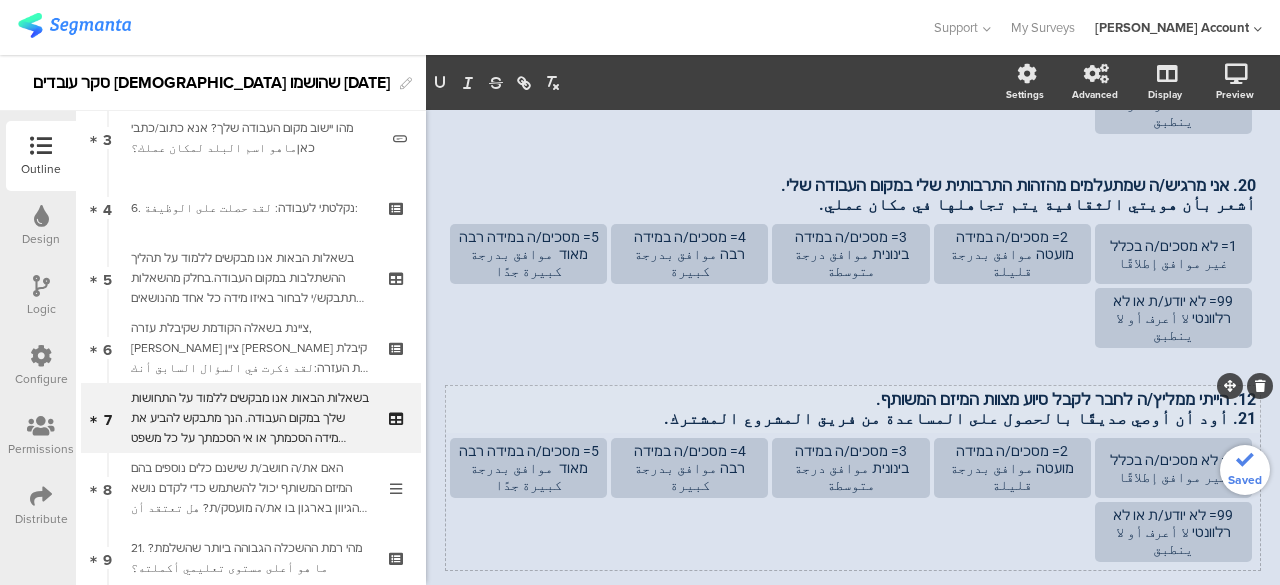 click on "12. הייתי ממליץ/ה לחבר לקבל סיוע מצוות המיזם המשותף." at bounding box center (853, 399) 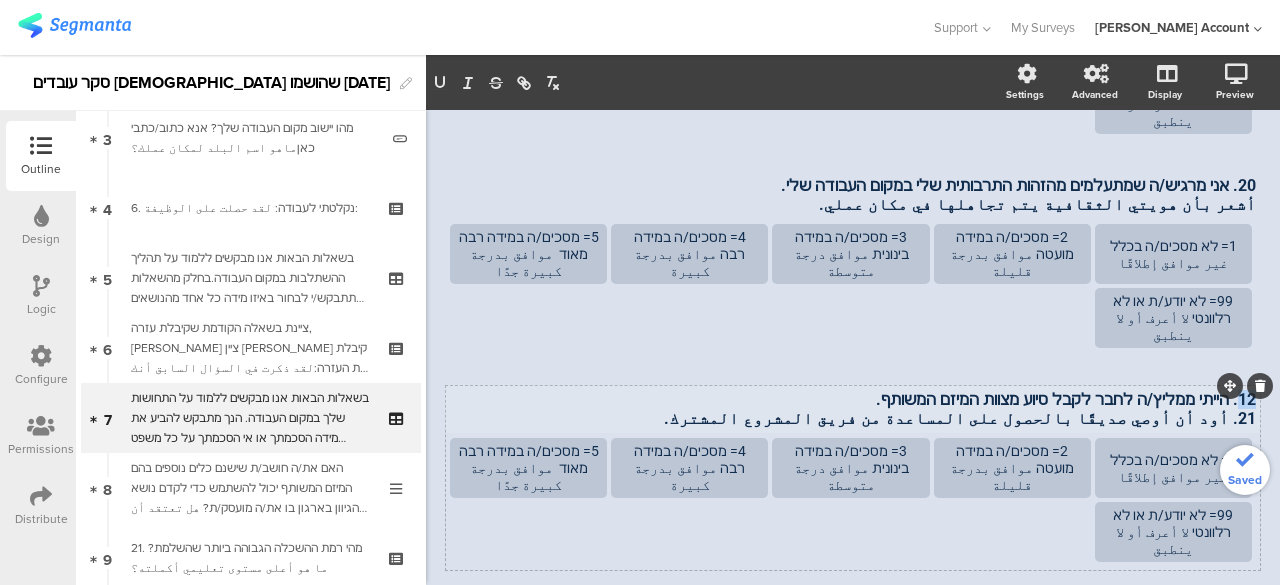 click on "12. הייתי ממליץ/ה לחבר לקבל סיוע מצוות המיזם המשותף." at bounding box center [853, 399] 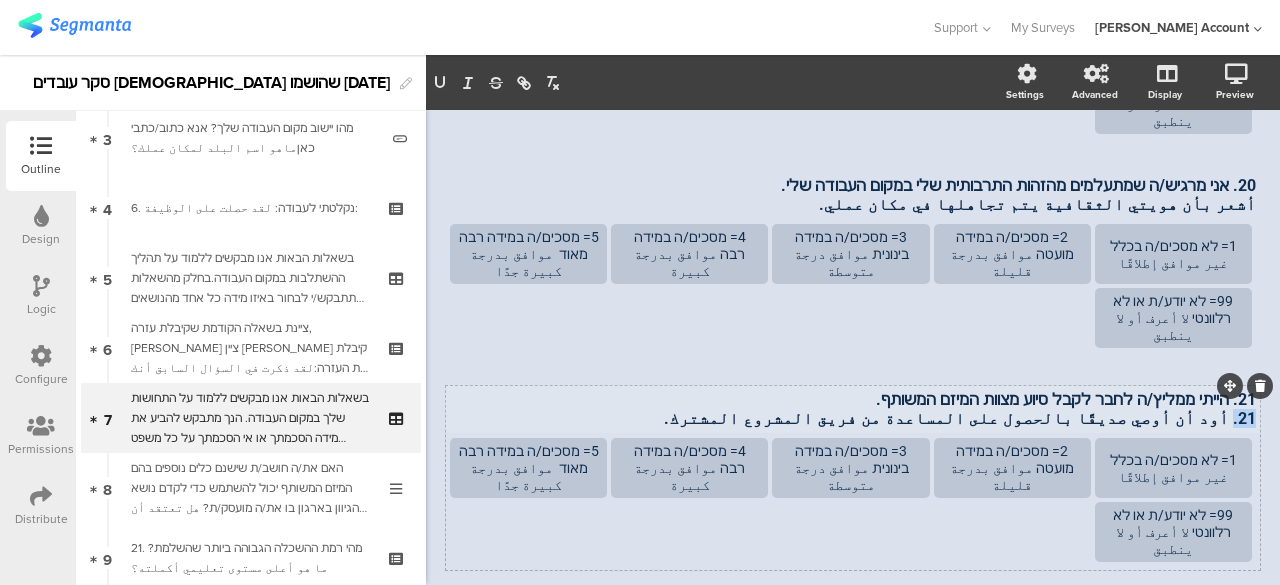 drag, startPoint x: 1218, startPoint y: 400, endPoint x: 1236, endPoint y: 395, distance: 18.681541 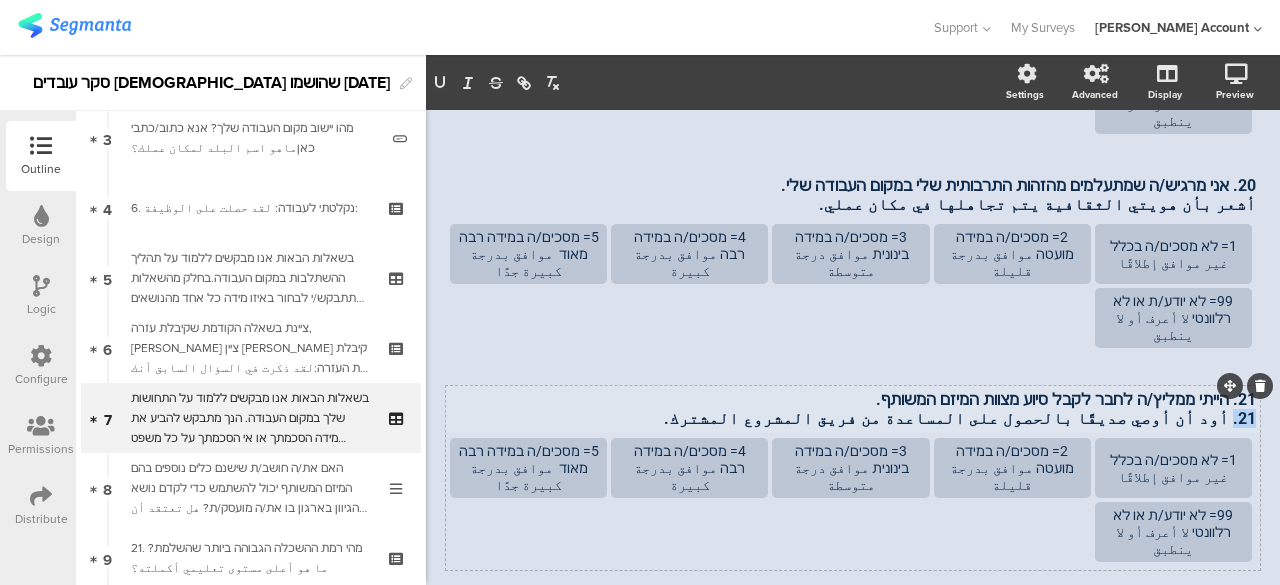 click on "21. أود أن أوصي صديقًا بالحصول على المساعدة من فريق المشروع المشترك." at bounding box center [853, 418] 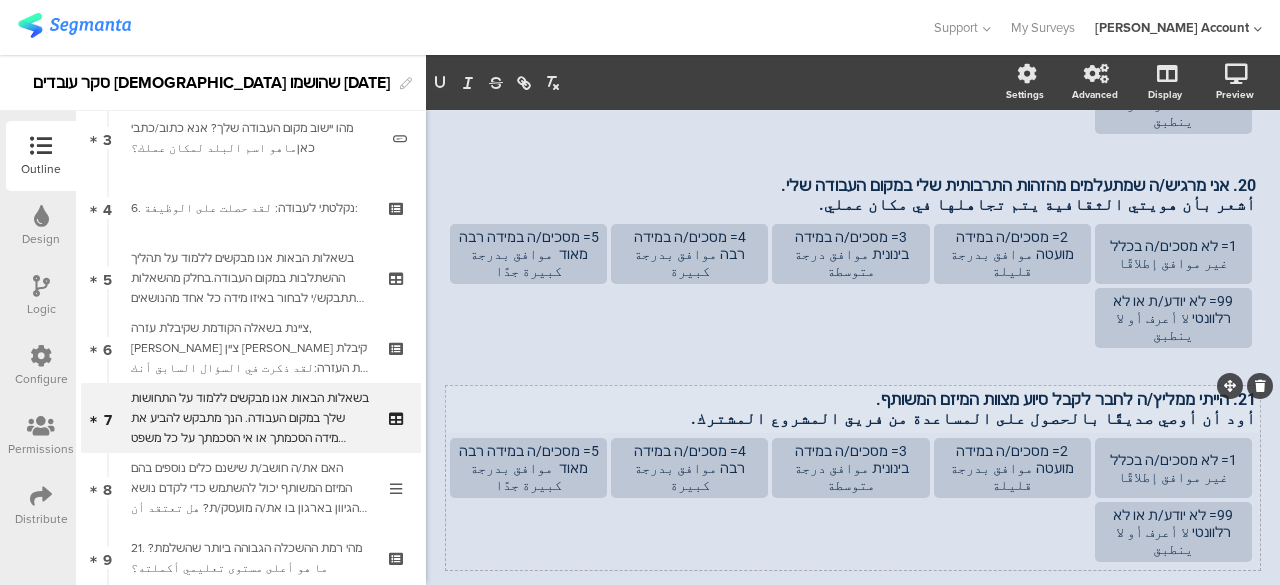 click on "أود أن أوصي صديقًا بالحصول على المساعدة من فريق المشروع المشترك." at bounding box center [853, 418] 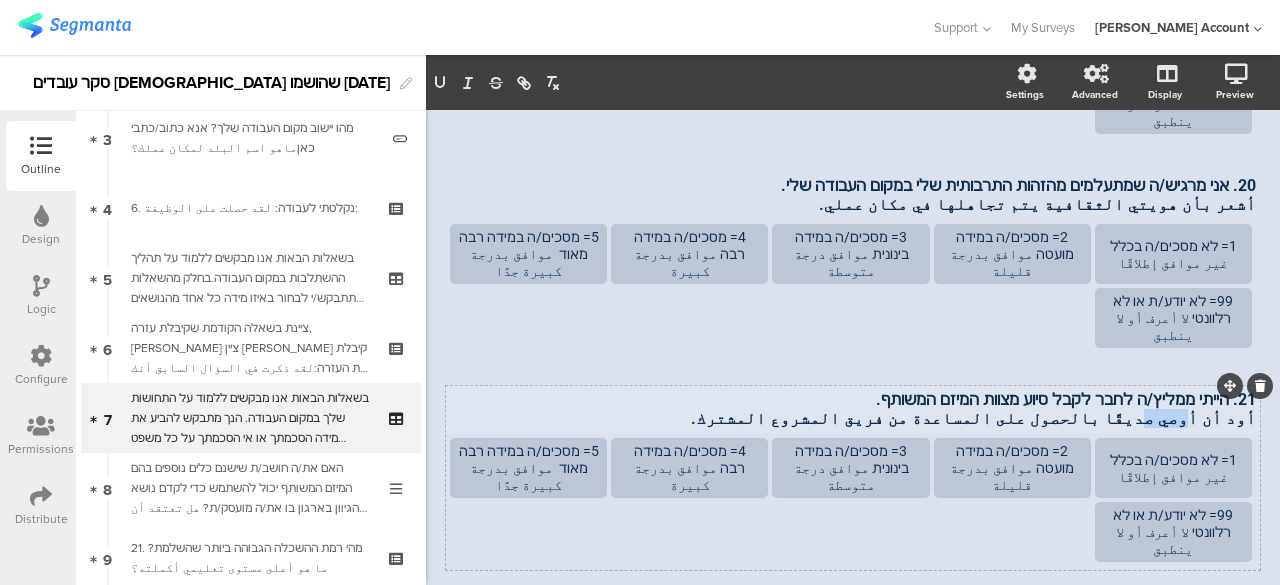 click on "أود أن أوصي صديقًا بالحصول على المساعدة من فريق المشروع المشترك." at bounding box center (853, 418) 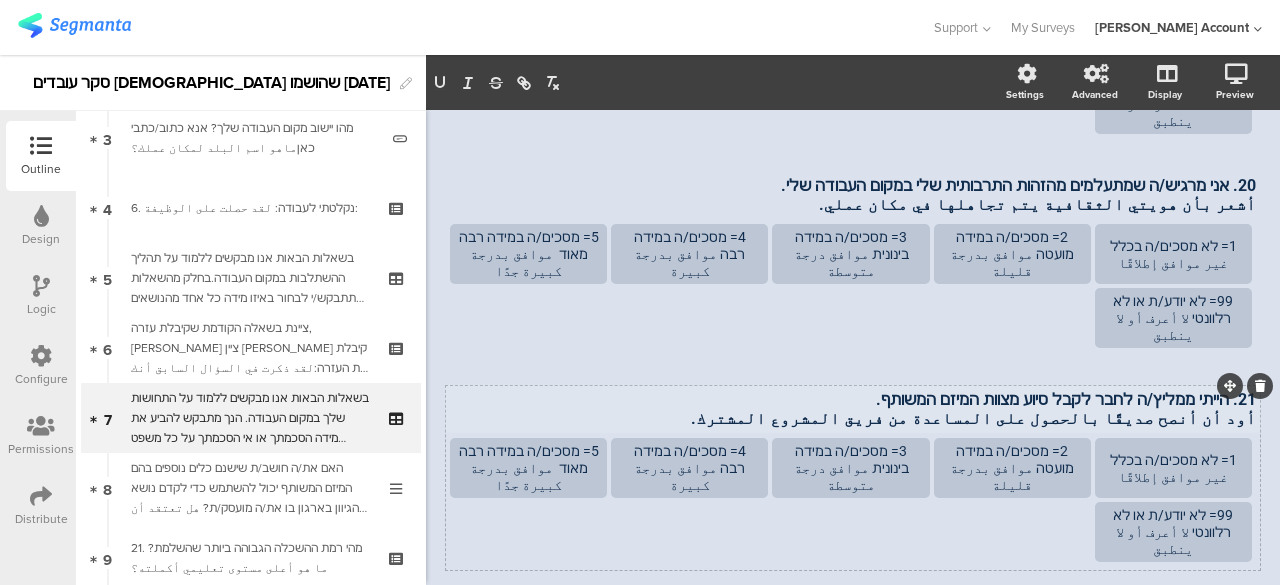 click on "أود أن أنصح صديقًا بالحصول على المساعدة من فريق المشروع المشترك." at bounding box center [853, 418] 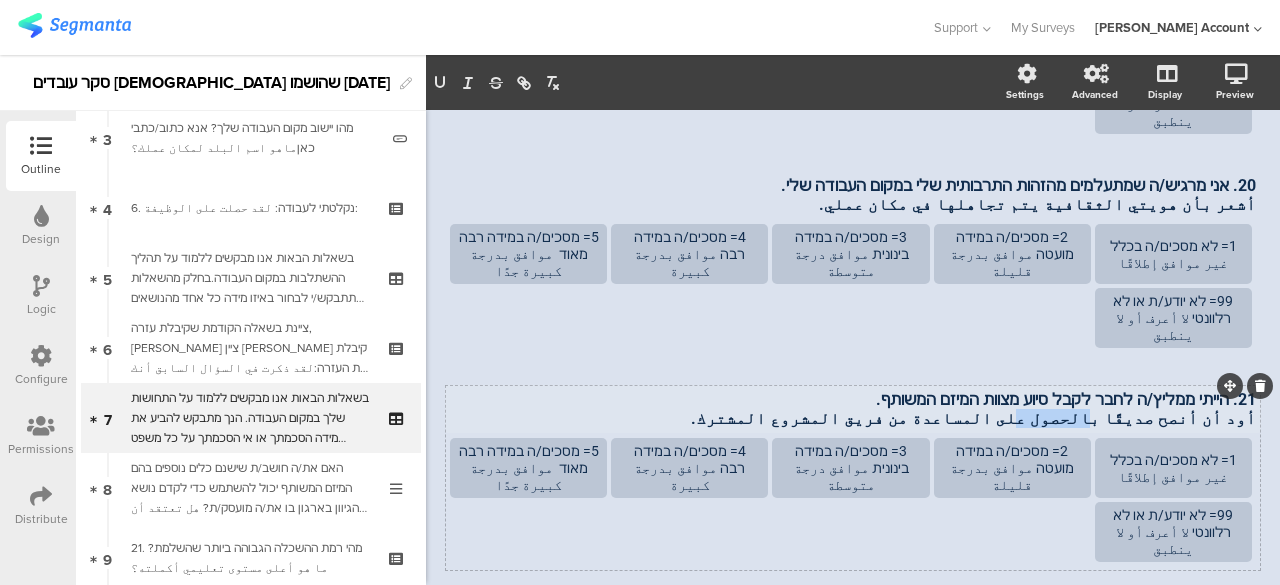 drag, startPoint x: 1134, startPoint y: 396, endPoint x: 1083, endPoint y: 403, distance: 51.47815 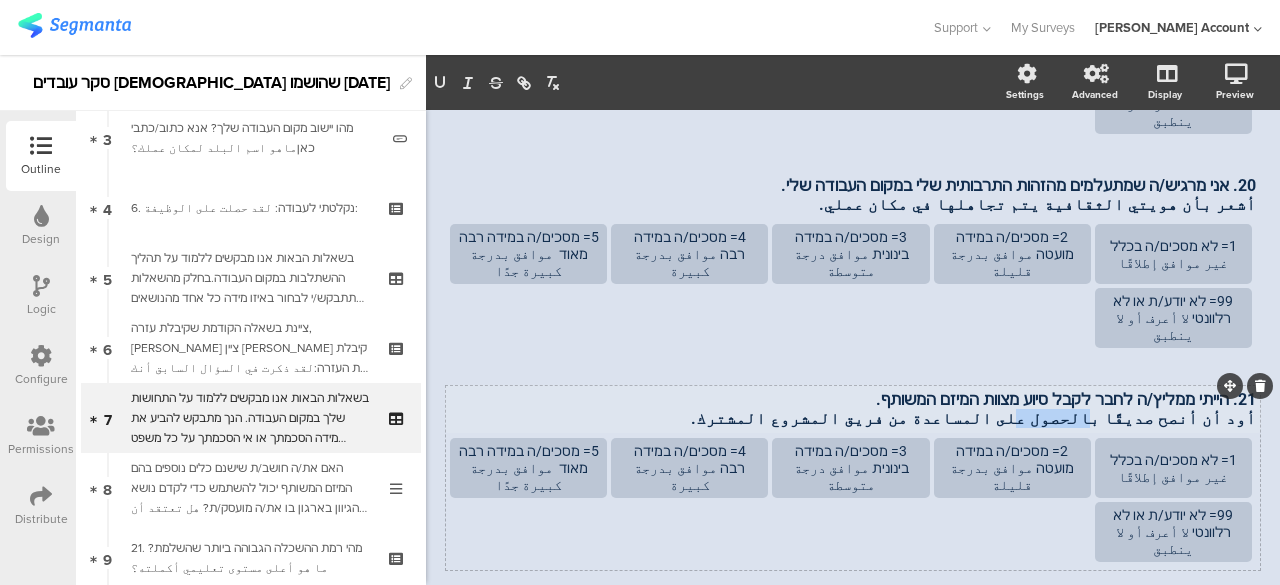 click on "أود أن أنصح صديقًا بالحصول على المساعدة من فريق المشروع المشترك." at bounding box center (853, 418) 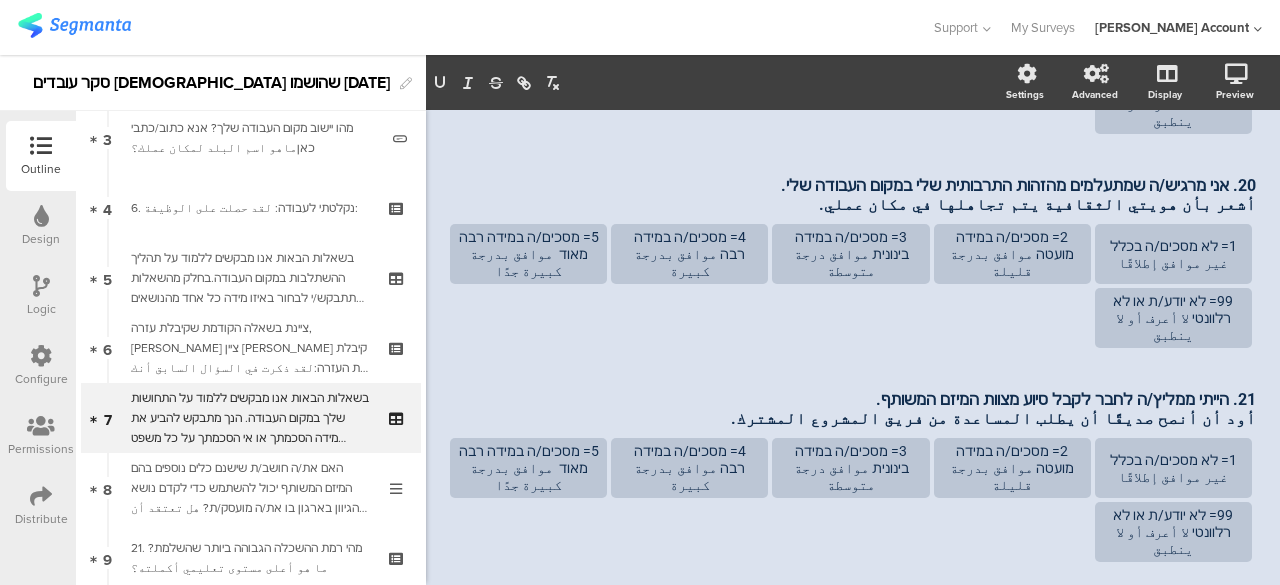 click on "14. אני מרגיש/ה שצוות המיזם המשותף הכין אותי לקיים שיח פתוח ומכבד בנושאי הגיוון. أشعر أن فريق المشروع المشترك قد هيّأني لإجراء حوار منفتح ومحترم حول قضايا التنوّع.
14. אני מרגיש/ה שצוות המיזם המשותף הכין אותי לקיים שיח פתוח ומכבד בנושאי הגיוון. أشعر أن فريق المشروع المشترك قد هيّأني لإجراء حوار منفتح ومحترم حول قضايا التنوّع.
1= לא מסכים/ה בכלל غير موافق إطلاقًا
2= מסכים/ה במידה מועטה موافق بدرجة قليلة" 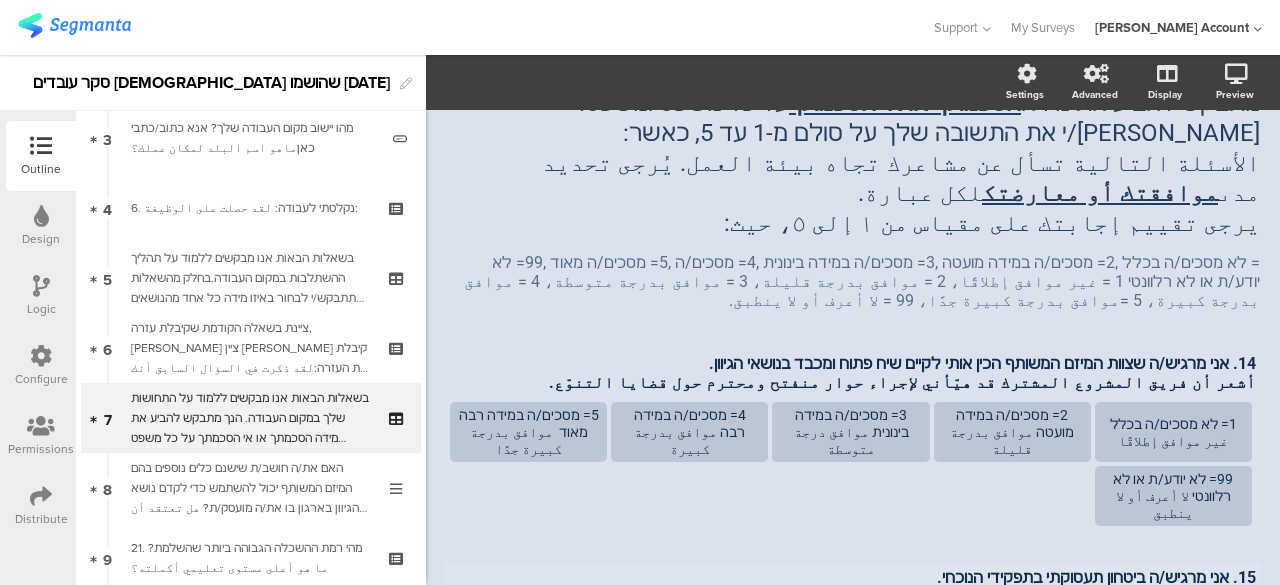 scroll, scrollTop: 0, scrollLeft: 0, axis: both 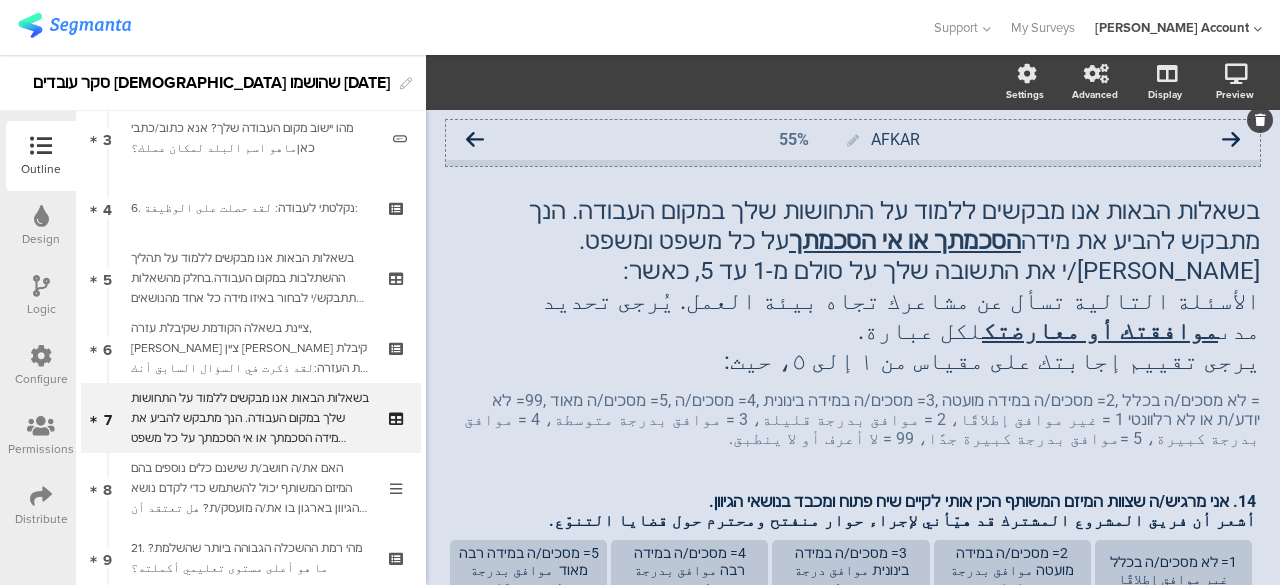 click 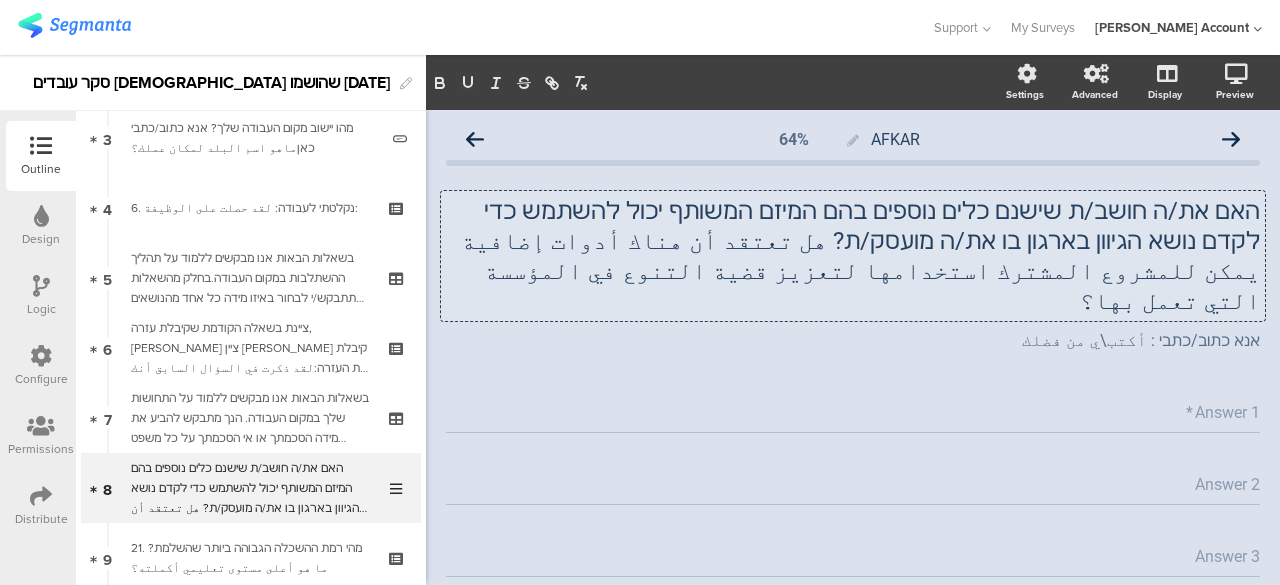 click on "האם את/ה חושב/ת שישנם כלים נוספים בהם המיזם המשותף יכול להשתמש כדי לקדם נושא הגיוון בארגון בו את/ה מועסק/ת? هل تعتقد أن هناك أدوات إضافية يمكن للمشروع المشترك استخدامها لتعزيز قضية التنوع في المؤسسة التي تعمل بها؟
האם את/ה חושב/ת שישנם כלים נוספים בהם המיזם המשותף יכול להשתמש כדי לקדם נושא הגיוון בארגון בו את/ה מועסק/ת? هل تعتقد أن هناك أدوات إضافية يمكن للمشروع المشترك استخدامها لتعزيز قضية التنوع في المؤسسة التي تعمل بها؟" 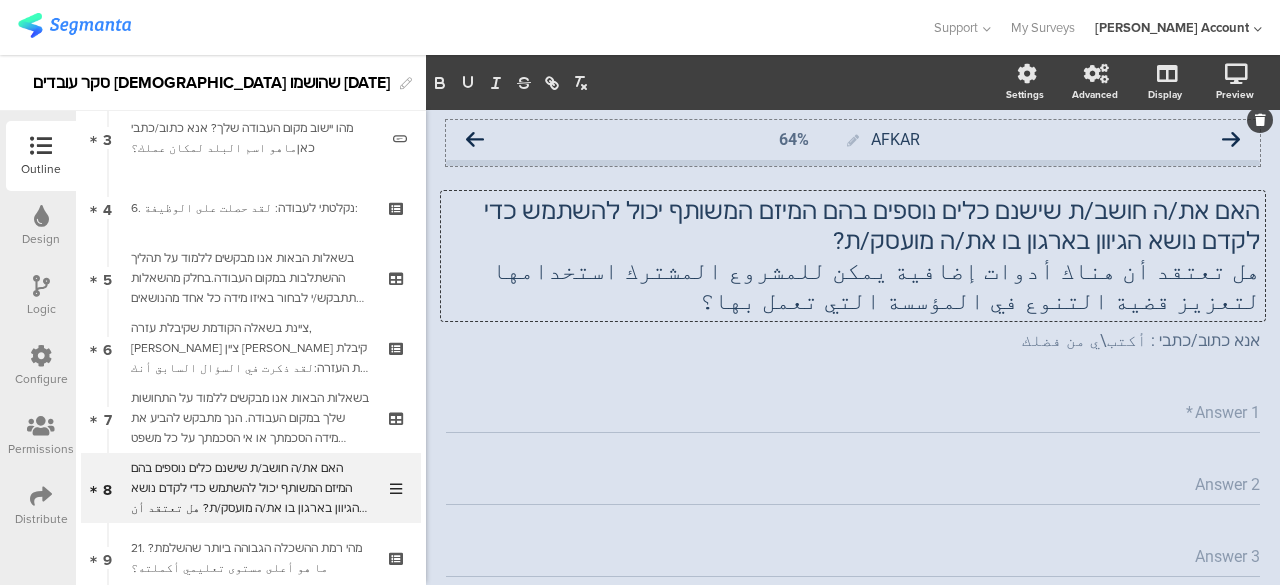click 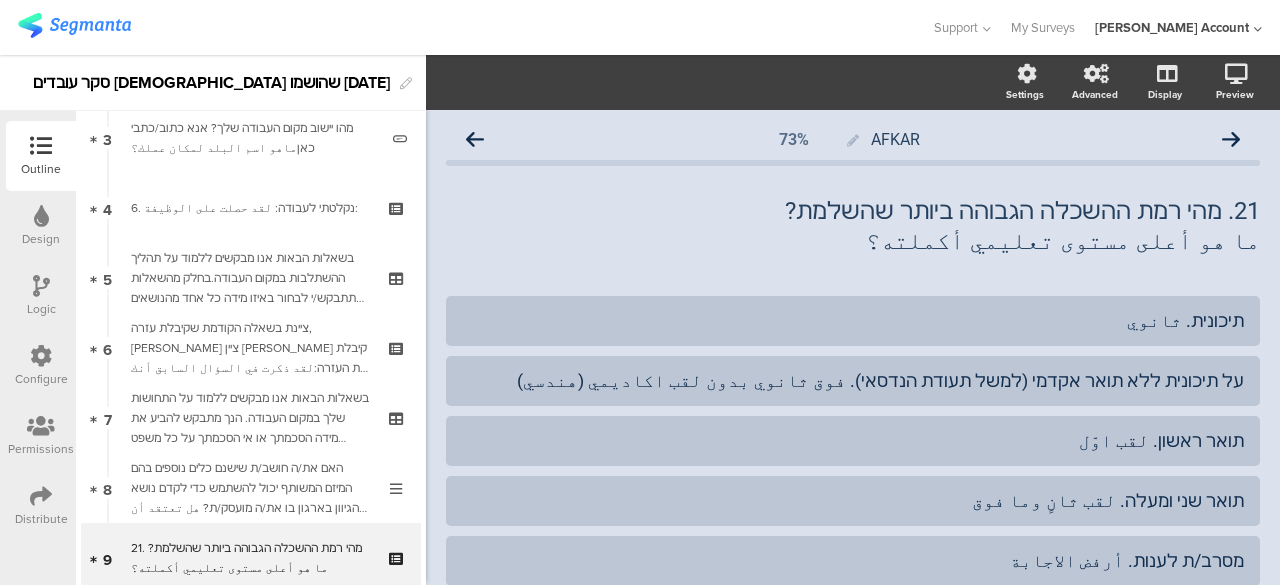 click 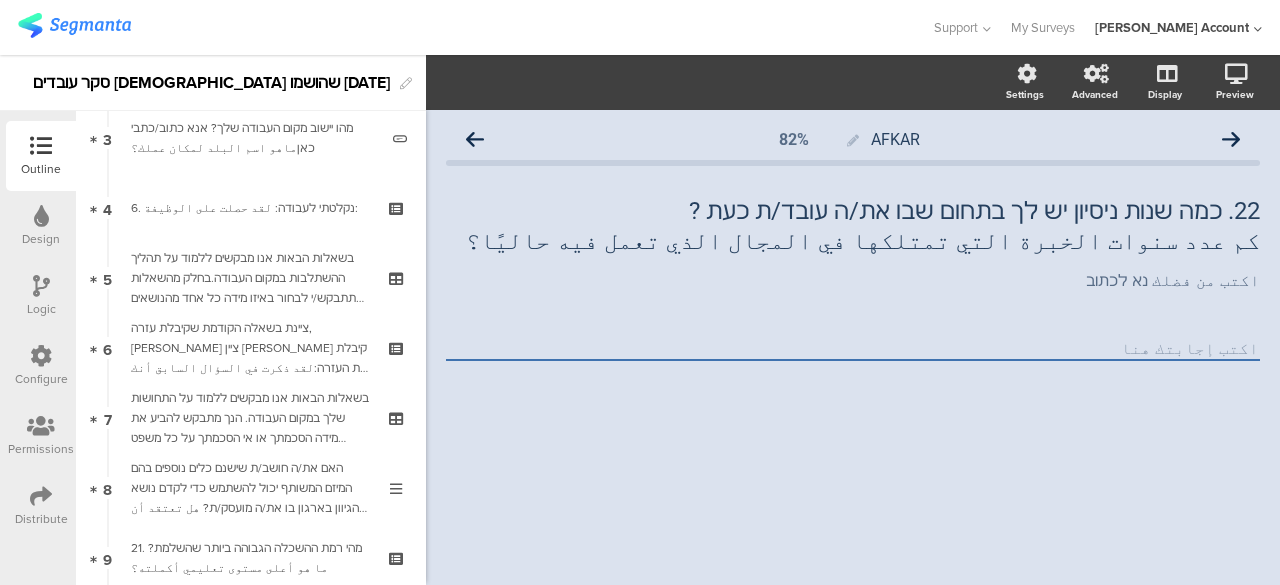 click 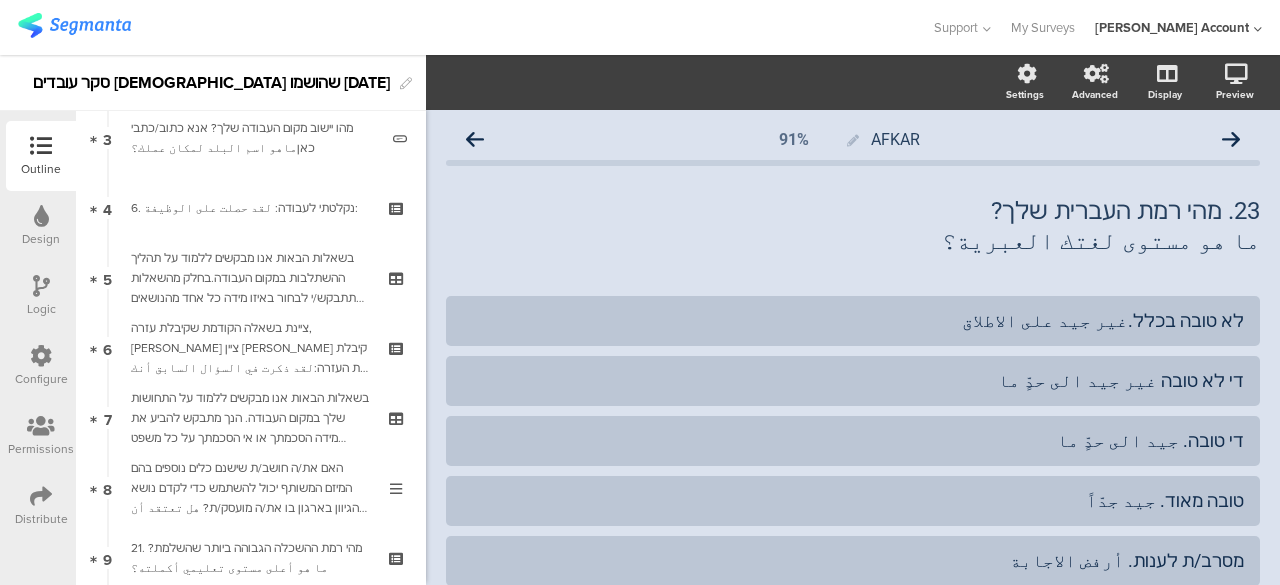 click 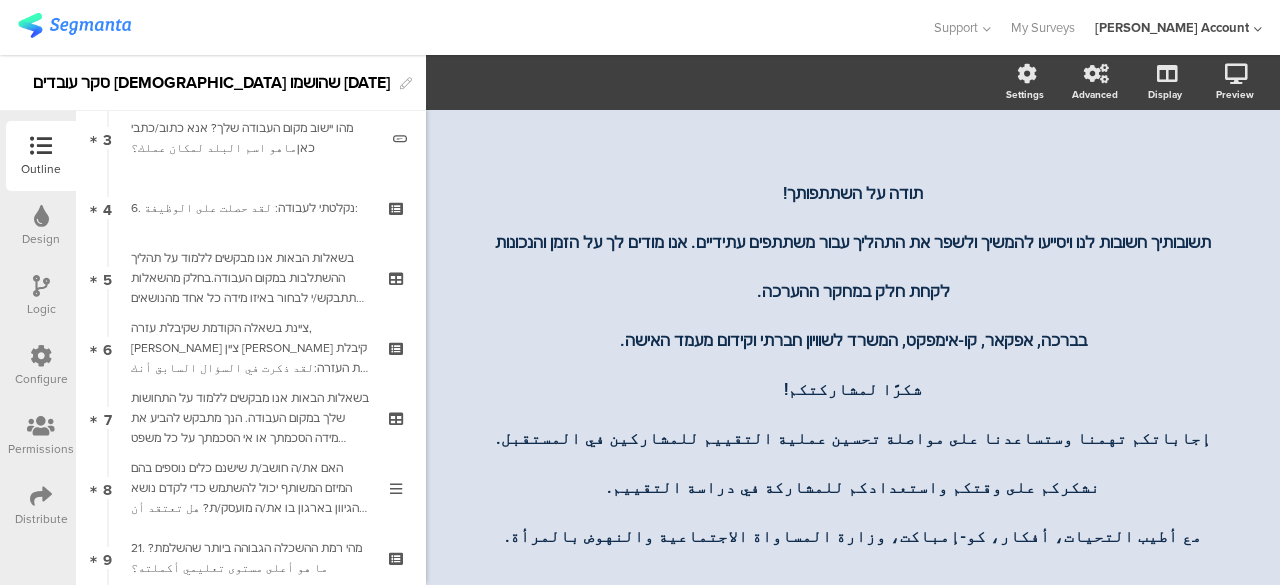 click on "/
תודה על השתתפותך!  תשובותיך חשובות לנו ויסייעו להמשיך ולשפר את התהליך עבור משתתפים עתידיים. אנו מודים לך על הזמן והנכונות לקחת חלק במחקר ההערכה.  בברכה, אפקאר, קו-אימפקט, המשרד לשוויון חברתי וקידום מעמד האישה. شكرًا لمشاركتكم! إجاباتكم تهمنا وستساعدنا على مواصلة تحسين عملية التقييم للمشاركين في المستقبل. نشكركم على وقتكم واستعدادكم للمشاركة في دراسة التقييم. مع أطيب التحيات، أفكار، كو-إمباكت، وزارة المساواة الاجتماعية والنهوض بالمرأة.
תודה על השתתפותך!  شكرًا لمشاركتكم!" 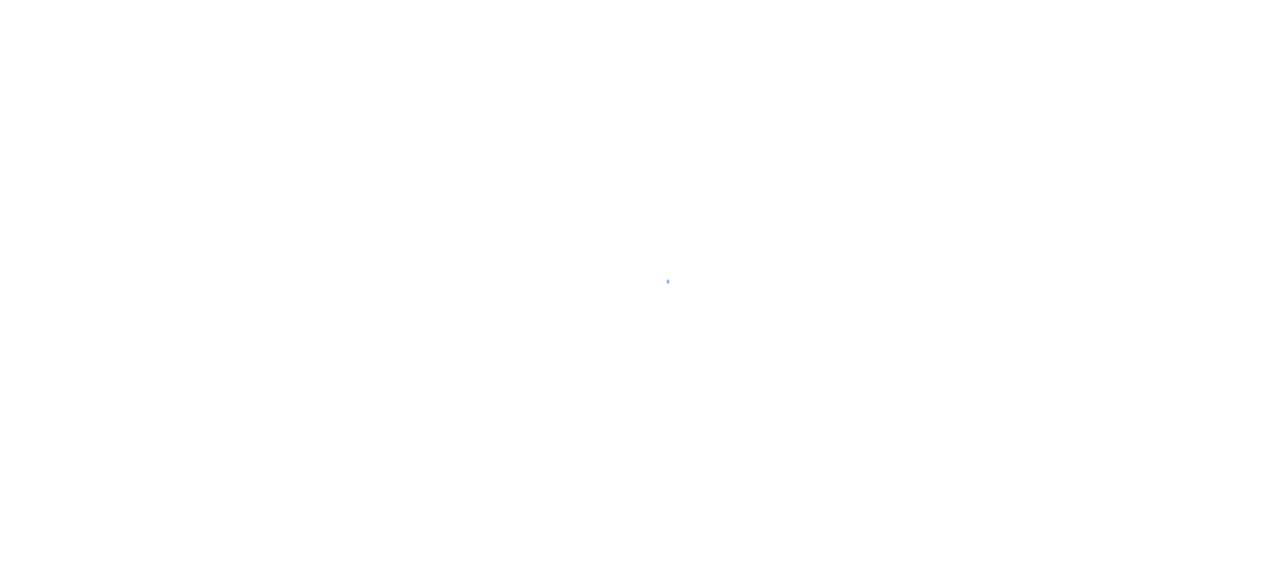 scroll, scrollTop: 0, scrollLeft: 0, axis: both 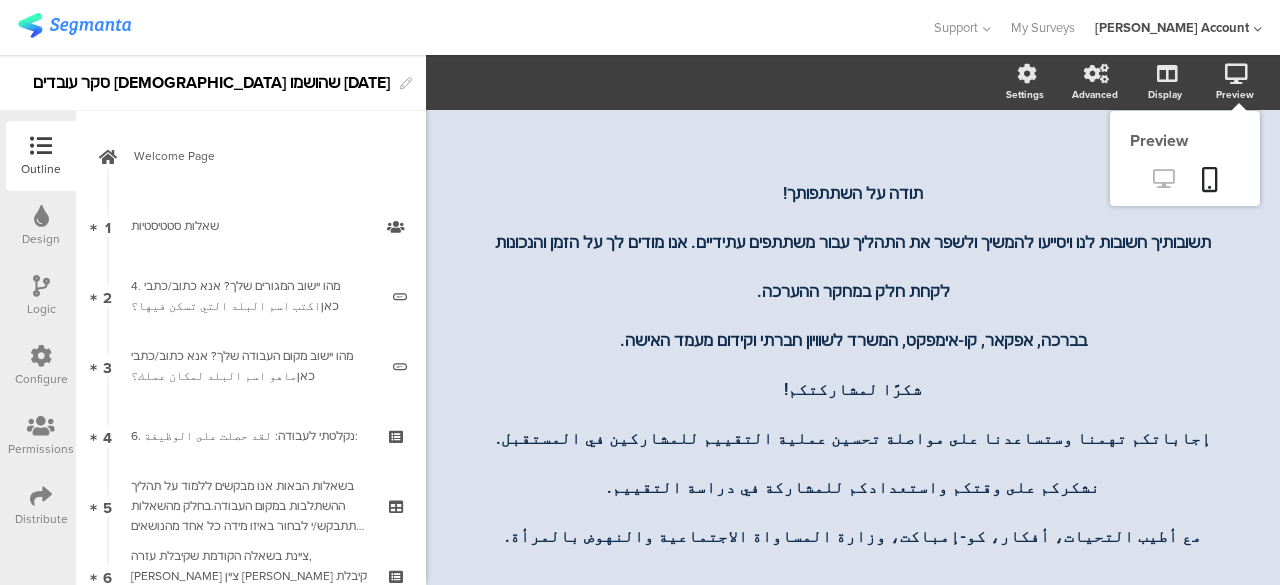 click 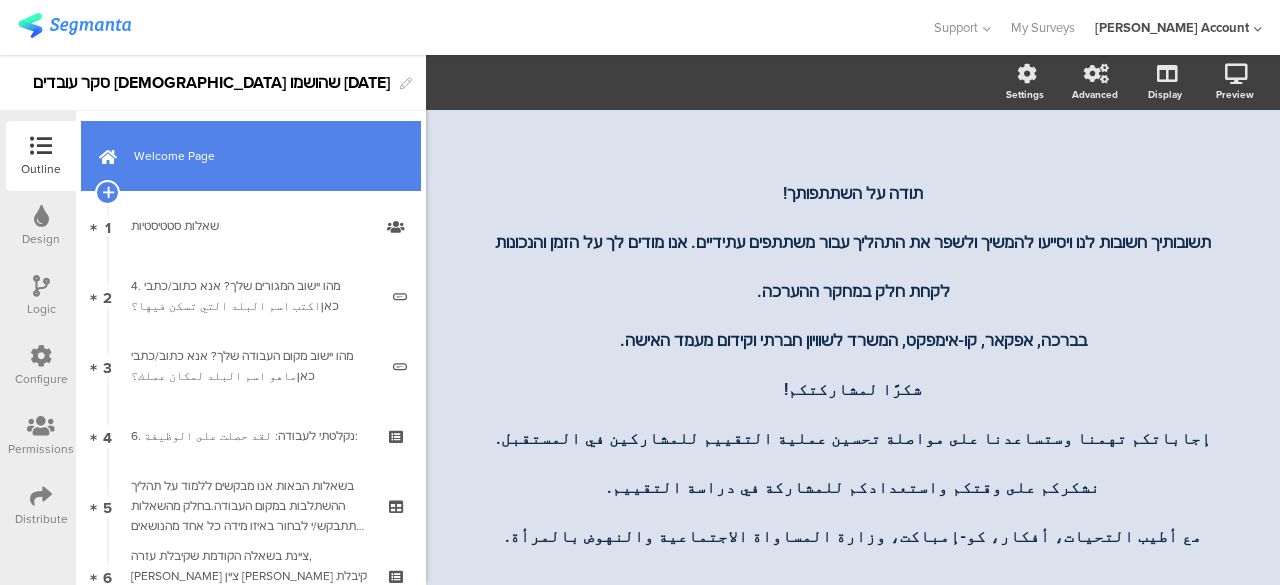 click on "Welcome Page" at bounding box center (262, 156) 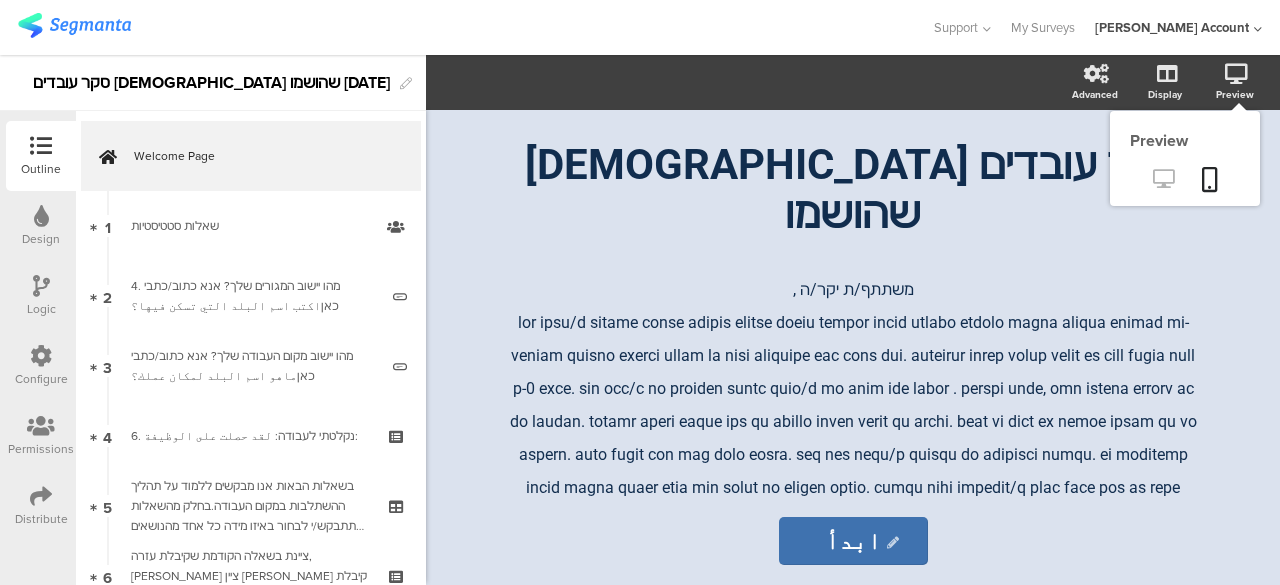 click 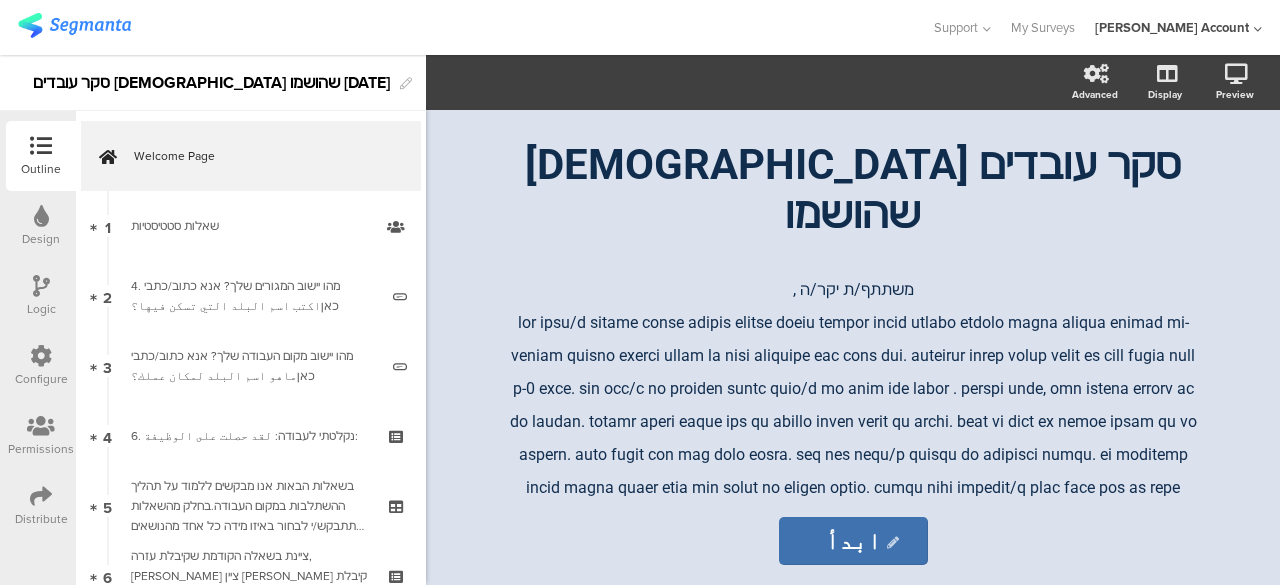 click at bounding box center [41, 496] 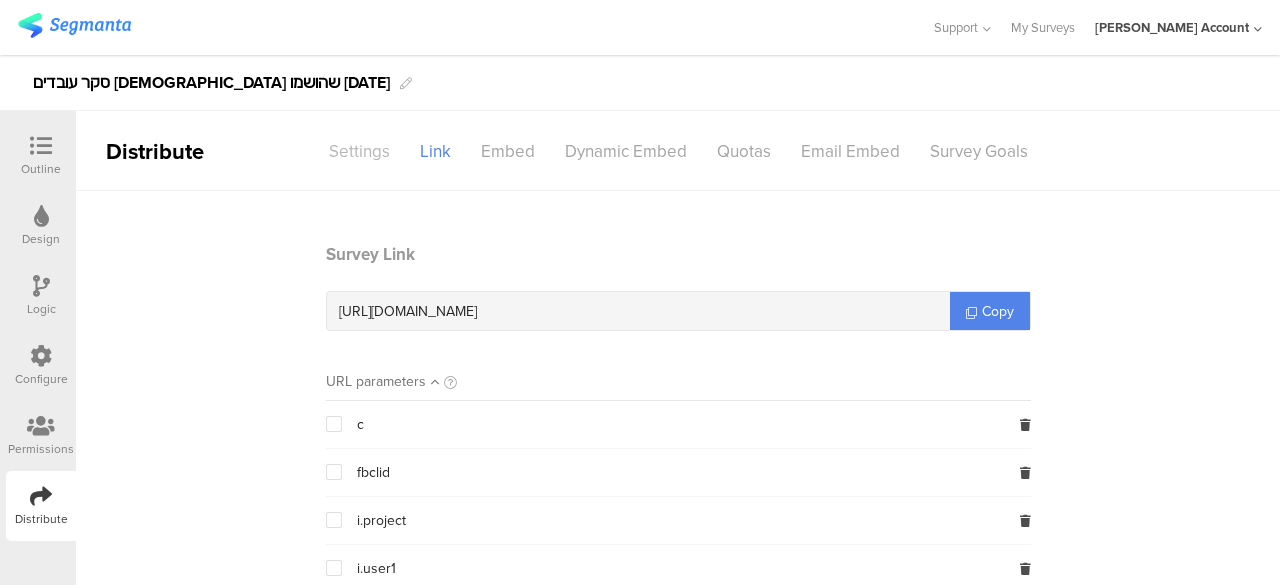 click on "Settings" at bounding box center (359, 151) 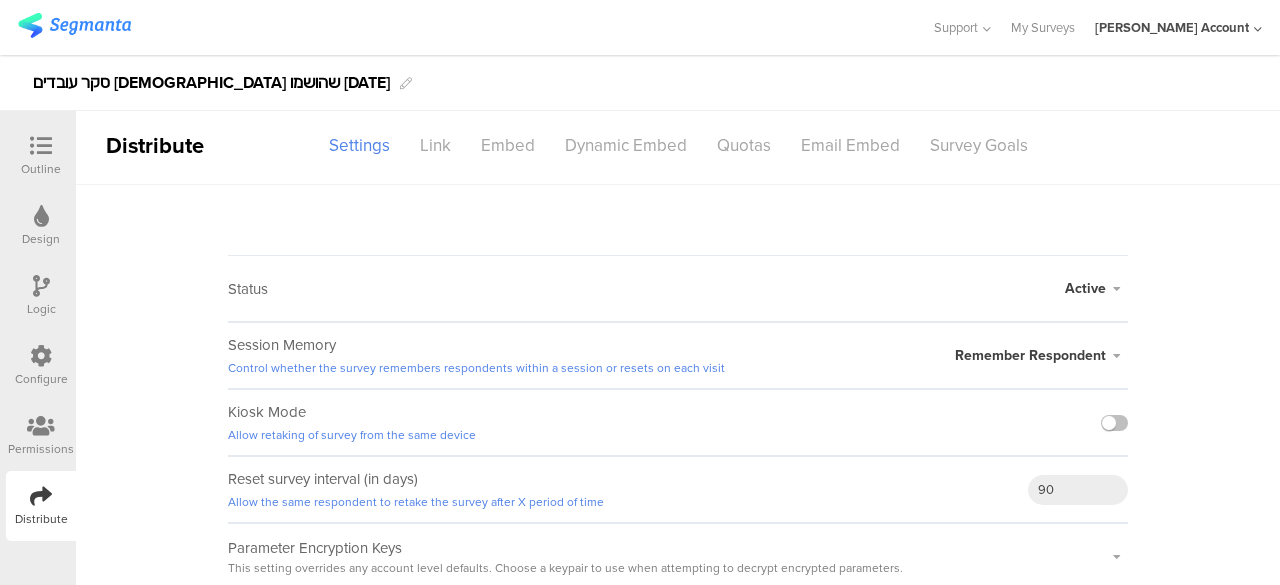 scroll, scrollTop: 7, scrollLeft: 0, axis: vertical 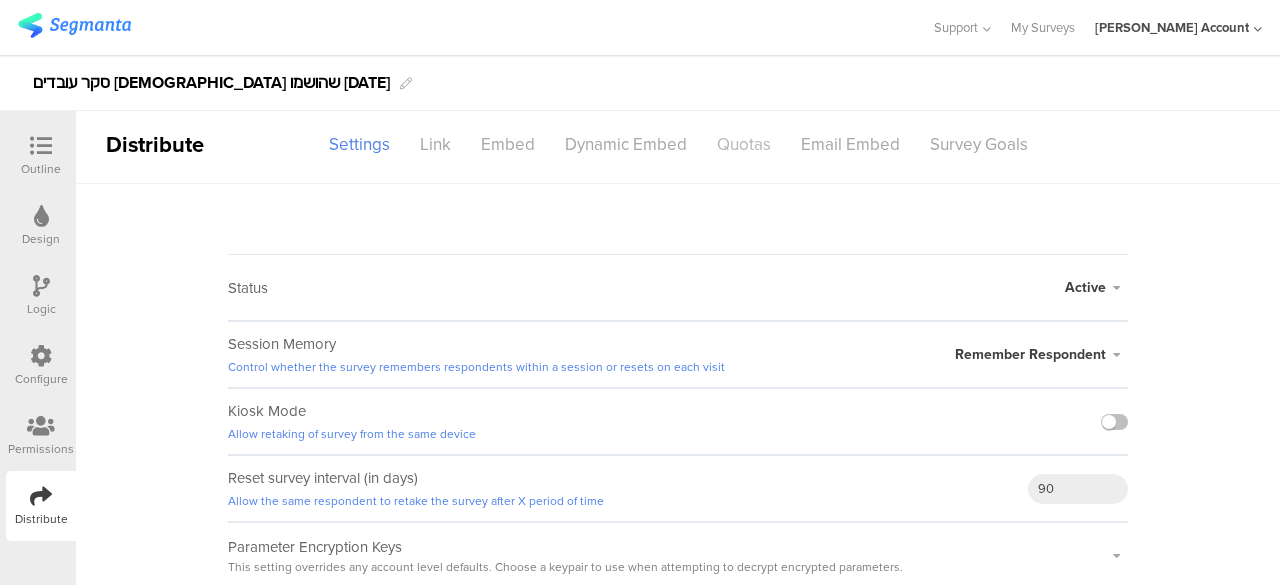 click on "Quotas" at bounding box center [744, 144] 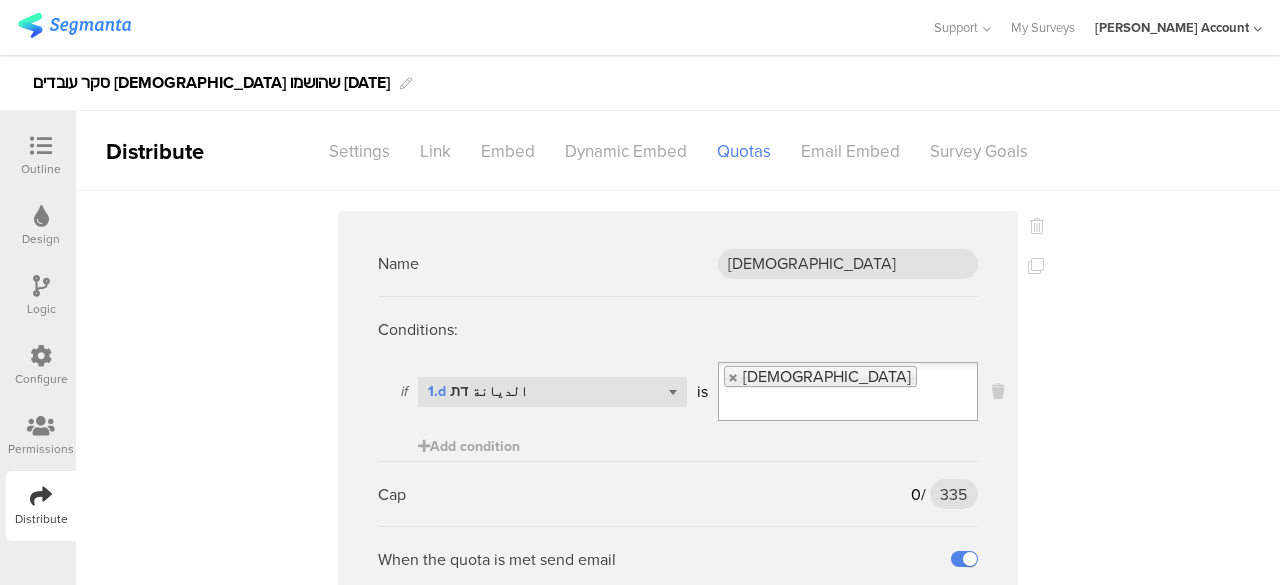 click at bounding box center (1037, 226) 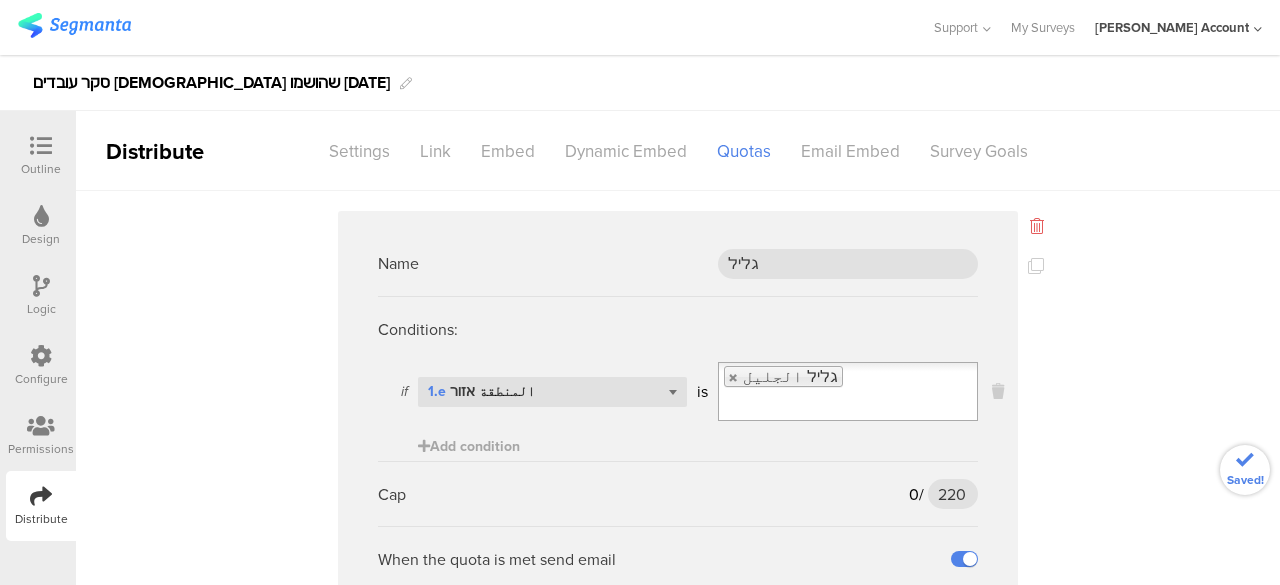 click at bounding box center (1037, 226) 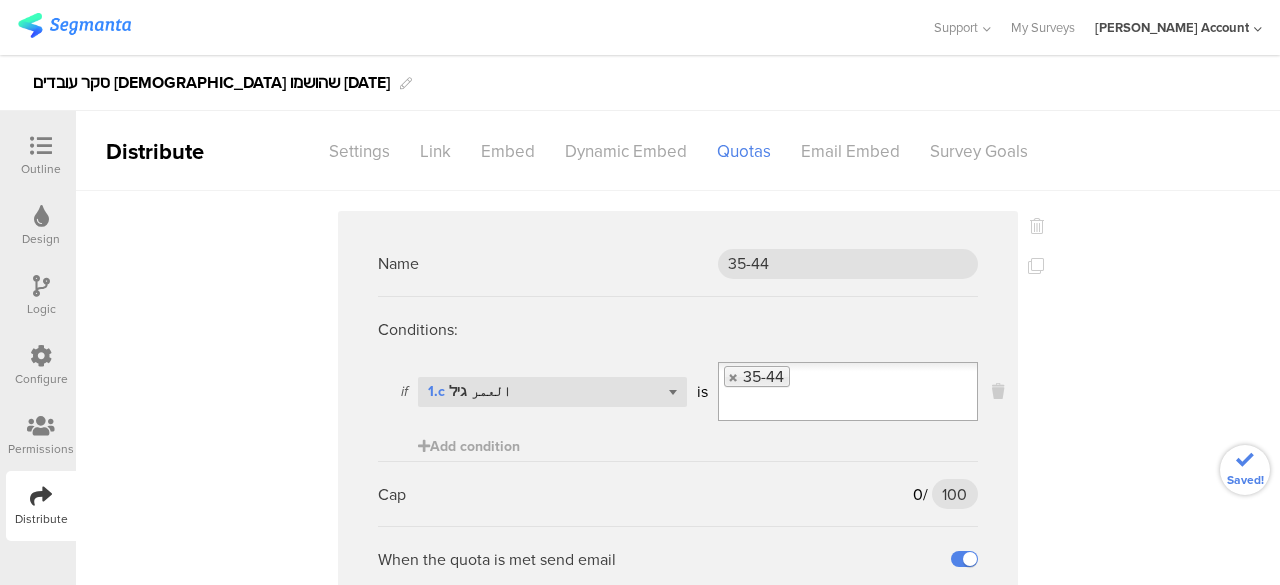 click at bounding box center (1037, 226) 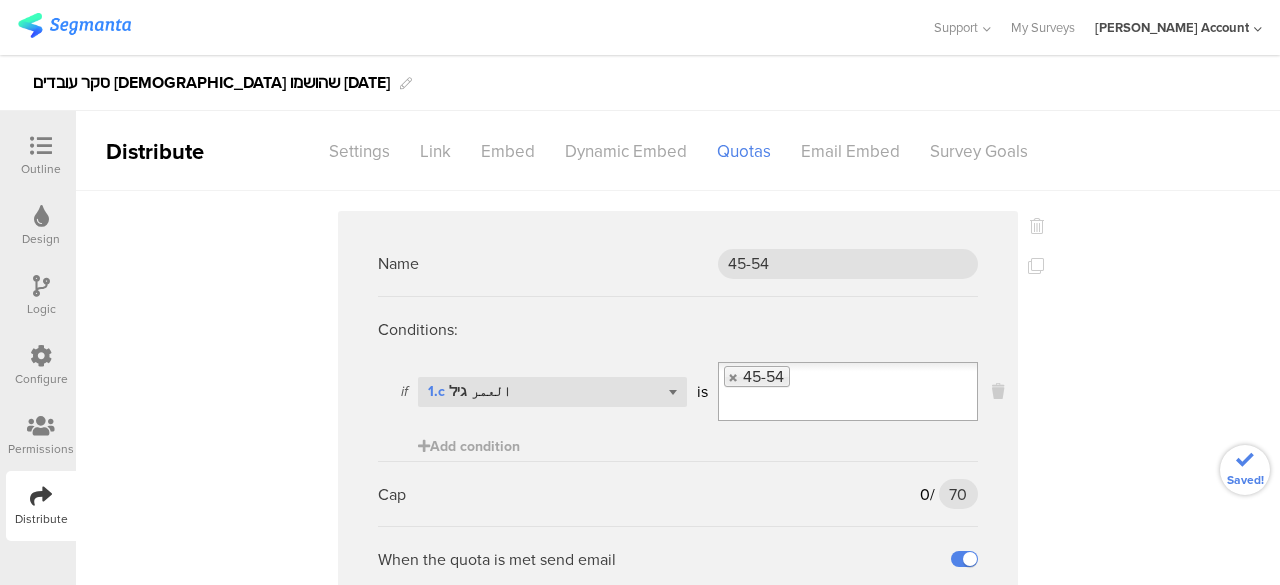 click at bounding box center [1037, 226] 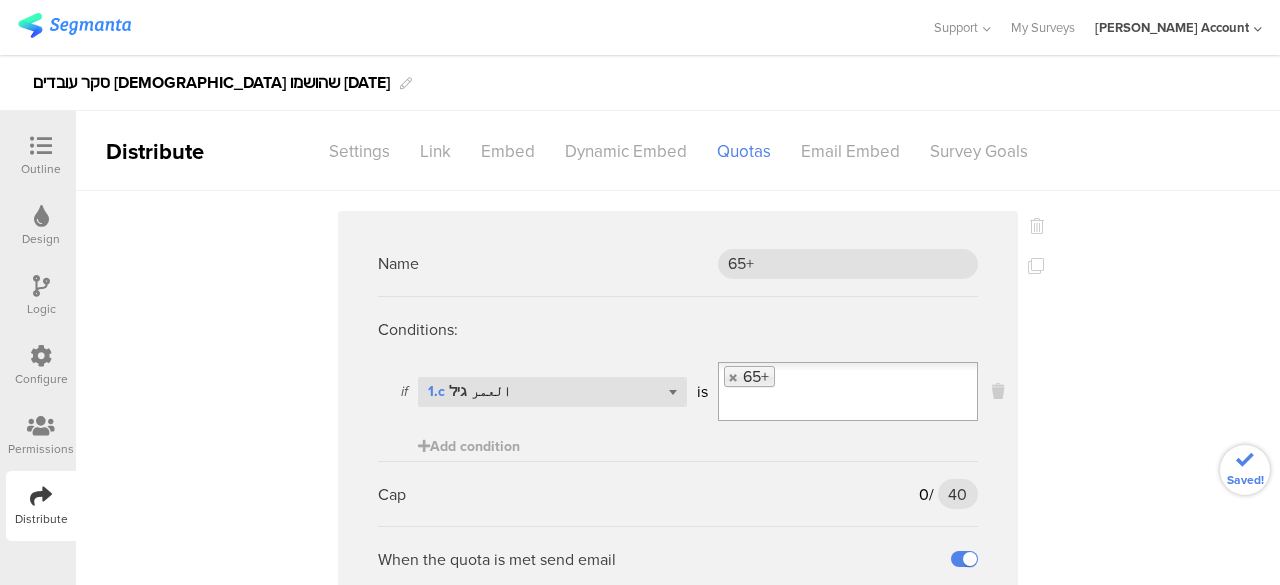click at bounding box center (1037, 226) 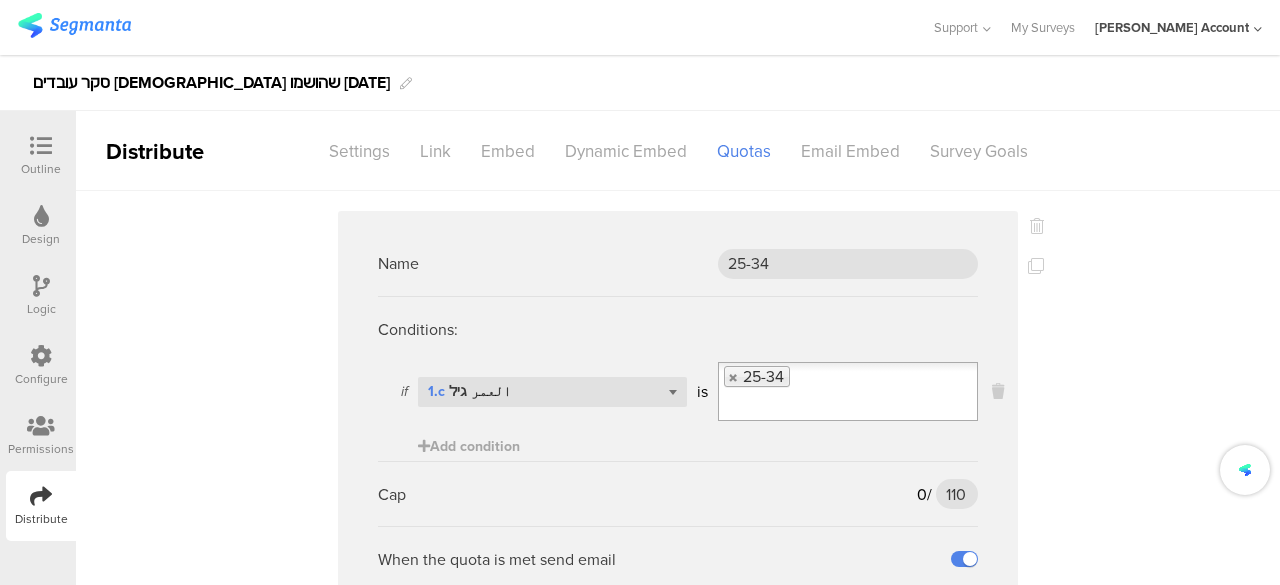 click at bounding box center [1037, 226] 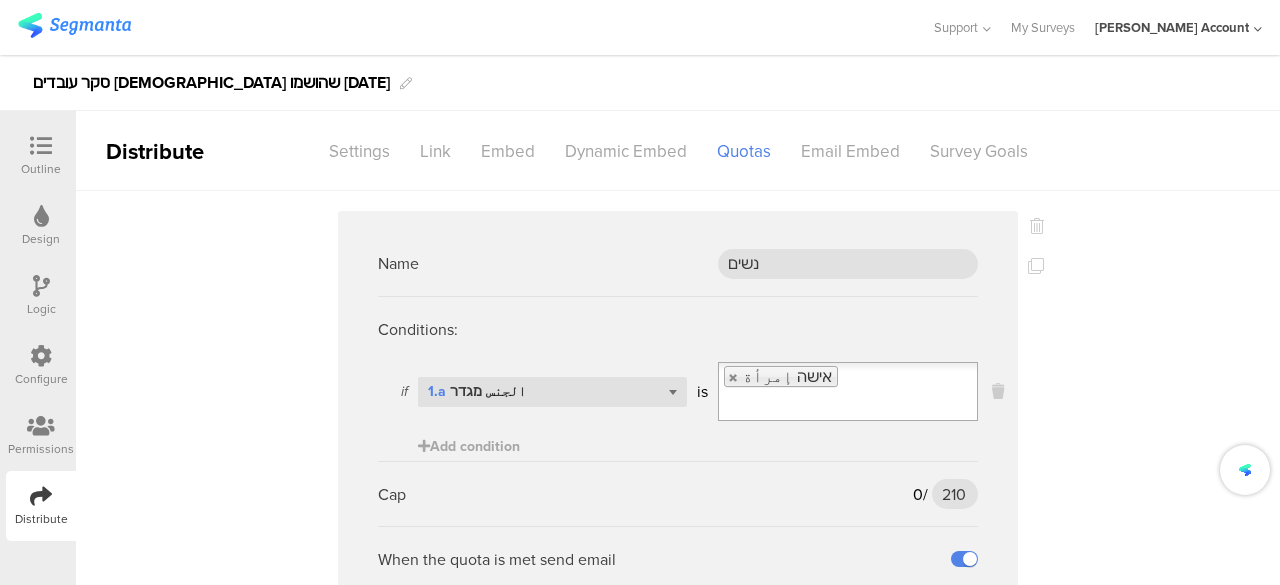 click at bounding box center [1037, 226] 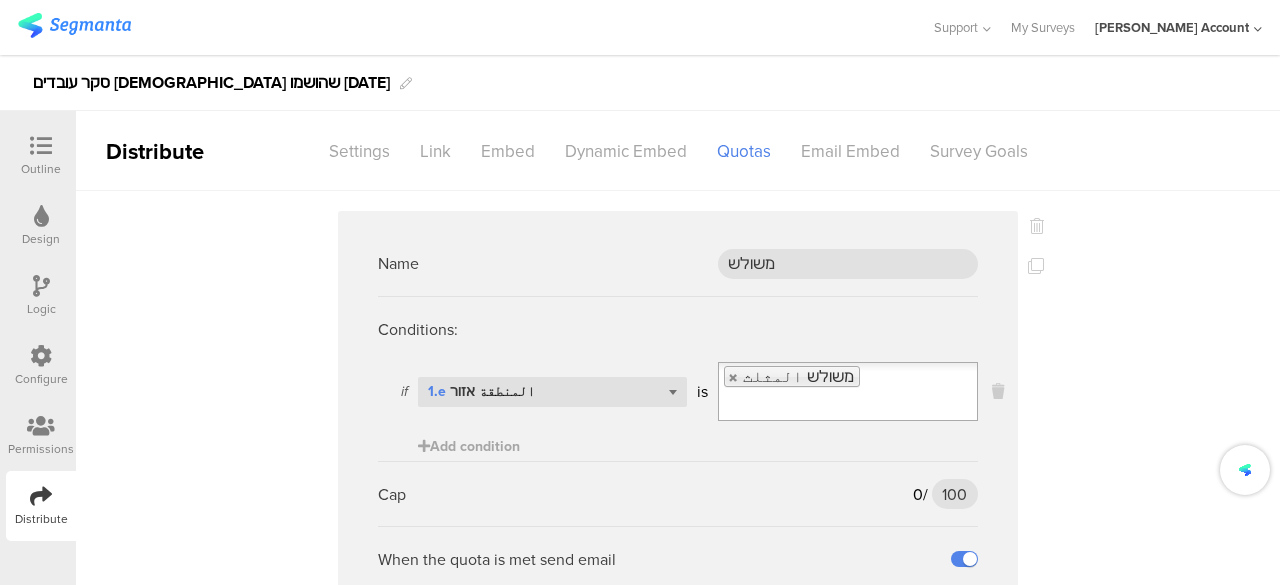 click at bounding box center [1037, 226] 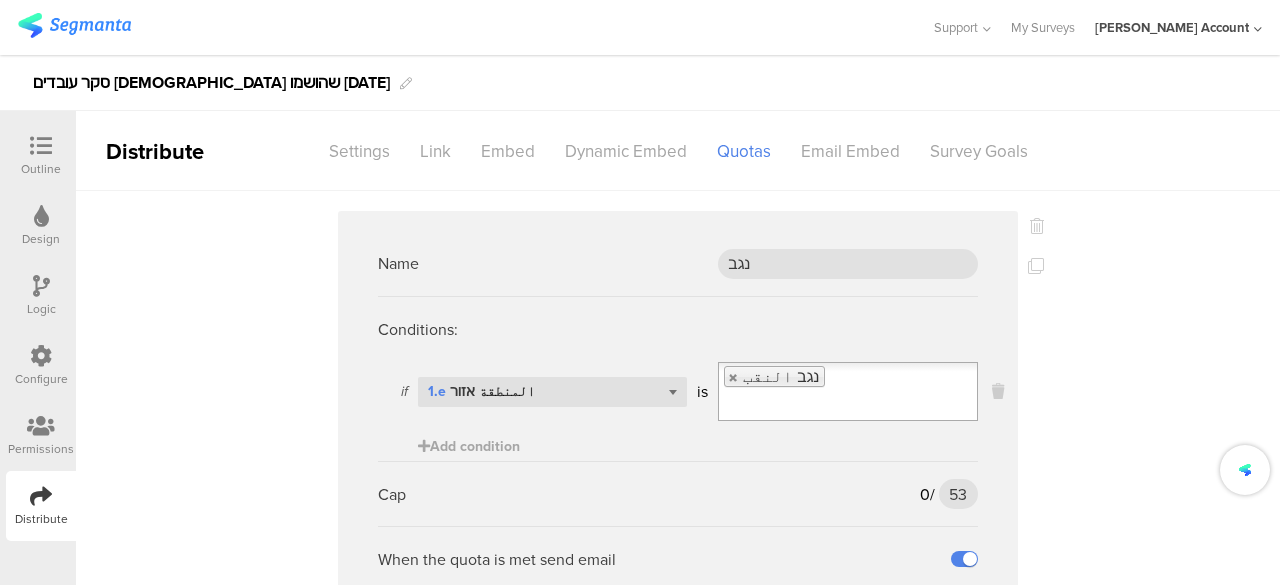 click at bounding box center [1037, 226] 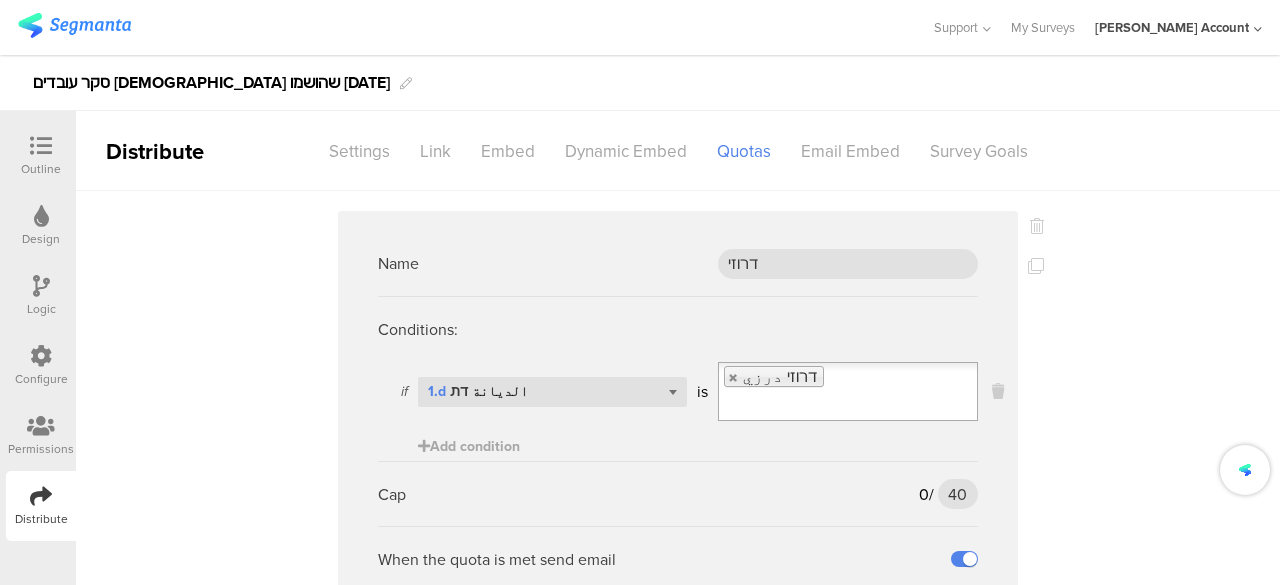 click at bounding box center (1037, 226) 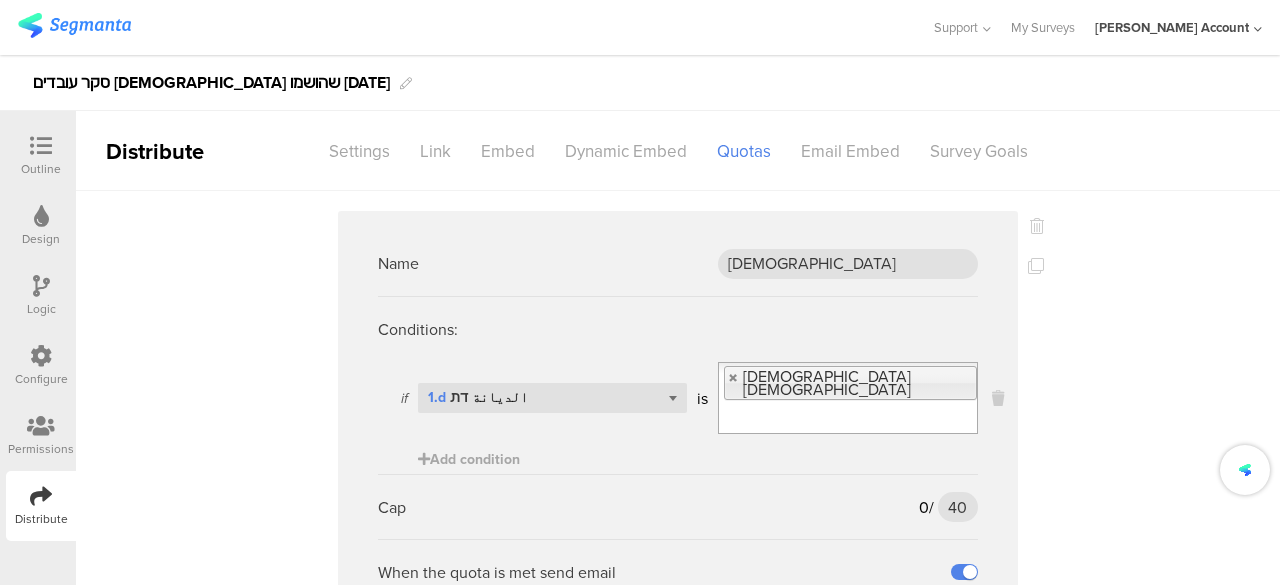 click at bounding box center (1037, 226) 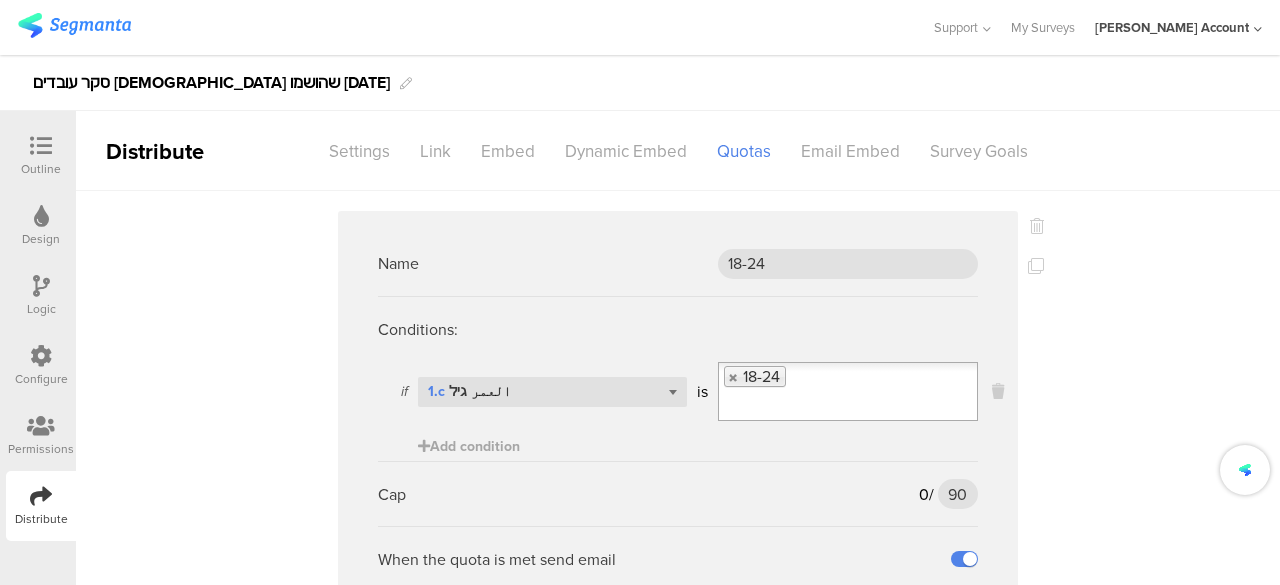 click at bounding box center [1037, 226] 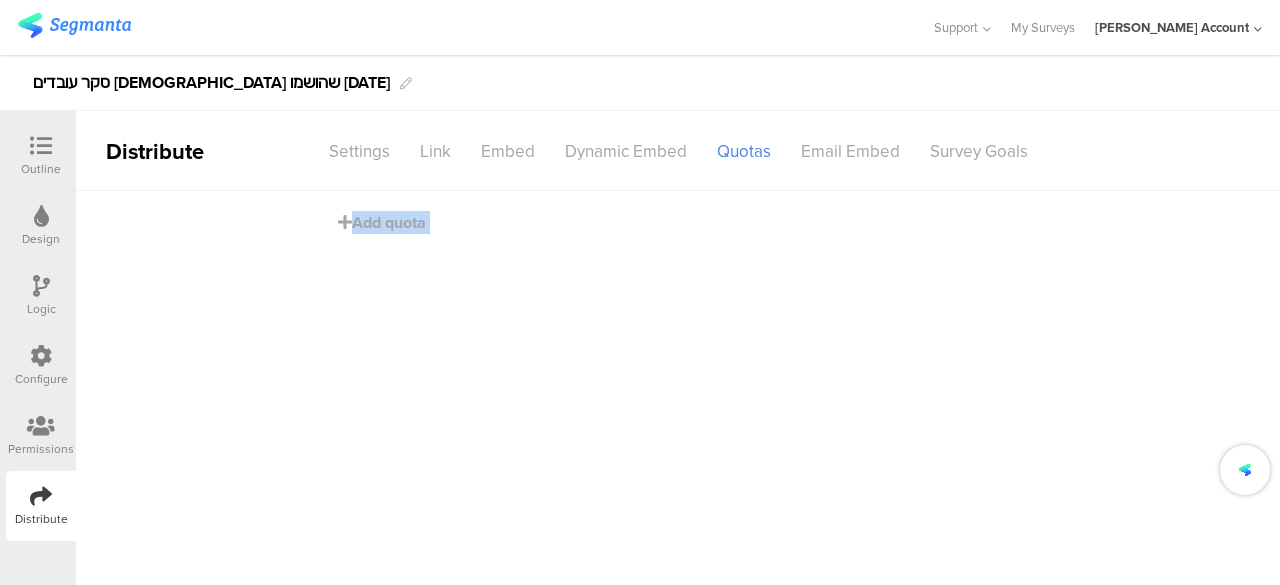 click on "Add quota" at bounding box center (678, 388) 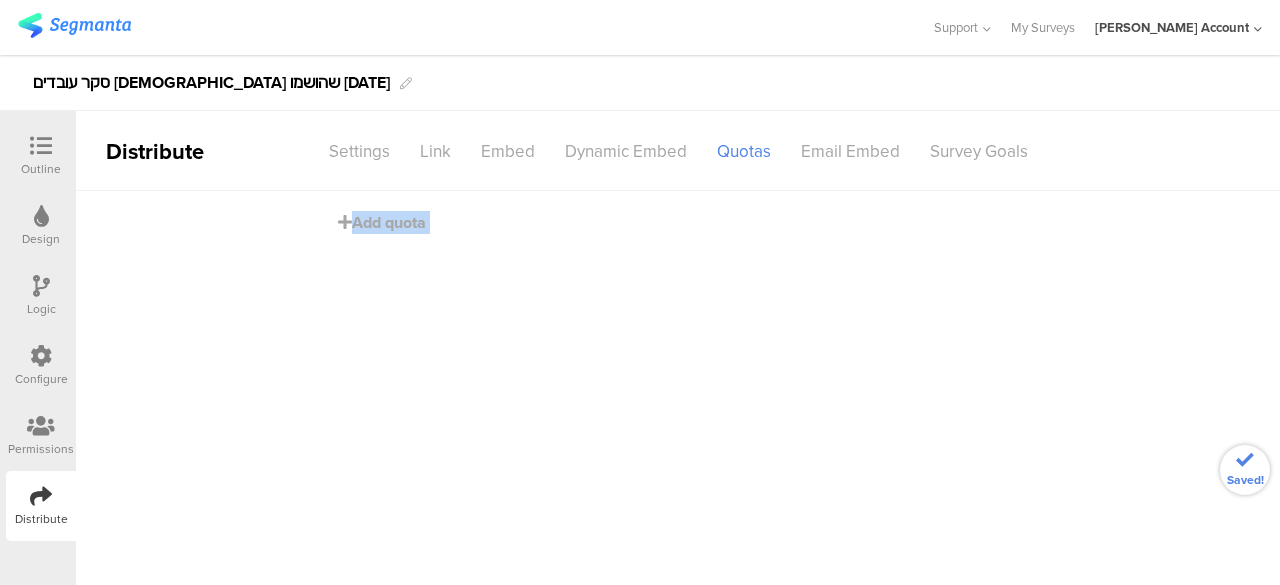 click on "Add quota" at bounding box center (678, 232) 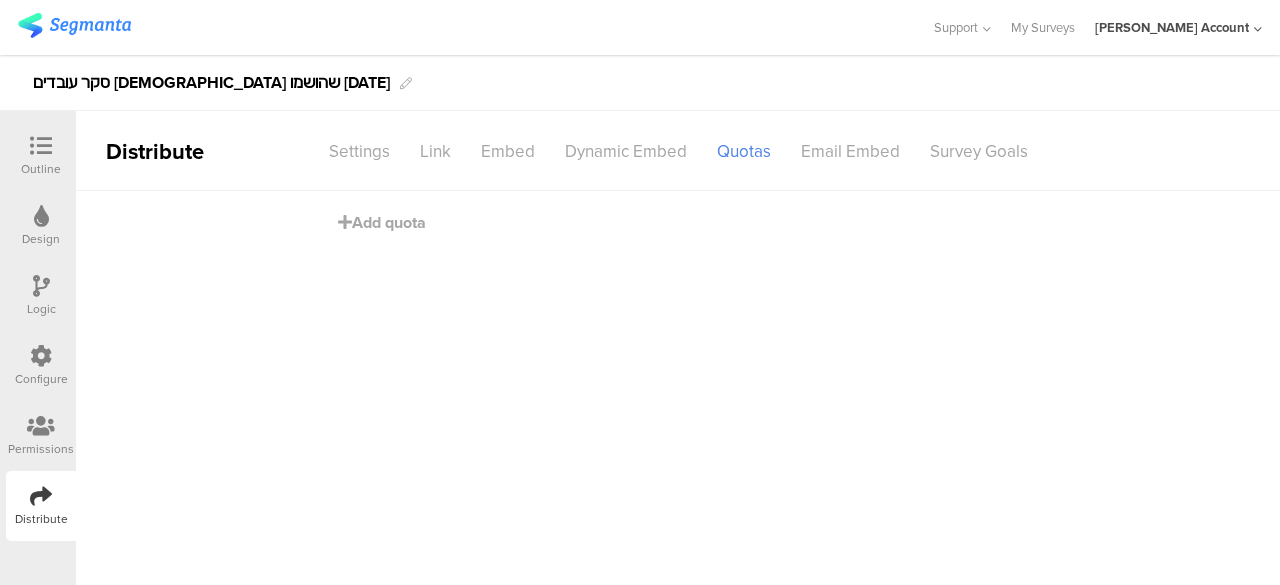 click at bounding box center [41, 146] 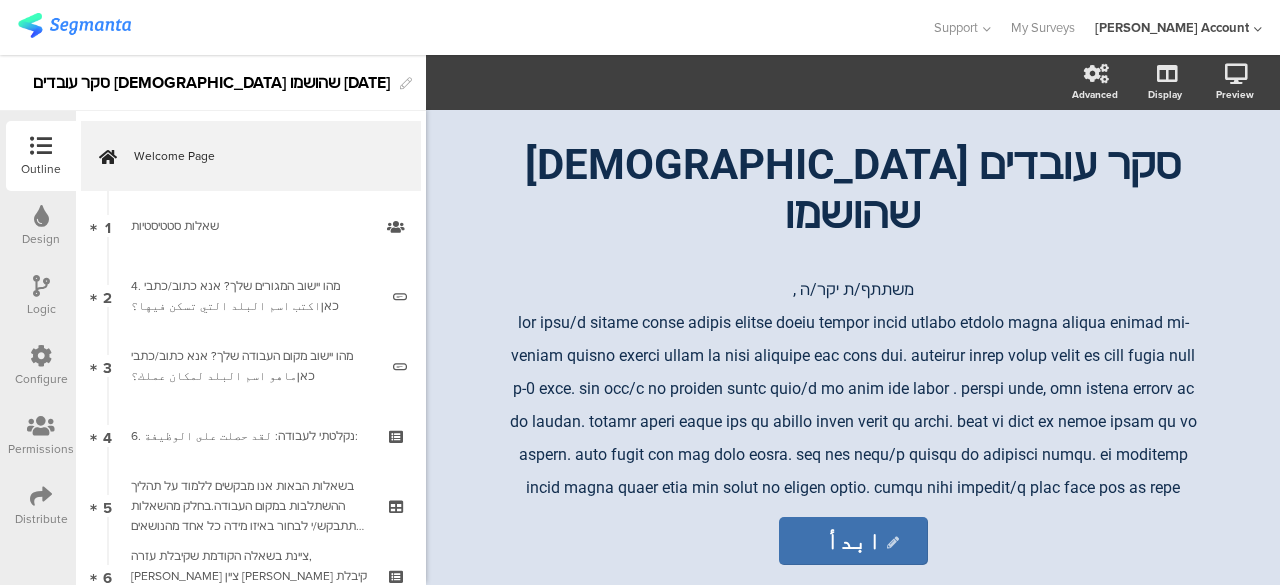 click at bounding box center [41, 496] 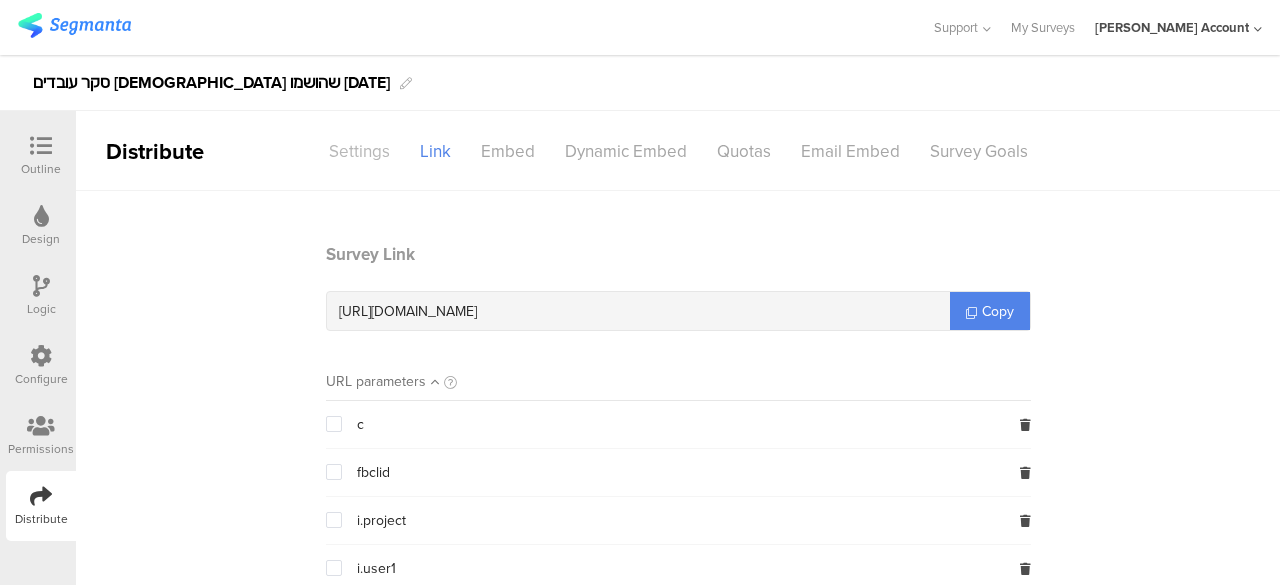 click on "Settings" at bounding box center (359, 151) 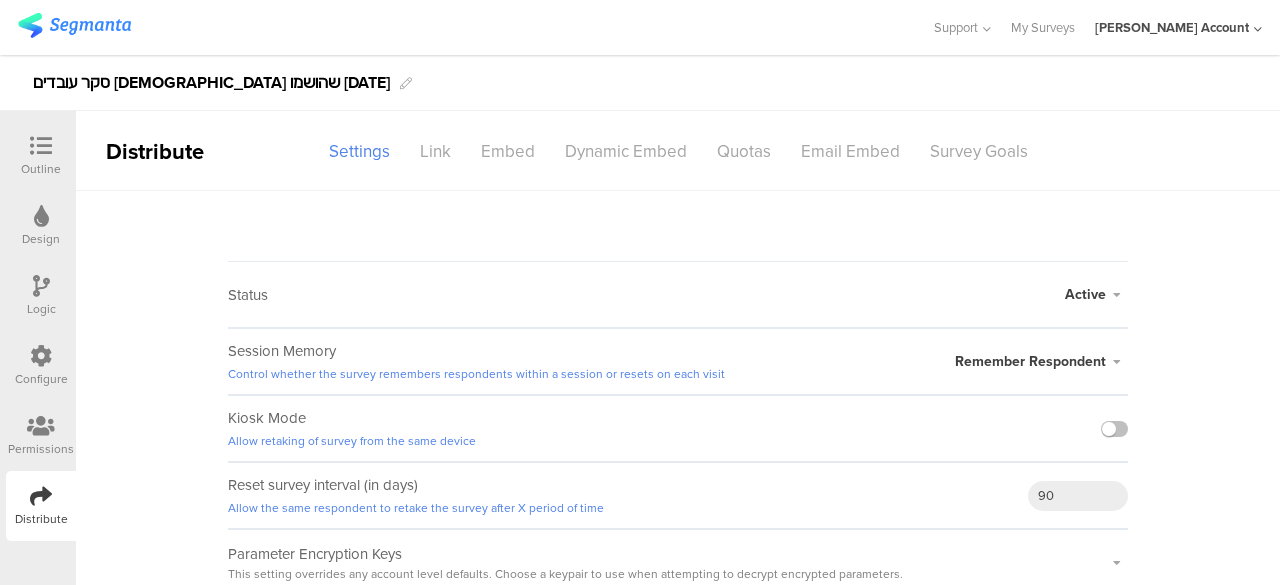 scroll, scrollTop: 7, scrollLeft: 0, axis: vertical 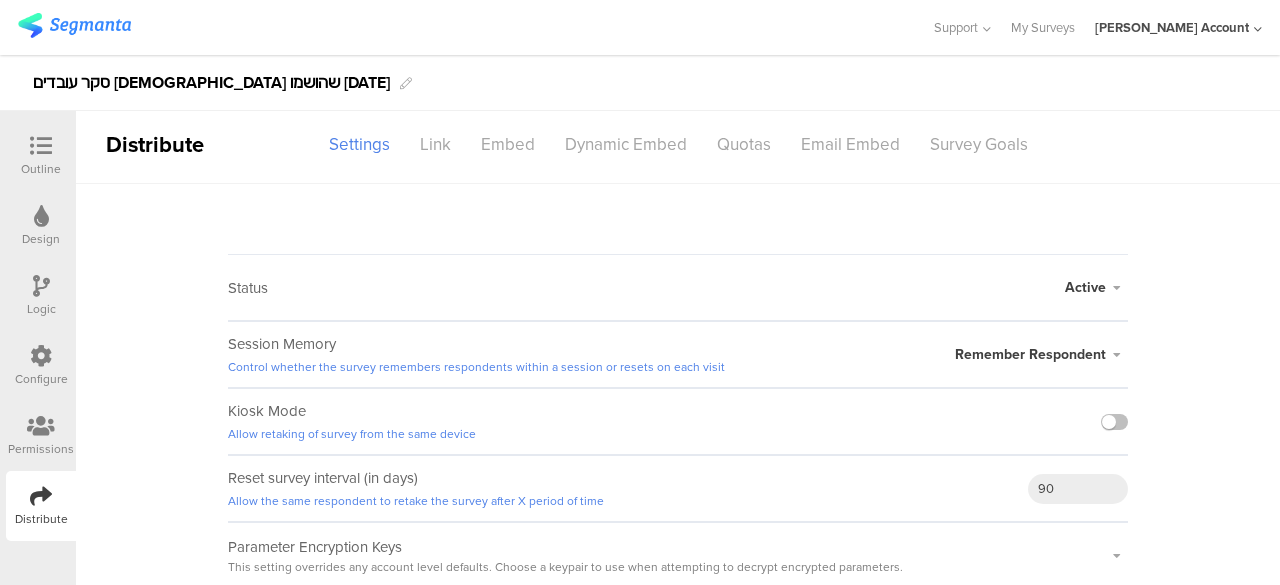 click at bounding box center (41, 356) 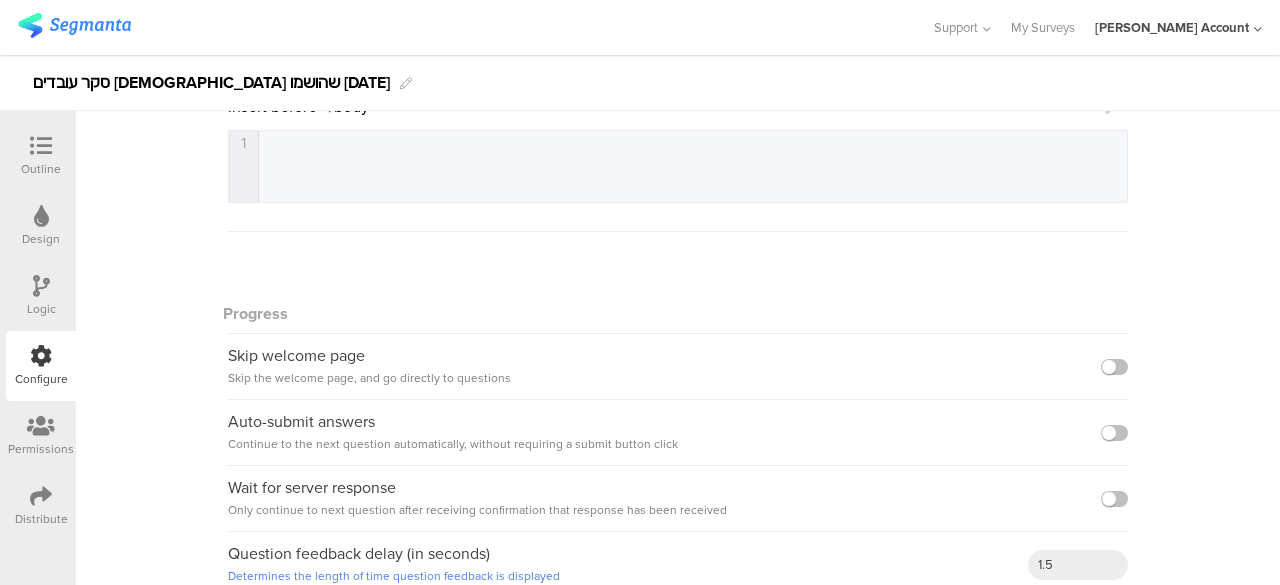 scroll, scrollTop: 542, scrollLeft: 0, axis: vertical 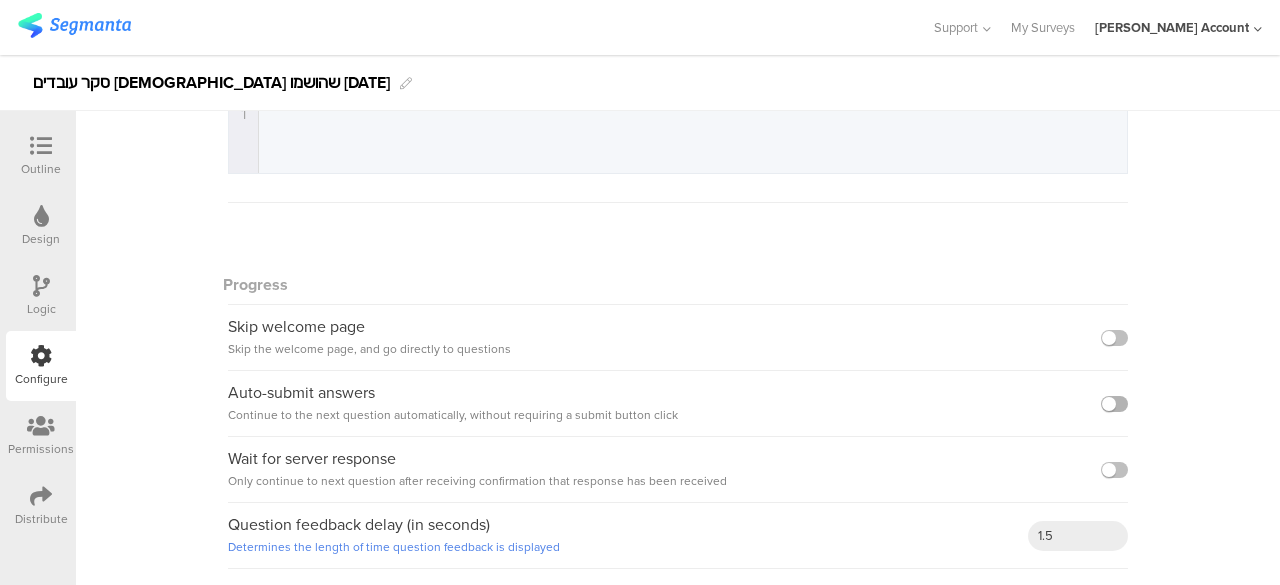 click at bounding box center [1114, 404] 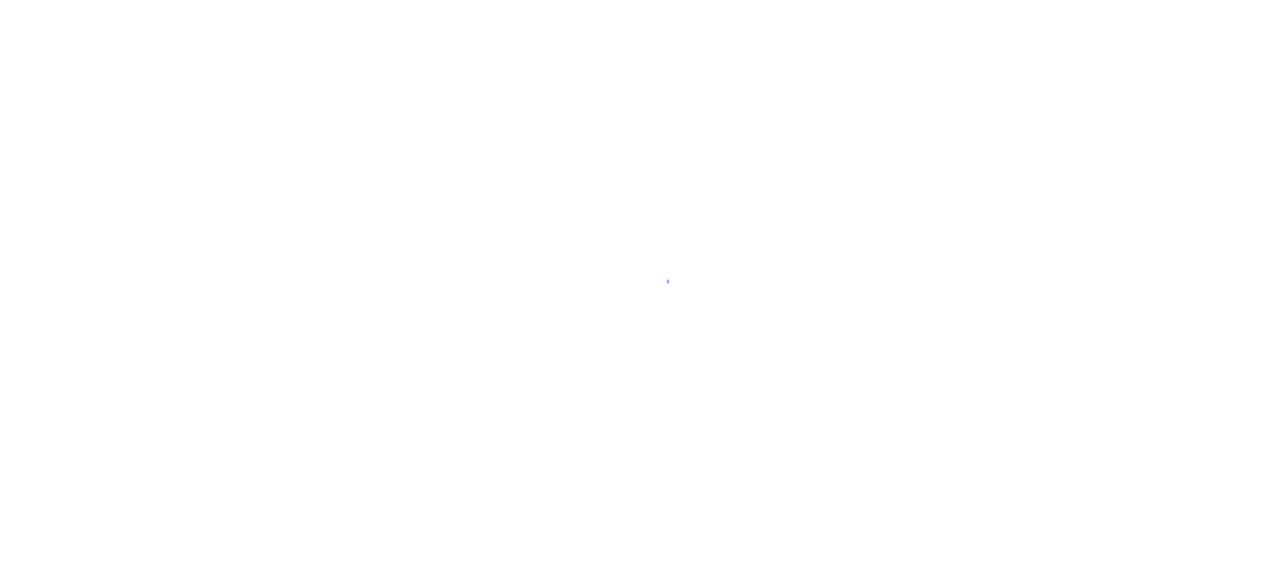 scroll, scrollTop: 0, scrollLeft: 0, axis: both 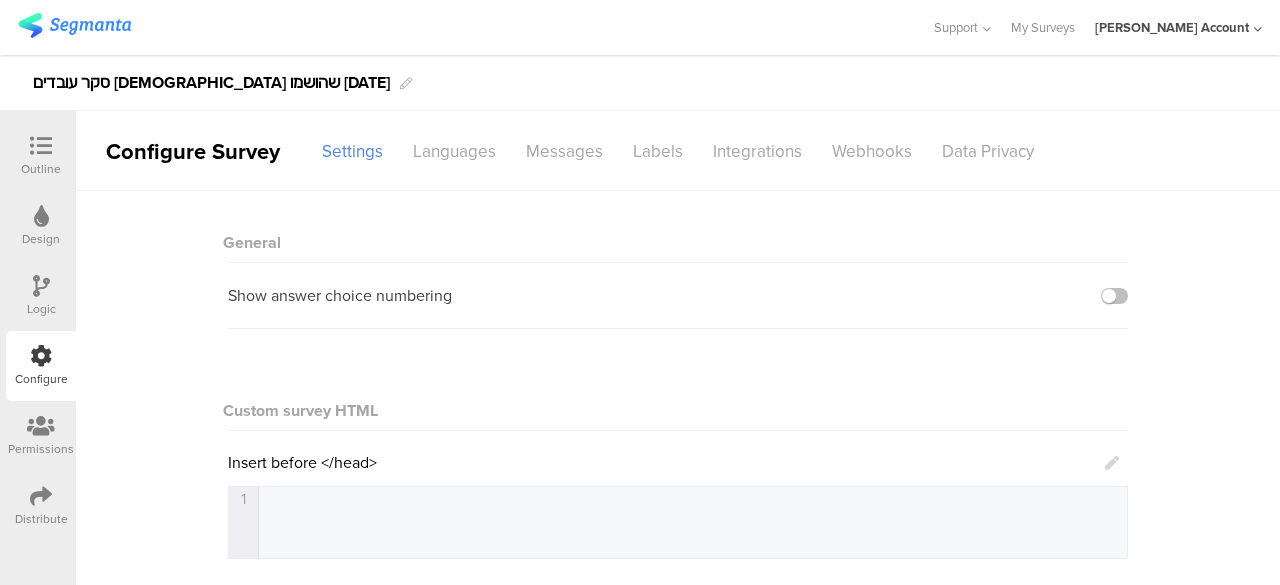 click on "Outline" at bounding box center [41, 156] 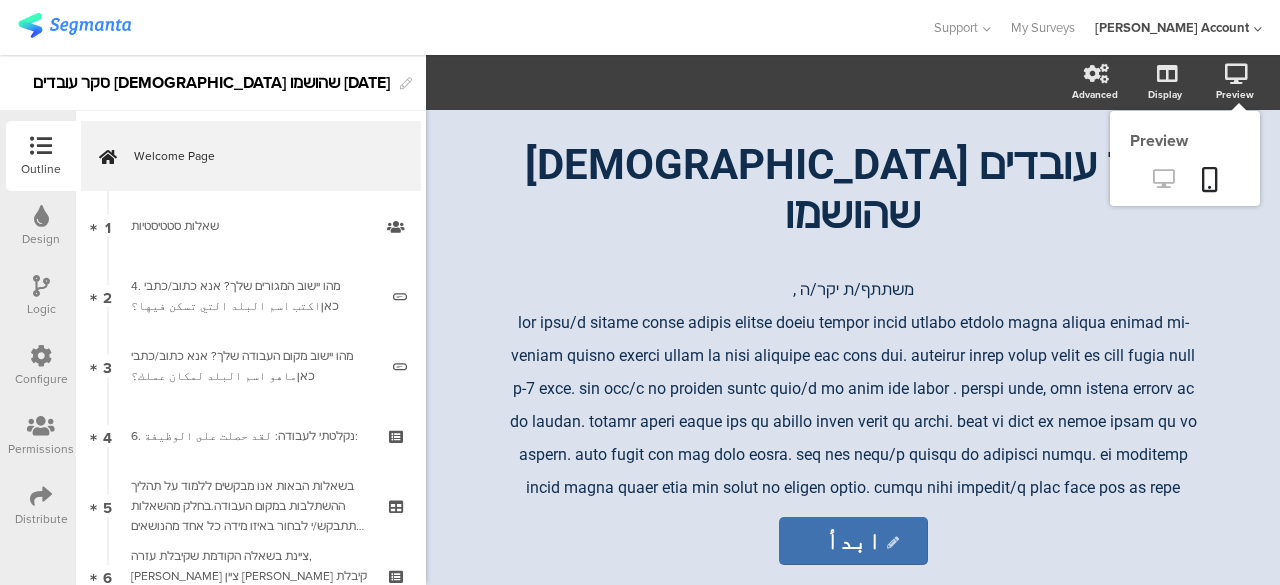 click 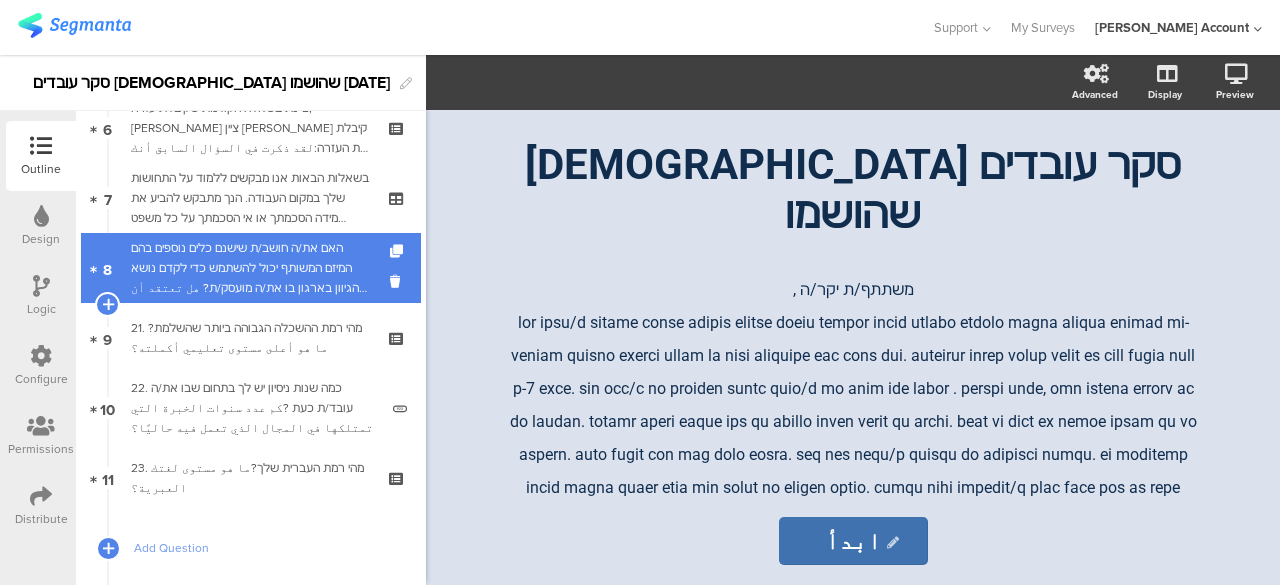 scroll, scrollTop: 330, scrollLeft: 0, axis: vertical 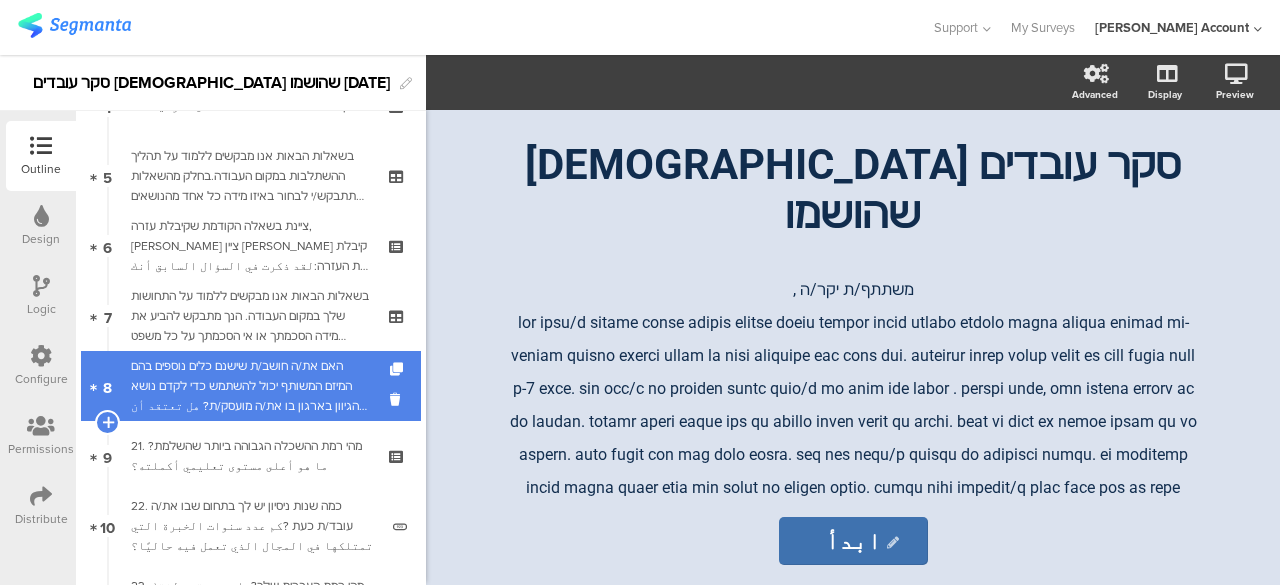 click on "האם את/ה חושב/ת שישנם כלים נוספים בהם המיזם המשותף יכול להשתמש כדי לקדם נושא הגיוון בארגון בו את/ה מועסק/ת? هل تعتقد أن هناك أدوات إضافية يمكن للمشروع المشترك استخدامها لتعزيز قضية التنوع في المؤسسة التي تعمل بها؟" at bounding box center (250, 386) 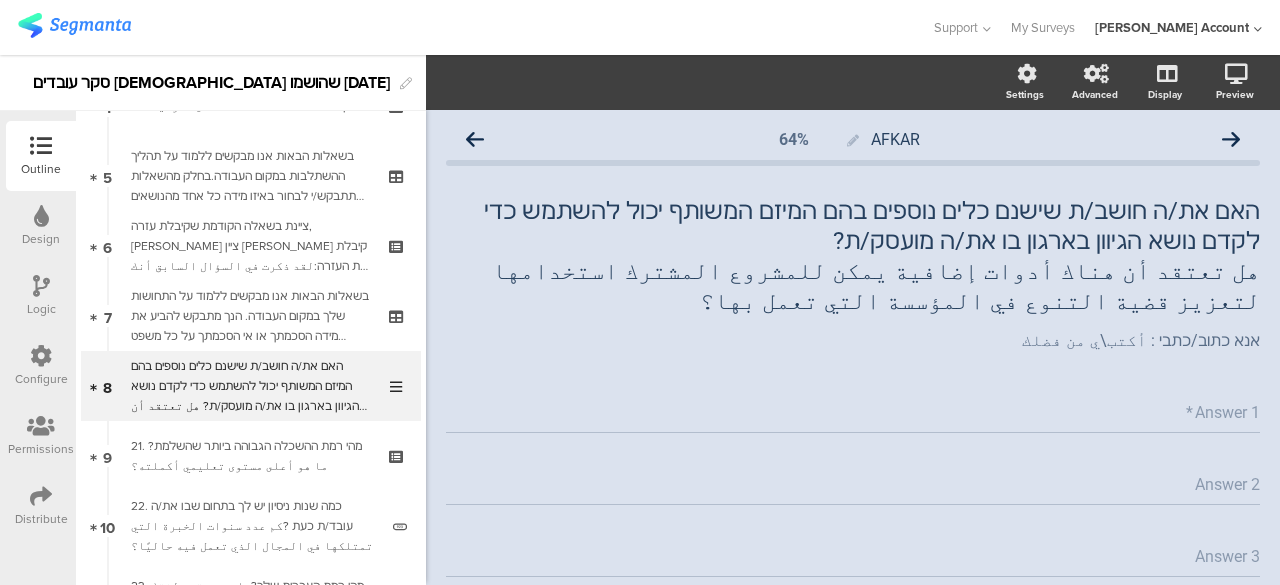 click at bounding box center (41, 286) 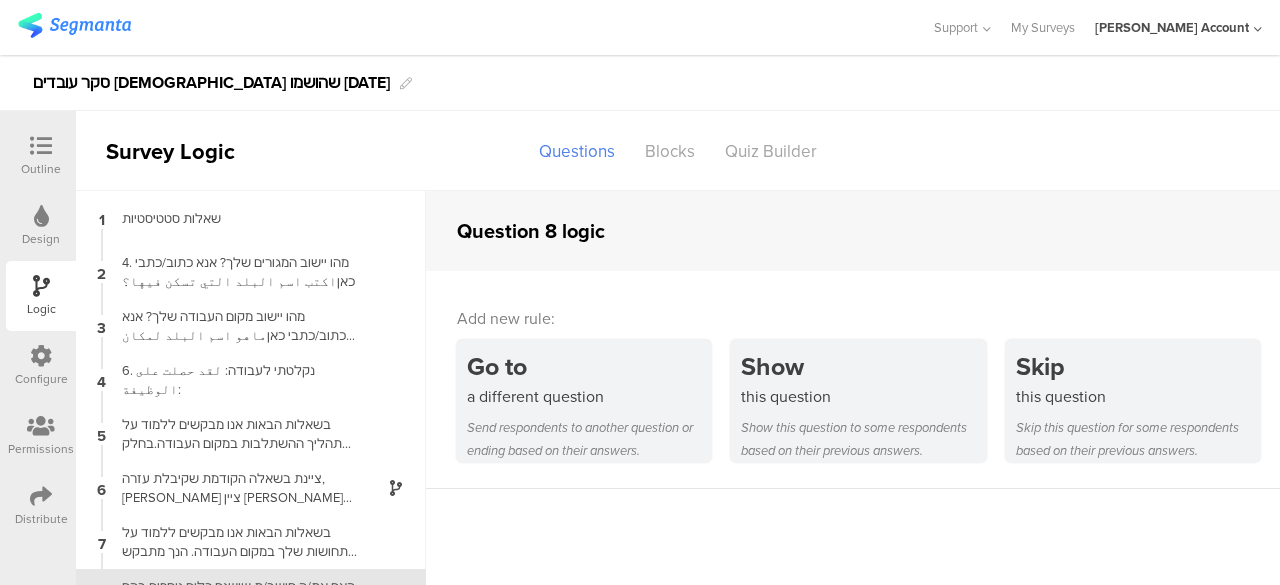 scroll, scrollTop: 34, scrollLeft: 0, axis: vertical 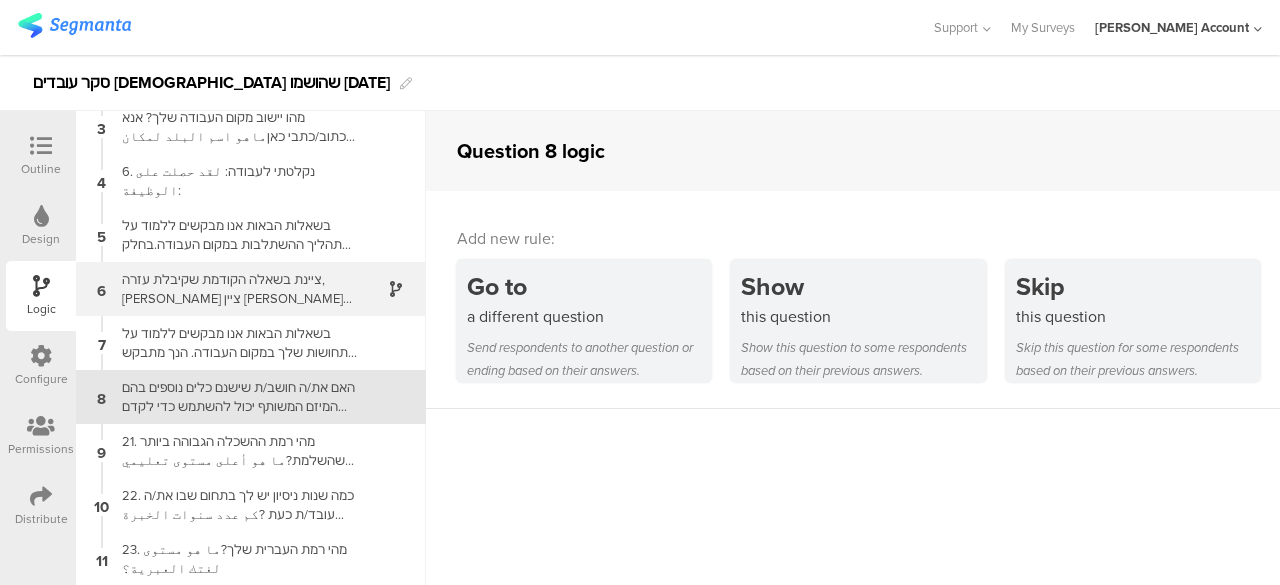 click on "ציינת בשאלה הקודמת שקיבלת עזרה, [PERSON_NAME] ציין [PERSON_NAME] קיבלת את העזרה:لقد ذكرت في السؤال السابق أنك تلقيت مساعدة، يرجى الإشارة إلى الجهة التي تلقيت منها المساعدة:" at bounding box center (235, 289) 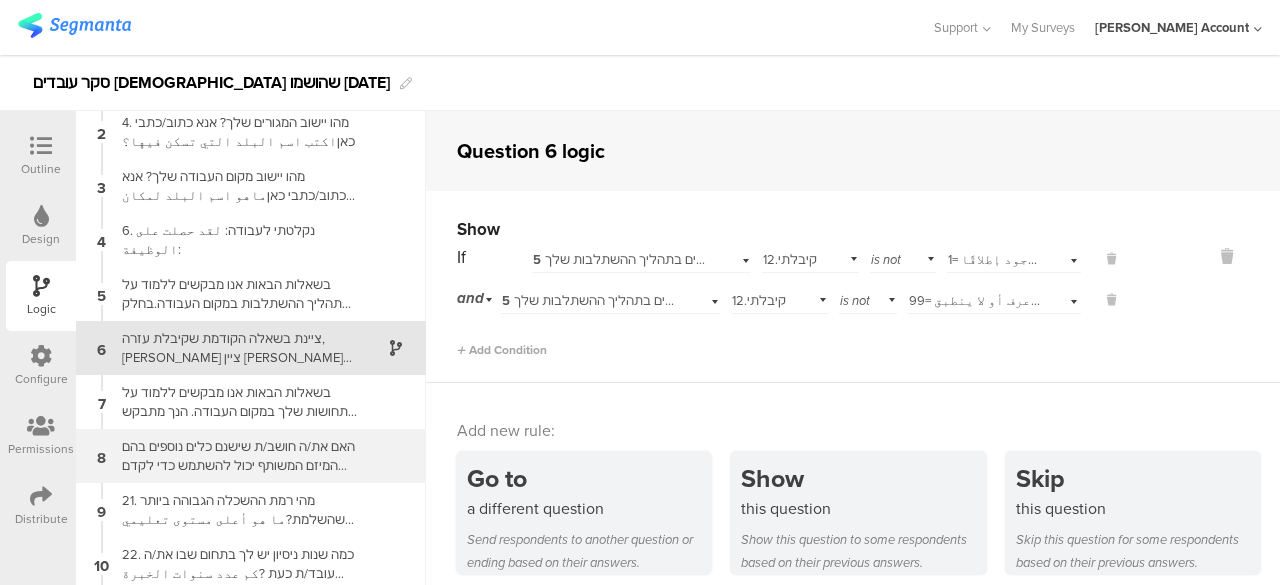 scroll, scrollTop: 119, scrollLeft: 0, axis: vertical 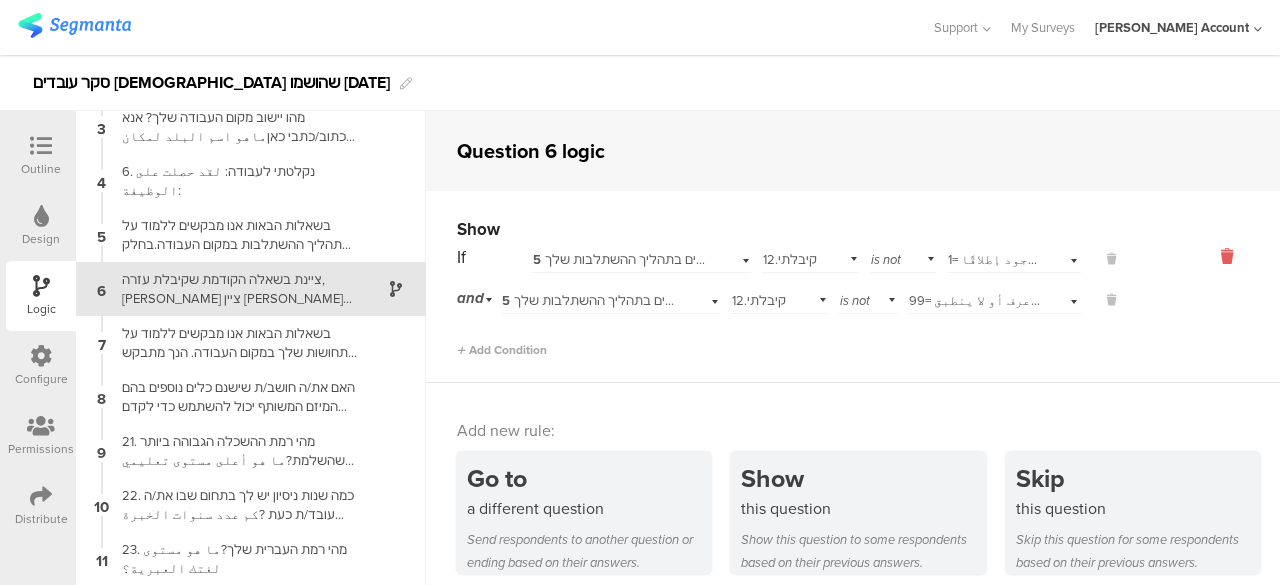 click at bounding box center (1227, 256) 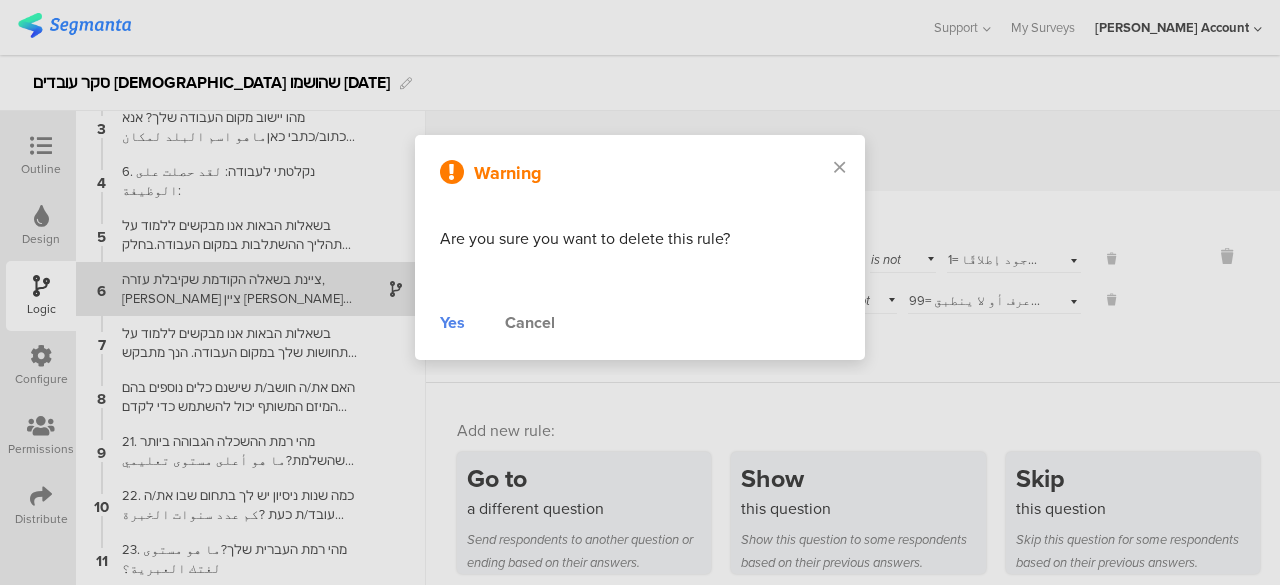 click on "Yes" at bounding box center [452, 323] 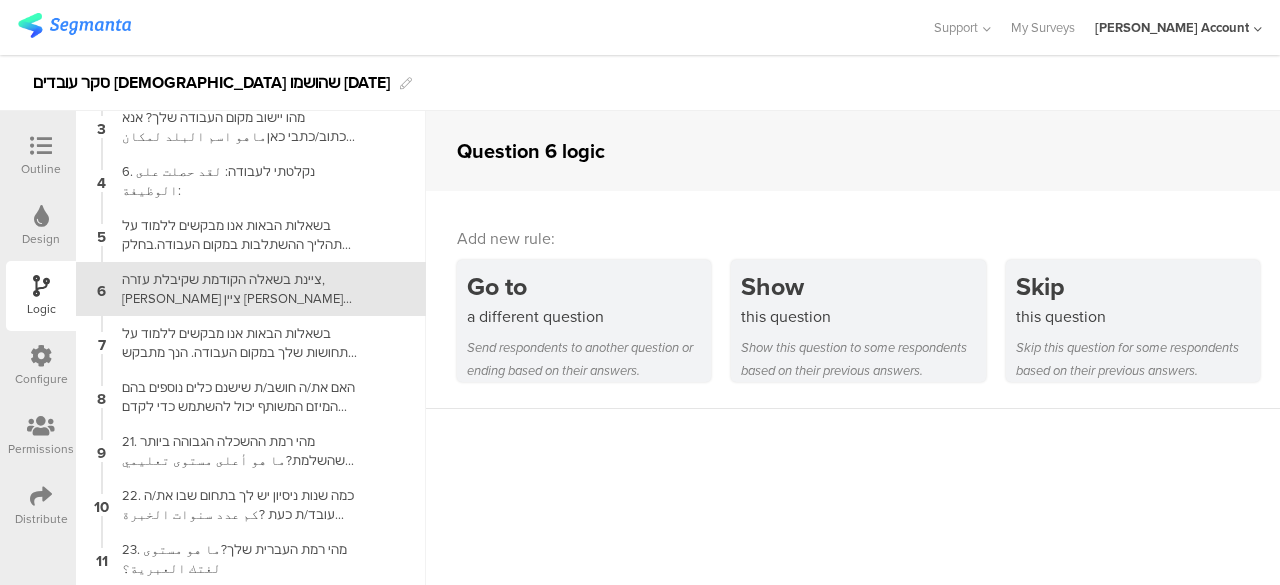 click on "ציינת בשאלה הקודמת שקיבלת עזרה, [PERSON_NAME] ציין [PERSON_NAME] קיבלת את העזרה:لقد ذكرت في السؤال السابق أنك تلقيت مساعدة، يرجى الإشارة إلى الجهة التي تلقيت منها المساعدة:" at bounding box center (235, 289) 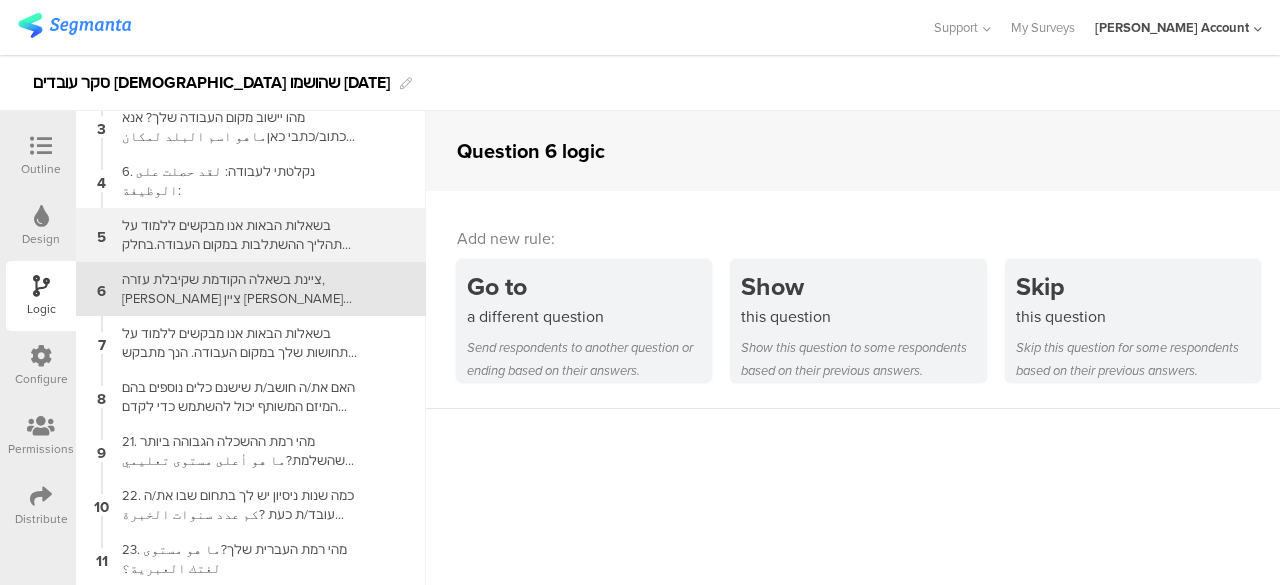 click on "בשאלות הבאות אנו מבקשים ללמוד על תהליך ההשתלבות במקום העבודה.בחלק מהשאלות תתבקש/י לבחור באיזו מידה כל אחד מהנושאים הבאים התקיים או לא התקיים בתהליך ההשתלבות שלך.[PERSON_NAME]/י את תשובתך על סולם מ-1 עד 5, כאשר:في الأسئلة التالية نسعى إلى التعرف على عملية الاندماج في مكان العمل. في بعض الأسئلة، سيُطلب منك تحديد مدى وجود أو غياب كل من [GEOGRAPHIC_DATA] في [DEMOGRAPHIC_DATA]. يُرجى تقييم إجابتك على مقياس من 1 إلى 5،" at bounding box center [235, 235] 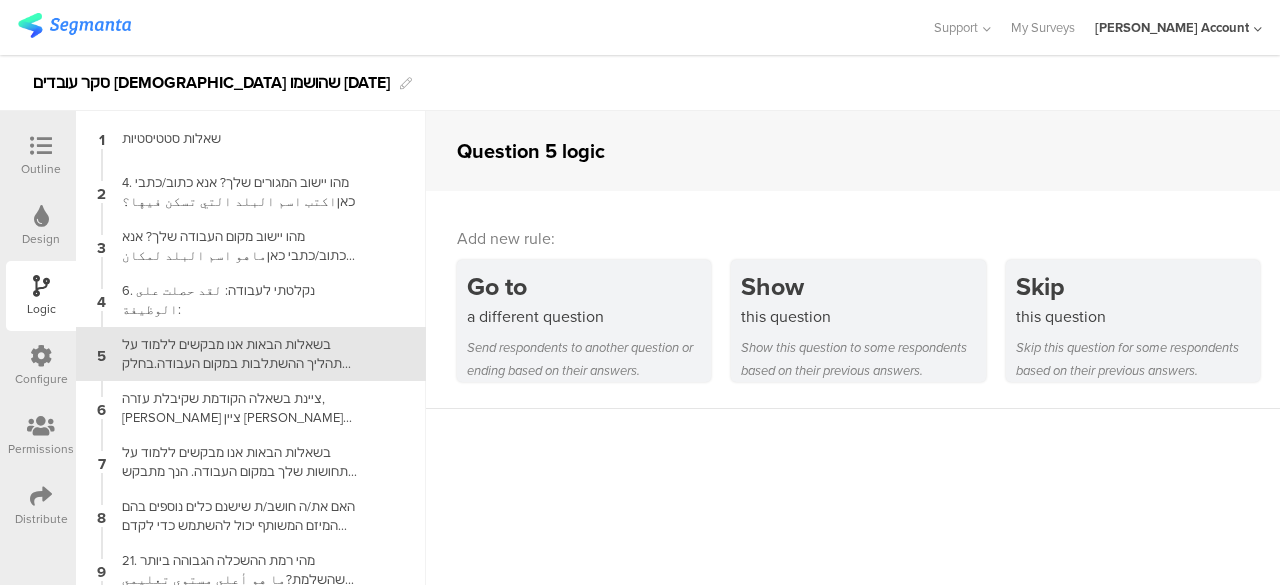 scroll, scrollTop: 6, scrollLeft: 0, axis: vertical 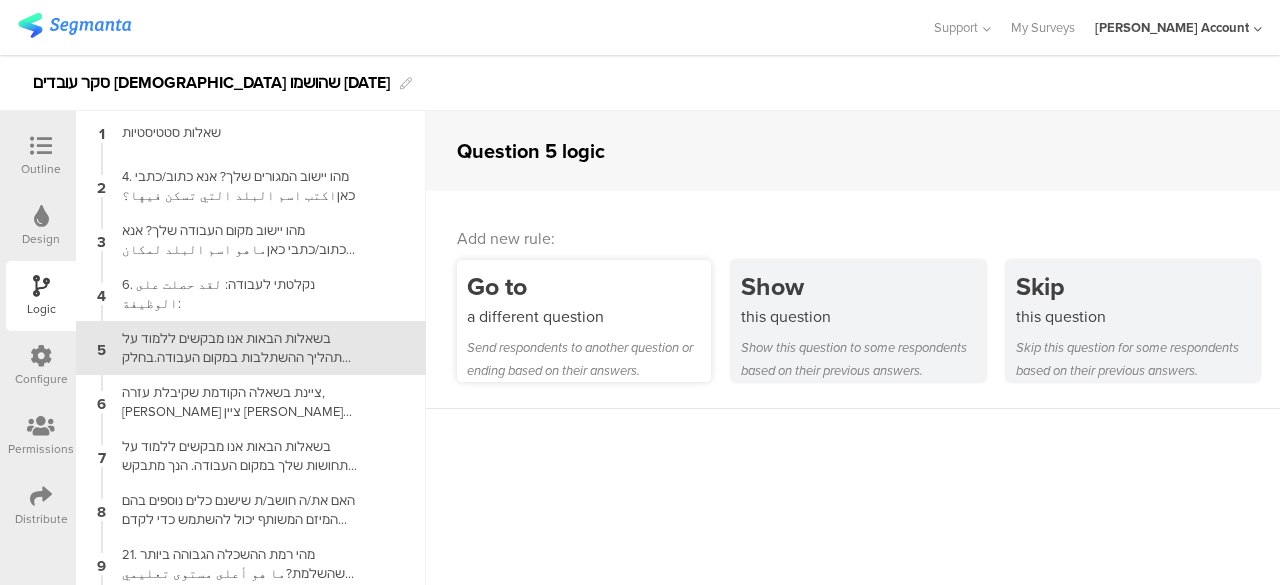 click on "Go to" at bounding box center (589, 286) 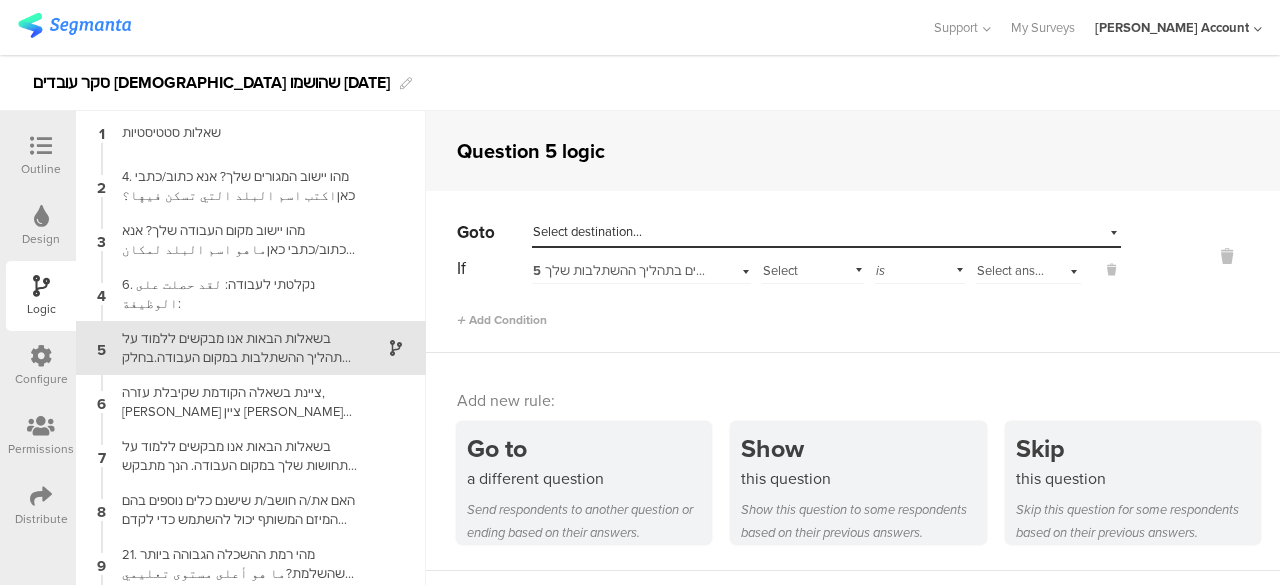 click on "Select destination..." at bounding box center (587, 231) 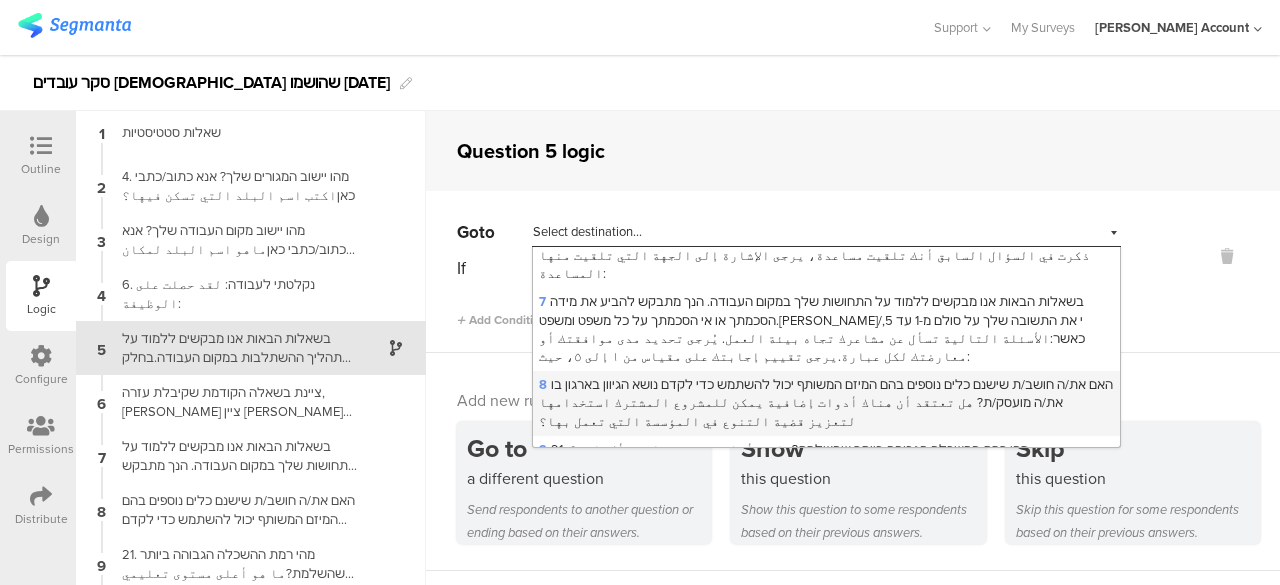 scroll, scrollTop: 155, scrollLeft: 0, axis: vertical 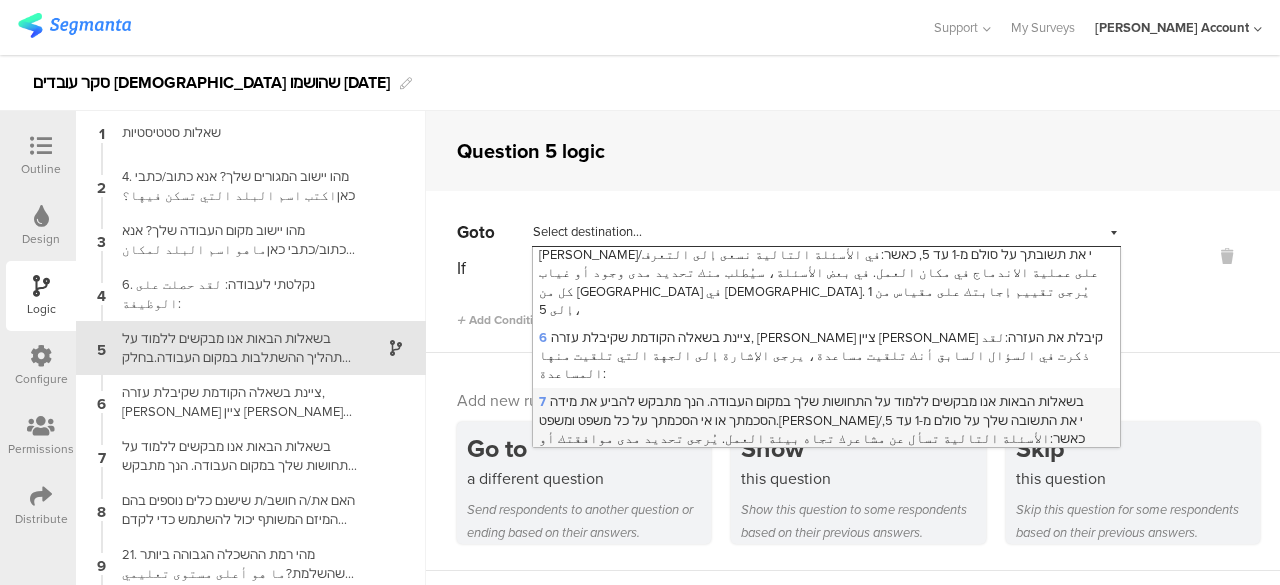 click on "7  בשאלות הבאות אנו מבקשים ללמוד על התחושות שלך במקום העבודה. הנך מתבקש להביע את מידה הסכמתך או אי הסכמתך על כל משפט ומשפט.[PERSON_NAME]/י את התשובה שלך על סולם מ-1 עד 5, כאשר:الأسئلة التالية تسأل عن مشاعرك تجاه بيئة العمل. يُرجى تحديد مدى موافقتك أو معارضتك لكل عبارة.يرجى تقييم إجابتك على مقياس من ١ إلى ٥، حيث:" at bounding box center (812, 429) 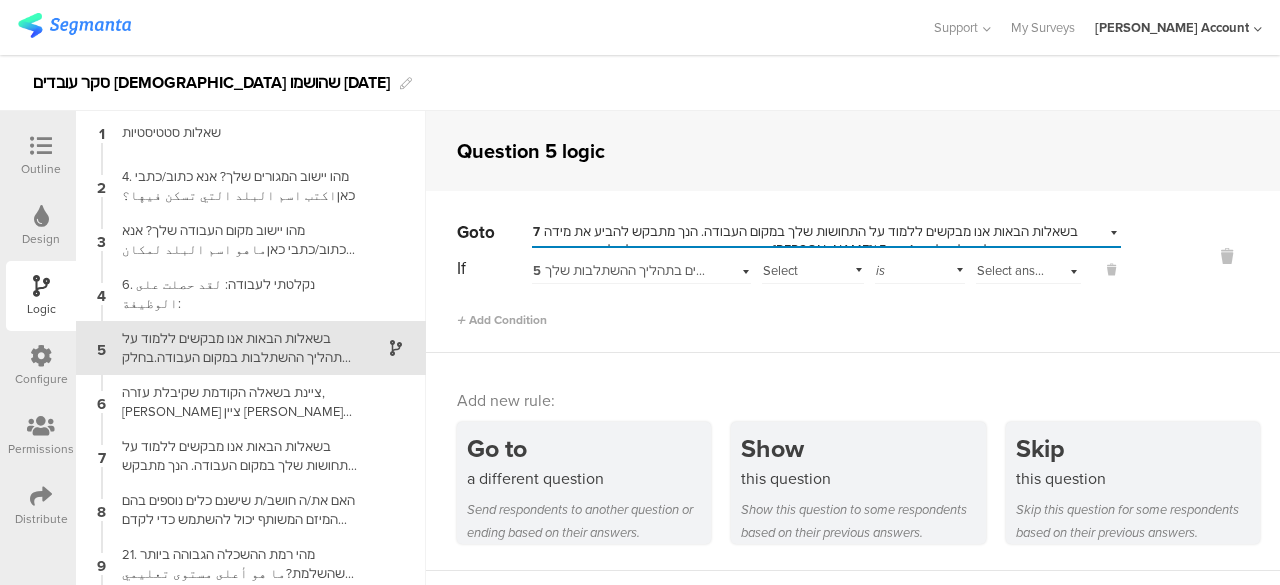 scroll, scrollTop: 0, scrollLeft: 0, axis: both 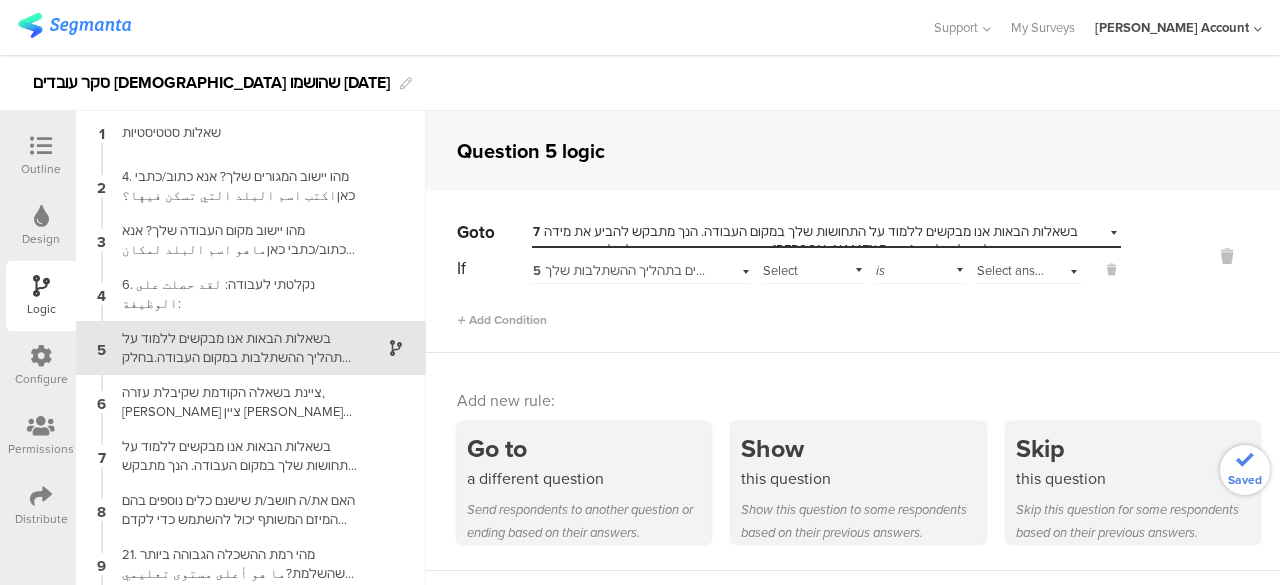 click on "5  בשאלות הבאות אנו מבקשים ללמוד על תהליך ההשתלבות במקום העבודה.בחלק מהשאלות תתבקש/י לבחור באיזו מידה כל אחד מהנושאים הבאים התקיים או לא התקיים בתהליך ההשתלבות שלך.[PERSON_NAME]/י את תשובתך על סולם מ-1 עד 5, כאשר:في الأسئلة التالية نسعى إلى التعرف على عملية الاندماج في مكان العمل. في بعض الأسئلة، سيُطلب منك تحديد مدى وجود أو غياب كل من [GEOGRAPHIC_DATA] في [DEMOGRAPHIC_DATA]. يُرجى تقييم إجابتك على مقياس من 1 إلى 5،" at bounding box center (1916, 270) 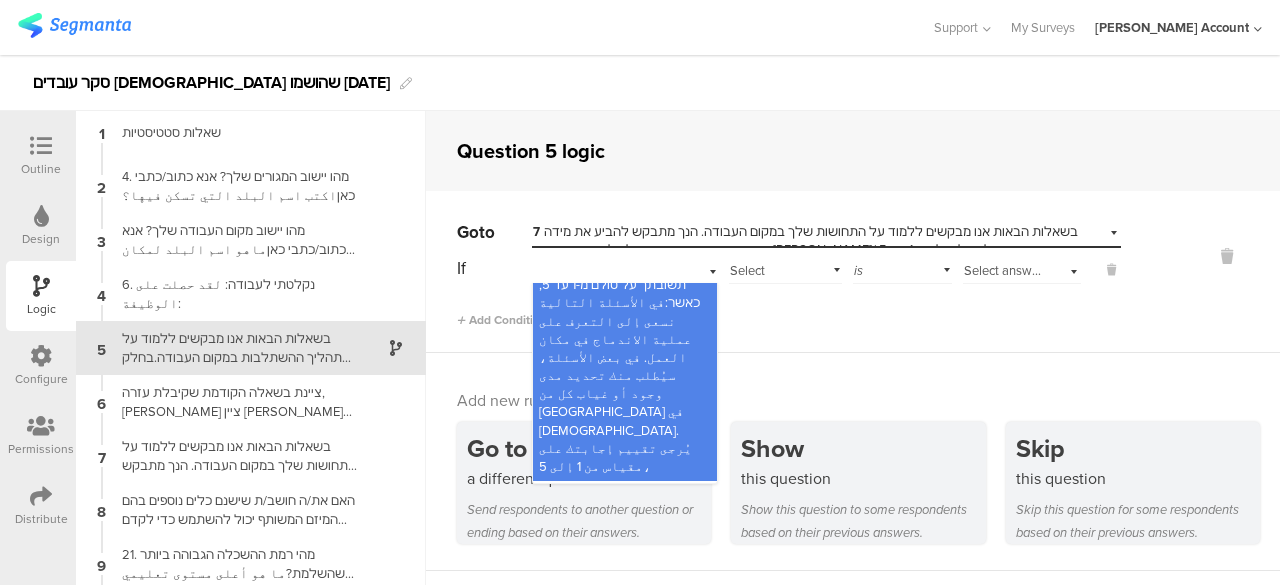 scroll, scrollTop: 463, scrollLeft: 0, axis: vertical 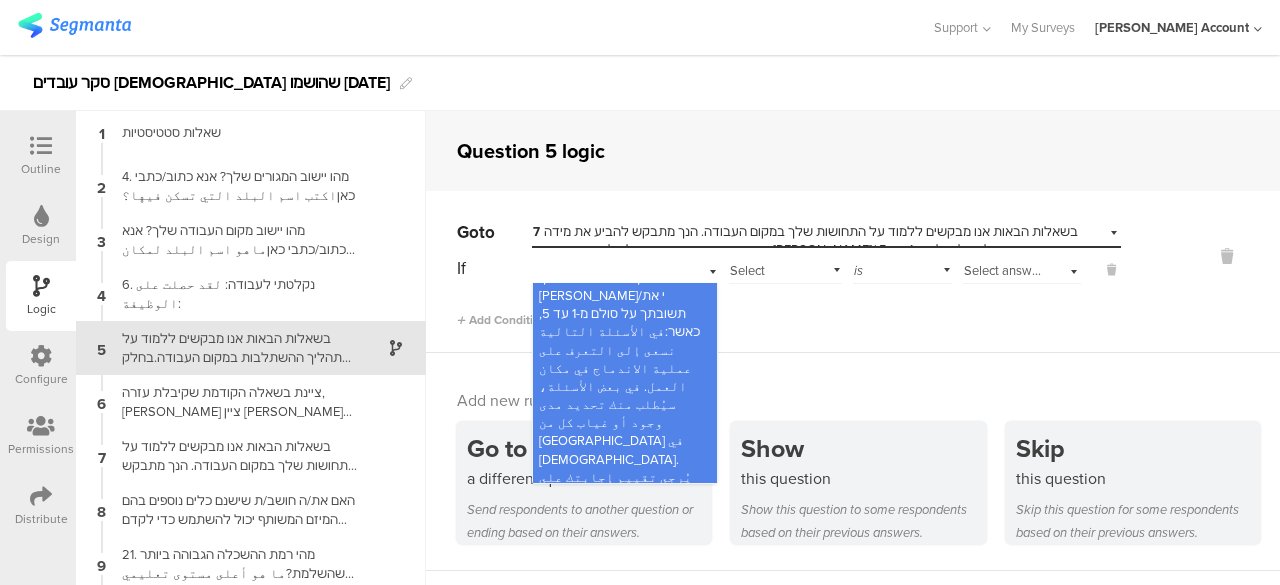 click on "Select subject..." at bounding box center (785, 268) 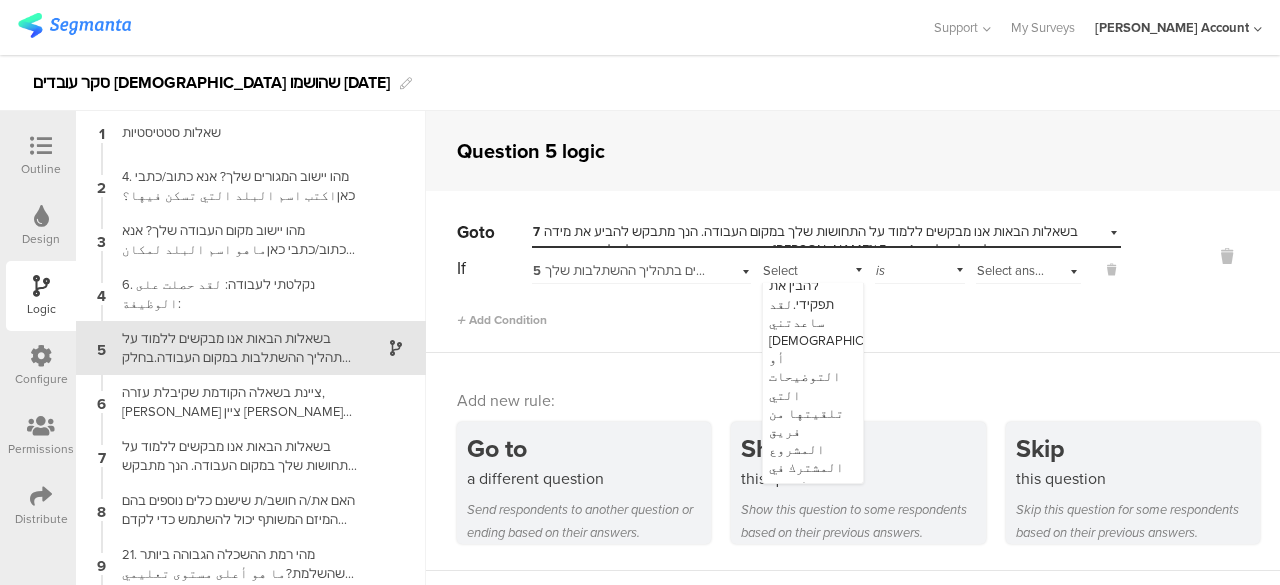 scroll, scrollTop: 1060, scrollLeft: 0, axis: vertical 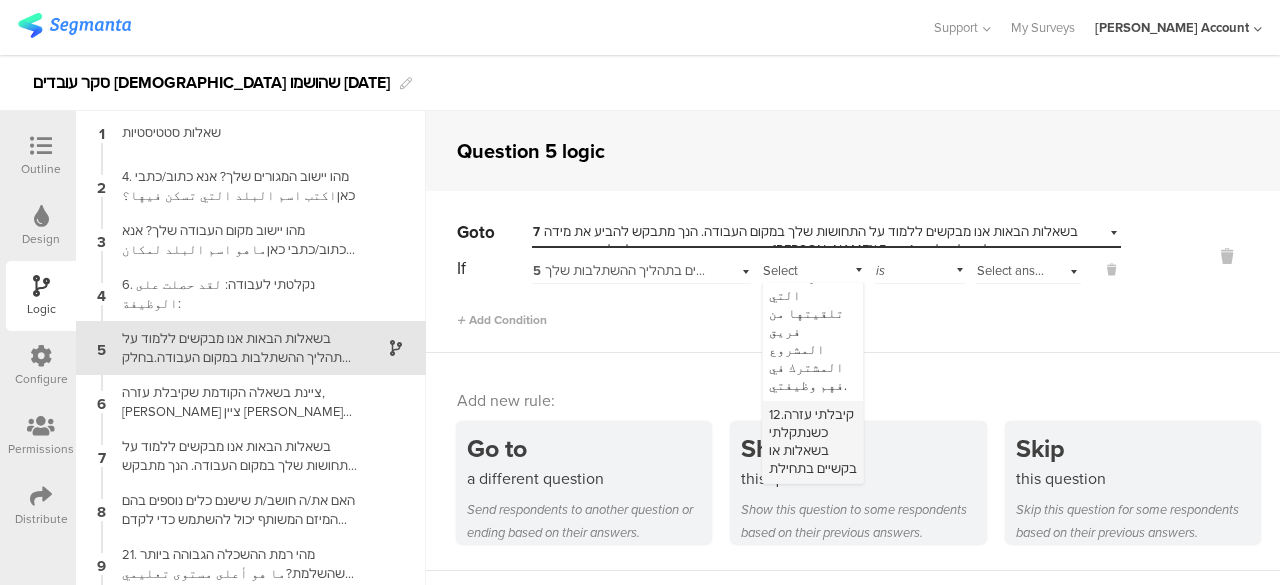 click on "12.קיבלתי עזרה כשנתקלתי בשאלות או בקשיים בתחילת העבודה.لقد تلقيت المساعدة عندما واجهت أسئلة أو صعوبات في بداية العمل." at bounding box center [813, 505] 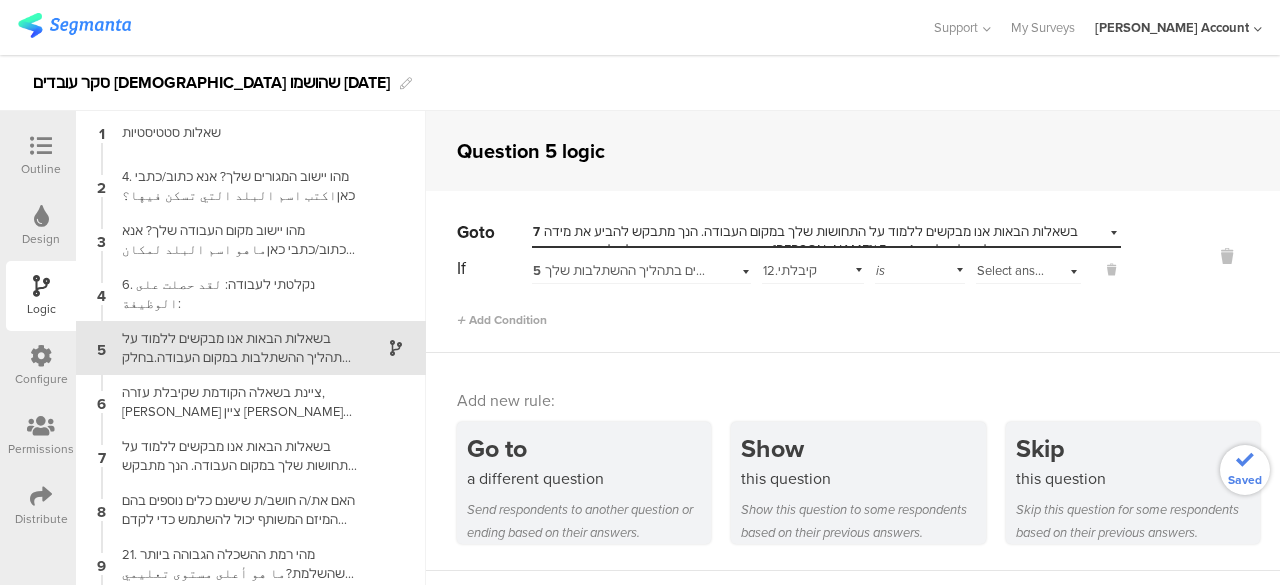 click on "is" at bounding box center (920, 268) 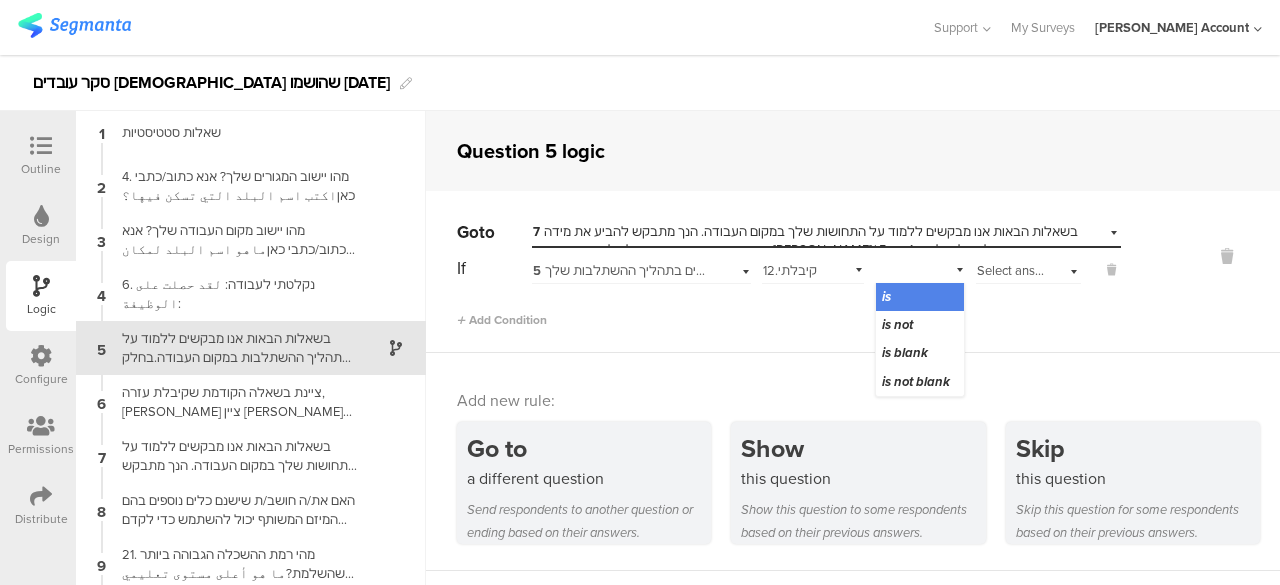 click on "Select answer..." at bounding box center (1020, 270) 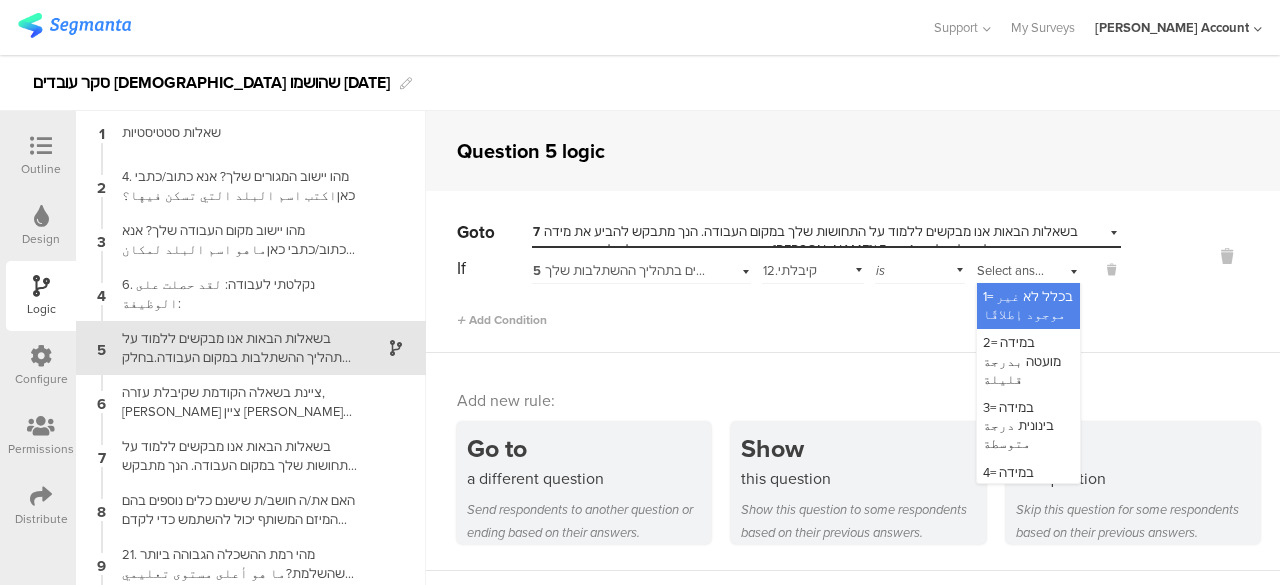 click on "1= בכלל לא غير موجود إطلاقًا" at bounding box center [1028, 305] 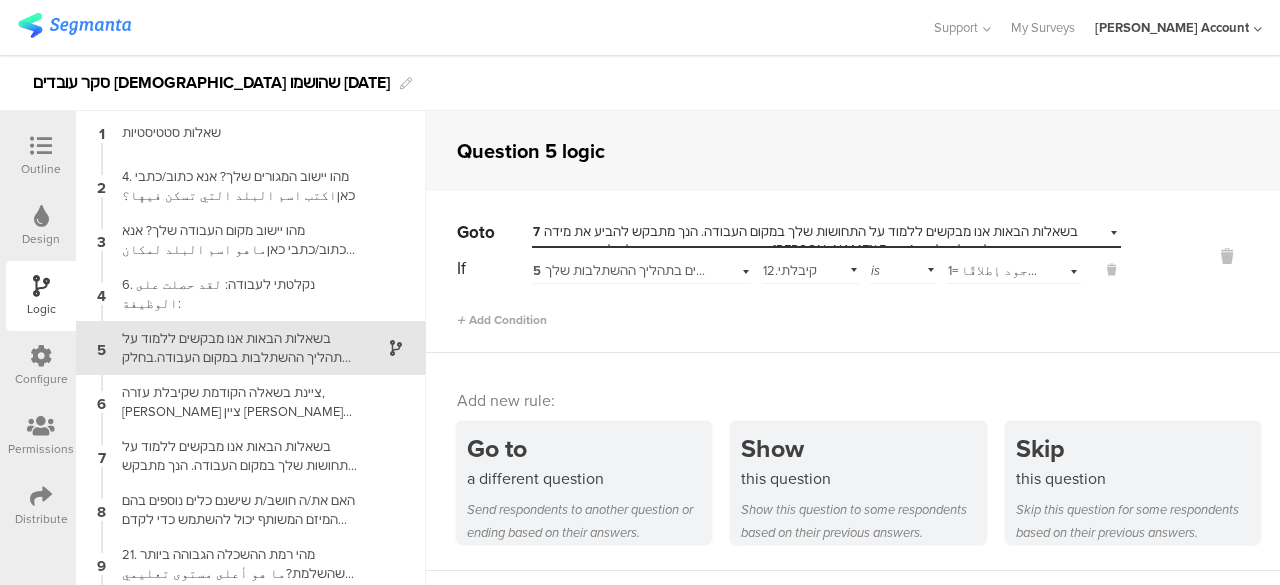 click on "Add Condition" at bounding box center [789, 311] 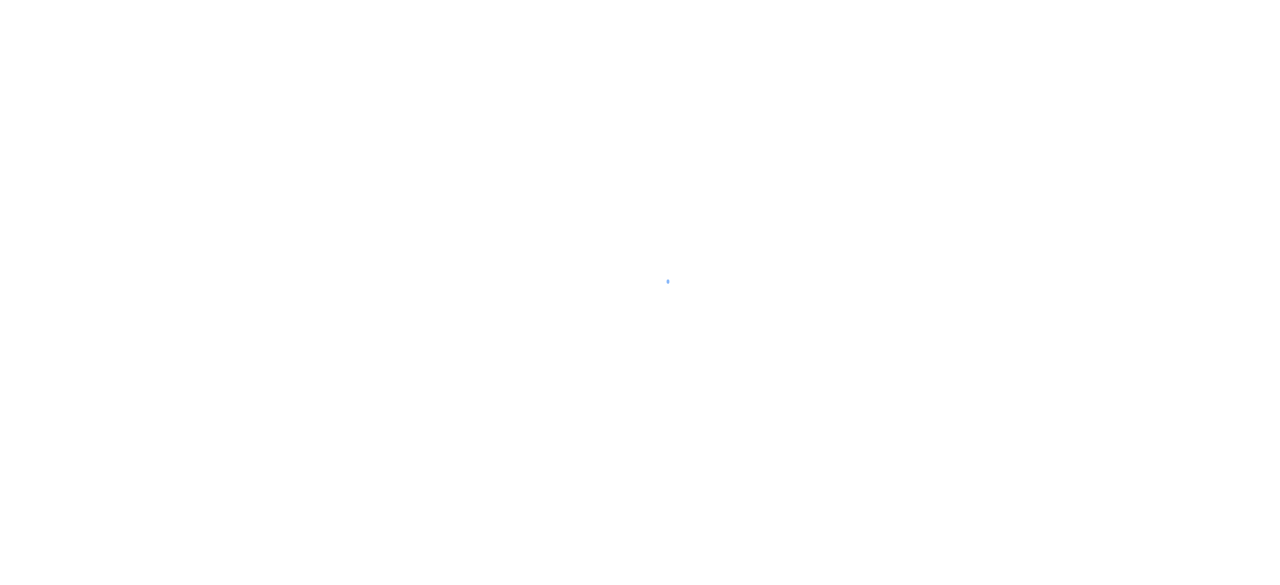 scroll, scrollTop: 0, scrollLeft: 0, axis: both 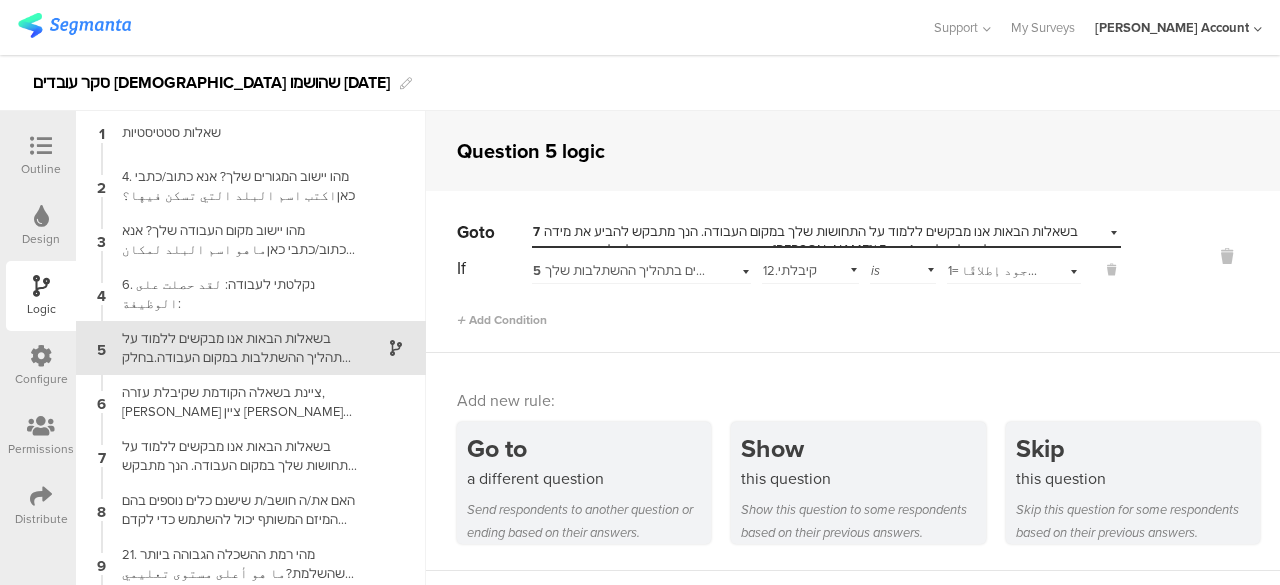 click at bounding box center (41, 146) 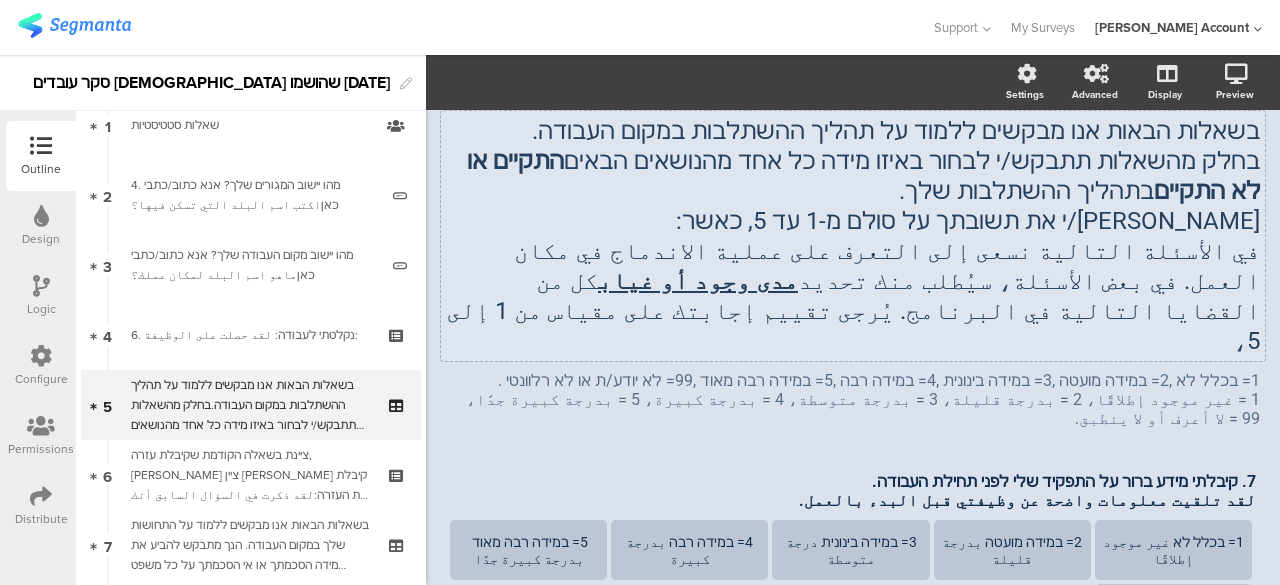 scroll, scrollTop: 158, scrollLeft: 0, axis: vertical 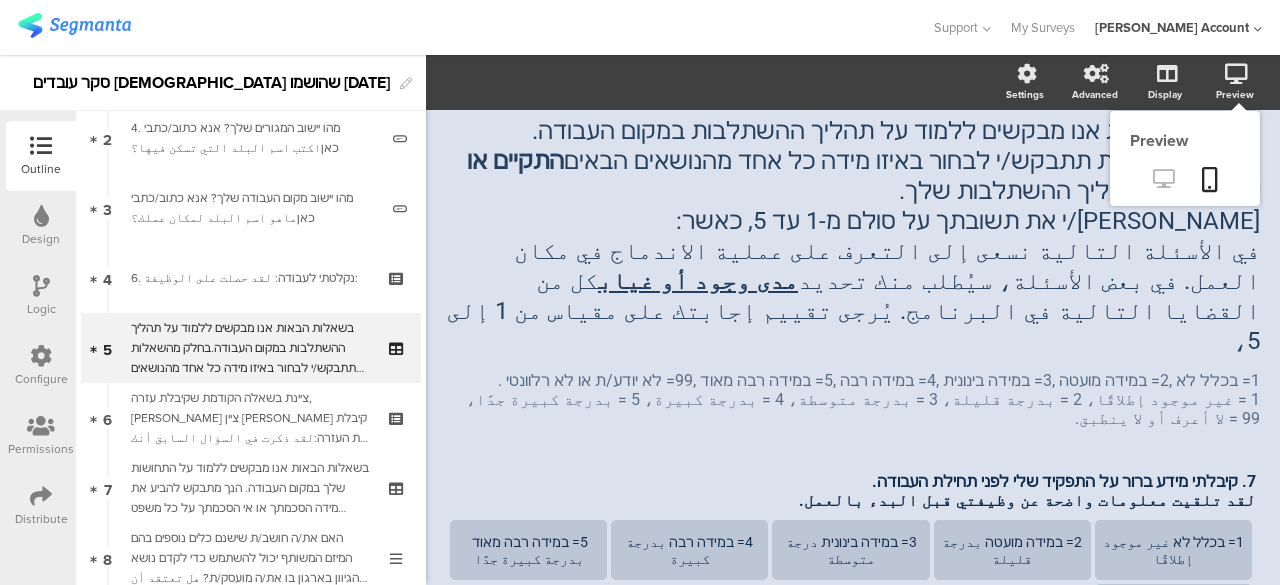 click 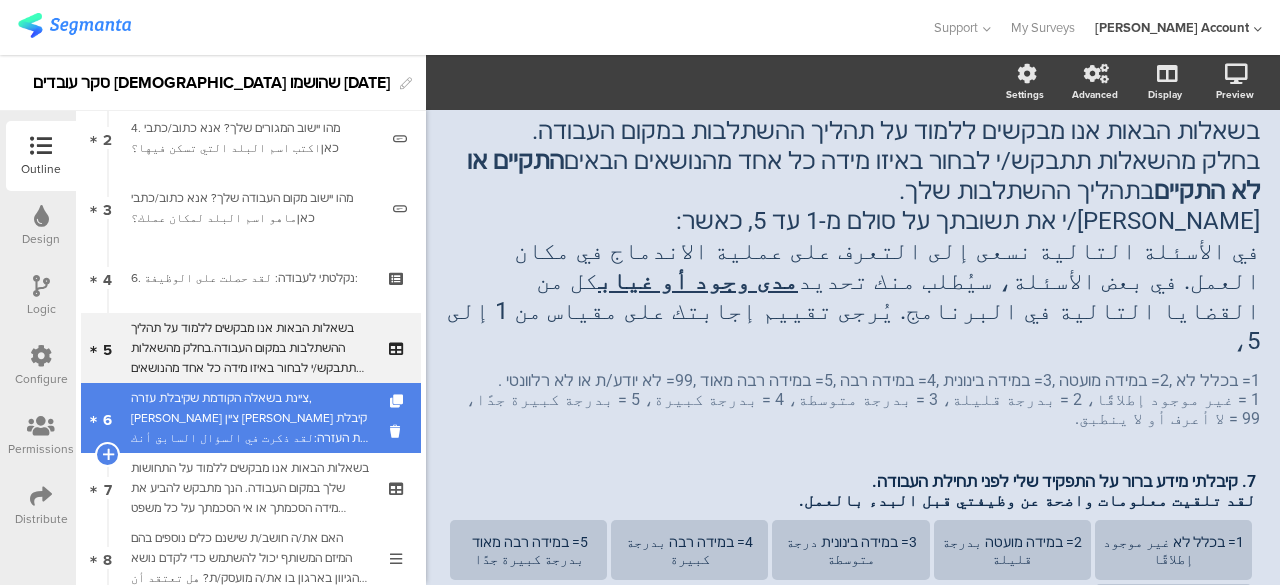 click on "ציינת בשאלה הקודמת שקיבלת עזרה, אנא ציין ממי קיבלת את העזרה:لقد ذكرت في السؤال السابق أنك تلقيت مساعدة، يرجى الإشارة إلى الجهة التي تلقيت منها المساعدة:" at bounding box center (250, 418) 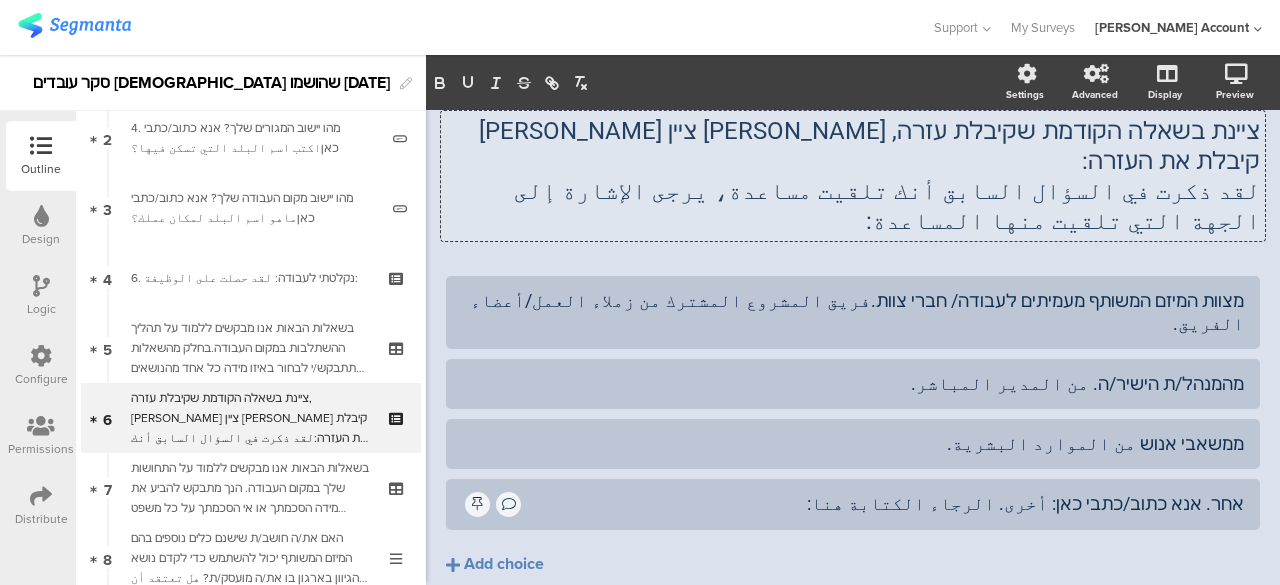 click on "AFKAR
46%
ציינת בשאלה הקודמת שקיבלת עזרה, אנא ציין ממי קיבלת את העזרה: لقد ذكرت في السؤال السابق أنك تلقيت مساعدة، يرجى الإشارة إلى الجهة التي تلقيت منها المساعدة:
ציינת בשאלה הקודמת שקיבלת עזרה, אנא ציין ממי קיבלת את העזרה: لقد ذكرت في السؤال السابق أنك تلقيت مساعدة، يرجى الإشارة إلى الجهة التي تلقيت منها المساعدة:" 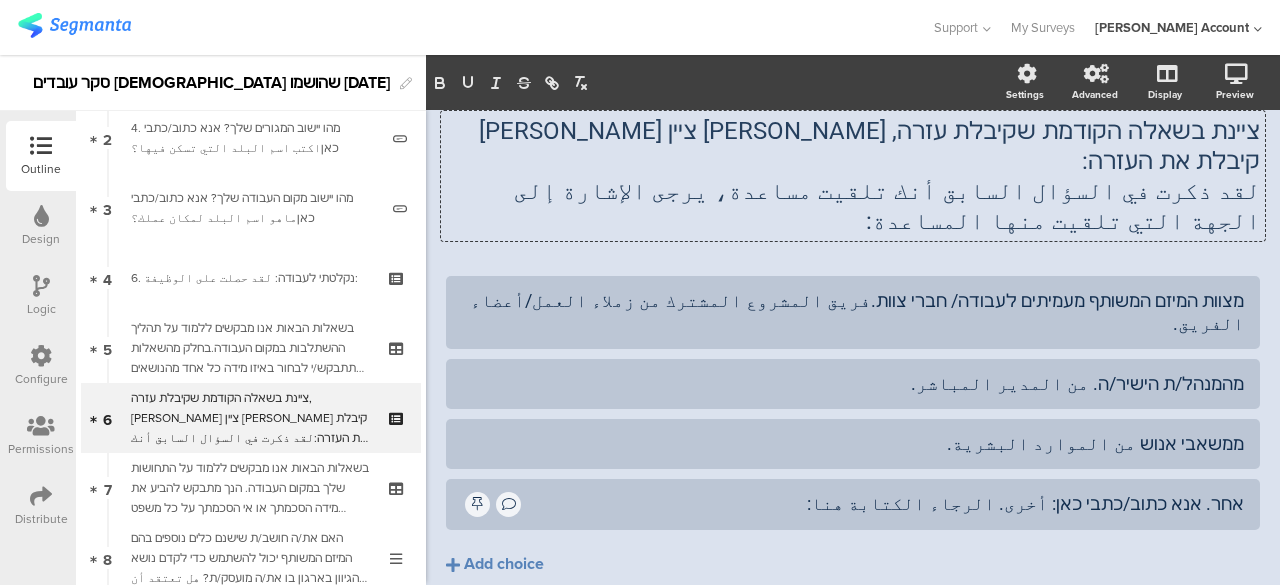 scroll, scrollTop: 20, scrollLeft: 0, axis: vertical 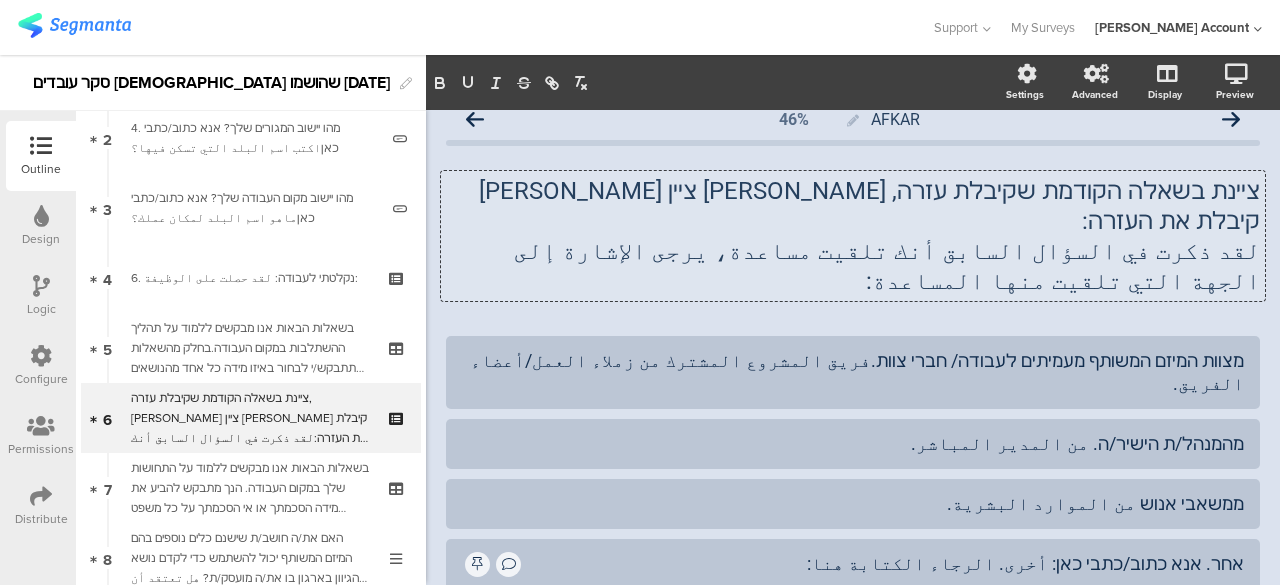 click on "ציינת בשאלה הקודמת שקיבלת עזרה, אנא ציין ממי קיבלת את העזרה:" 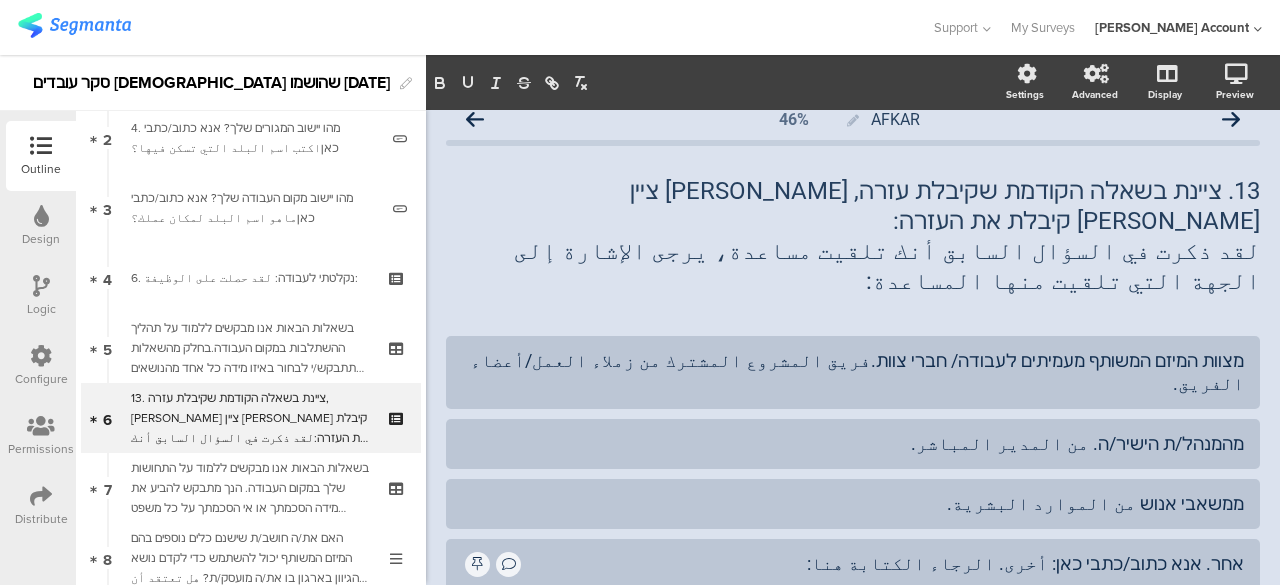click on "Logic" at bounding box center [41, 296] 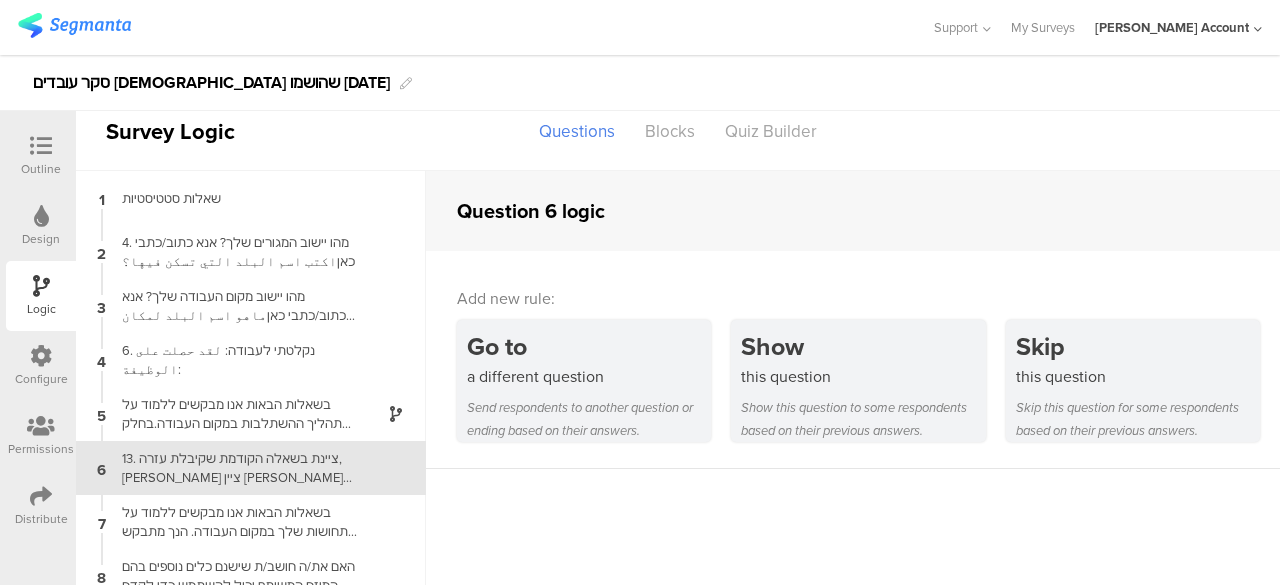 scroll, scrollTop: 71, scrollLeft: 0, axis: vertical 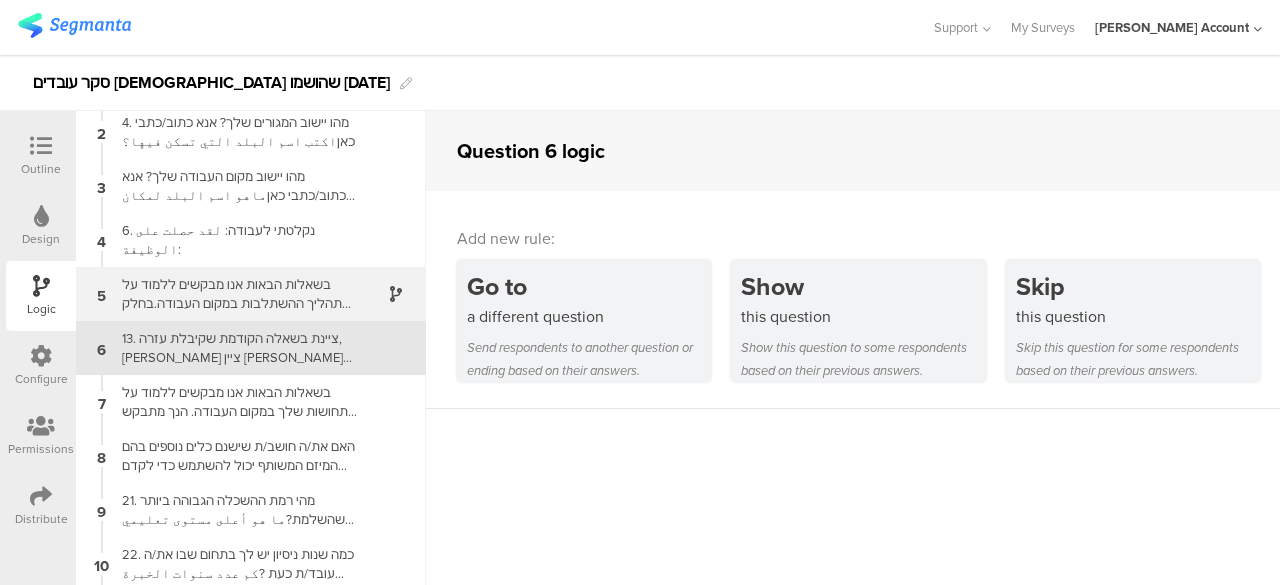 click on "בשאלות הבאות אנו מבקשים ללמוד על תהליך ההשתלבות במקום העבודה.בחלק מהשאלות תתבקש/י לבחור באיזו מידה כל אחד מהנושאים הבאים התקיים או לא התקיים בתהליך ההשתלבות שלך.[PERSON_NAME]/י את תשובתך על סולם מ-1 עד 5, כאשר:في الأسئلة التالية نسعى إلى التعرف على عملية الاندماج في مكان العمل. في بعض الأسئلة، سيُطلب منك تحديد مدى وجود أو غياب كل من [GEOGRAPHIC_DATA] في [DEMOGRAPHIC_DATA]. يُرجى تقييم إجابتك على مقياس من 1 إلى 5،" at bounding box center [235, 294] 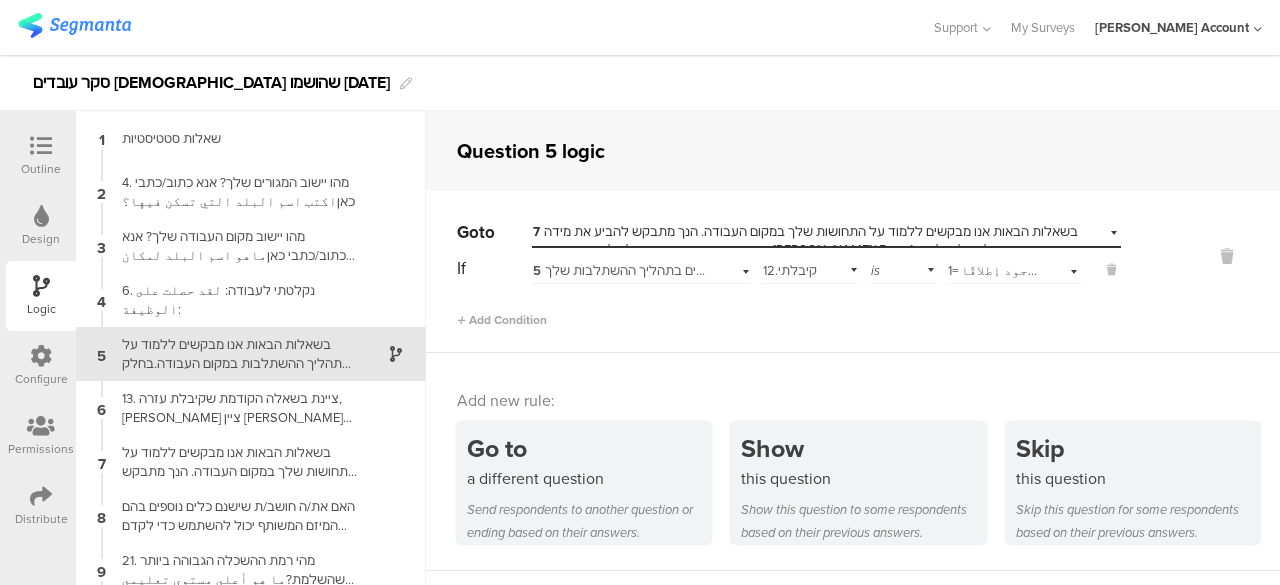 scroll, scrollTop: 6, scrollLeft: 0, axis: vertical 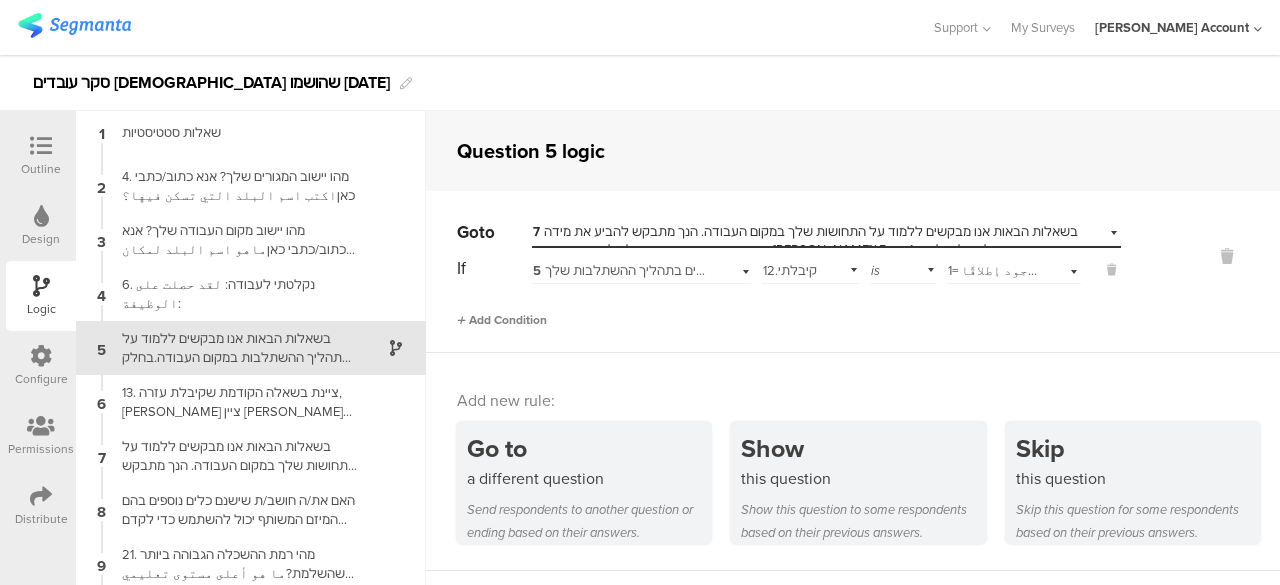 click on "Add Condition" at bounding box center [502, 320] 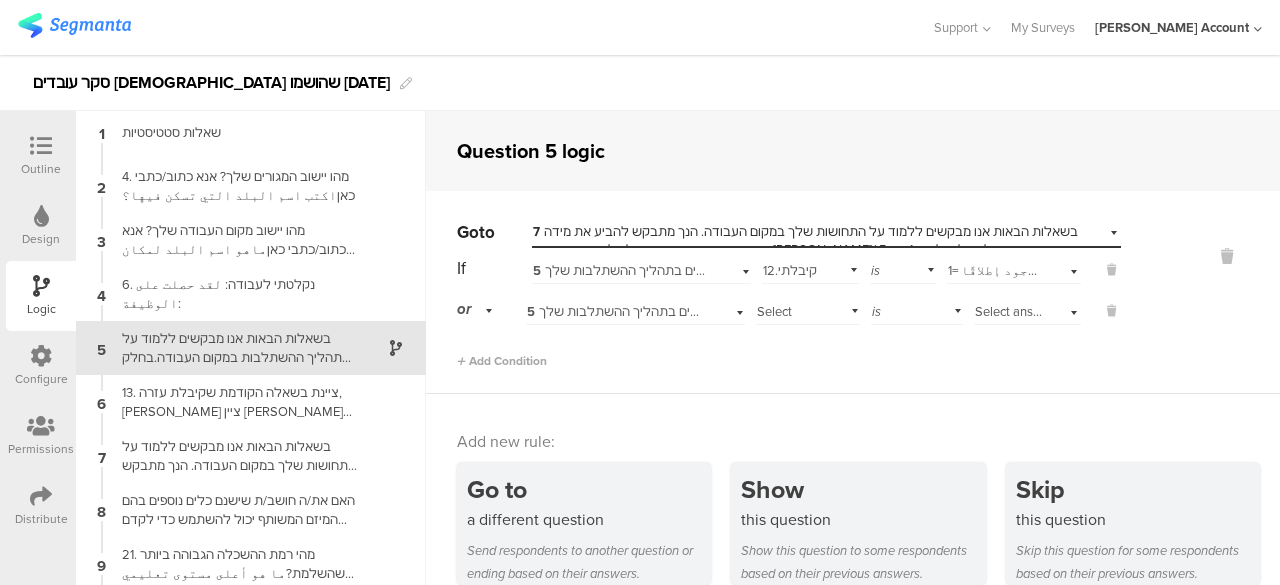 click on "Select answer..." at bounding box center (1018, 311) 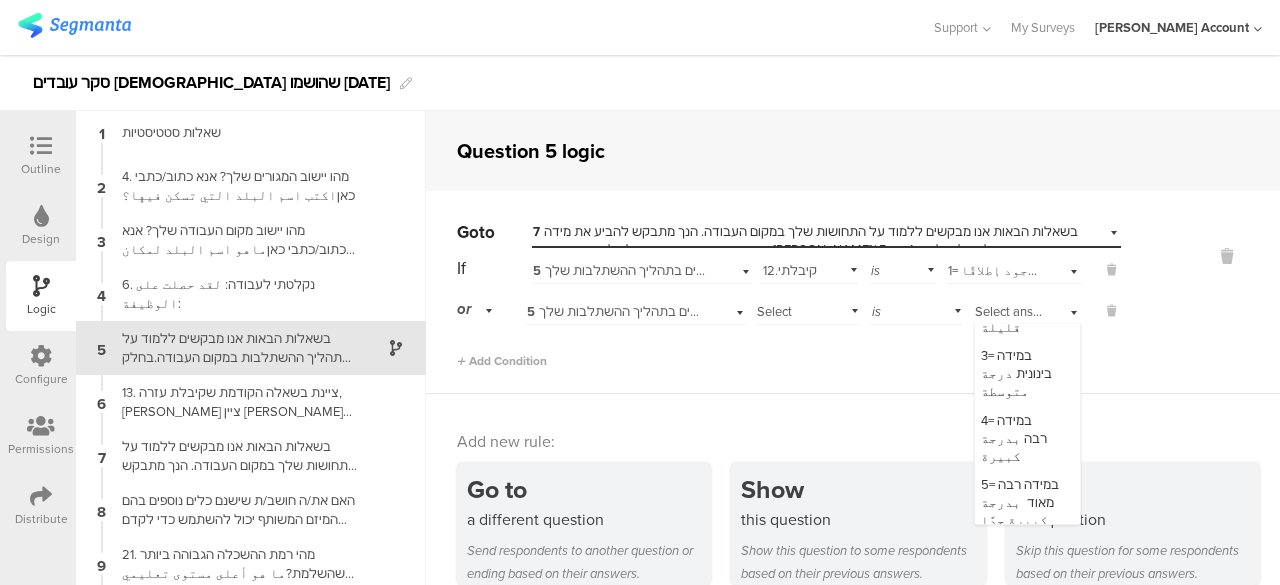scroll, scrollTop: 151, scrollLeft: 0, axis: vertical 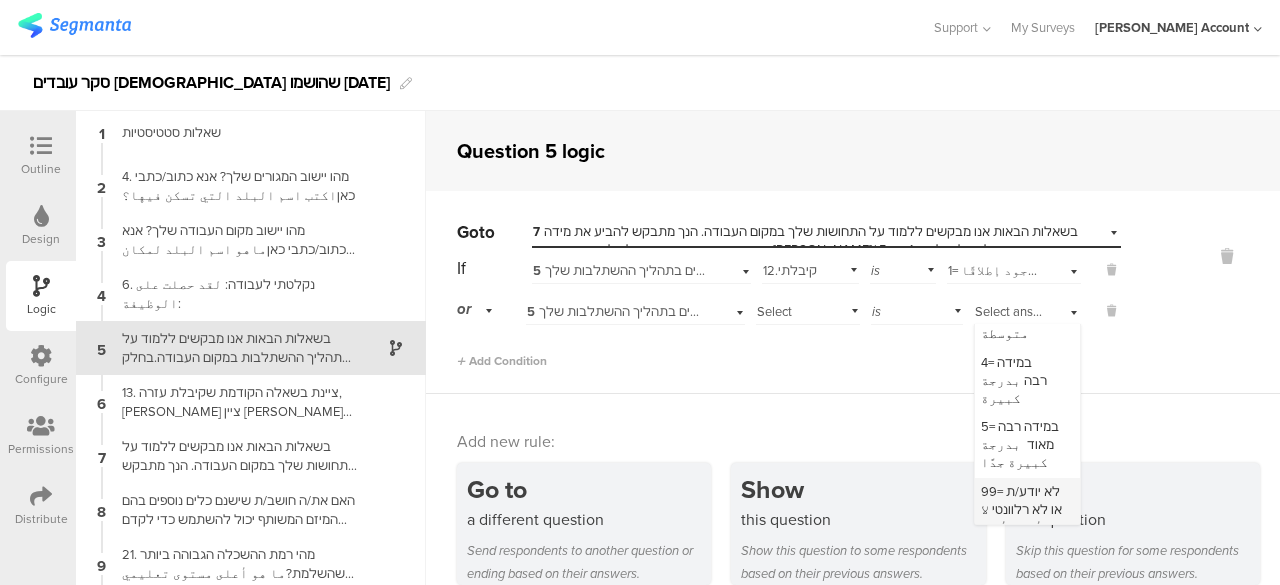 click on "99= לא יודע/ת או לא רלוונטי لا أعرف أو لا ينطبق" at bounding box center (1021, 519) 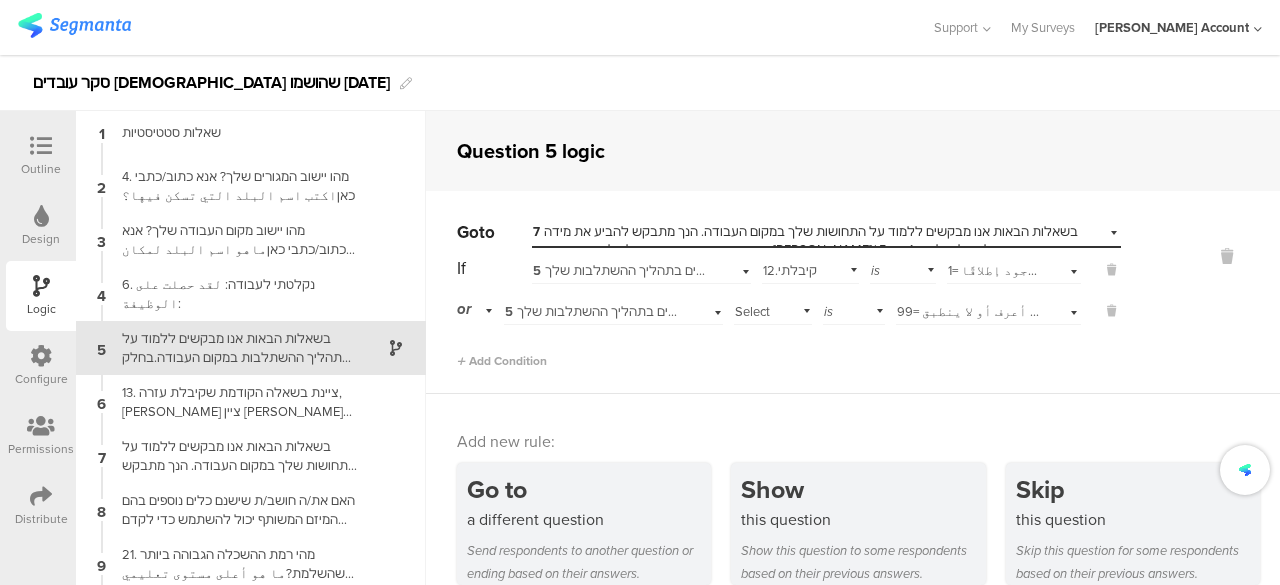 click on "Add Condition" at bounding box center (789, 352) 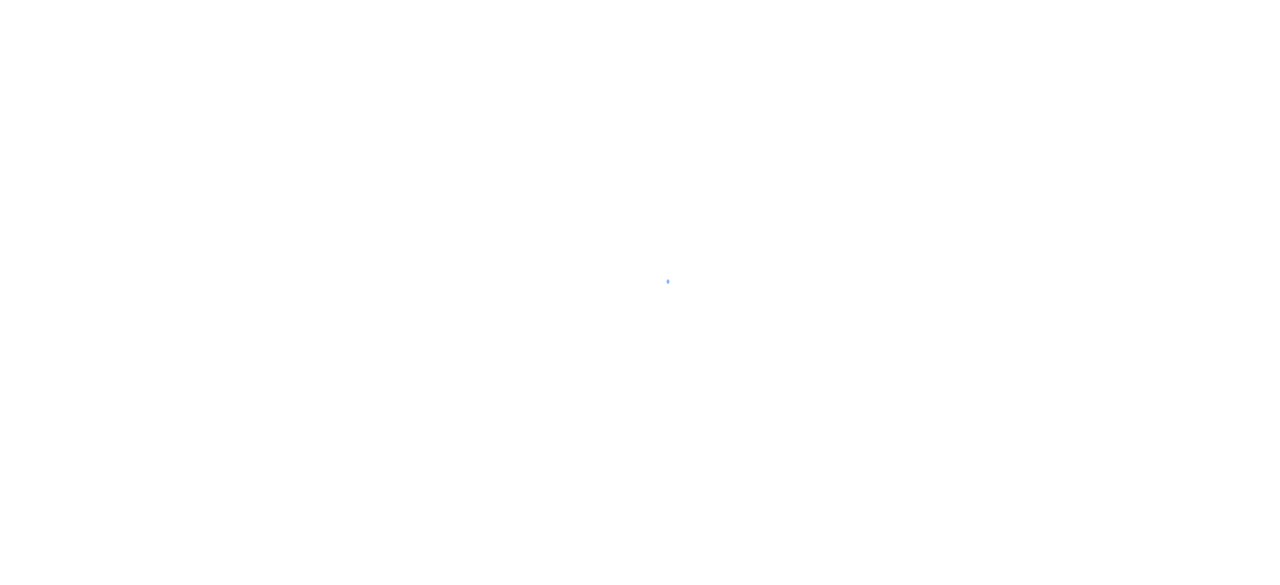 scroll, scrollTop: 0, scrollLeft: 0, axis: both 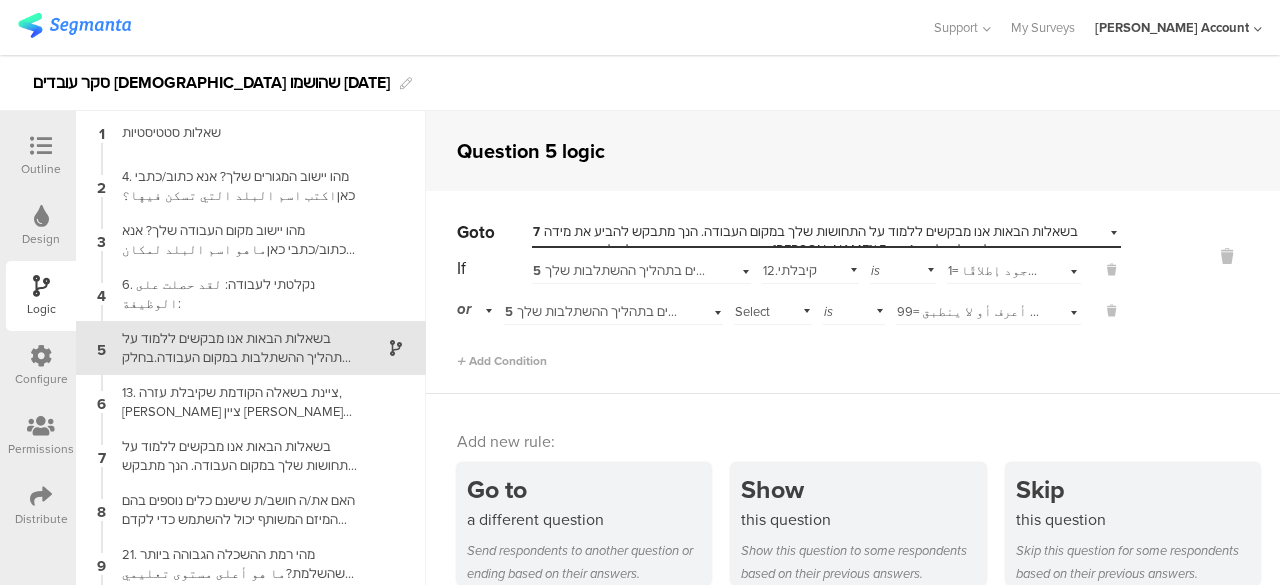 click at bounding box center (41, 146) 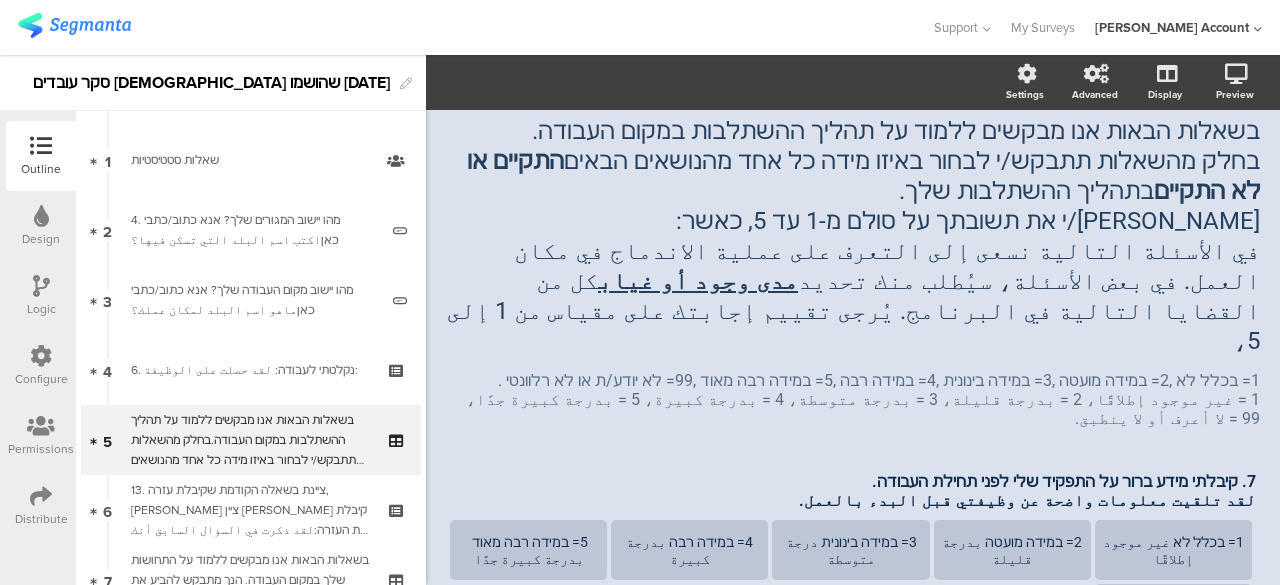 scroll, scrollTop: 158, scrollLeft: 0, axis: vertical 